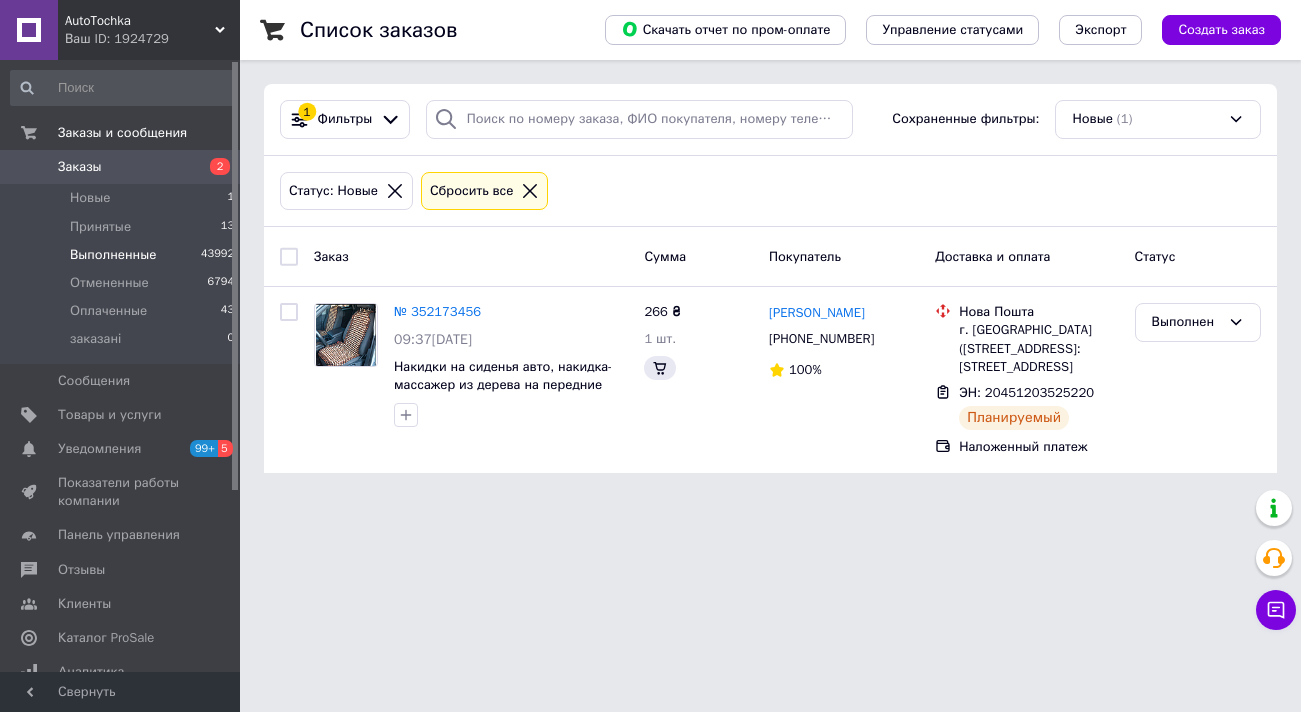 scroll, scrollTop: 0, scrollLeft: 0, axis: both 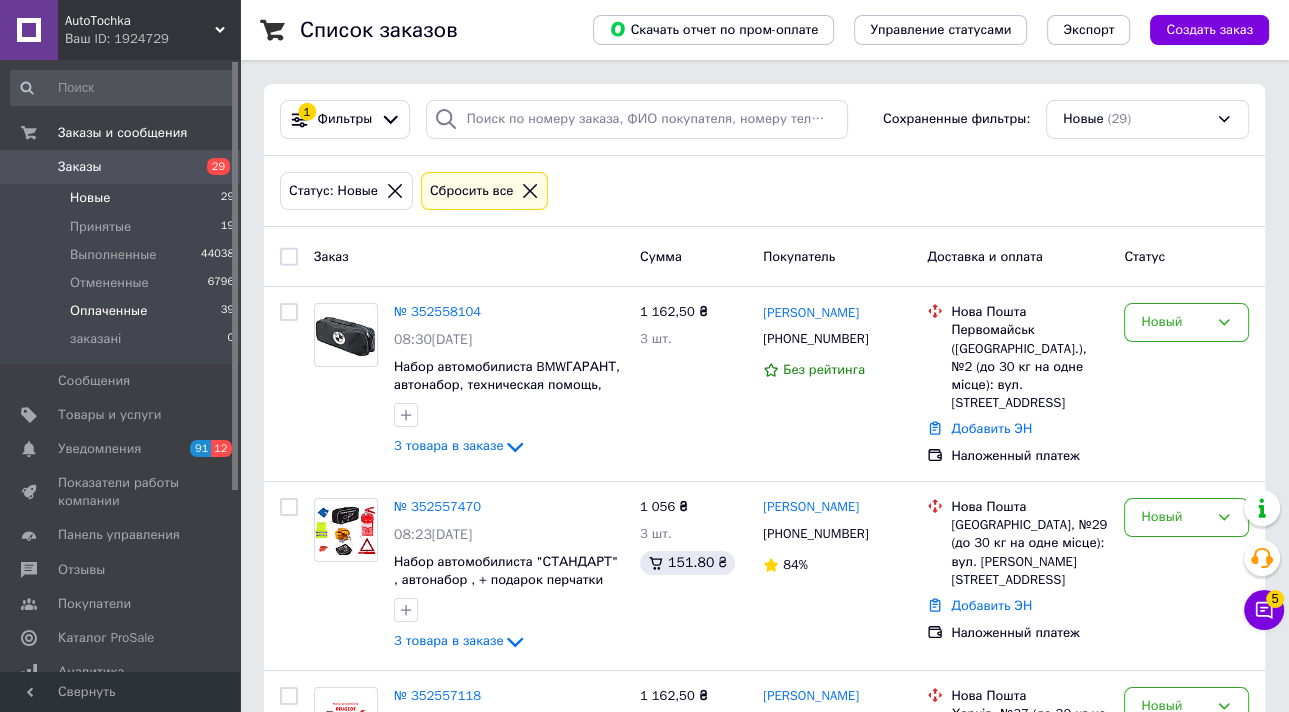 click on "Оплаченные 39" at bounding box center (123, 311) 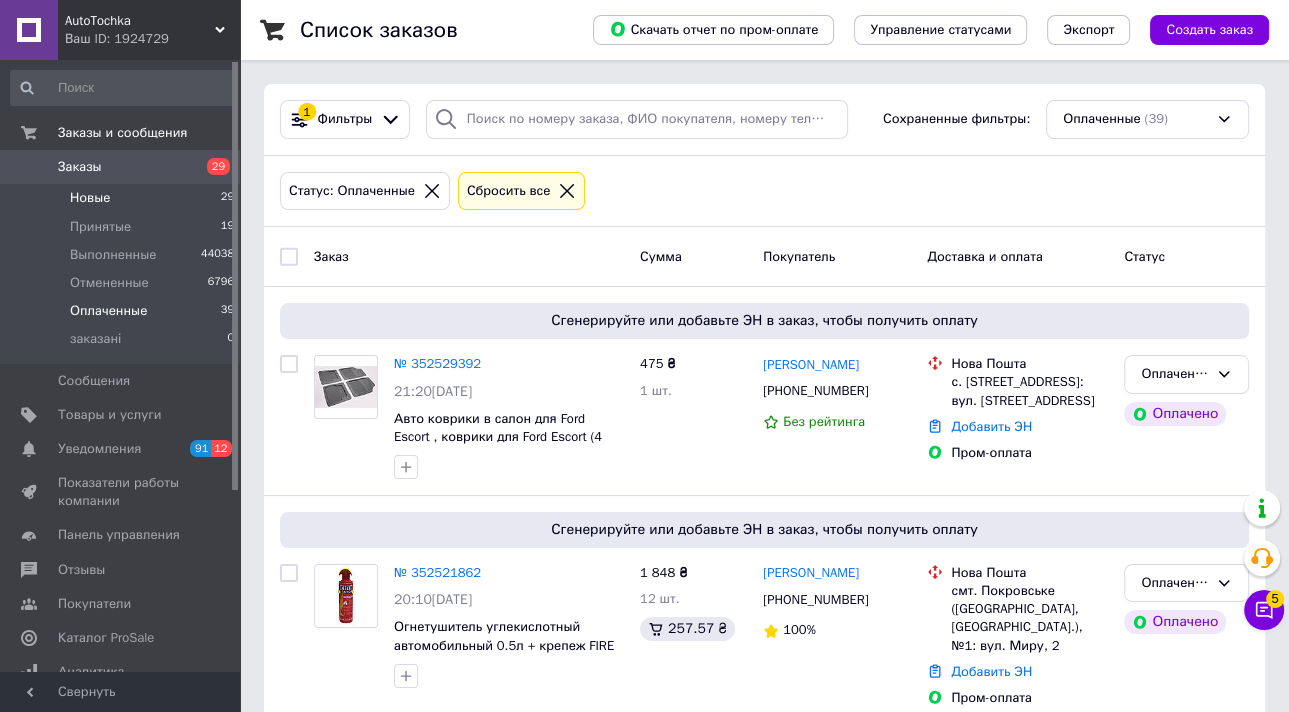 click on "Новые 29" at bounding box center (123, 198) 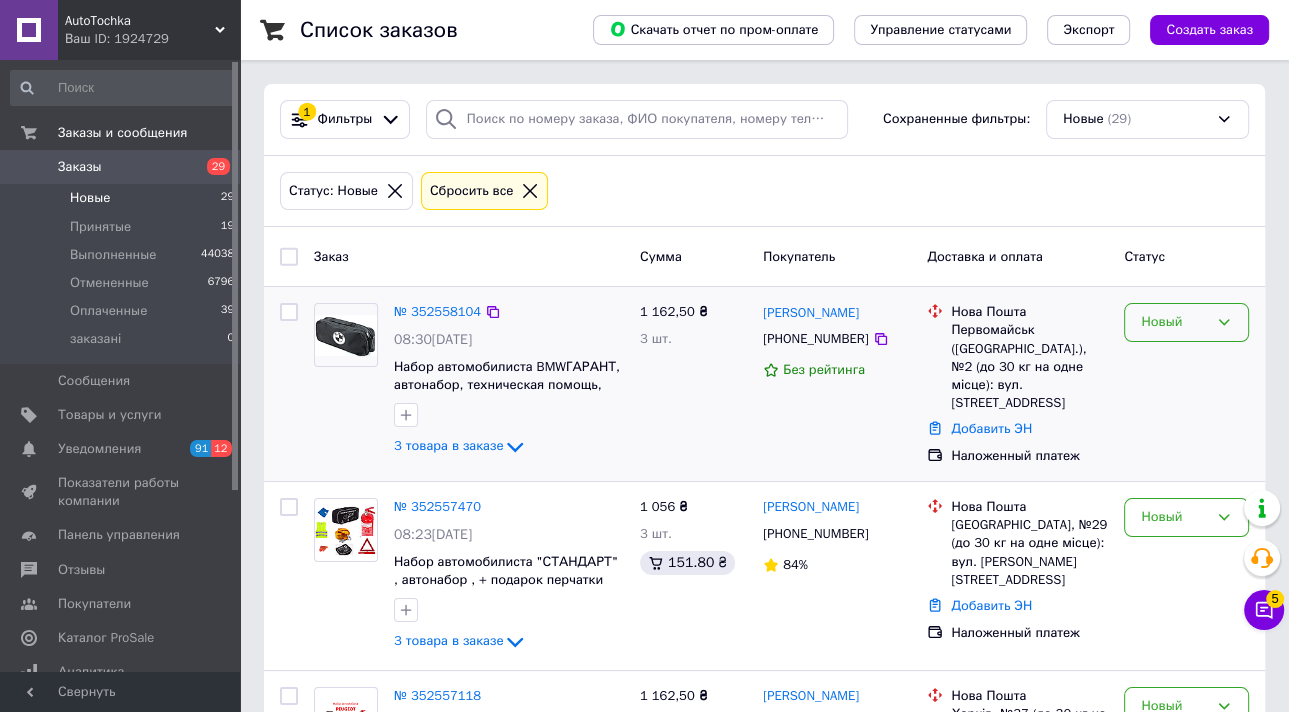 click 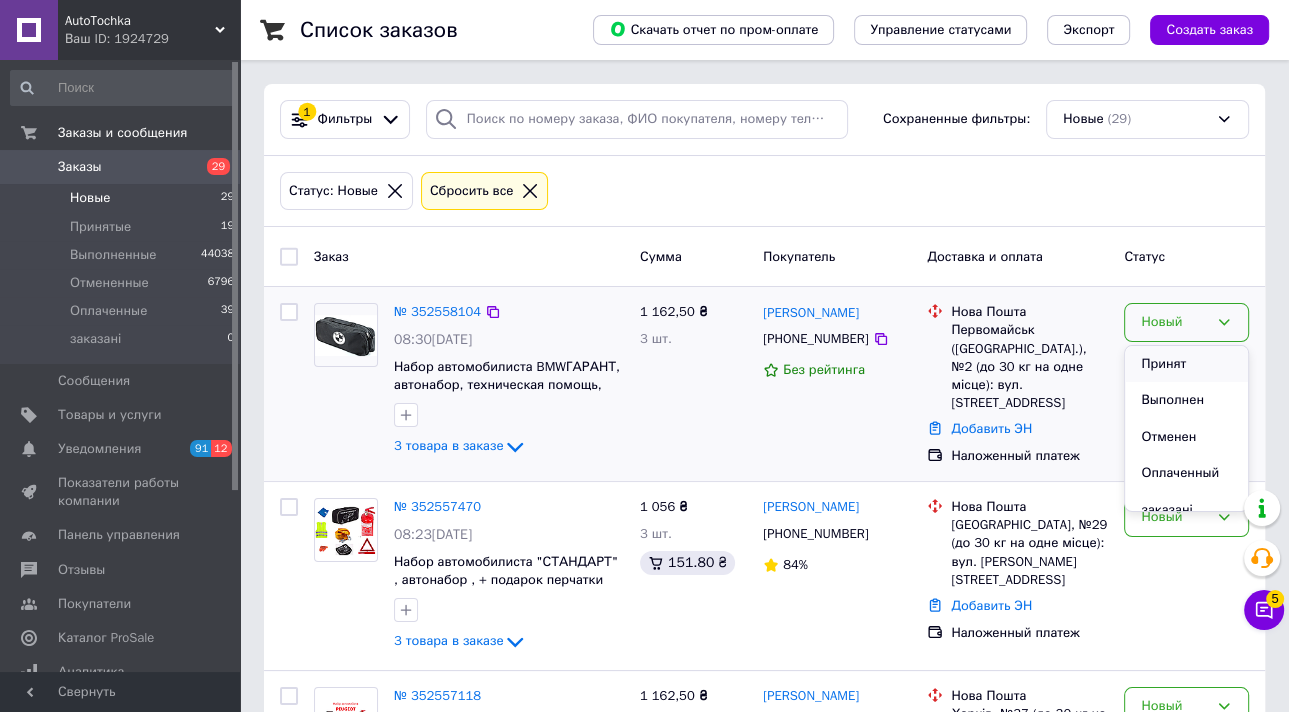 click on "Принят" at bounding box center (1186, 364) 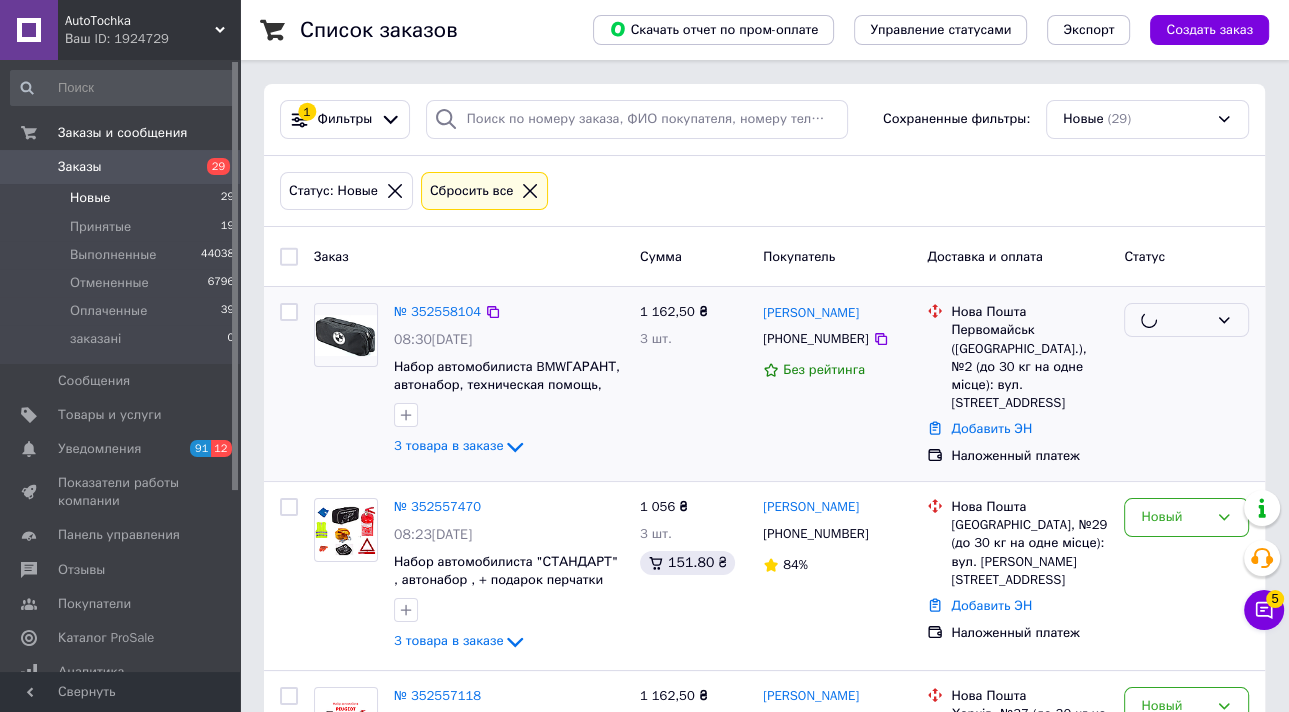 scroll, scrollTop: 160, scrollLeft: 0, axis: vertical 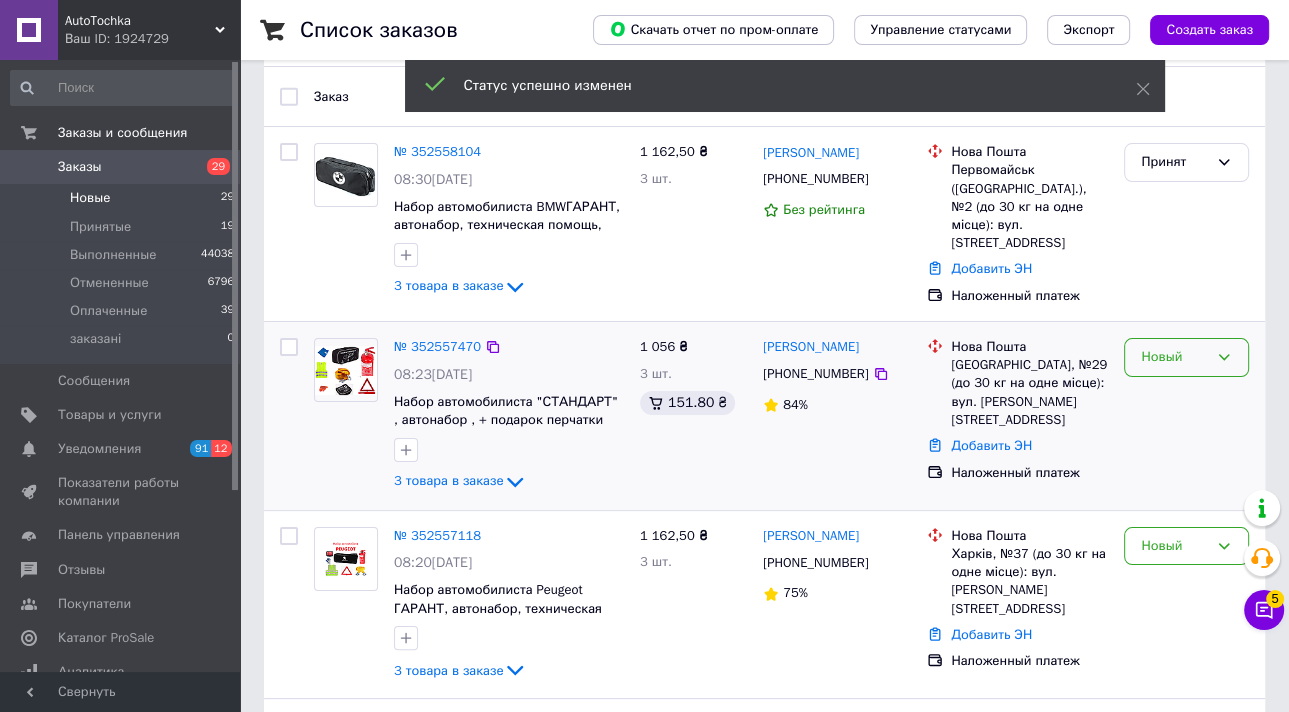 click on "Новый" at bounding box center [1186, 357] 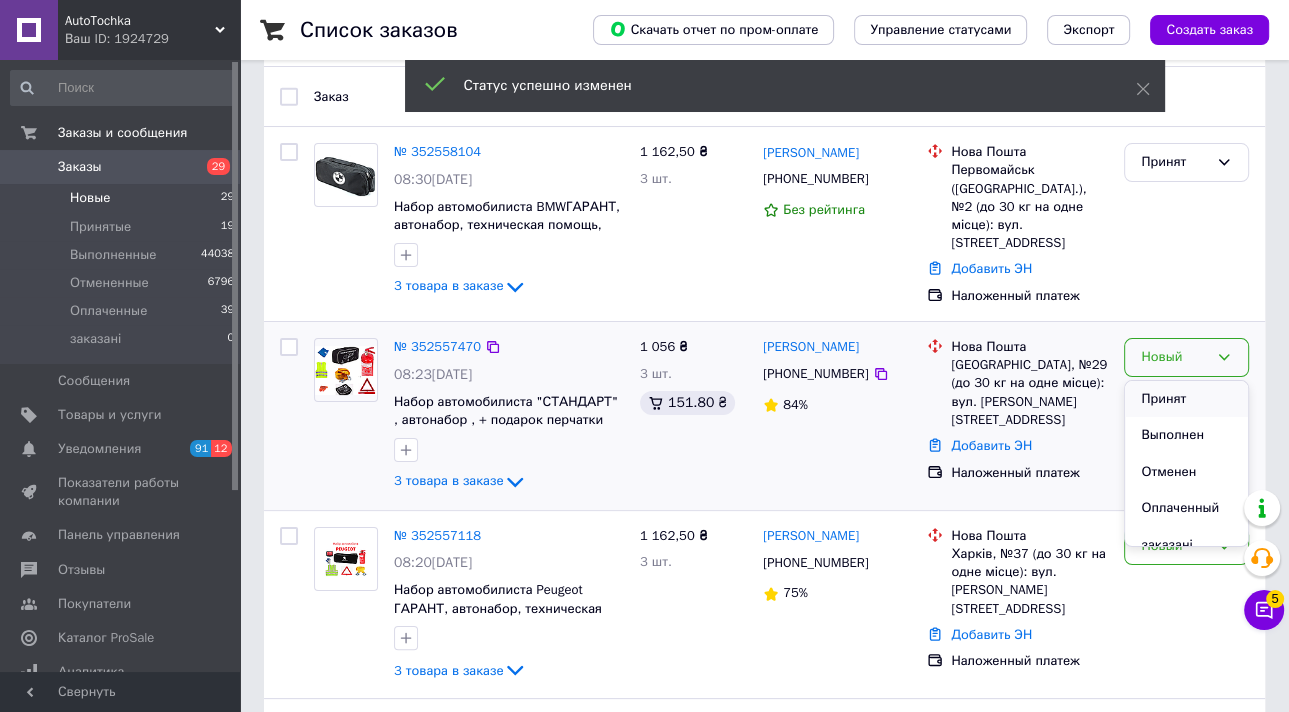 click on "Принят" at bounding box center [1186, 399] 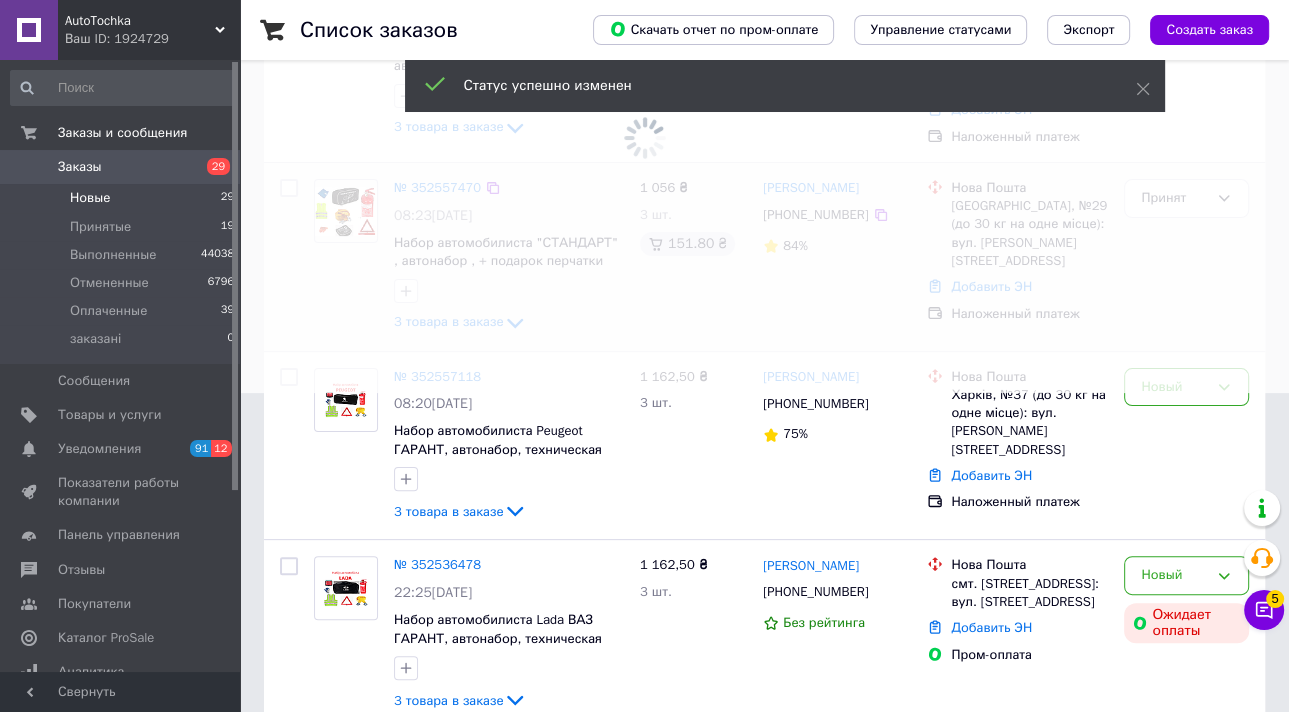 scroll, scrollTop: 320, scrollLeft: 0, axis: vertical 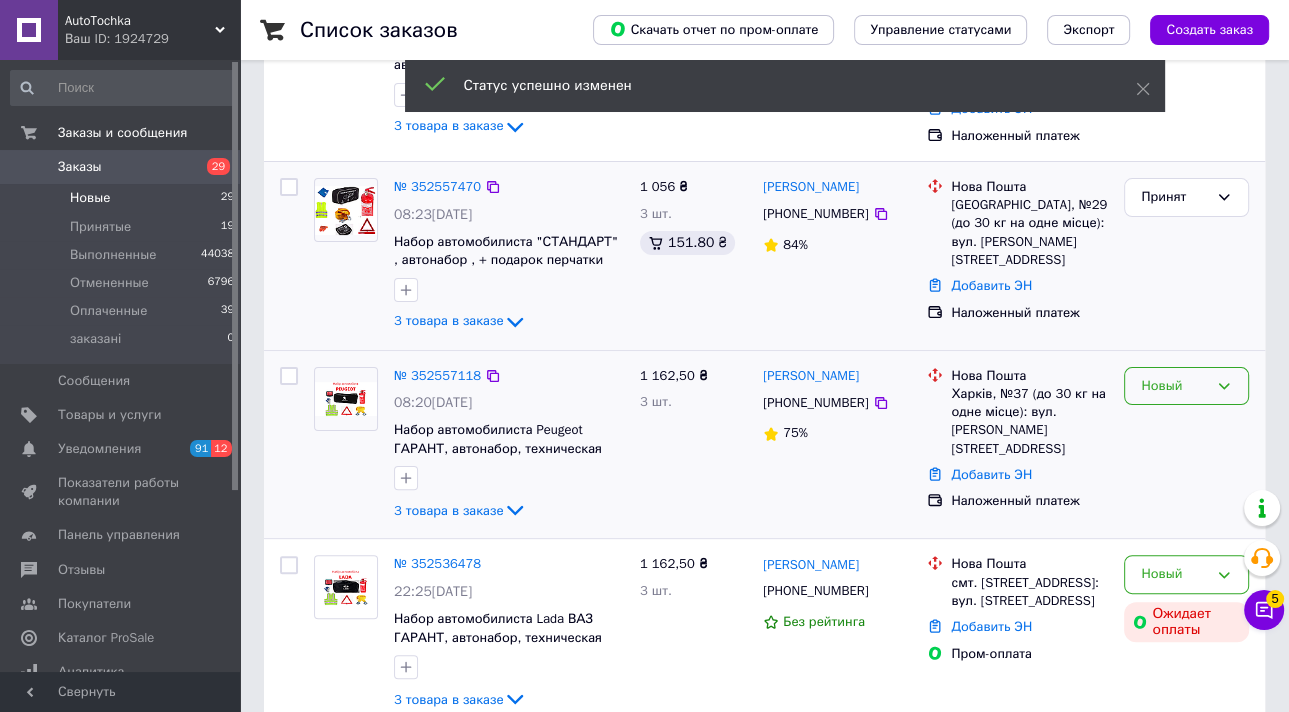 click 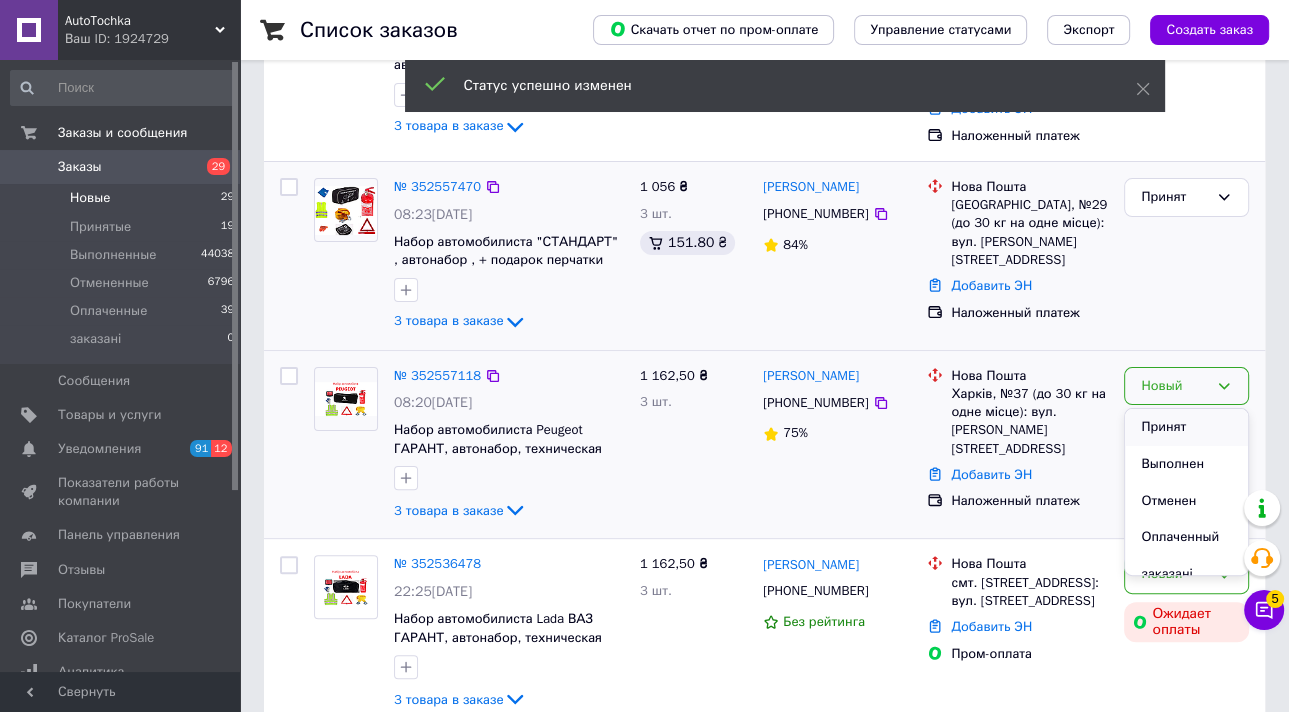 click on "Принят" at bounding box center (1186, 427) 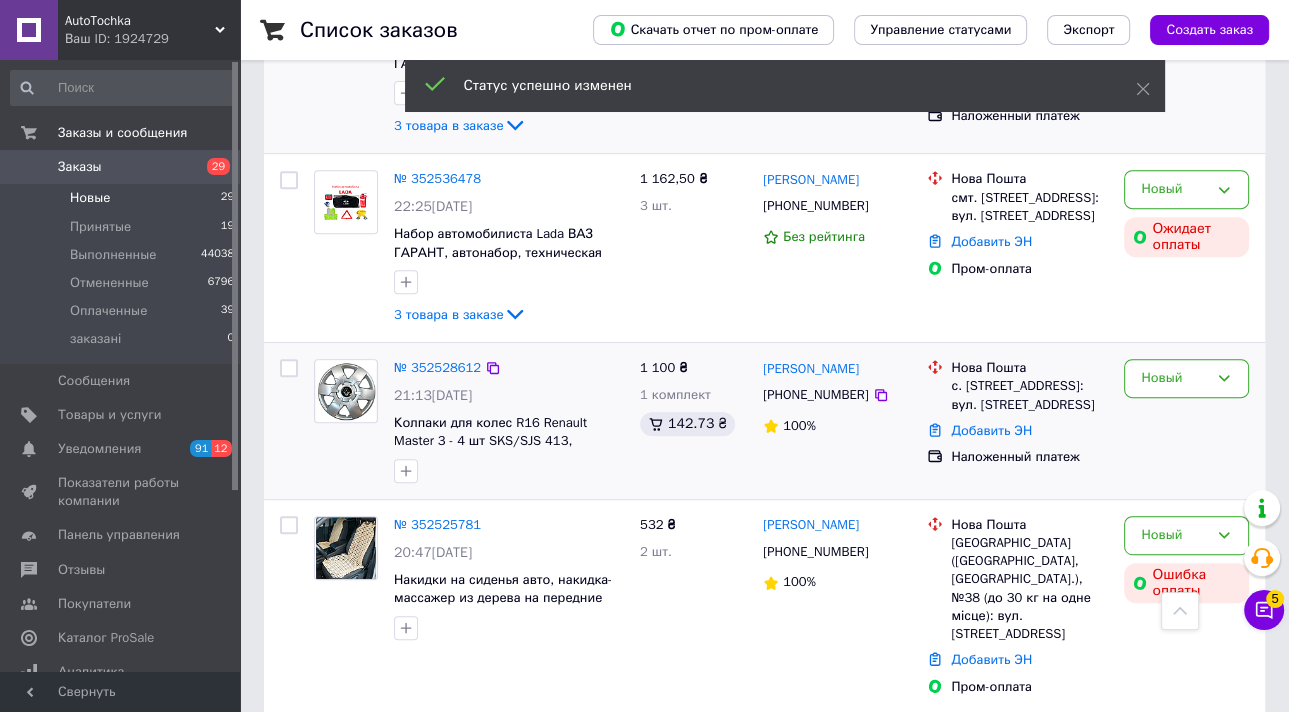 scroll, scrollTop: 720, scrollLeft: 0, axis: vertical 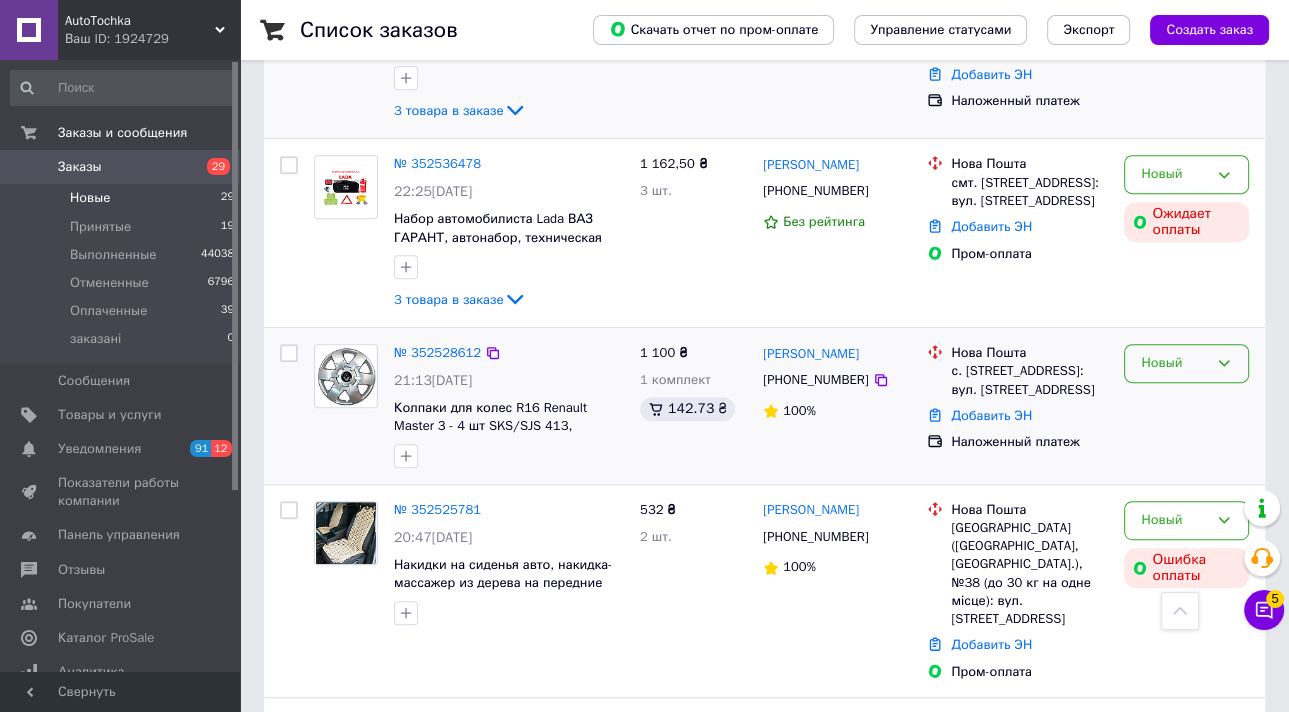 click on "Новый" at bounding box center (1186, 363) 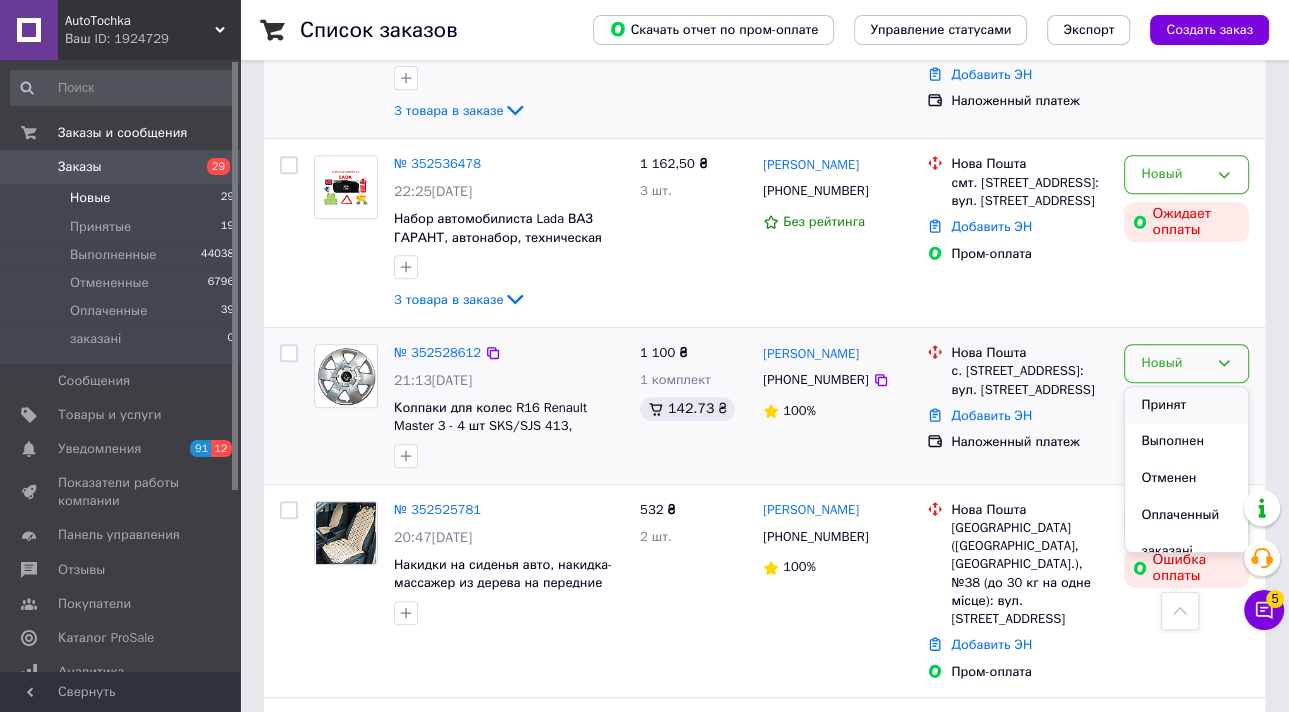 click on "Принят" at bounding box center [1186, 405] 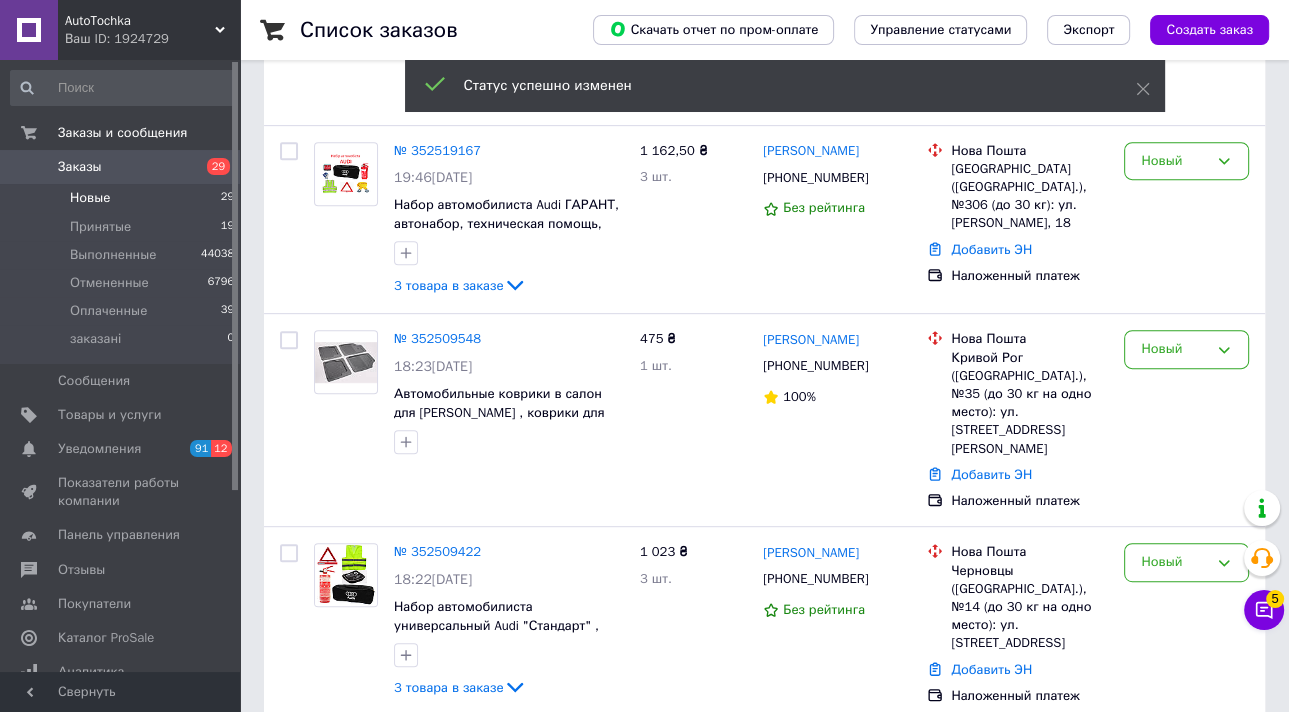scroll, scrollTop: 154, scrollLeft: 0, axis: vertical 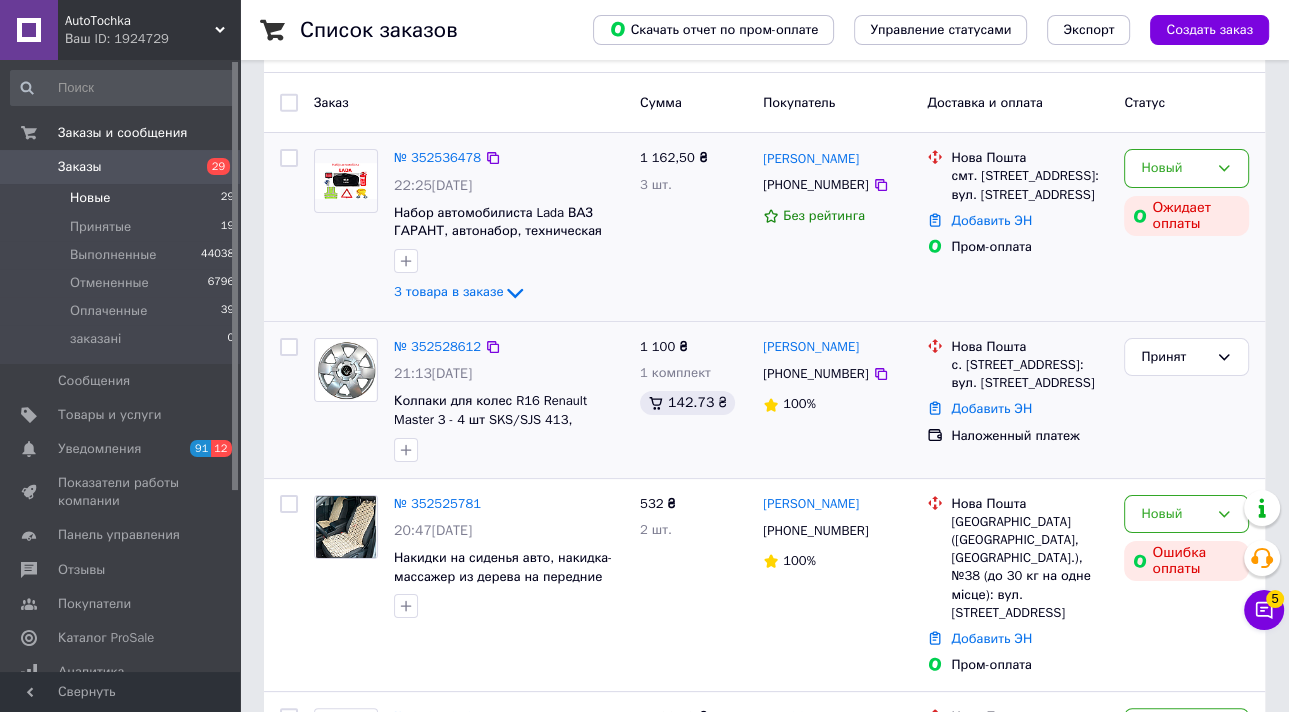 click on "№ 352536478 22:25, 13.07.2025 Набор автомобилиста Lada ВАЗ ГАРАНТ, автонабор, техническая помощь, набор водителя. 3 товара в заказе 1 162,50 ₴ 3 шт. Света Редькина +380951517887 Без рейтинга Нова Пошта смт. Липова Долина, №1: вул. Роменська, 13 Добавить ЭН Пром-оплата Новый Ожидает оплаты" at bounding box center (764, 227) 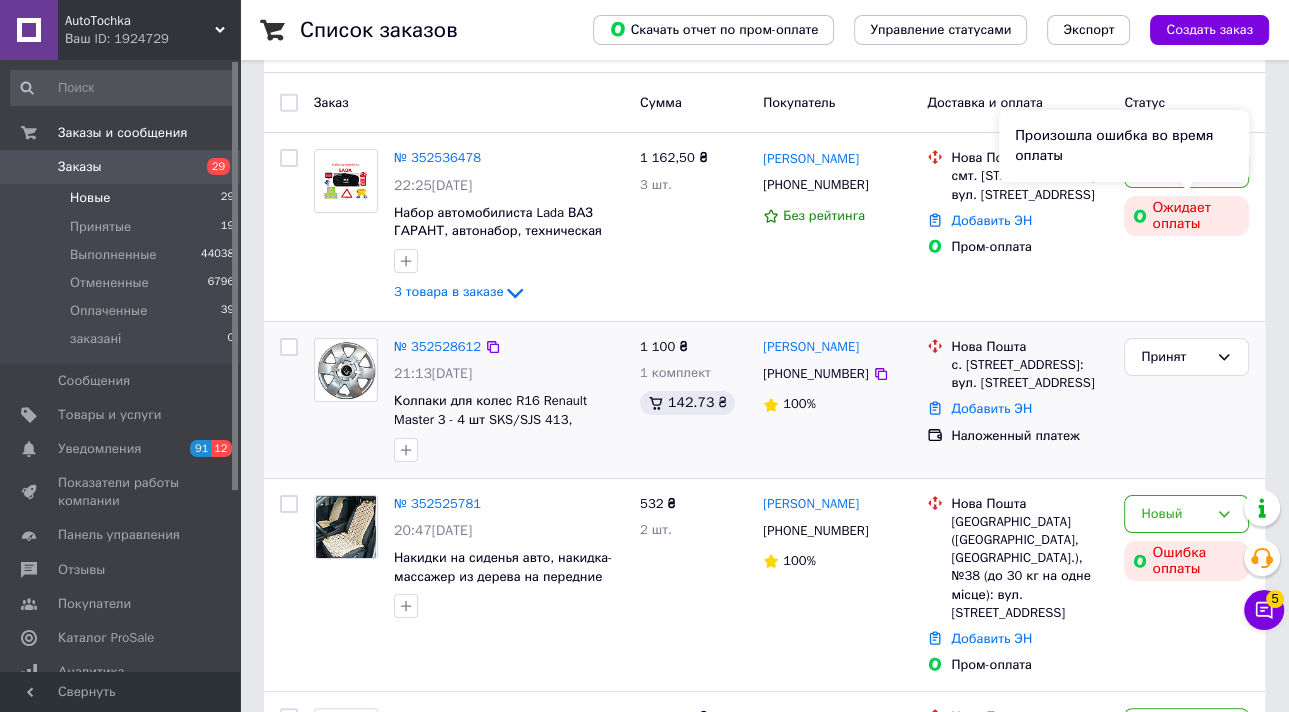 click on "Произошла ошибка во время оплаты" at bounding box center [1124, 146] 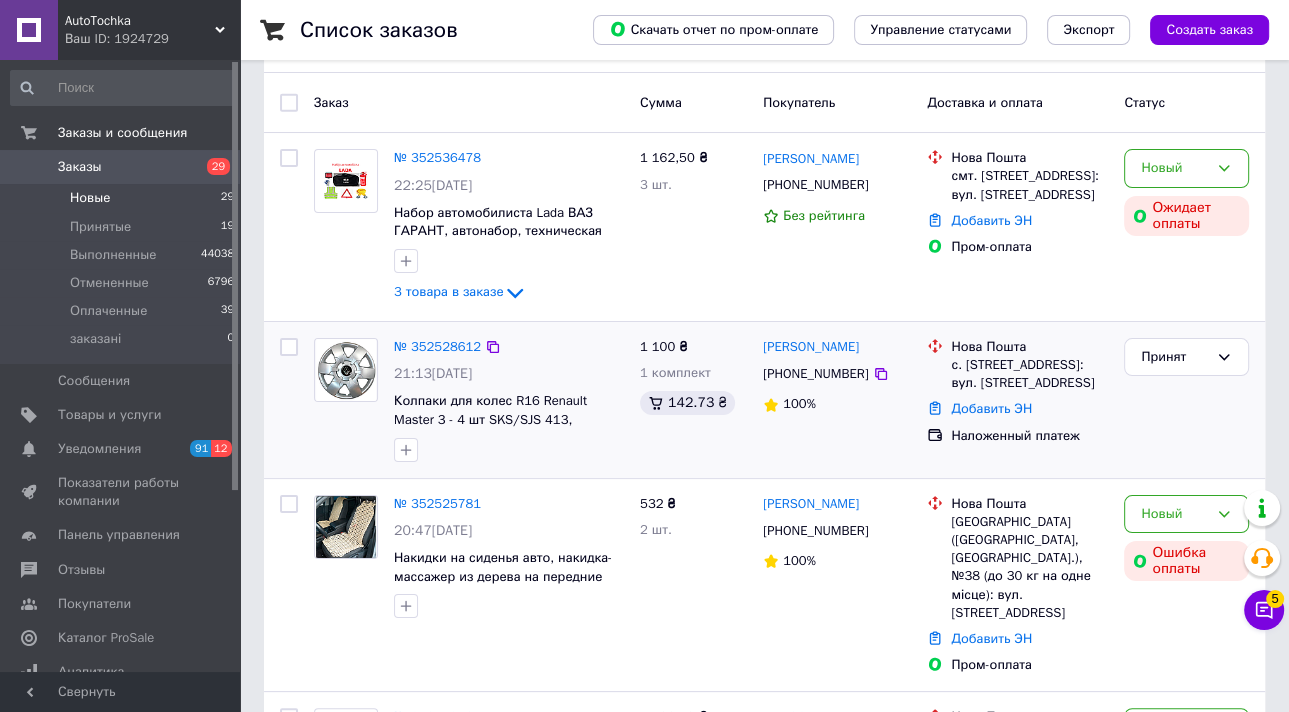 scroll, scrollTop: 777, scrollLeft: 0, axis: vertical 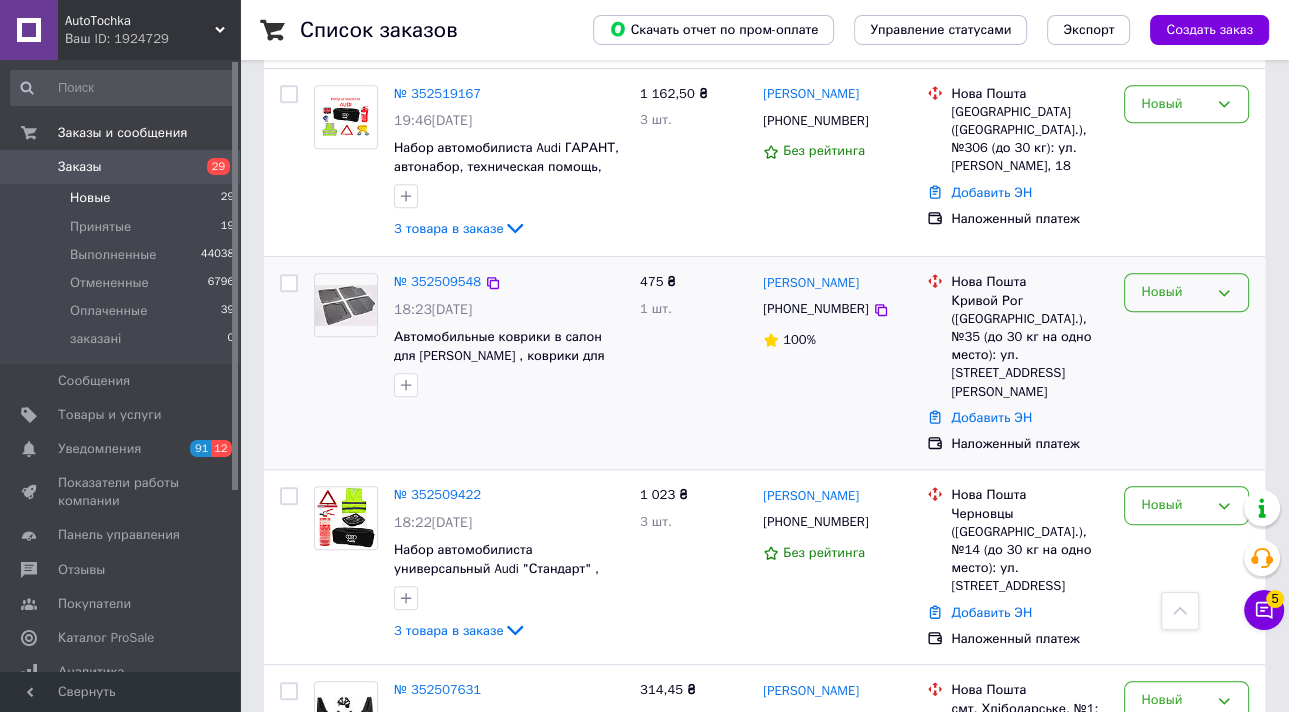 click 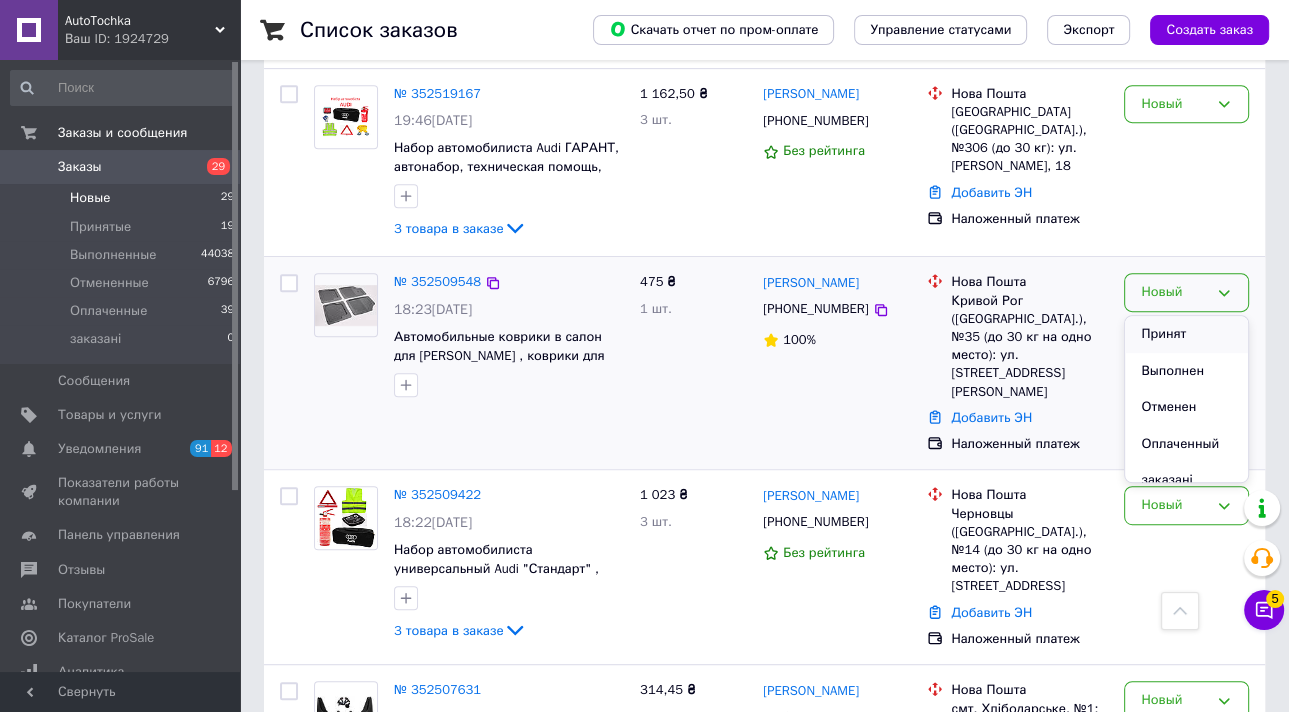 click on "Принят" at bounding box center [1186, 334] 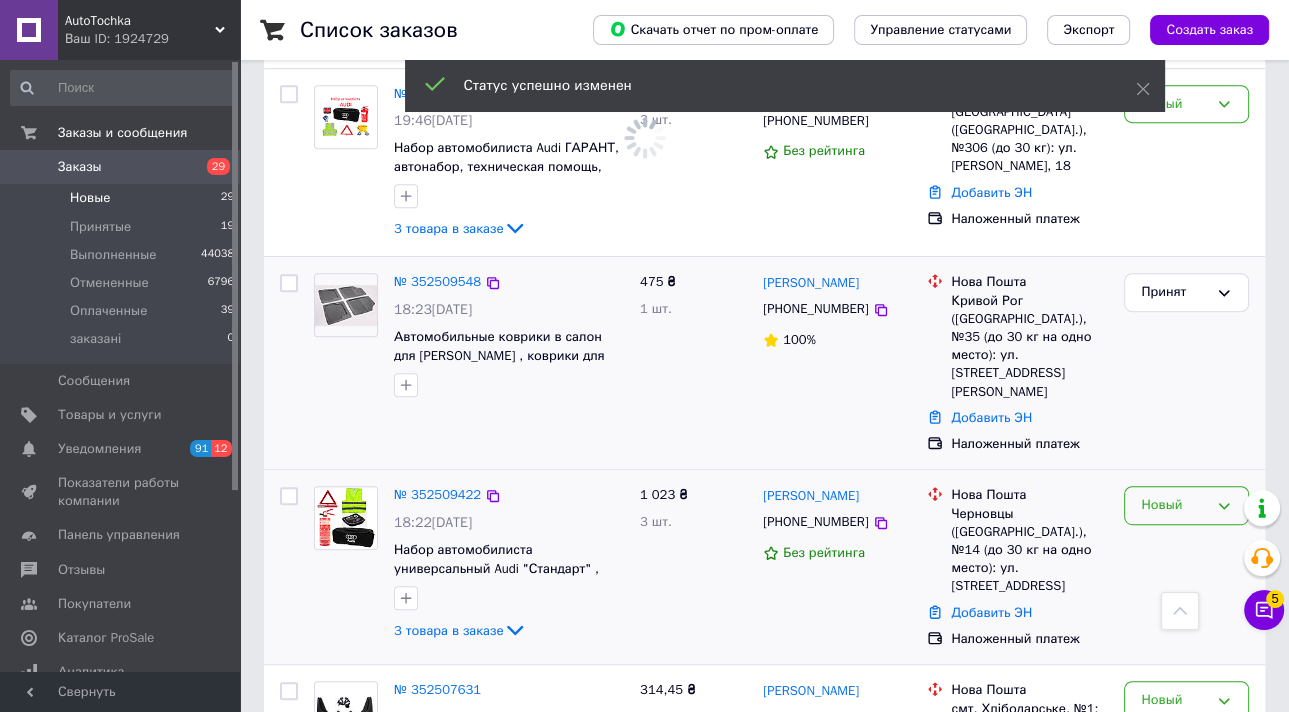 click on "Новый" at bounding box center [1186, 505] 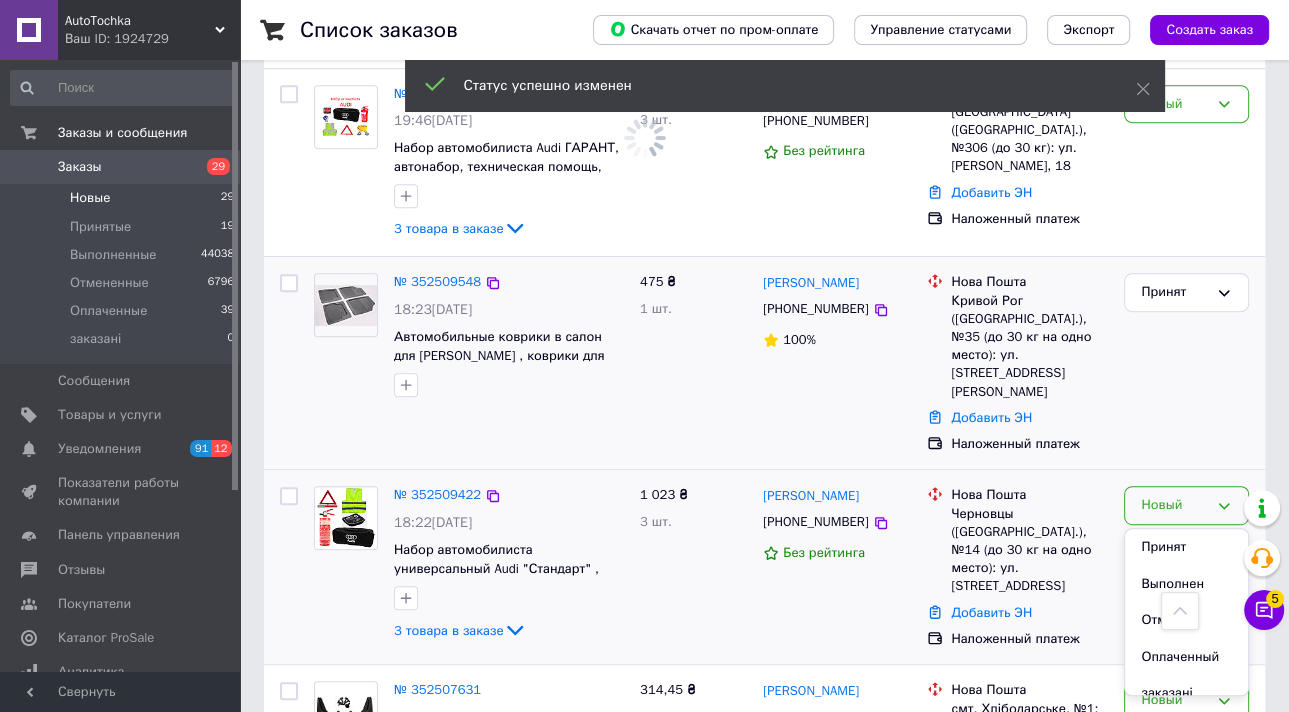 click on "Принят" at bounding box center (1186, 547) 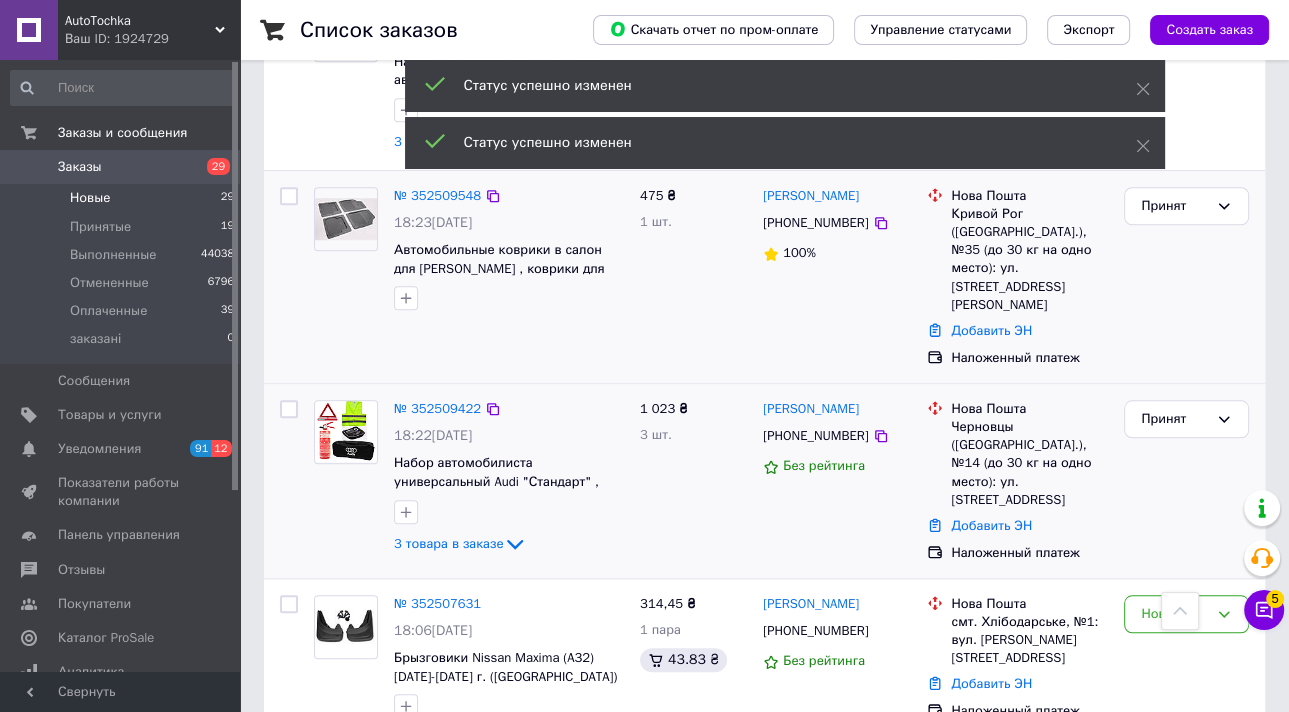 scroll, scrollTop: 1583, scrollLeft: 0, axis: vertical 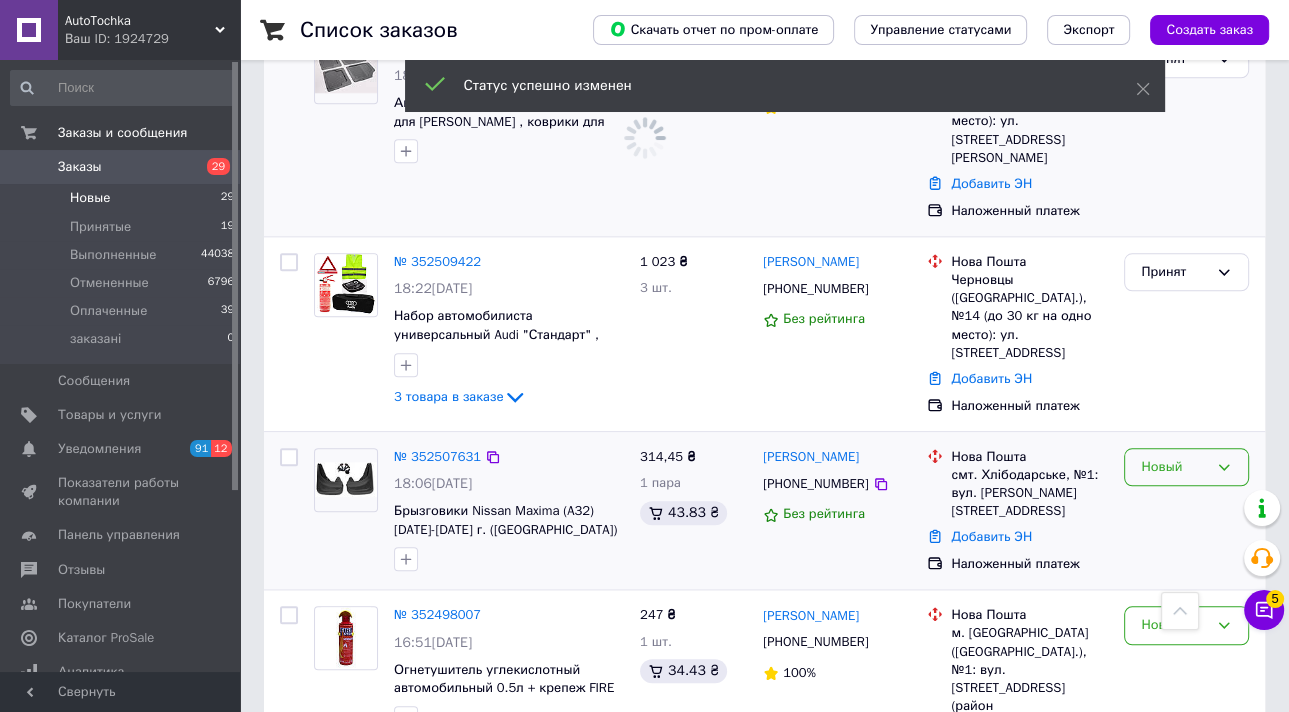 click 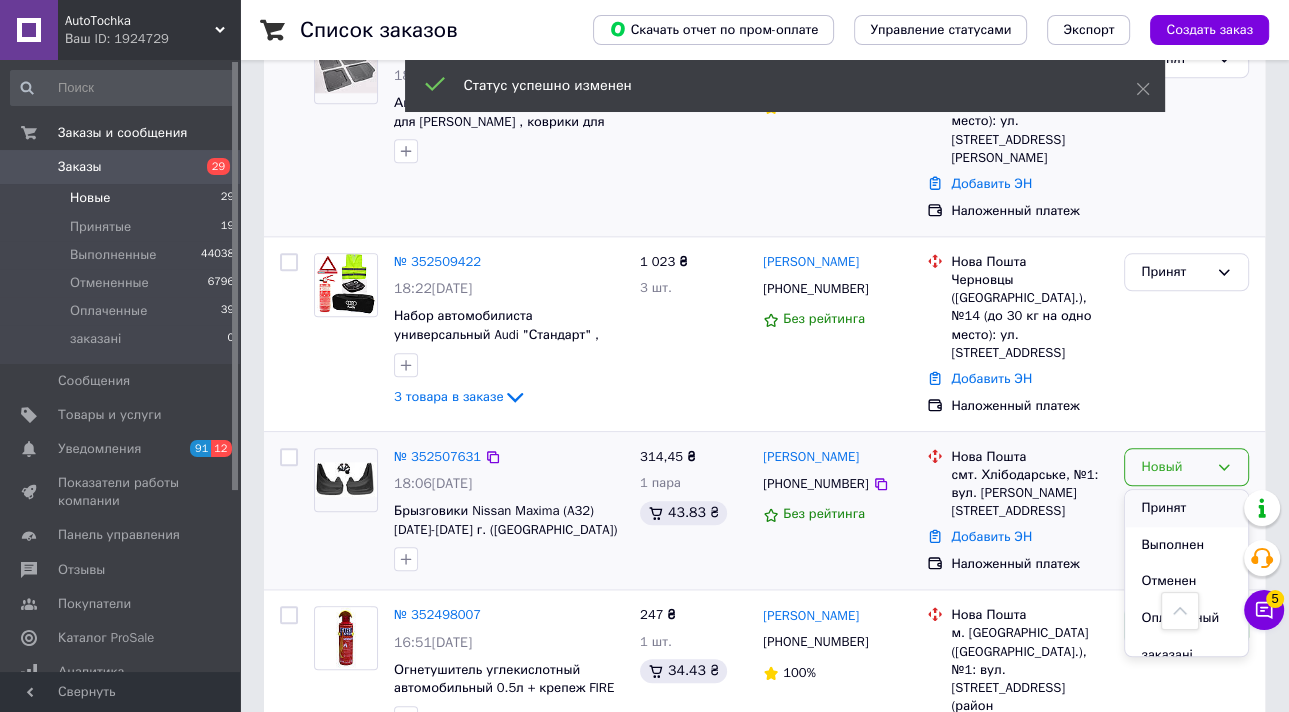 click on "Принят" at bounding box center [1186, 508] 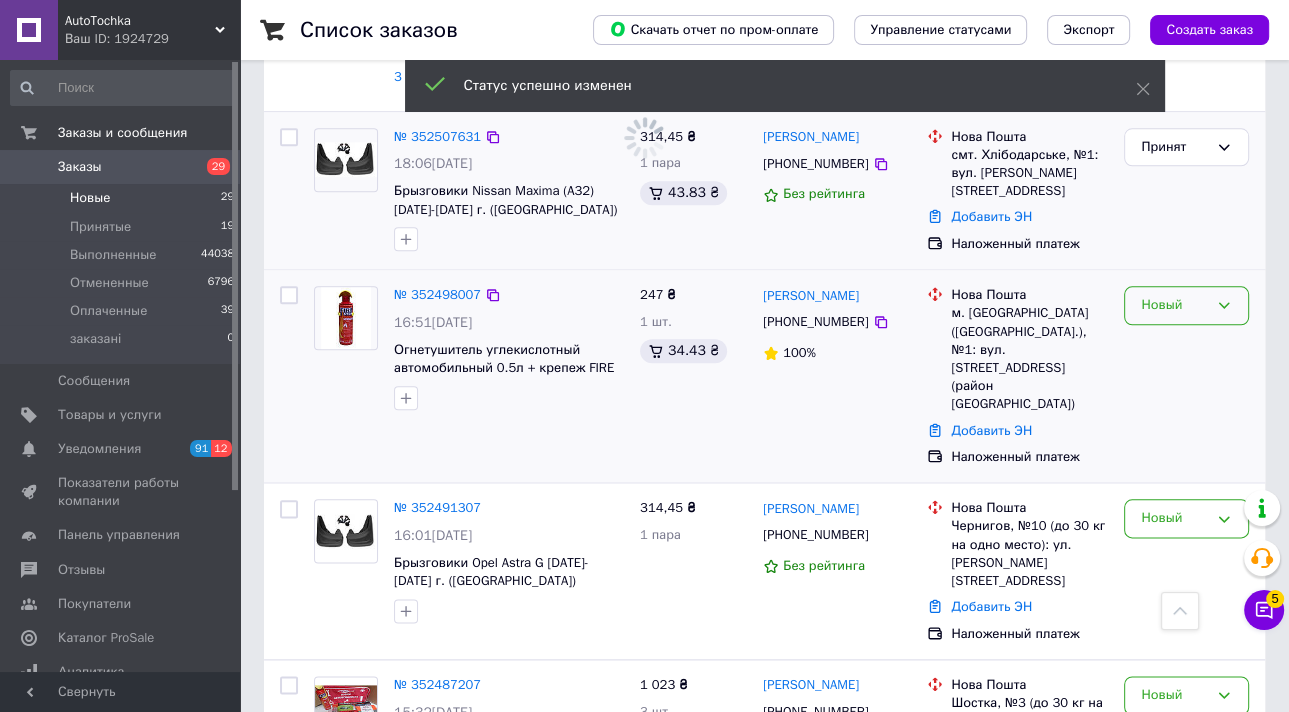click on "Новый" at bounding box center [1186, 305] 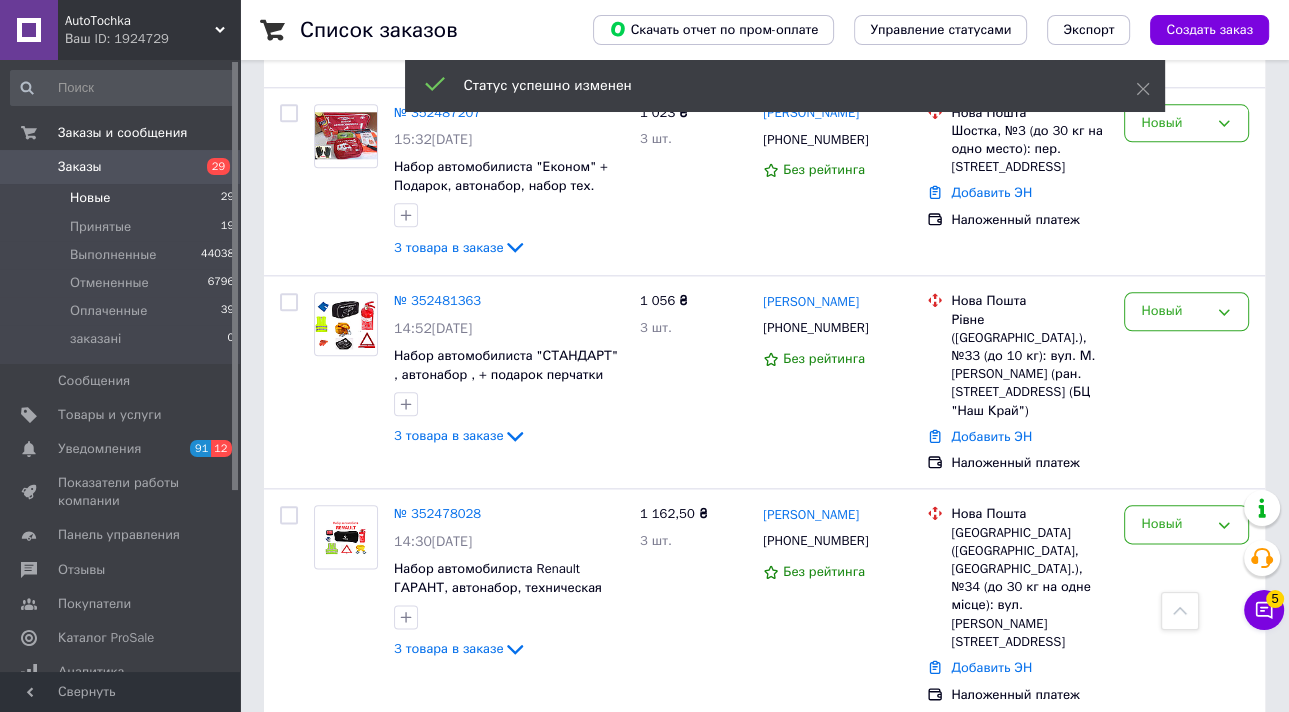 scroll, scrollTop: 1337, scrollLeft: 0, axis: vertical 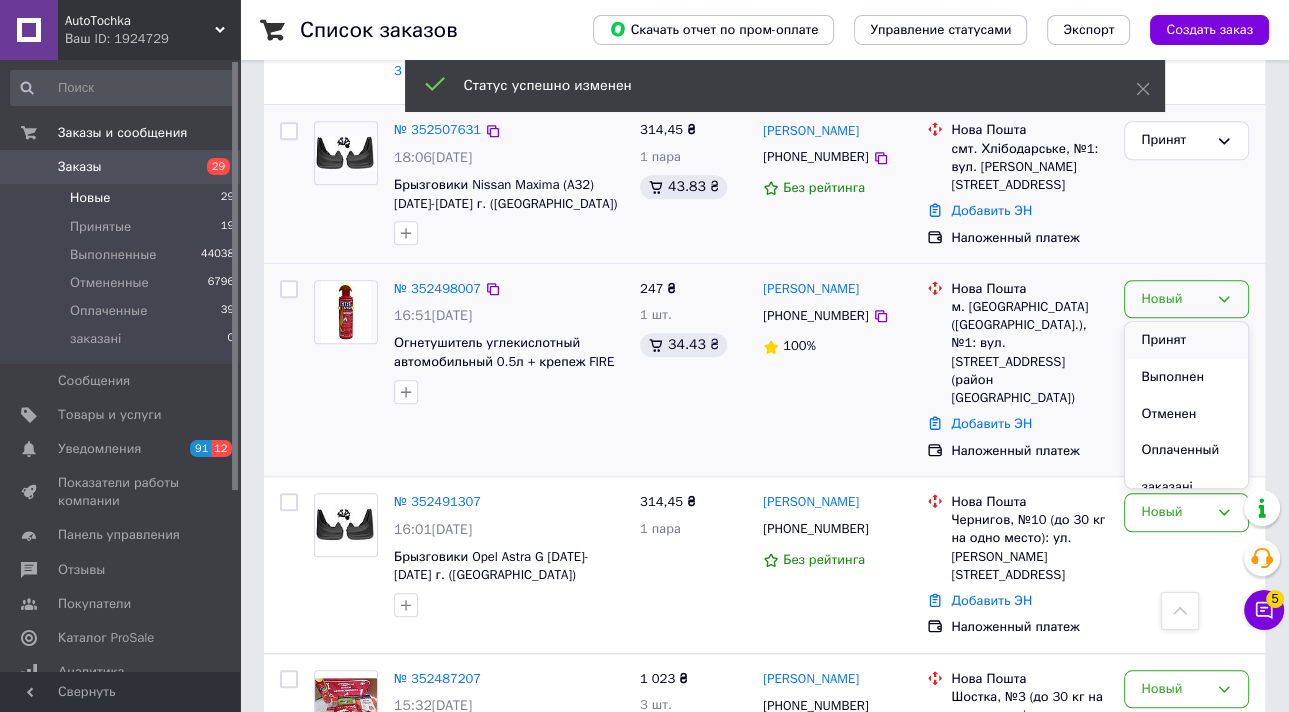 click on "Принят" at bounding box center [1186, 340] 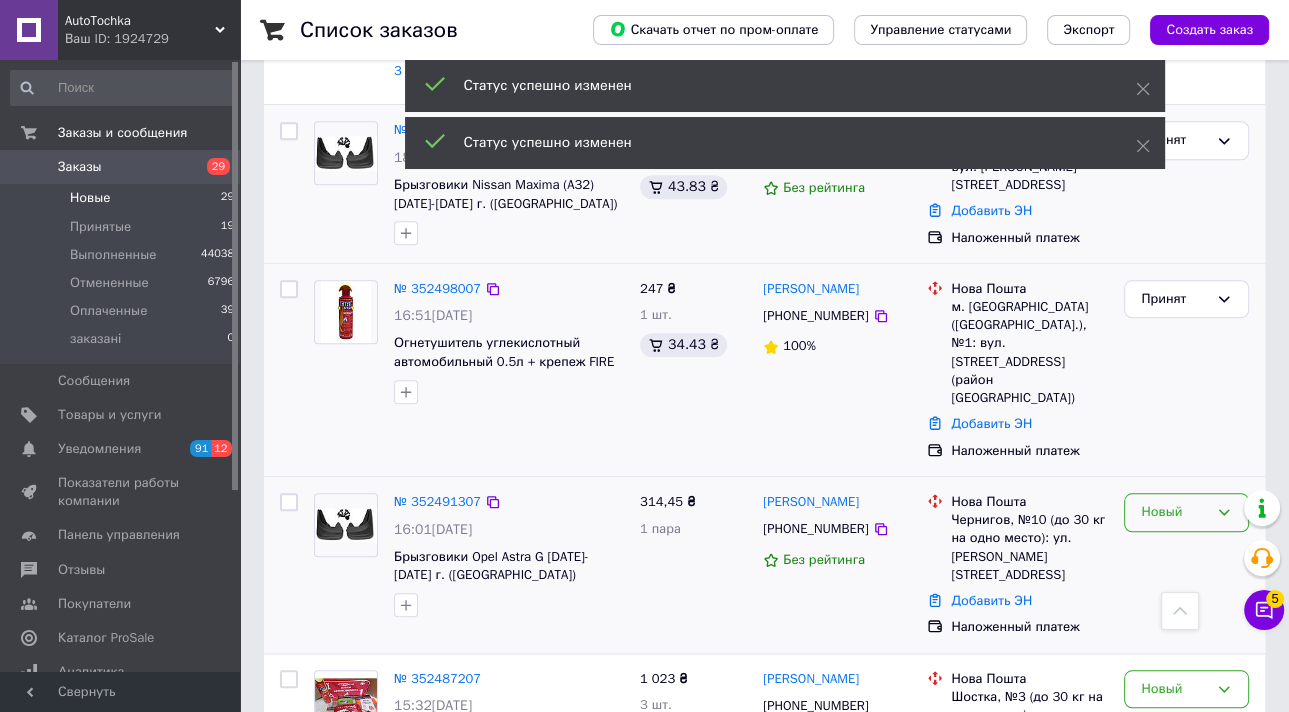 click 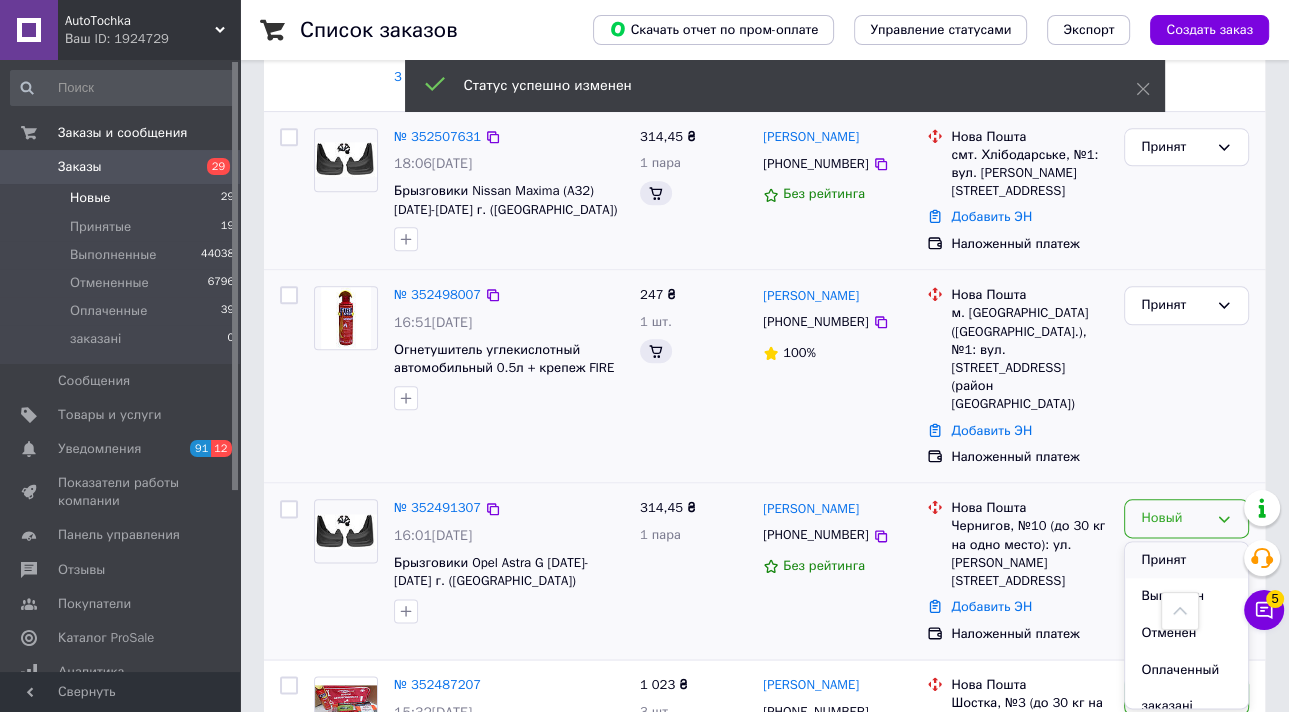 click on "Принят" at bounding box center [1186, 560] 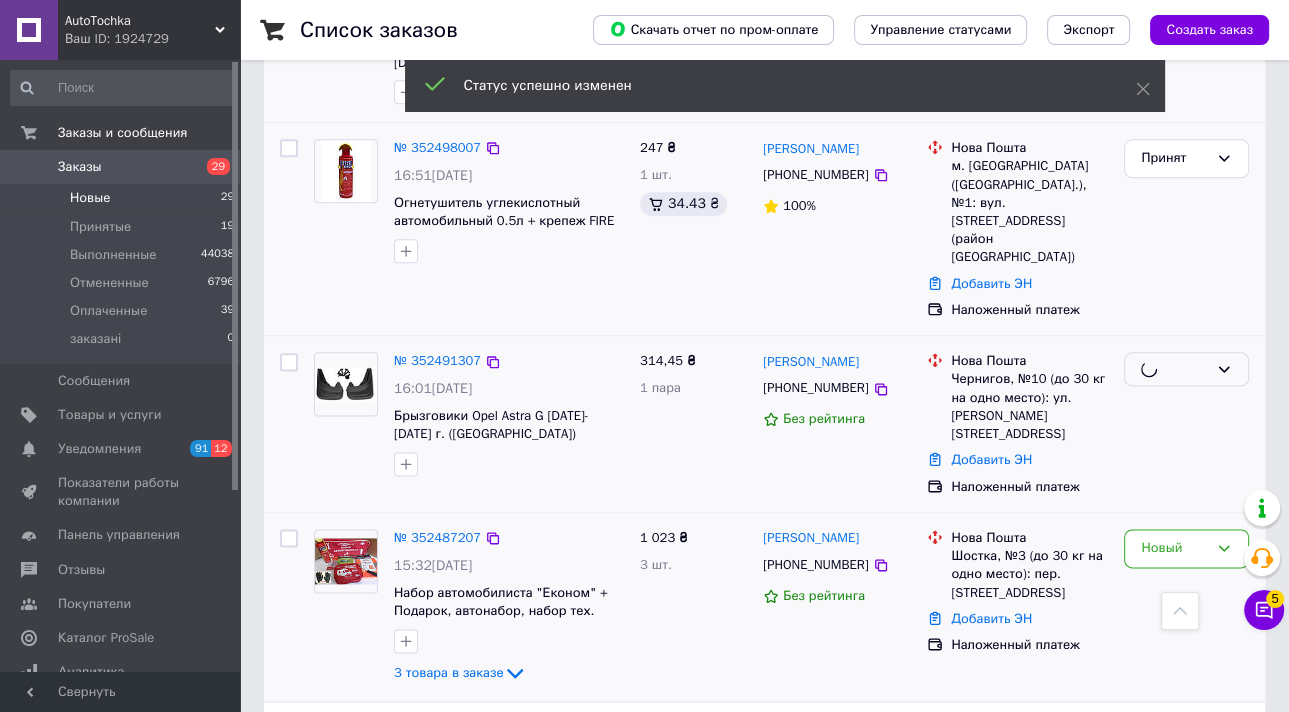 scroll, scrollTop: 2063, scrollLeft: 0, axis: vertical 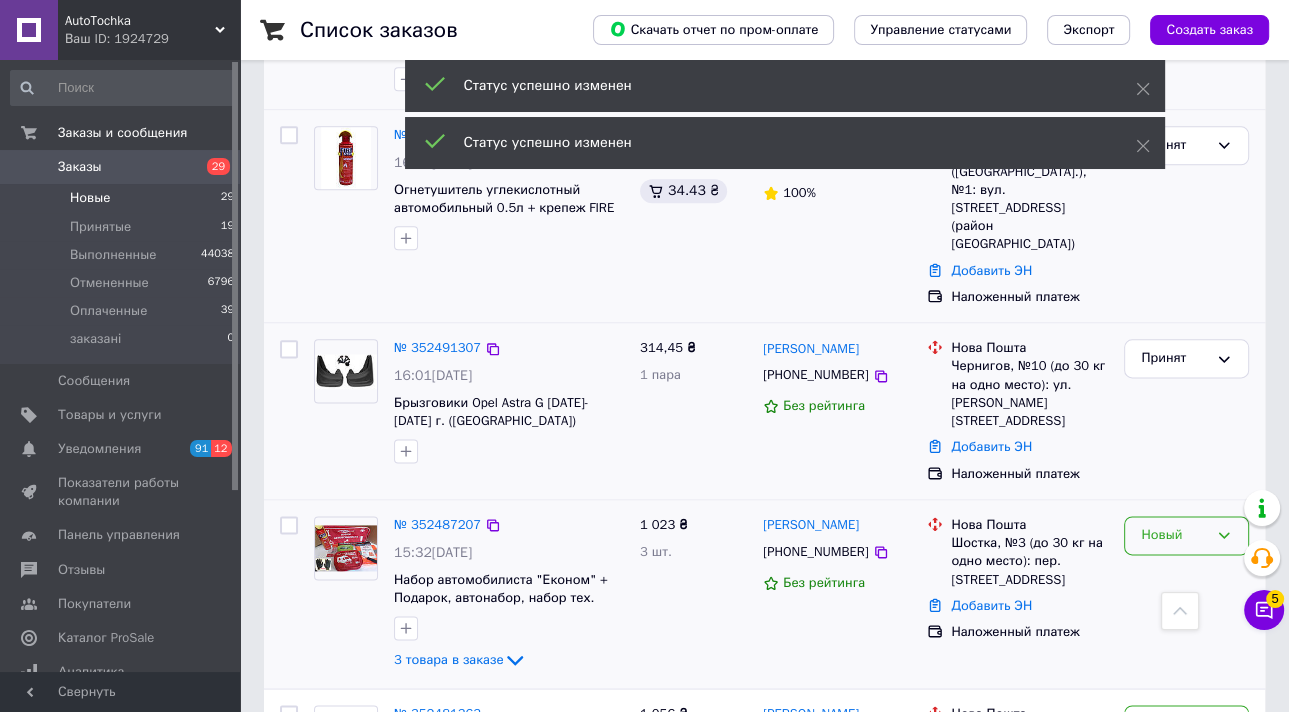 click 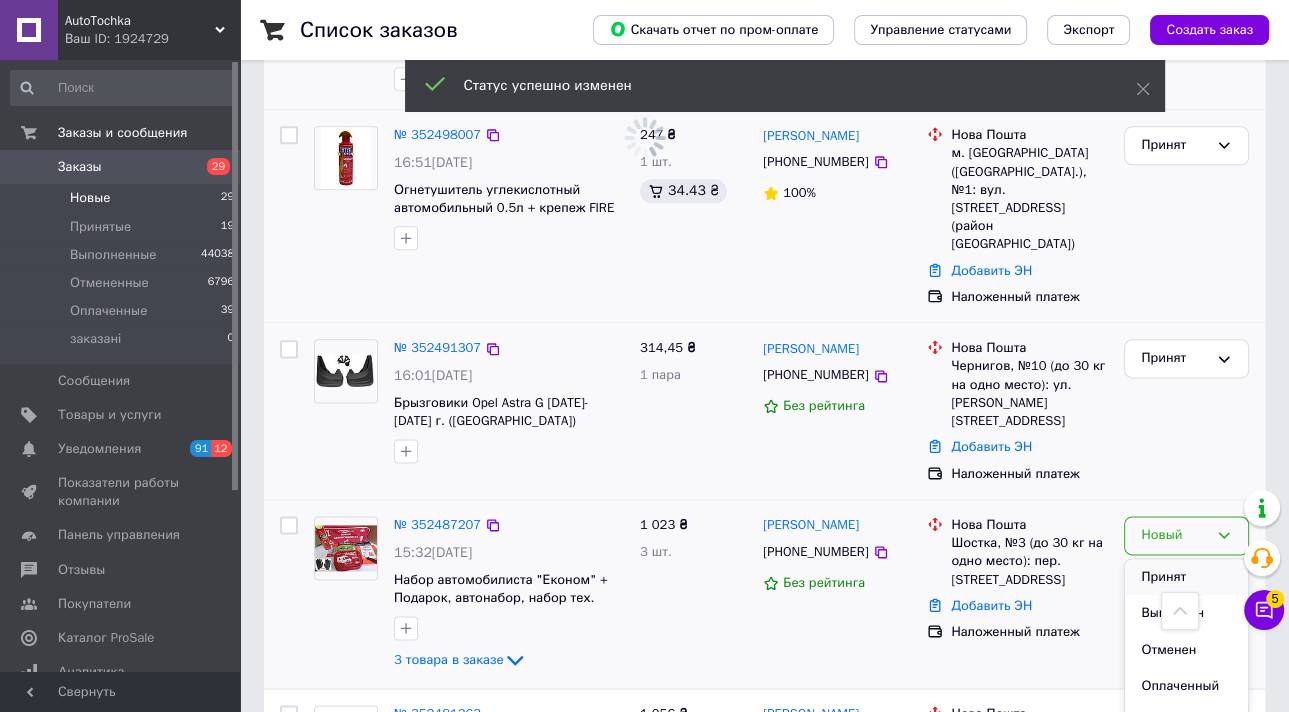 click on "Принят" at bounding box center [1186, 577] 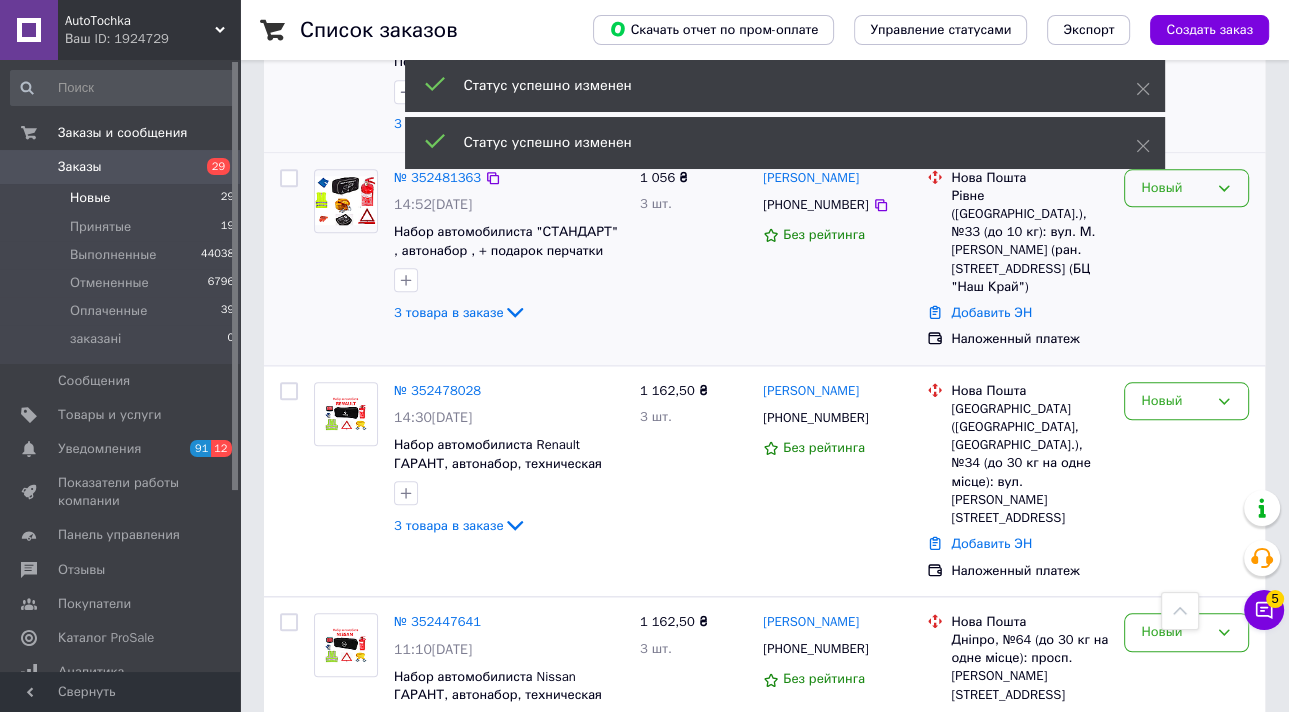 scroll, scrollTop: 1306, scrollLeft: 0, axis: vertical 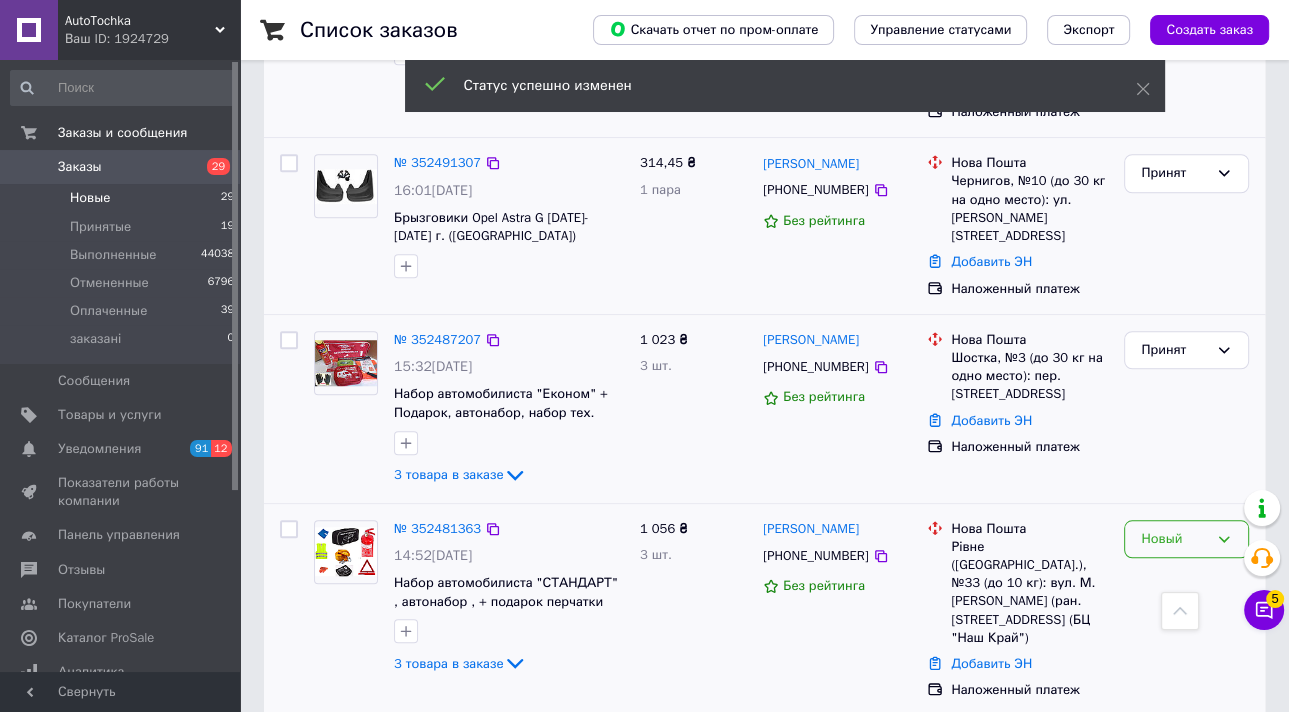 drag, startPoint x: 1236, startPoint y: 440, endPoint x: 1227, endPoint y: 448, distance: 12.0415945 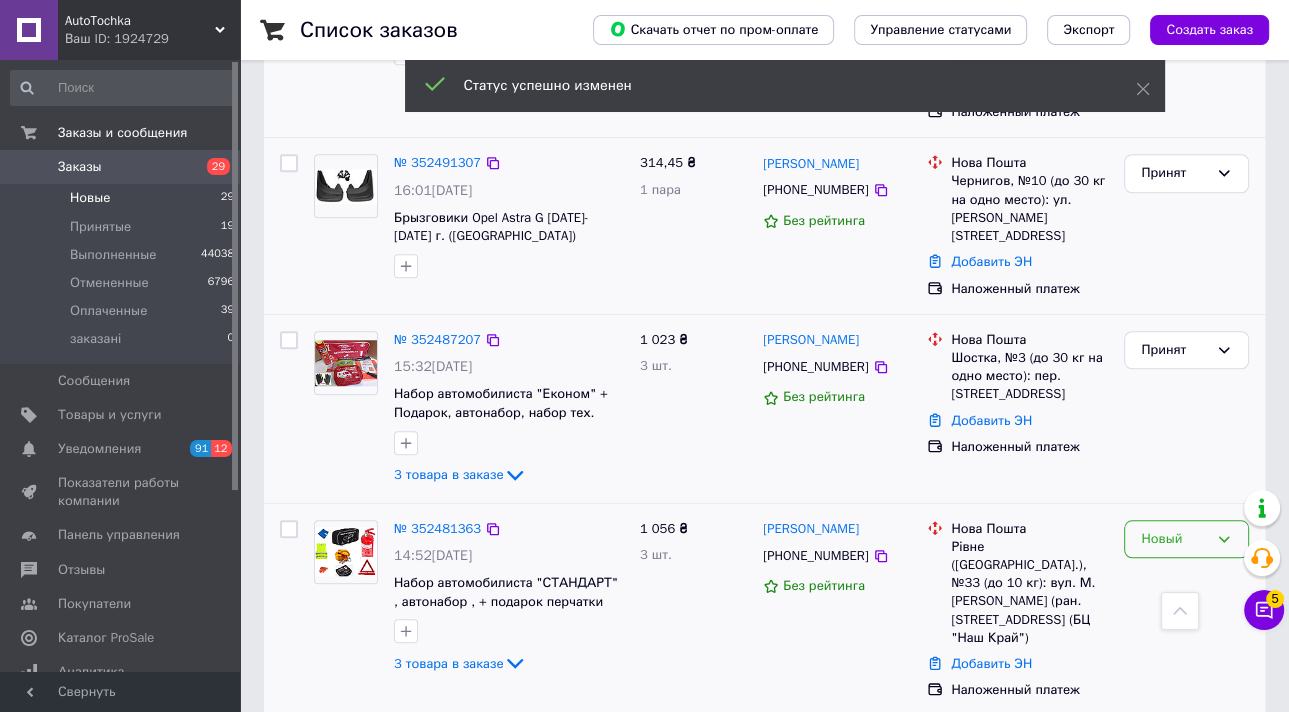 click on "Новый" at bounding box center [1186, 539] 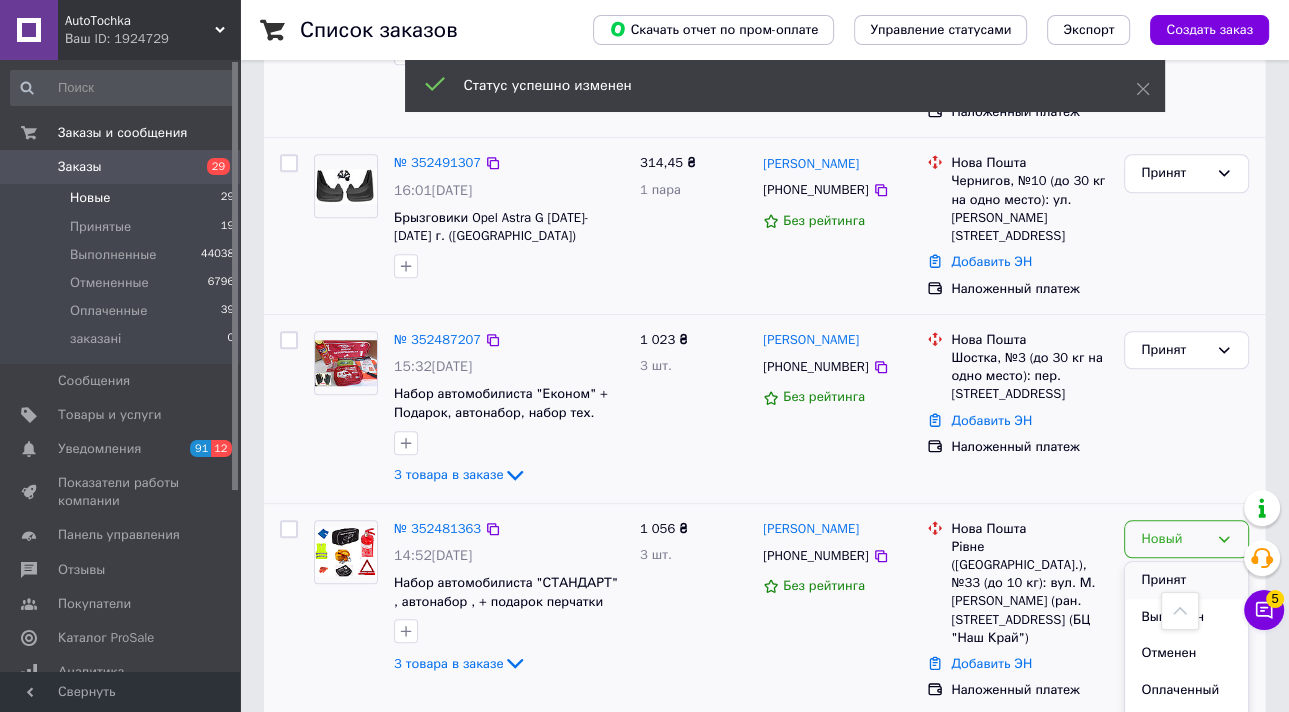 click on "Принят" at bounding box center [1186, 580] 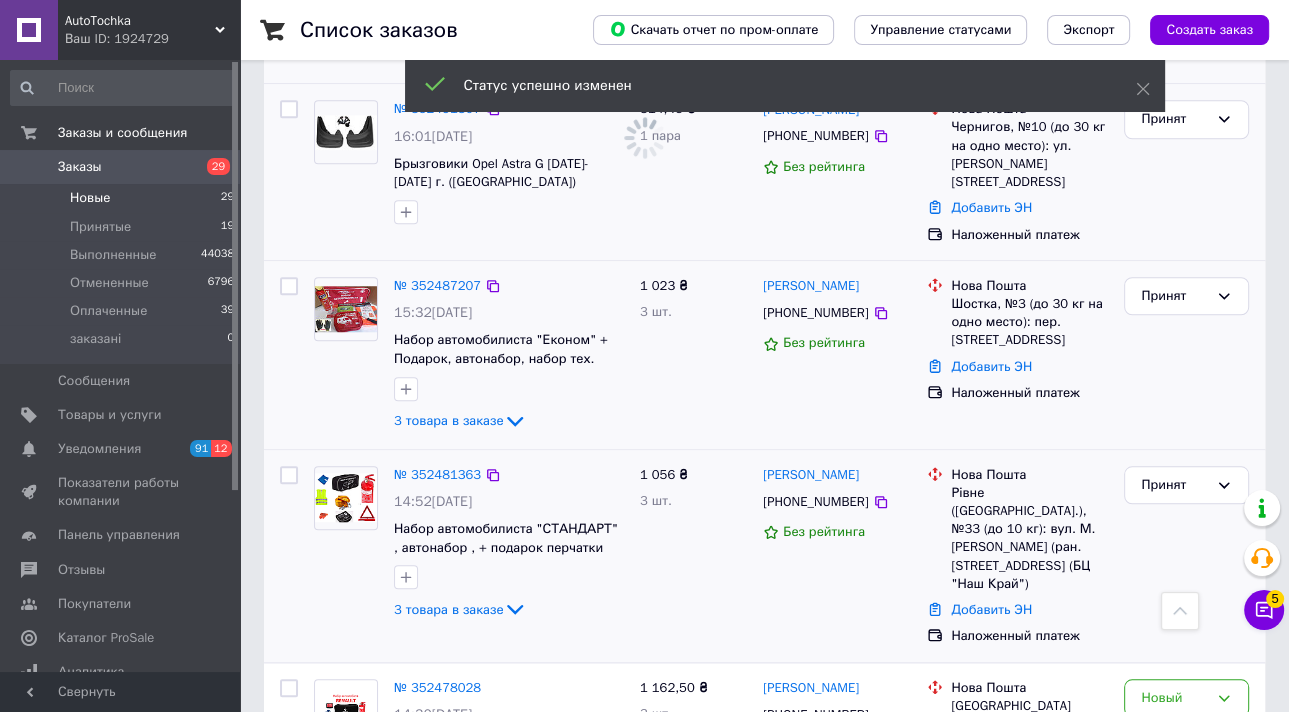 scroll, scrollTop: 1466, scrollLeft: 0, axis: vertical 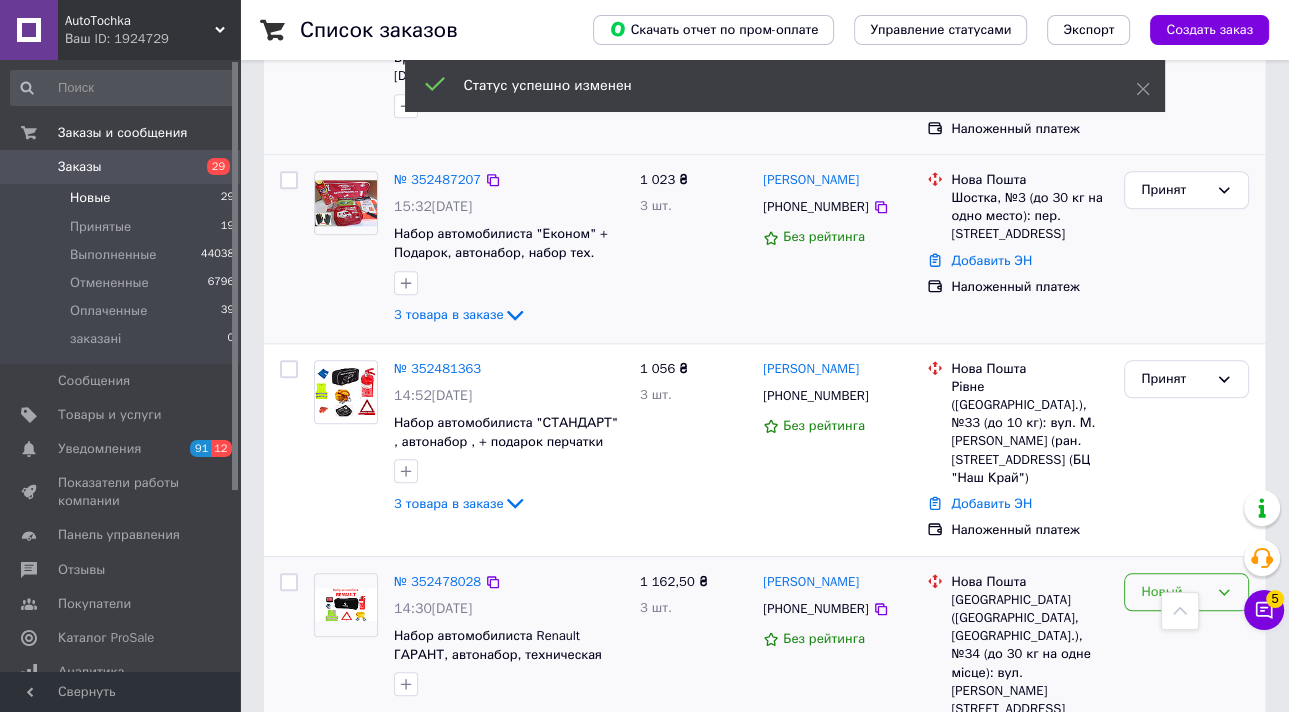 click on "Новый" at bounding box center (1186, 592) 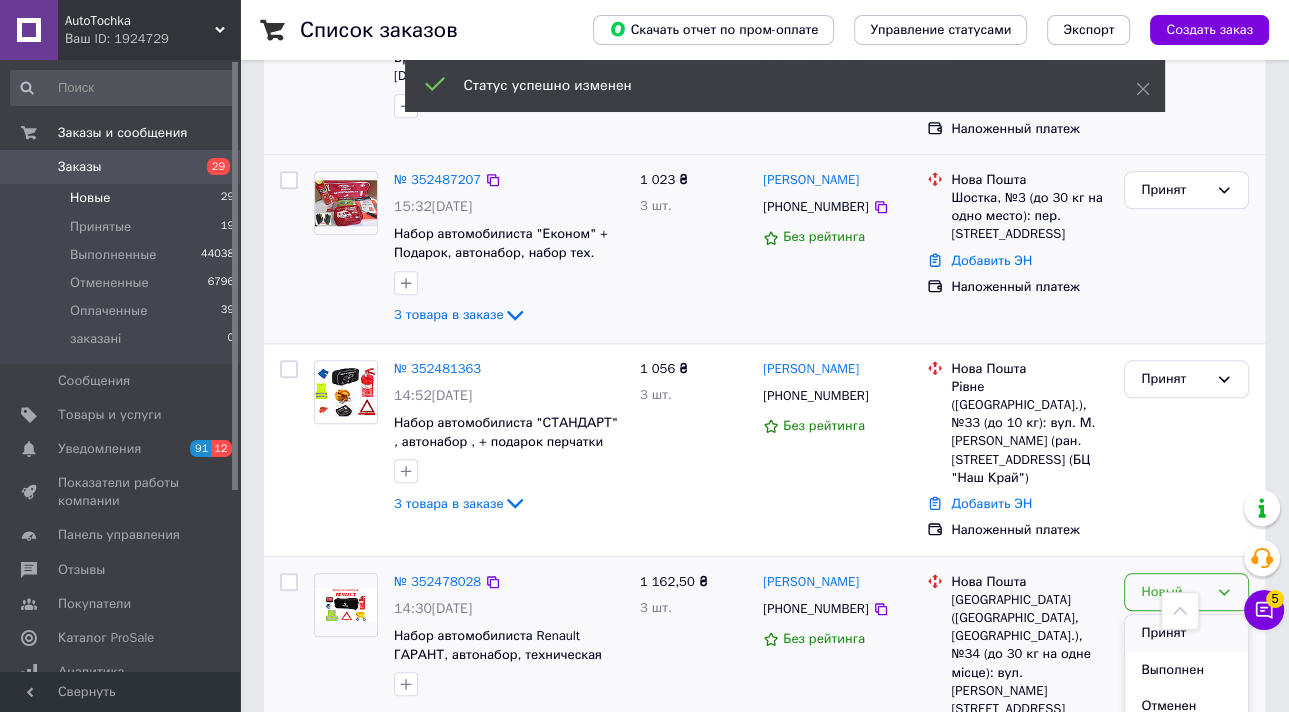 click on "Принят" at bounding box center [1186, 633] 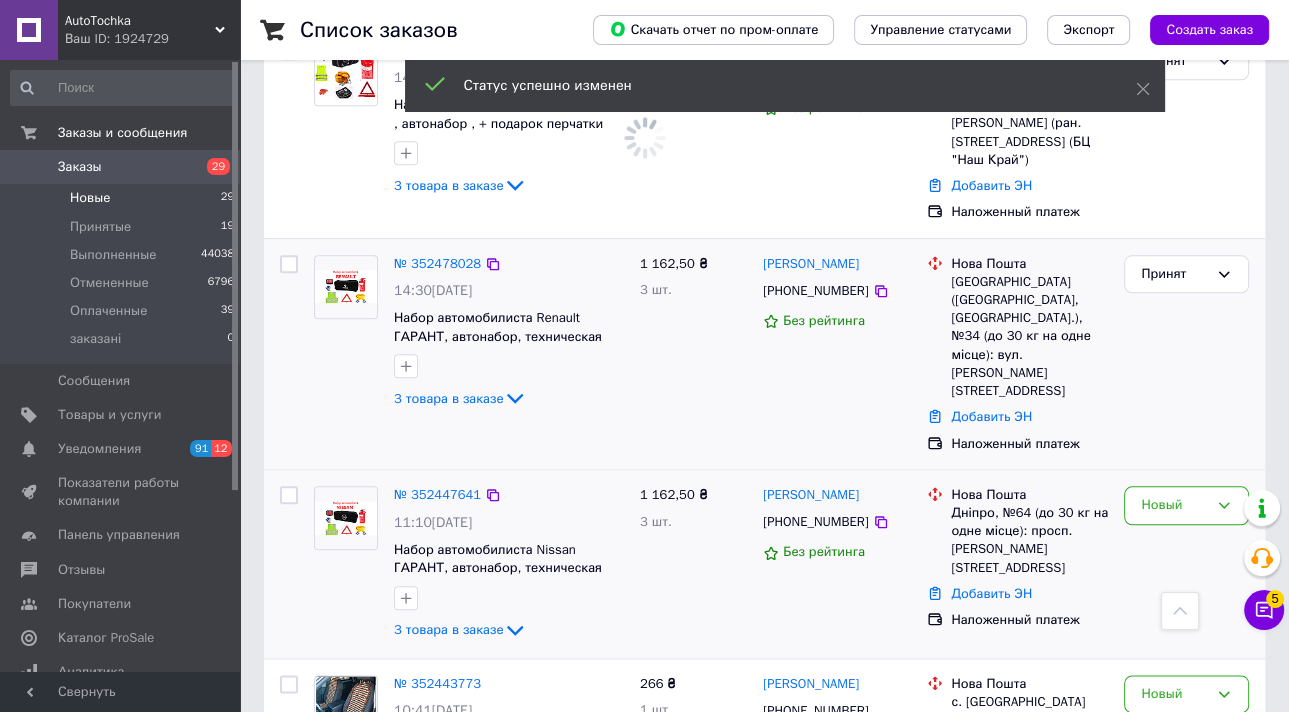 scroll, scrollTop: 1786, scrollLeft: 0, axis: vertical 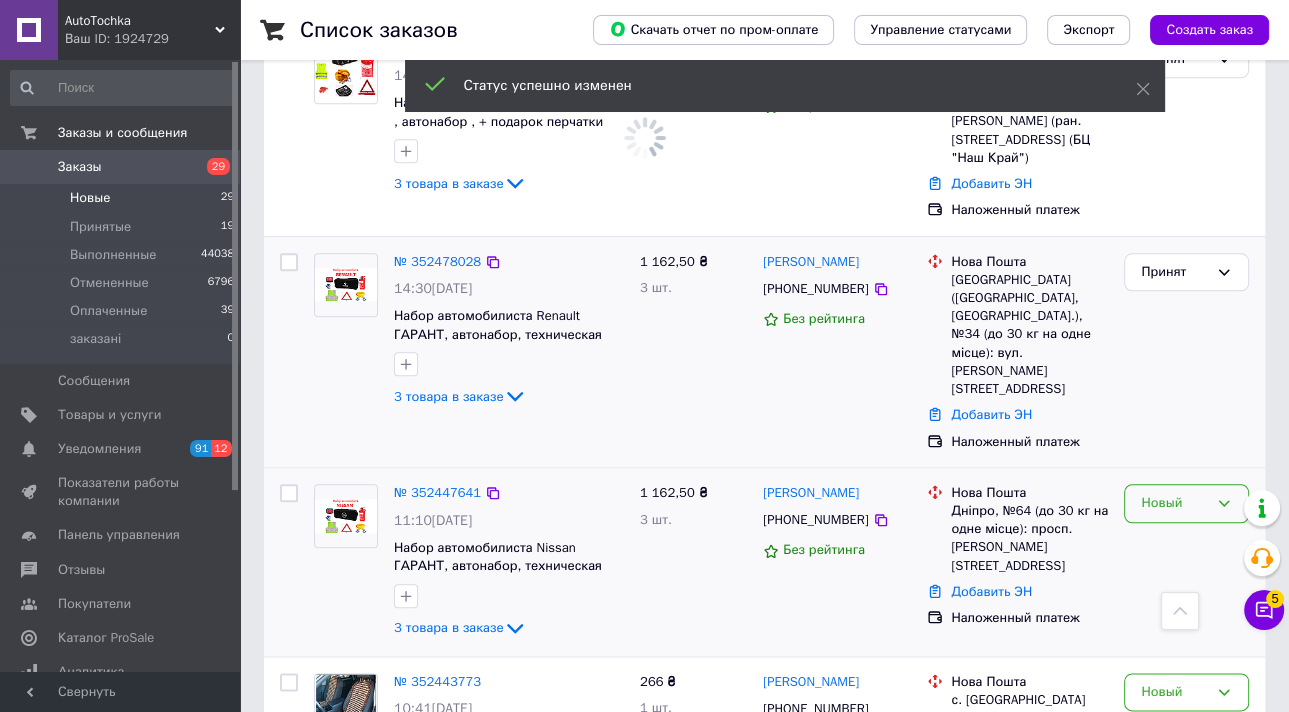 click 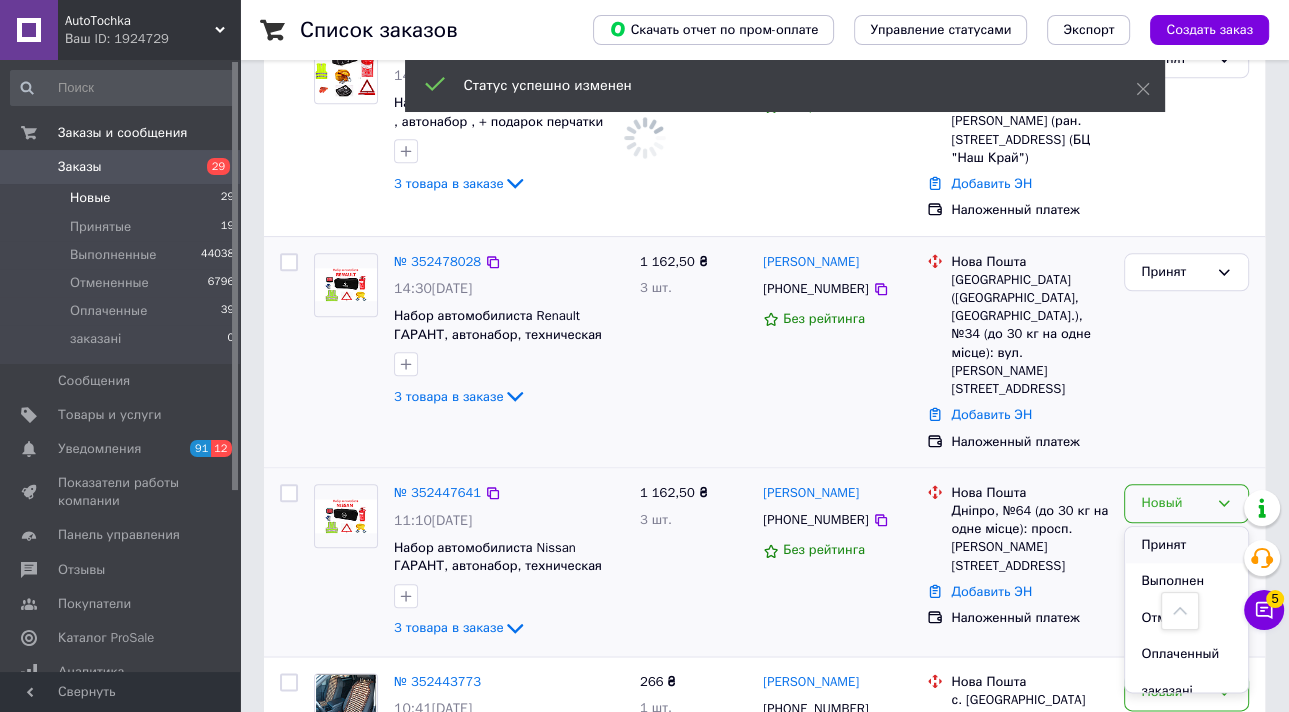 click on "Принят" at bounding box center (1186, 545) 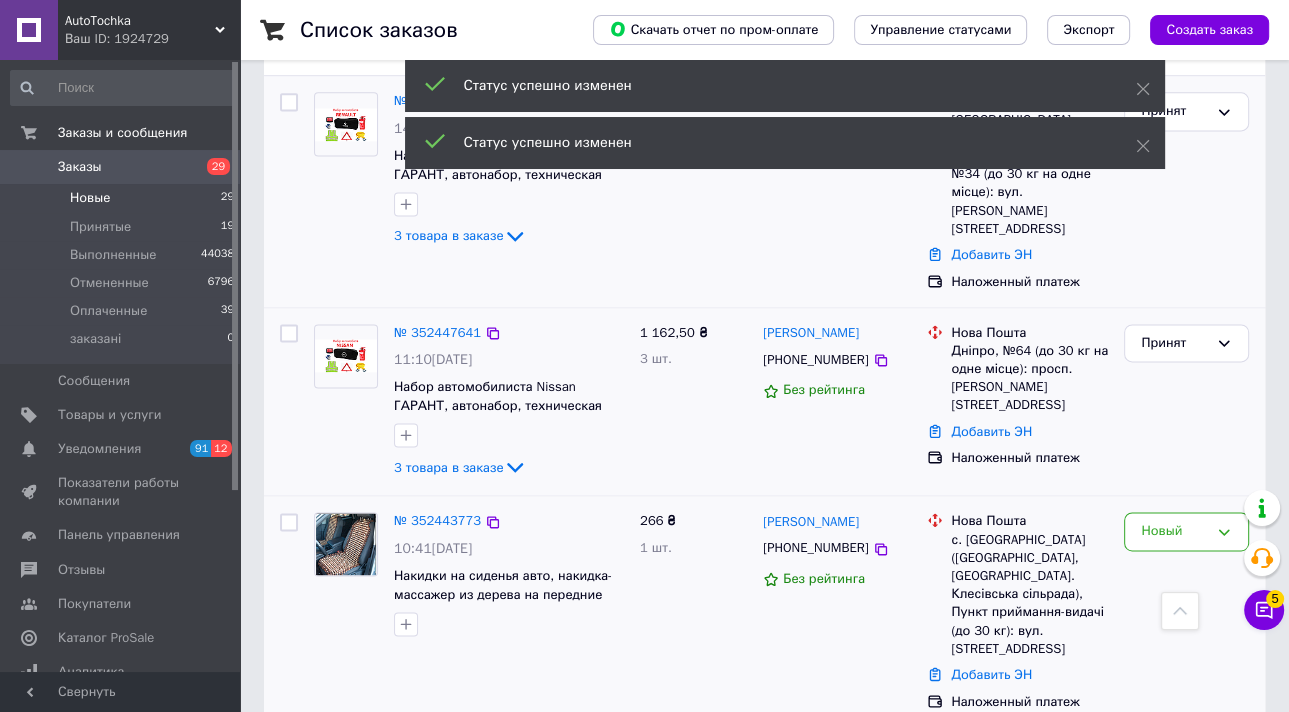 scroll, scrollTop: 2377, scrollLeft: 0, axis: vertical 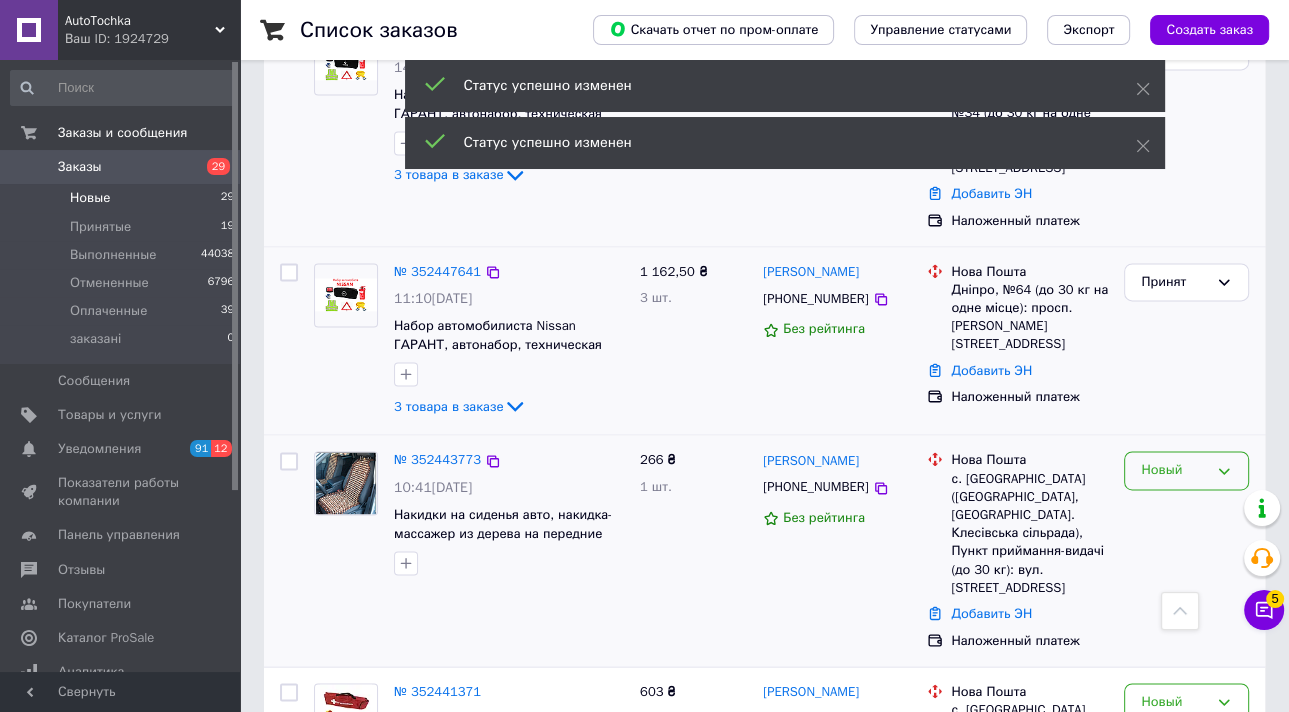 click on "Новый" at bounding box center (1186, 470) 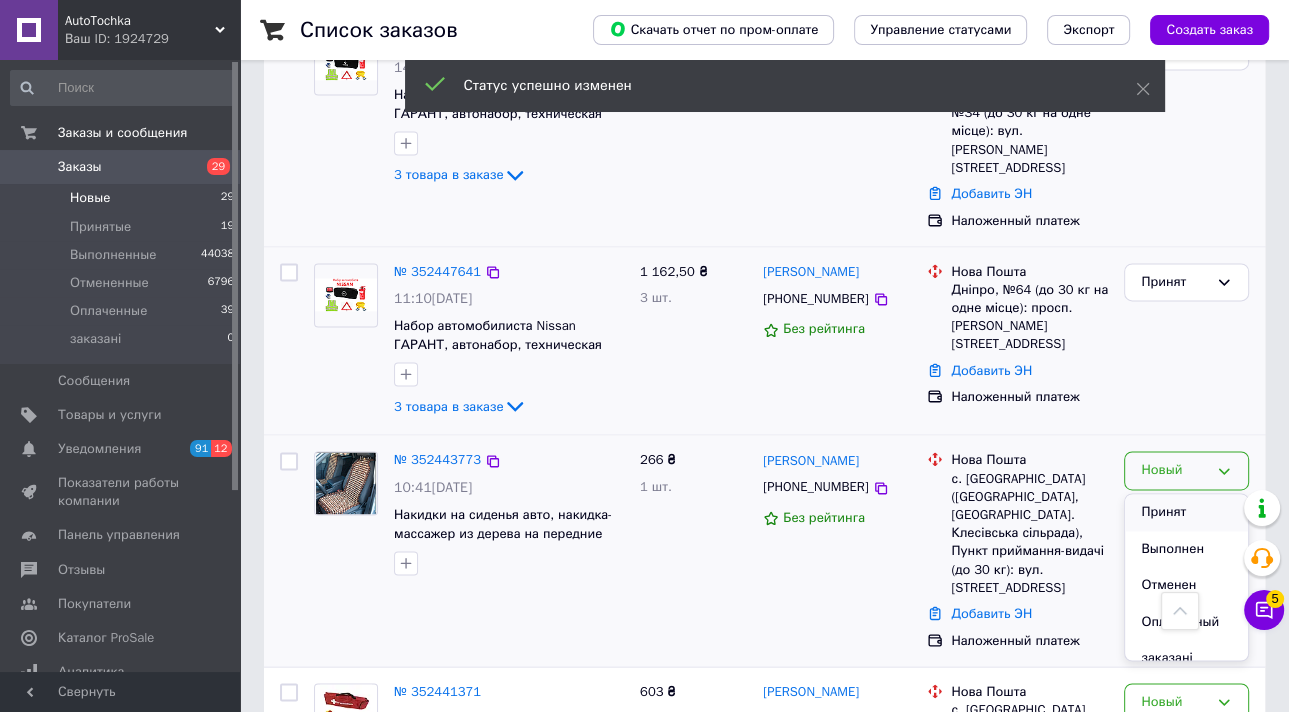 click on "Принят" at bounding box center (1186, 512) 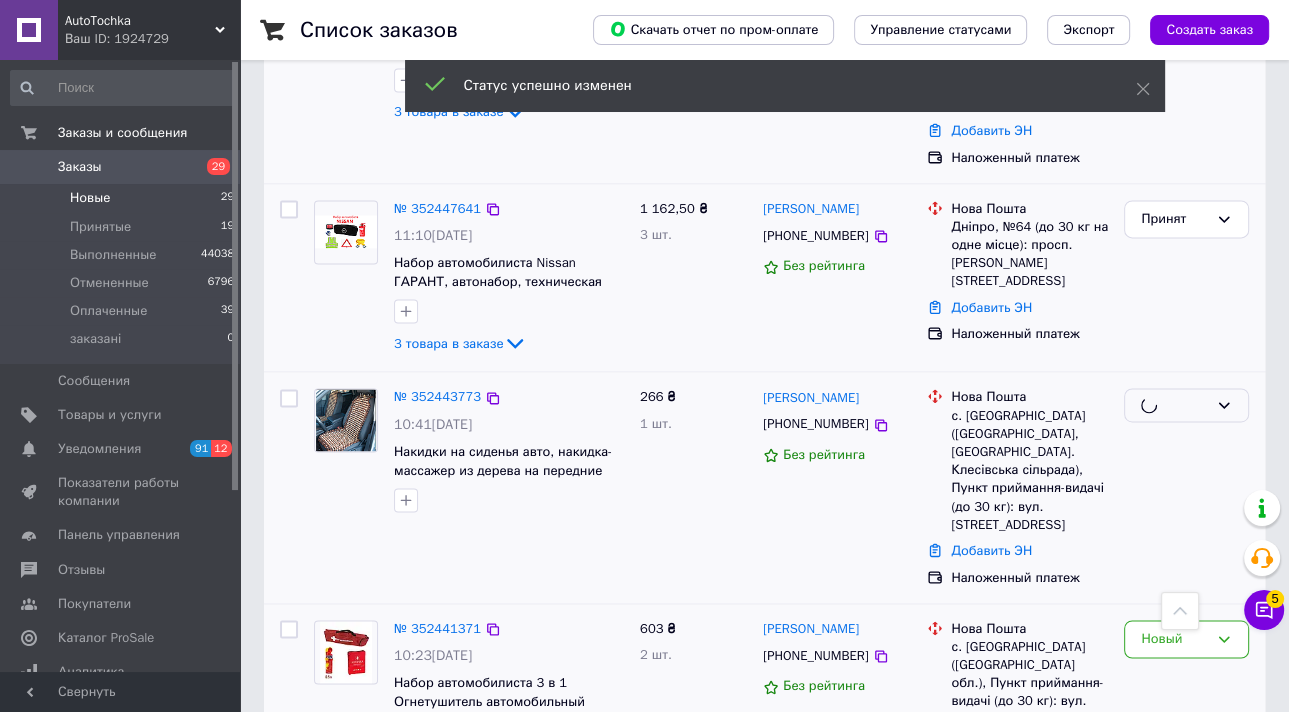 scroll, scrollTop: 2617, scrollLeft: 0, axis: vertical 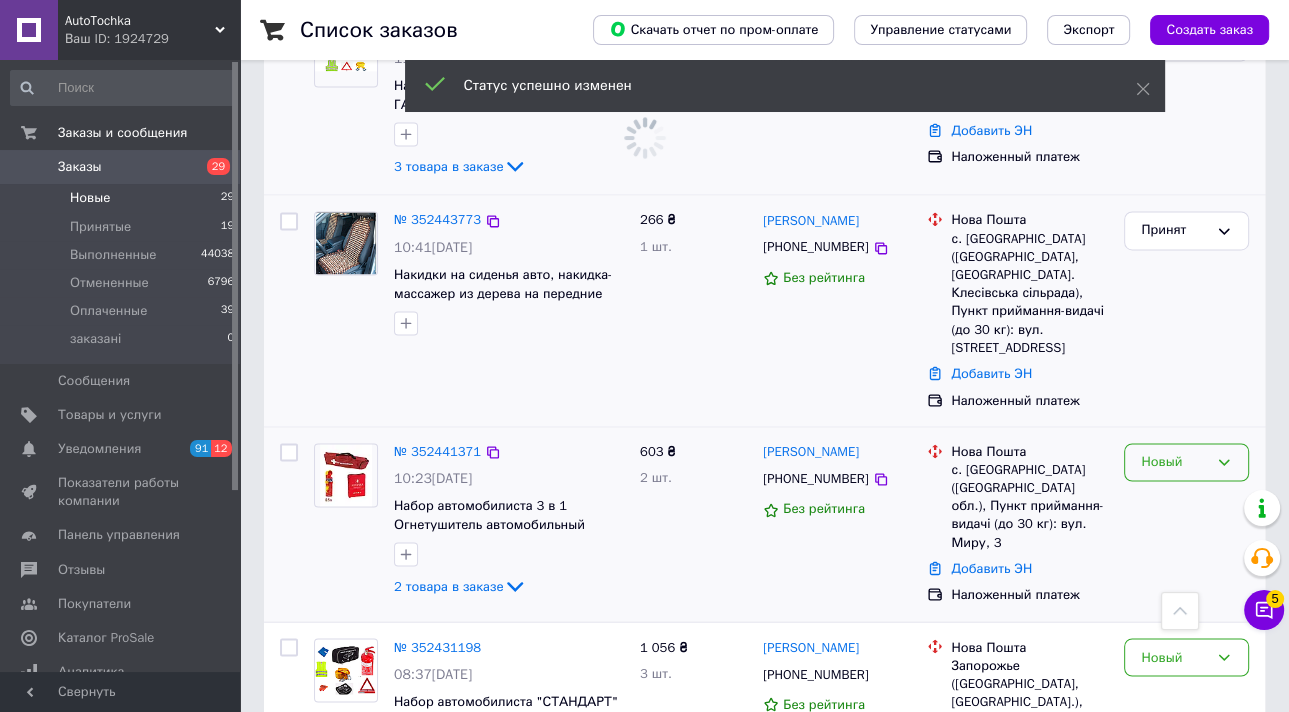 click on "Новый" at bounding box center [1186, 462] 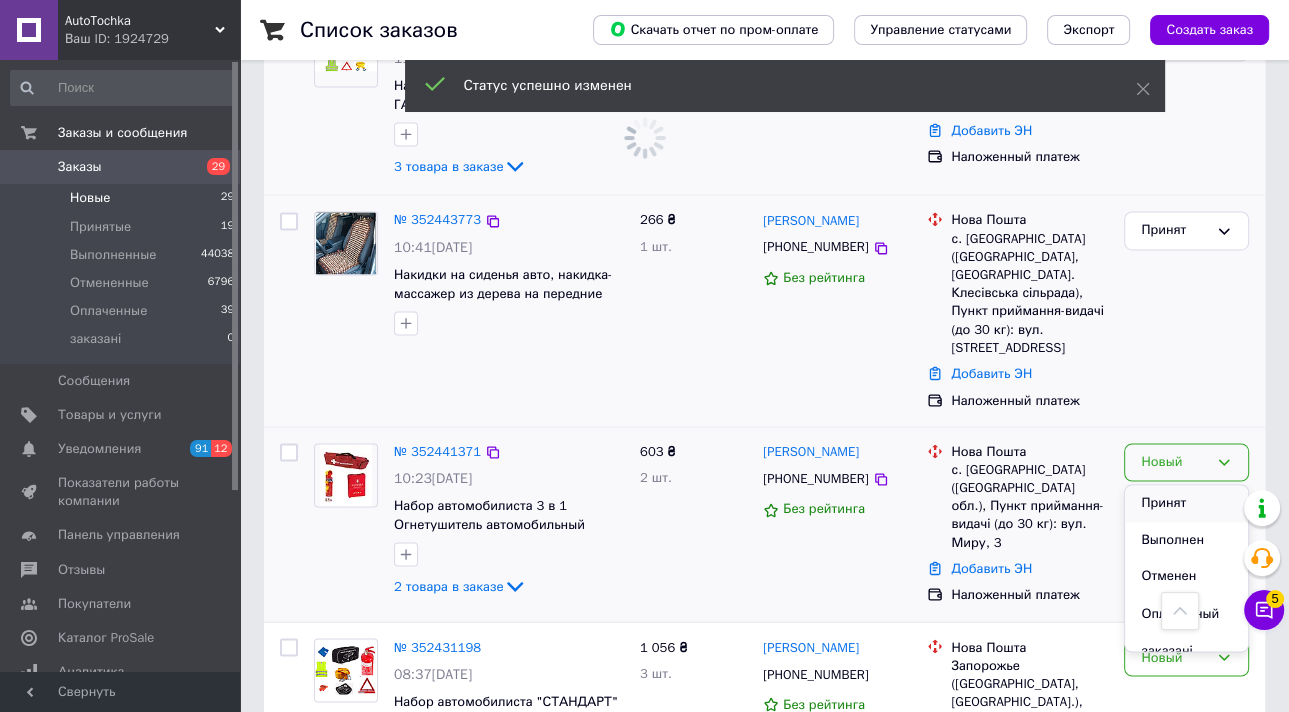 click on "Принят" at bounding box center [1186, 503] 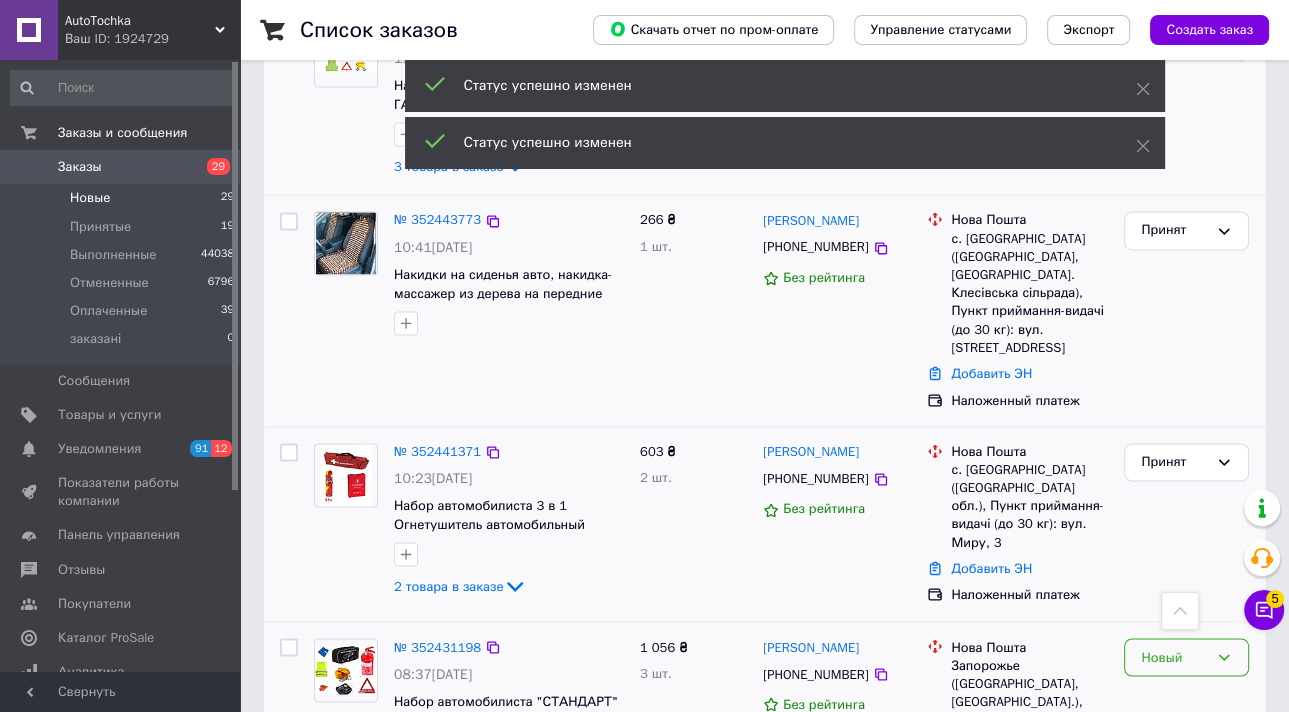click 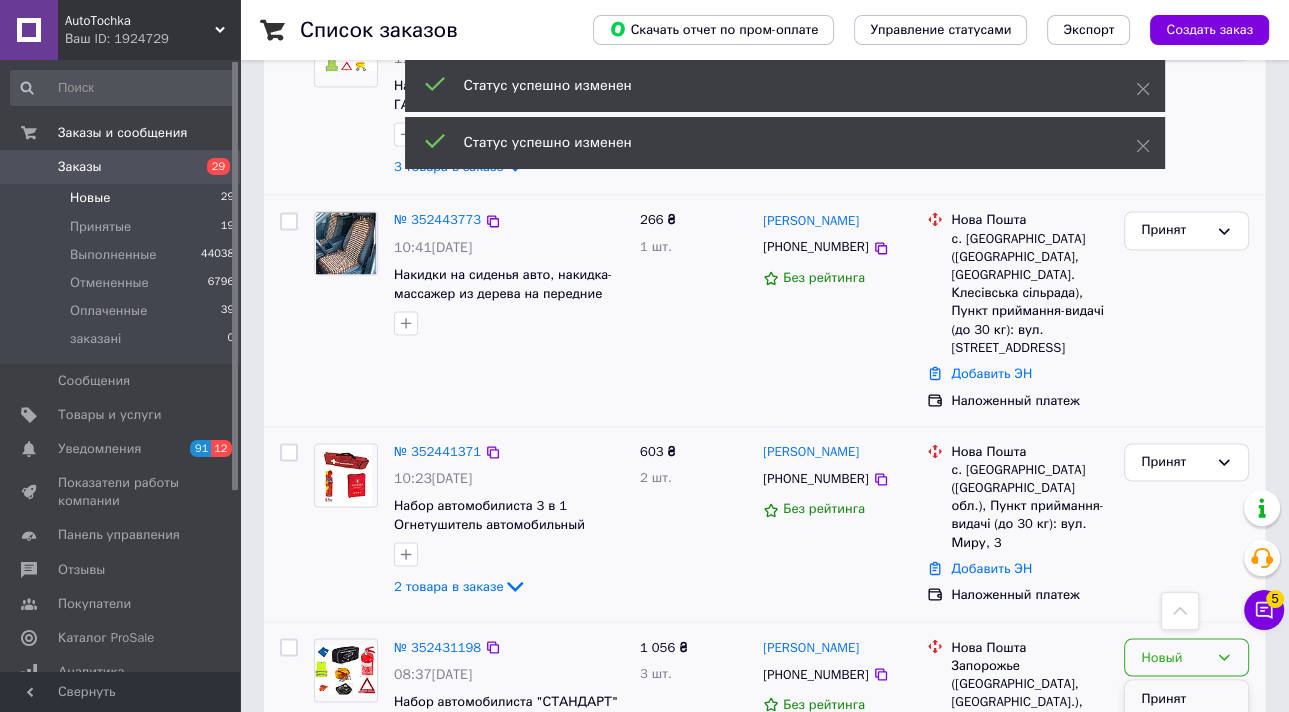 click on "Принят" at bounding box center (1186, 698) 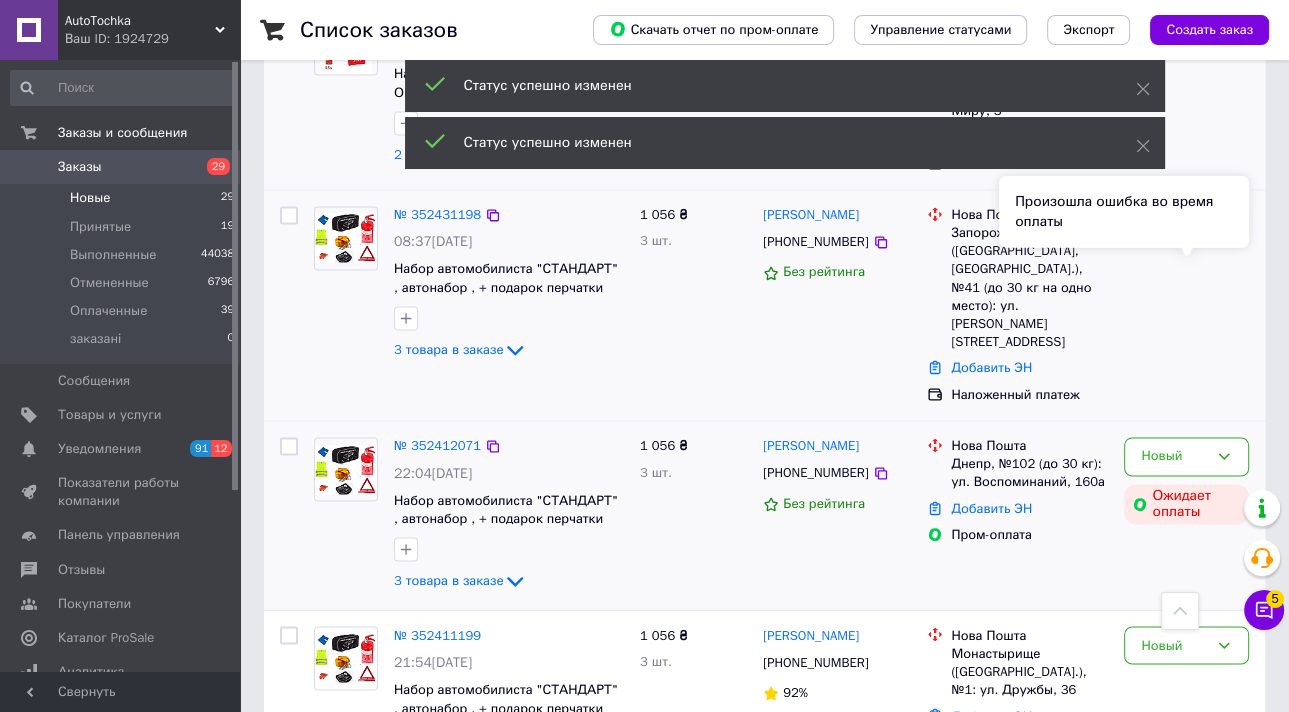 scroll, scrollTop: 2666, scrollLeft: 0, axis: vertical 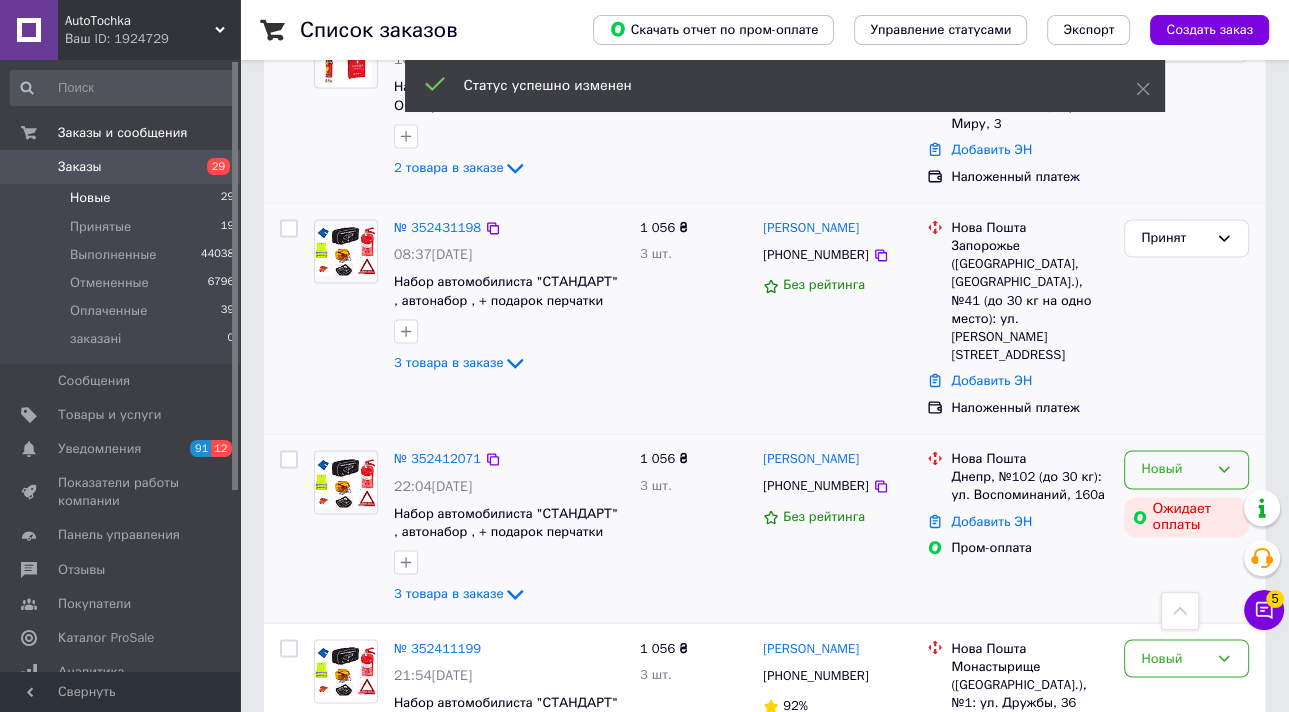 click 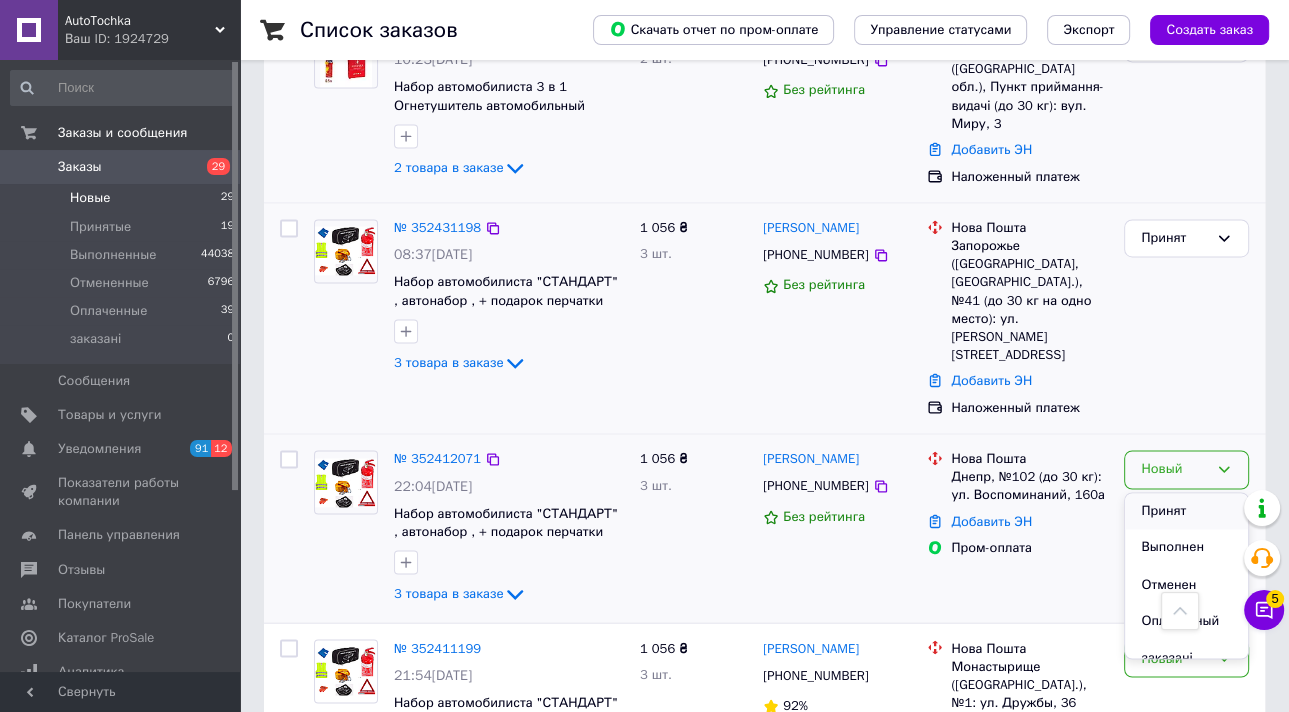 click on "Принят" at bounding box center [1186, 511] 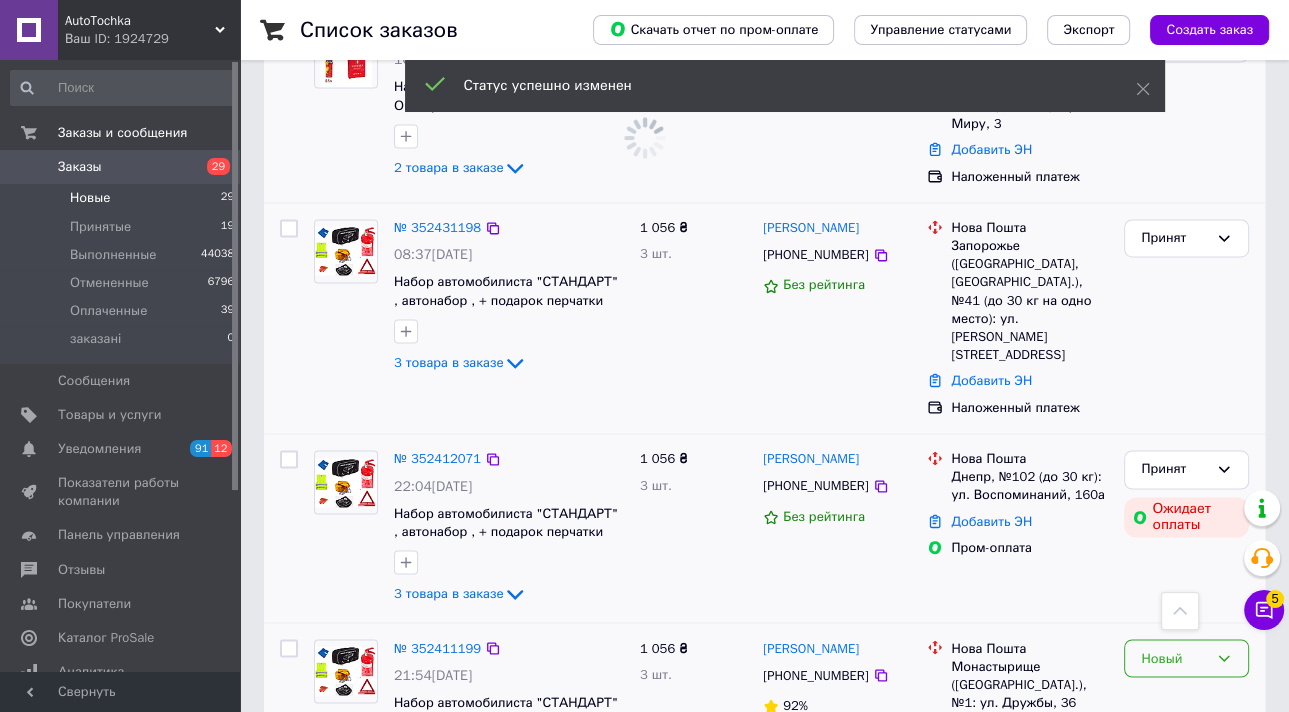 click on "Новый" at bounding box center (1186, 658) 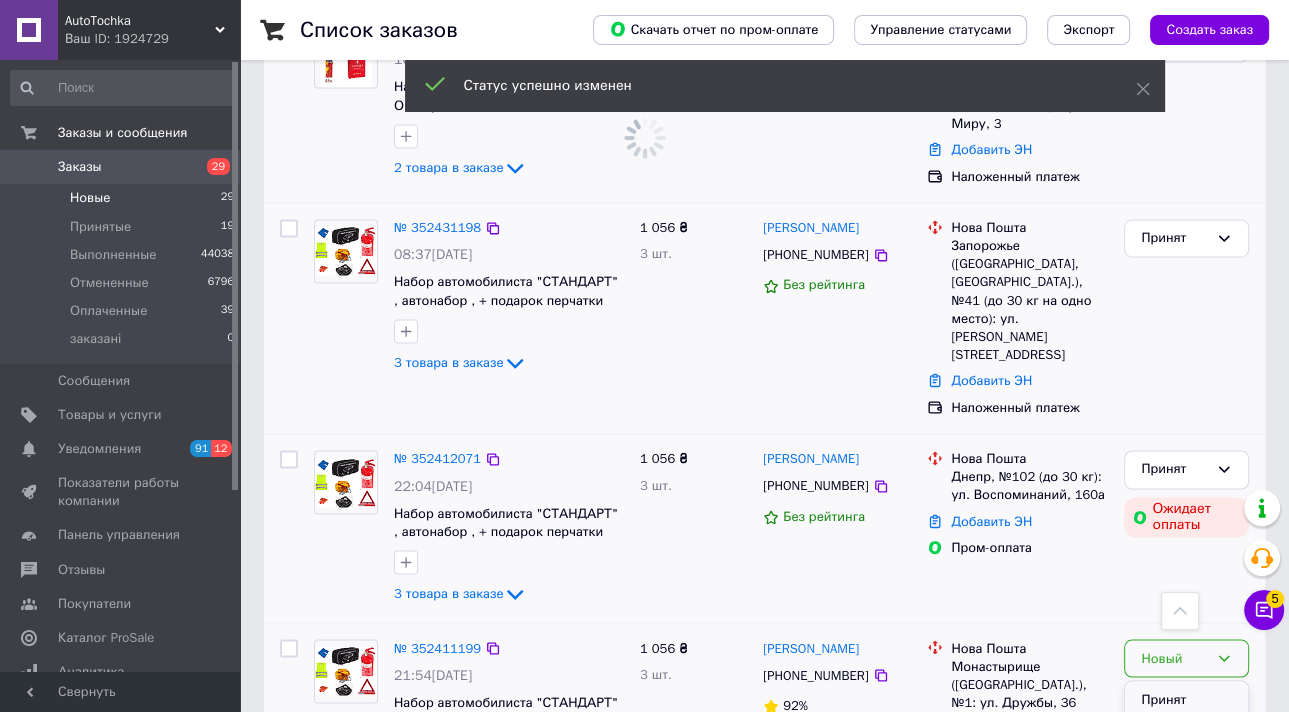 click on "Принят" at bounding box center [1186, 699] 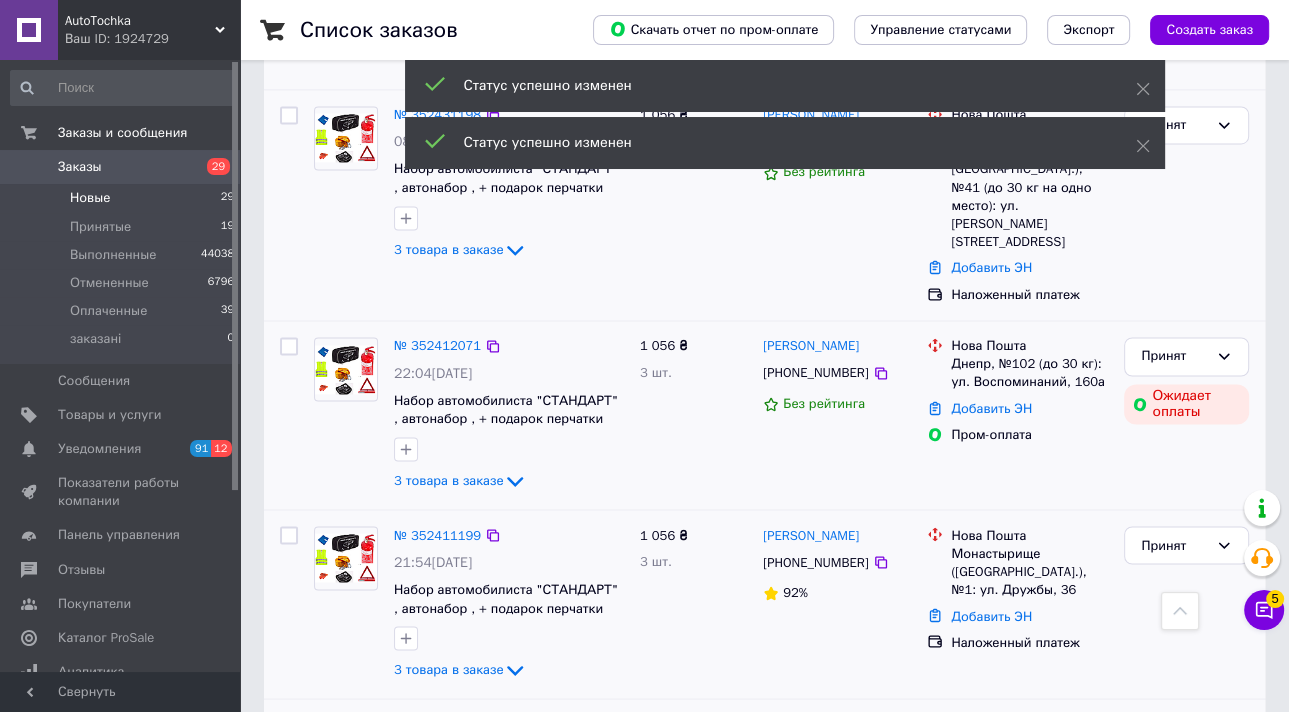 scroll, scrollTop: 2826, scrollLeft: 0, axis: vertical 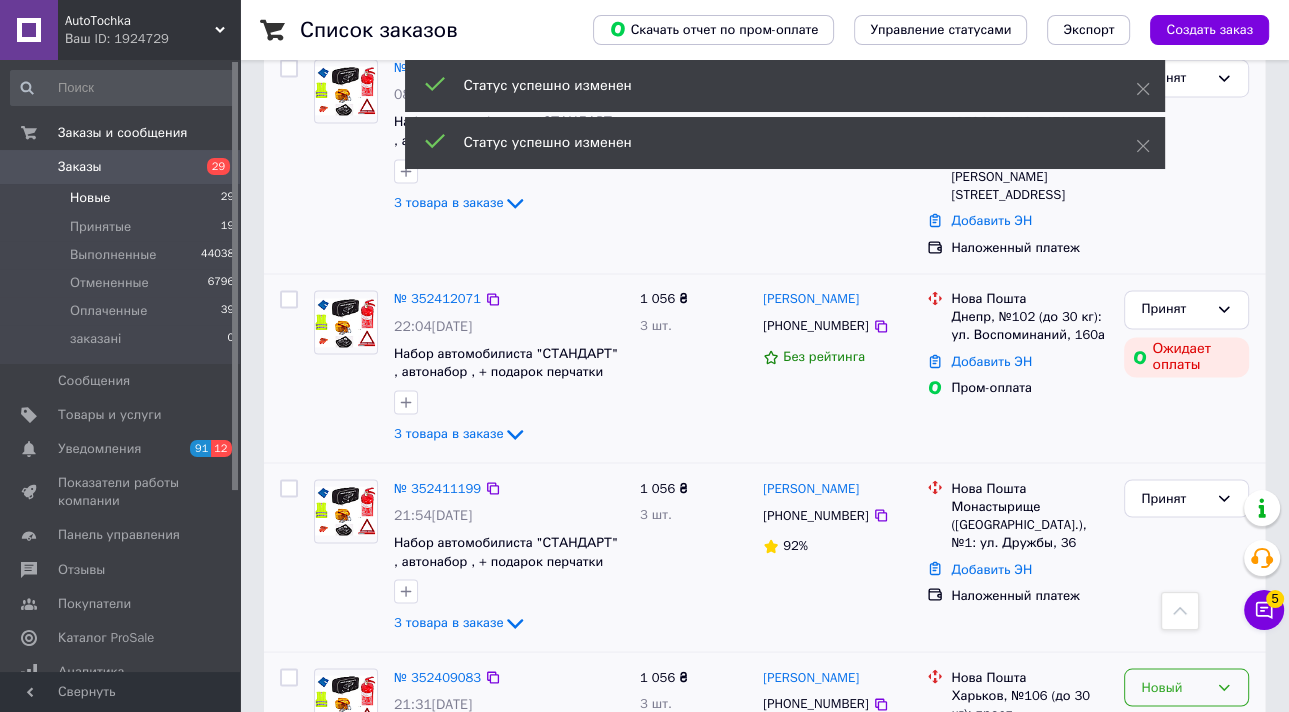 click 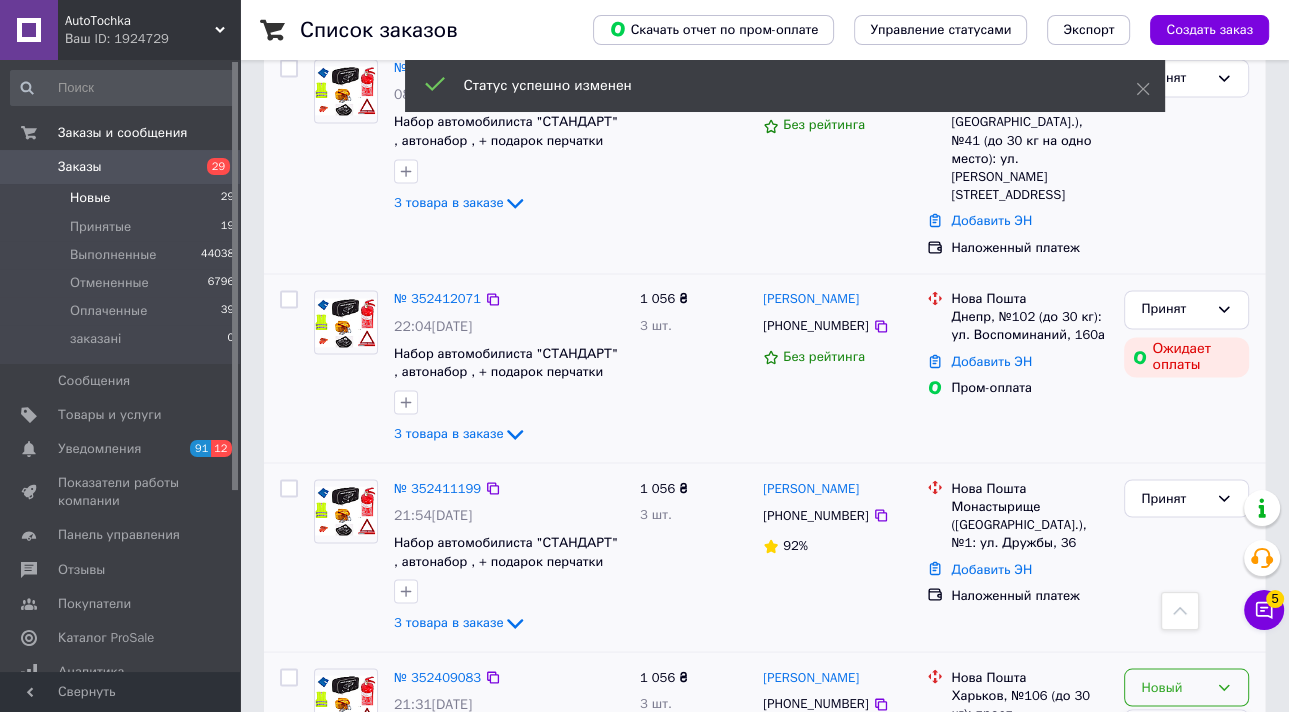 click on "Принят" at bounding box center [1186, 728] 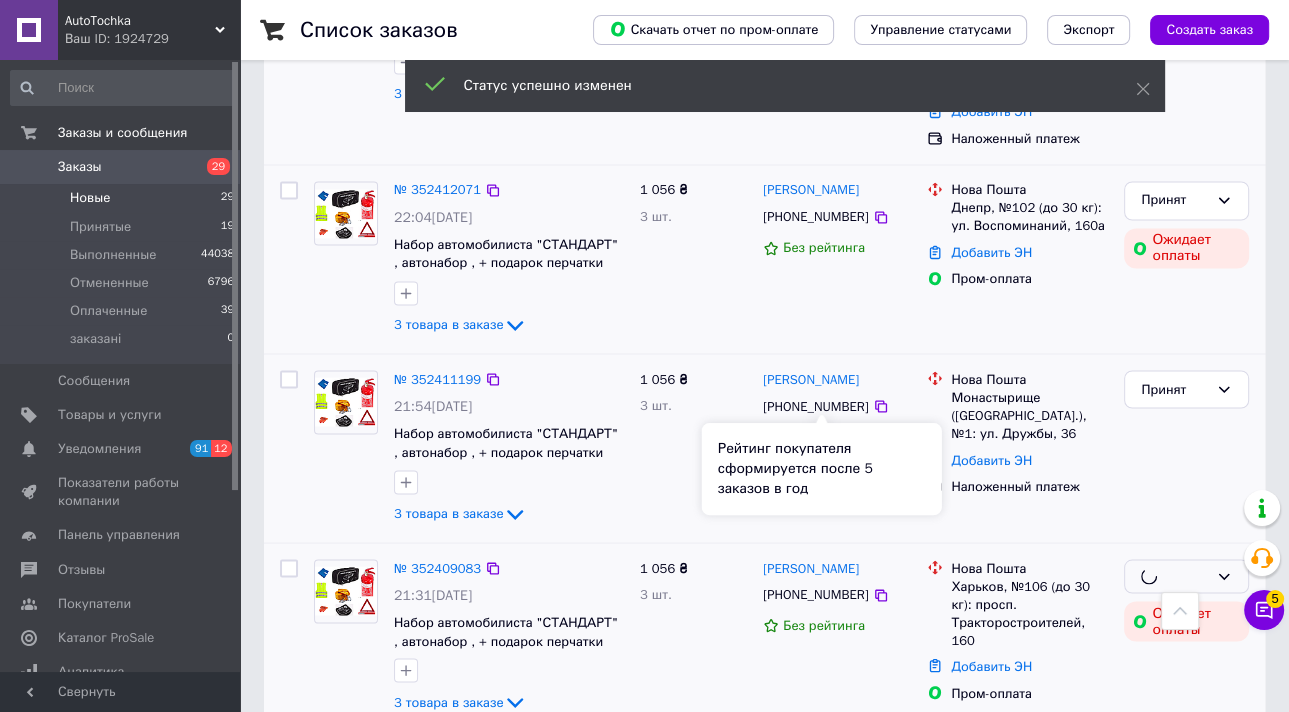 scroll, scrollTop: 3146, scrollLeft: 0, axis: vertical 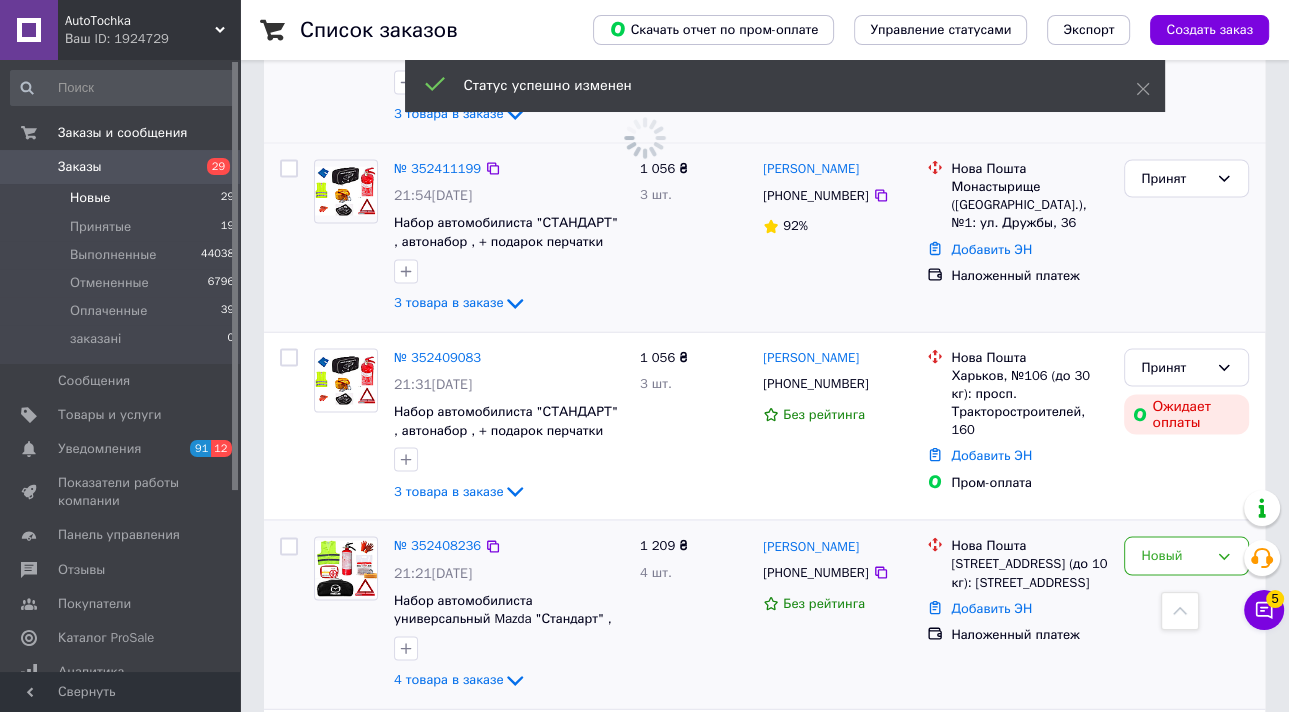 drag, startPoint x: 1231, startPoint y: 336, endPoint x: 1230, endPoint y: 351, distance: 15.033297 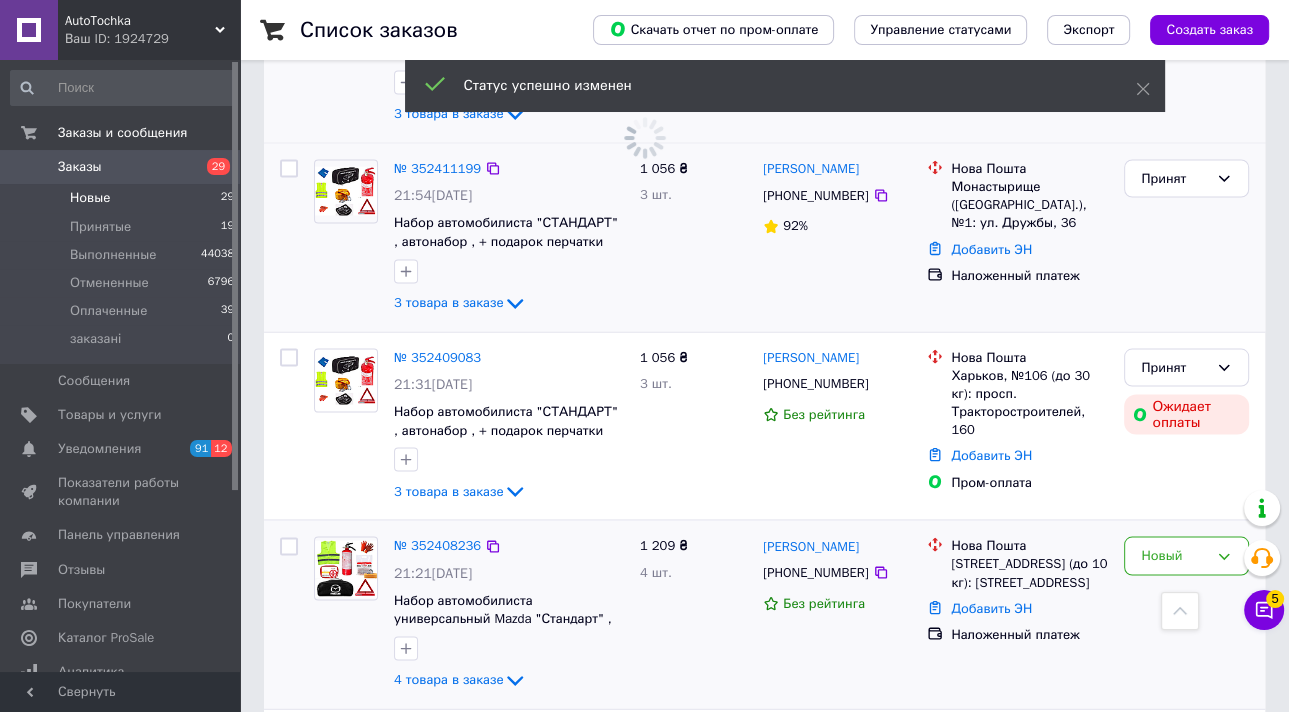 click 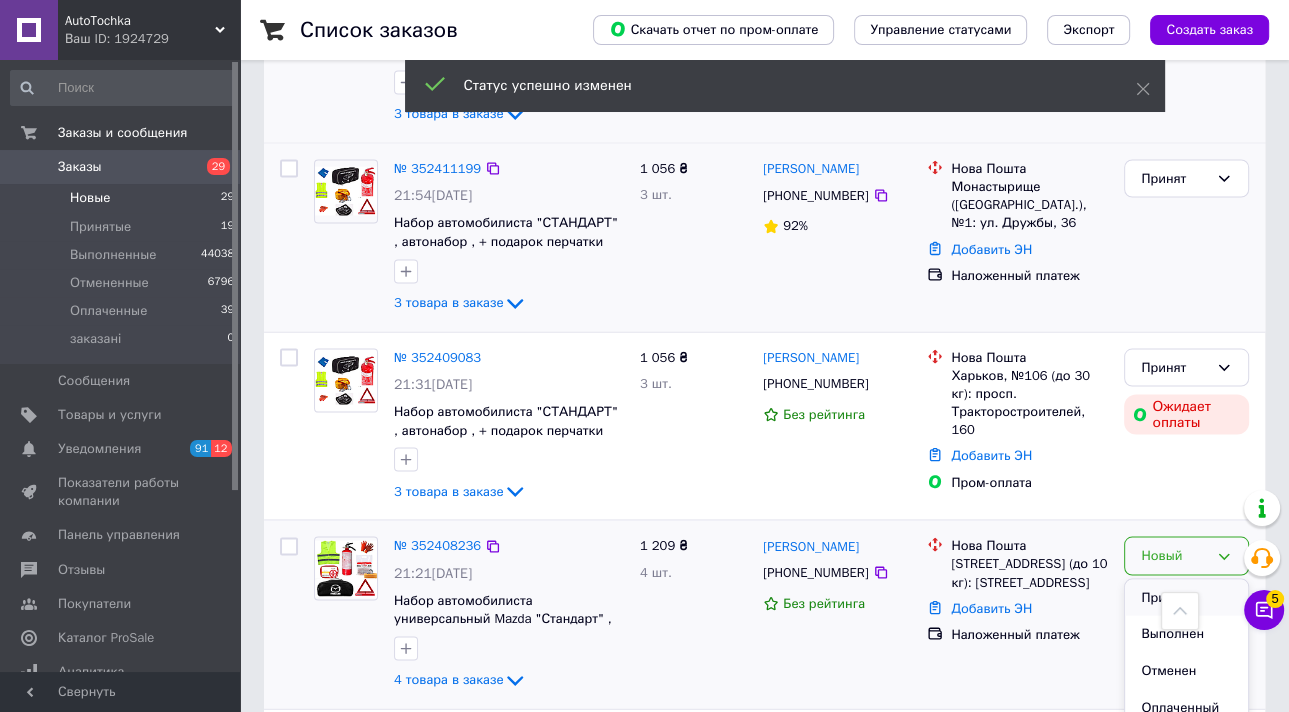 click on "Принят" at bounding box center (1186, 597) 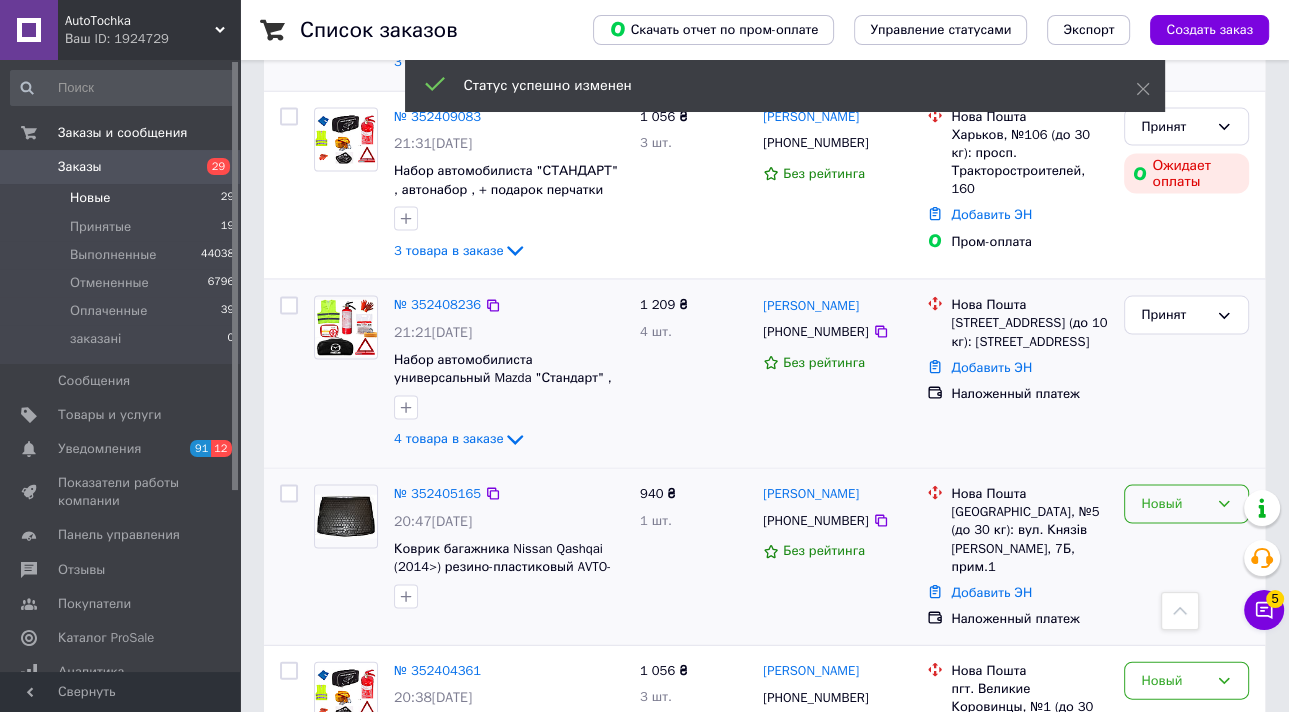 click on "Новый" at bounding box center [1186, 504] 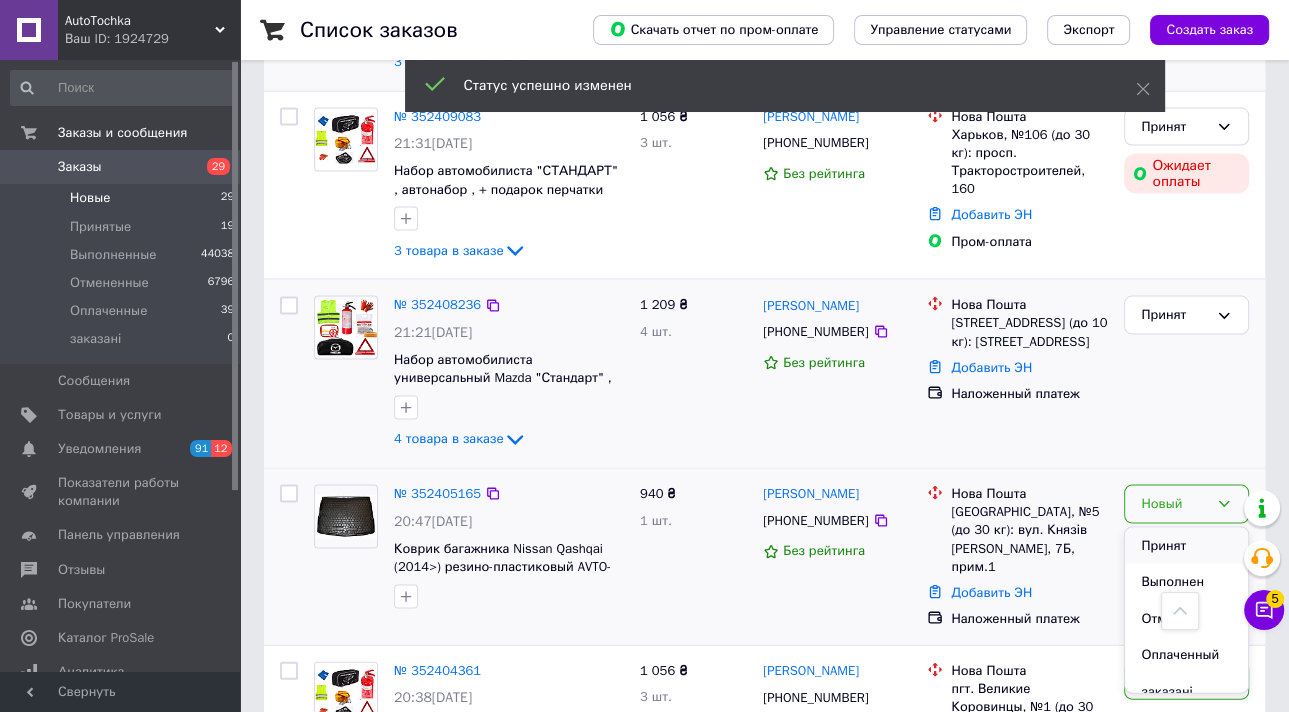 click on "Принят" at bounding box center [1186, 546] 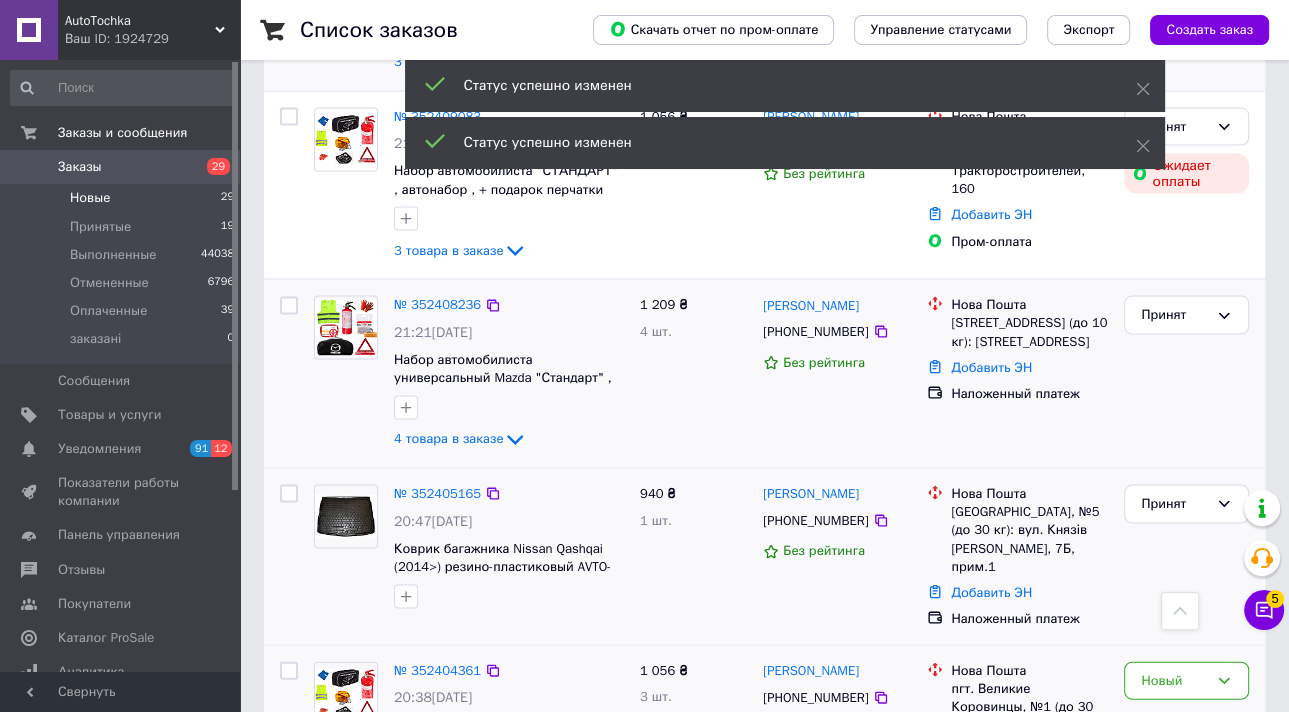 scroll, scrollTop: 3546, scrollLeft: 0, axis: vertical 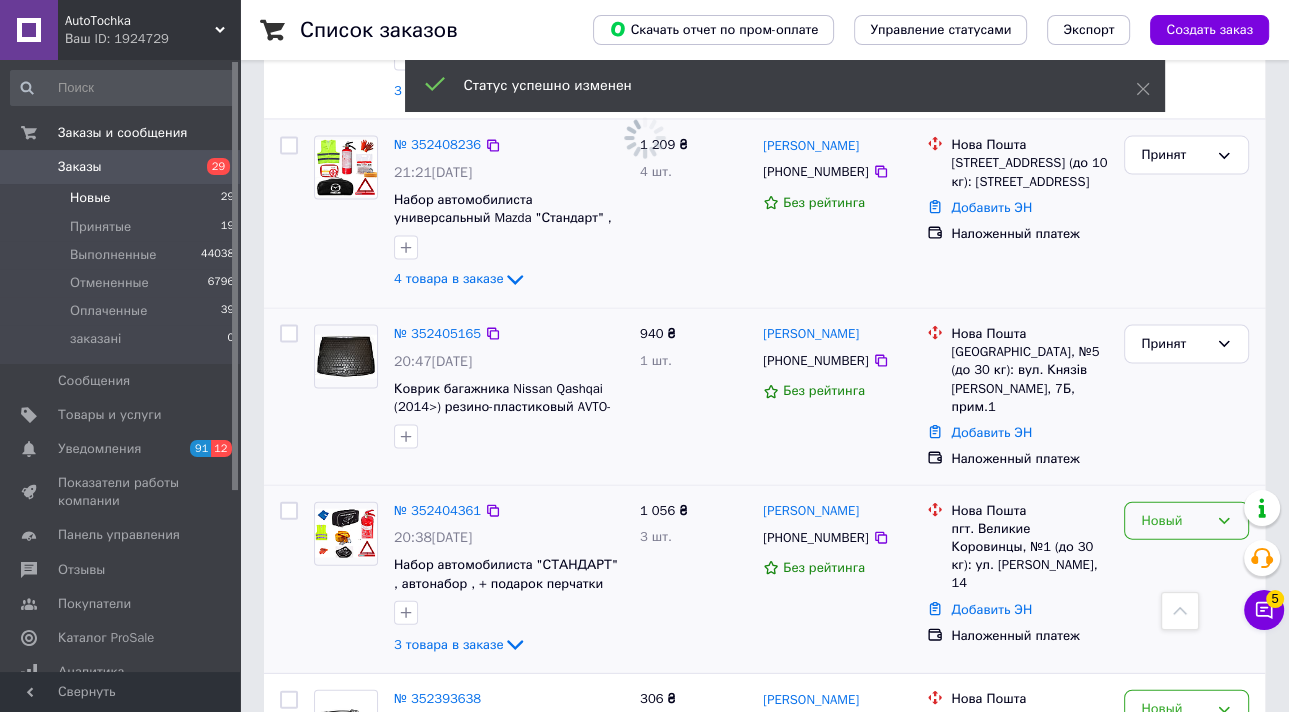 click 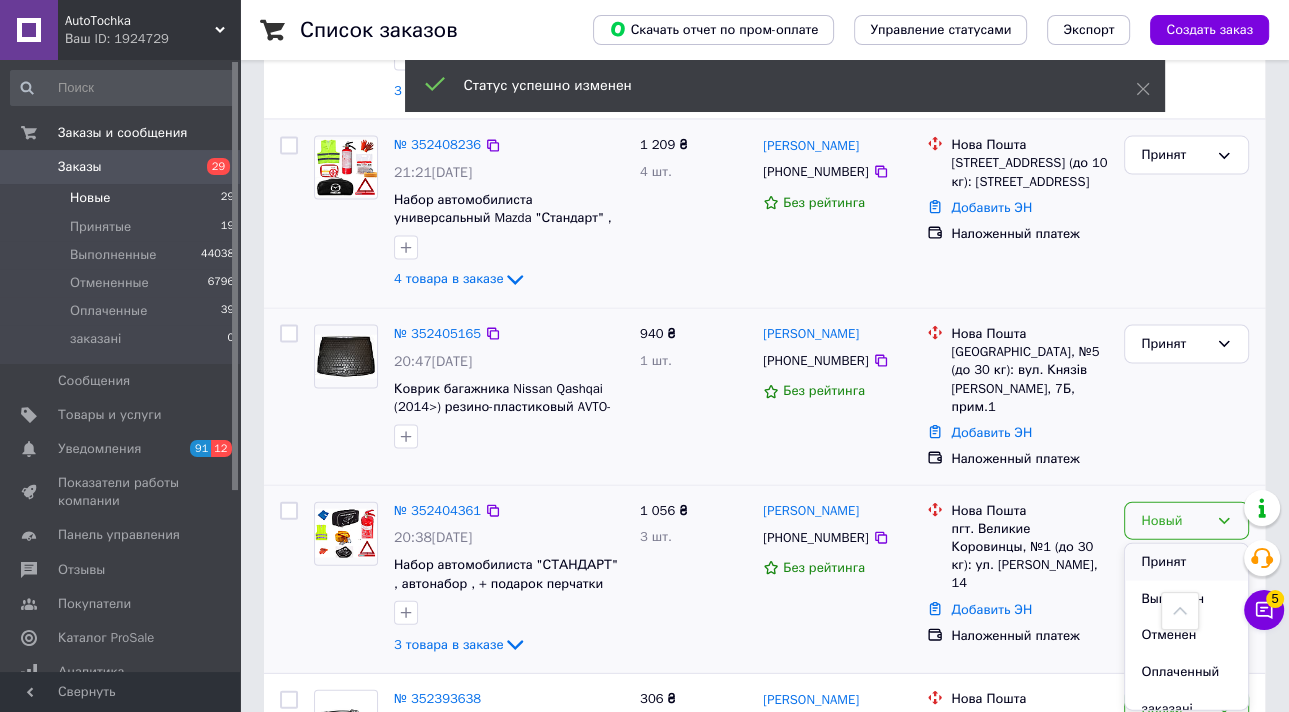 click on "Принят" at bounding box center (1186, 562) 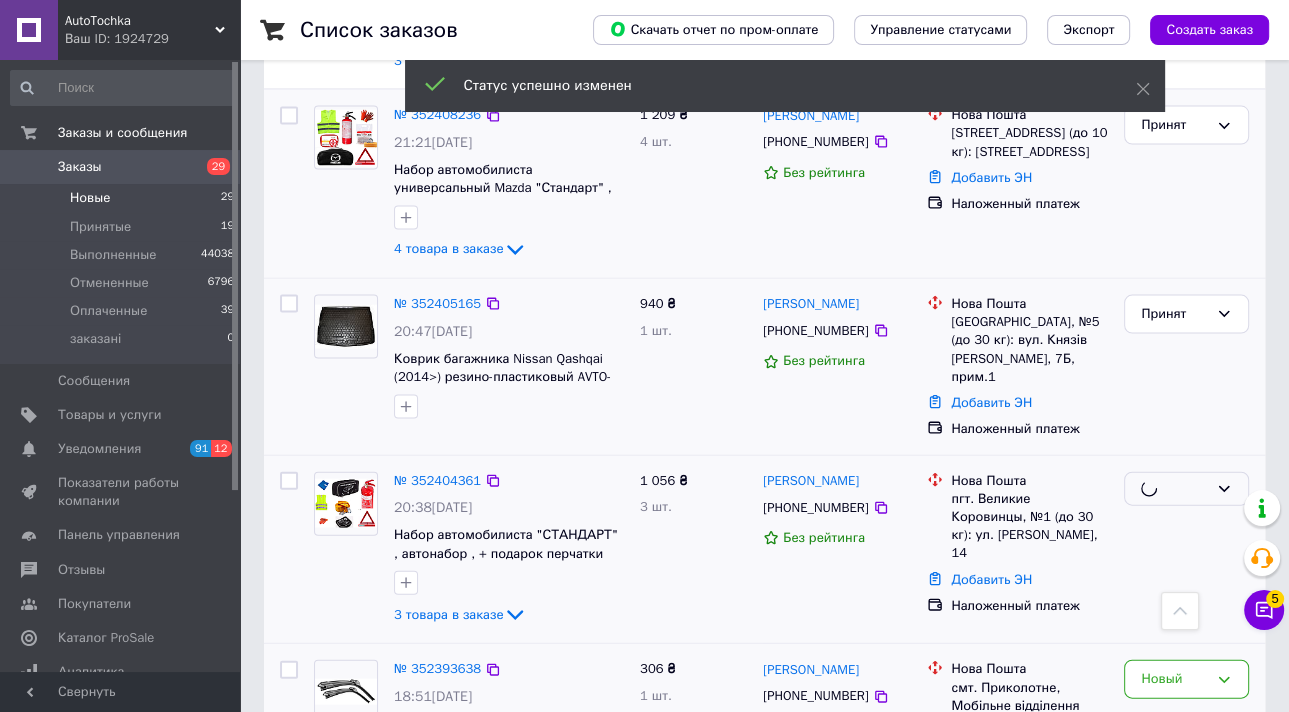scroll, scrollTop: 3706, scrollLeft: 0, axis: vertical 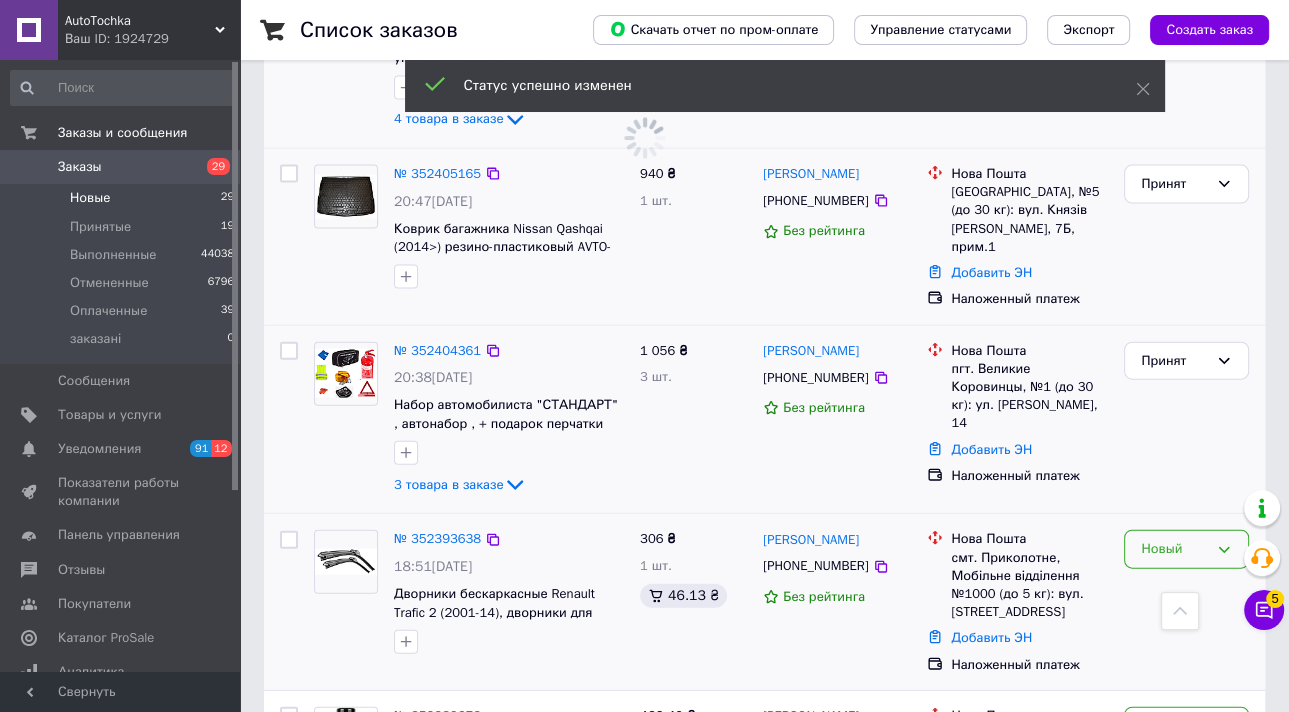 click on "Новый" at bounding box center [1186, 549] 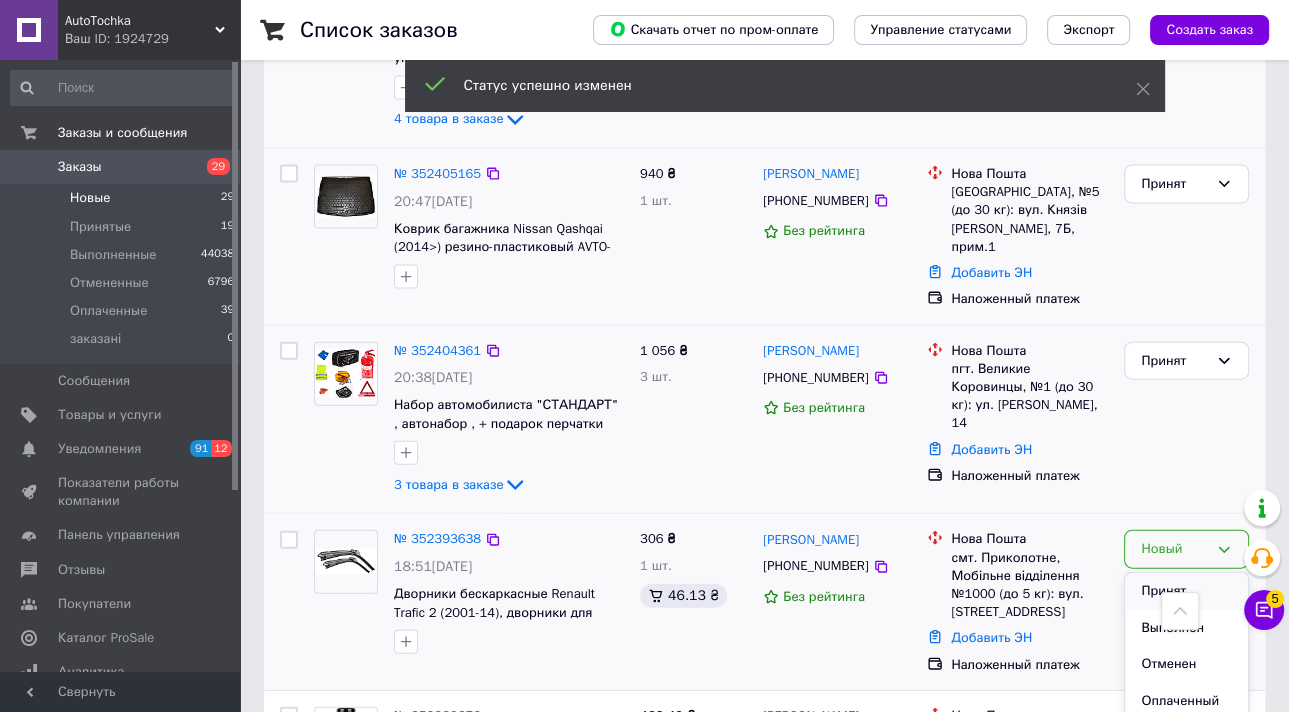 click on "Принят" at bounding box center (1186, 591) 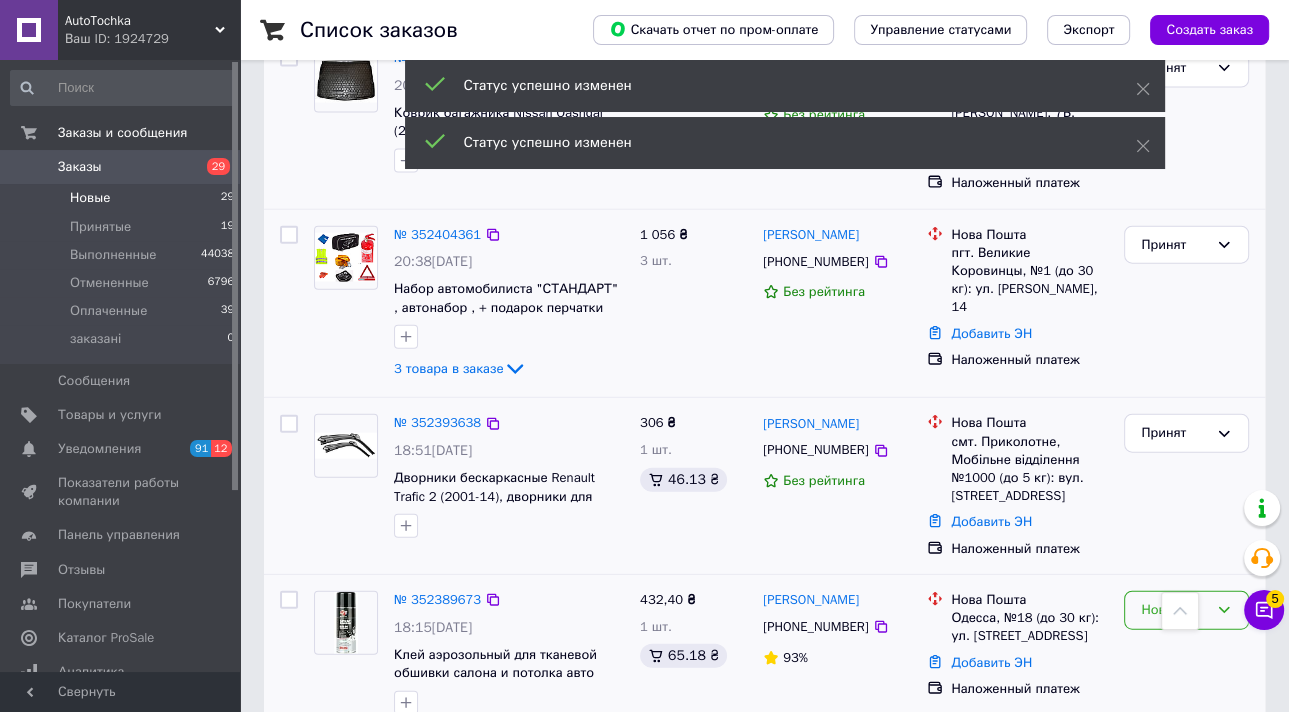 scroll, scrollTop: 3866, scrollLeft: 0, axis: vertical 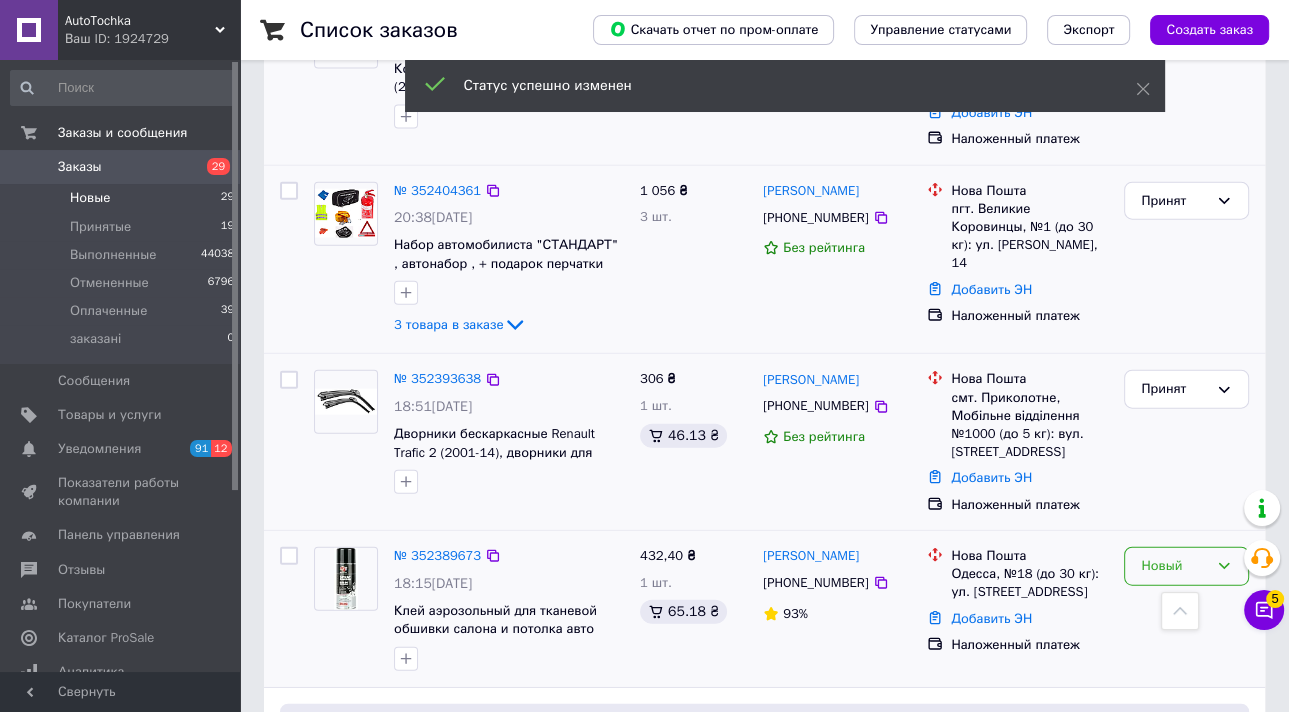 drag, startPoint x: 1231, startPoint y: 315, endPoint x: 1213, endPoint y: 333, distance: 25.455845 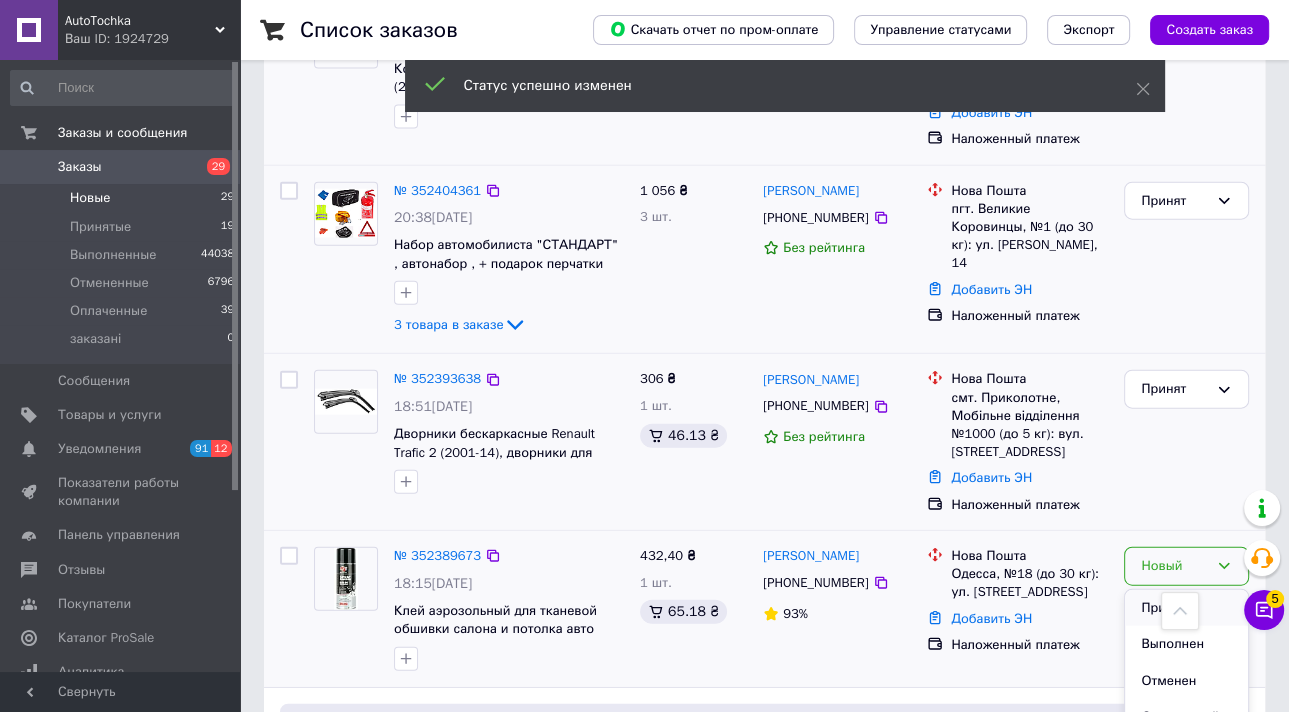 click on "Принят" at bounding box center (1186, 608) 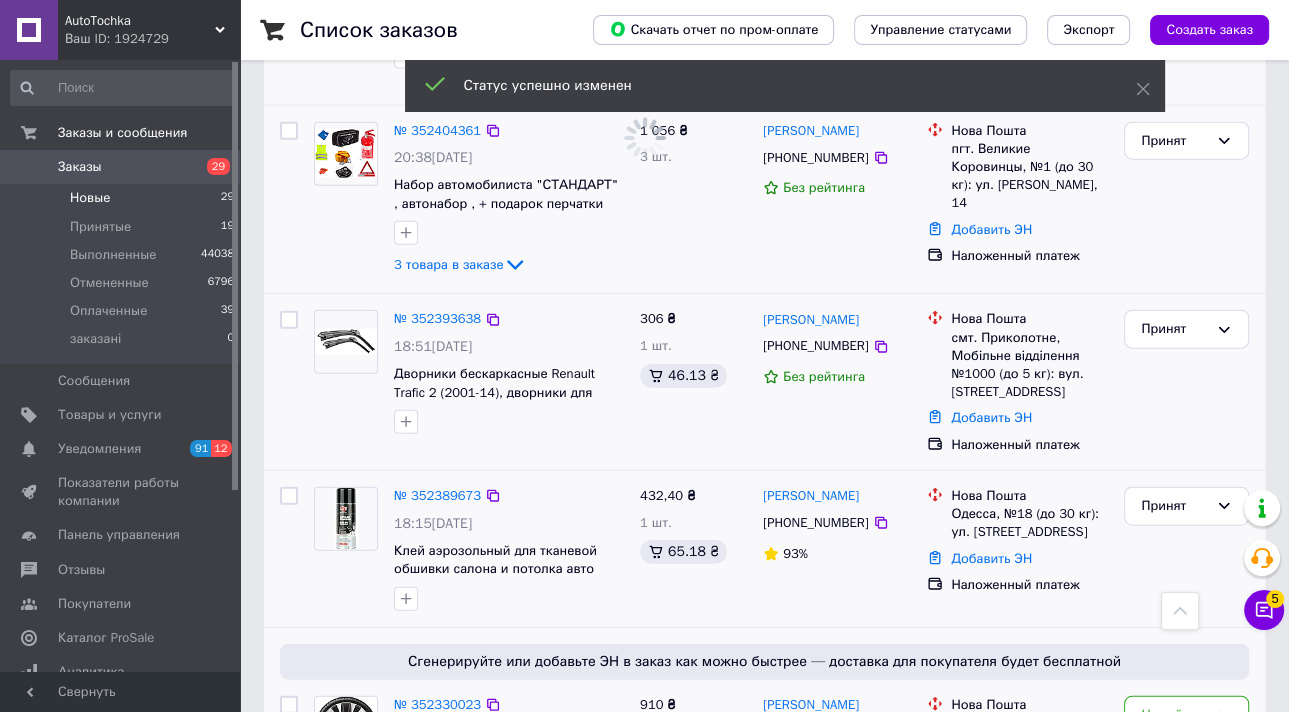scroll, scrollTop: 4078, scrollLeft: 0, axis: vertical 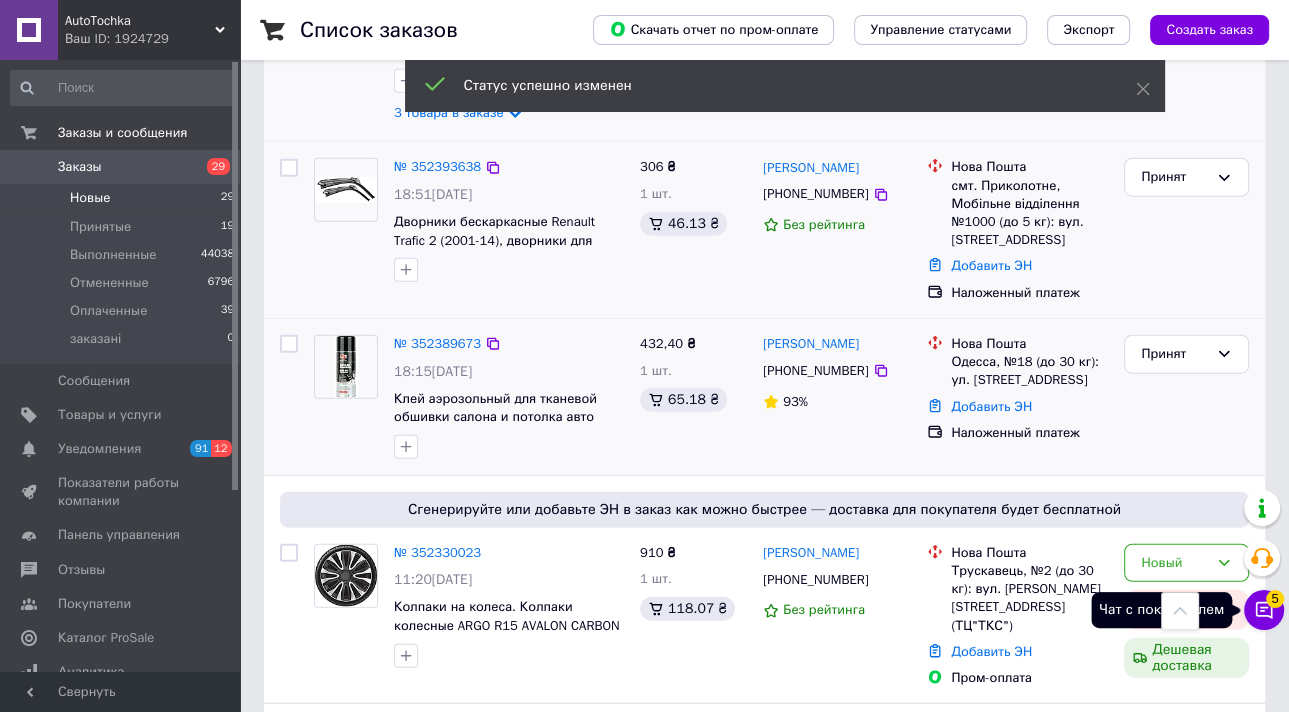 click on "5" at bounding box center [1275, 599] 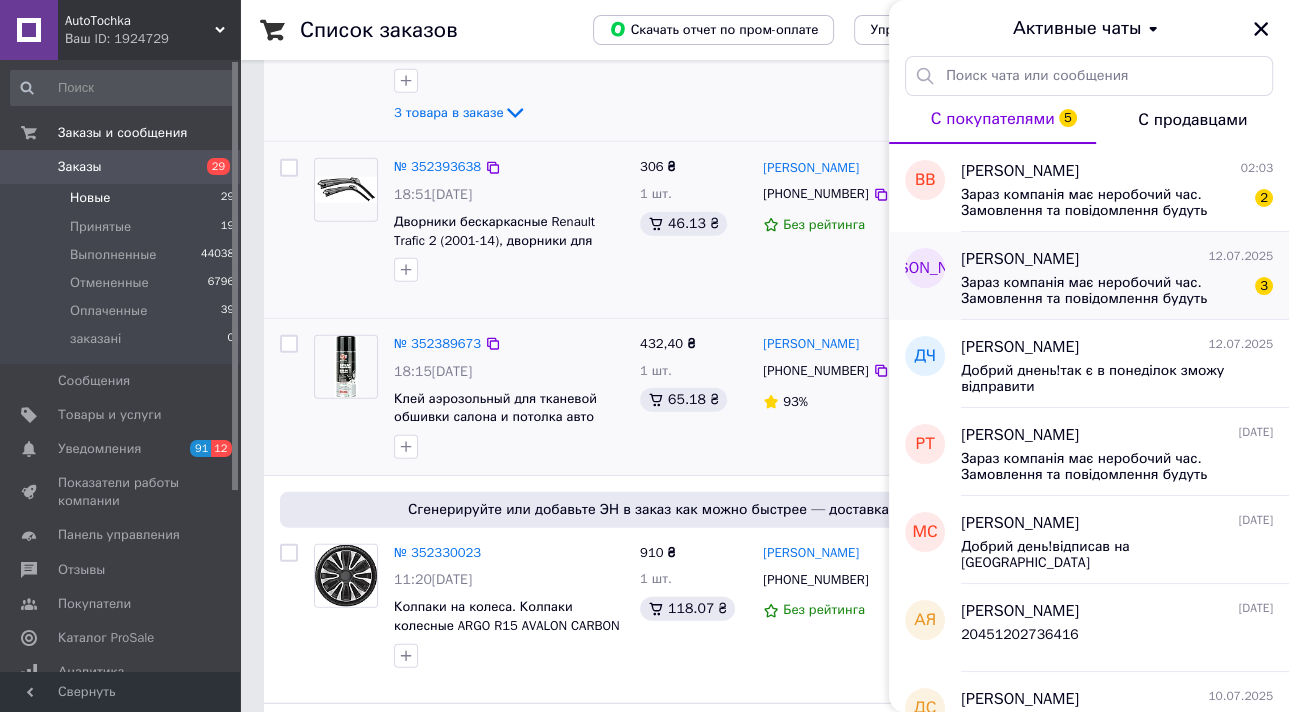 click on "Зараз компанія має неробочий час. Замовлення та повідомлення будуть опрацьовані найближчим робочим часом." at bounding box center (1103, 291) 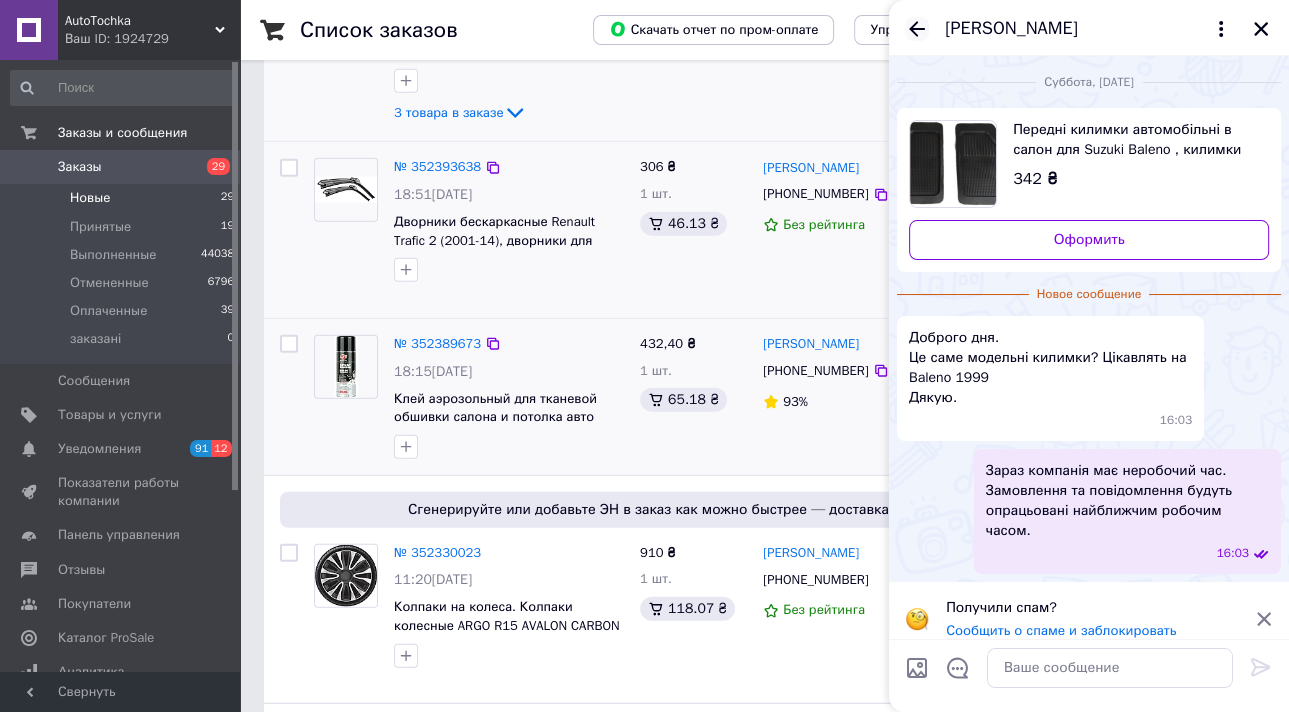 click 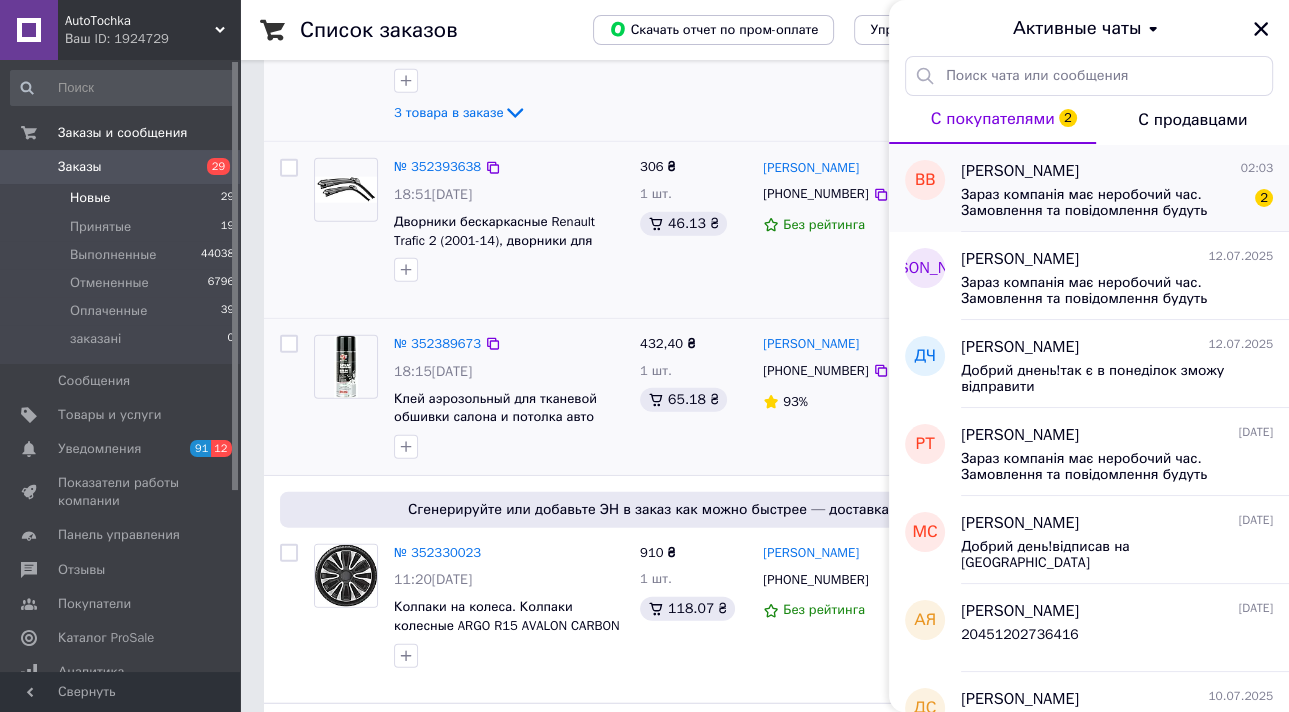 click on "[PERSON_NAME]" at bounding box center (1020, 171) 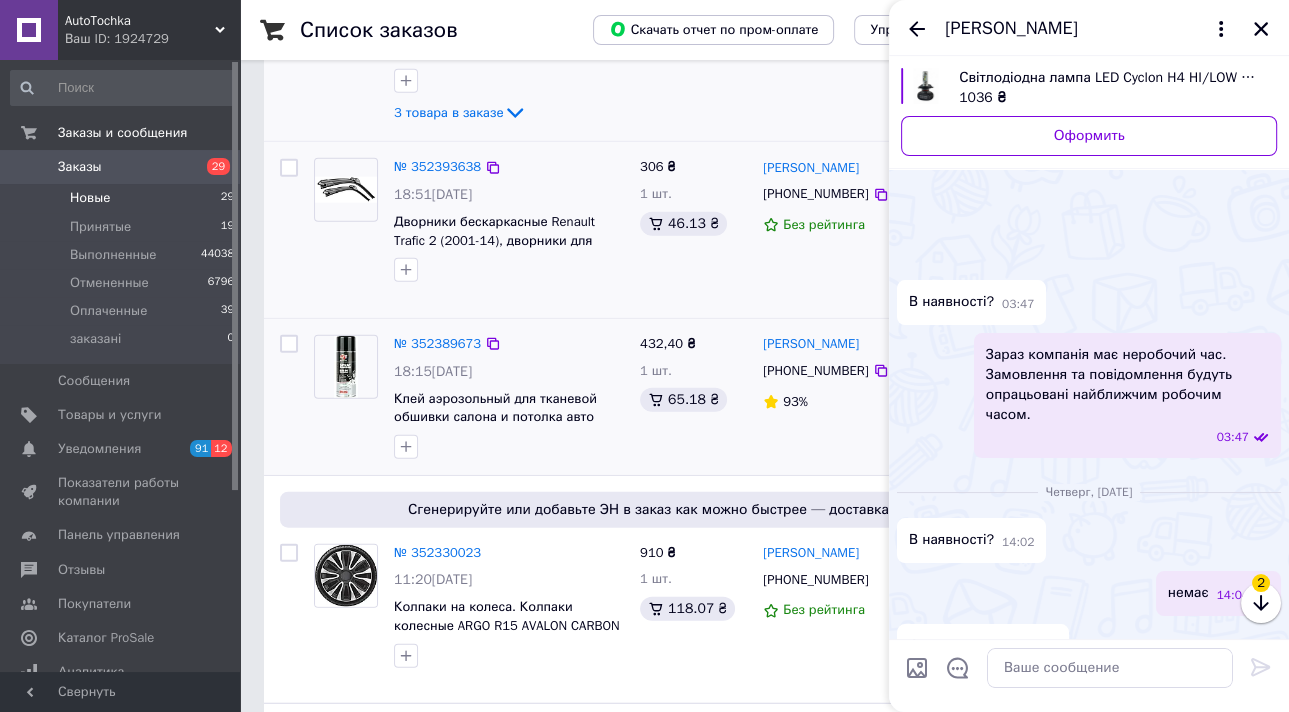 scroll, scrollTop: 309, scrollLeft: 0, axis: vertical 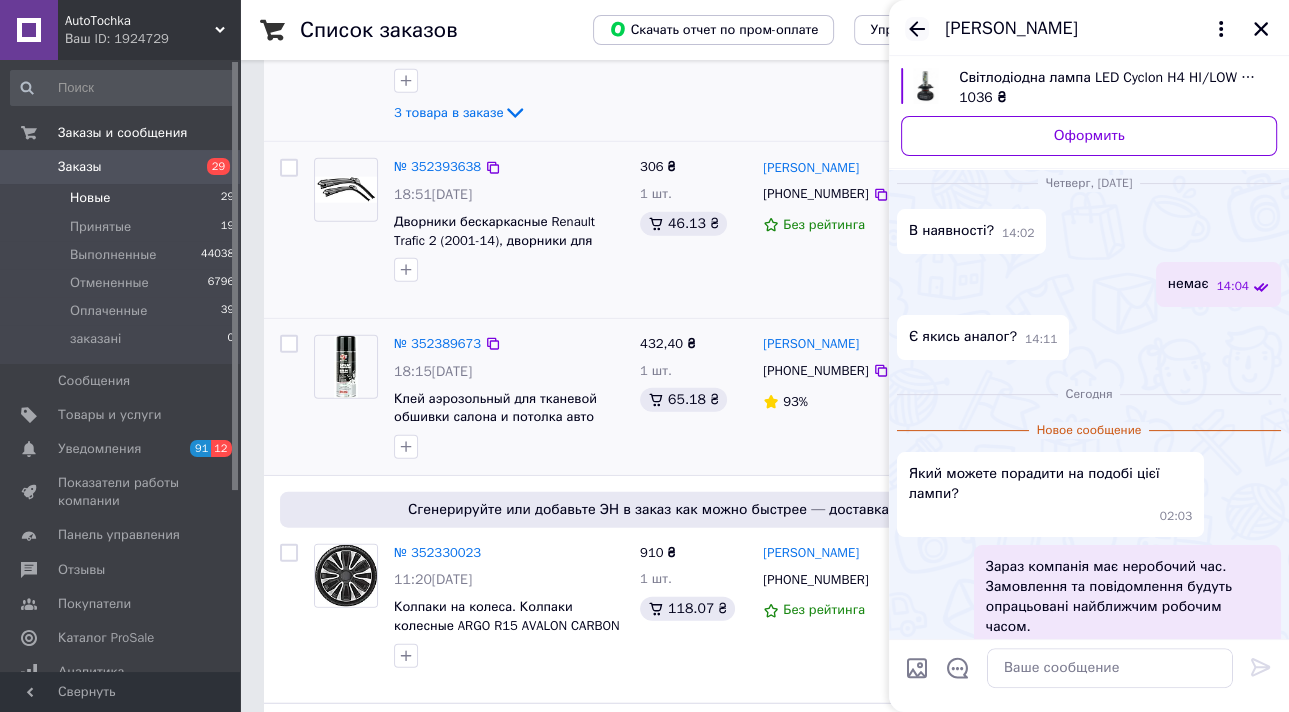 click 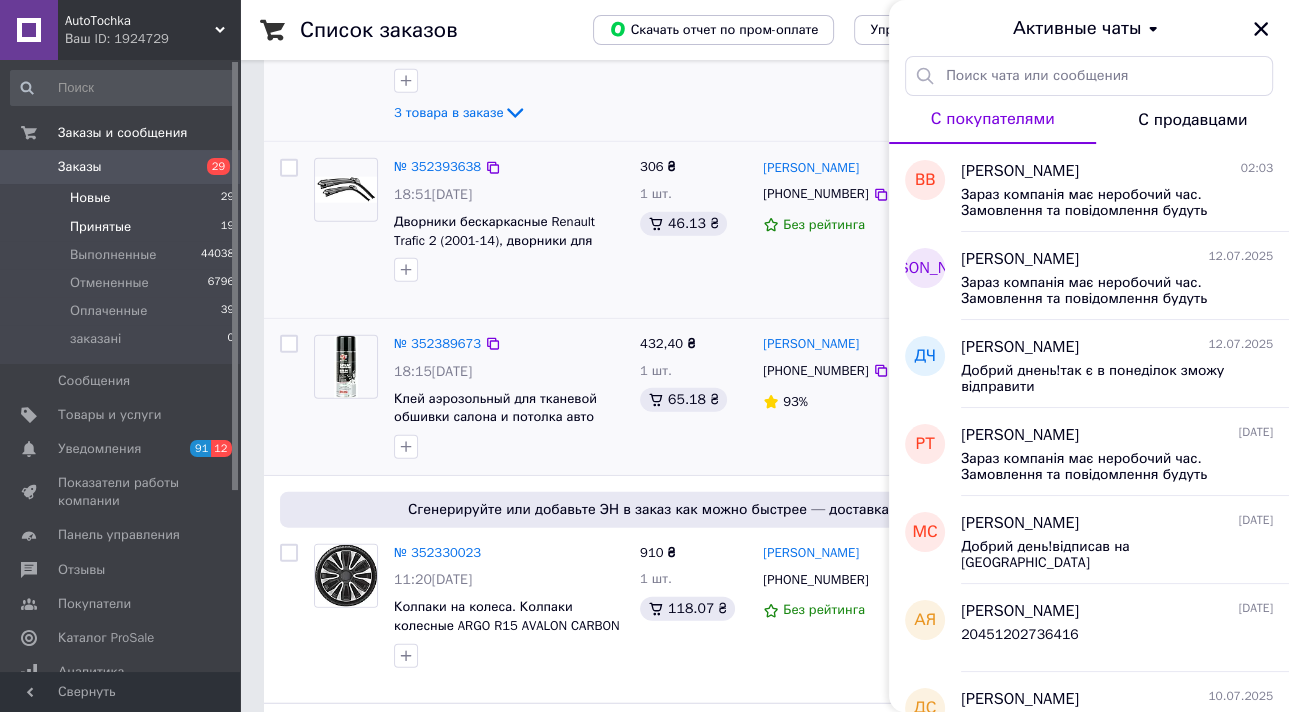click on "Принятые 19" at bounding box center (123, 227) 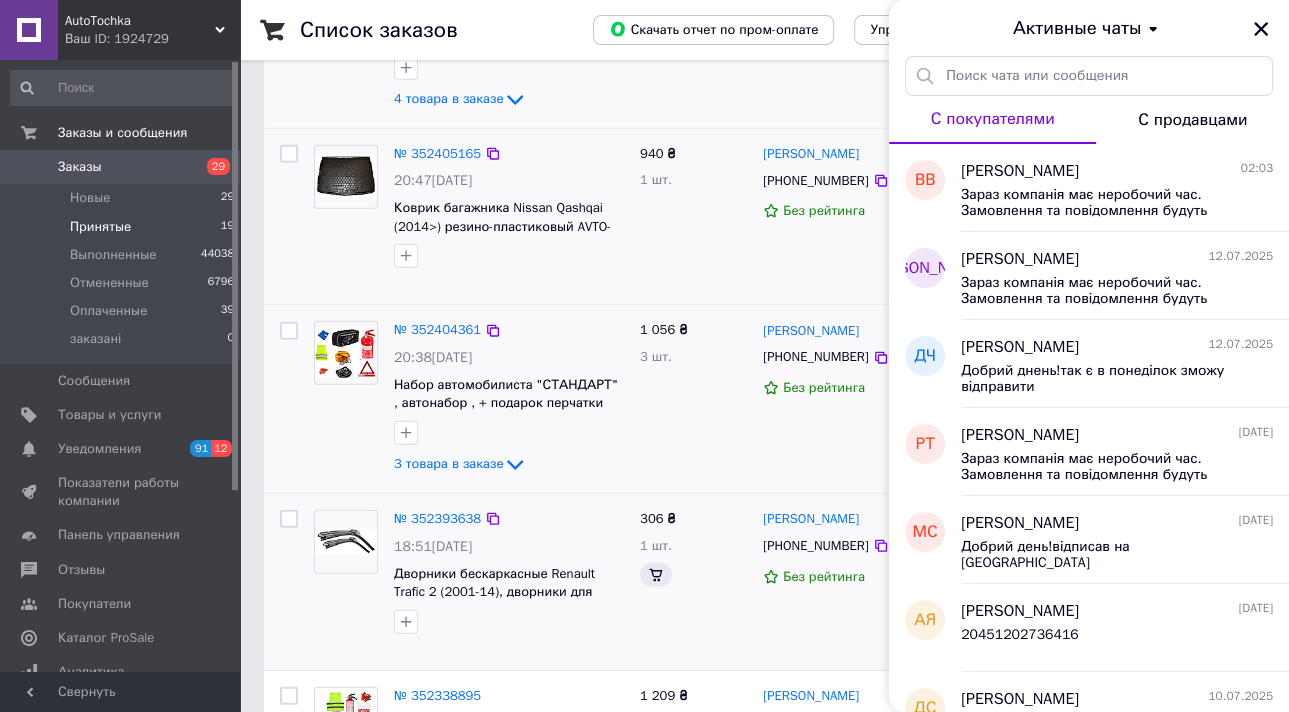 scroll, scrollTop: 0, scrollLeft: 0, axis: both 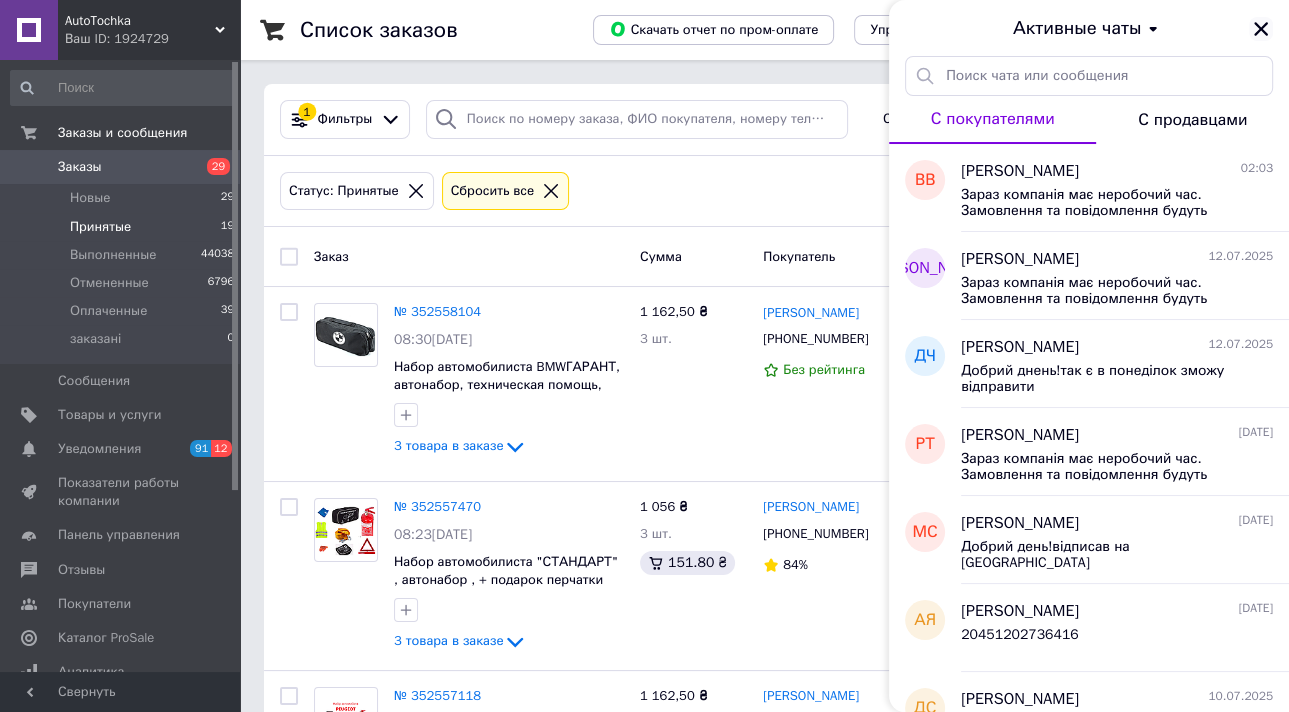 click 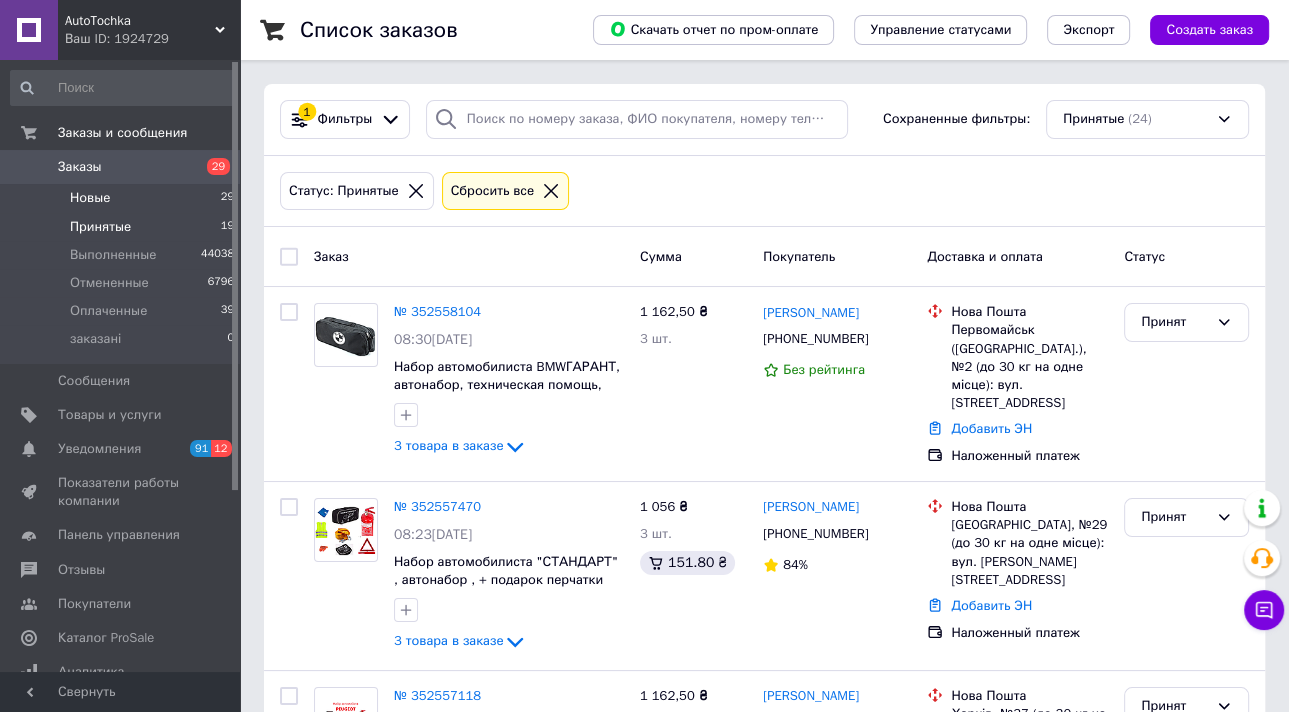 click on "Новые 29" at bounding box center [123, 198] 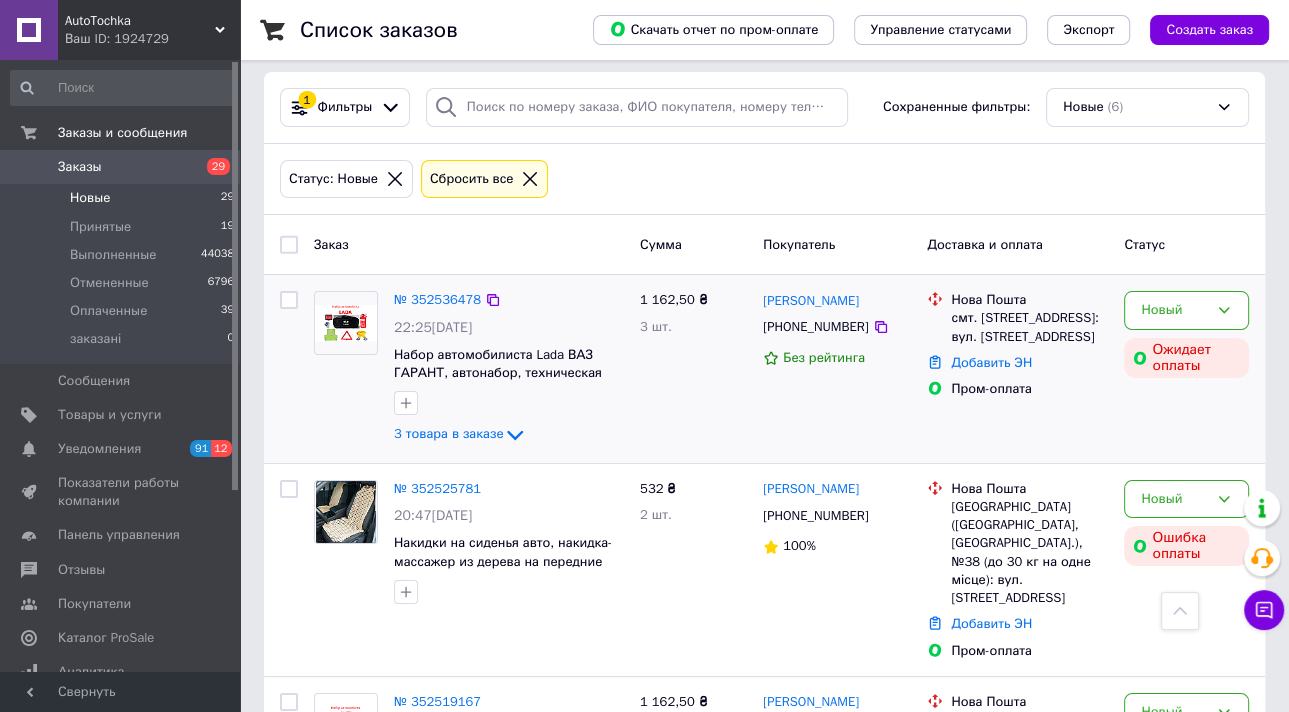 scroll, scrollTop: 0, scrollLeft: 0, axis: both 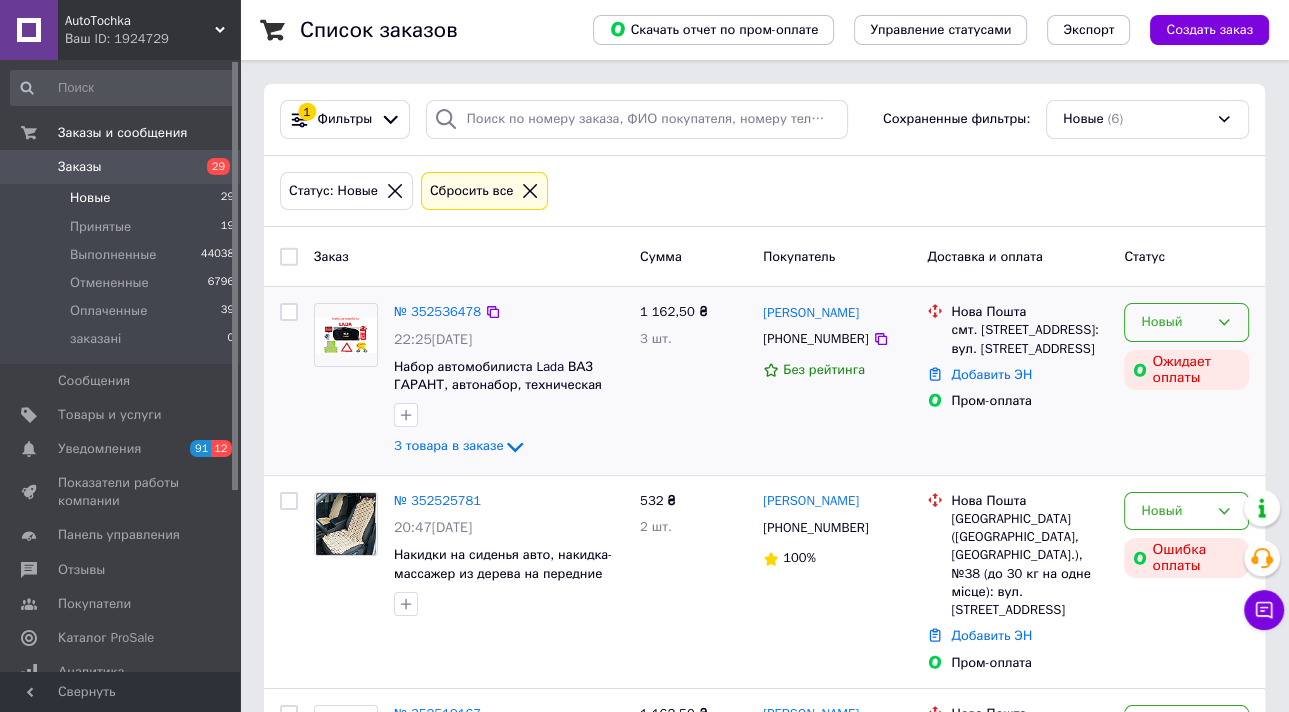 click 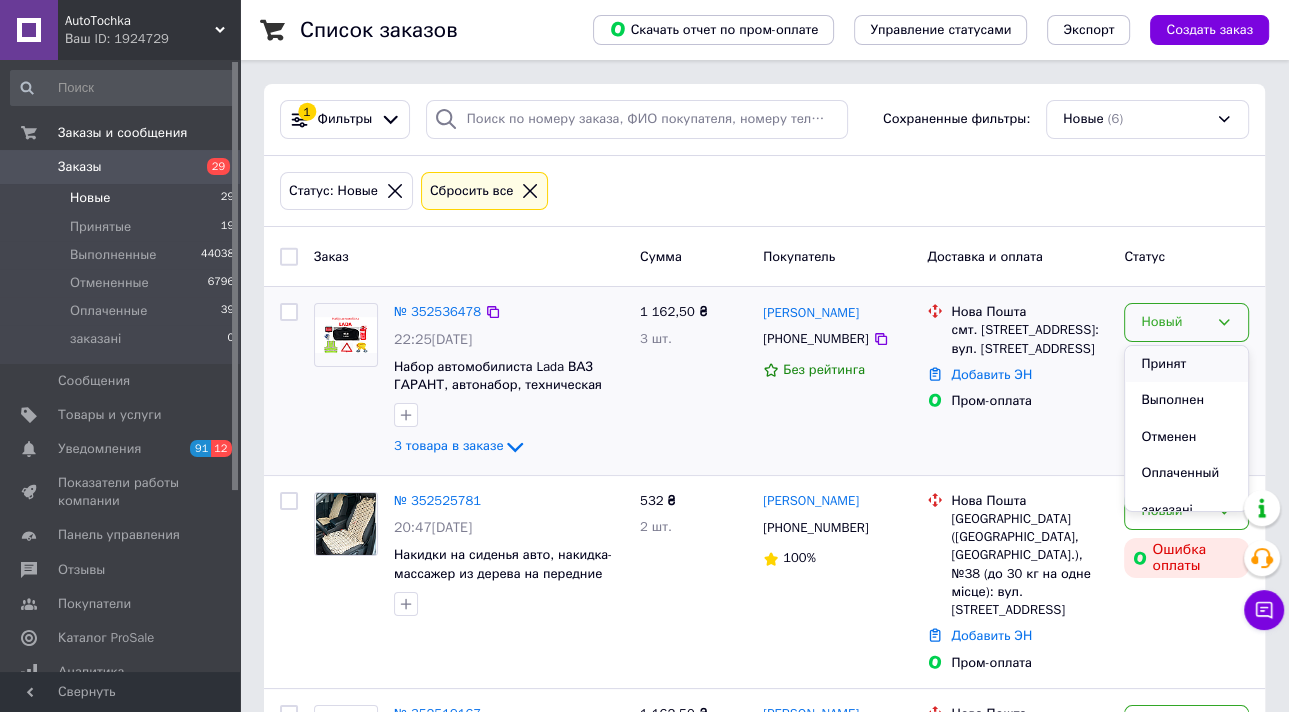 click on "Принят" at bounding box center (1186, 364) 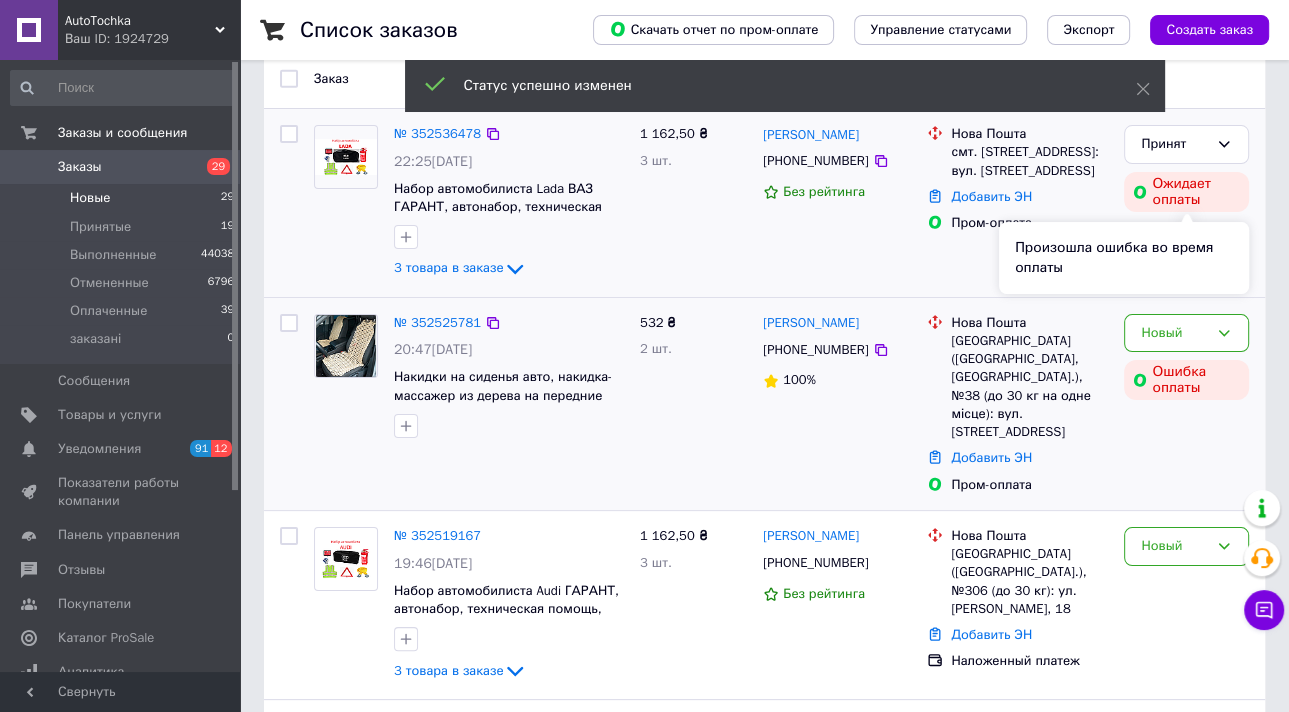 scroll, scrollTop: 320, scrollLeft: 0, axis: vertical 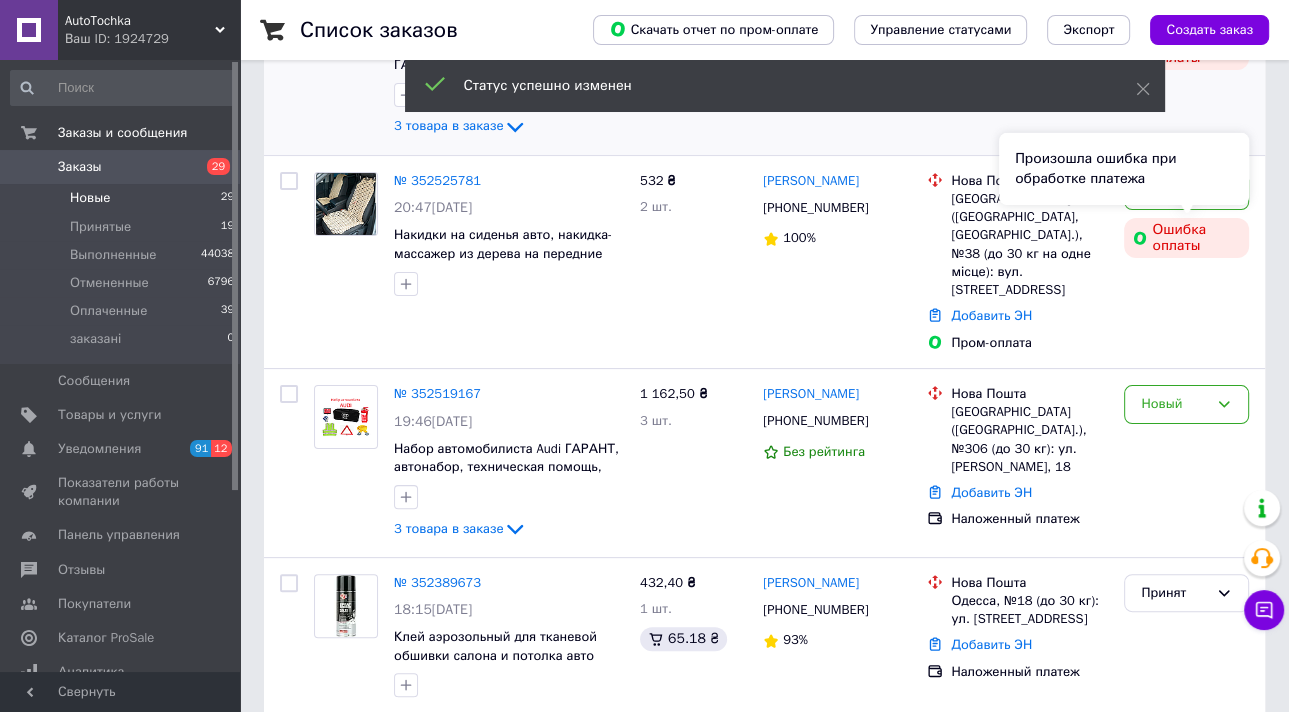 click on "Произошла ошибка при обработке платежа" at bounding box center [1124, 169] 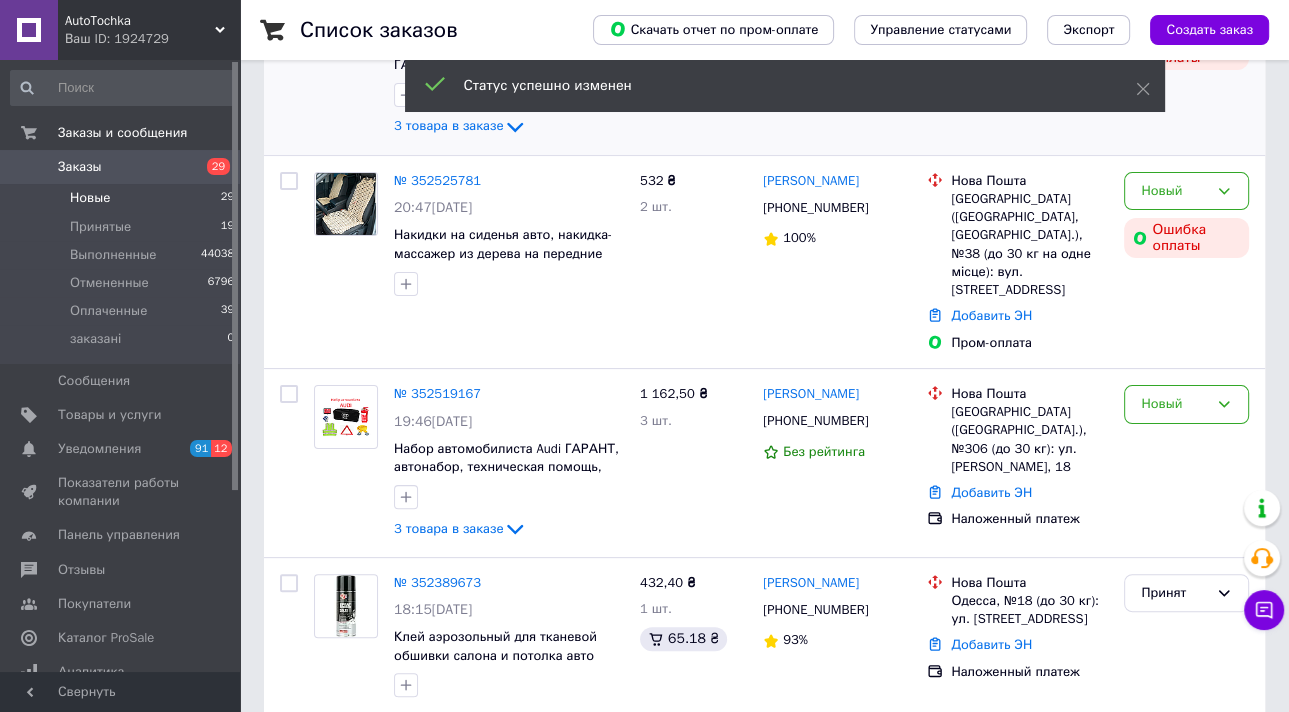 scroll, scrollTop: 315, scrollLeft: 0, axis: vertical 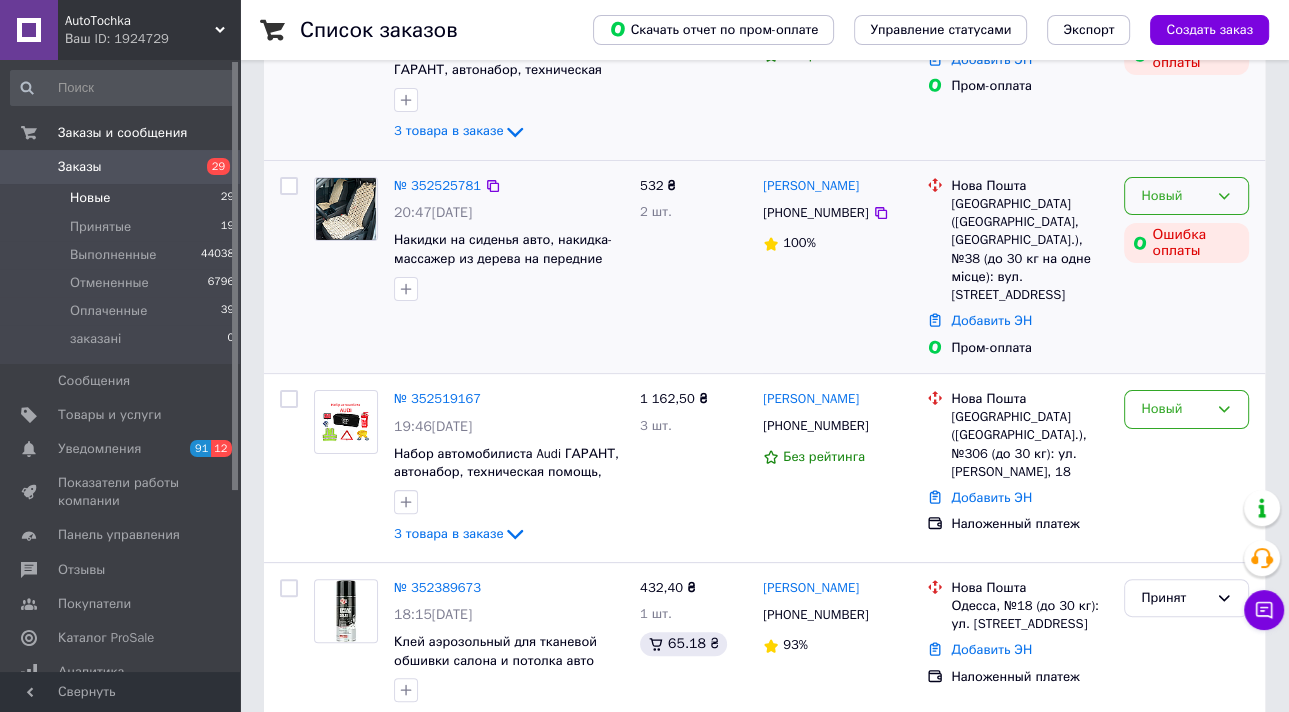 click 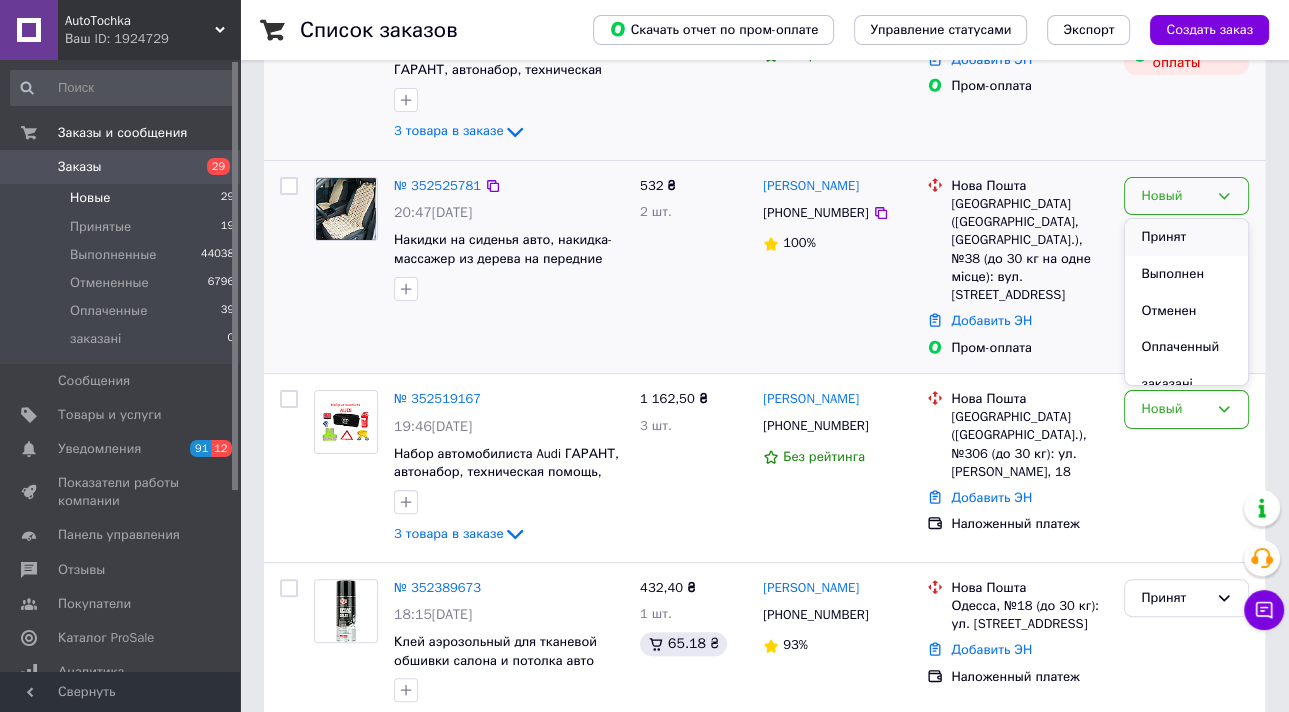 click on "Принят" at bounding box center [1186, 237] 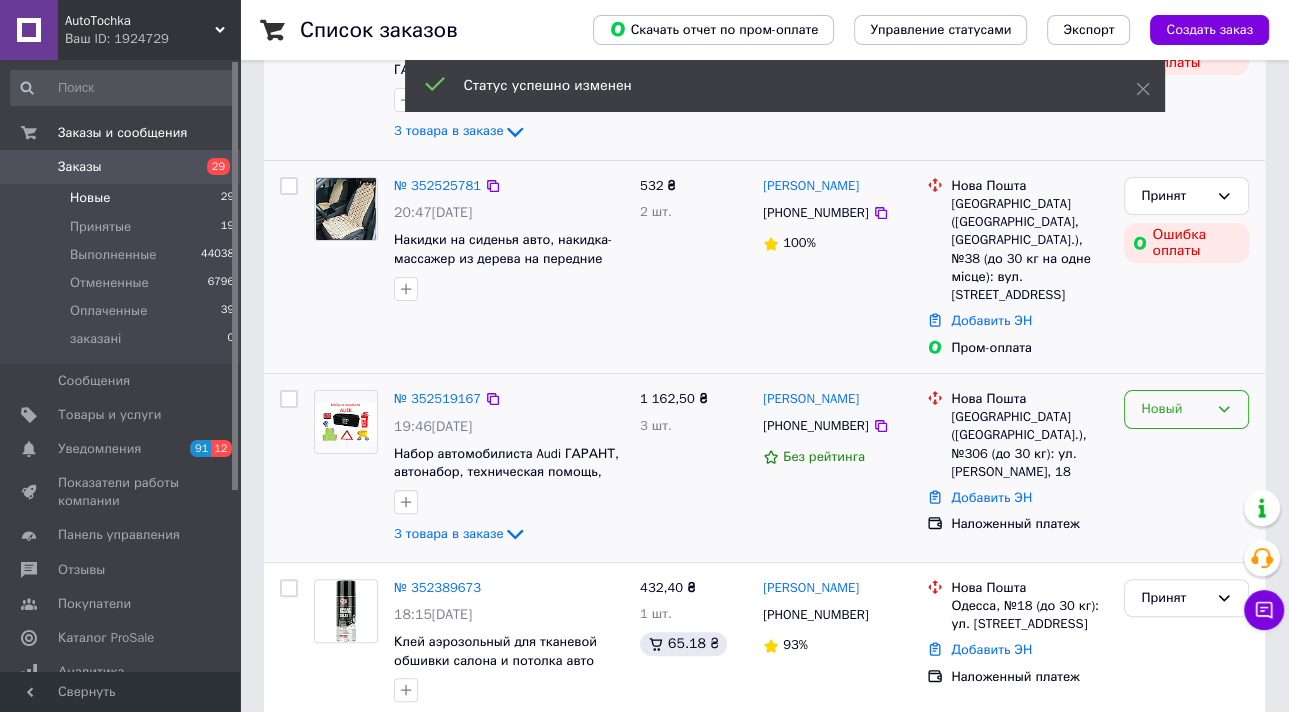 click 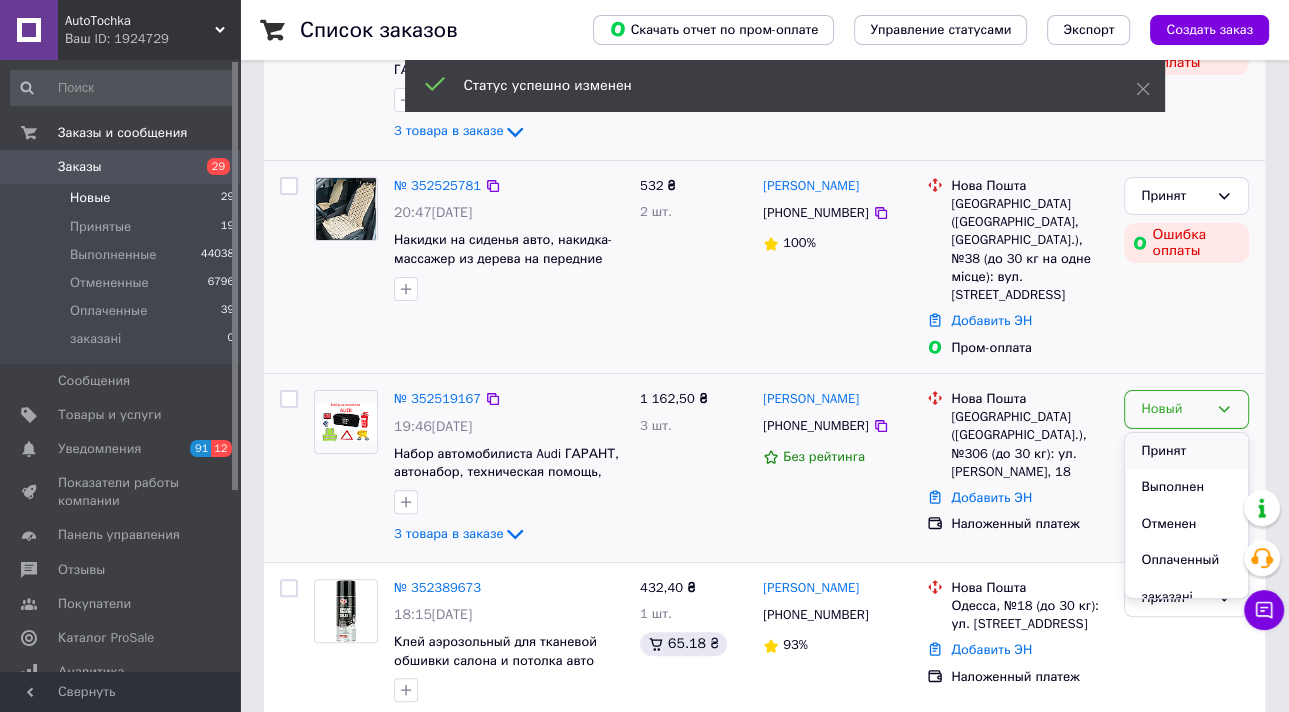 click on "Принят" at bounding box center (1186, 451) 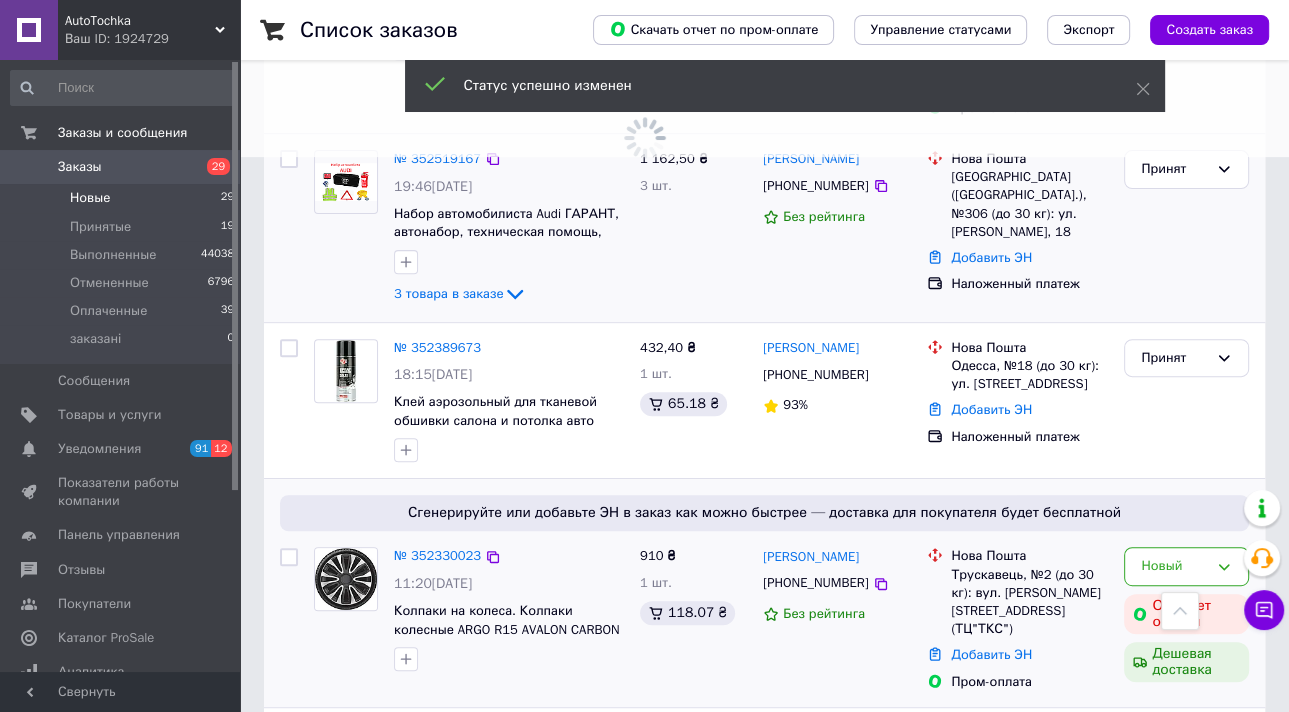 scroll, scrollTop: 546, scrollLeft: 0, axis: vertical 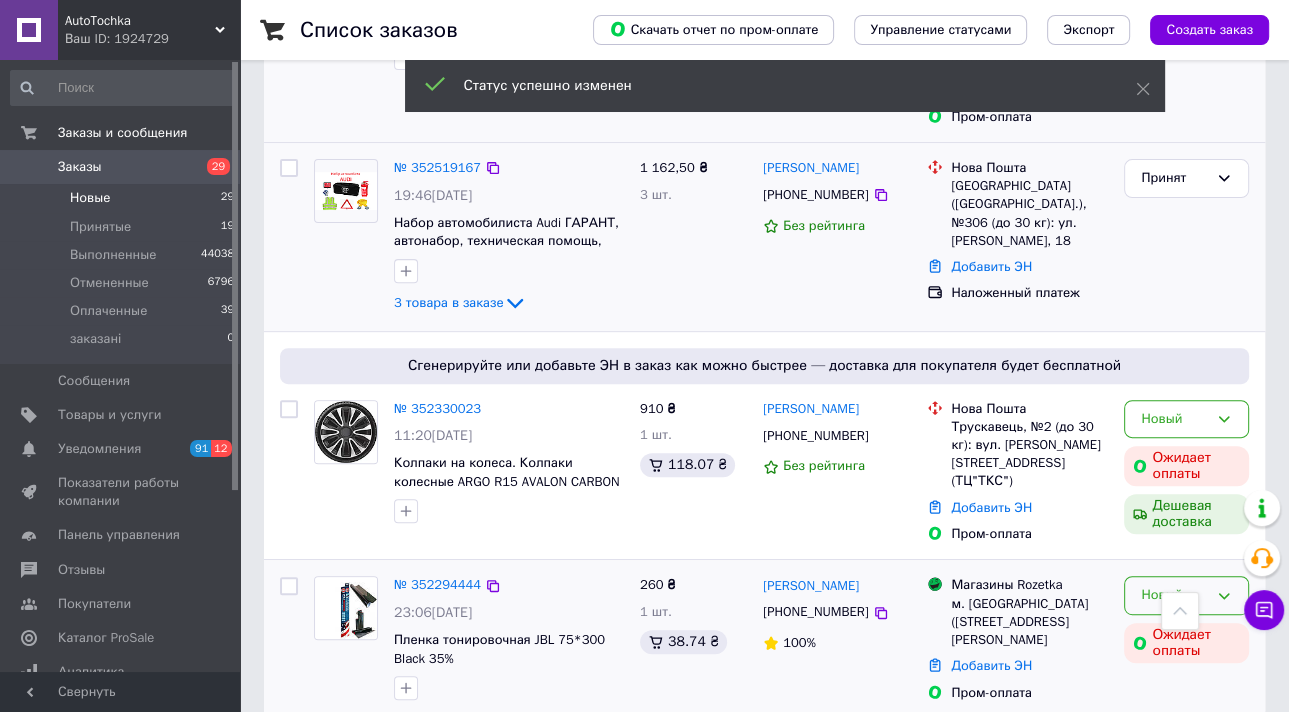 drag, startPoint x: 1228, startPoint y: 541, endPoint x: 1211, endPoint y: 562, distance: 27.018513 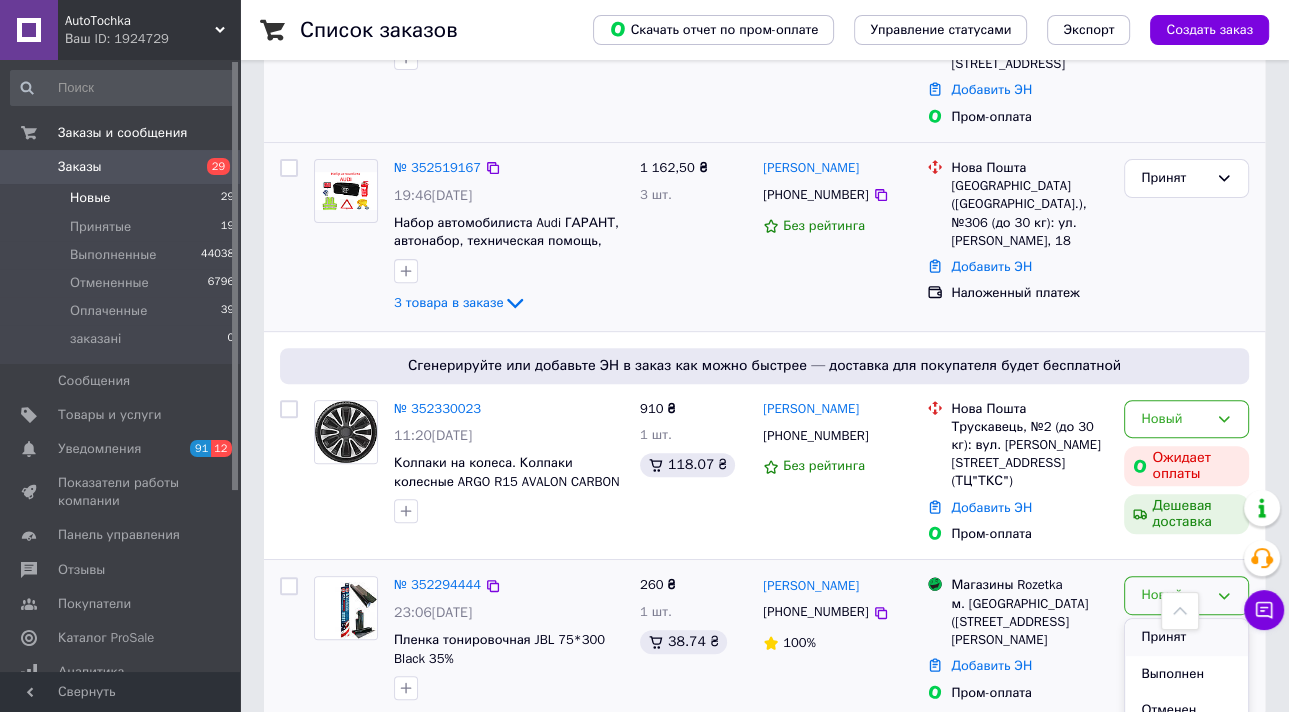 click on "Принят" at bounding box center (1186, 637) 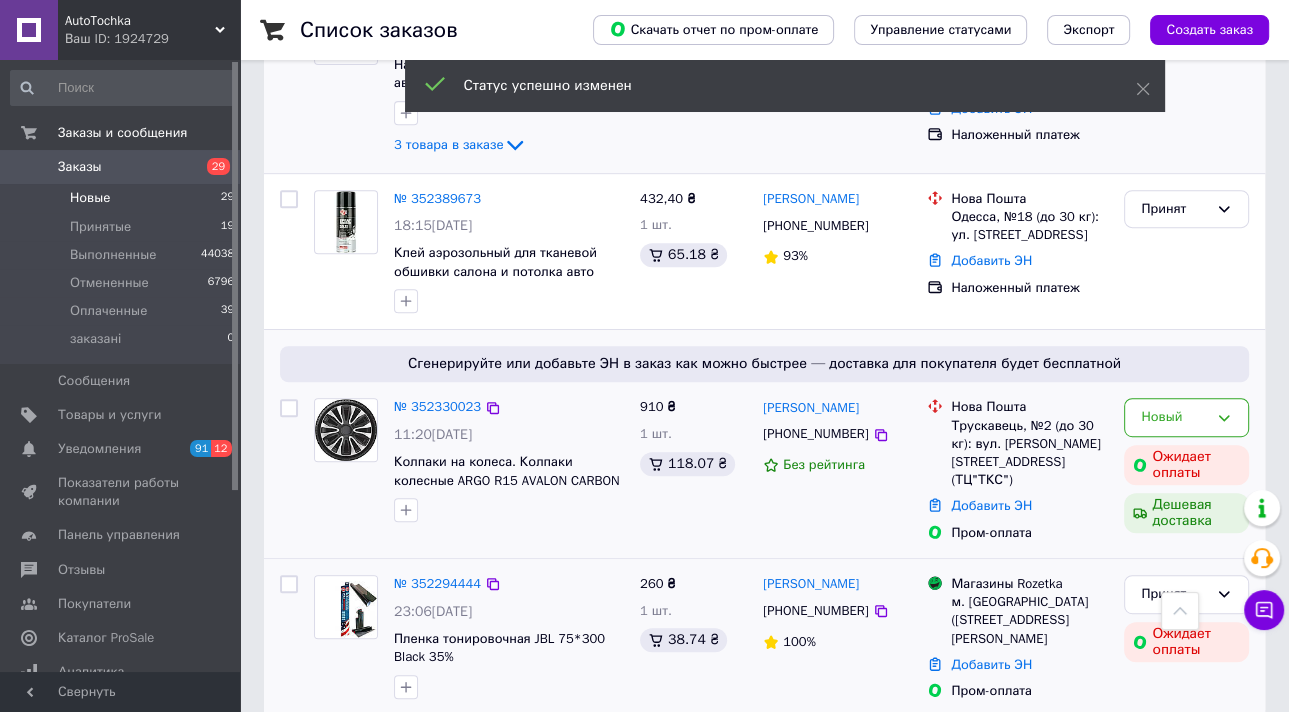 scroll, scrollTop: 704, scrollLeft: 0, axis: vertical 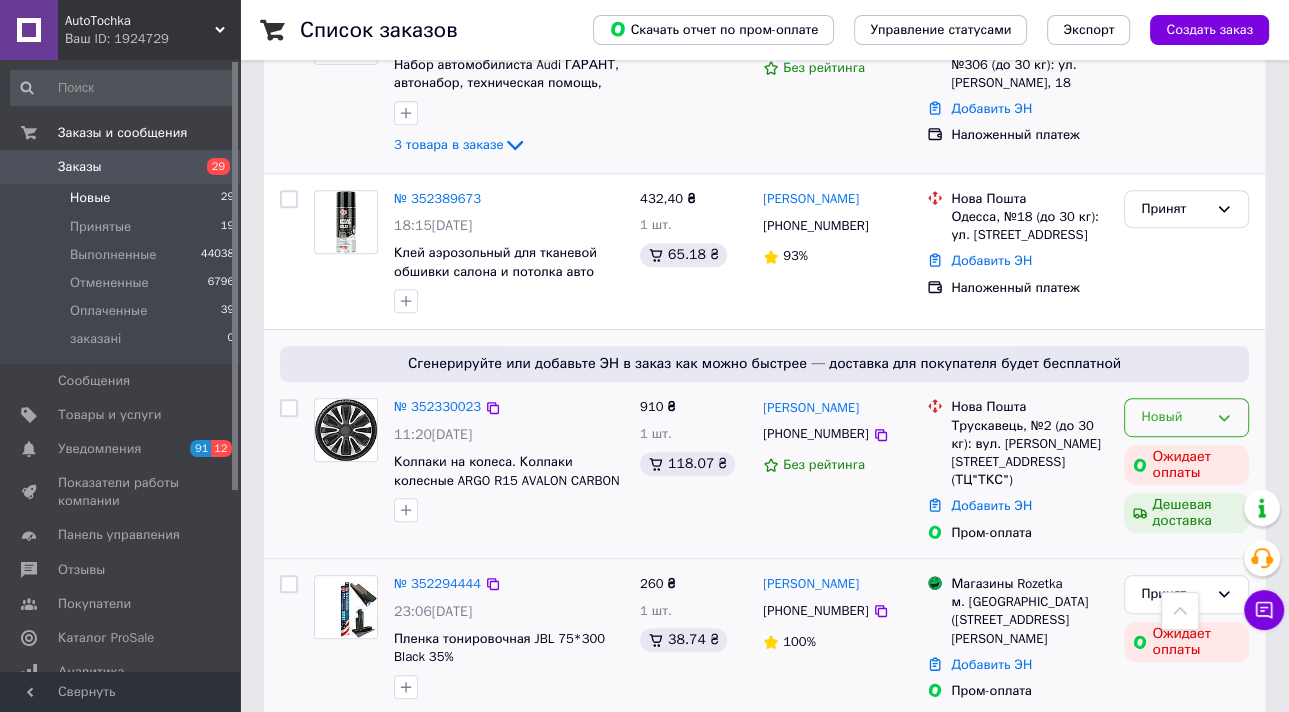 click 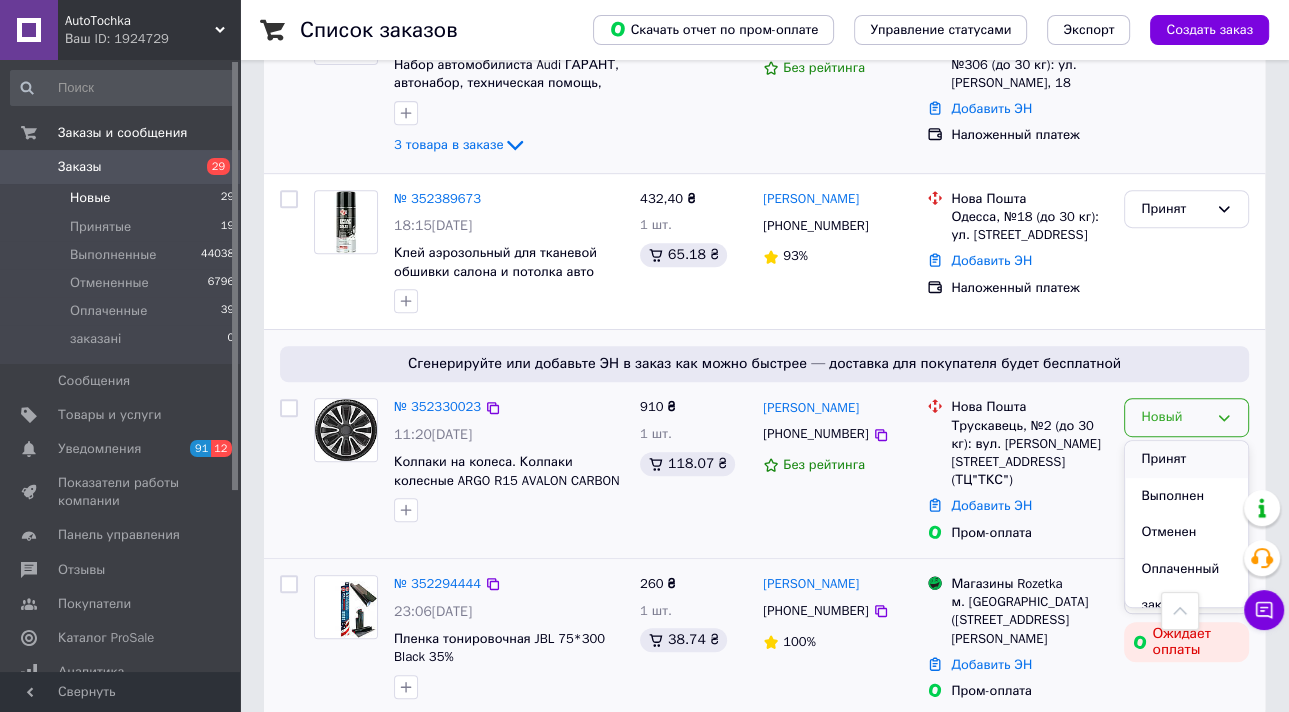 click on "Принят" at bounding box center [1186, 459] 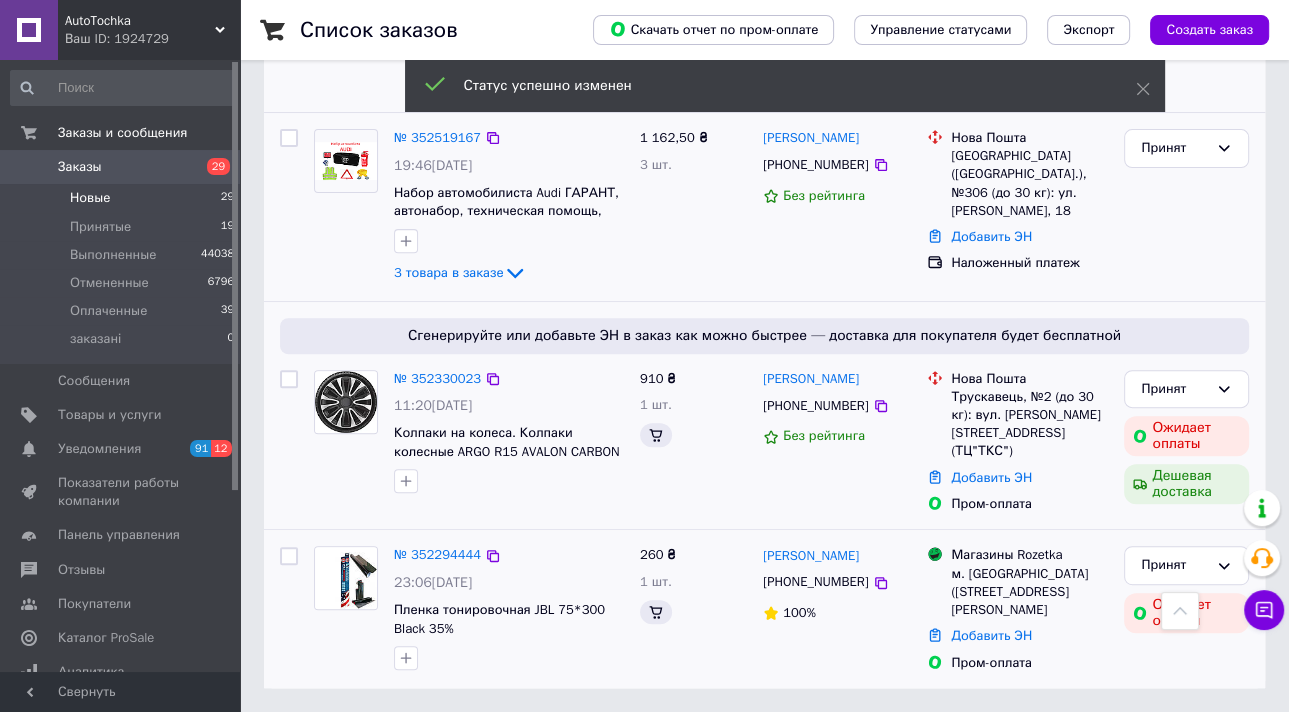 scroll, scrollTop: 546, scrollLeft: 0, axis: vertical 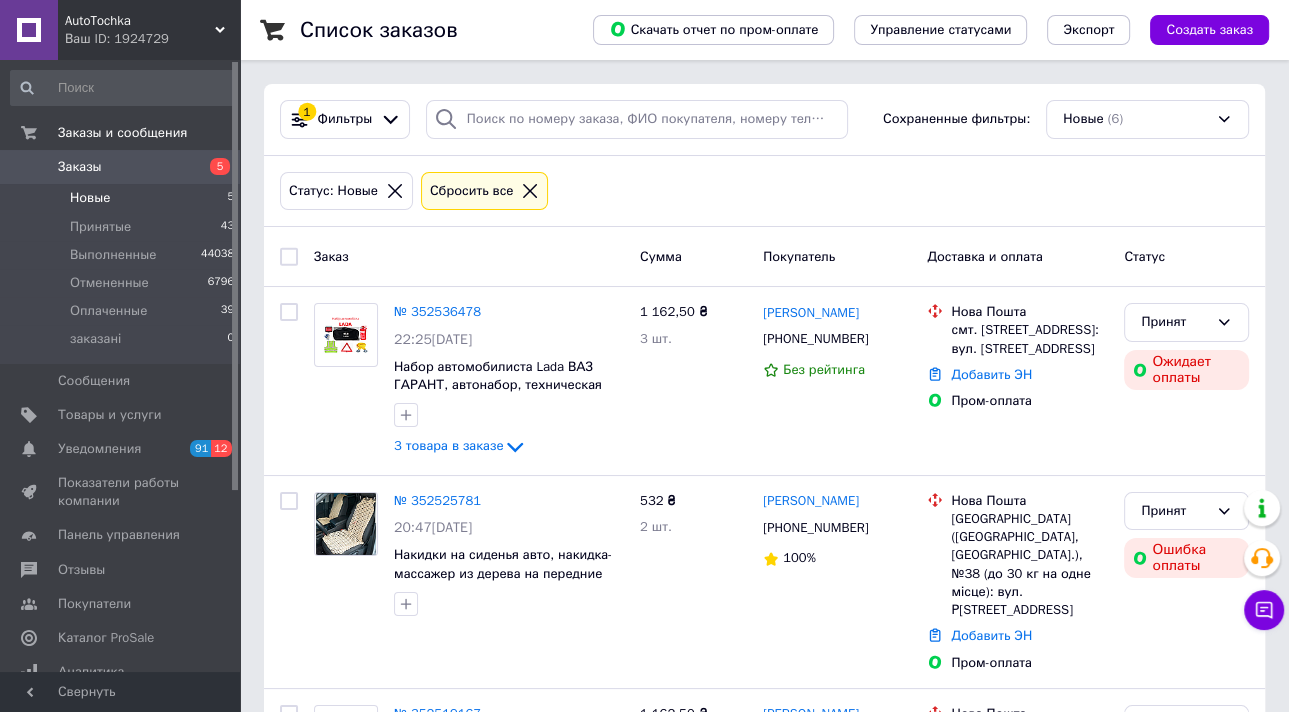 click on "Новые 5" at bounding box center (123, 198) 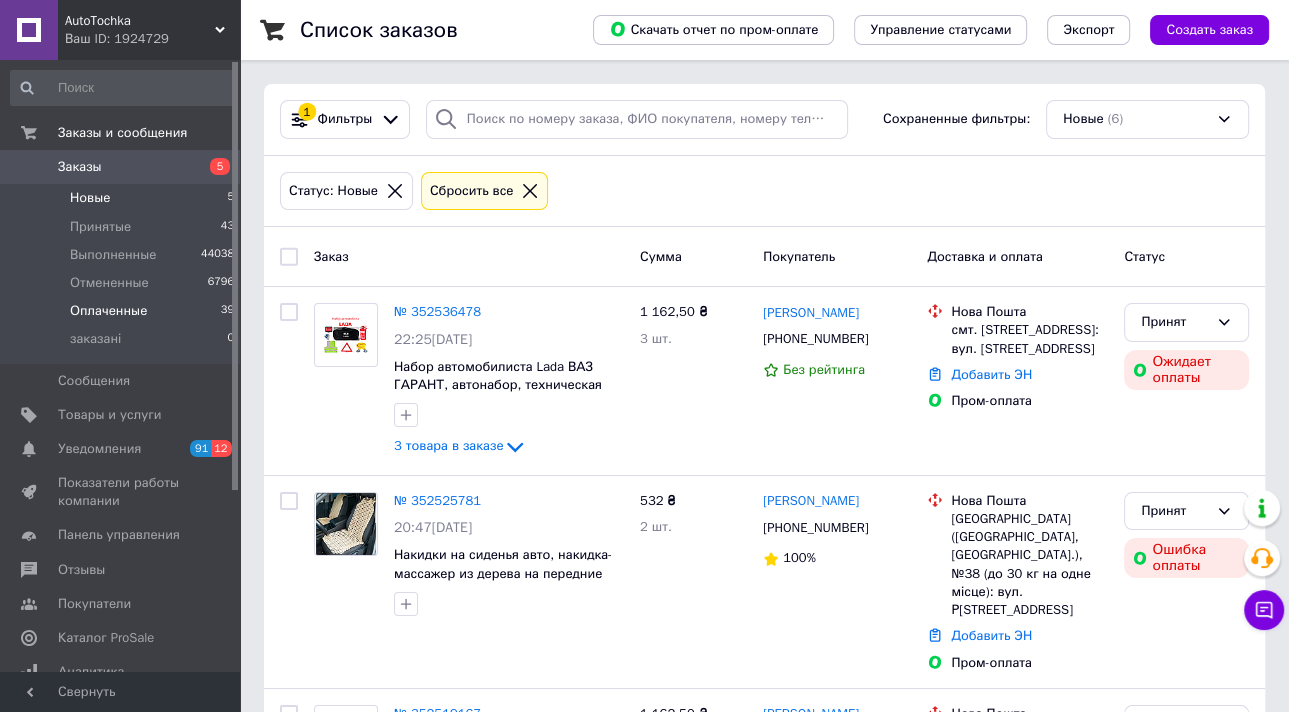 click on "Оплаченные 39" at bounding box center (123, 311) 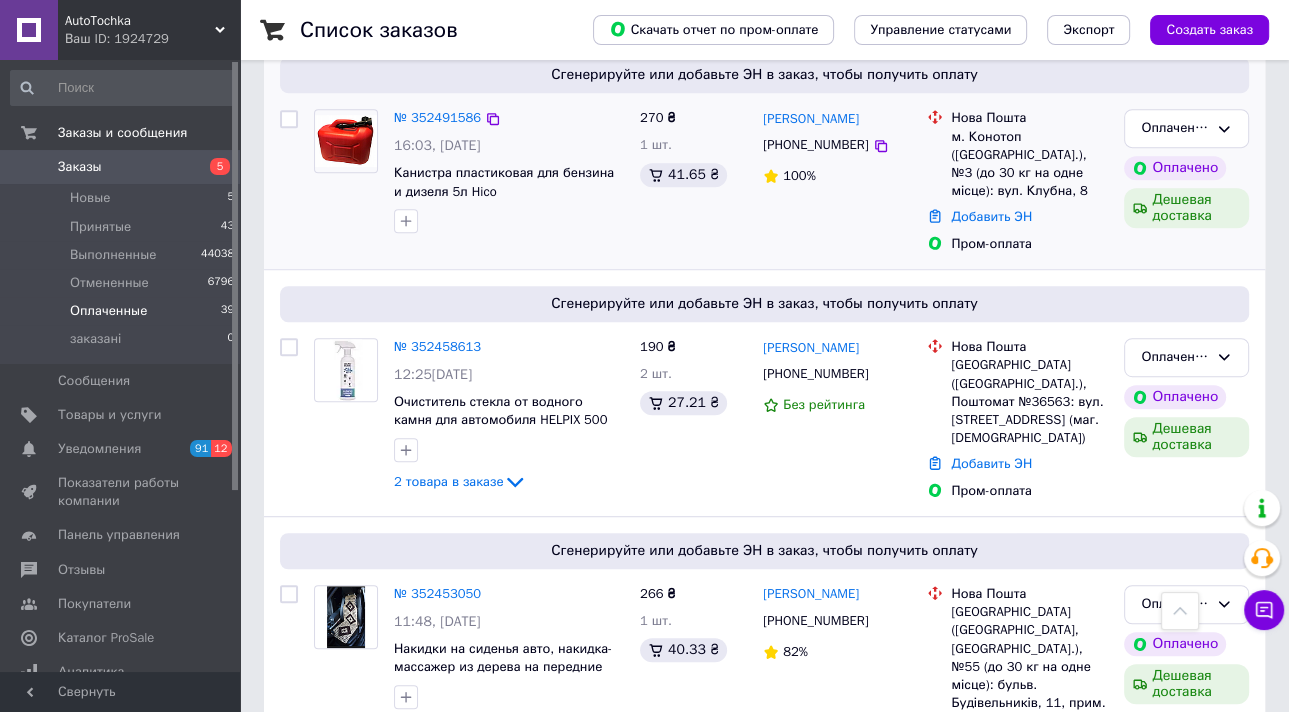 scroll, scrollTop: 960, scrollLeft: 0, axis: vertical 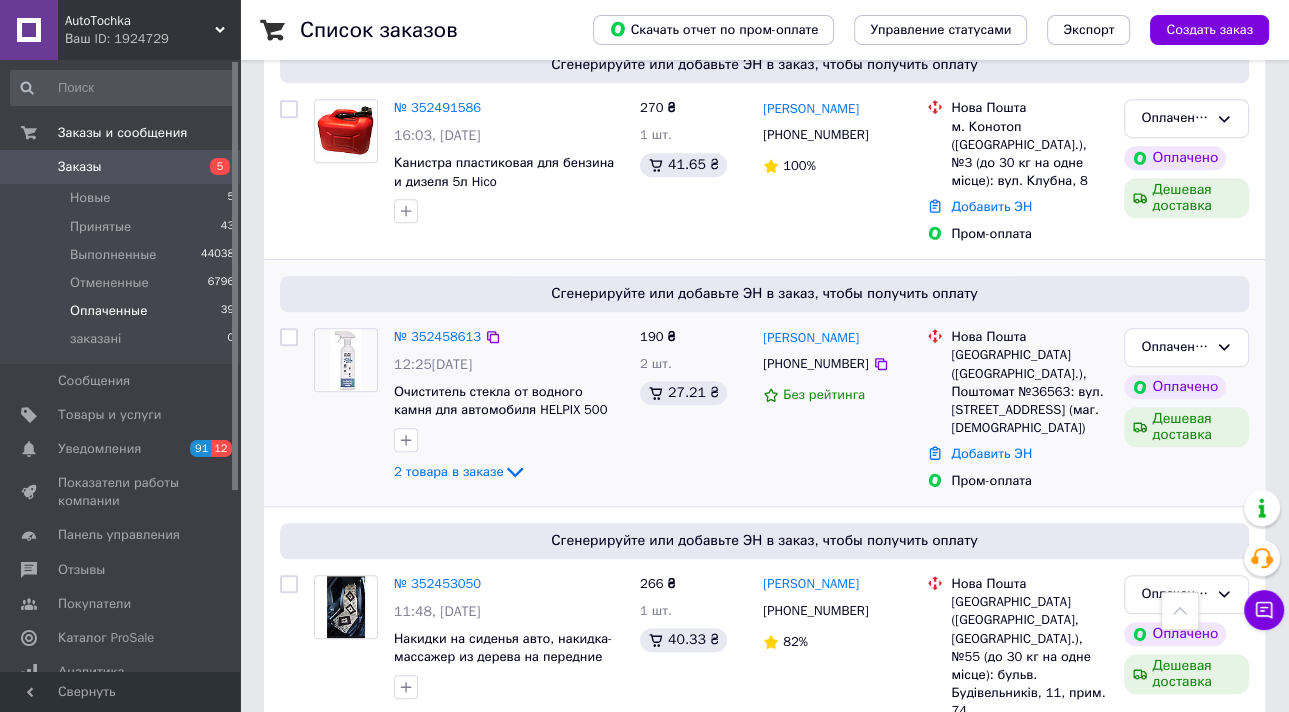 click at bounding box center (346, 406) 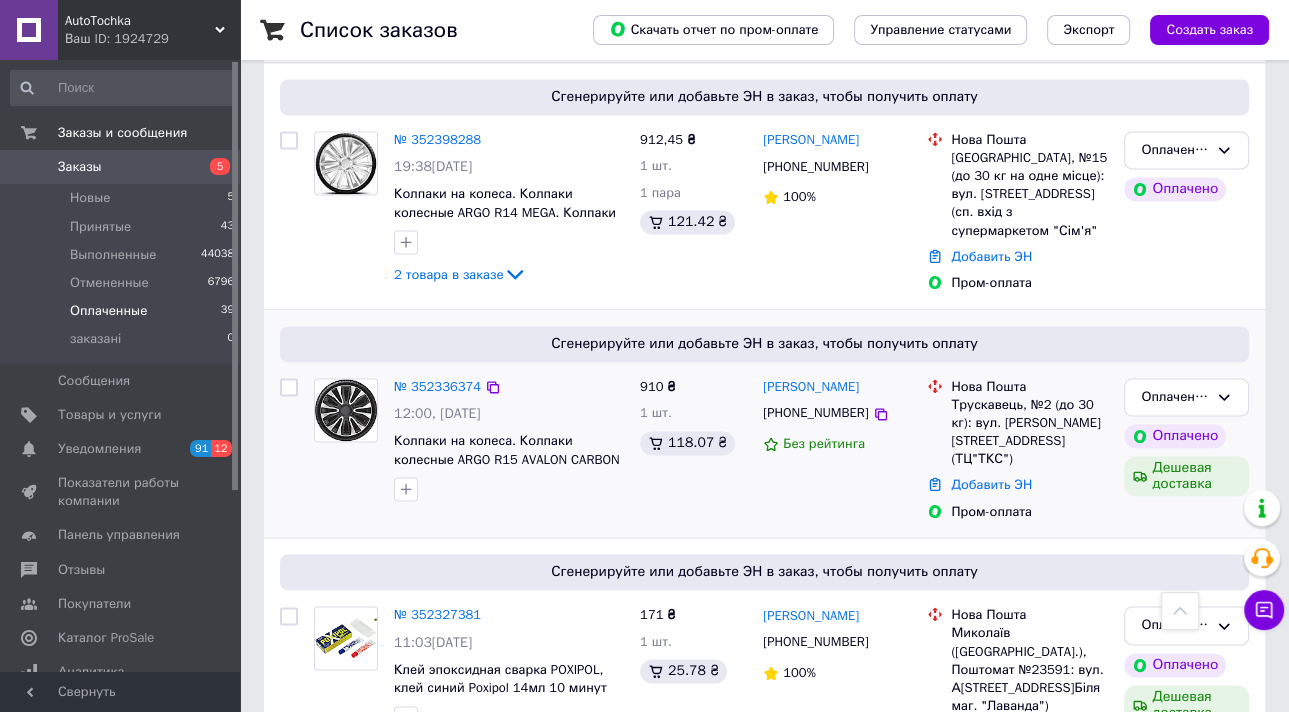 scroll, scrollTop: 2400, scrollLeft: 0, axis: vertical 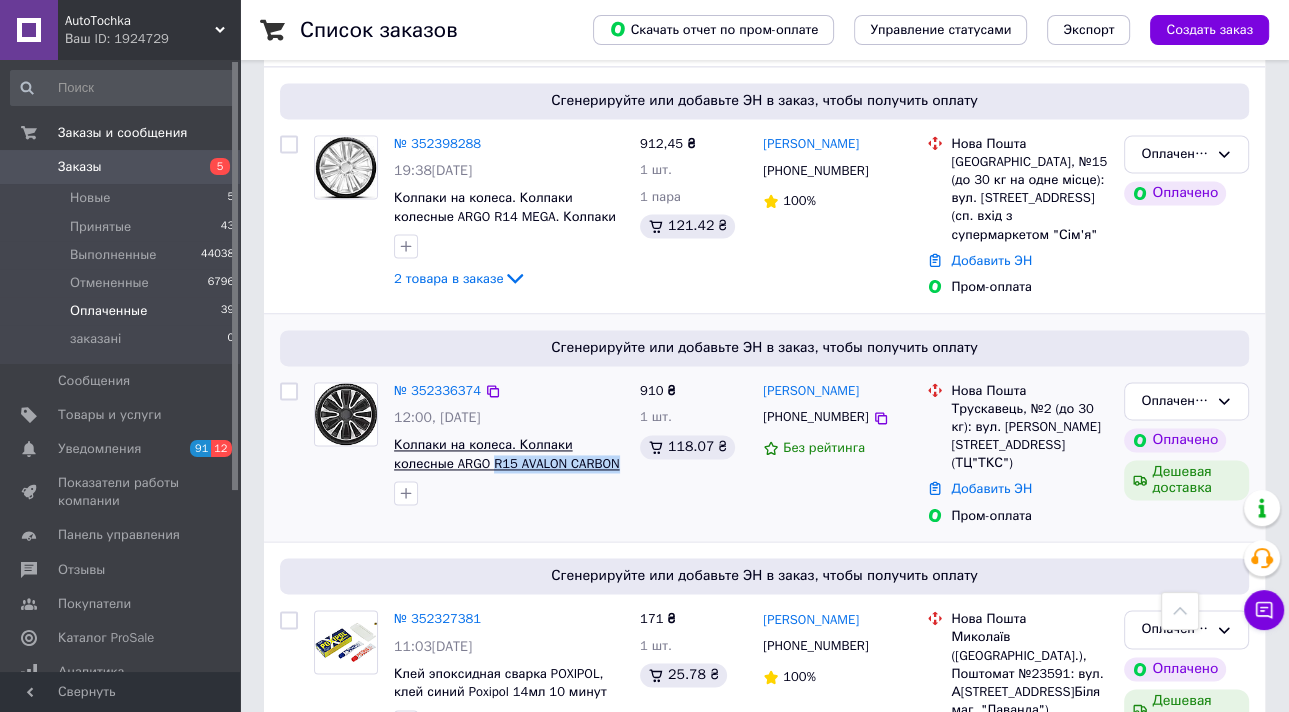 drag, startPoint x: 544, startPoint y: 393, endPoint x: 431, endPoint y: 393, distance: 113 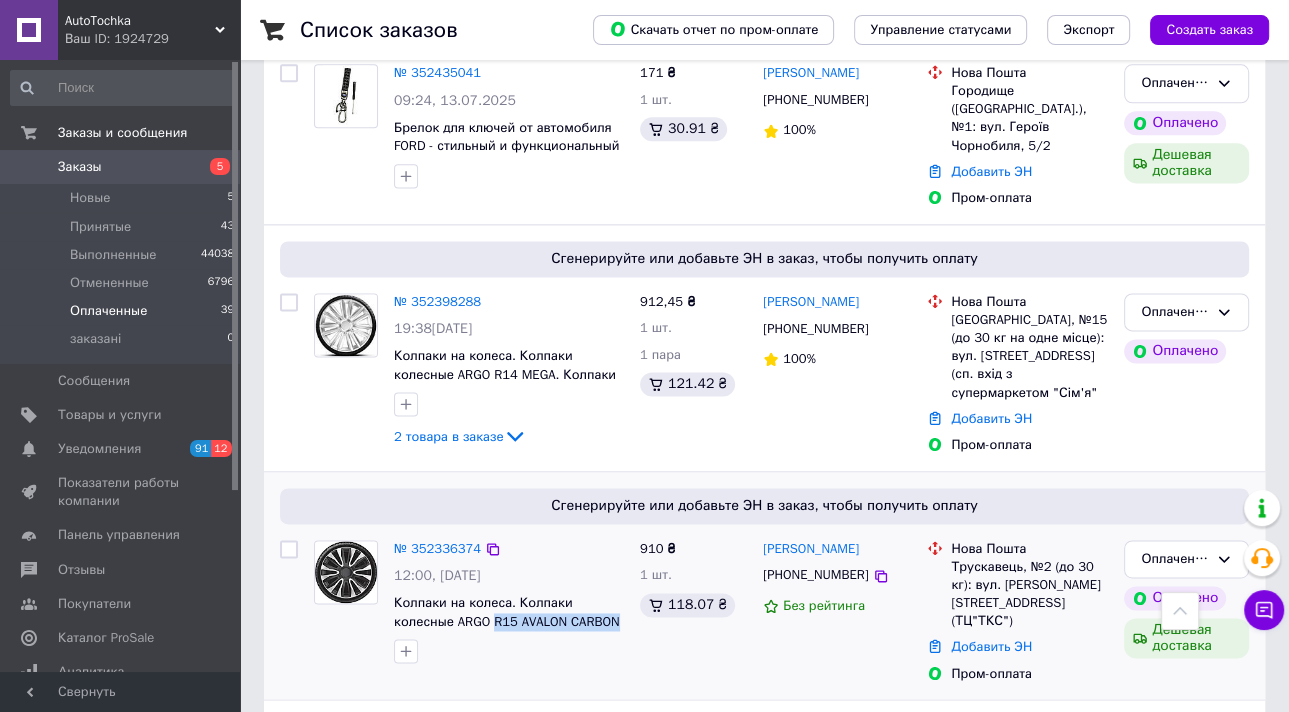 scroll, scrollTop: 2240, scrollLeft: 0, axis: vertical 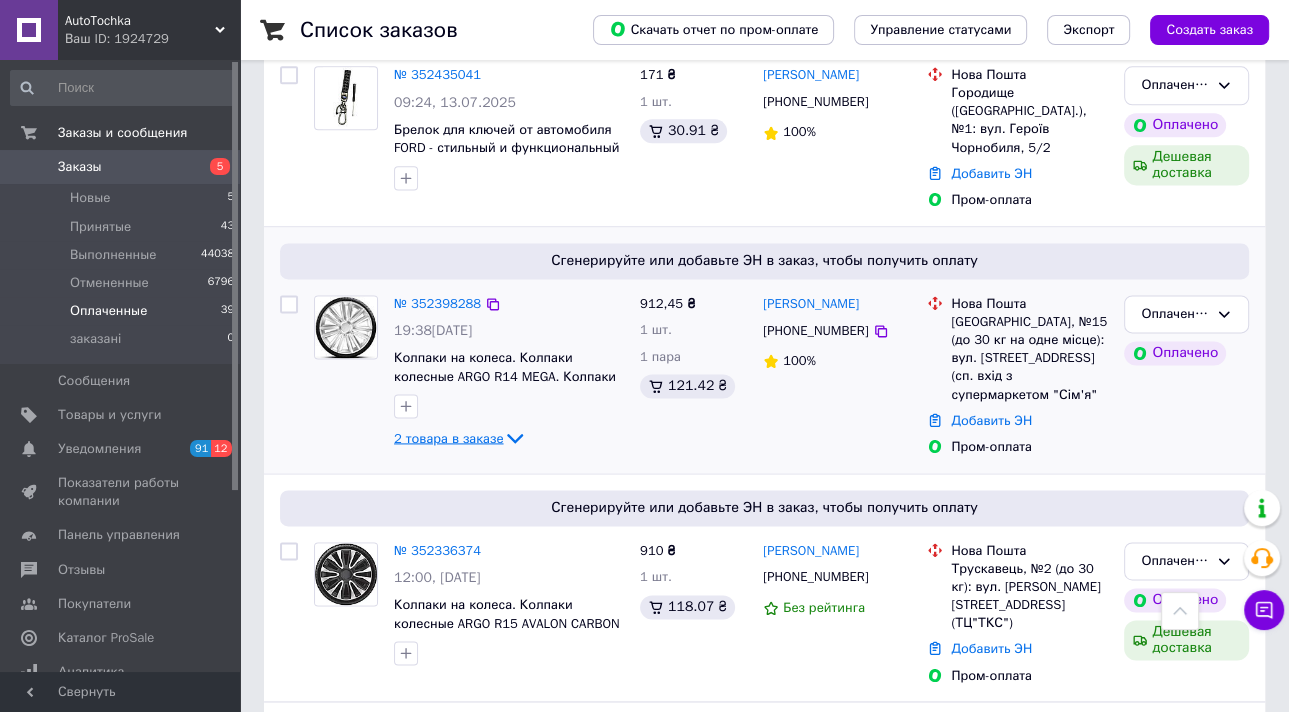 click on "2 товара в заказе" at bounding box center [448, 437] 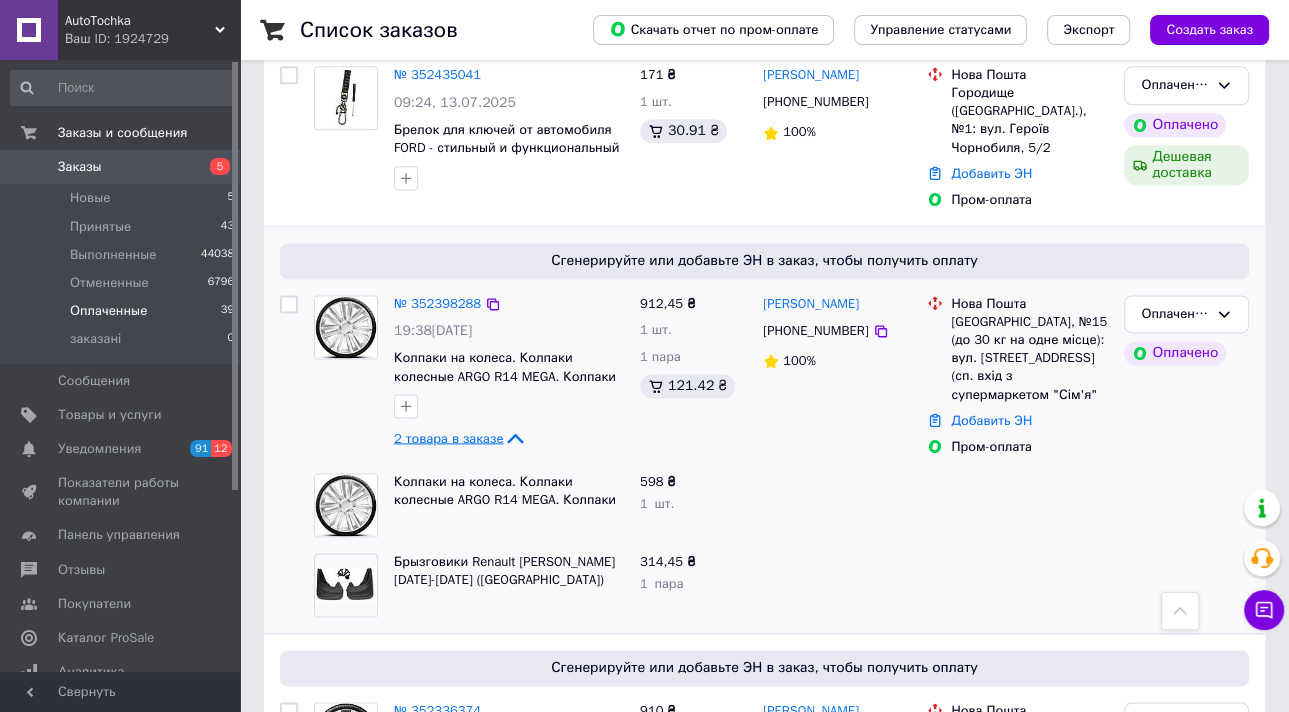 click 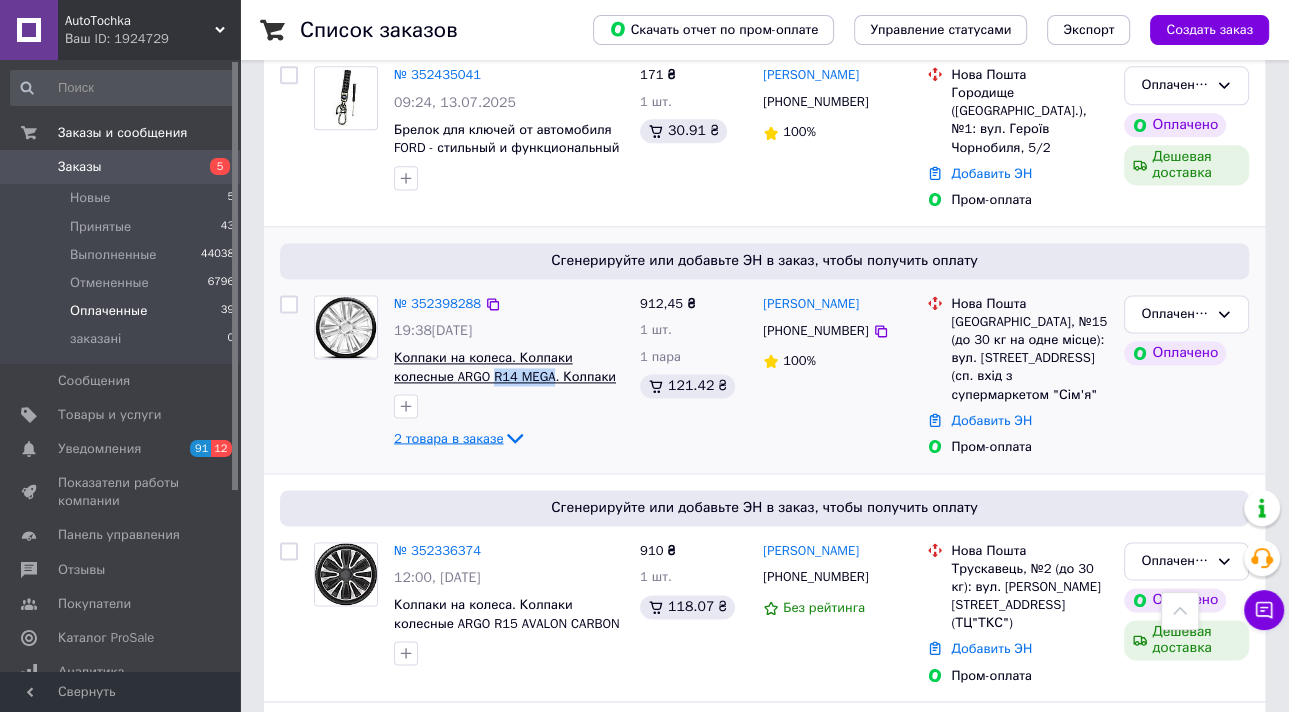 drag, startPoint x: 492, startPoint y: 303, endPoint x: 436, endPoint y: 301, distance: 56.0357 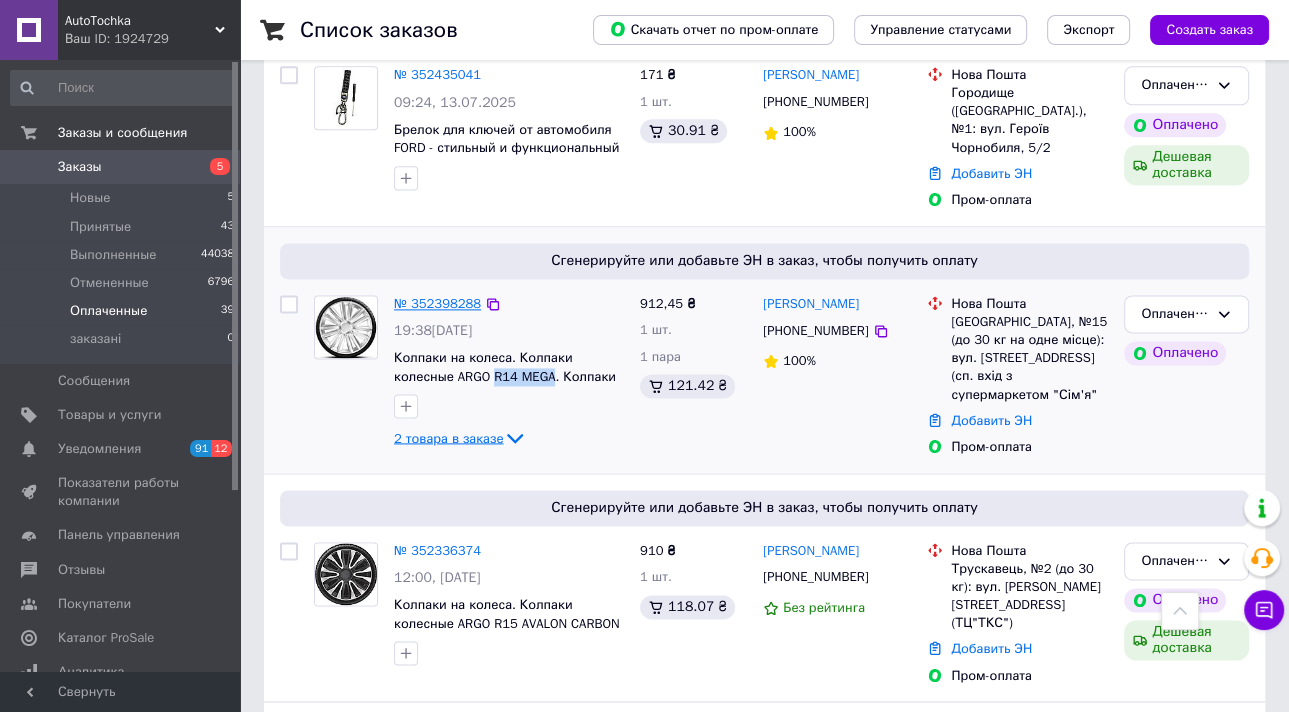 click on "№ 352398288" at bounding box center (437, 303) 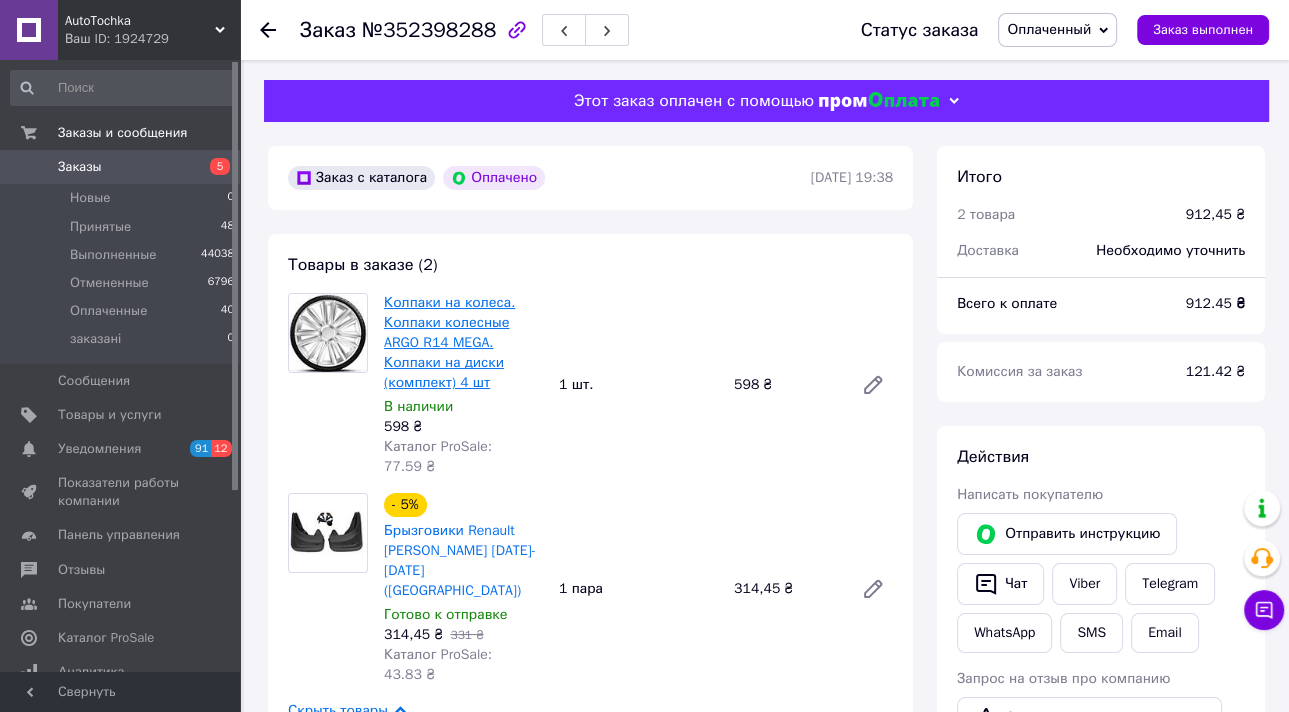 click on "Колпаки на колеса. Колпаки колесные ARGO R14  MEGA. Колпаки на диски (комплект) 4 шт" at bounding box center [449, 342] 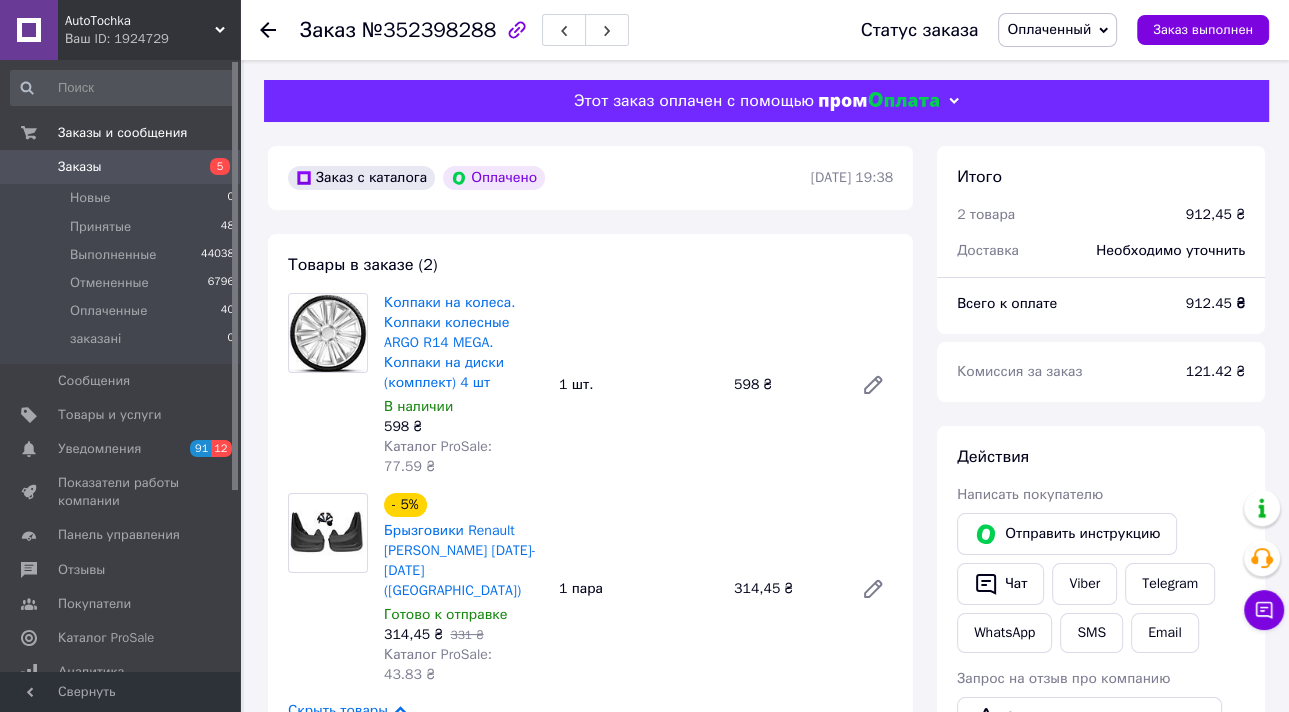 click 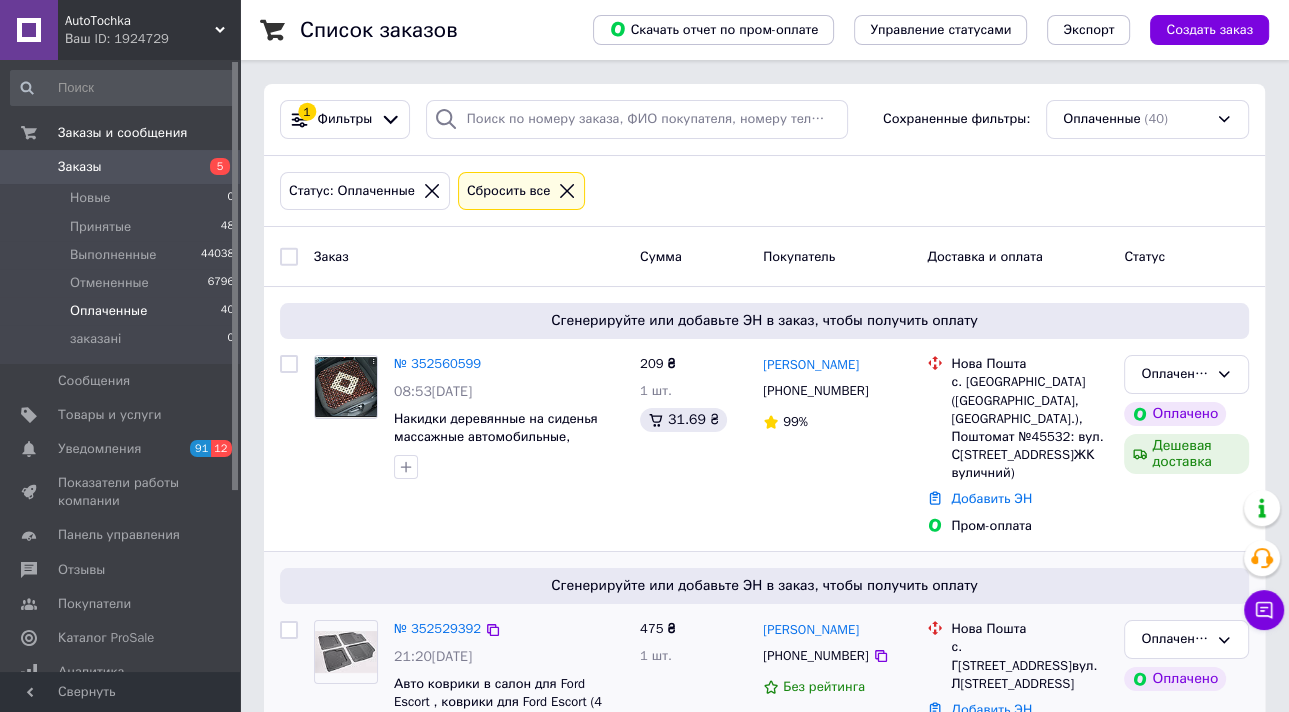 click on "475 ₴ 1 шт." at bounding box center (693, 683) 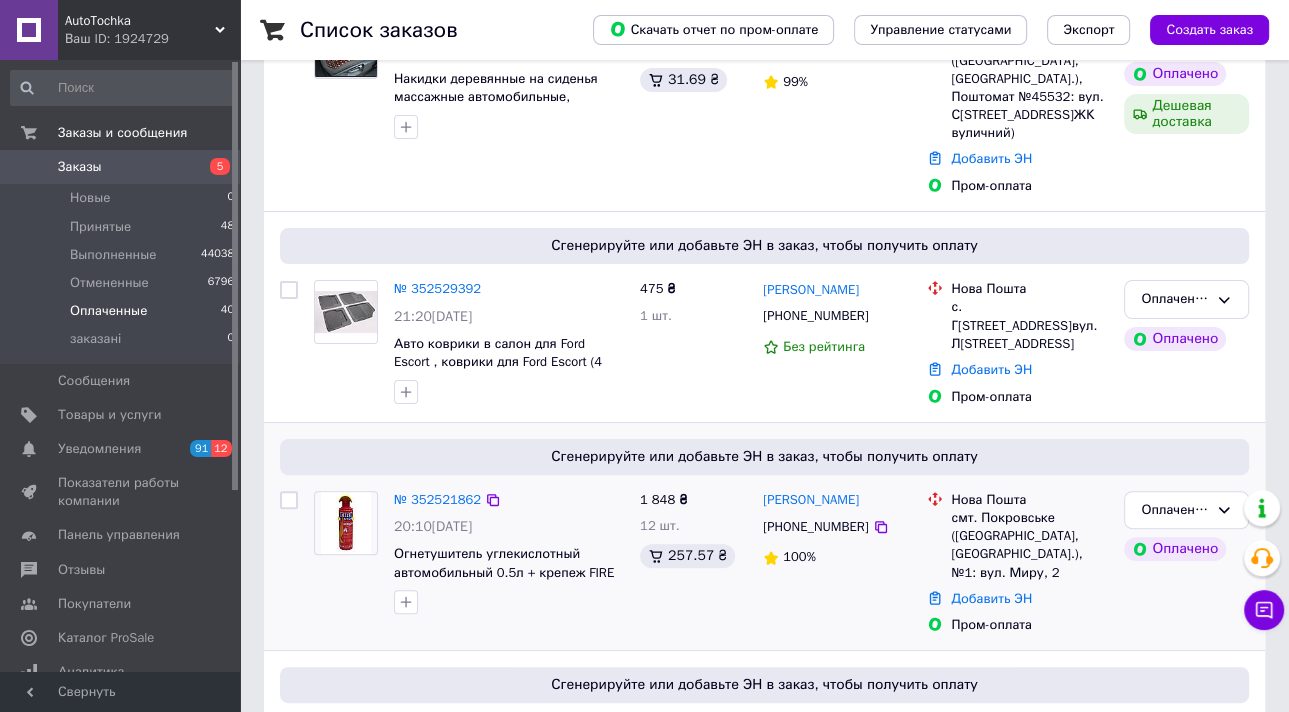 scroll, scrollTop: 400, scrollLeft: 0, axis: vertical 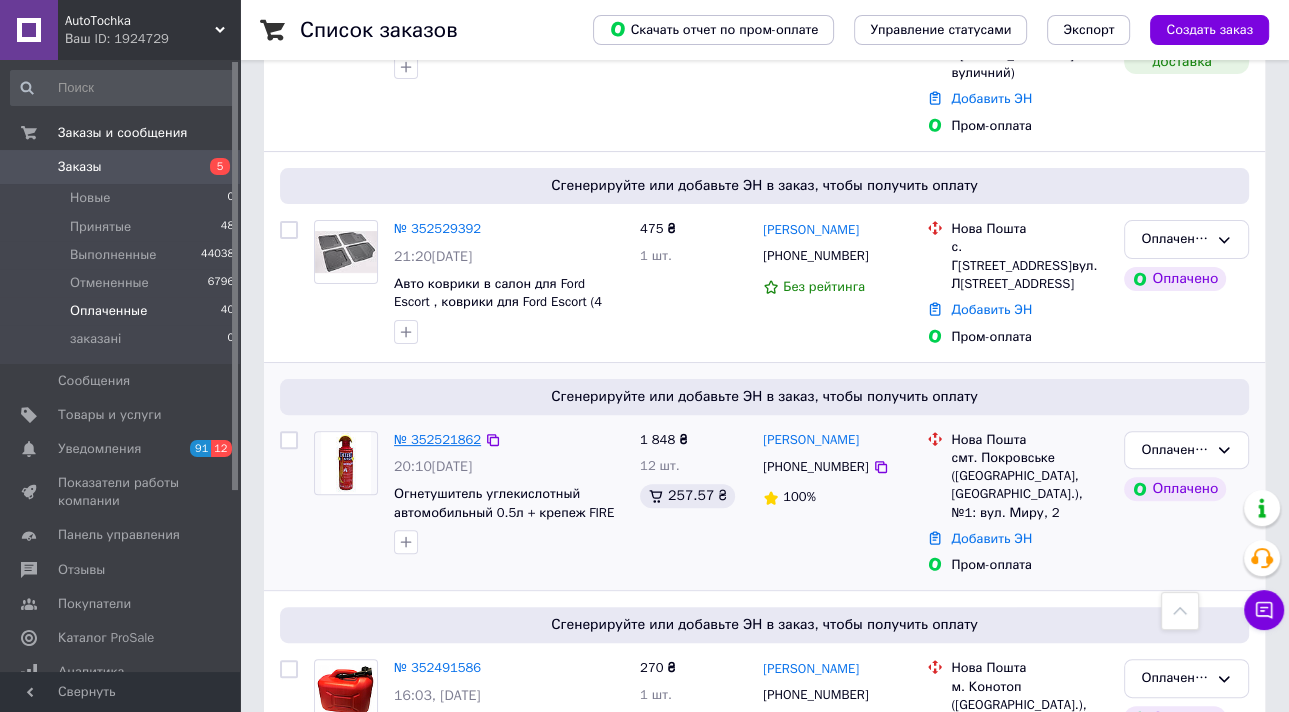 click on "№ 352521862" at bounding box center (437, 439) 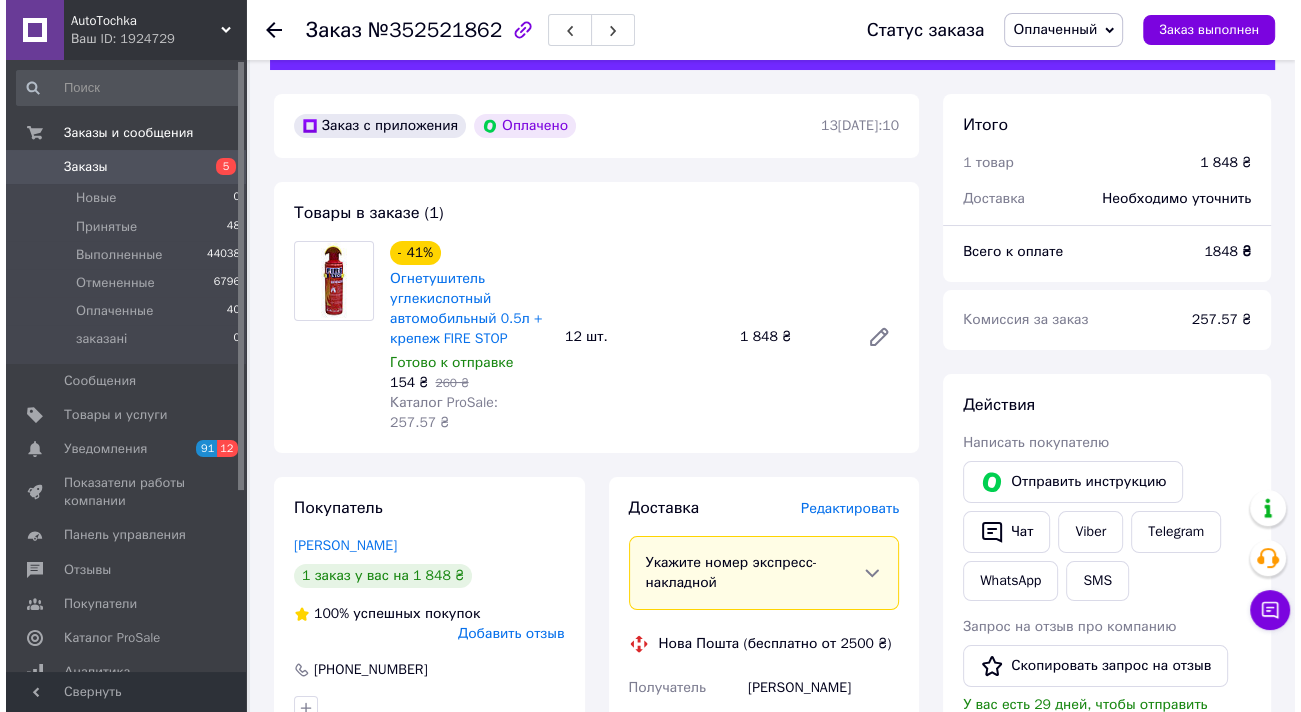 scroll, scrollTop: 80, scrollLeft: 0, axis: vertical 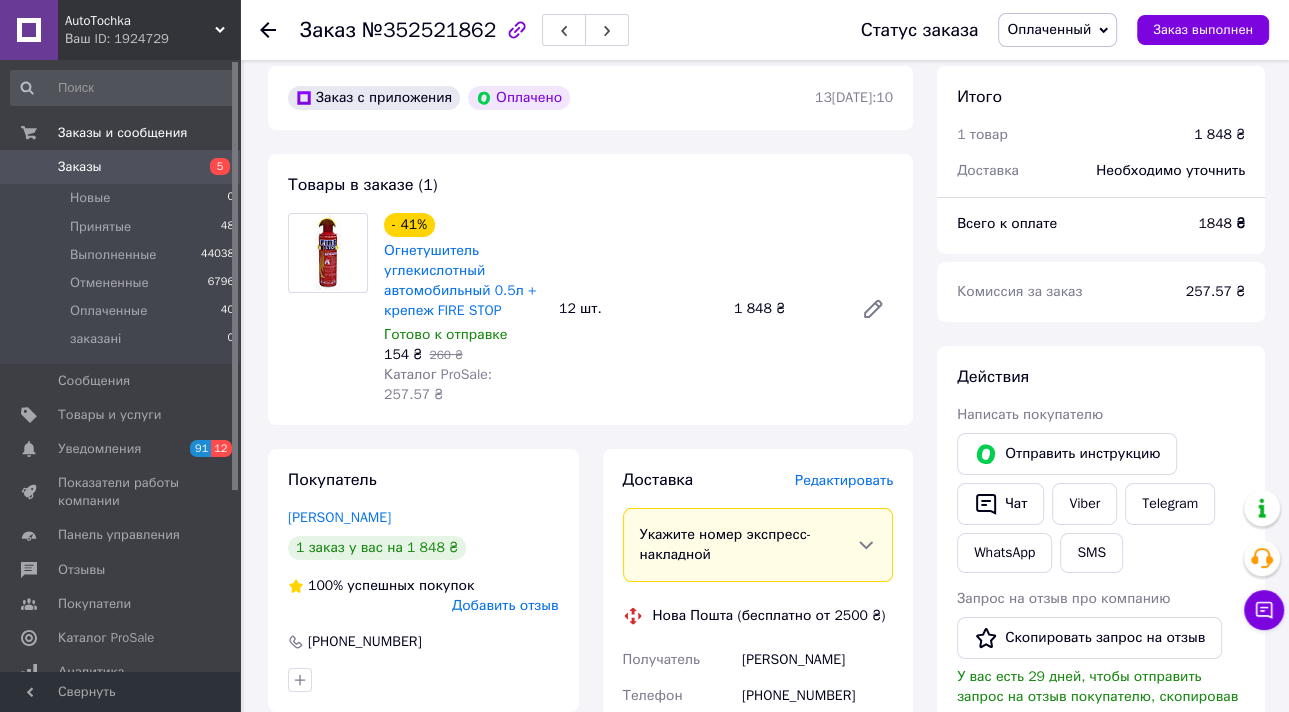 click on "Редактировать" at bounding box center (844, 480) 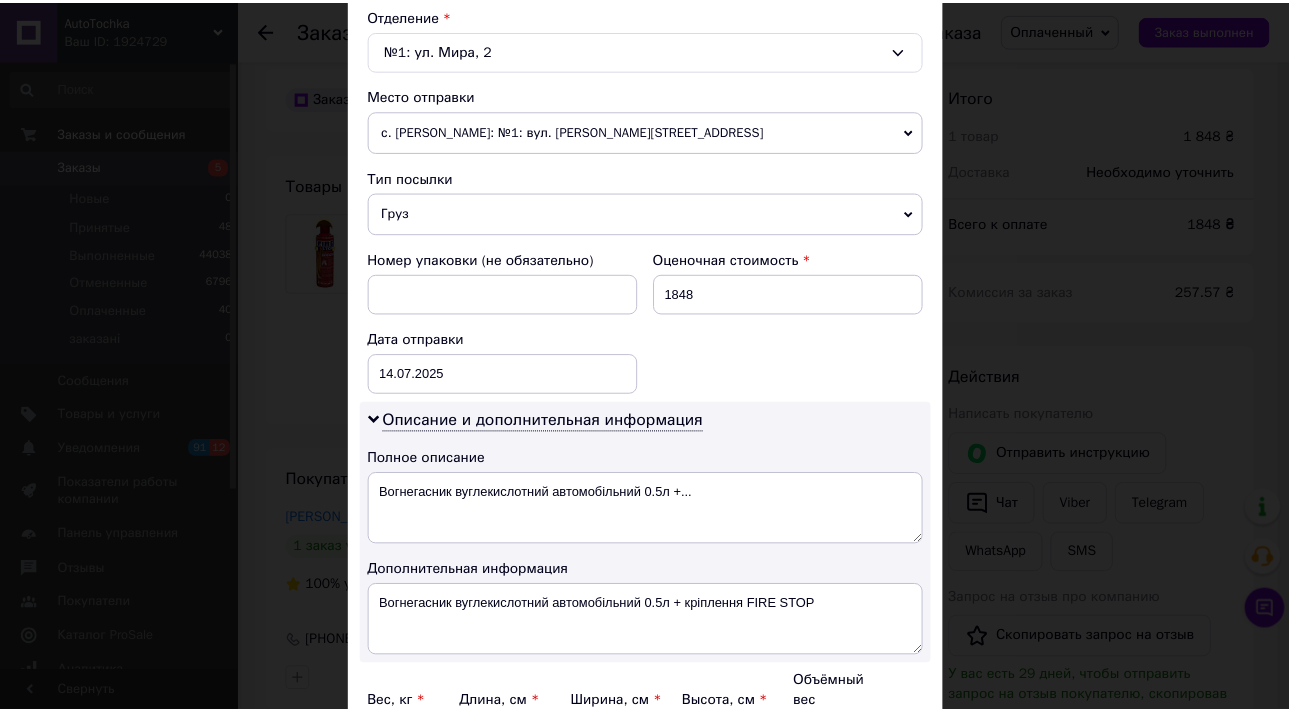 scroll, scrollTop: 833, scrollLeft: 0, axis: vertical 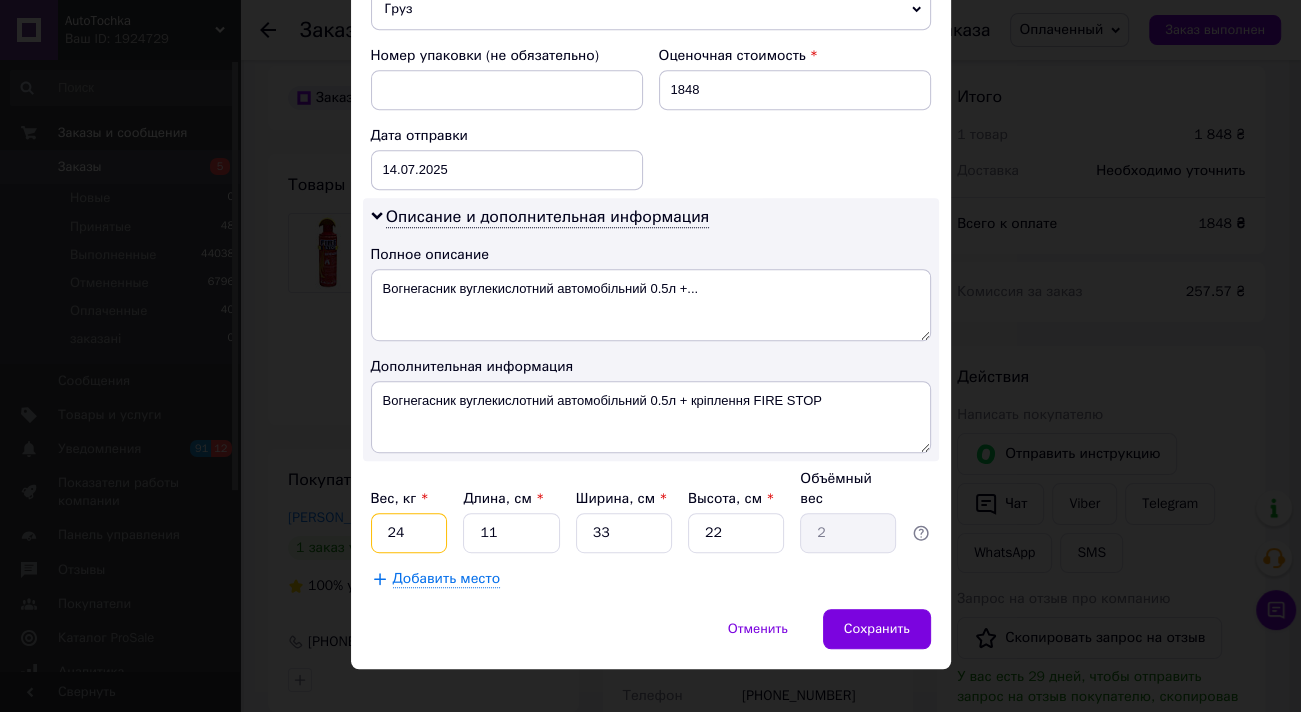 click on "24" at bounding box center (409, 533) 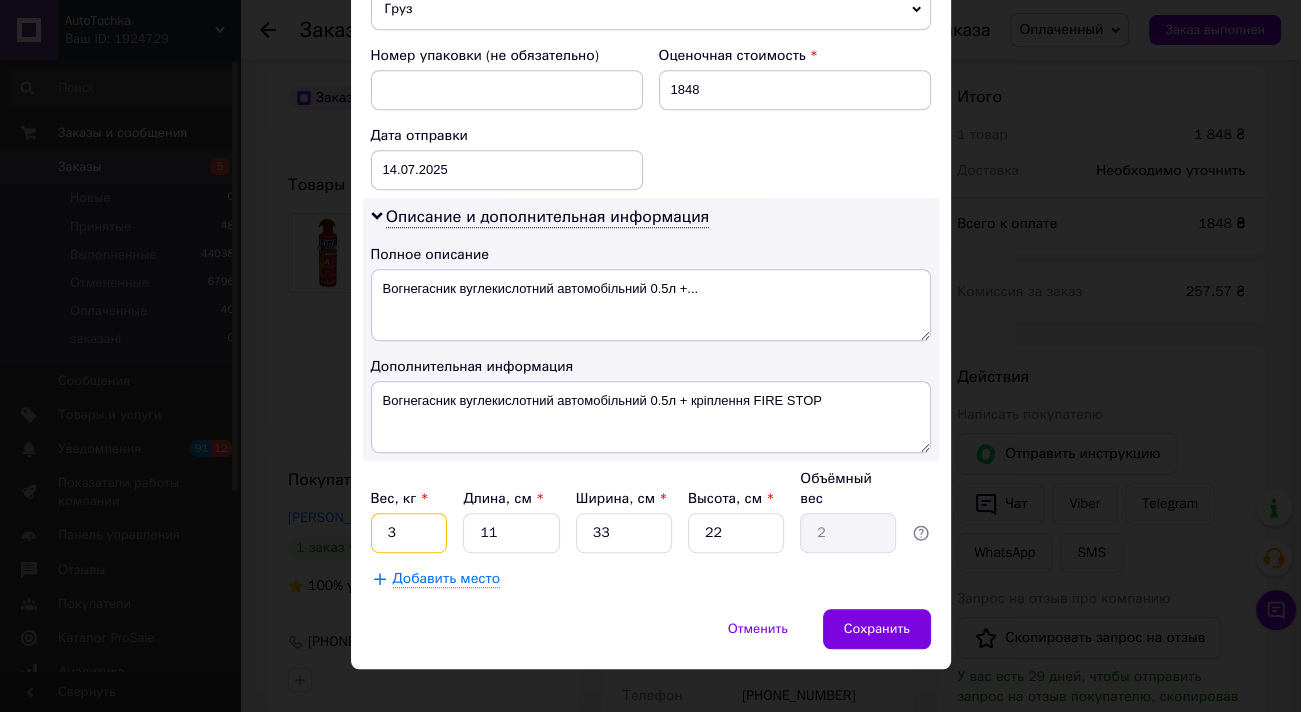 type on "3" 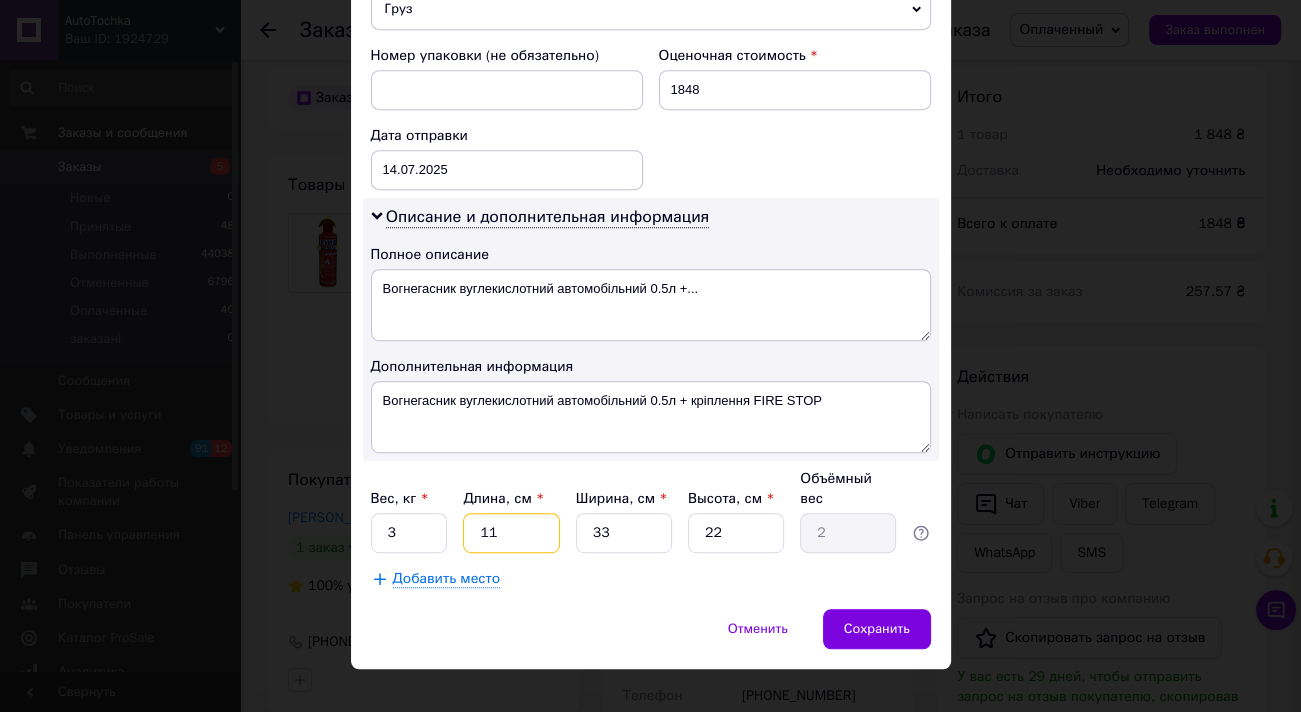 click on "11" at bounding box center [511, 533] 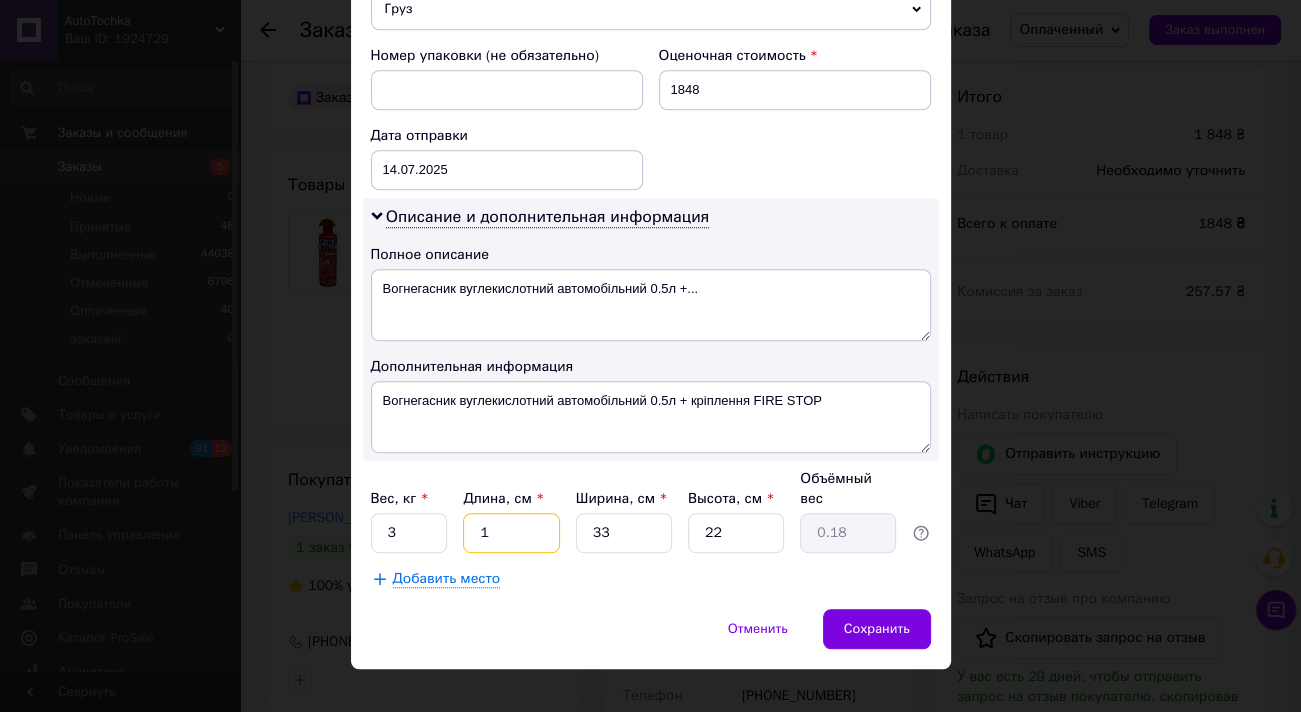 type 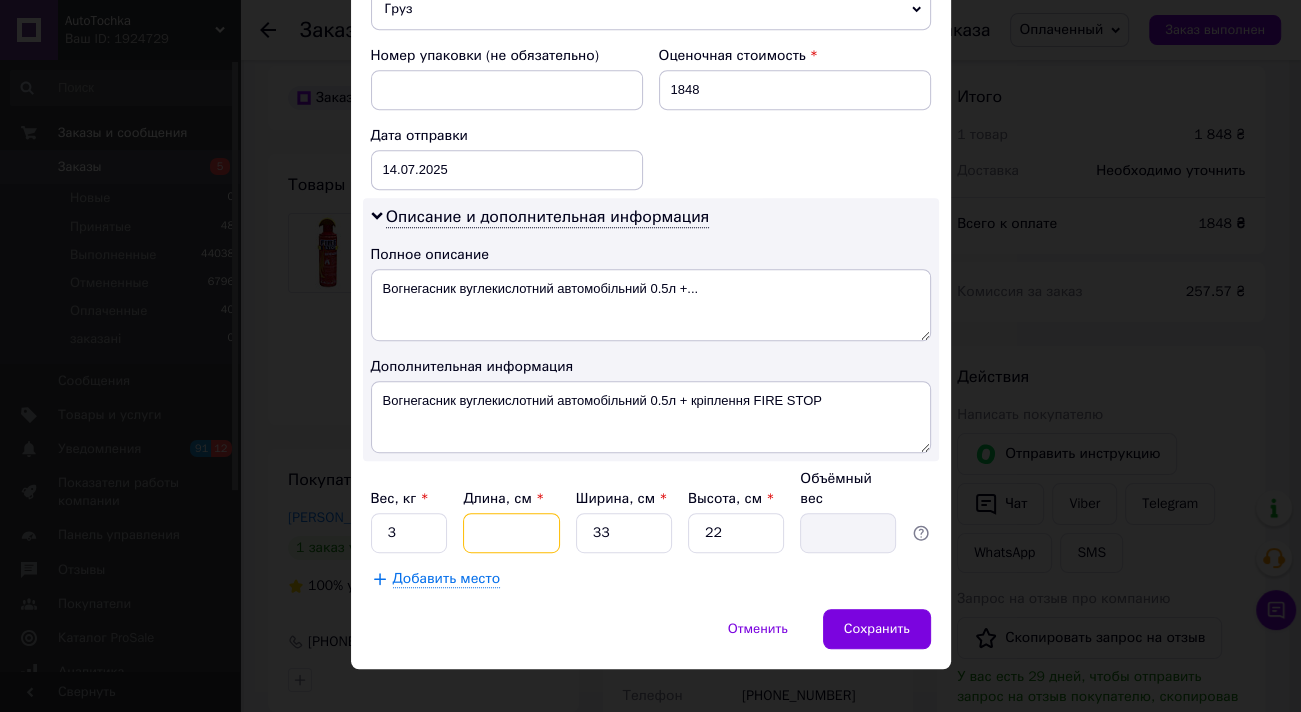 type on "2" 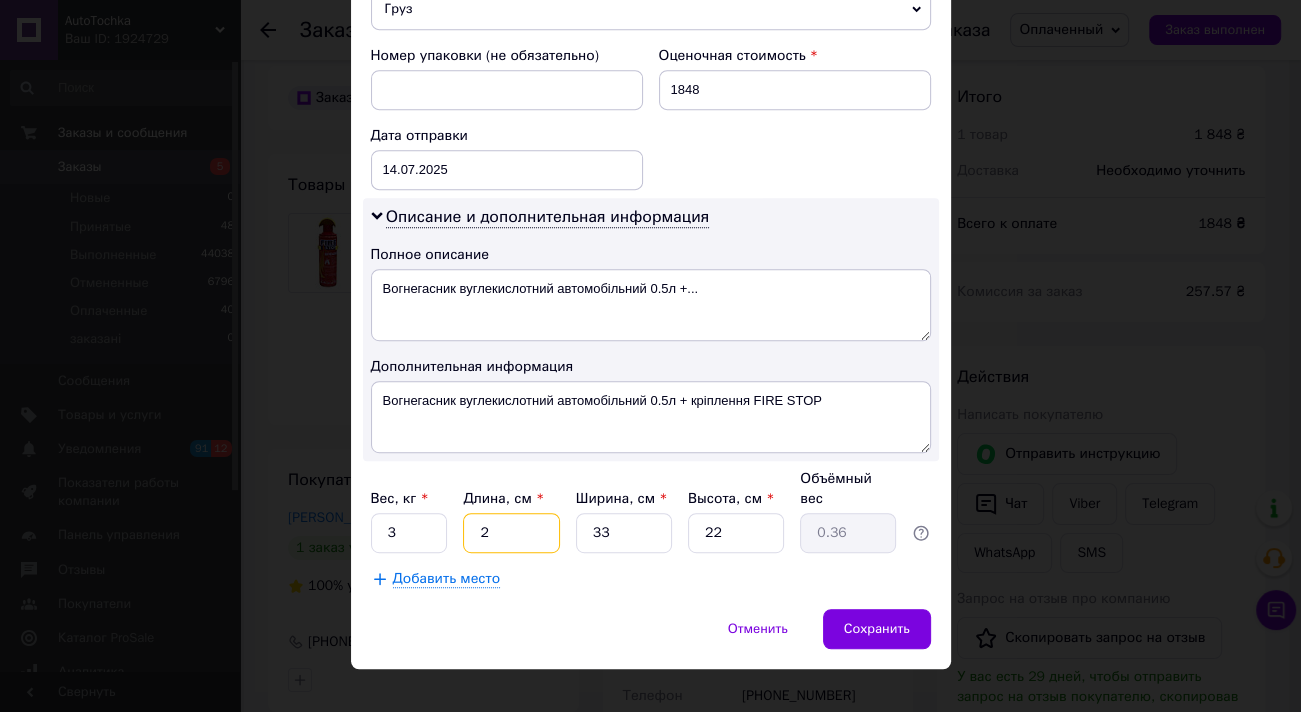 type on "20" 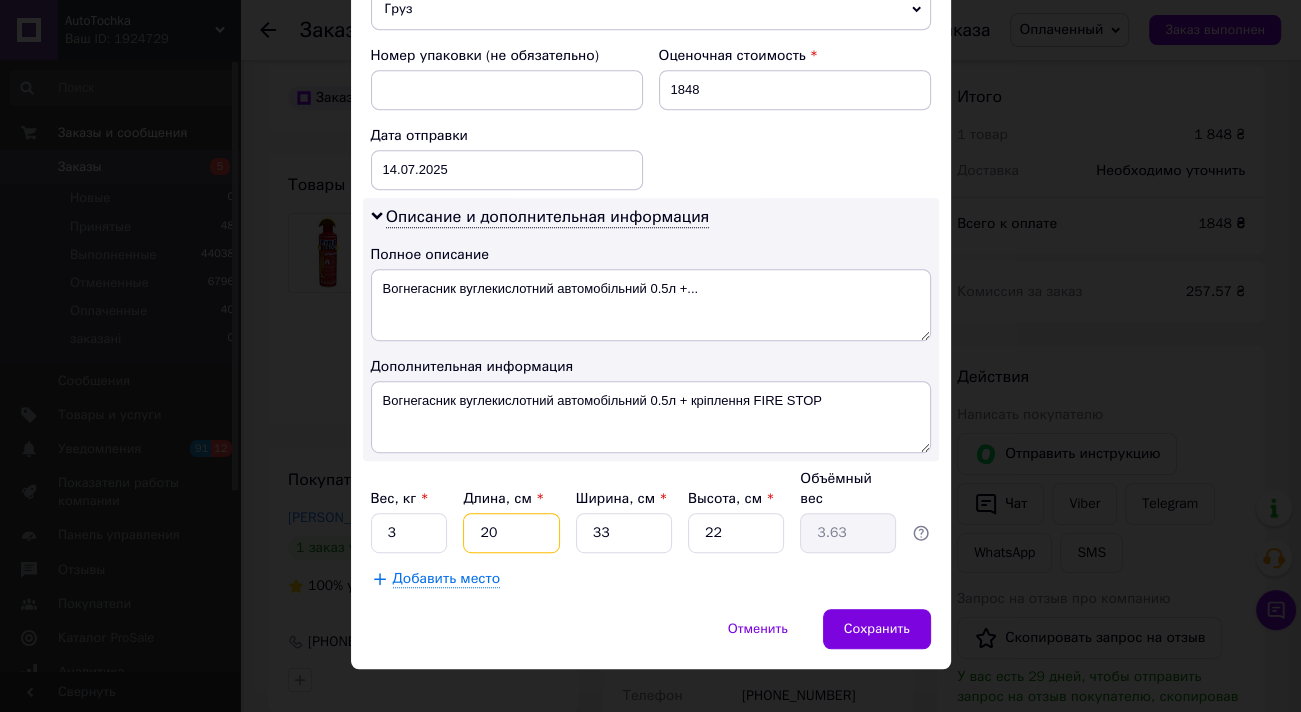 type on "20" 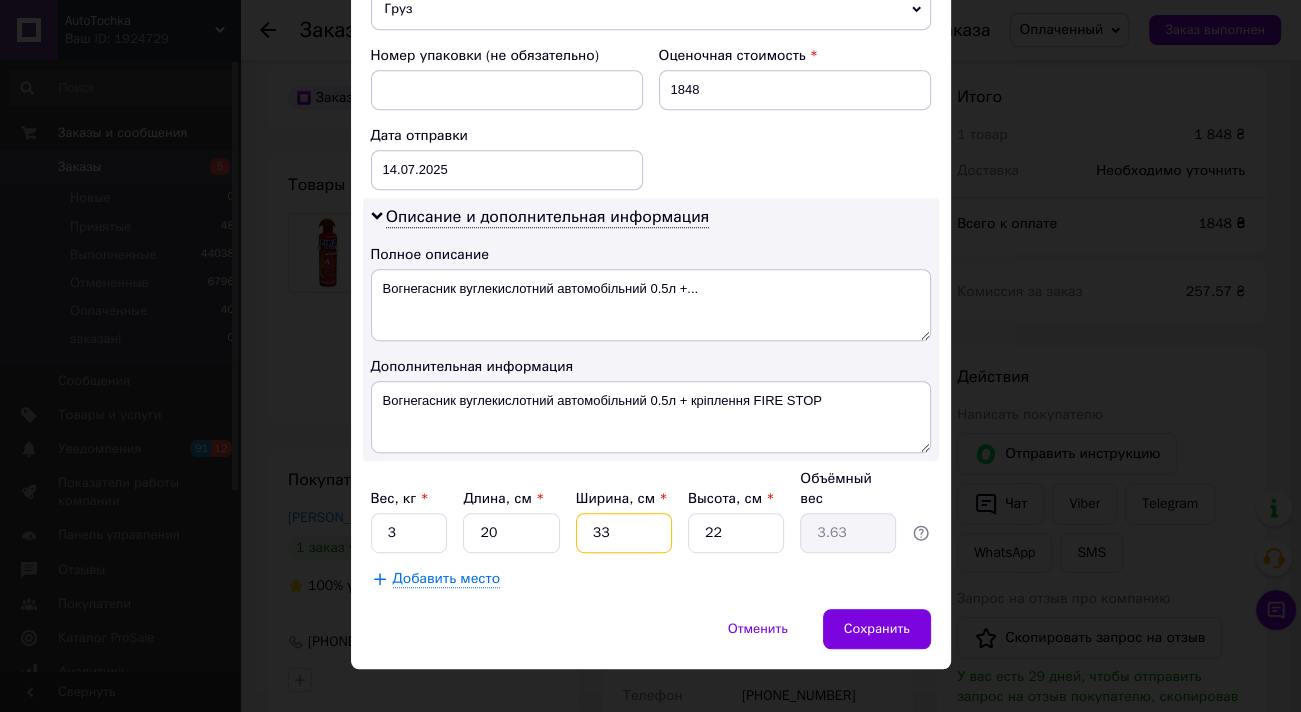 click on "33" at bounding box center [624, 533] 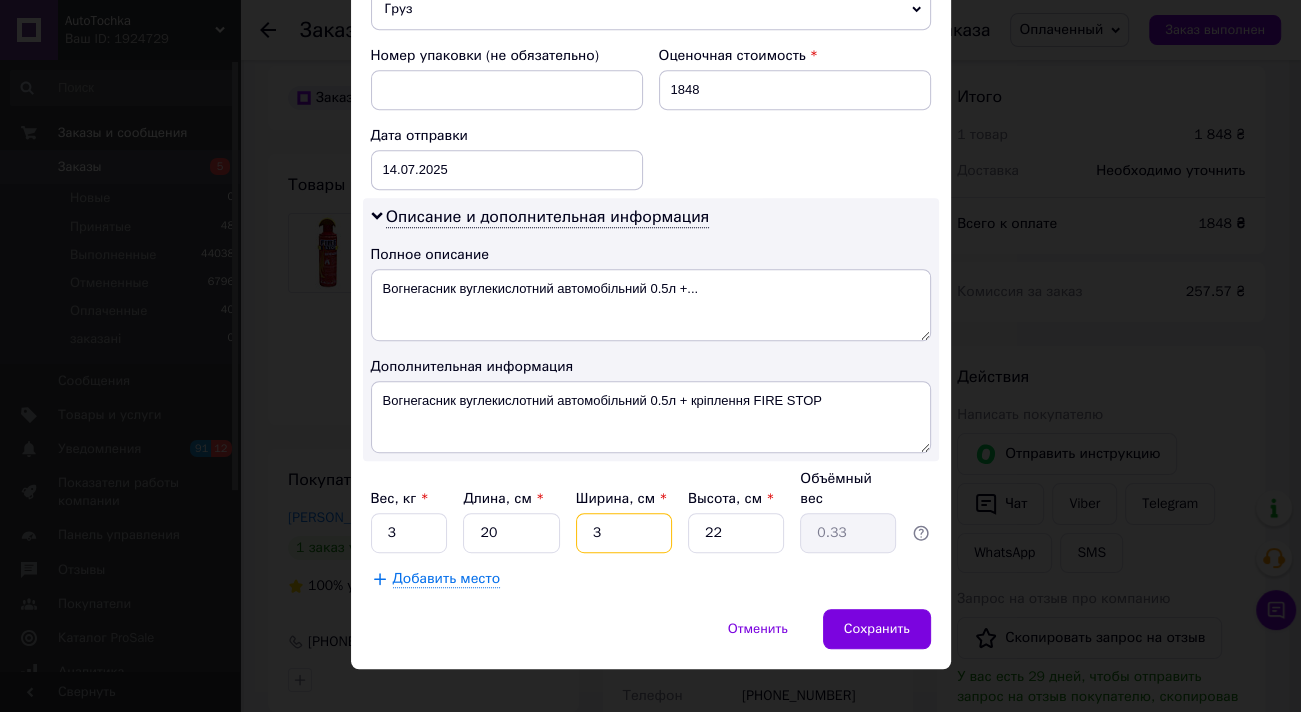 type 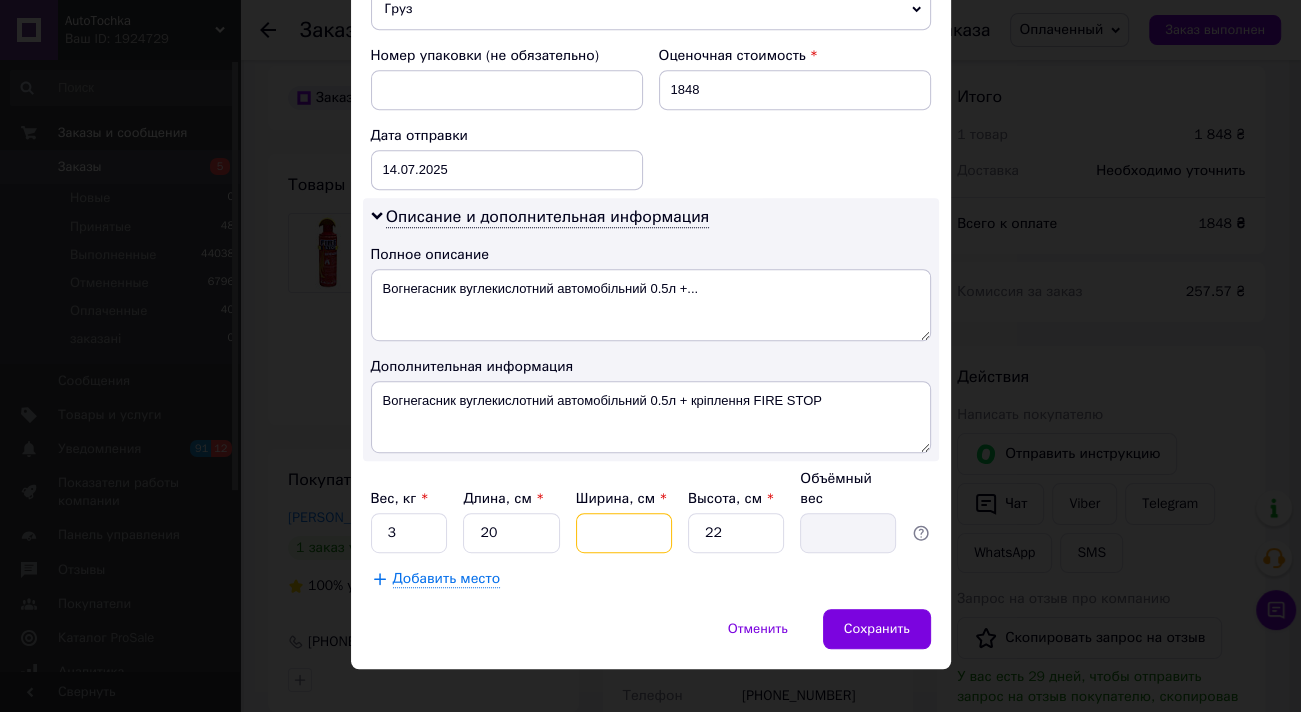 type on "2" 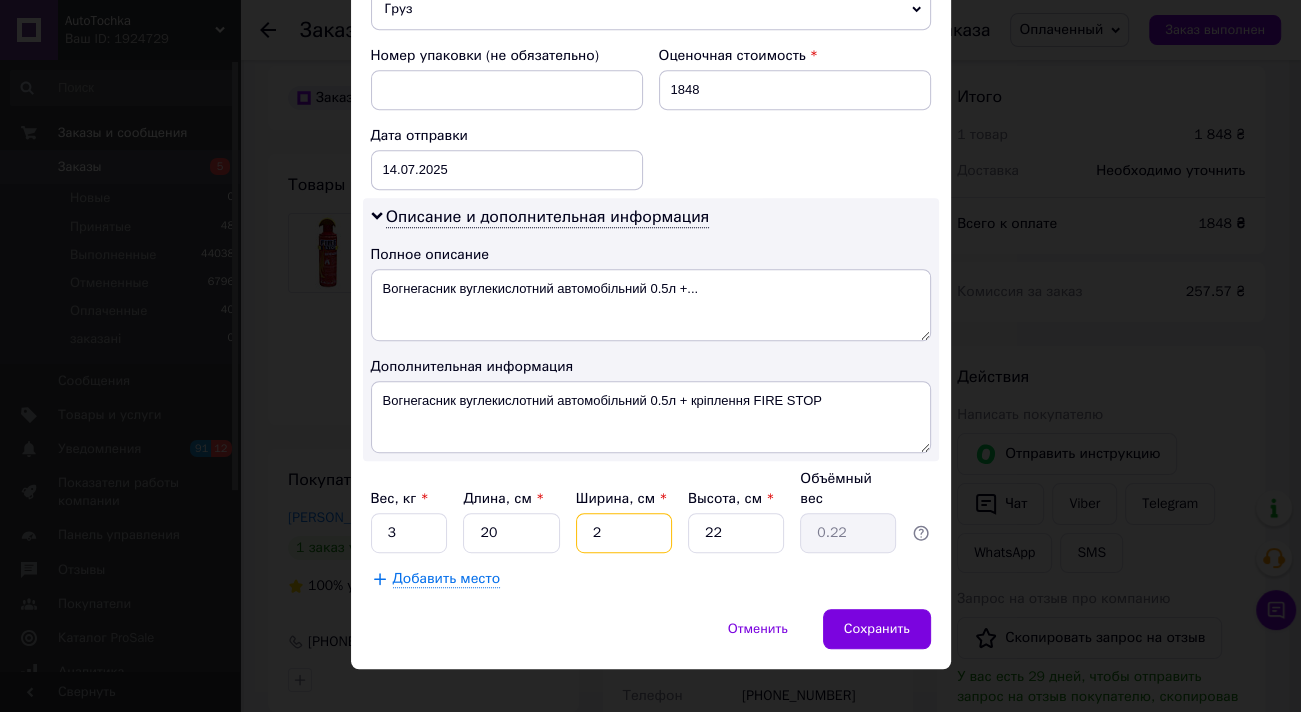type on "20" 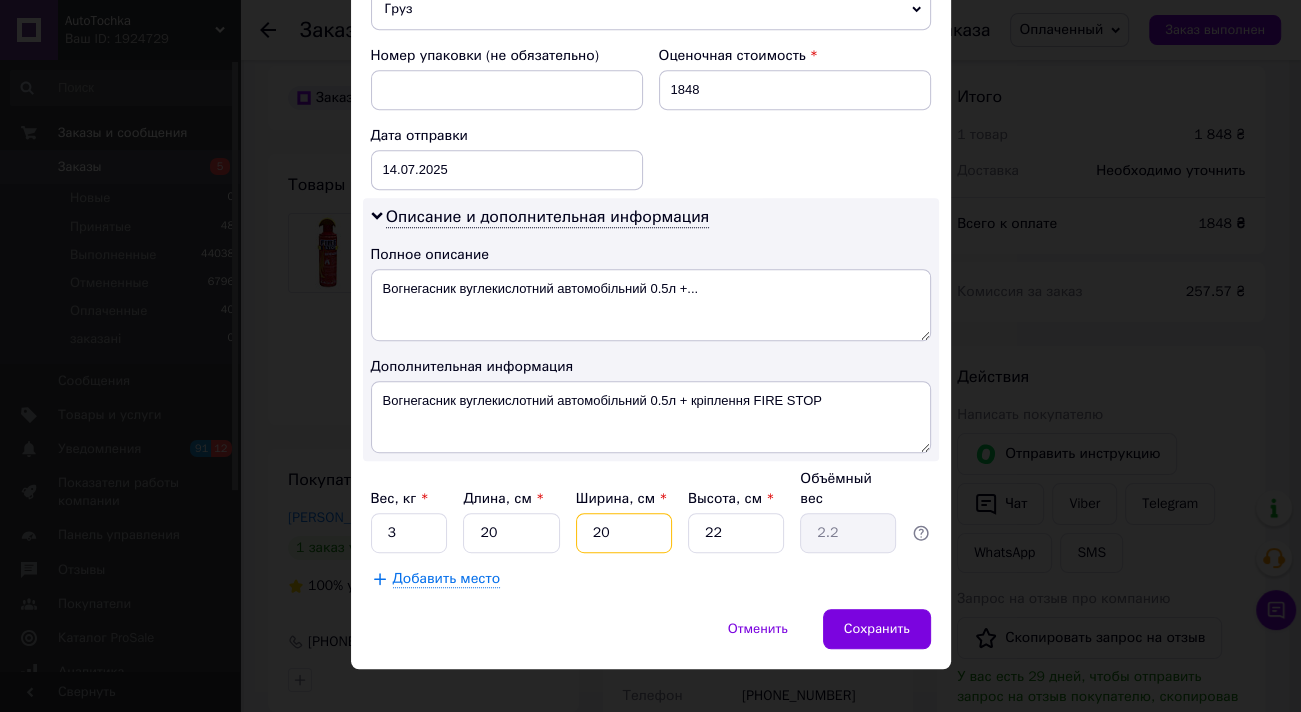 type on "20" 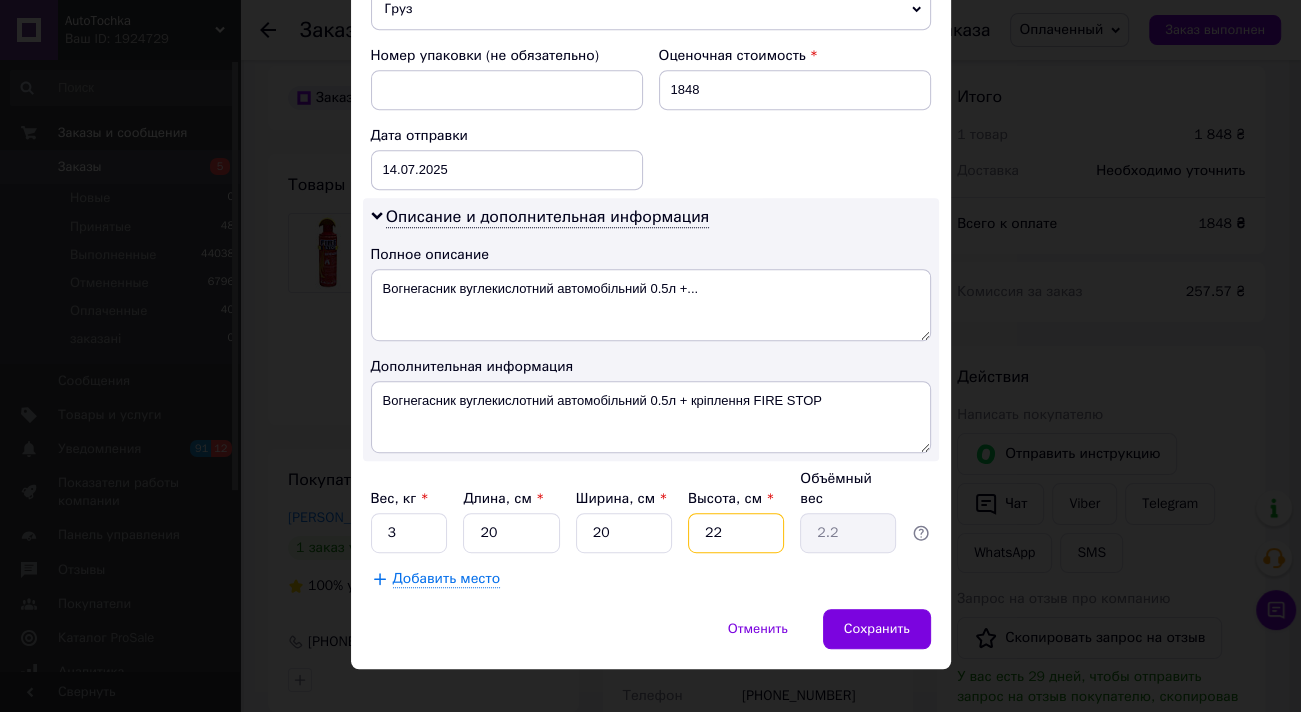 click on "22" at bounding box center (736, 533) 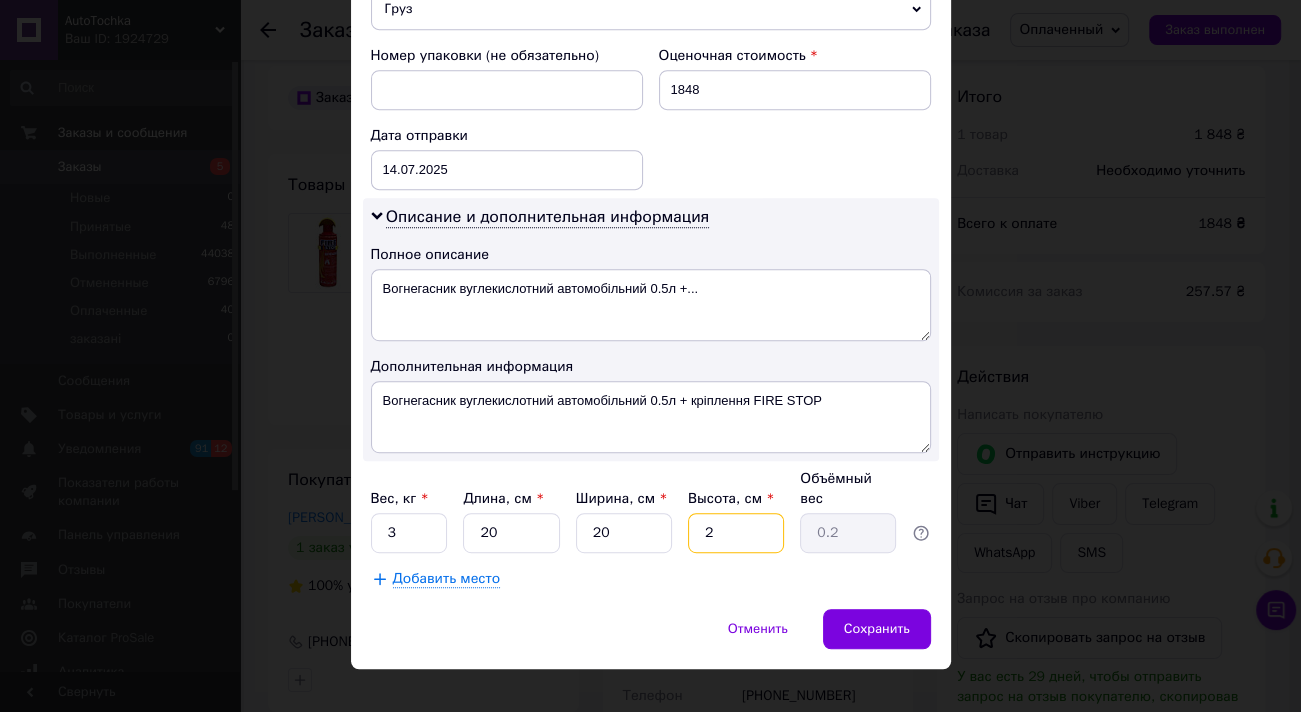 type 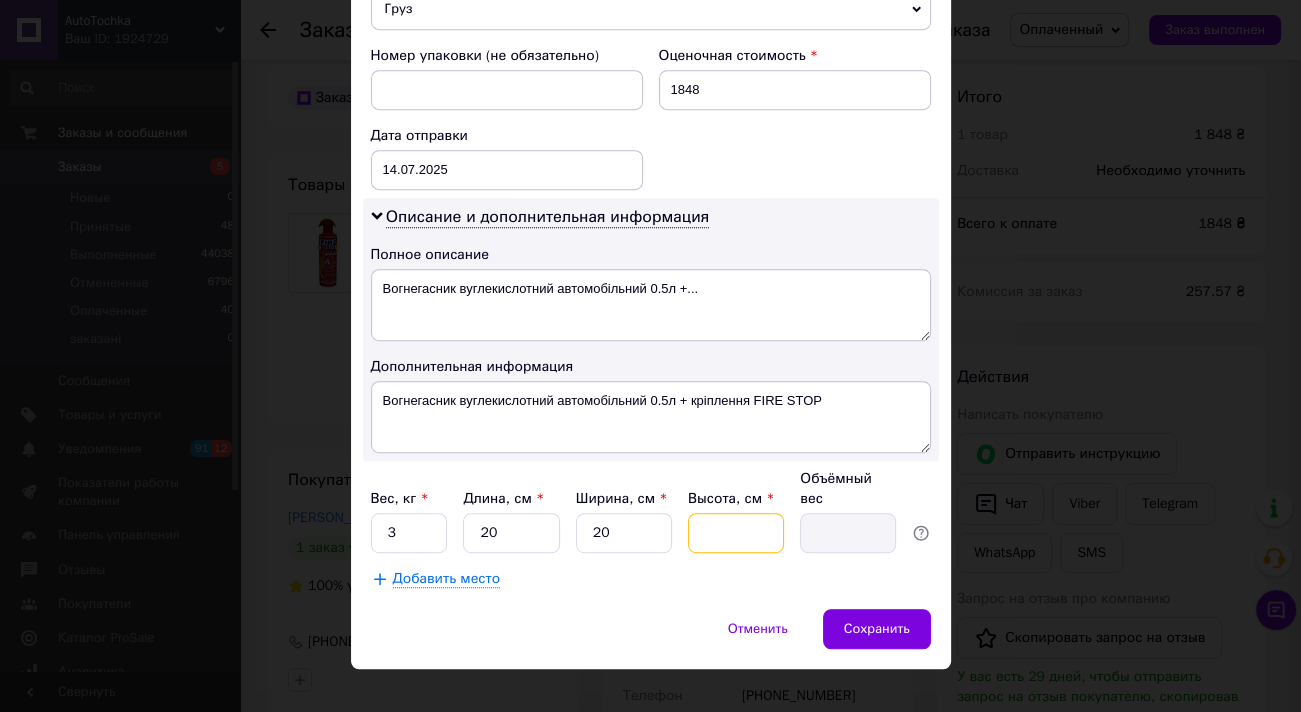 type on "3" 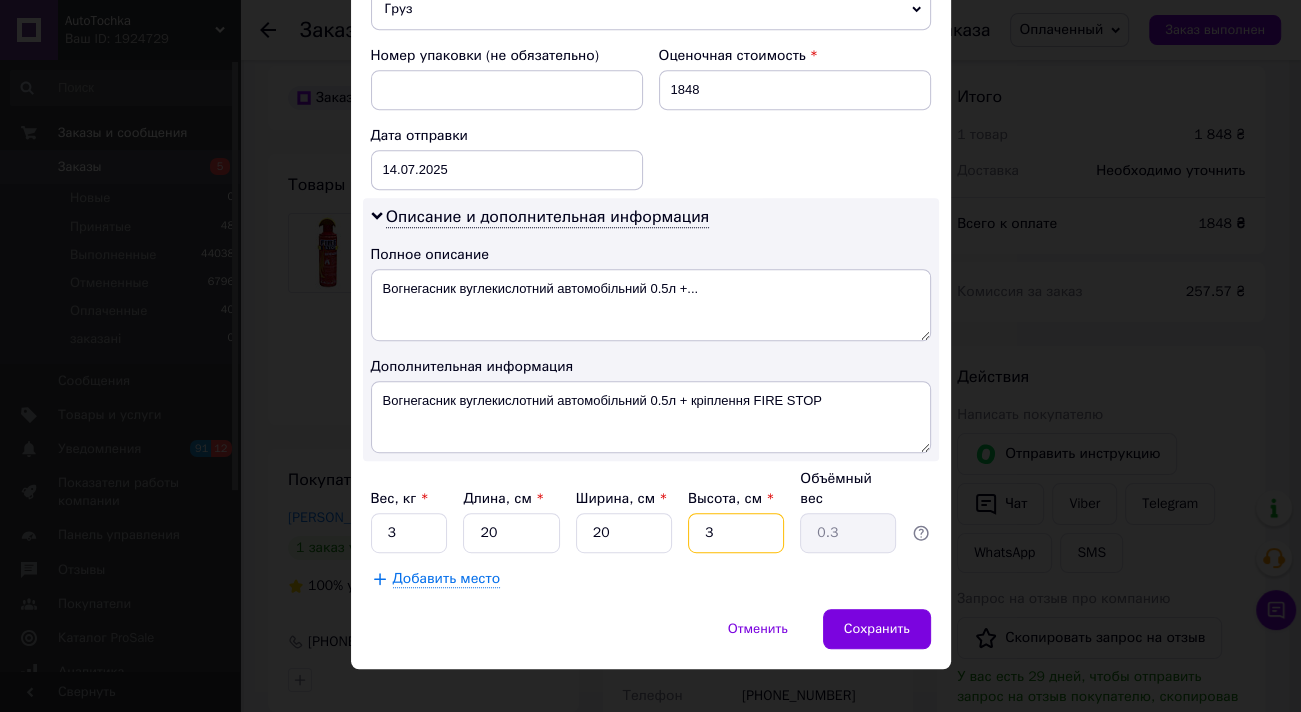 type on "30" 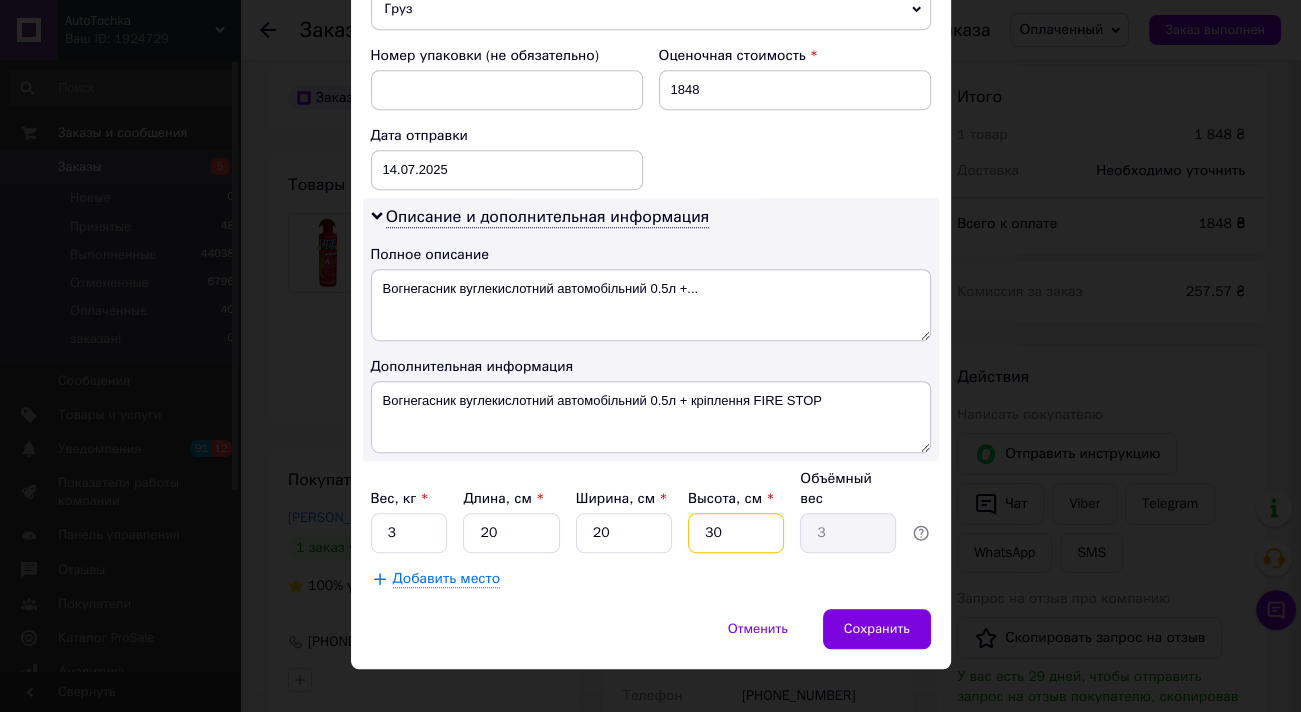 type on "30" 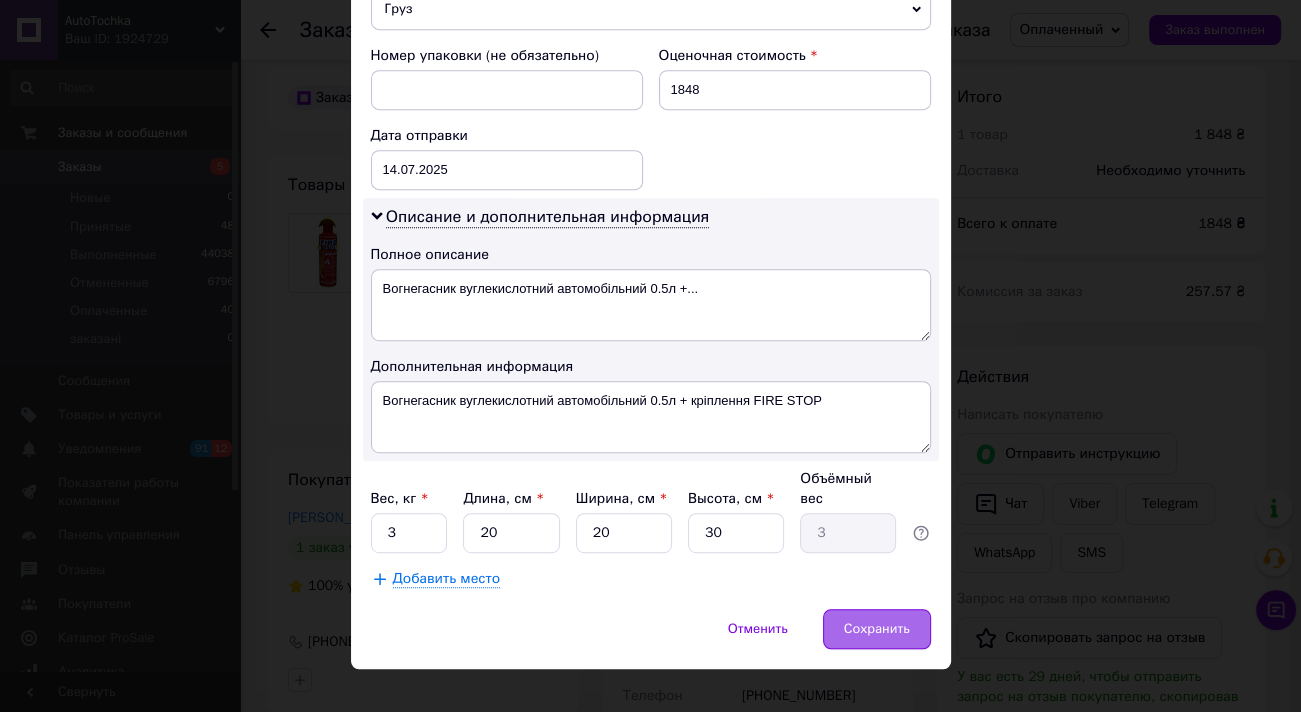 click on "Сохранить" at bounding box center [877, 629] 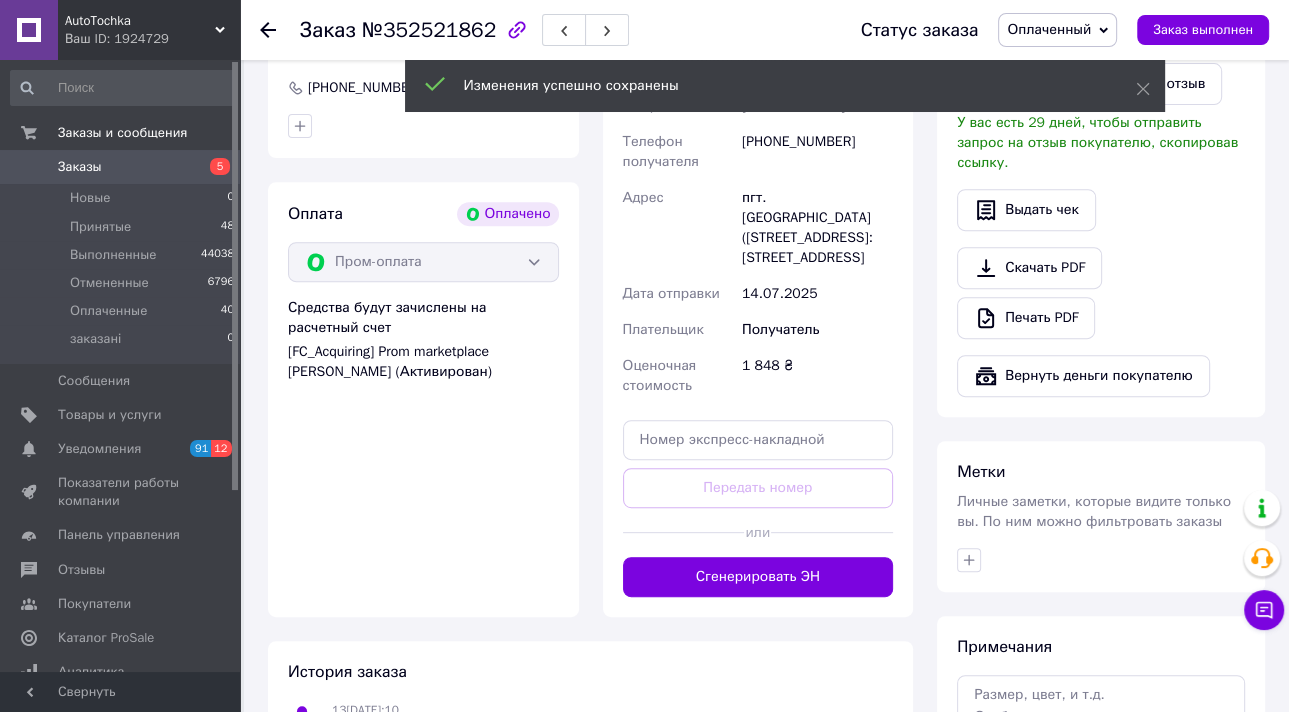 scroll, scrollTop: 640, scrollLeft: 0, axis: vertical 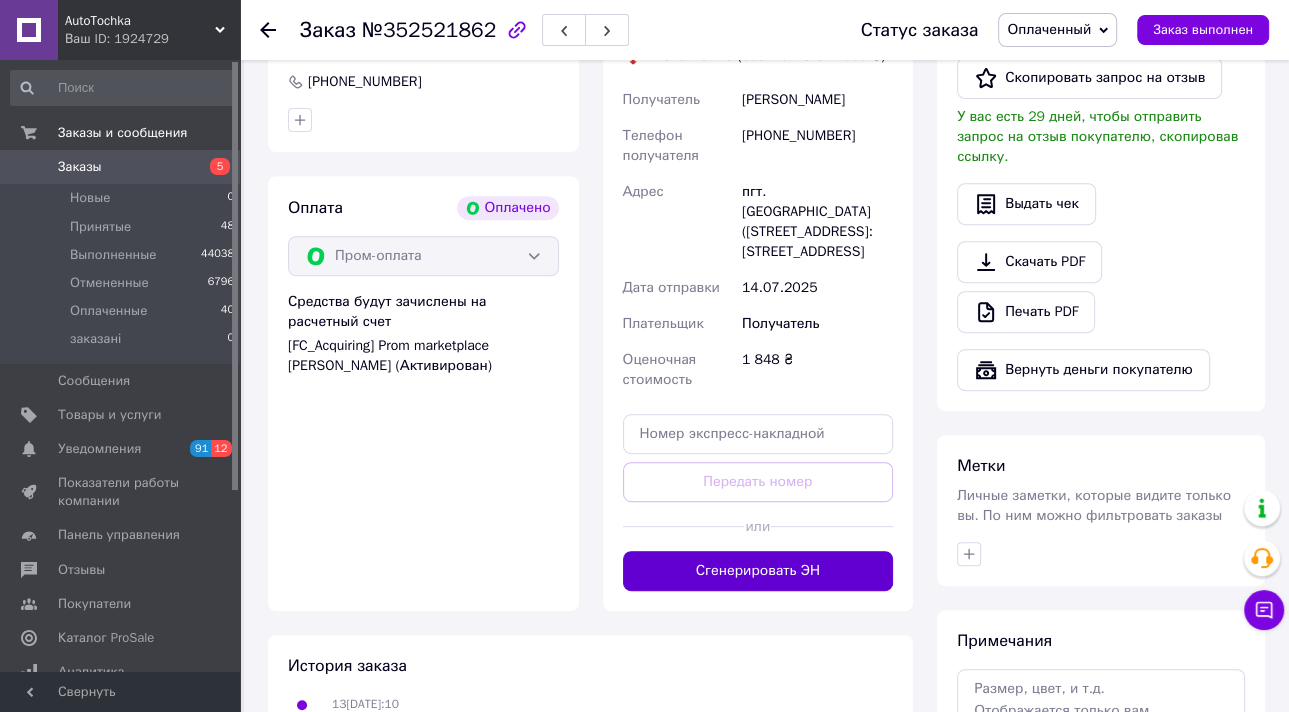 click on "Сгенерировать ЭН" at bounding box center [758, 571] 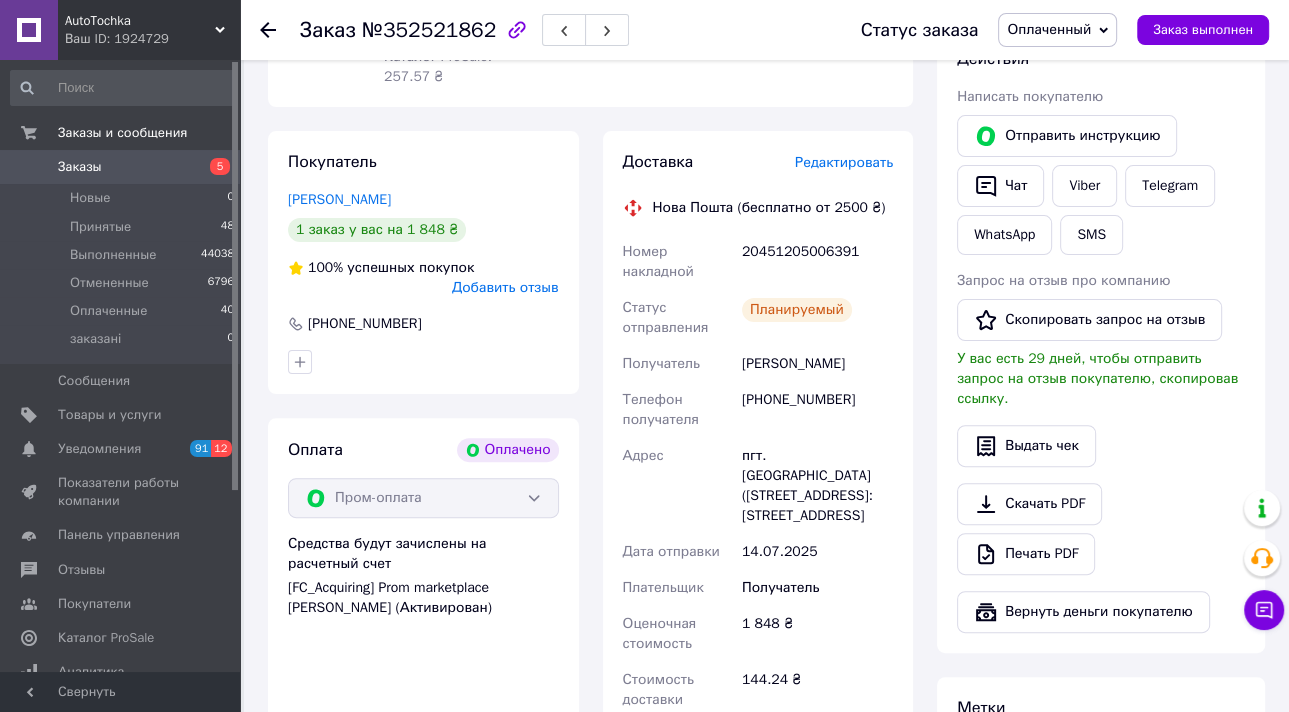 scroll, scrollTop: 400, scrollLeft: 0, axis: vertical 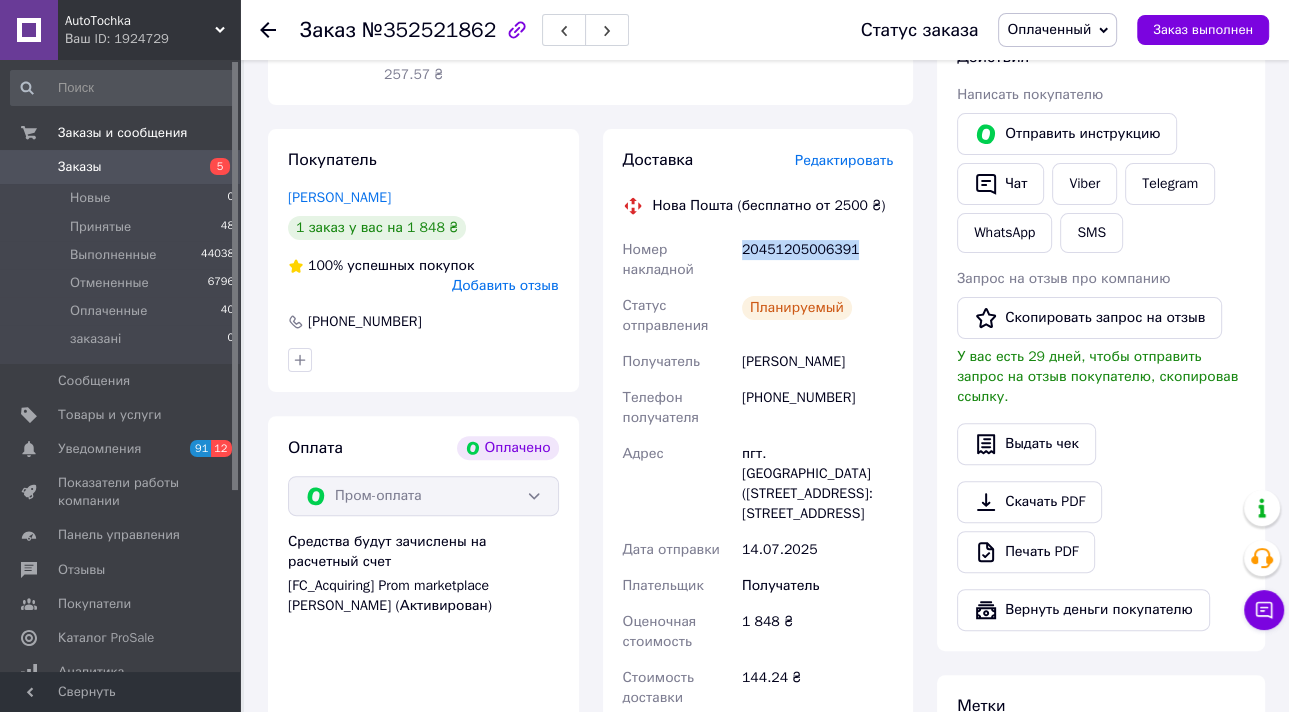 drag, startPoint x: 856, startPoint y: 232, endPoint x: 742, endPoint y: 235, distance: 114.03947 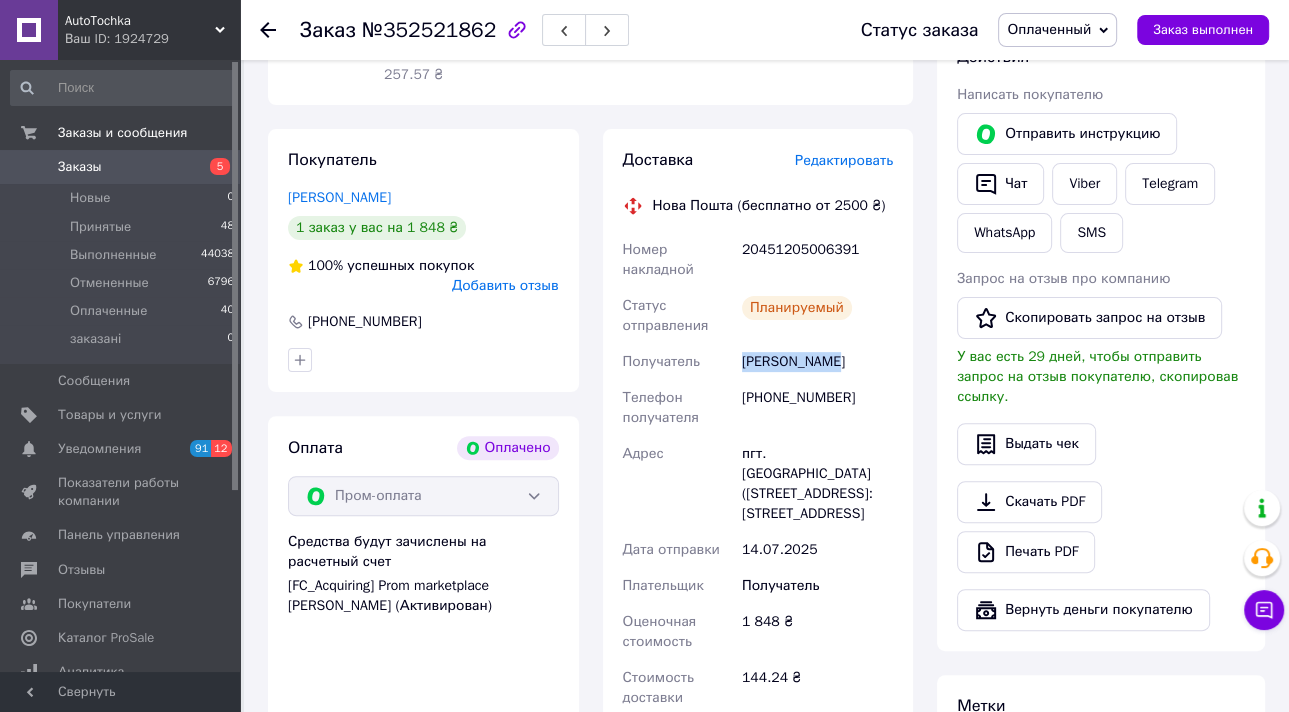 drag, startPoint x: 806, startPoint y: 347, endPoint x: 731, endPoint y: 347, distance: 75 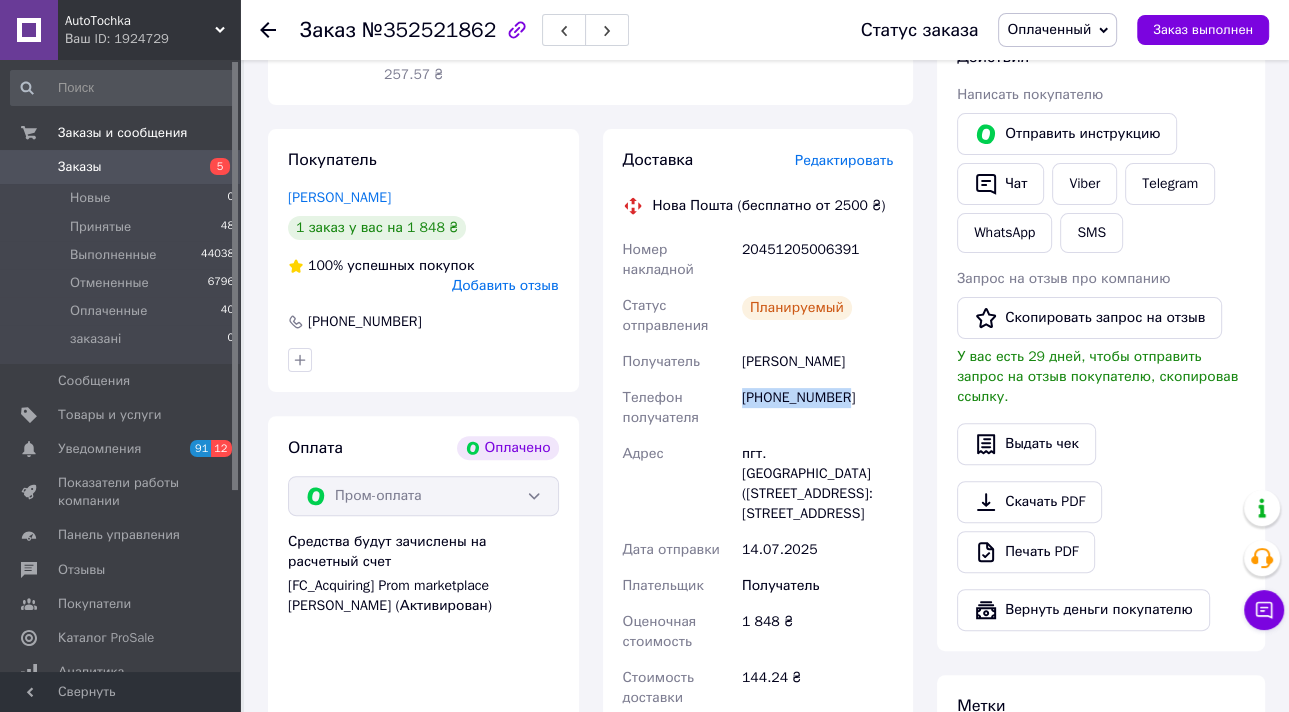drag, startPoint x: 883, startPoint y: 385, endPoint x: 740, endPoint y: 383, distance: 143.01399 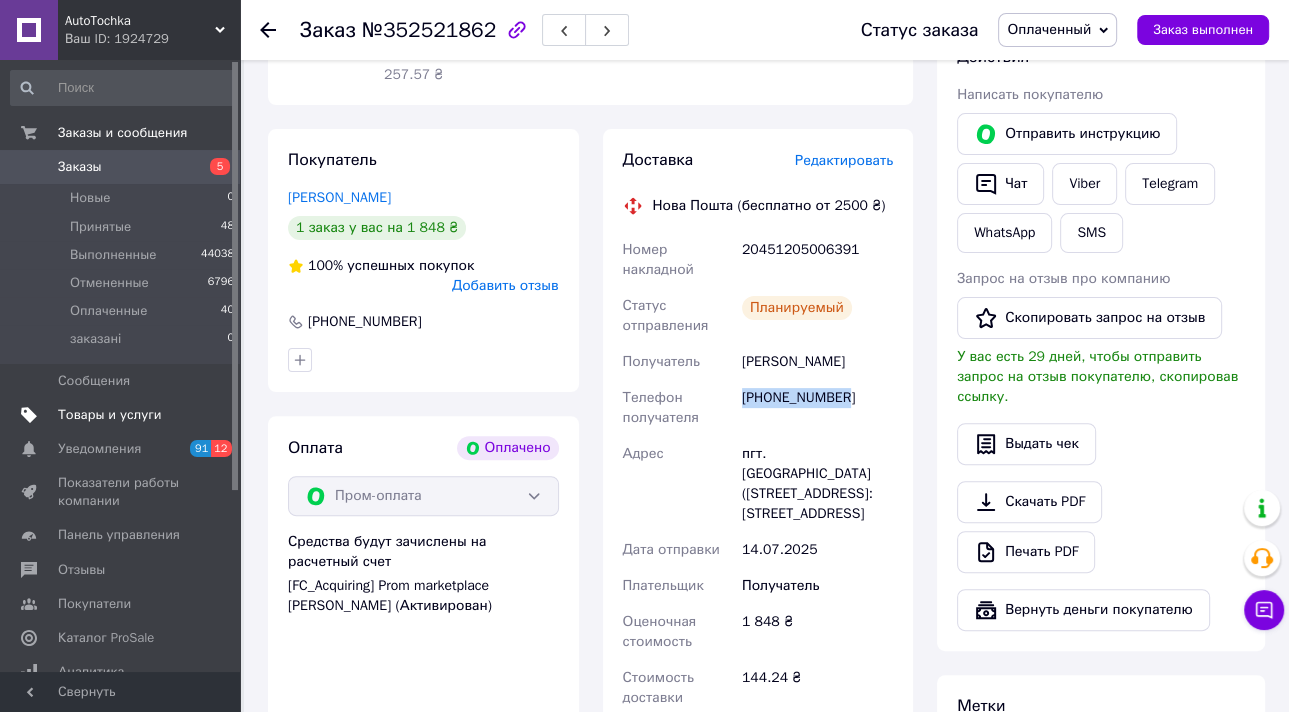 click on "Товары и услуги" at bounding box center (110, 415) 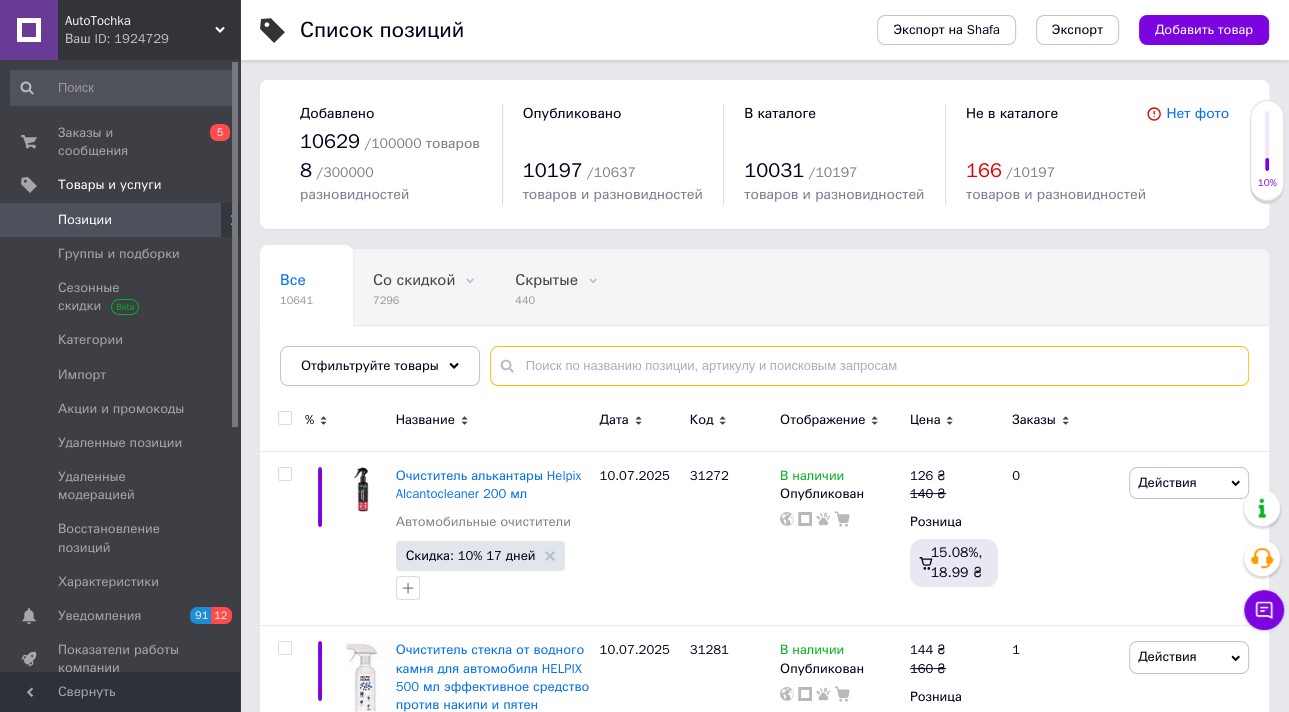 click at bounding box center [869, 366] 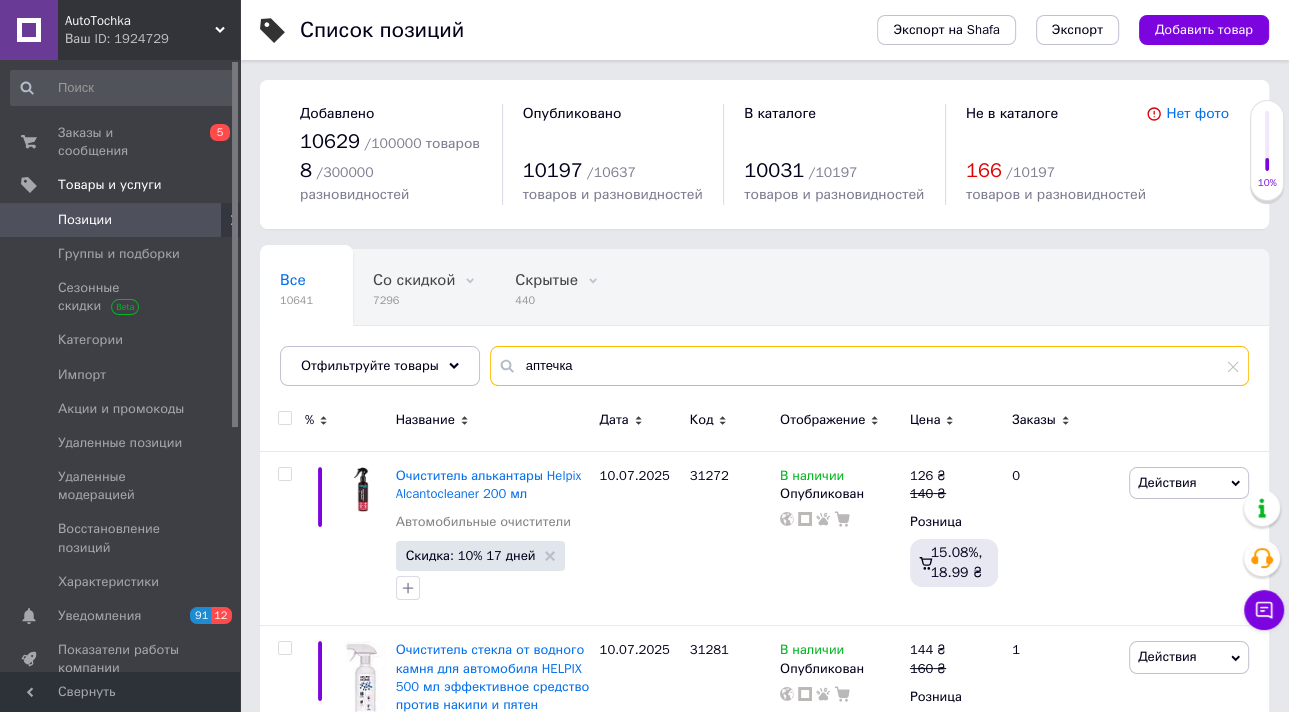 type on "аптечка" 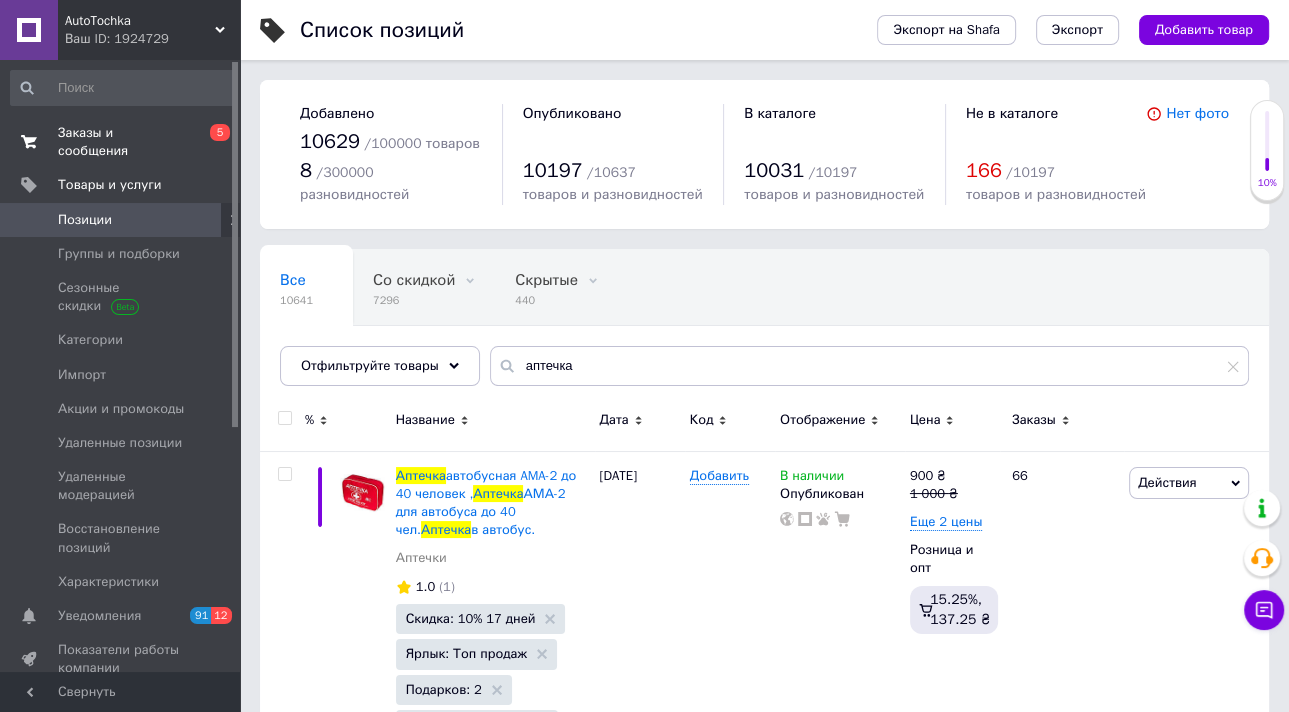 click on "0 5" at bounding box center [212, 142] 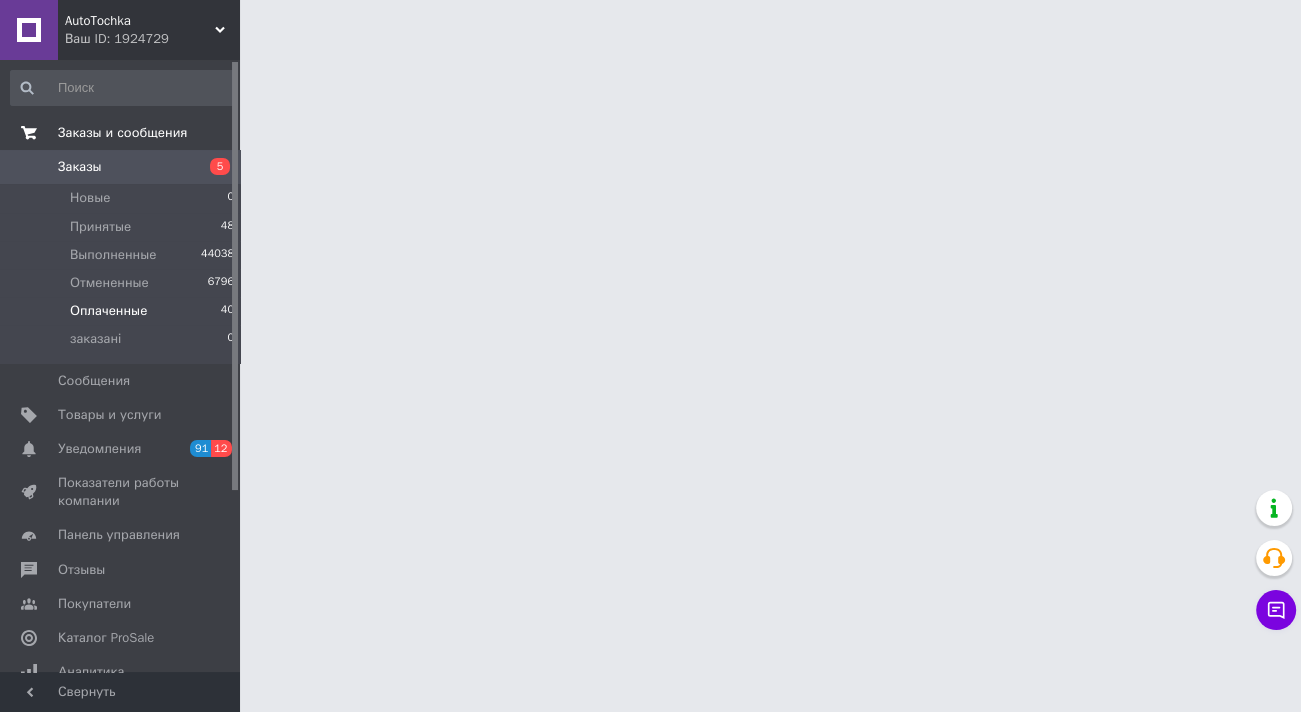 click on "Оплаченные 40" at bounding box center [123, 311] 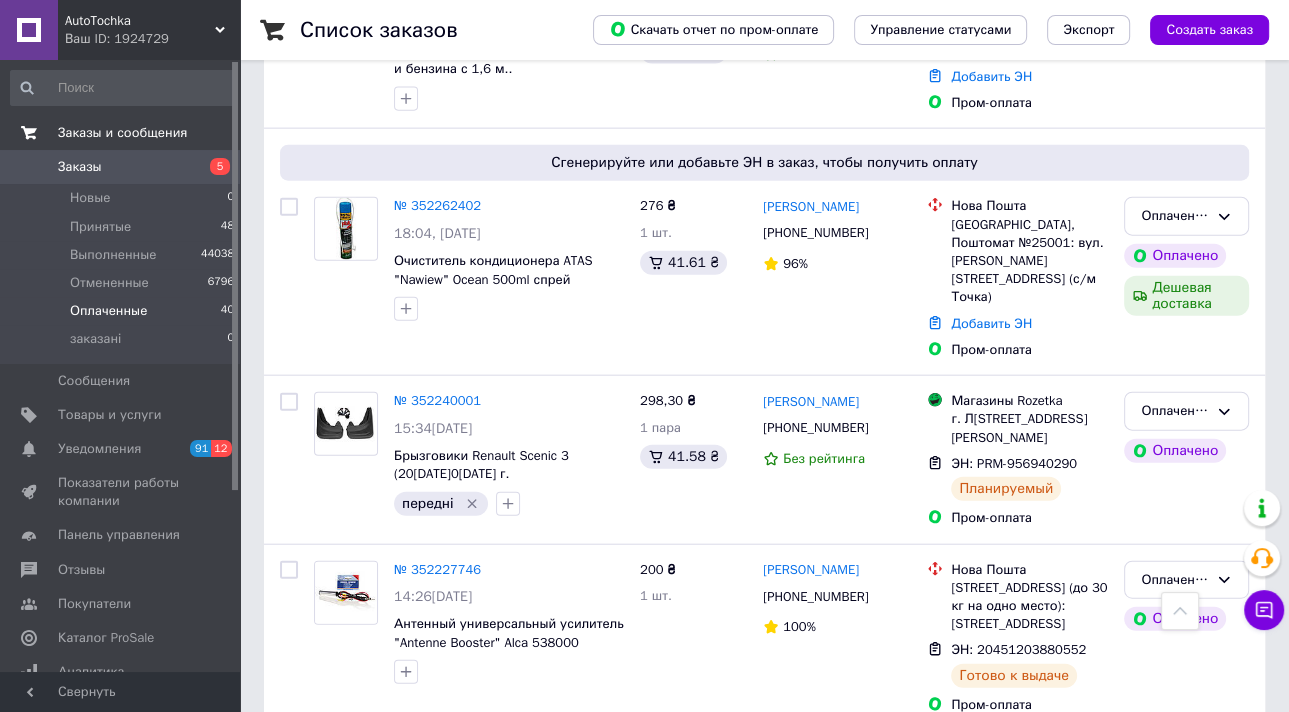 scroll, scrollTop: 3600, scrollLeft: 0, axis: vertical 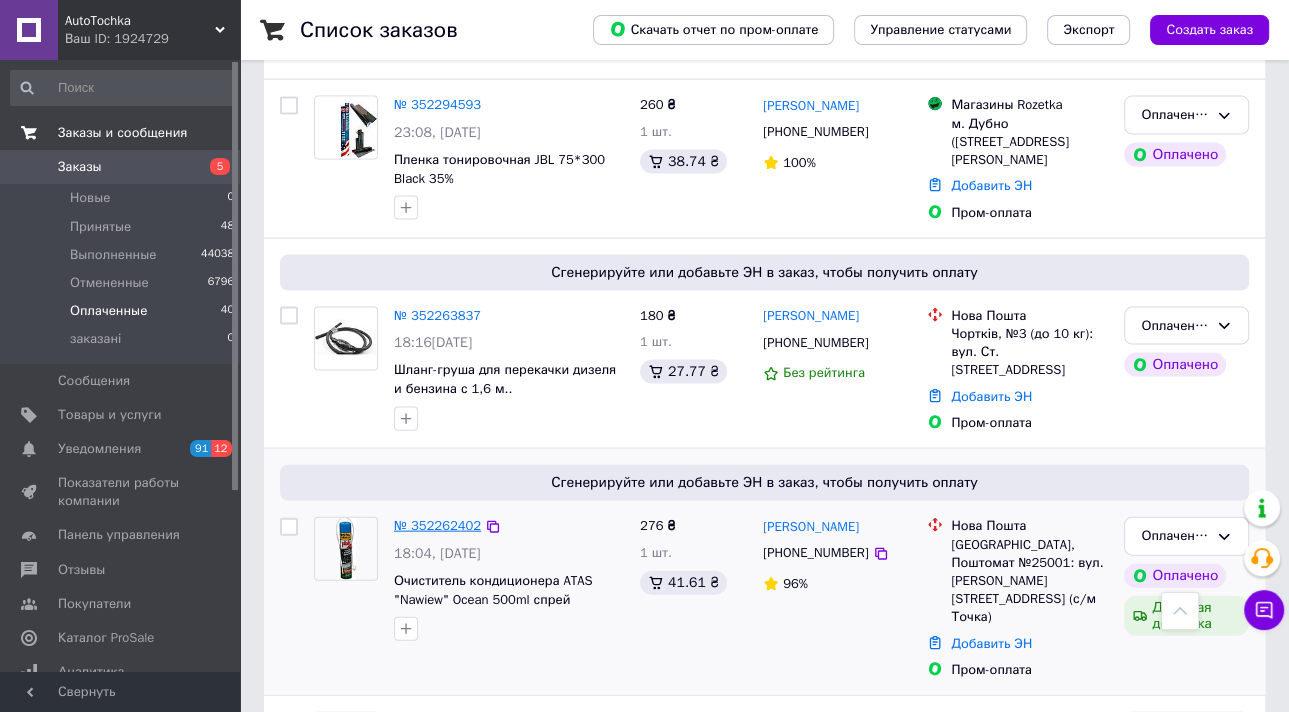 click on "№ 352262402" at bounding box center [437, 525] 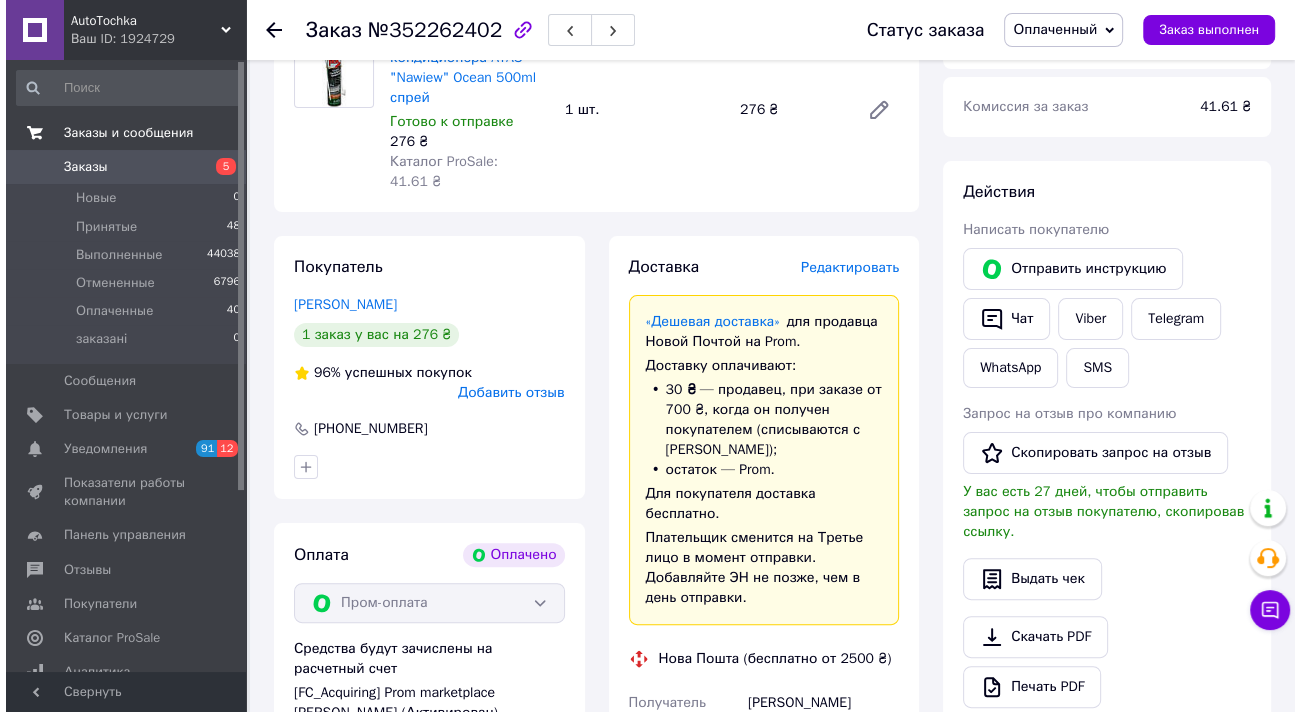 scroll, scrollTop: 271, scrollLeft: 0, axis: vertical 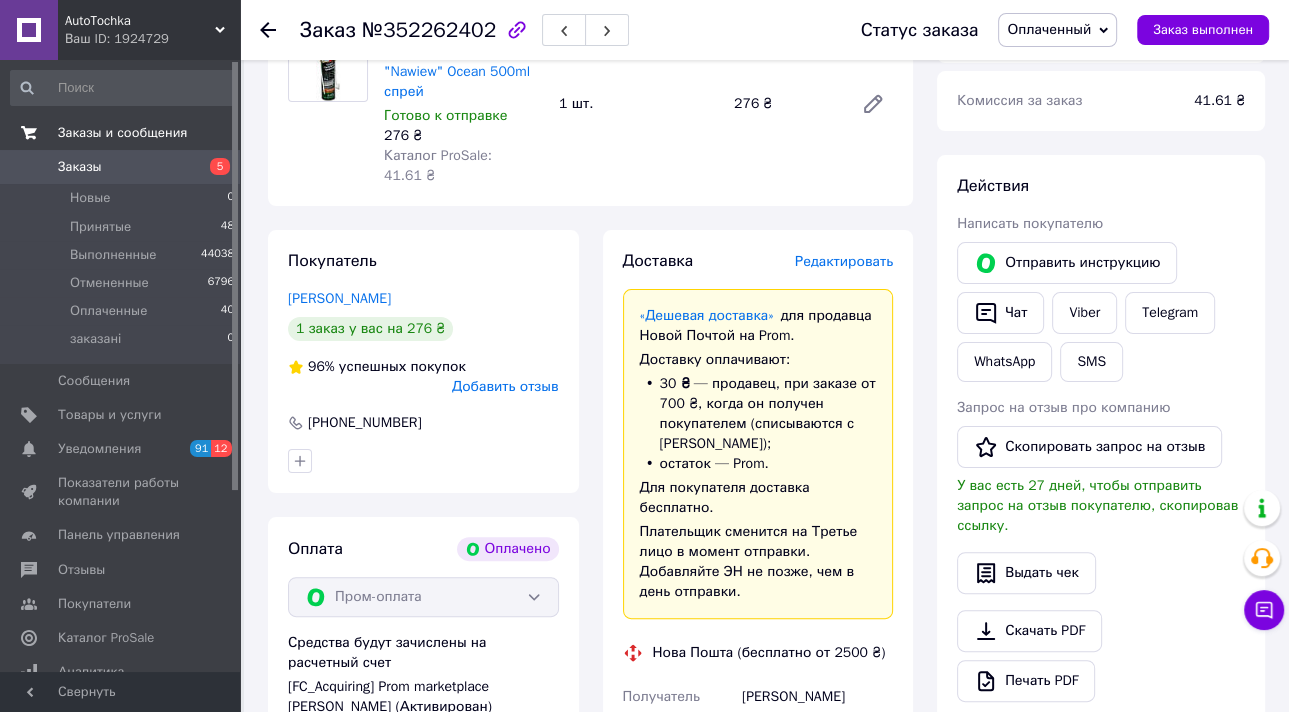 click on "Редактировать" at bounding box center (844, 261) 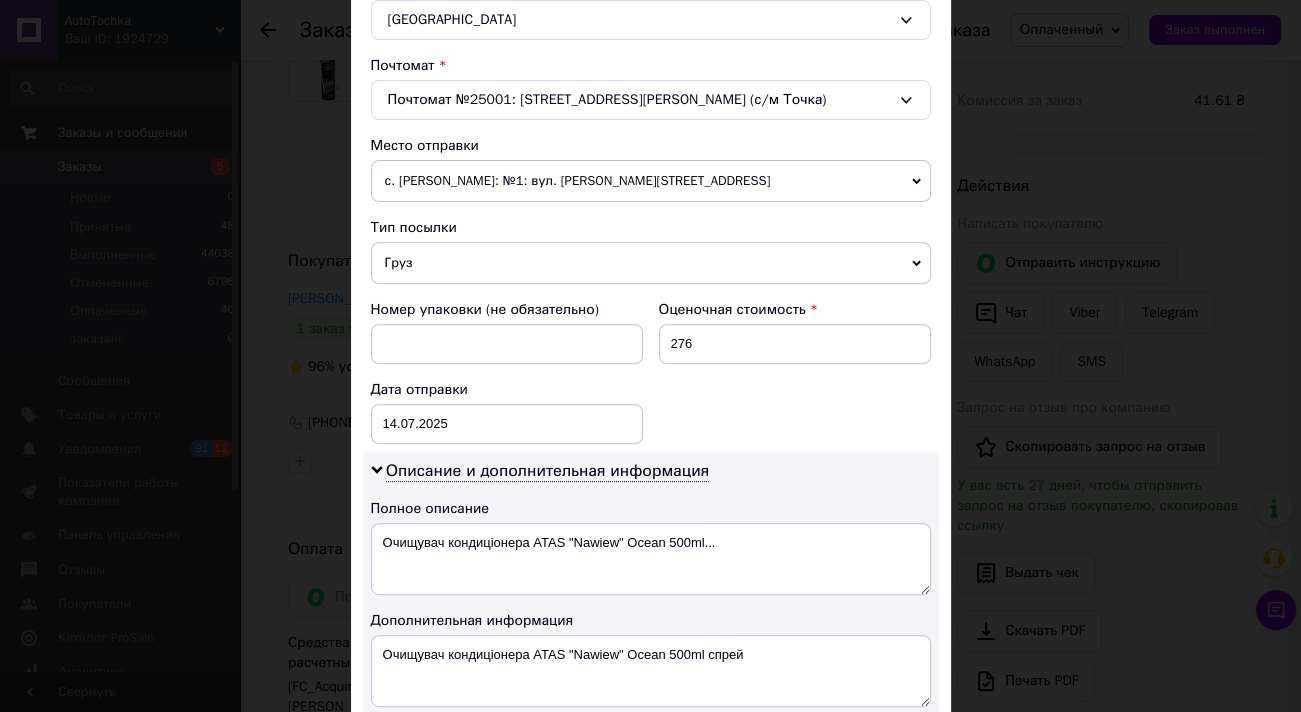 scroll, scrollTop: 833, scrollLeft: 0, axis: vertical 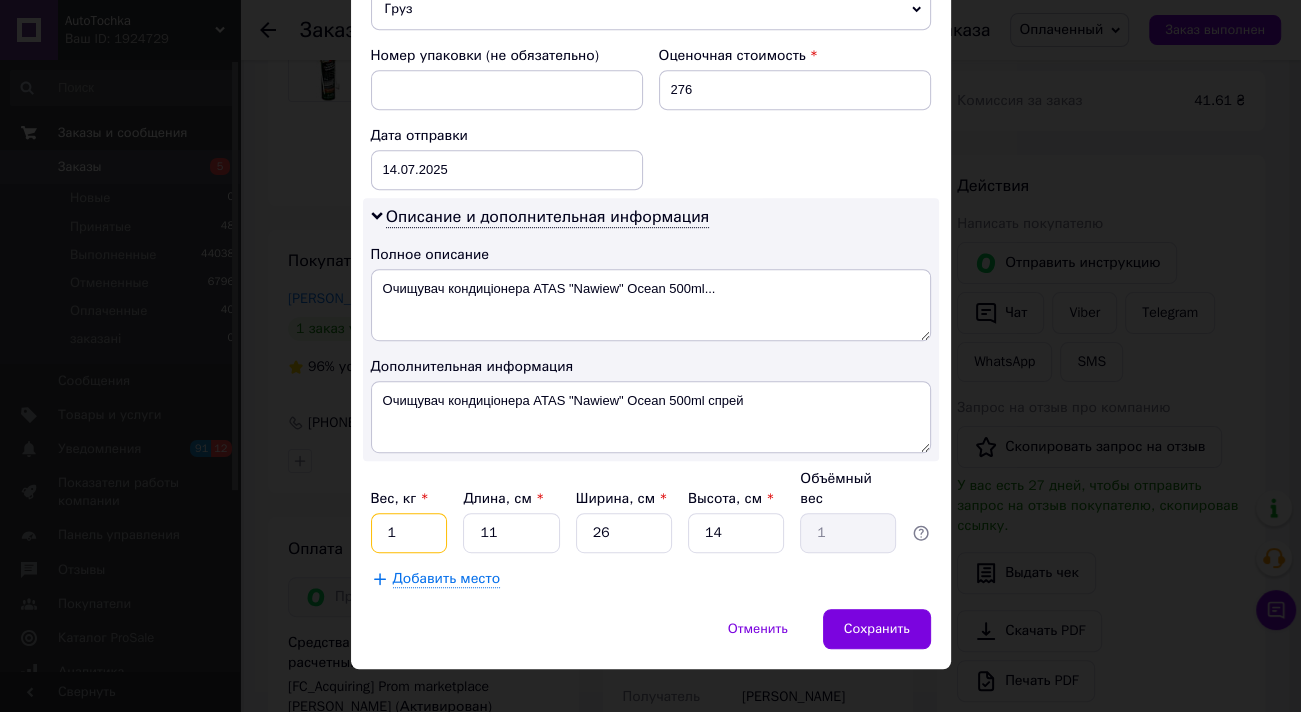 click on "1" at bounding box center [409, 533] 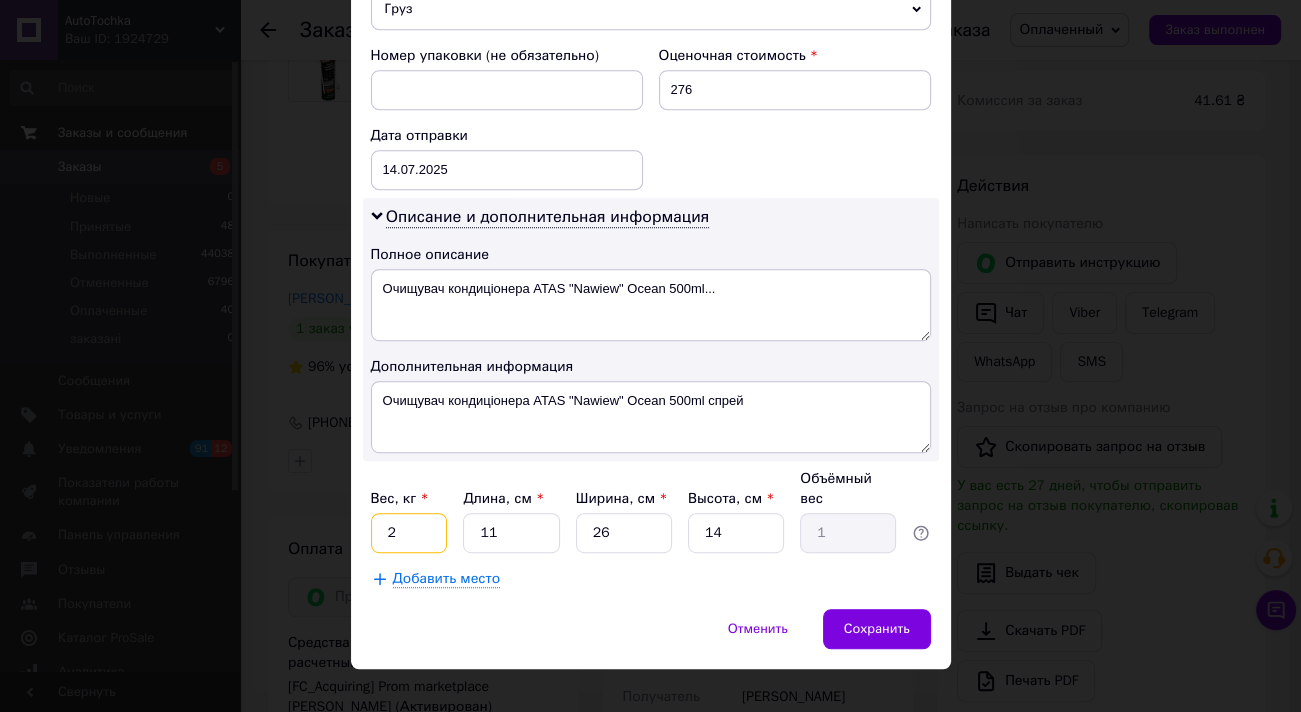 type on "2" 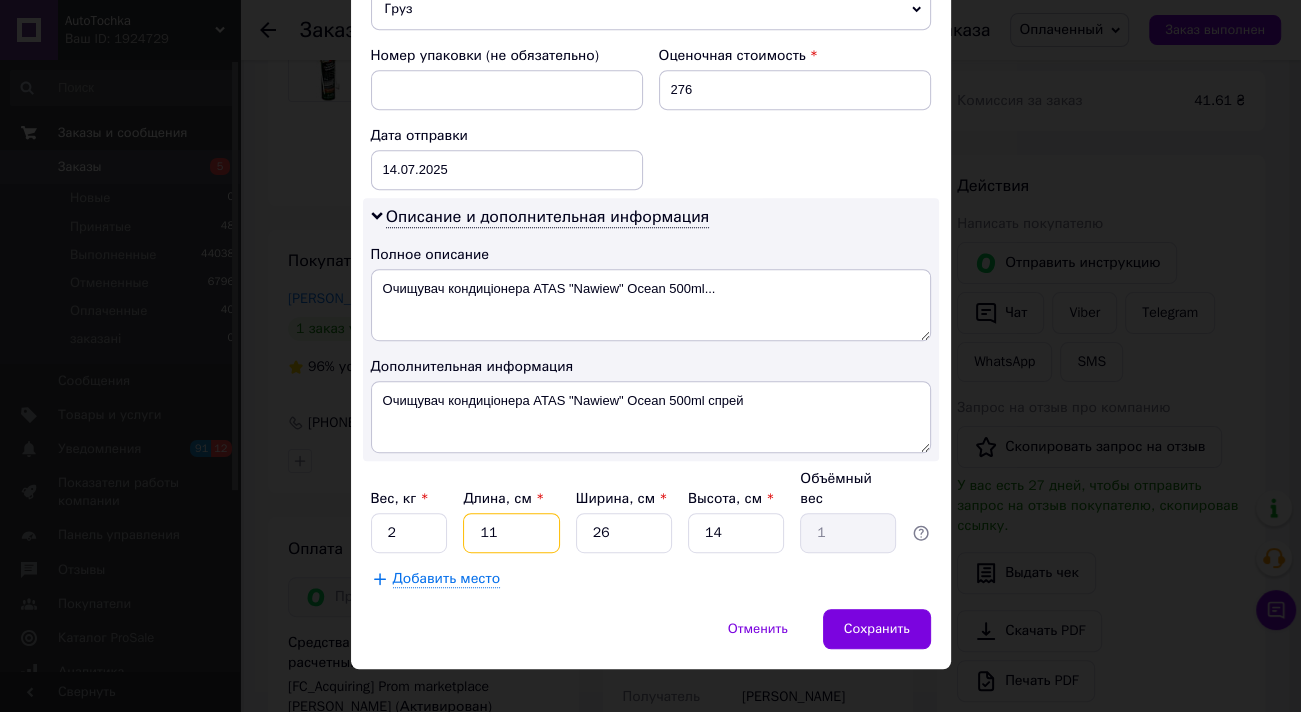 click on "11" at bounding box center [511, 533] 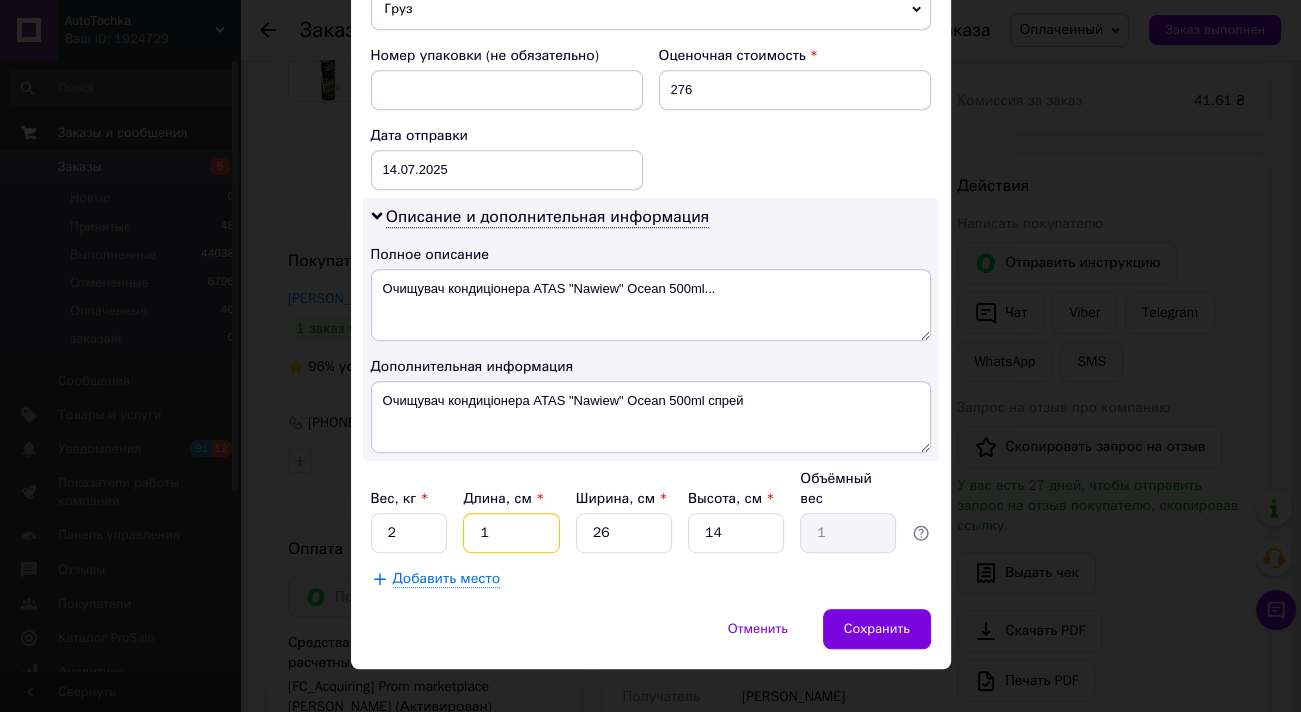 type on "0.1" 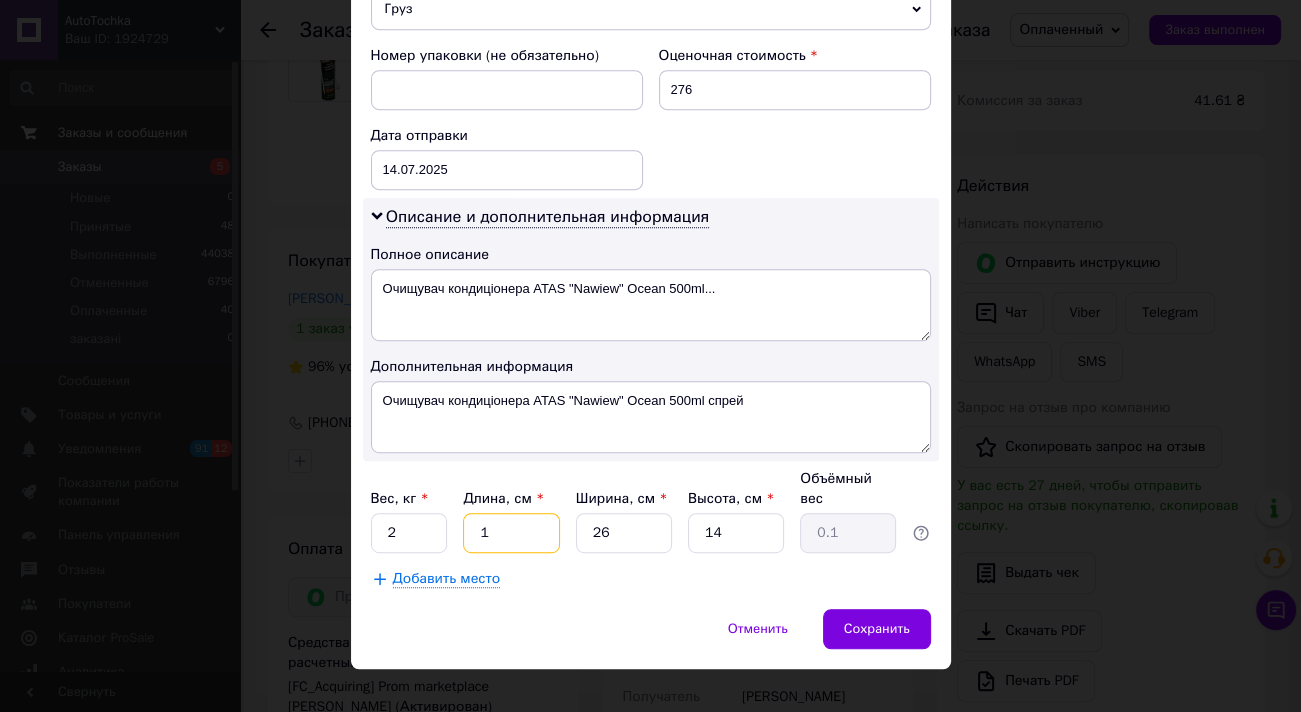 type 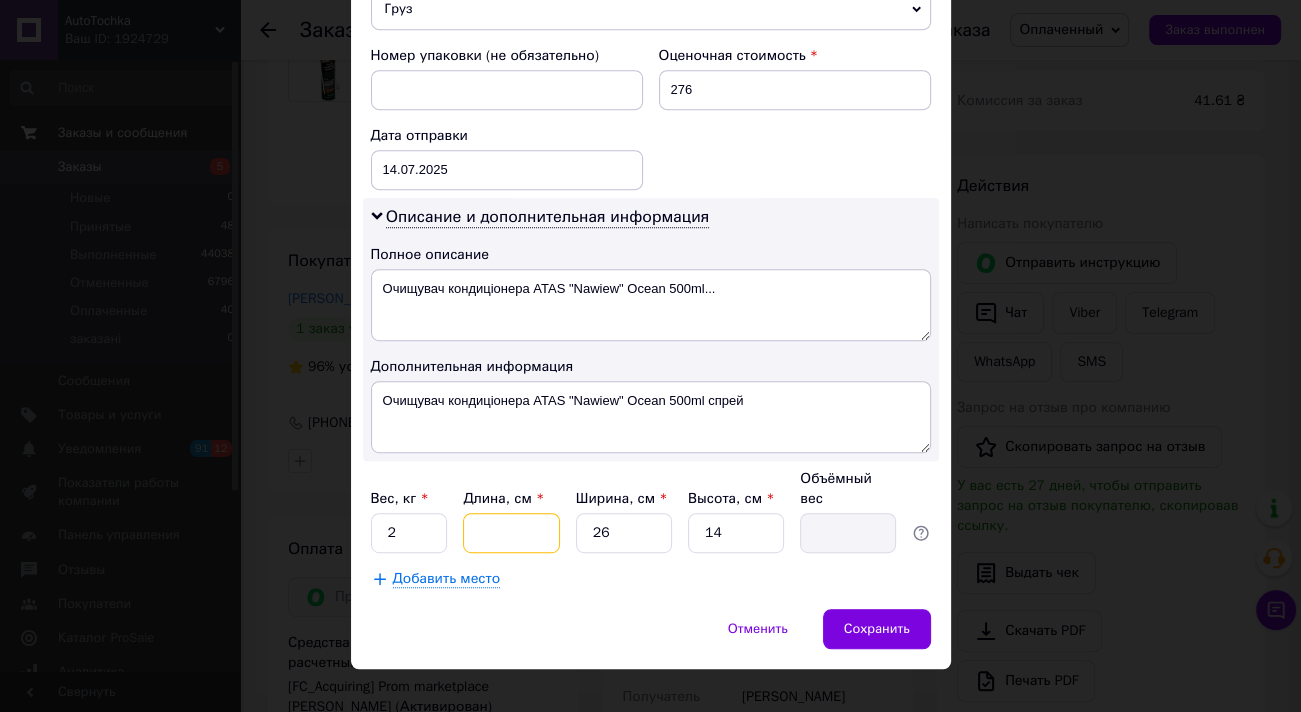 type on "2" 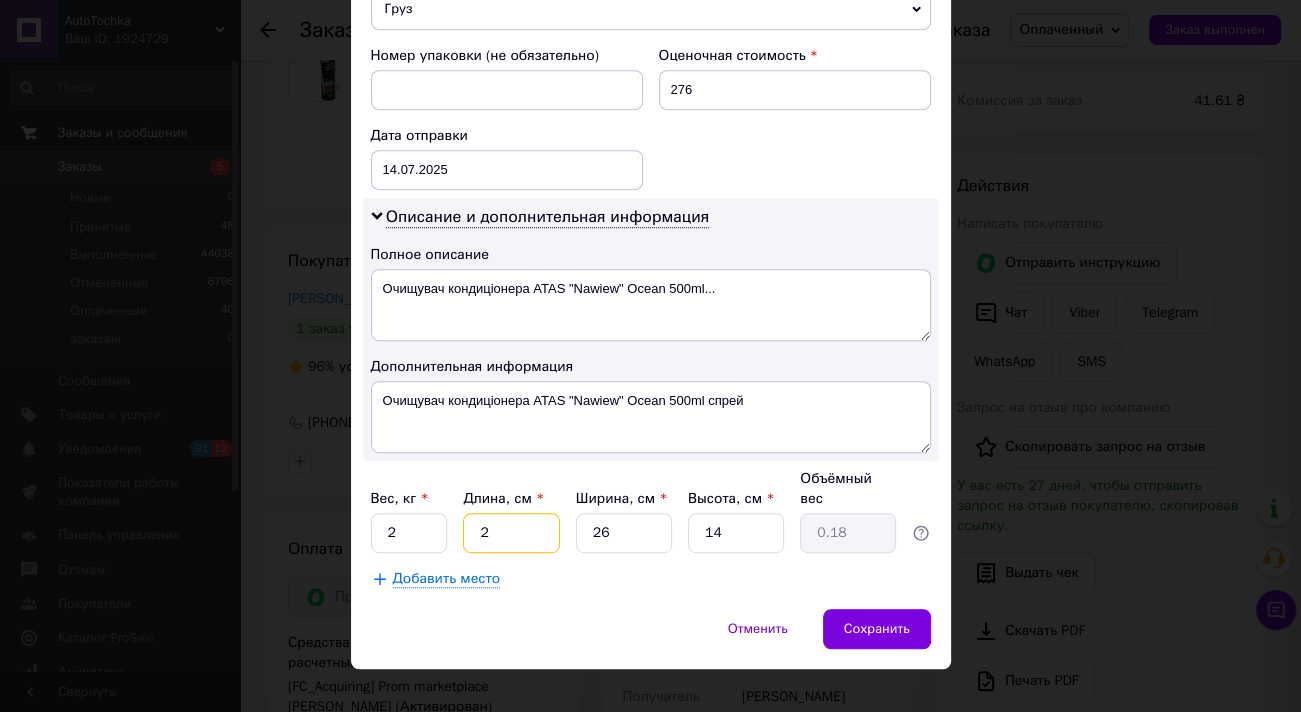type on "20" 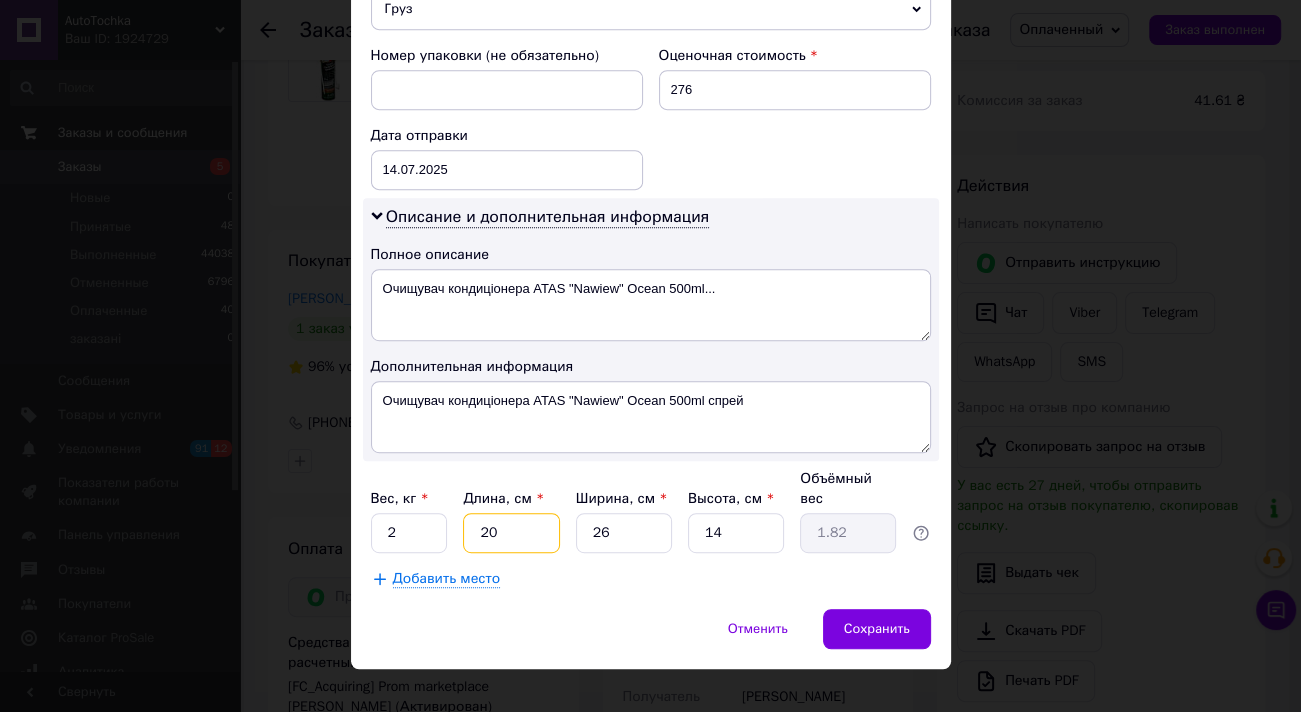 type on "20" 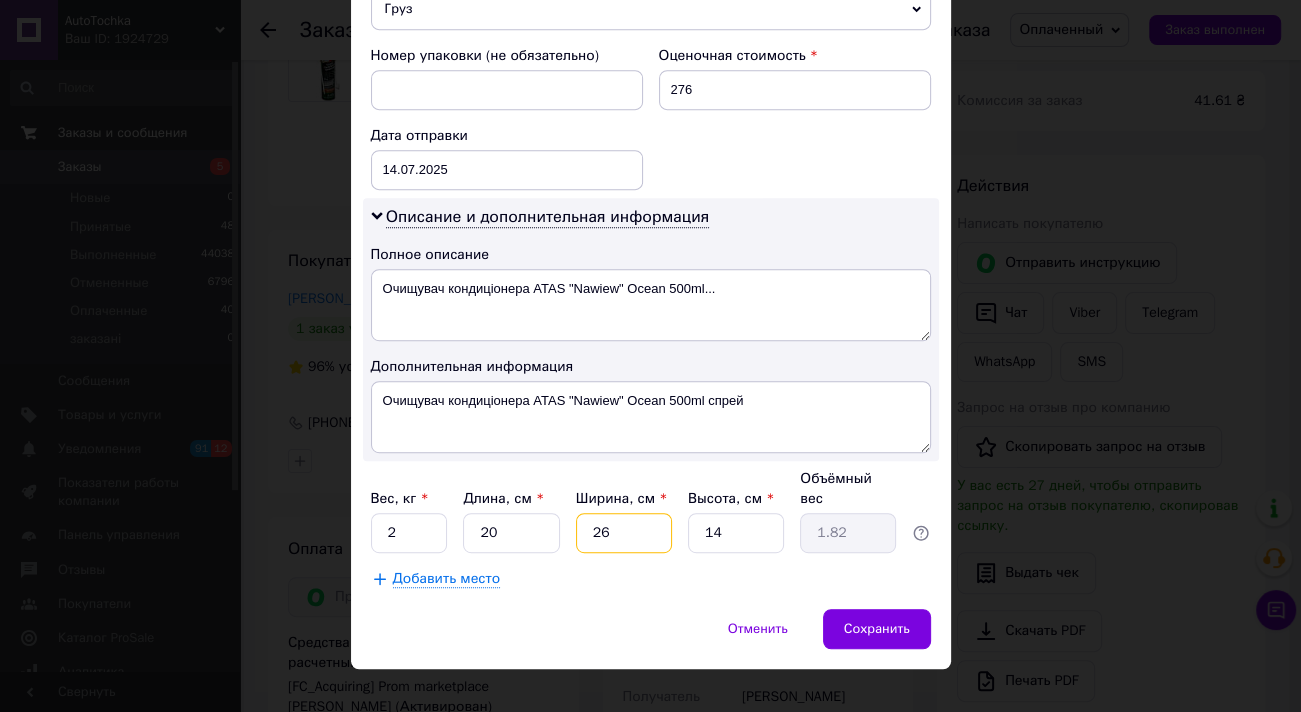 click on "26" at bounding box center (624, 533) 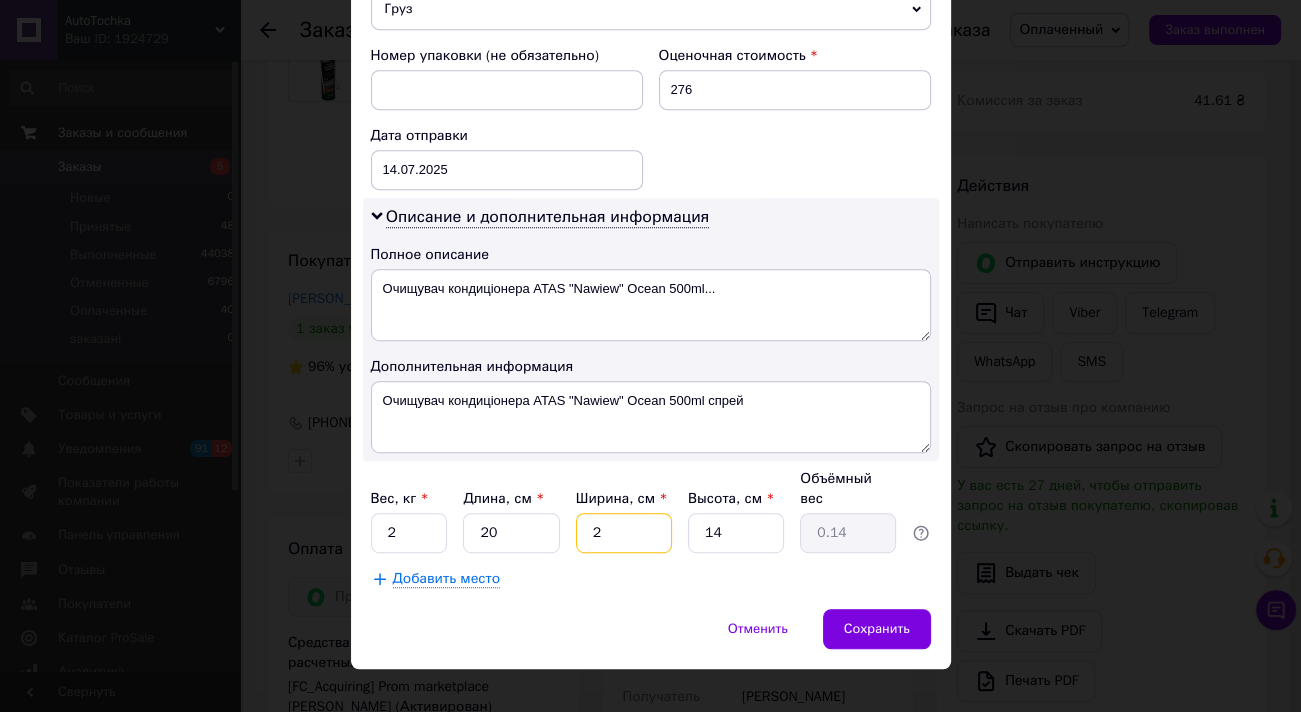 type on "20" 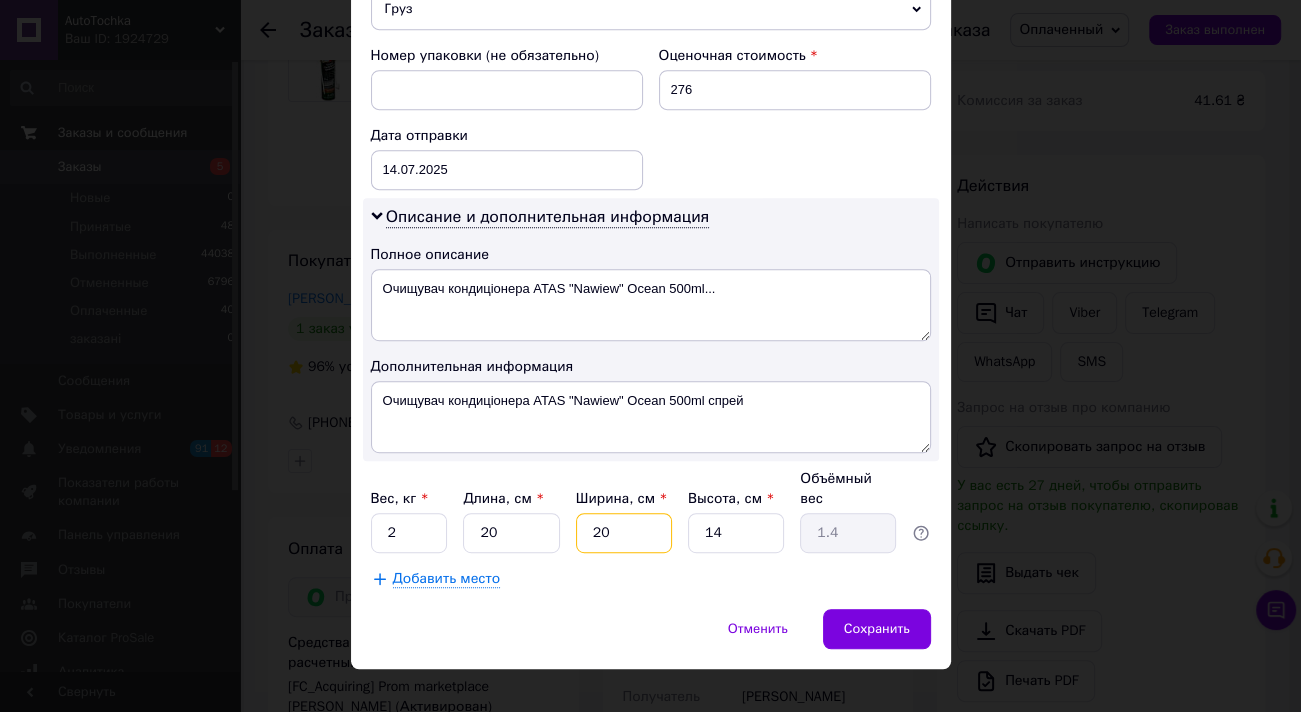 type on "20" 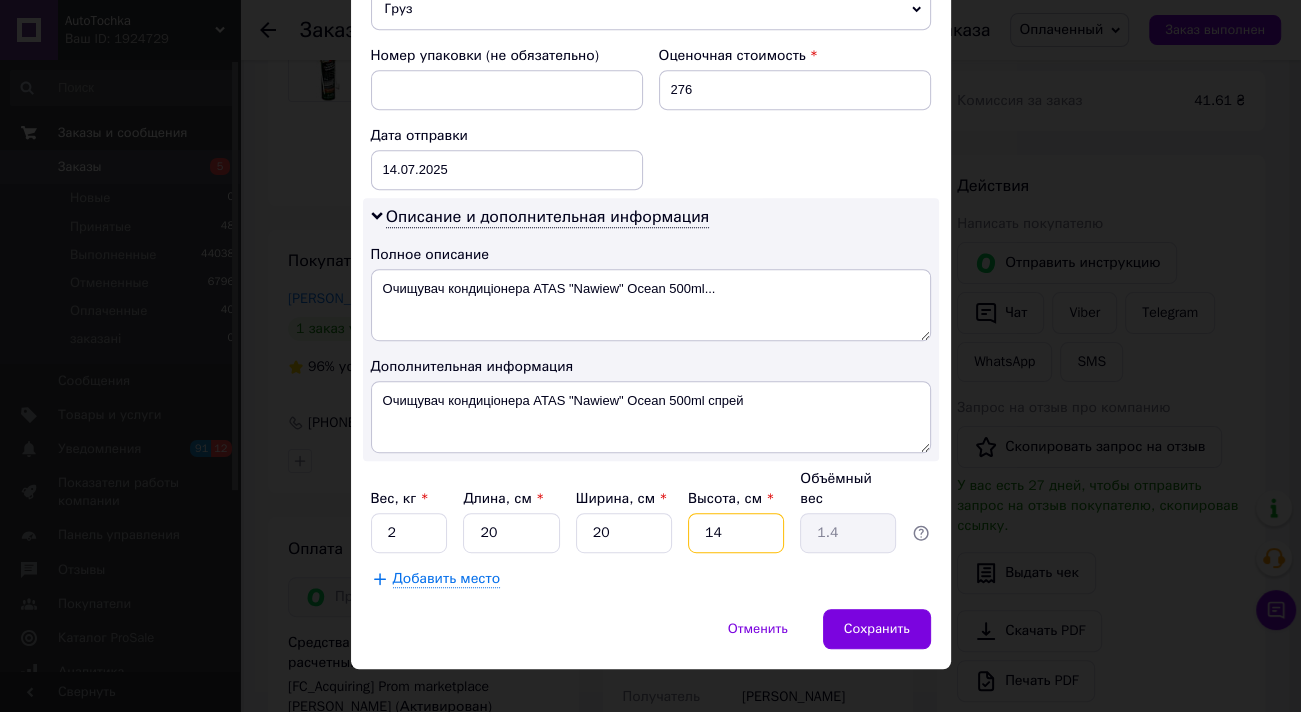 click on "14" at bounding box center (736, 533) 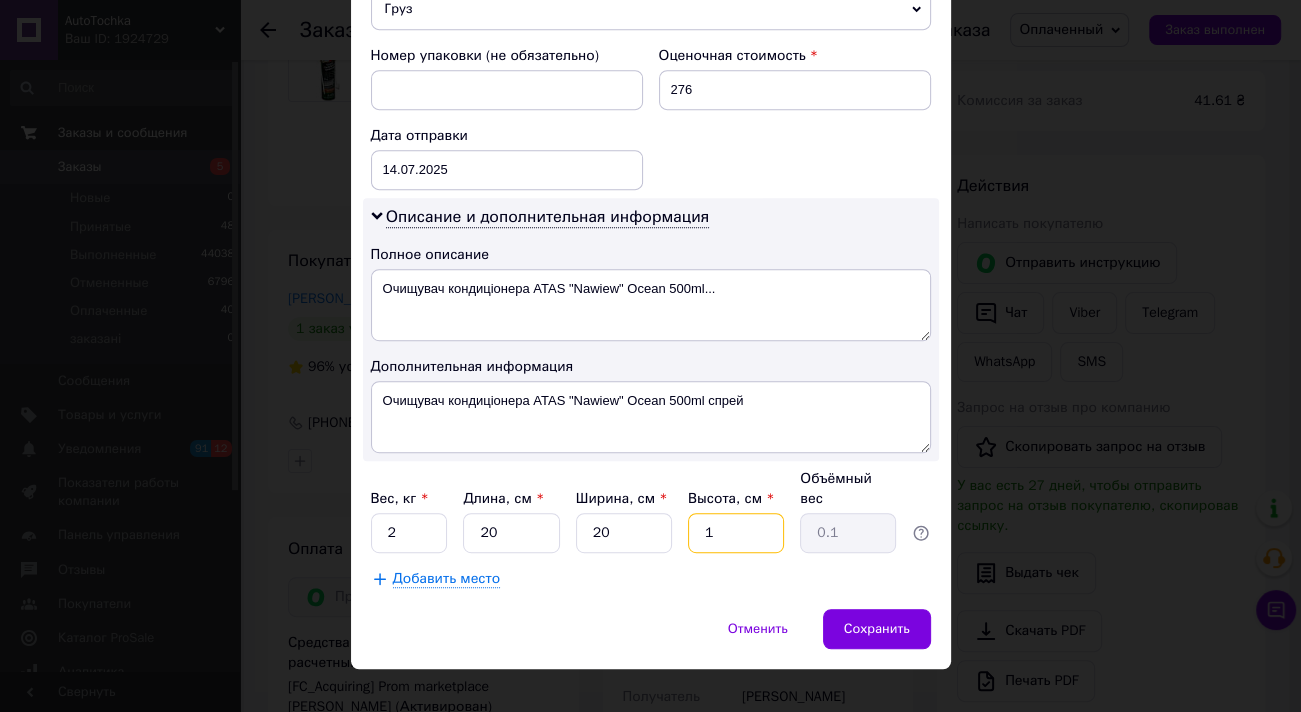type 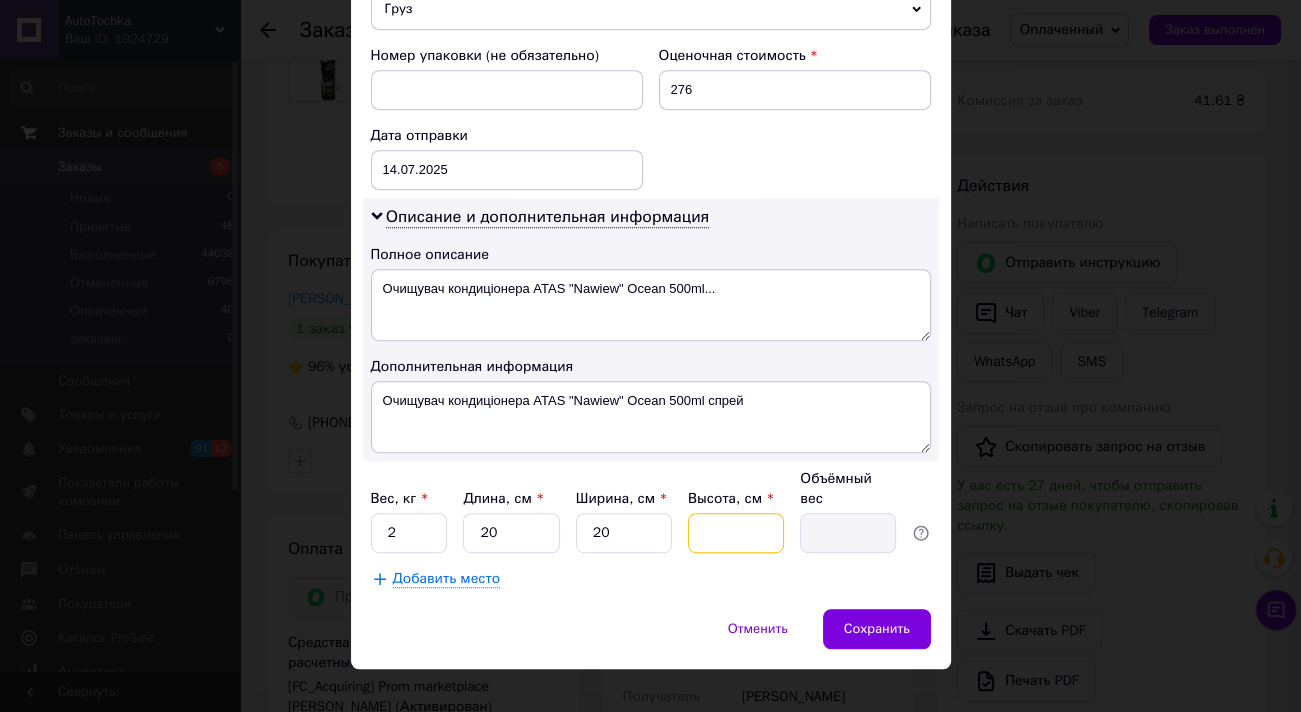 type on "2" 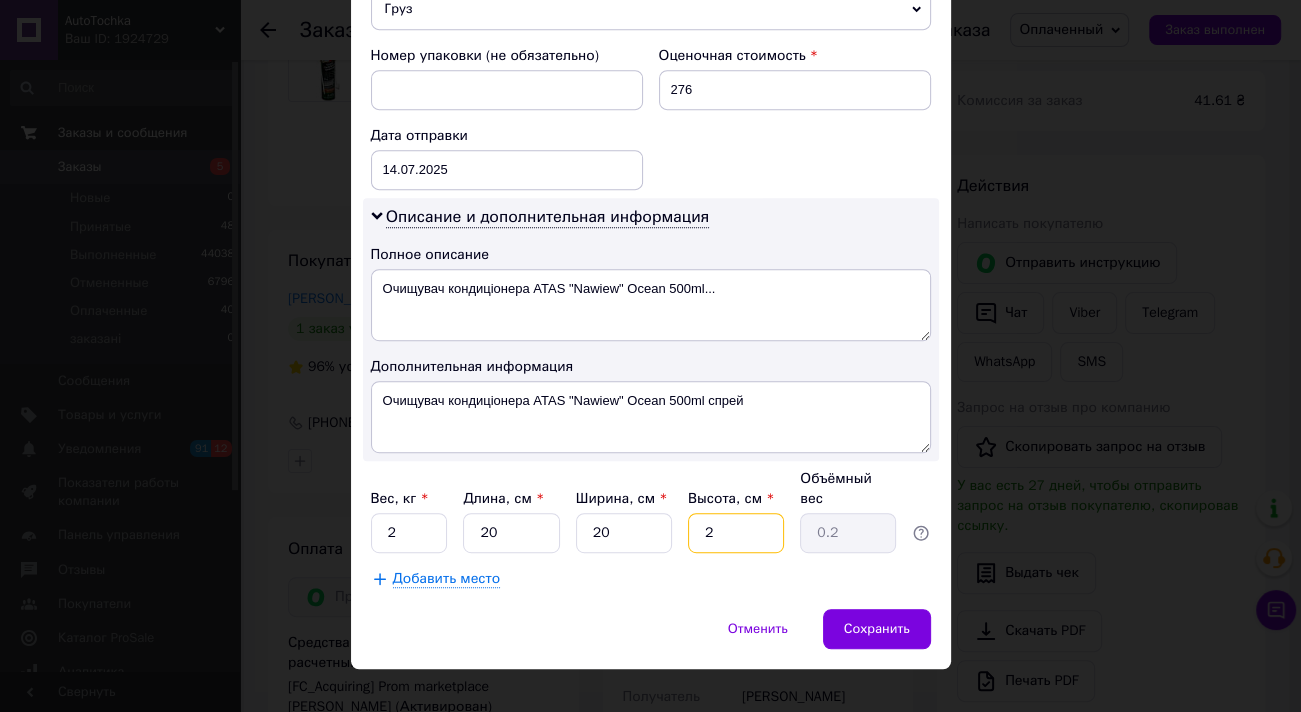 type on "20" 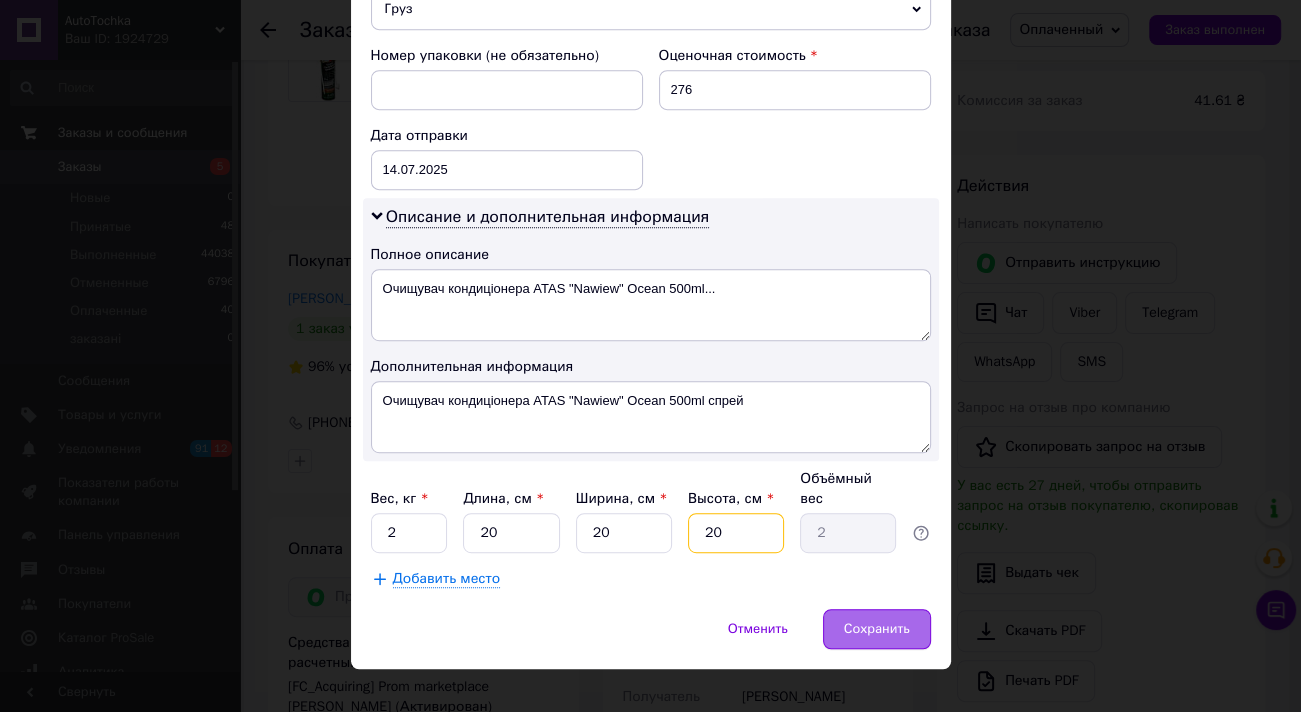 type on "20" 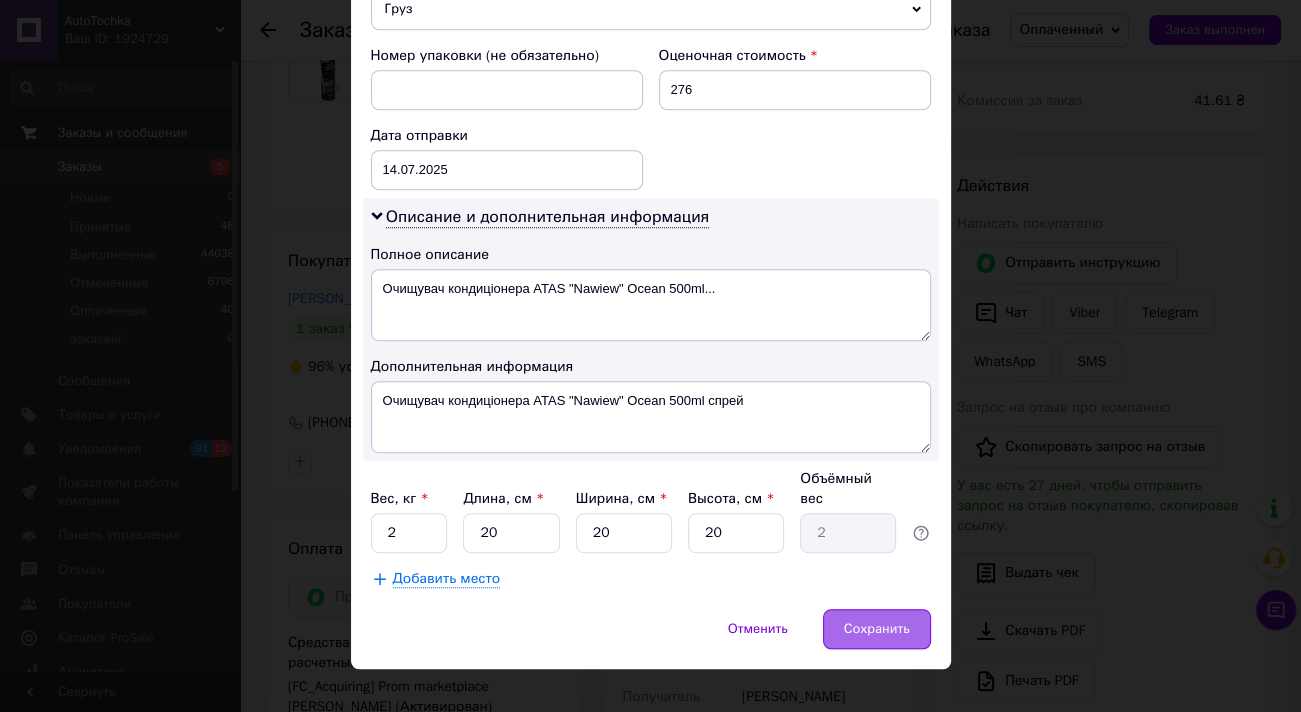 click on "Сохранить" at bounding box center [877, 629] 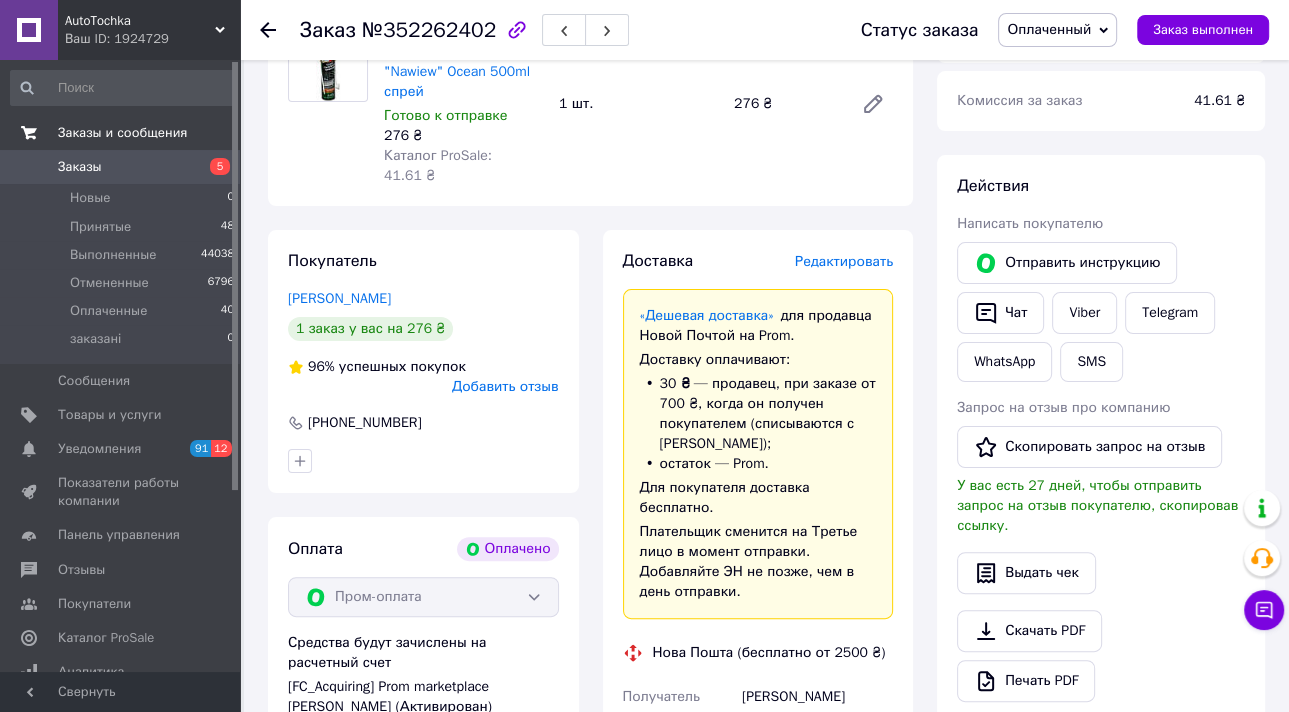 click on "Редактировать" at bounding box center [844, 261] 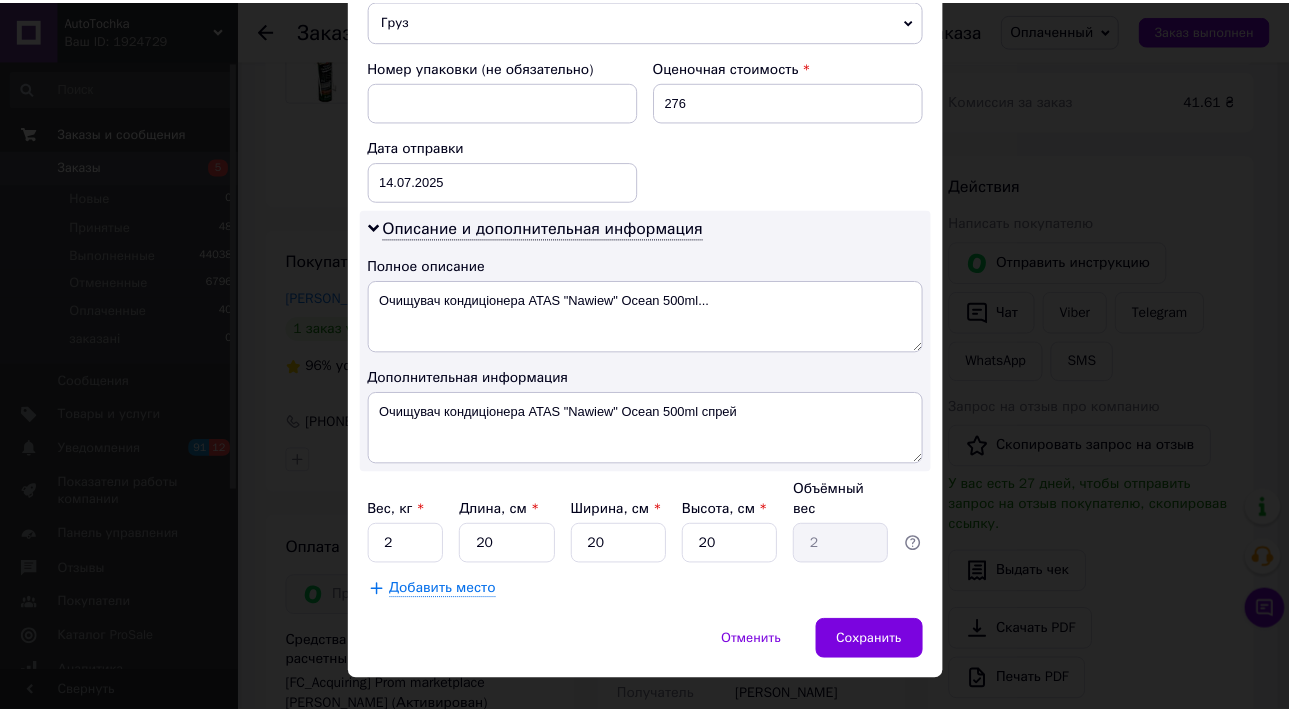 scroll, scrollTop: 833, scrollLeft: 0, axis: vertical 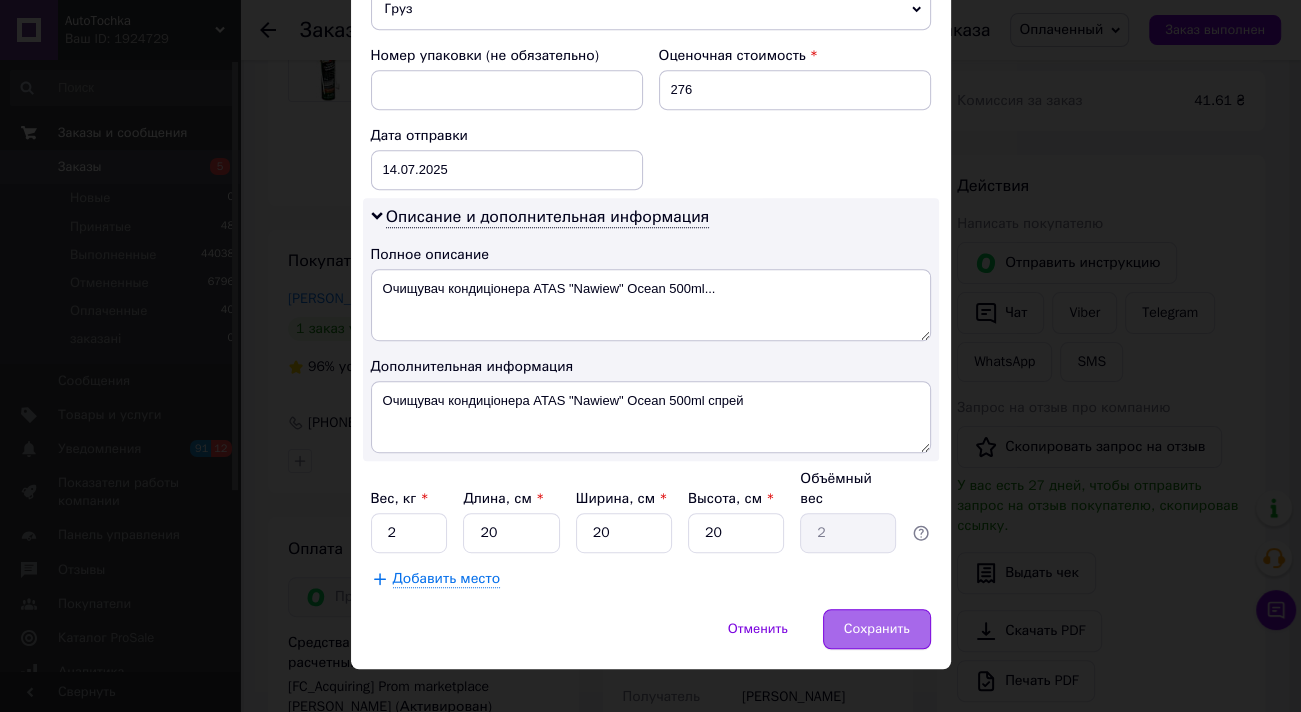 click on "Сохранить" at bounding box center [877, 629] 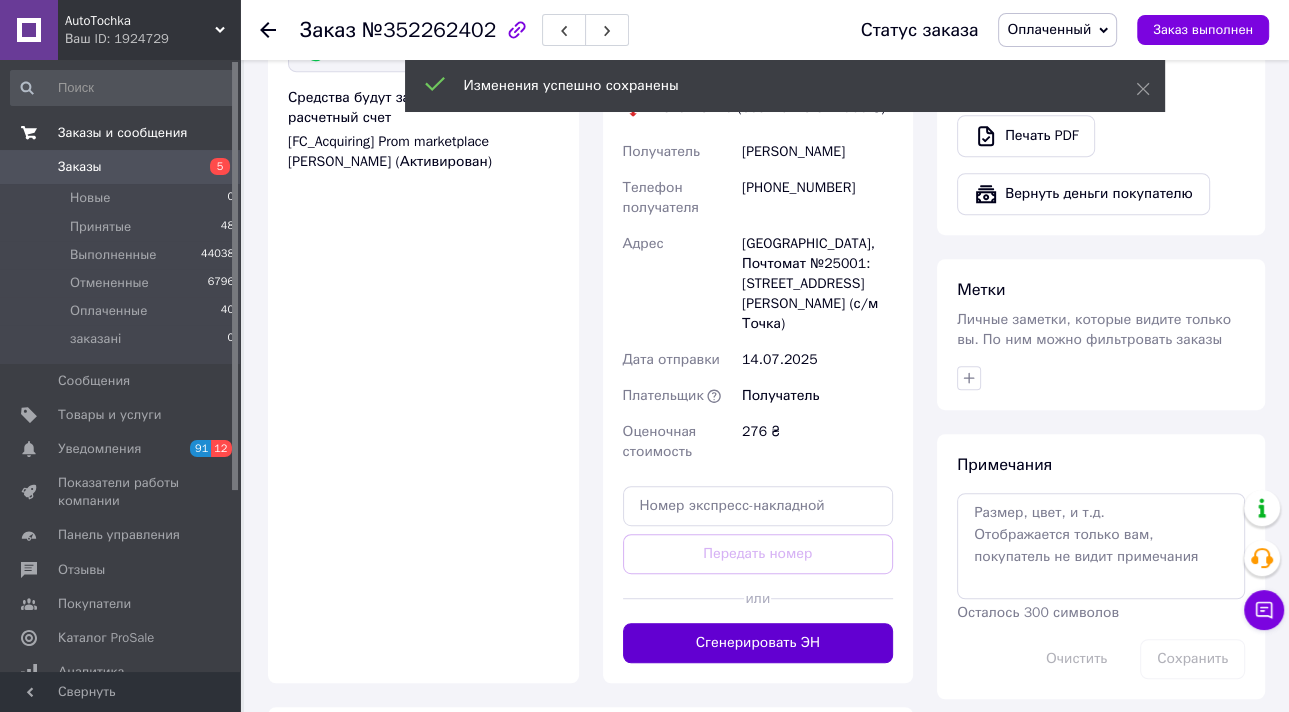 scroll, scrollTop: 831, scrollLeft: 0, axis: vertical 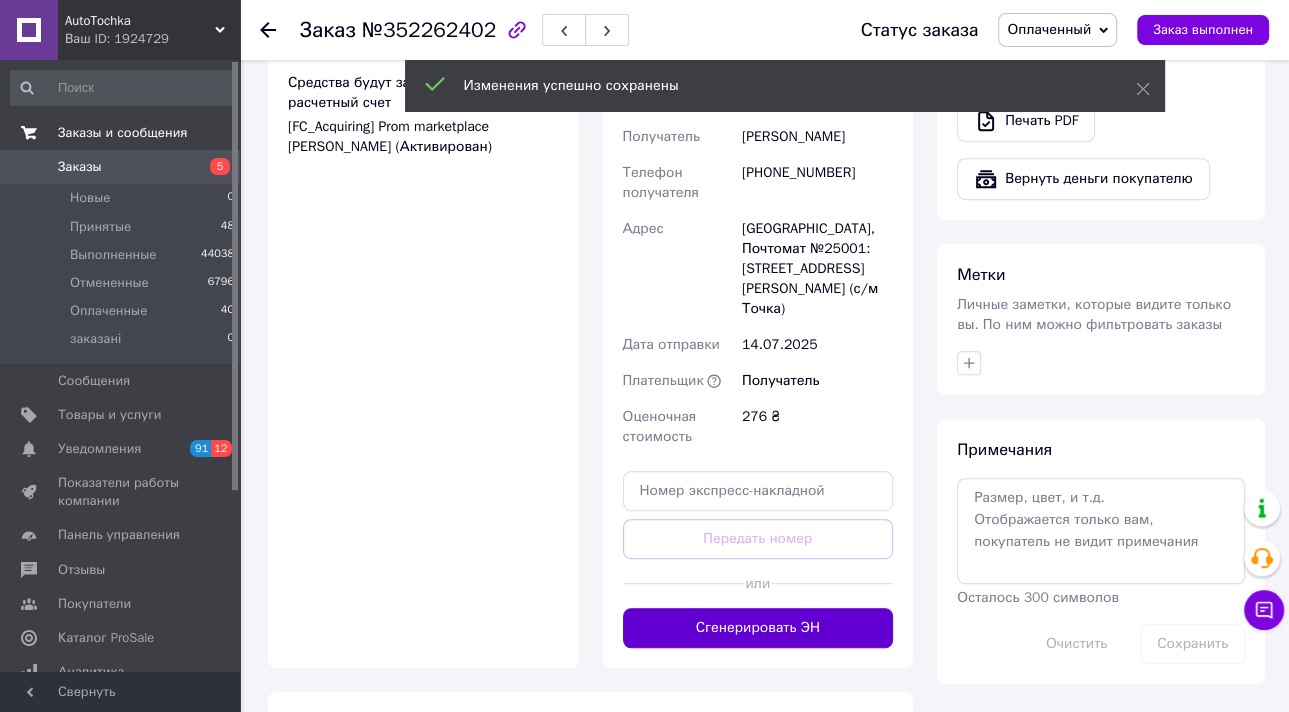 click on "Сгенерировать ЭН" at bounding box center (758, 628) 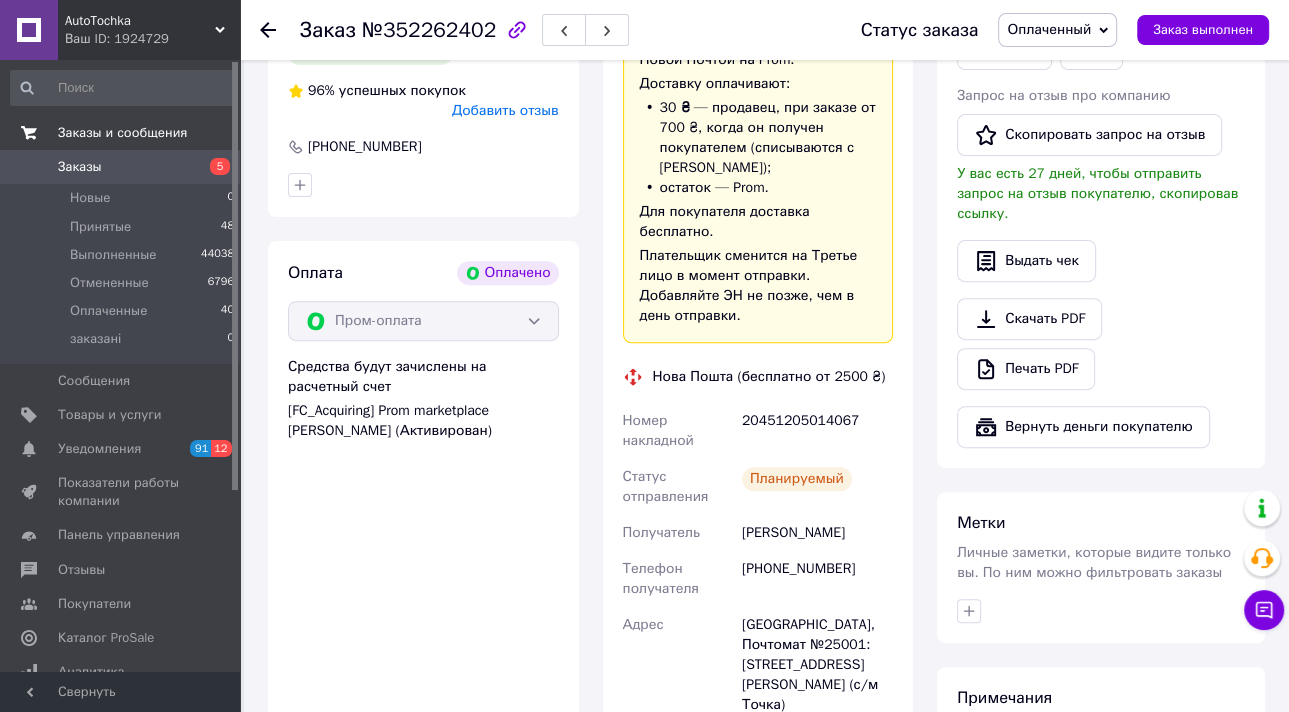 scroll, scrollTop: 511, scrollLeft: 0, axis: vertical 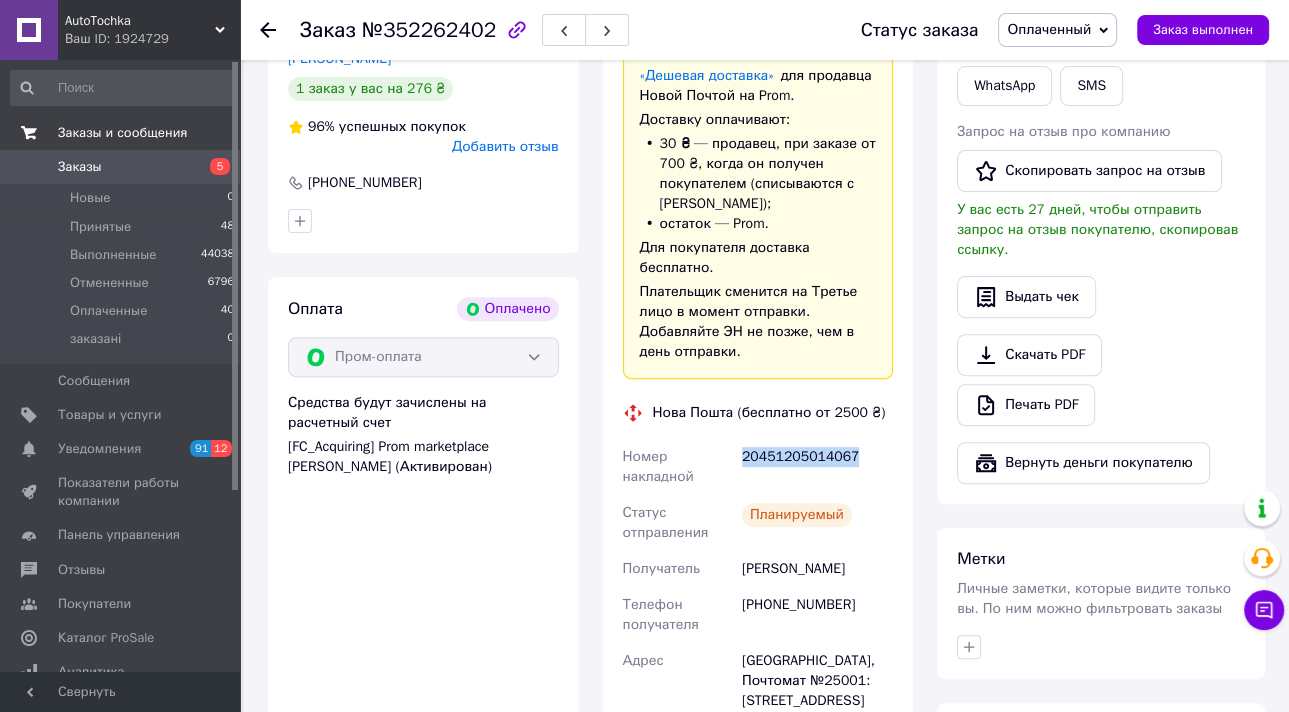 drag, startPoint x: 864, startPoint y: 411, endPoint x: 740, endPoint y: 418, distance: 124.197426 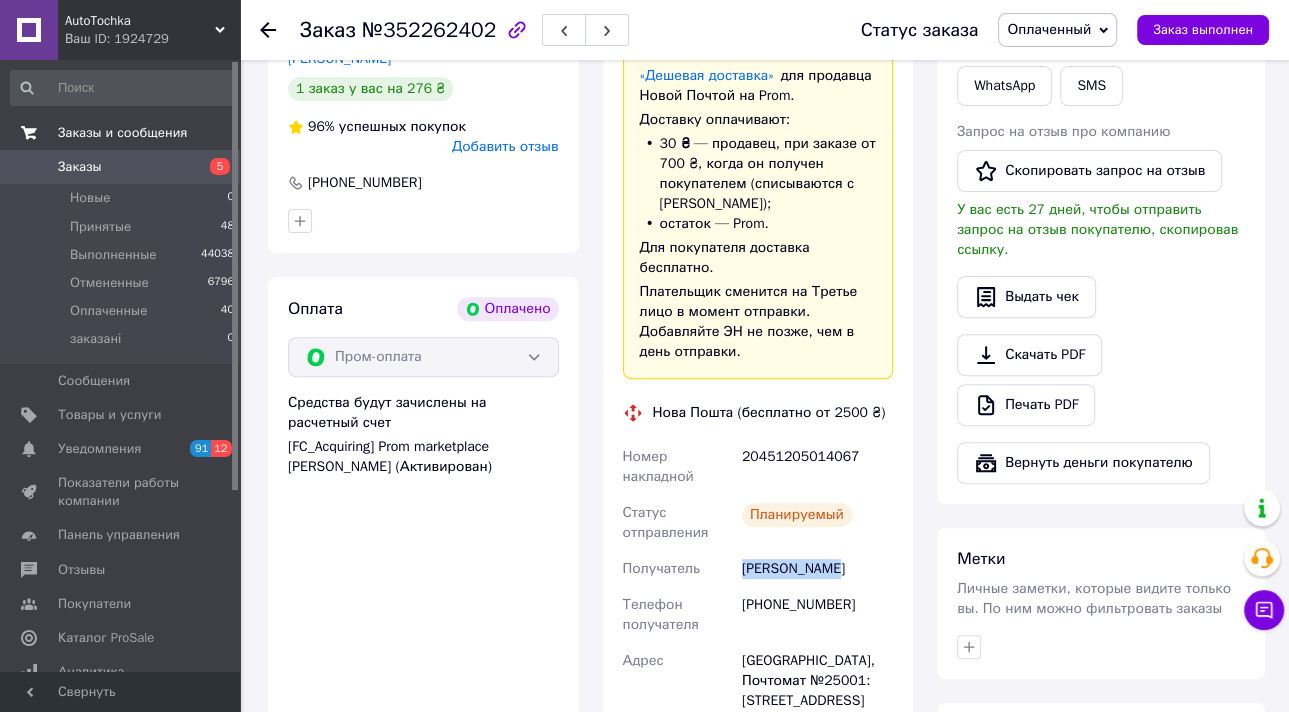 drag, startPoint x: 831, startPoint y: 530, endPoint x: 742, endPoint y: 532, distance: 89.02247 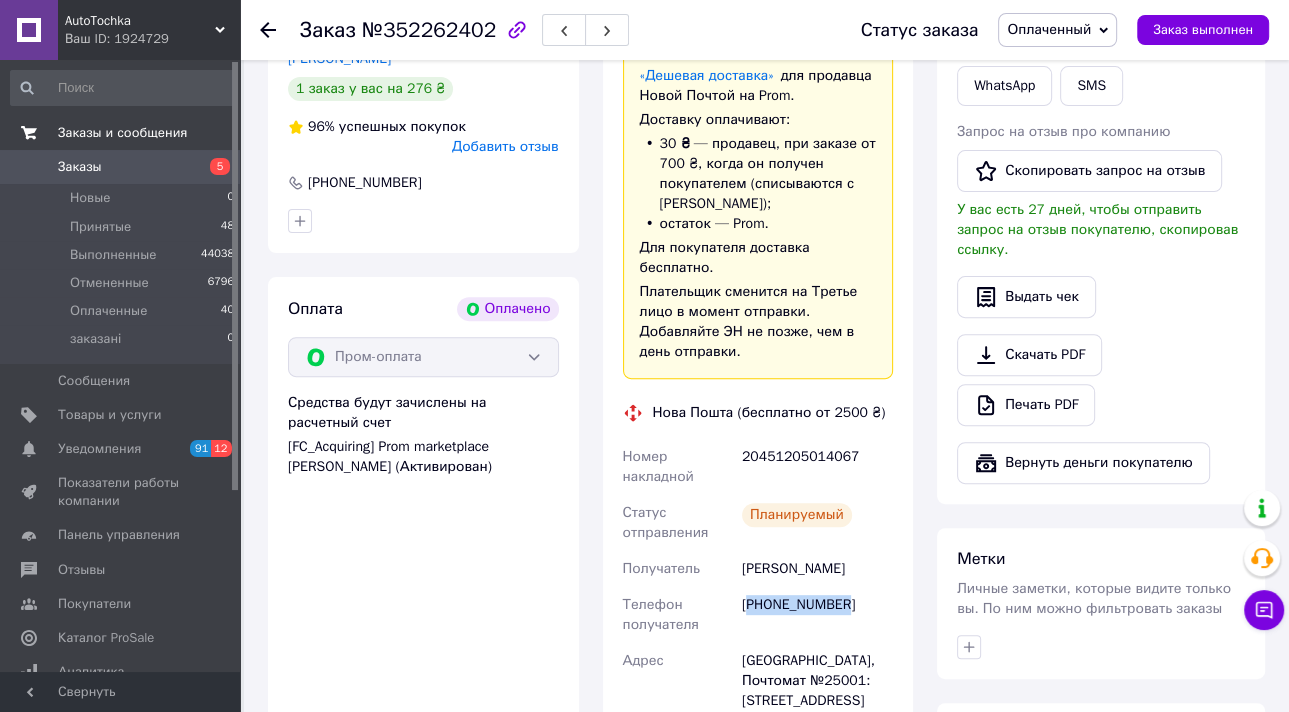 drag, startPoint x: 871, startPoint y: 568, endPoint x: 782, endPoint y: 574, distance: 89.20202 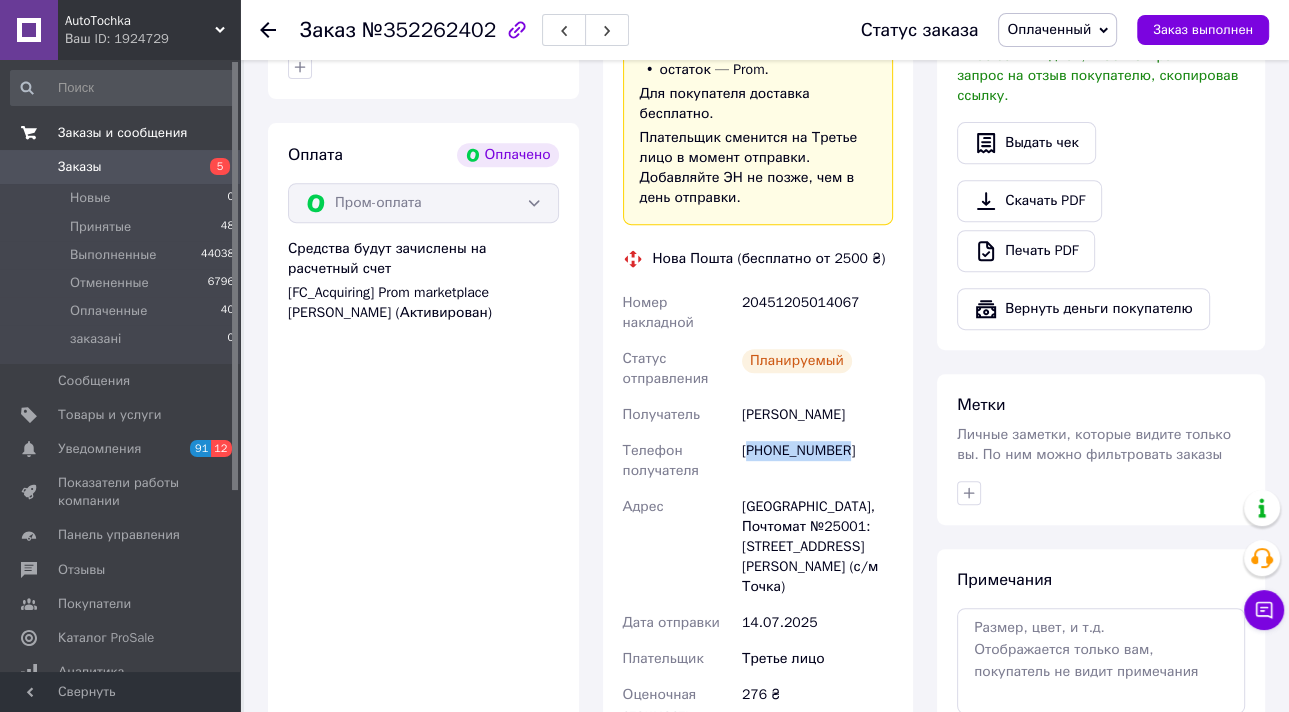 scroll, scrollTop: 671, scrollLeft: 0, axis: vertical 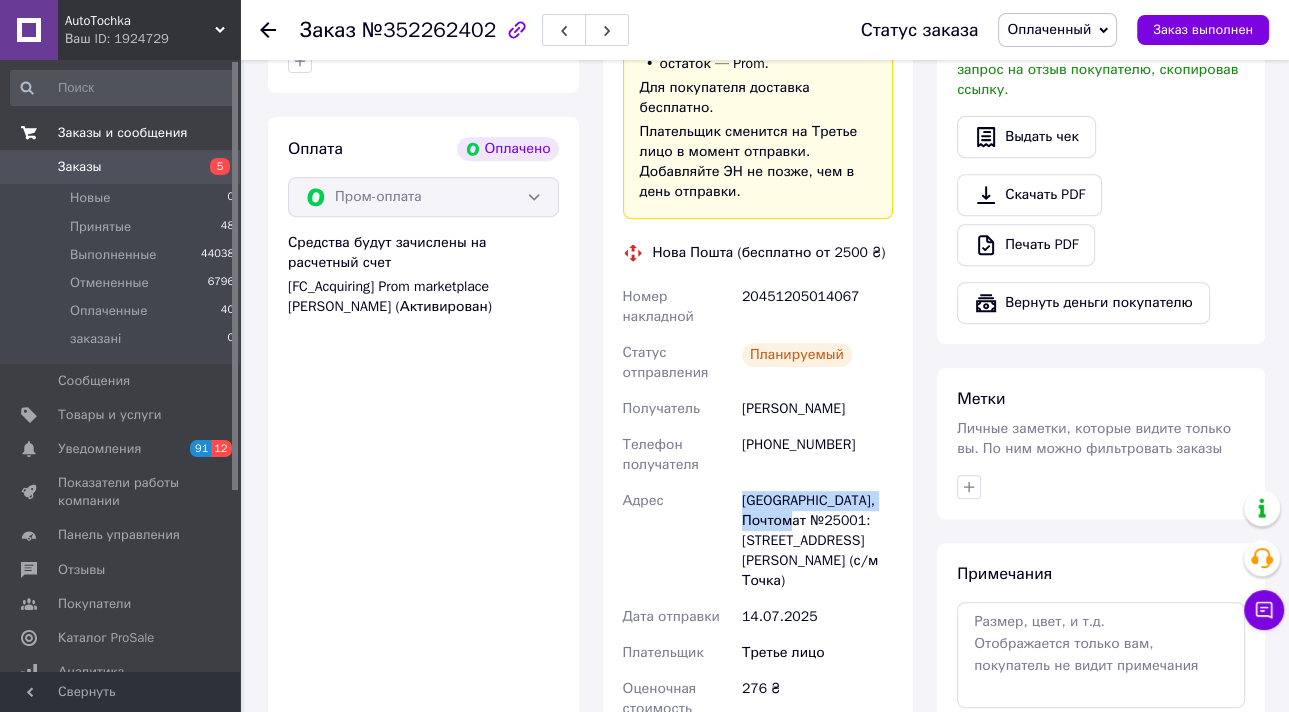 drag, startPoint x: 800, startPoint y: 484, endPoint x: 730, endPoint y: 470, distance: 71.38628 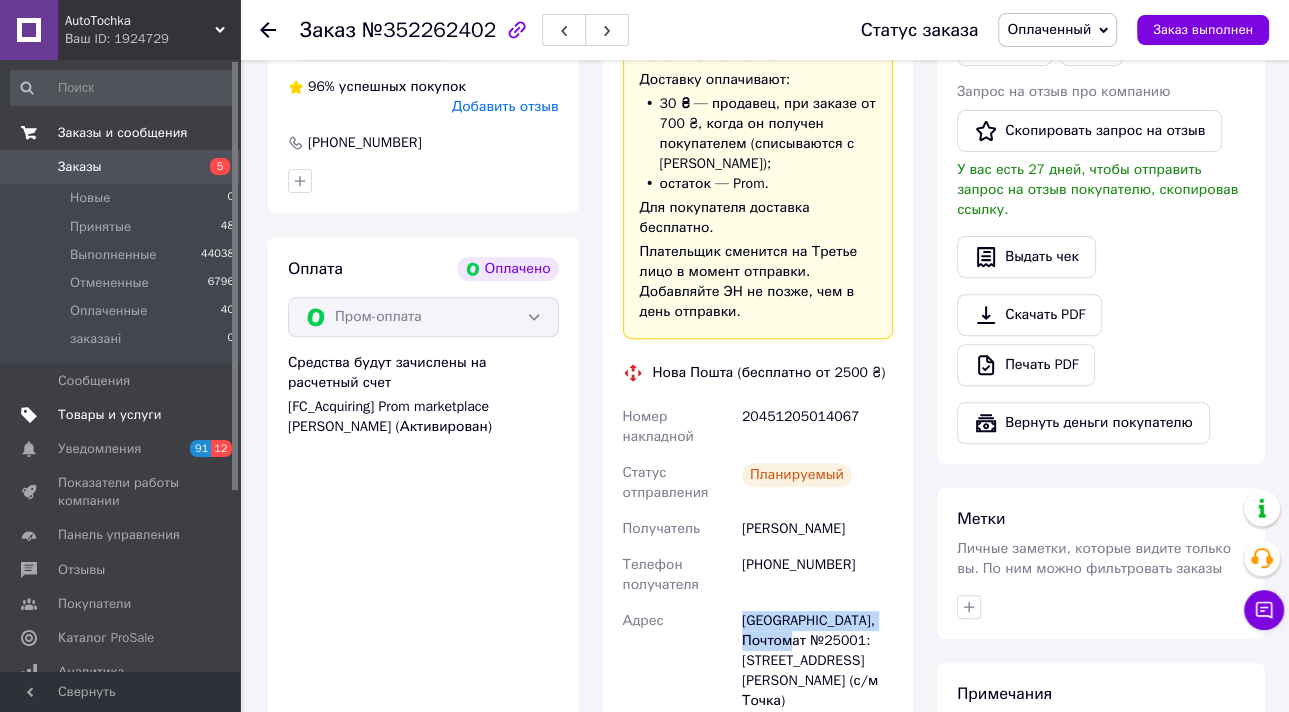 scroll, scrollTop: 351, scrollLeft: 0, axis: vertical 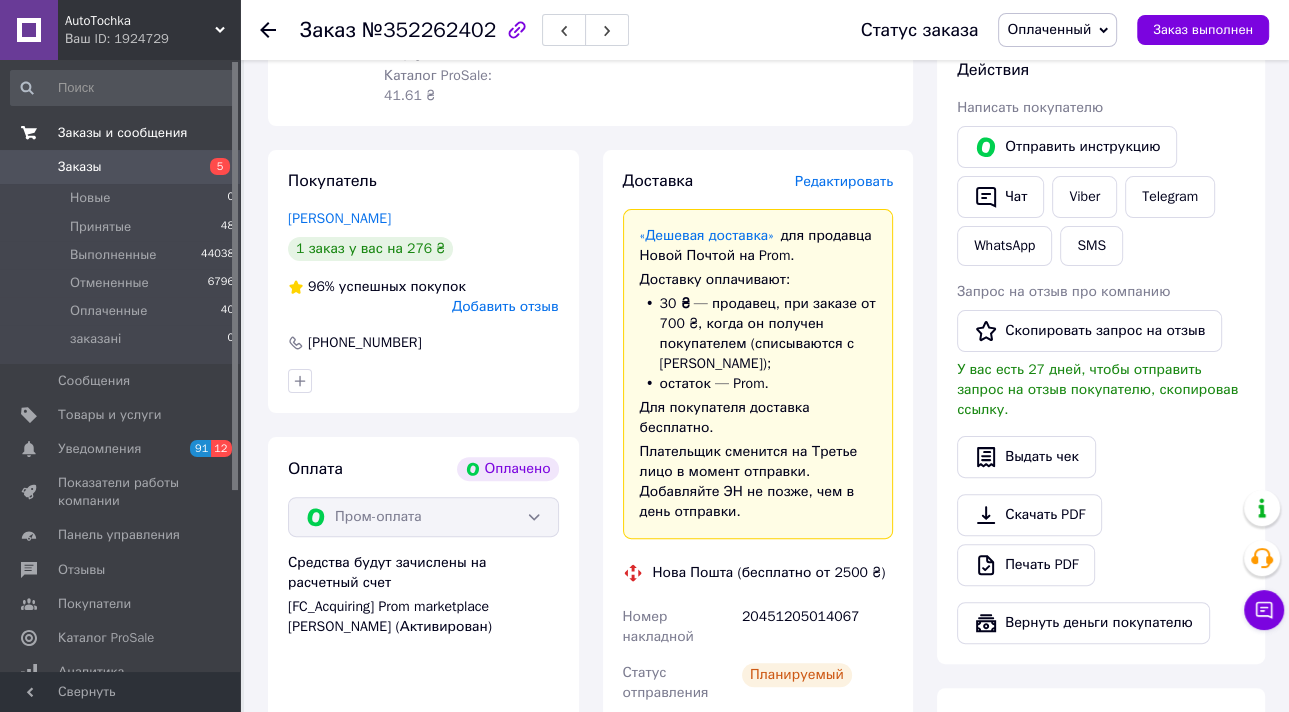 click 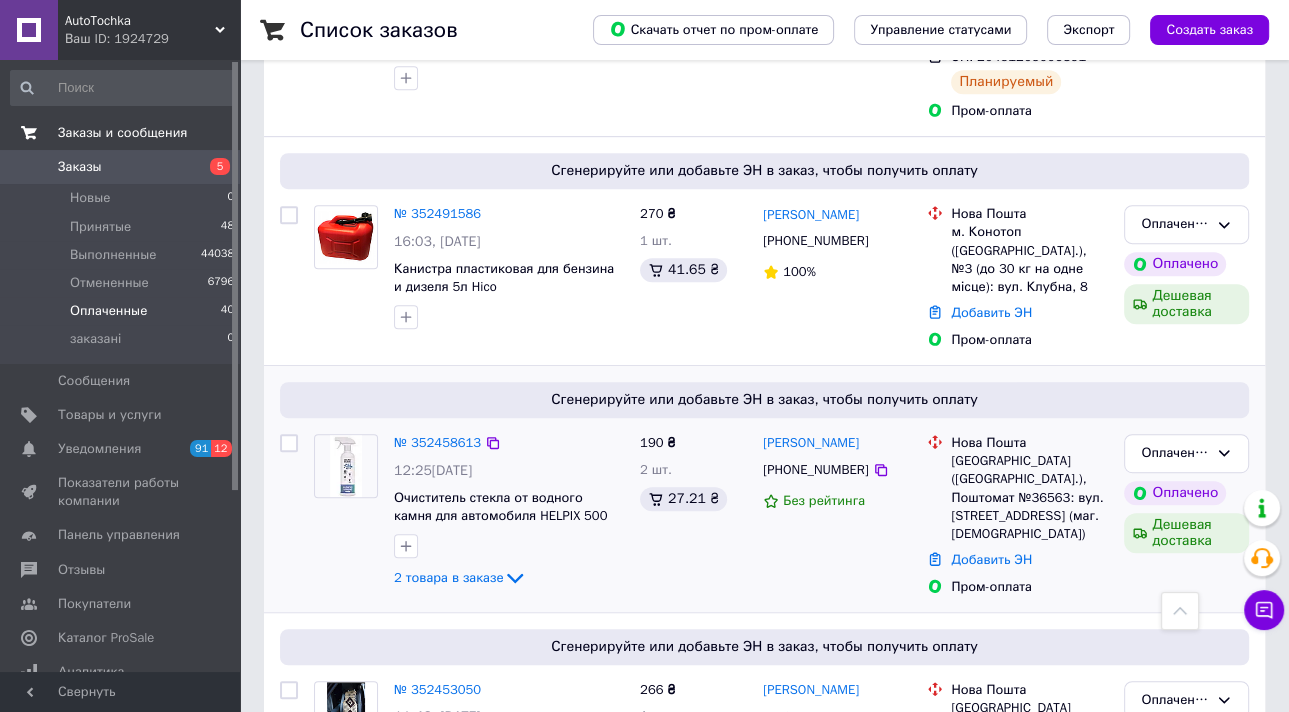 scroll, scrollTop: 880, scrollLeft: 0, axis: vertical 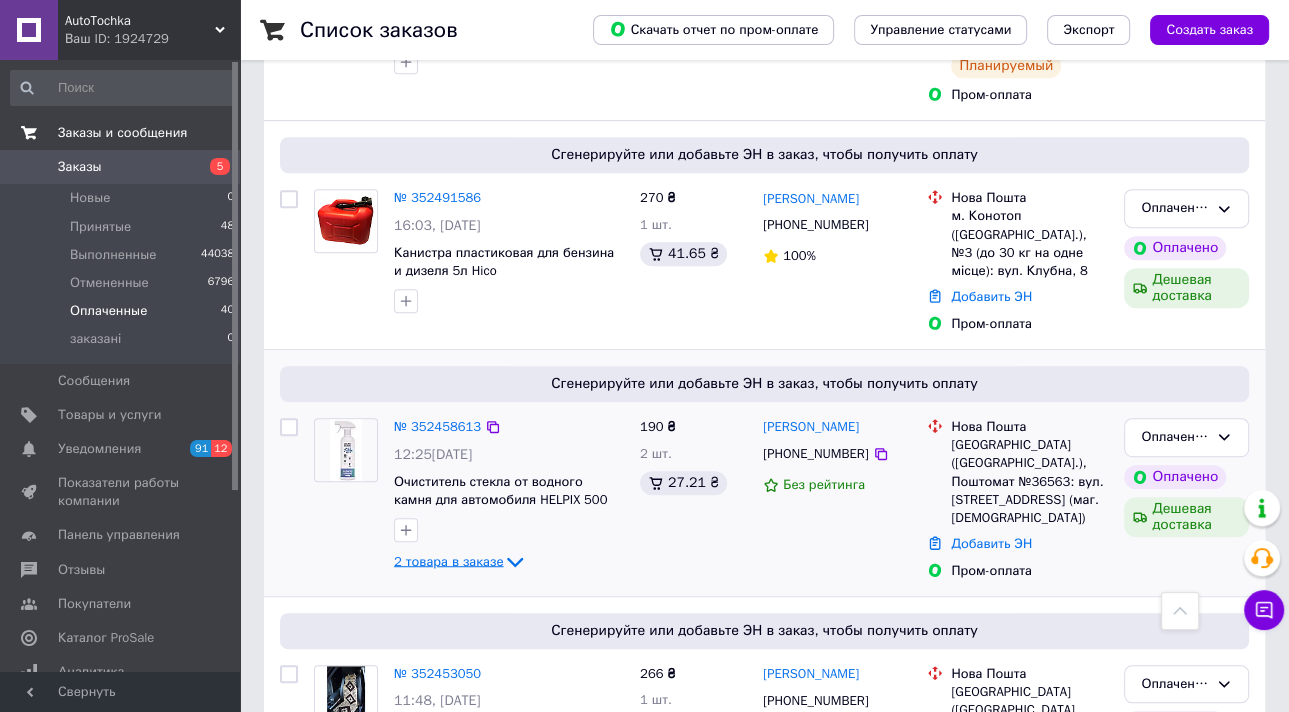 click 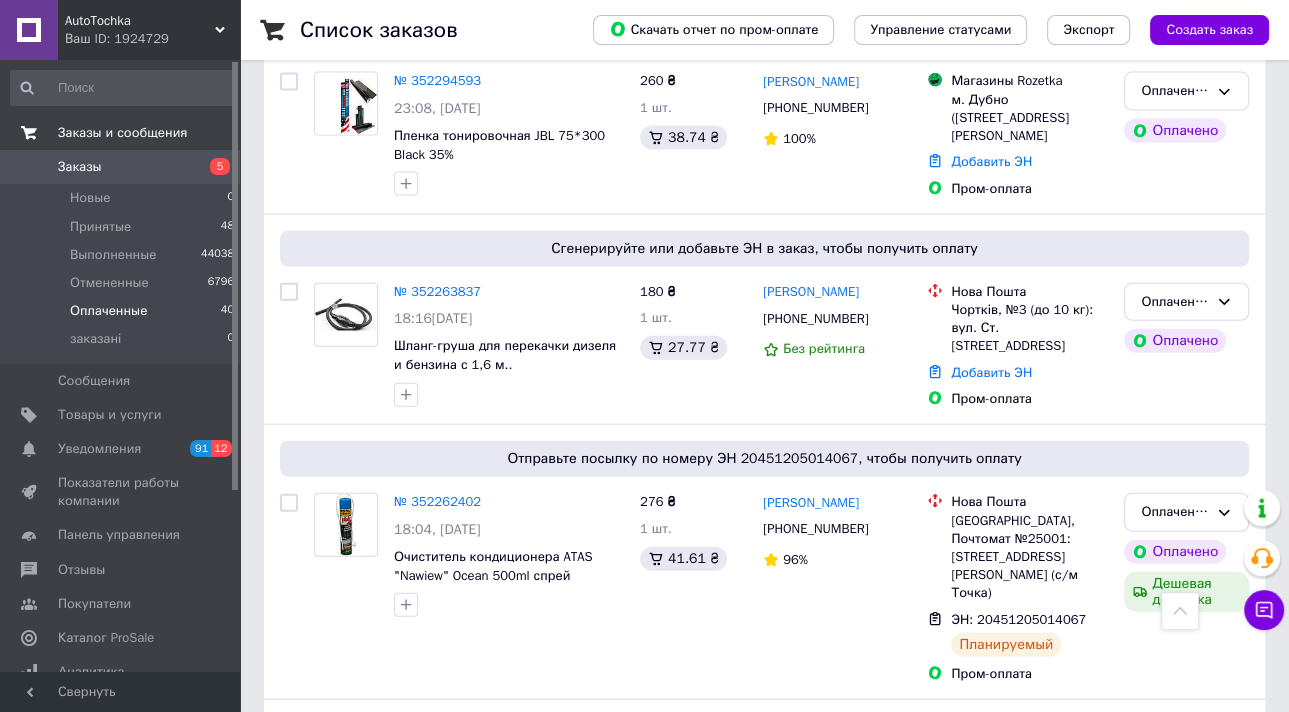 scroll, scrollTop: 3680, scrollLeft: 0, axis: vertical 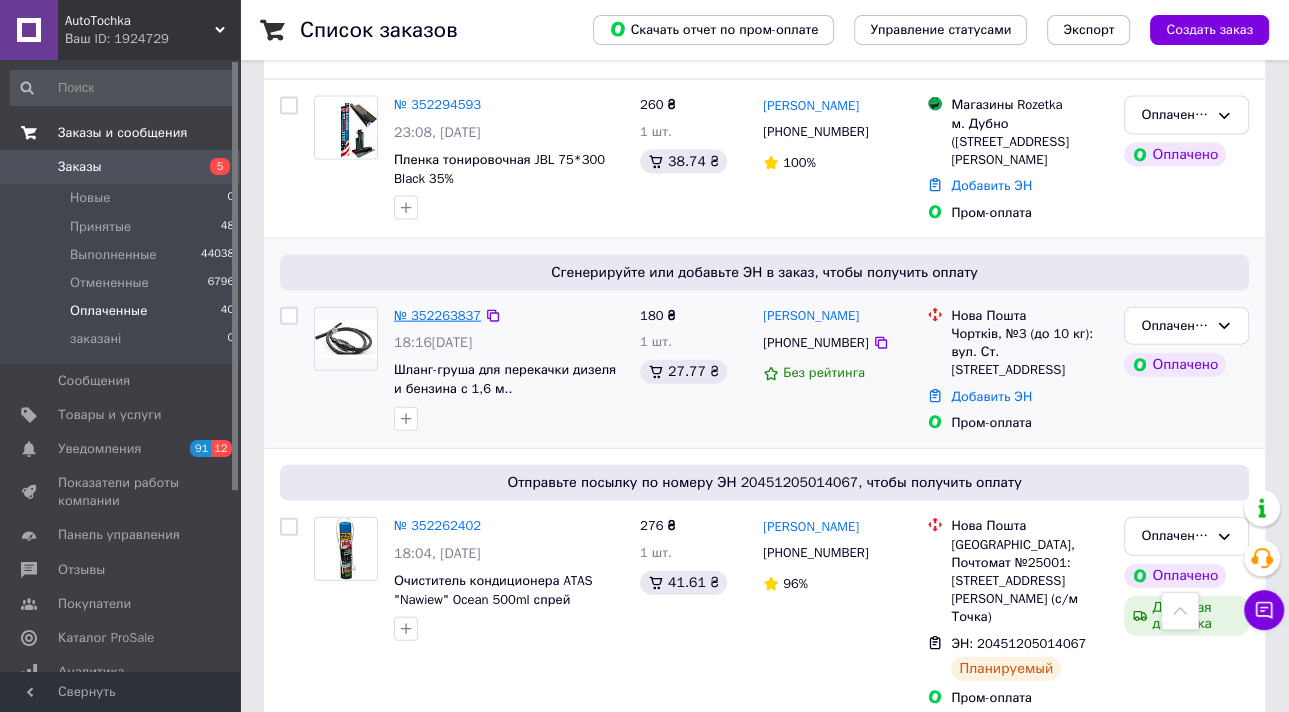 click on "№ 352263837" at bounding box center [437, 315] 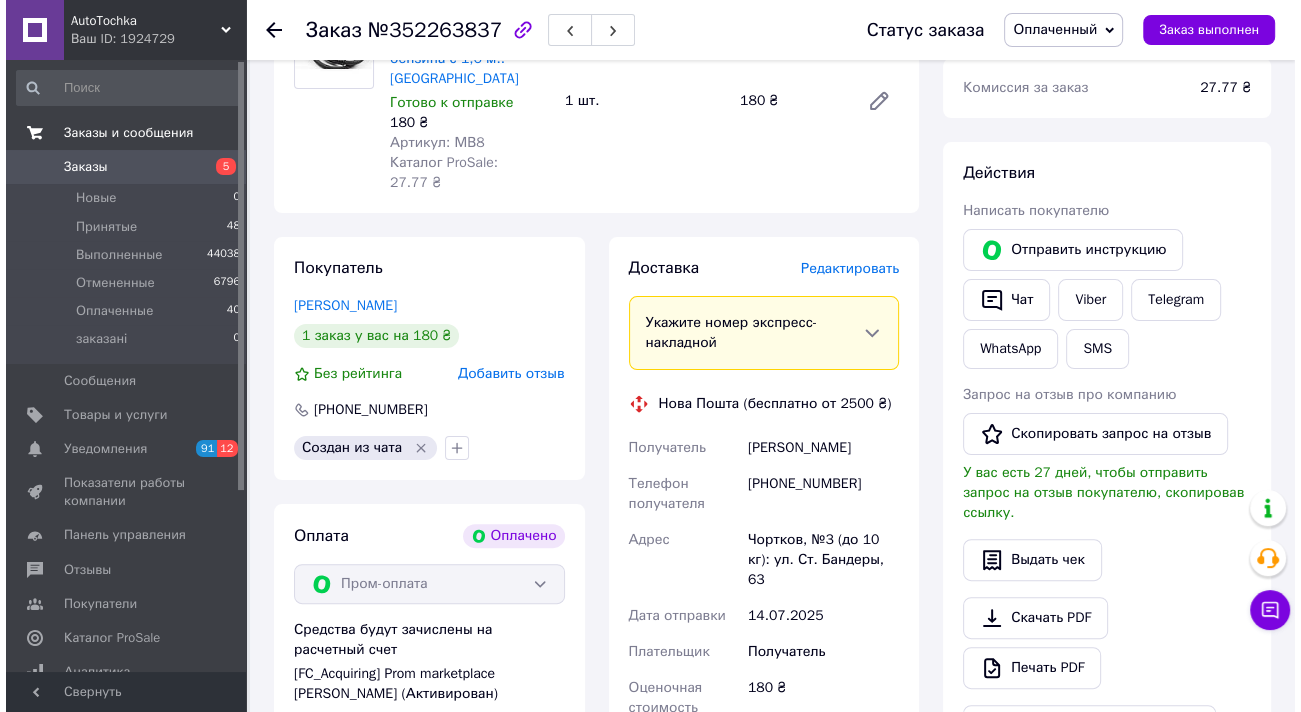 scroll, scrollTop: 289, scrollLeft: 0, axis: vertical 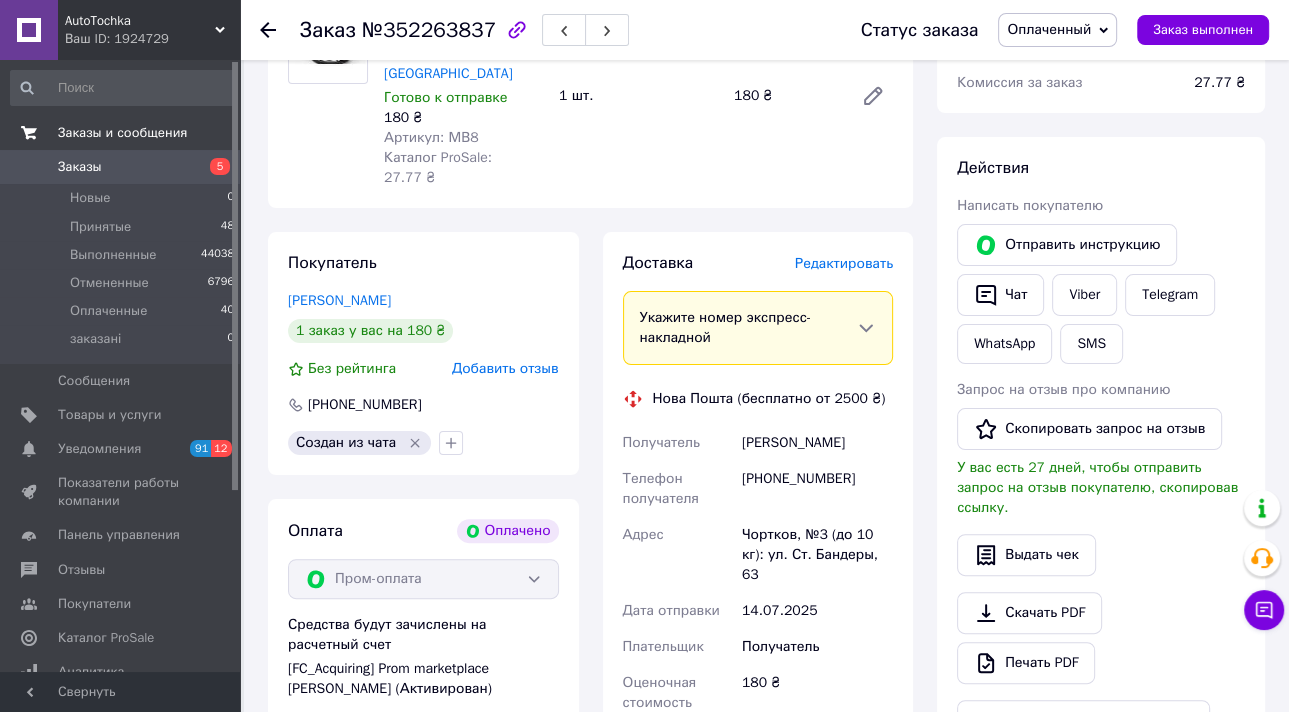 click on "Редактировать" at bounding box center (844, 263) 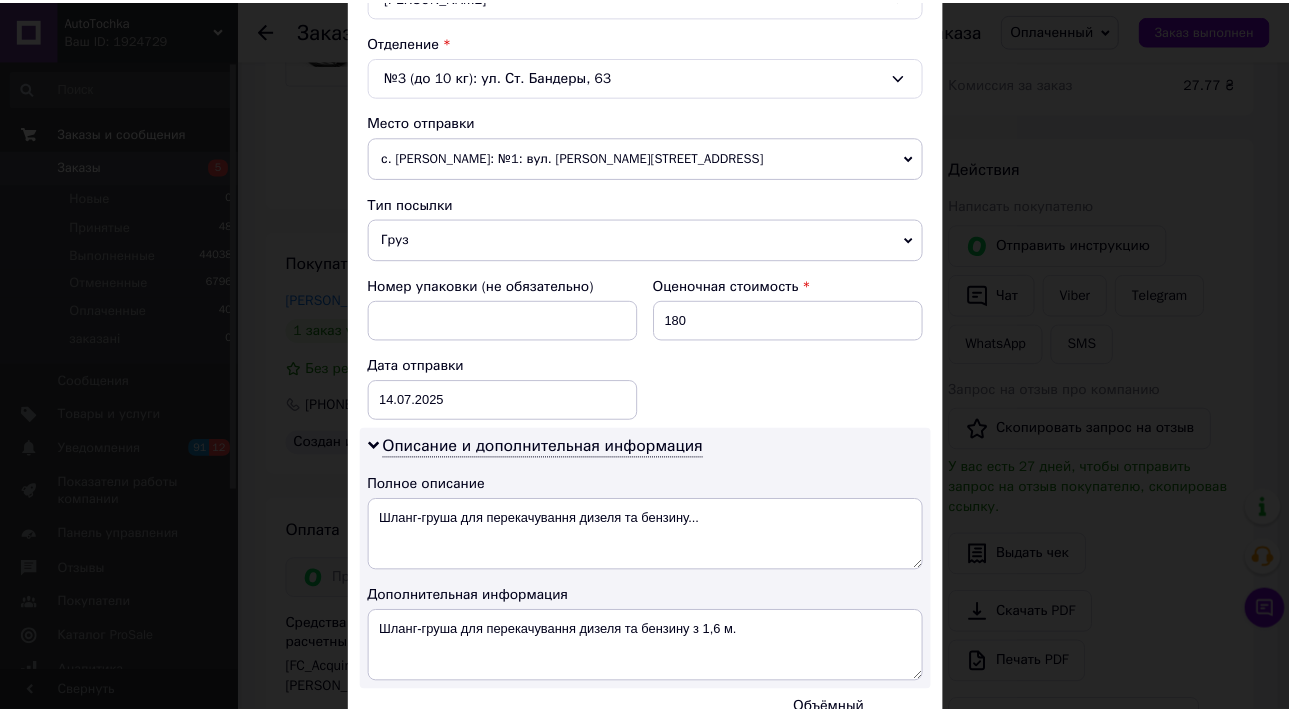scroll, scrollTop: 833, scrollLeft: 0, axis: vertical 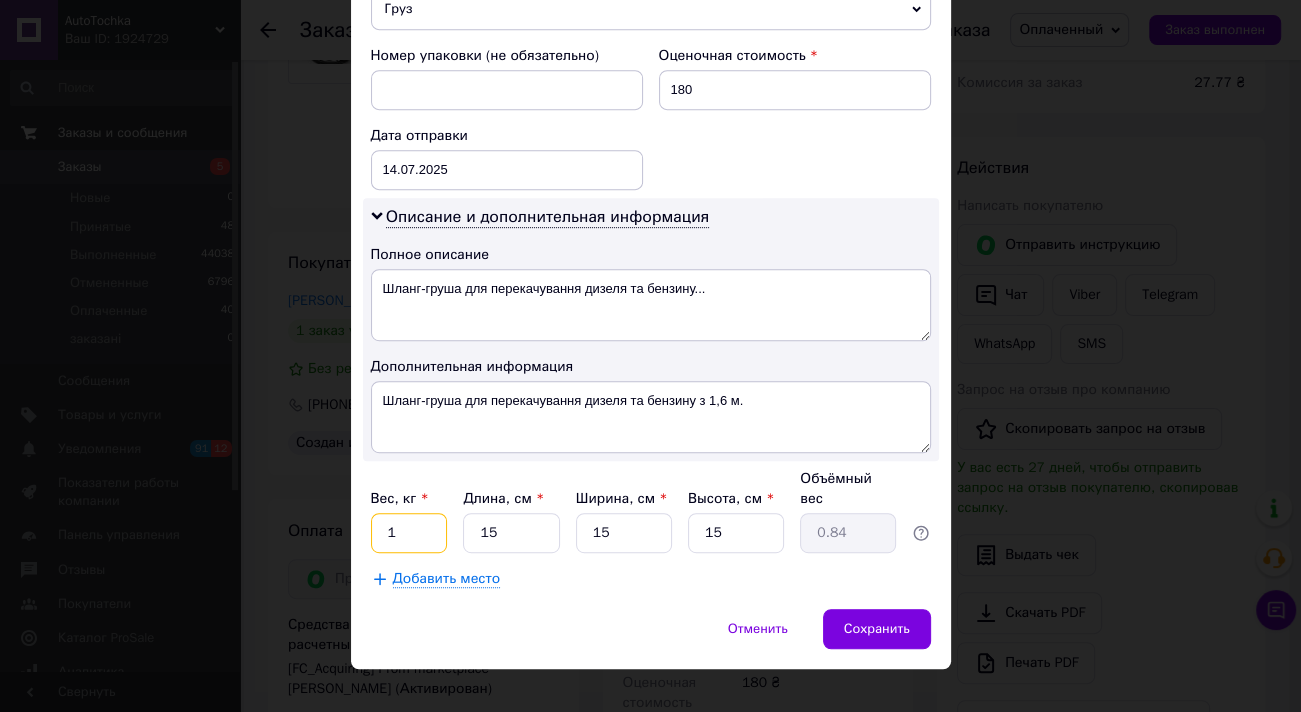 click on "1" at bounding box center [409, 533] 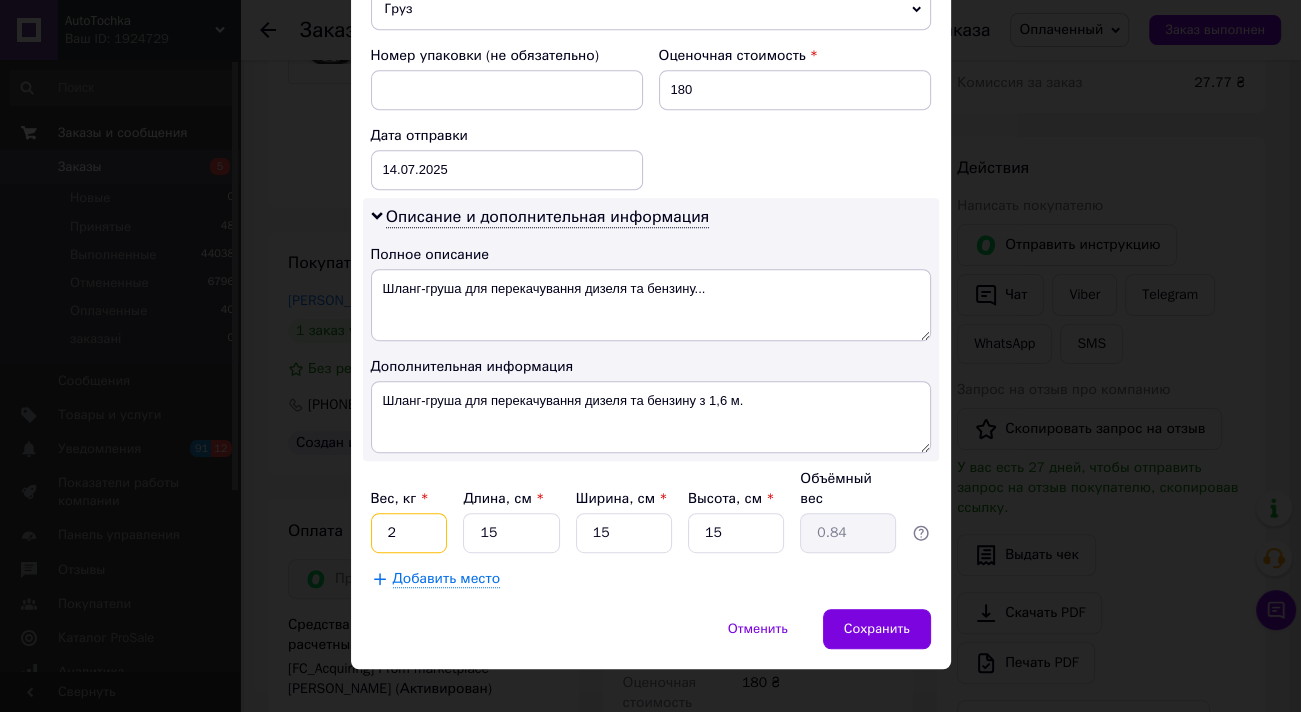 type on "2" 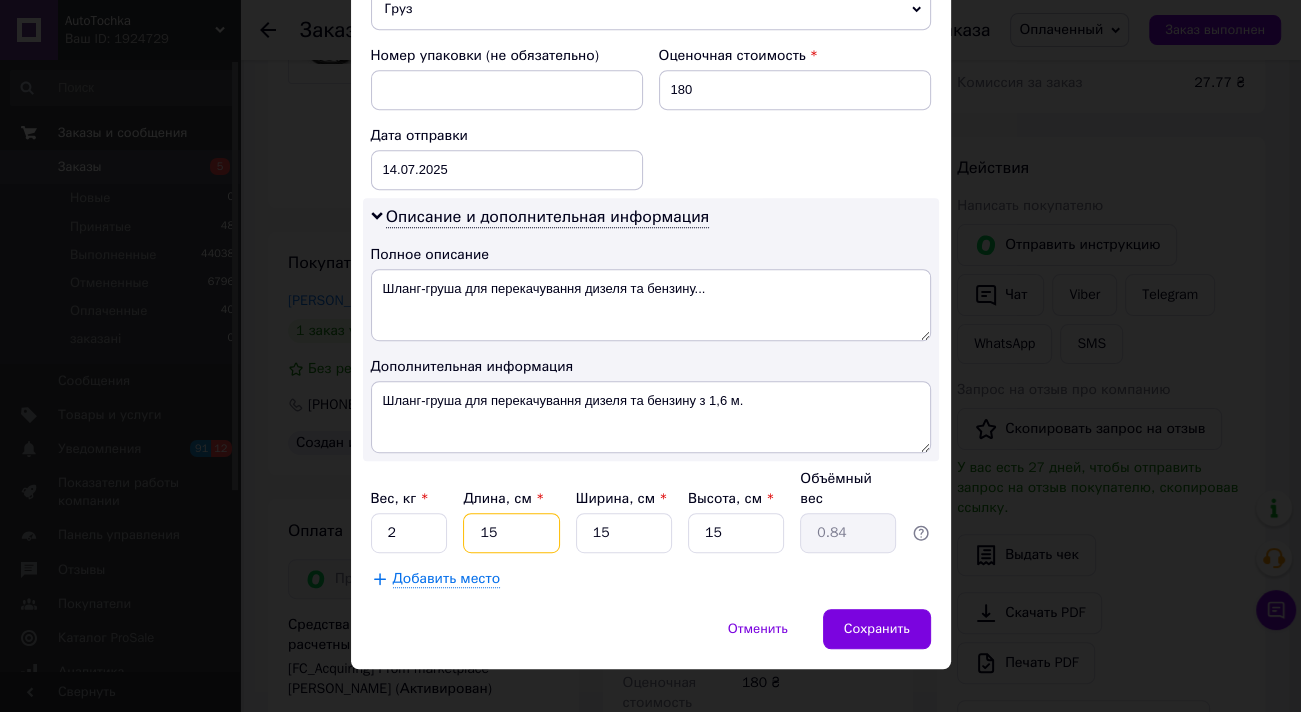 click on "15" at bounding box center (511, 533) 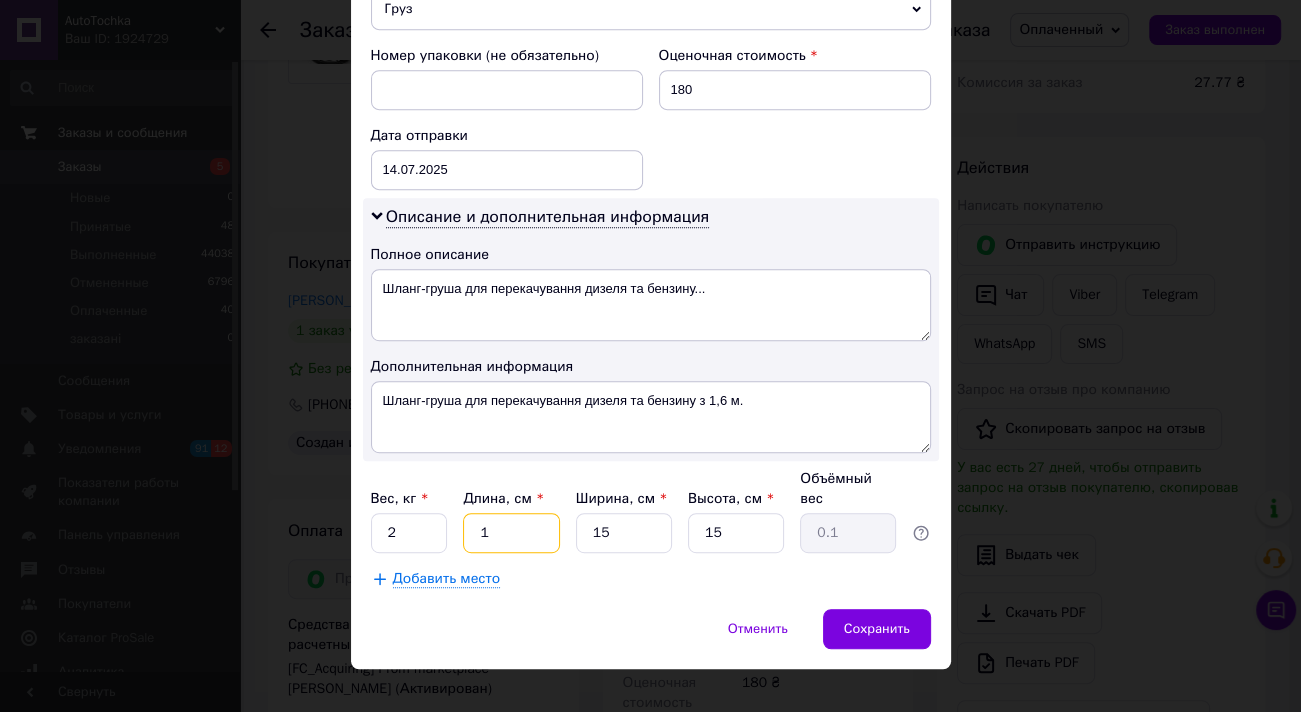 type 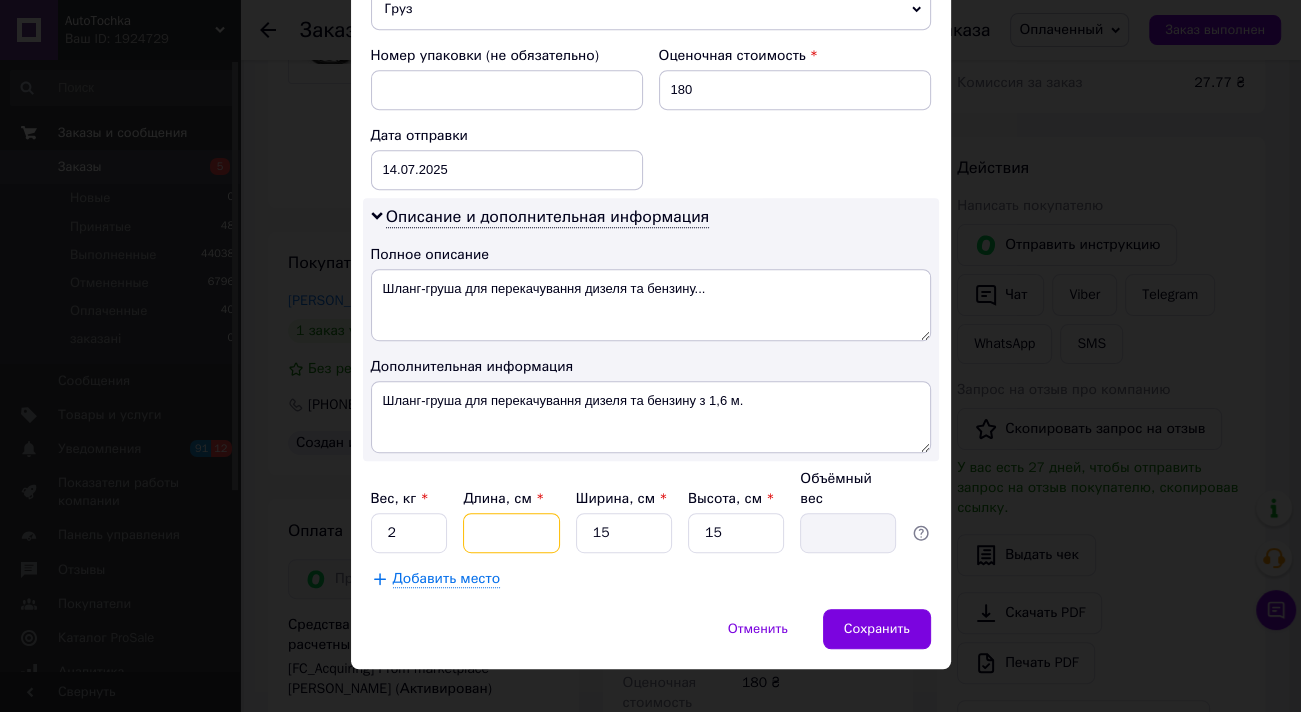type on "2" 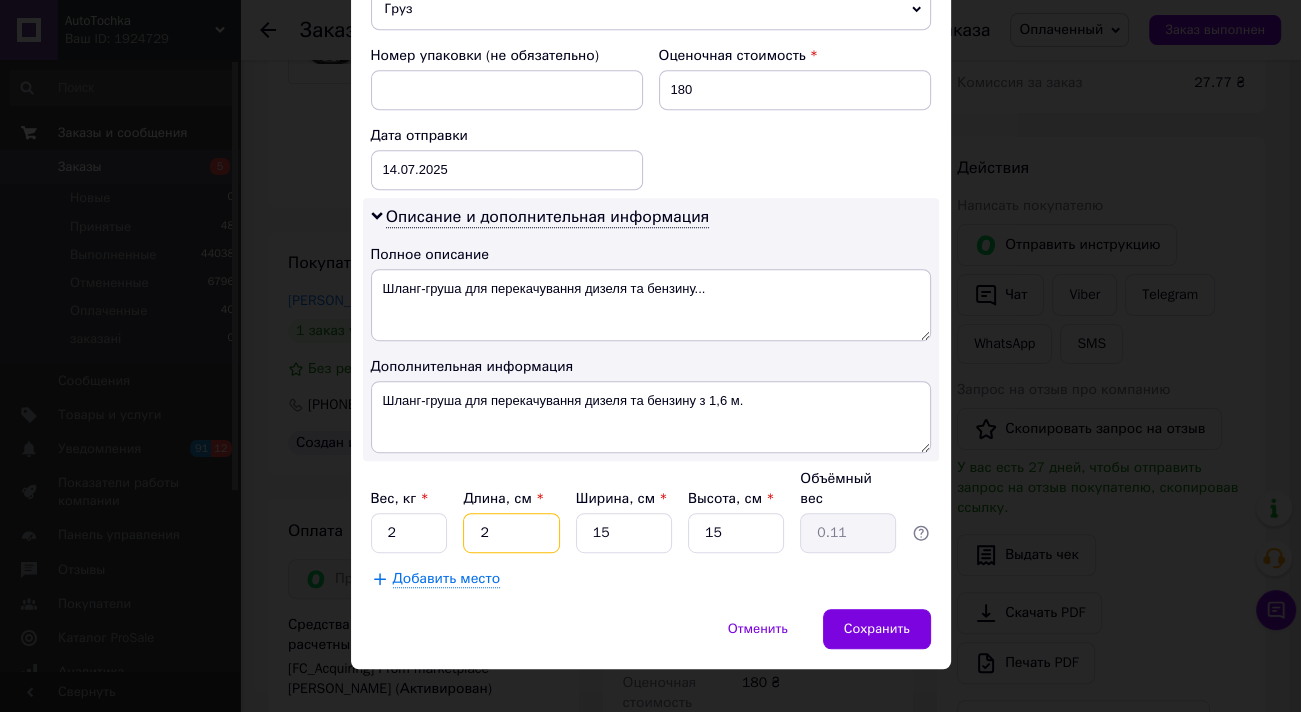 type on "20" 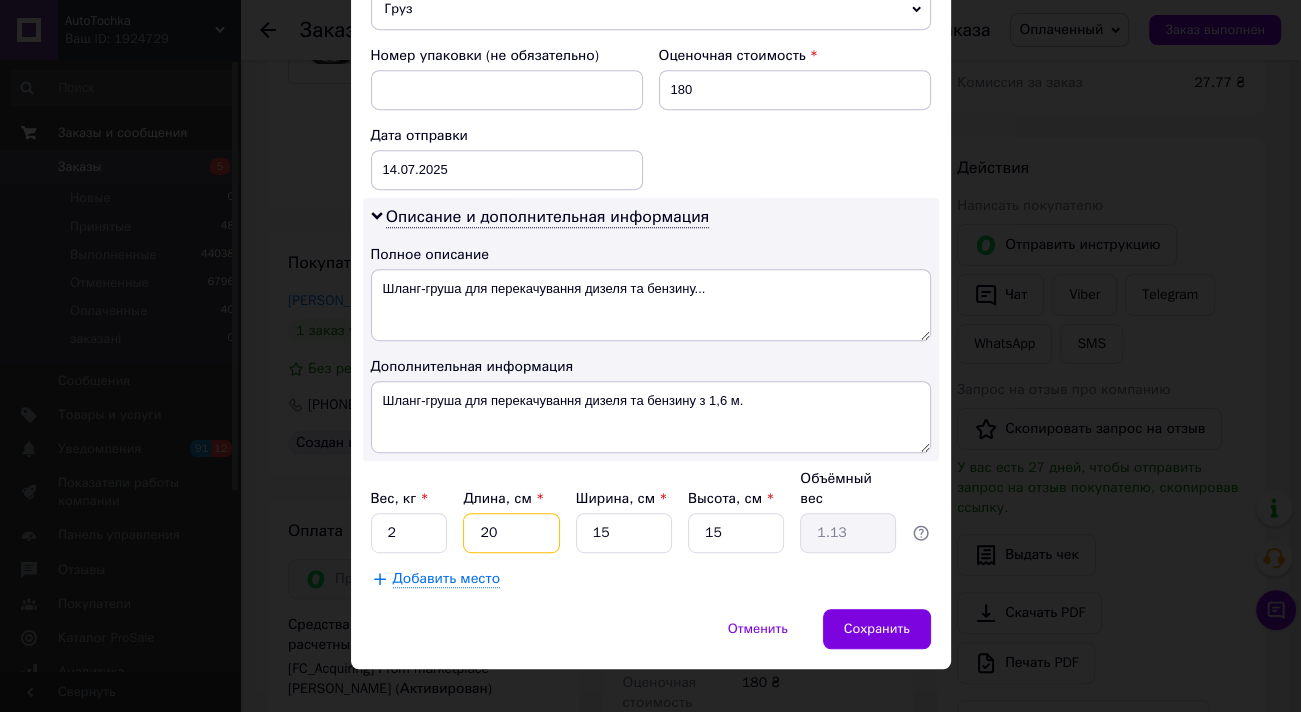 type on "20" 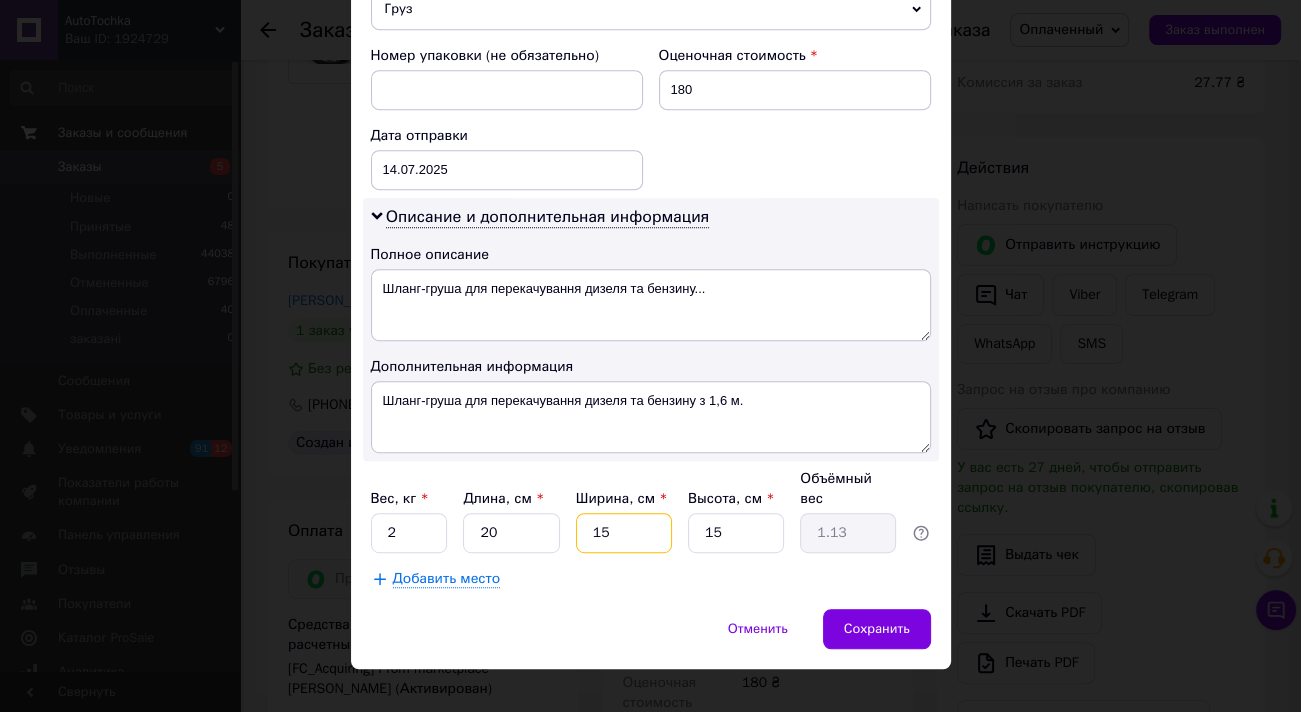 click on "15" at bounding box center [624, 533] 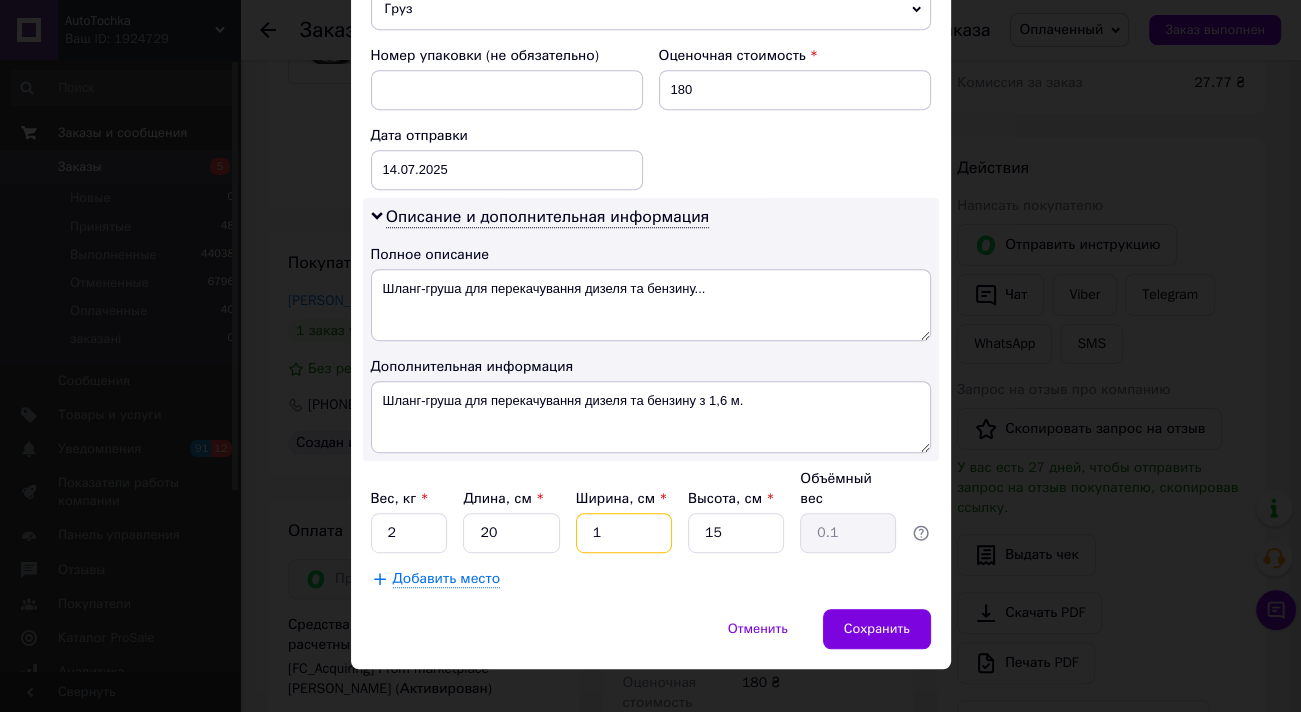 type 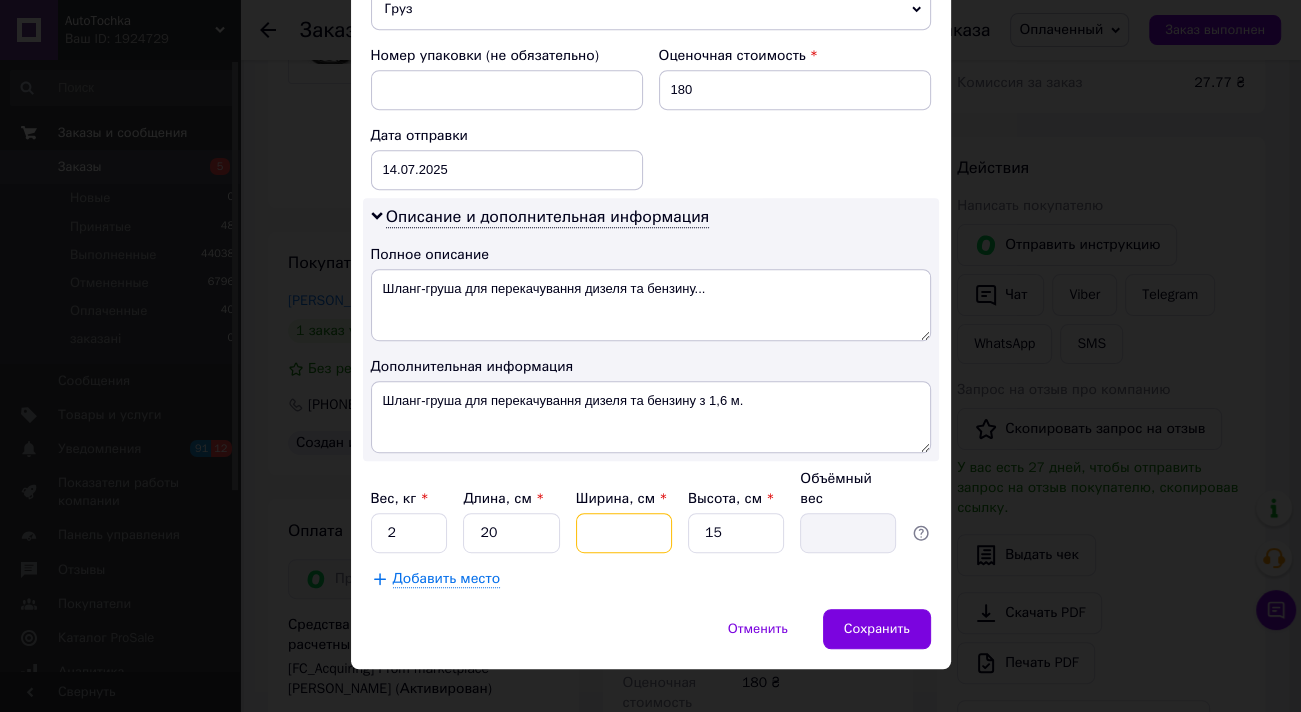 type on "2" 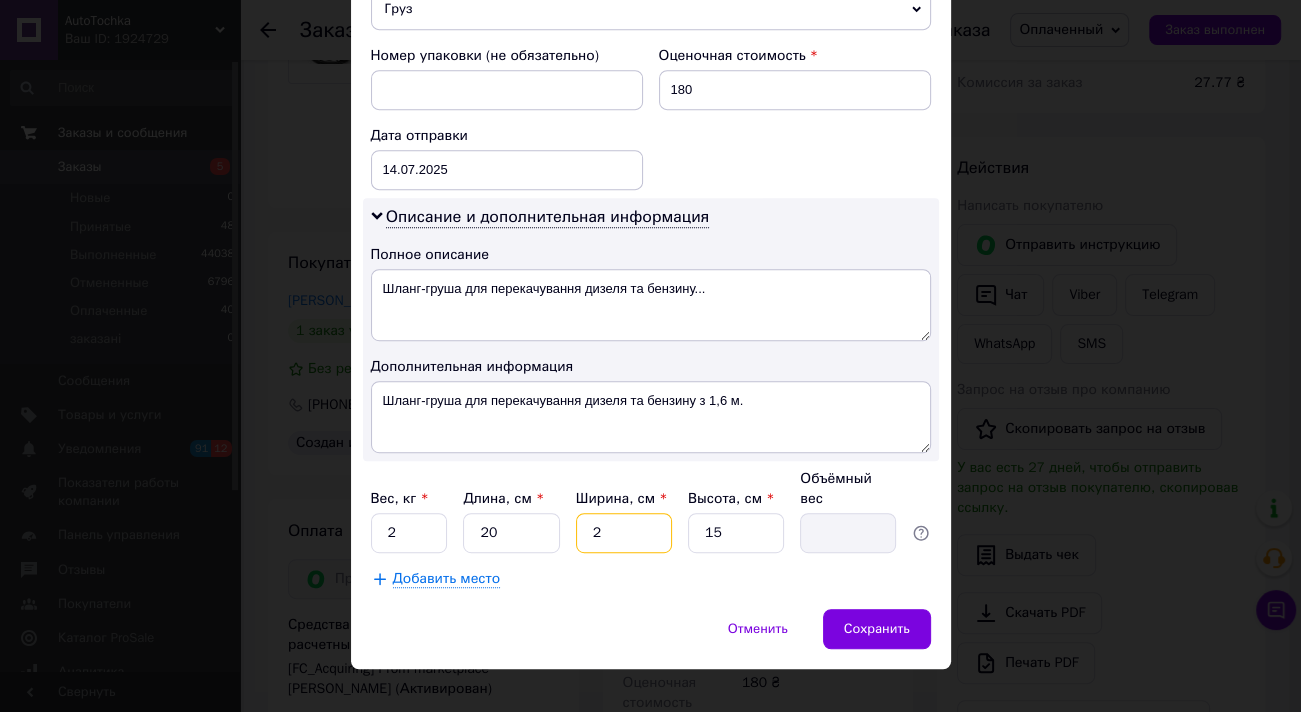type on "0.15" 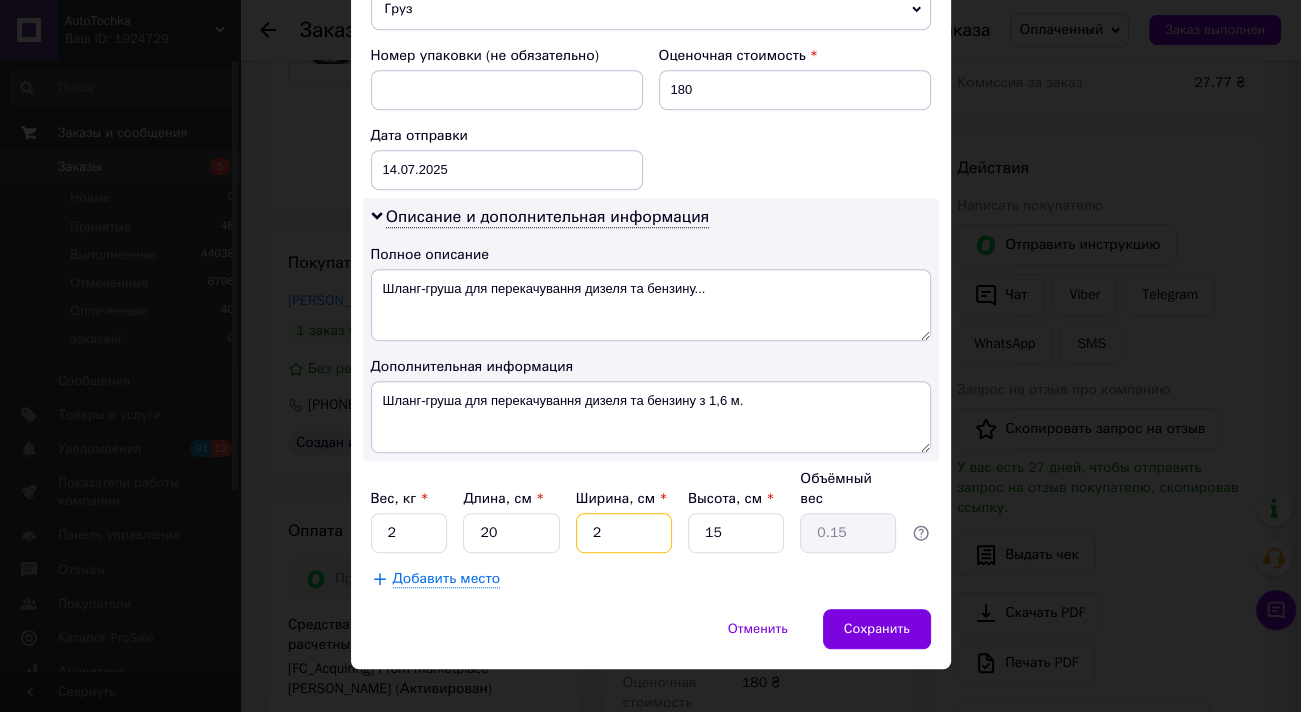 type on "20" 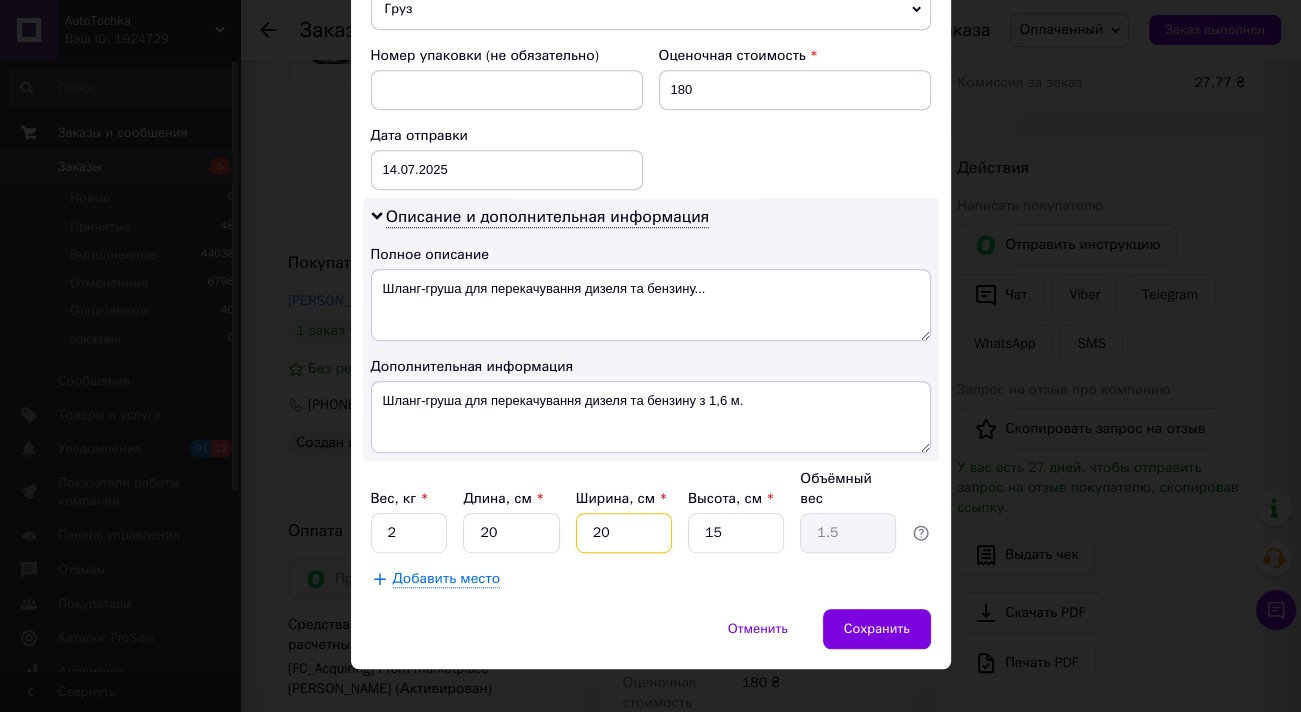type on "20" 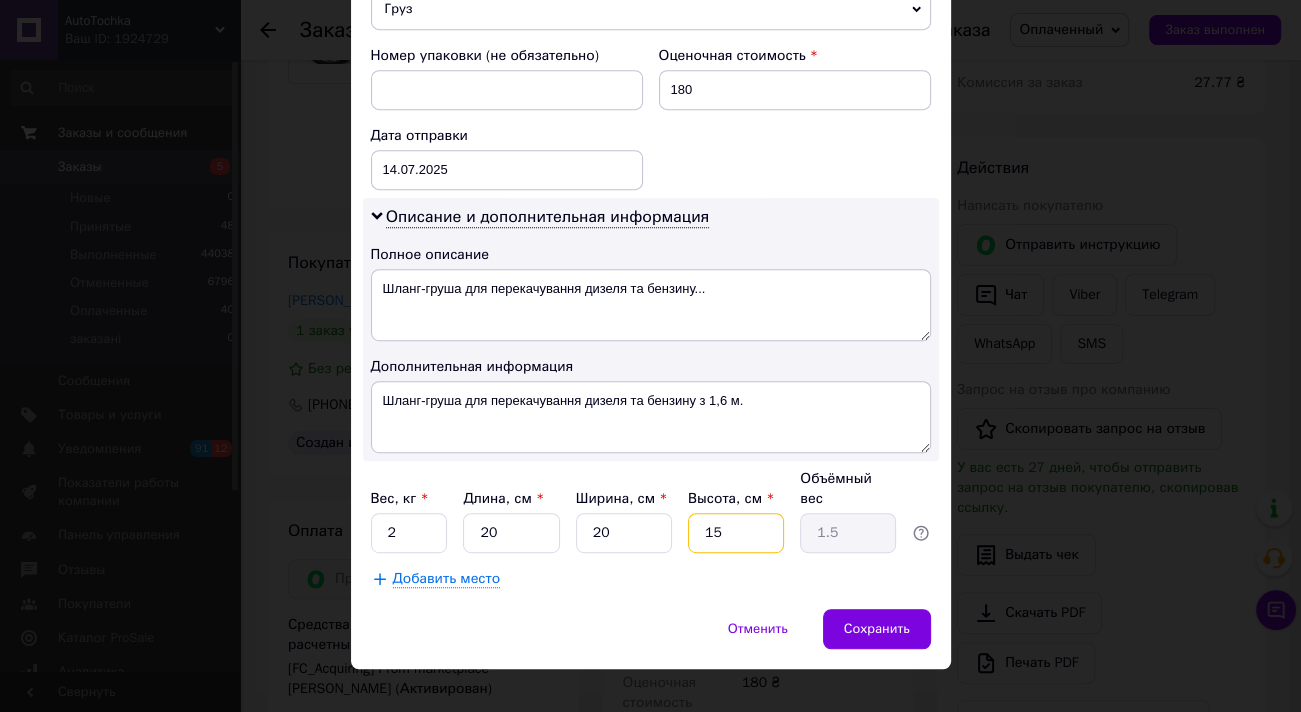 click on "15" at bounding box center (736, 533) 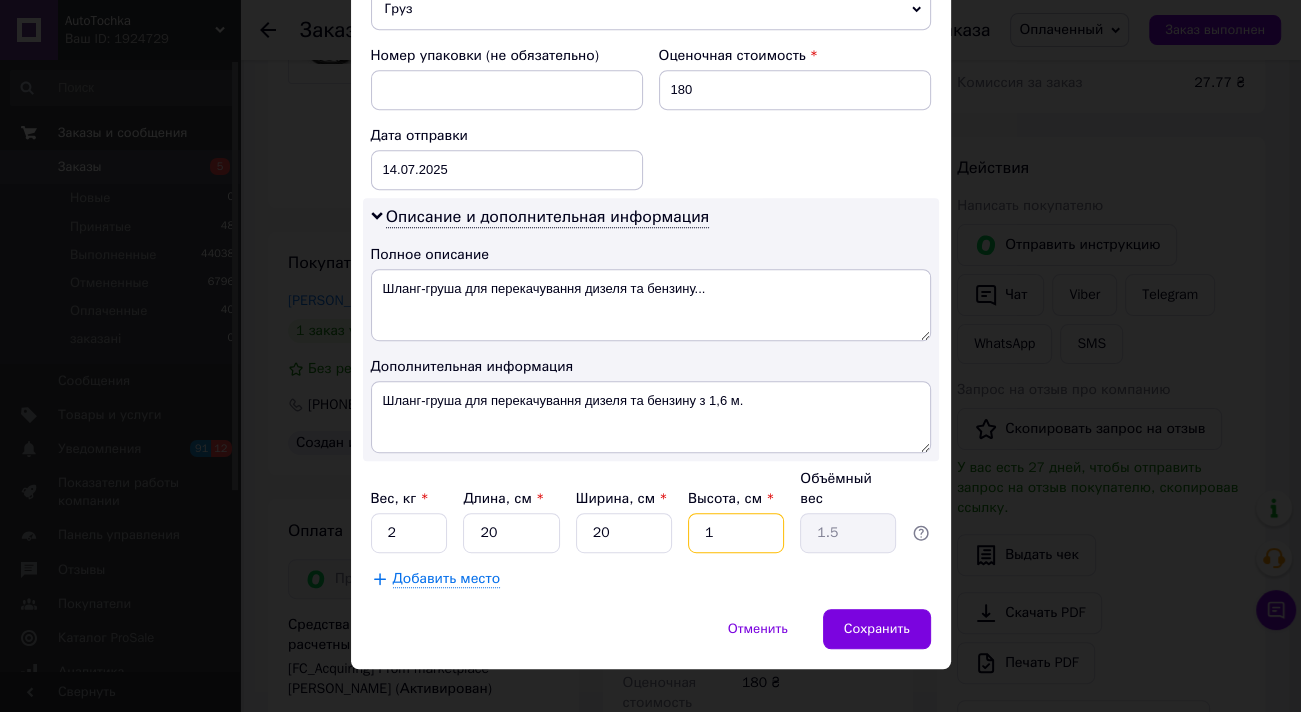 type on "0.1" 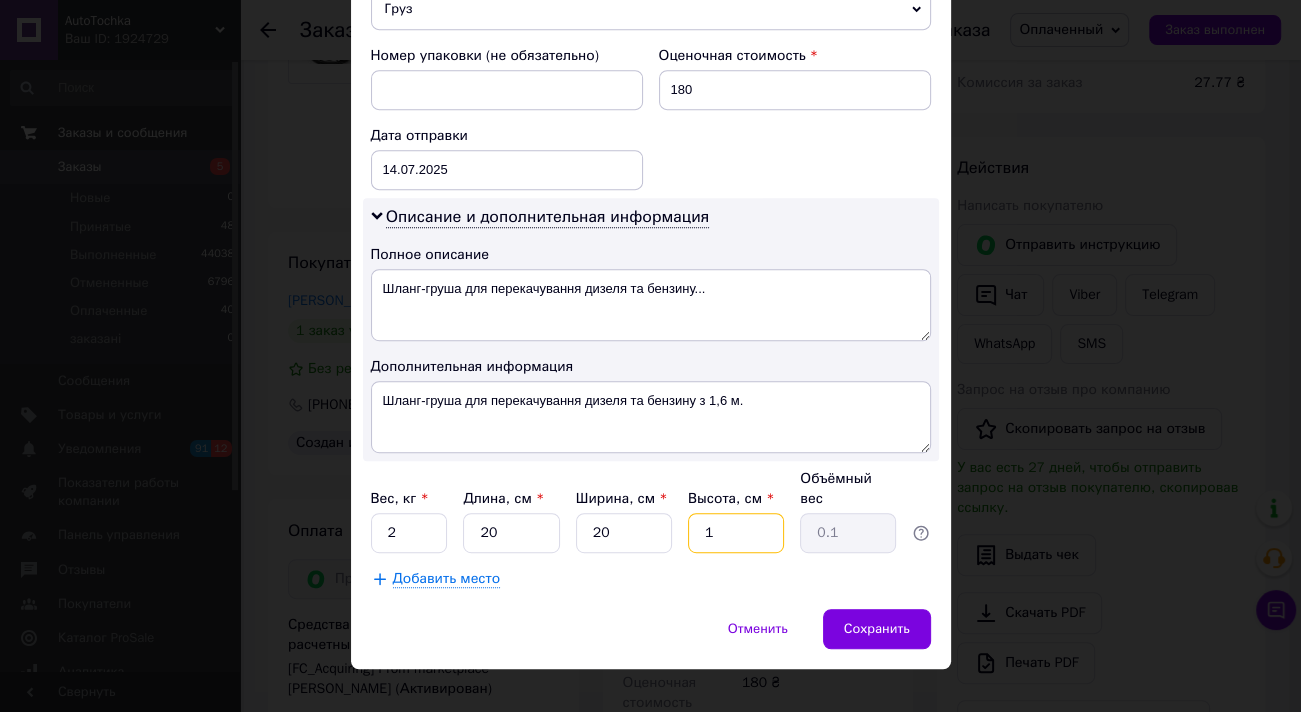type 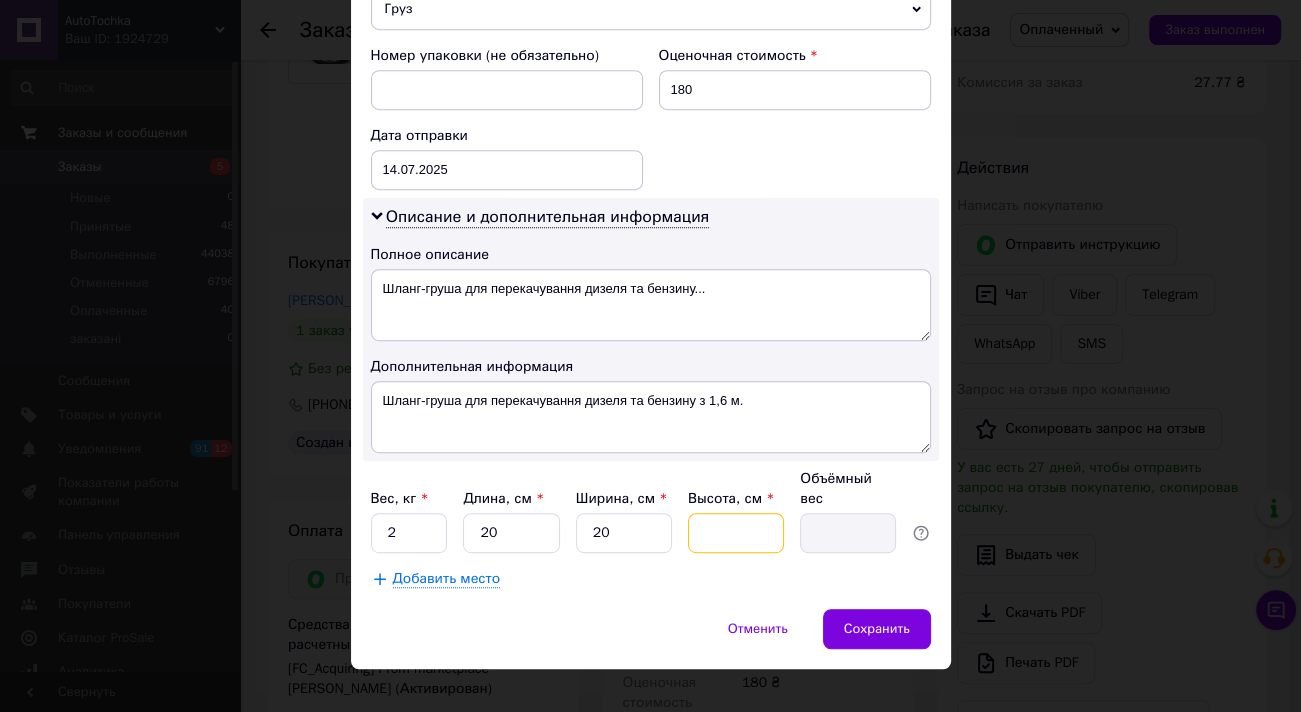 type on "2" 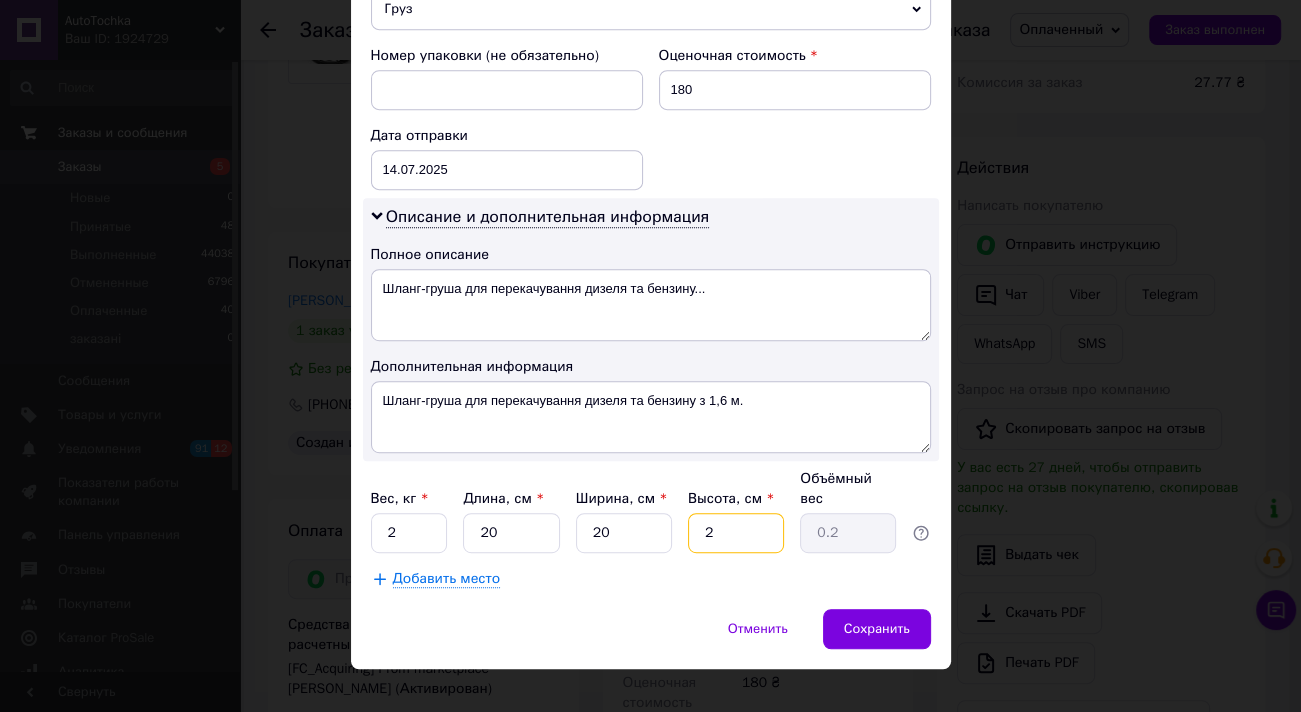 type on "20" 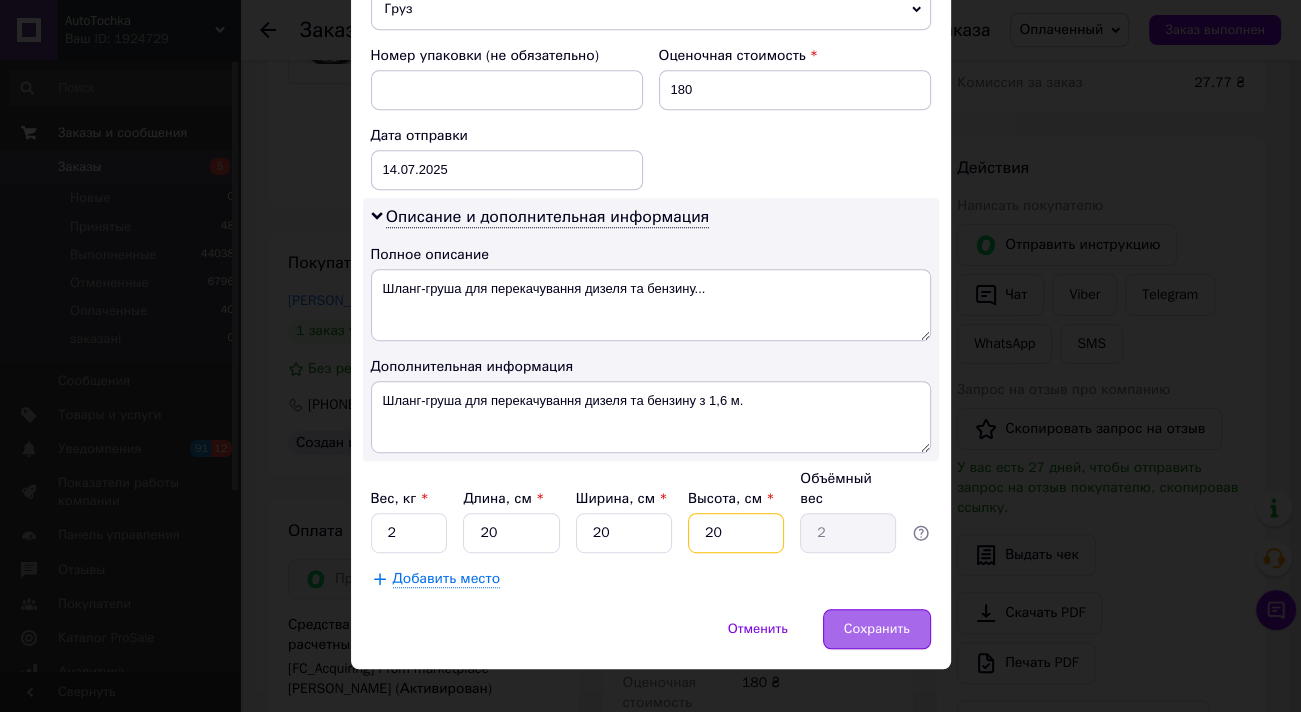 type on "20" 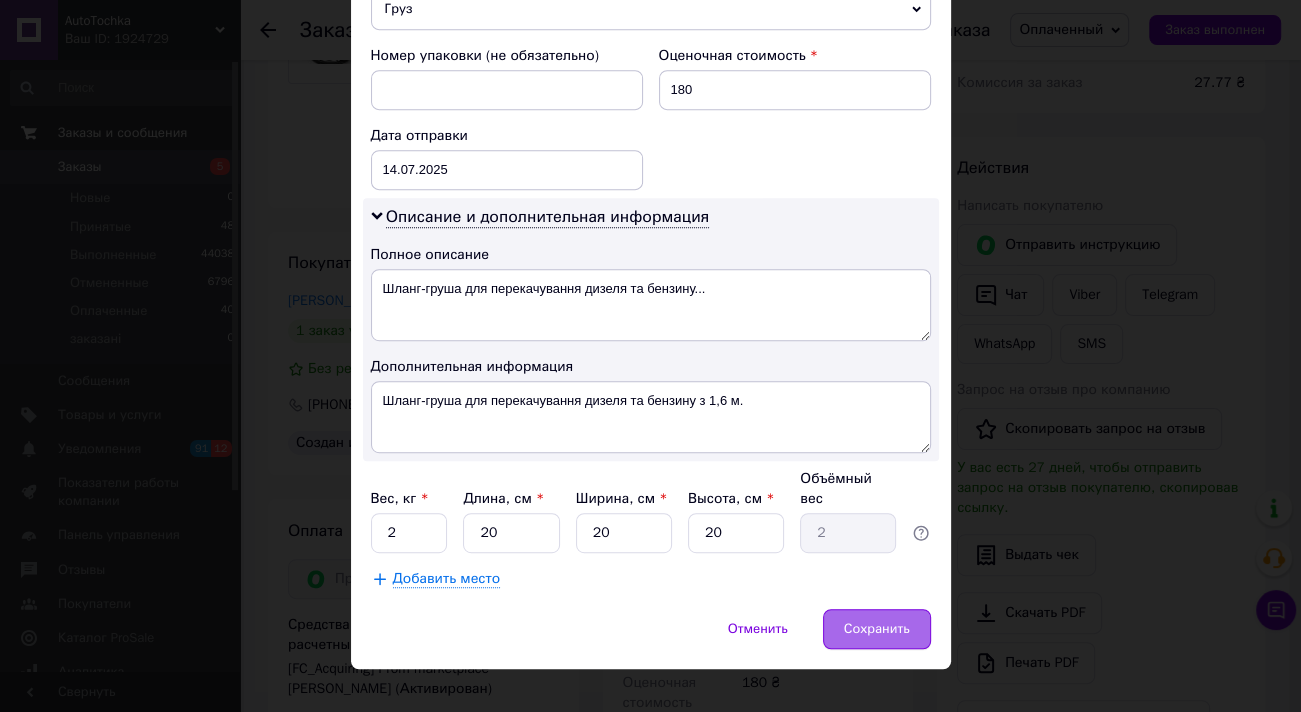 click on "Сохранить" at bounding box center (877, 629) 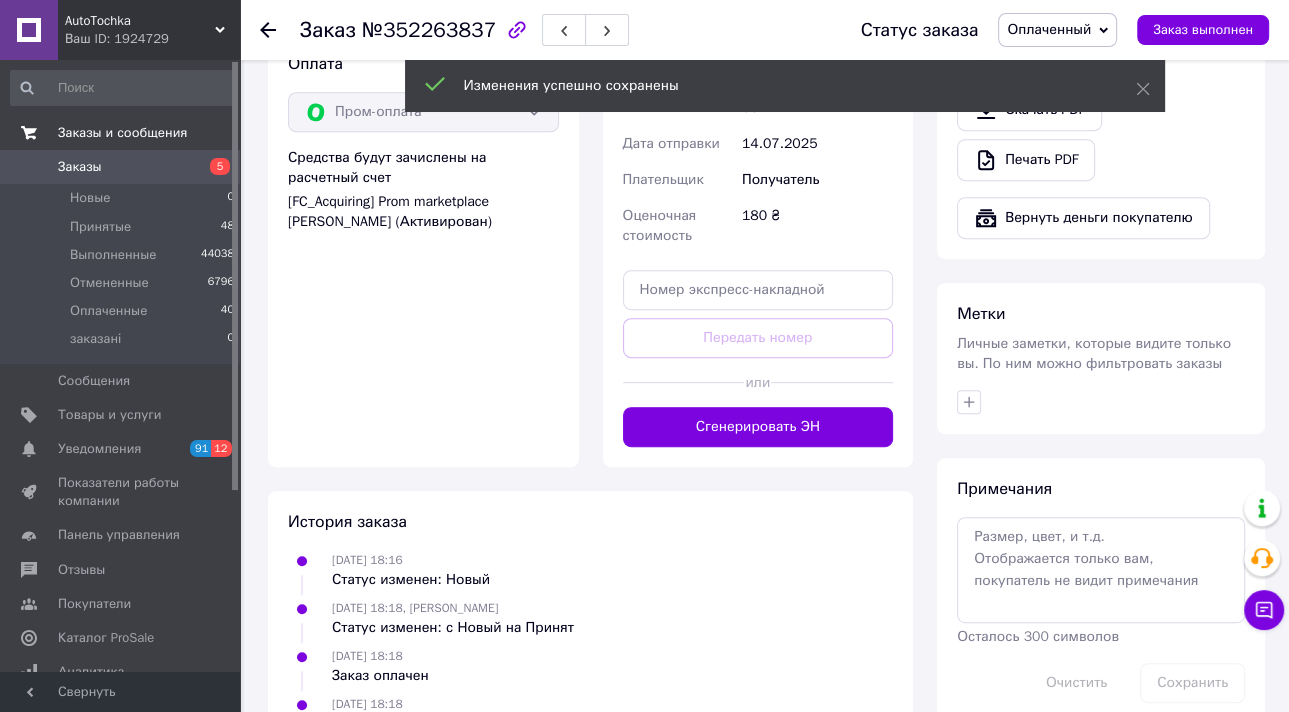 scroll, scrollTop: 769, scrollLeft: 0, axis: vertical 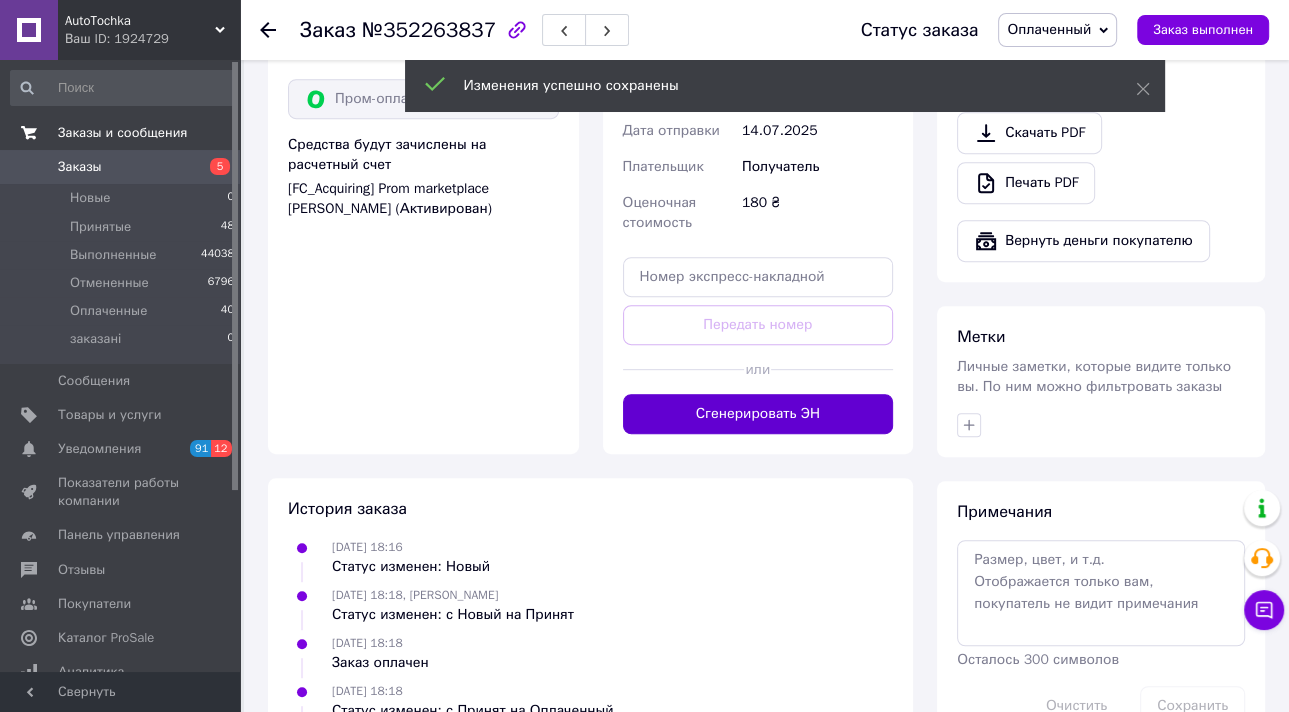 click on "Сгенерировать ЭН" at bounding box center (758, 414) 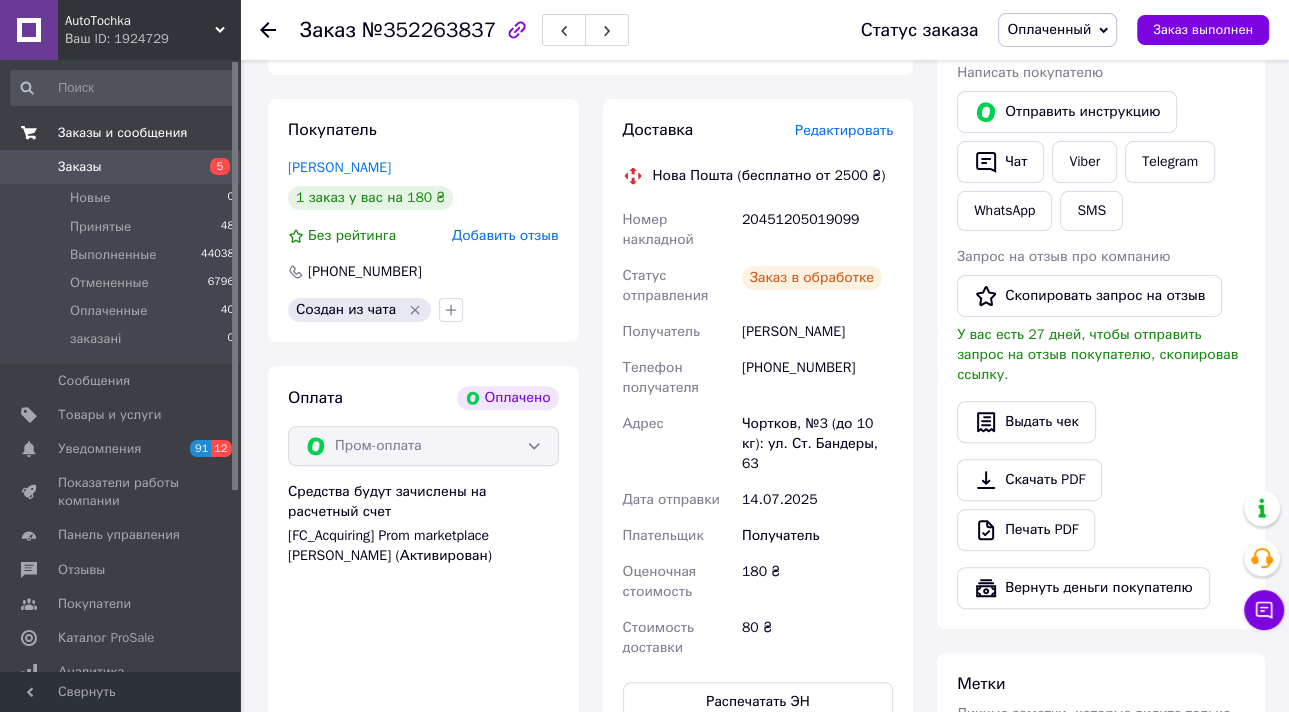 scroll, scrollTop: 289, scrollLeft: 0, axis: vertical 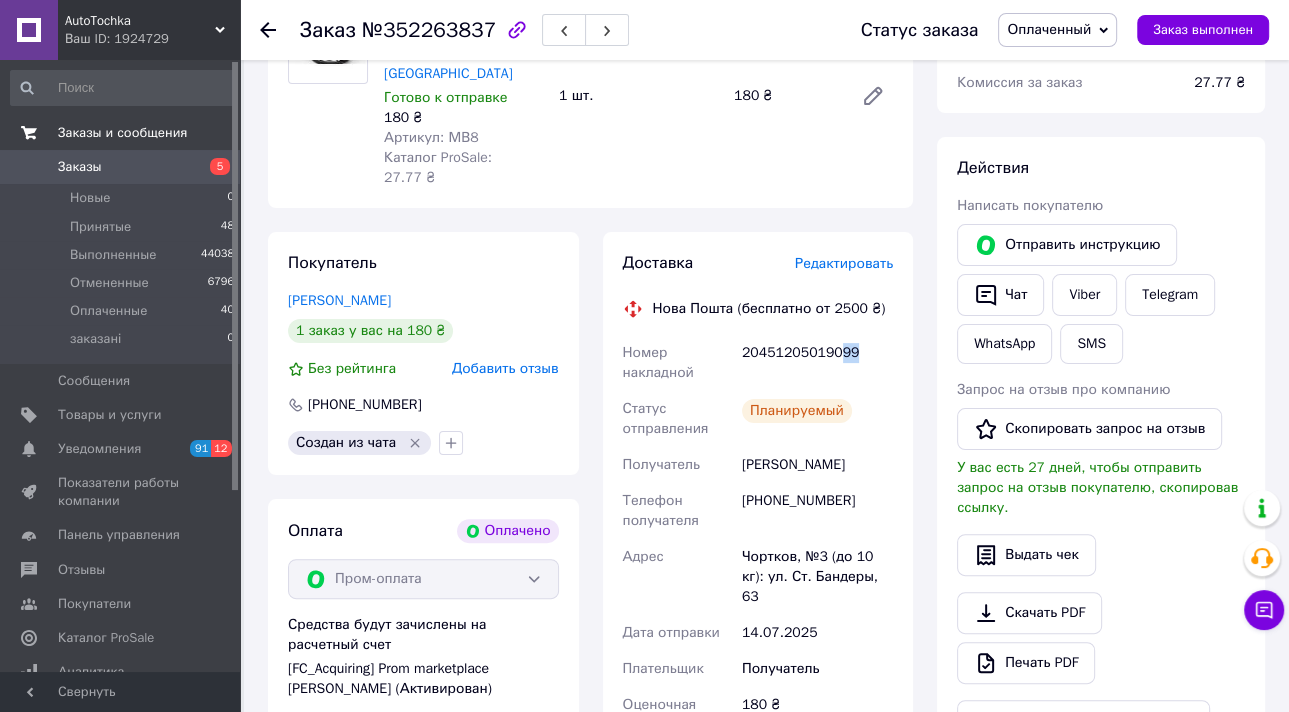 drag, startPoint x: 828, startPoint y: 328, endPoint x: 859, endPoint y: 317, distance: 32.89377 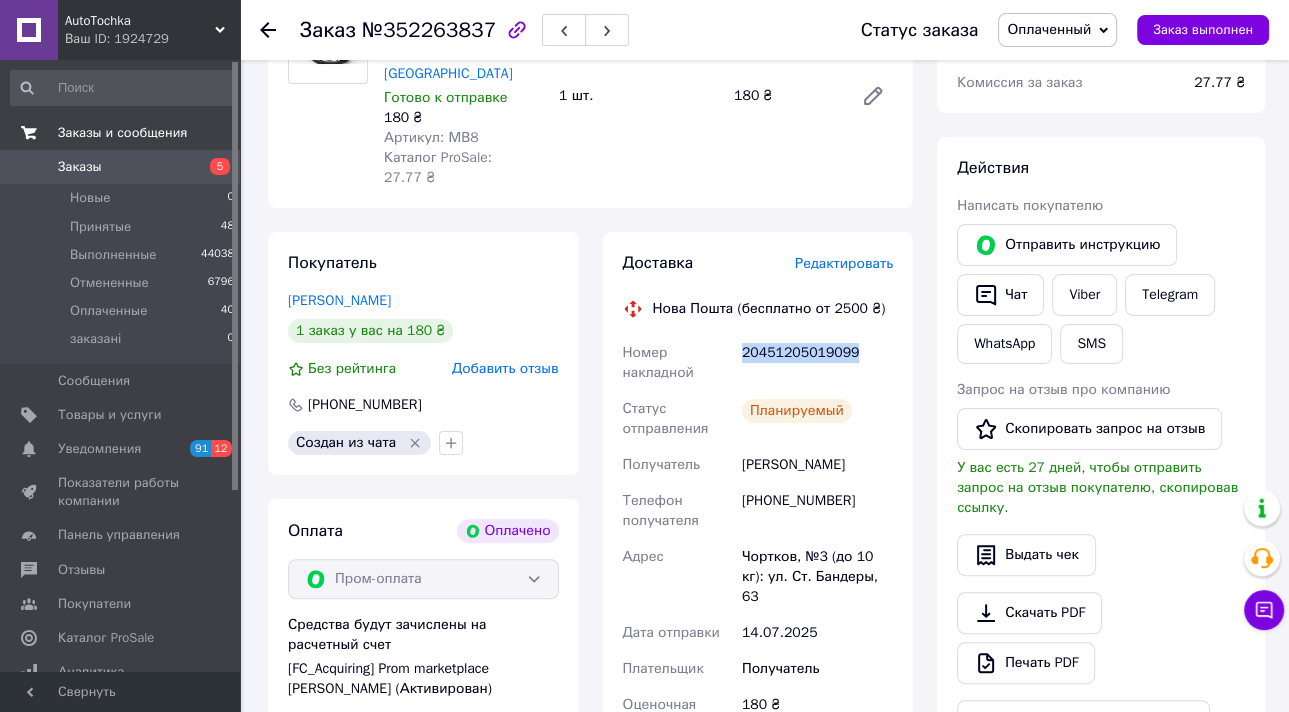 drag, startPoint x: 852, startPoint y: 312, endPoint x: 739, endPoint y: 313, distance: 113.004425 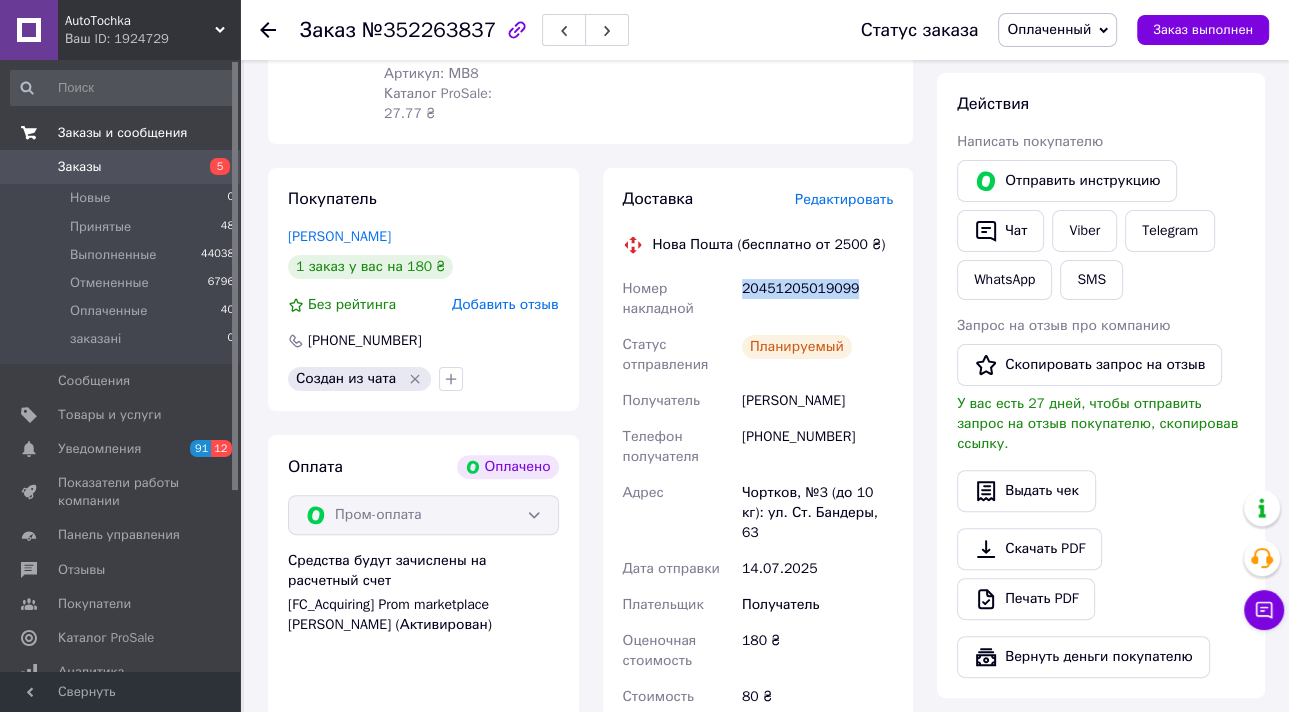 scroll, scrollTop: 449, scrollLeft: 0, axis: vertical 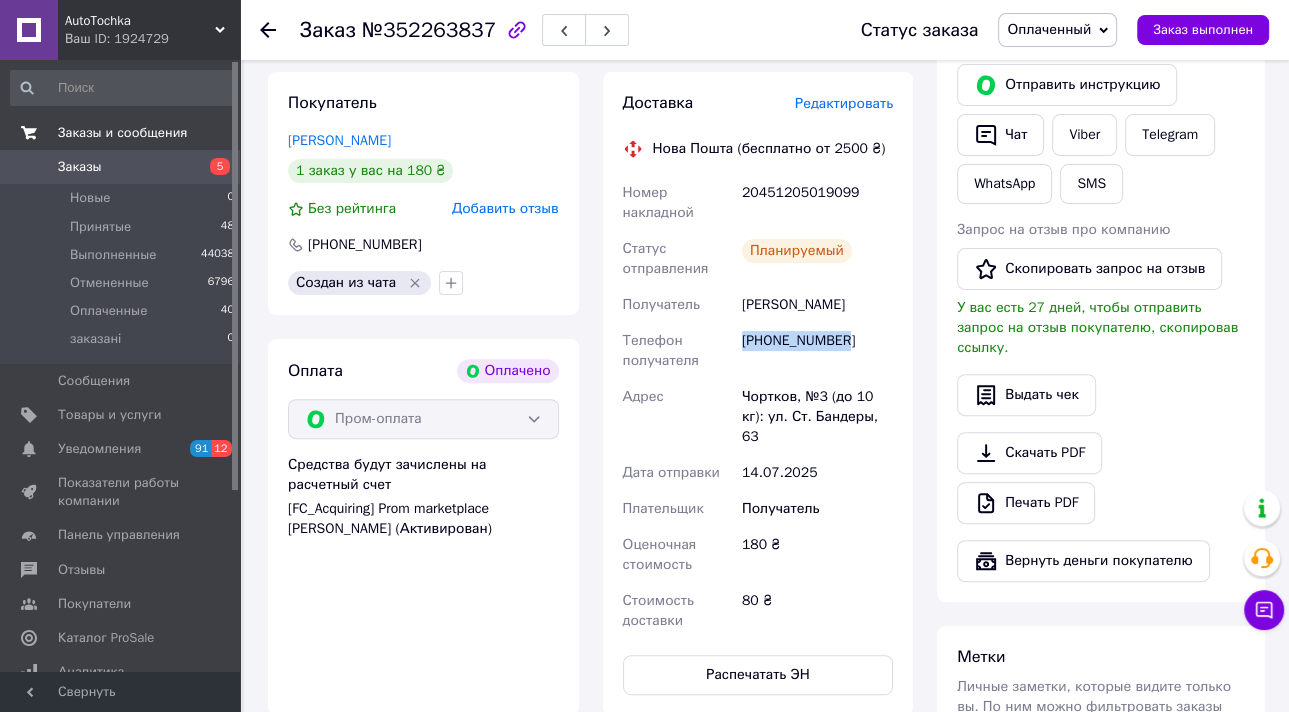 drag, startPoint x: 878, startPoint y: 299, endPoint x: 744, endPoint y: 299, distance: 134 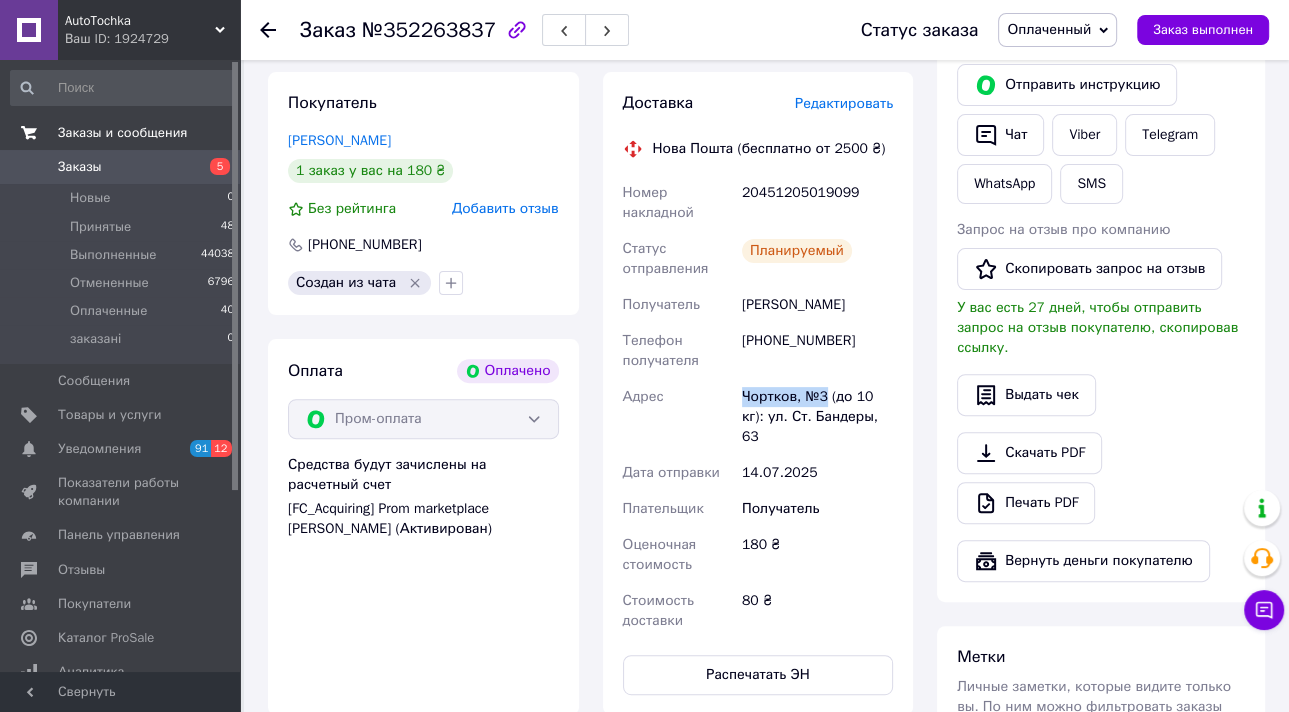 drag, startPoint x: 827, startPoint y: 361, endPoint x: 734, endPoint y: 360, distance: 93.00538 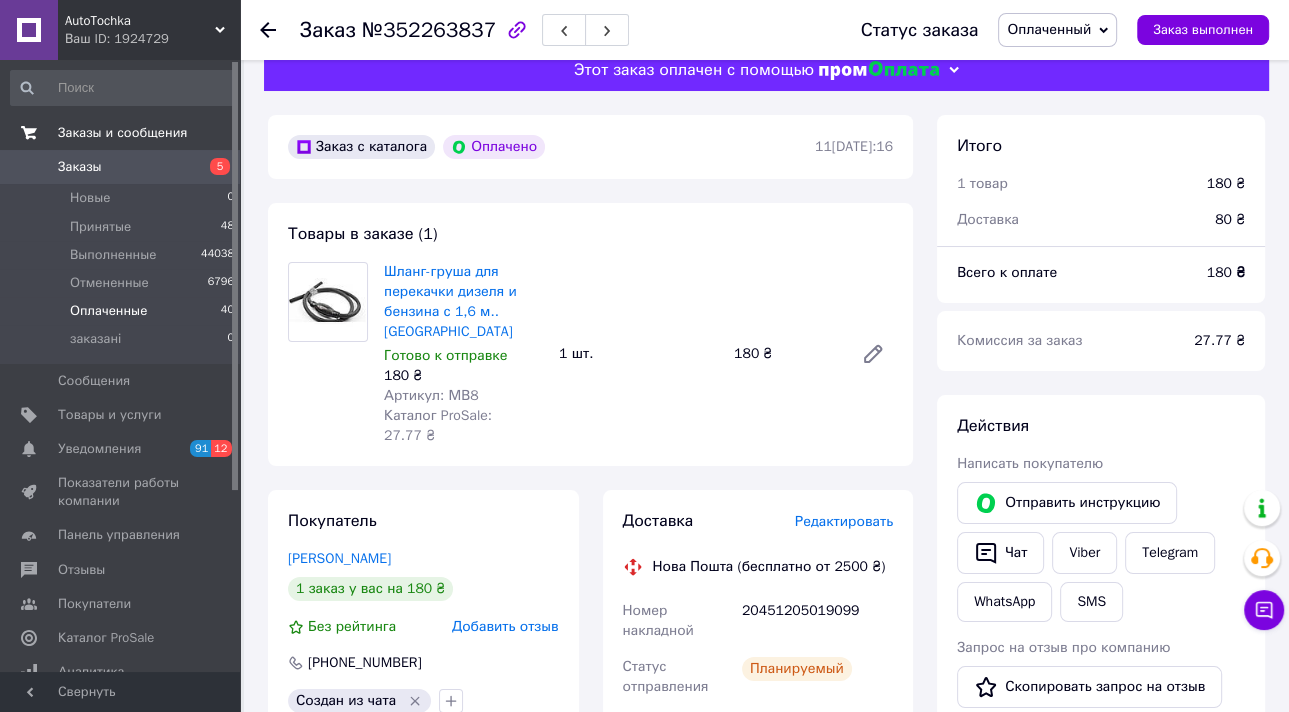 scroll, scrollTop: 0, scrollLeft: 0, axis: both 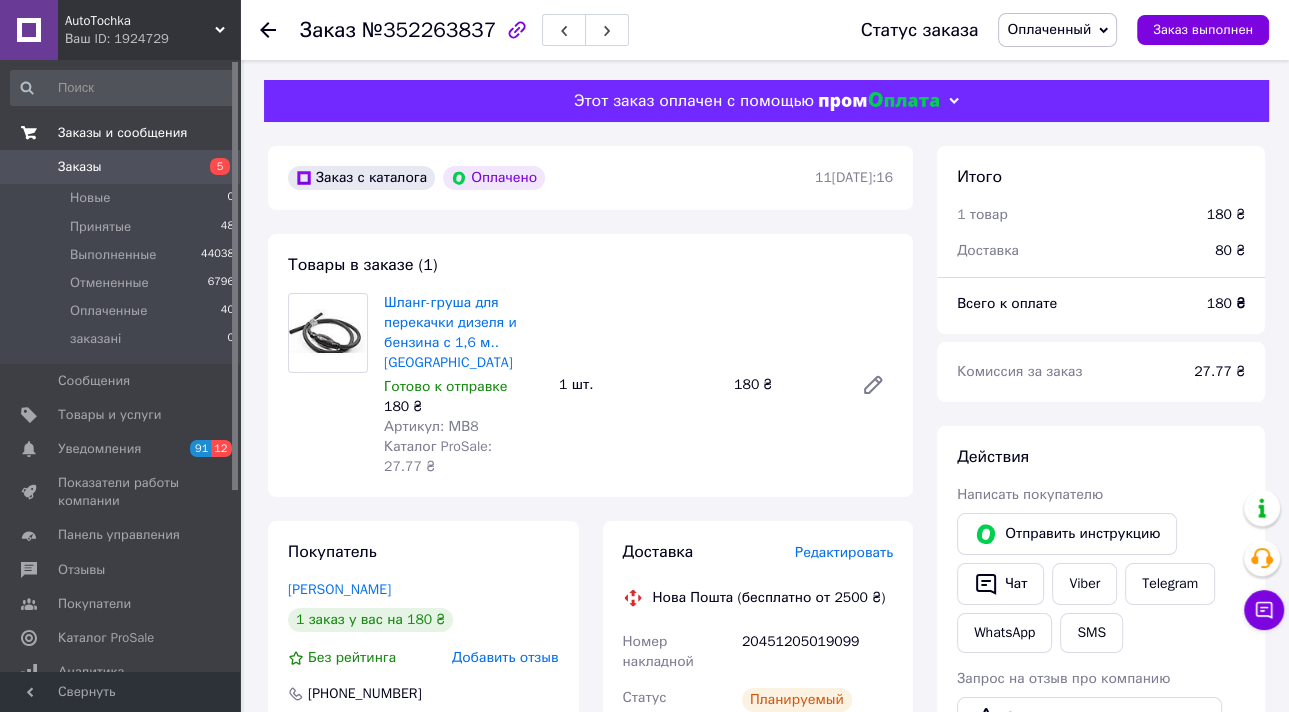 click 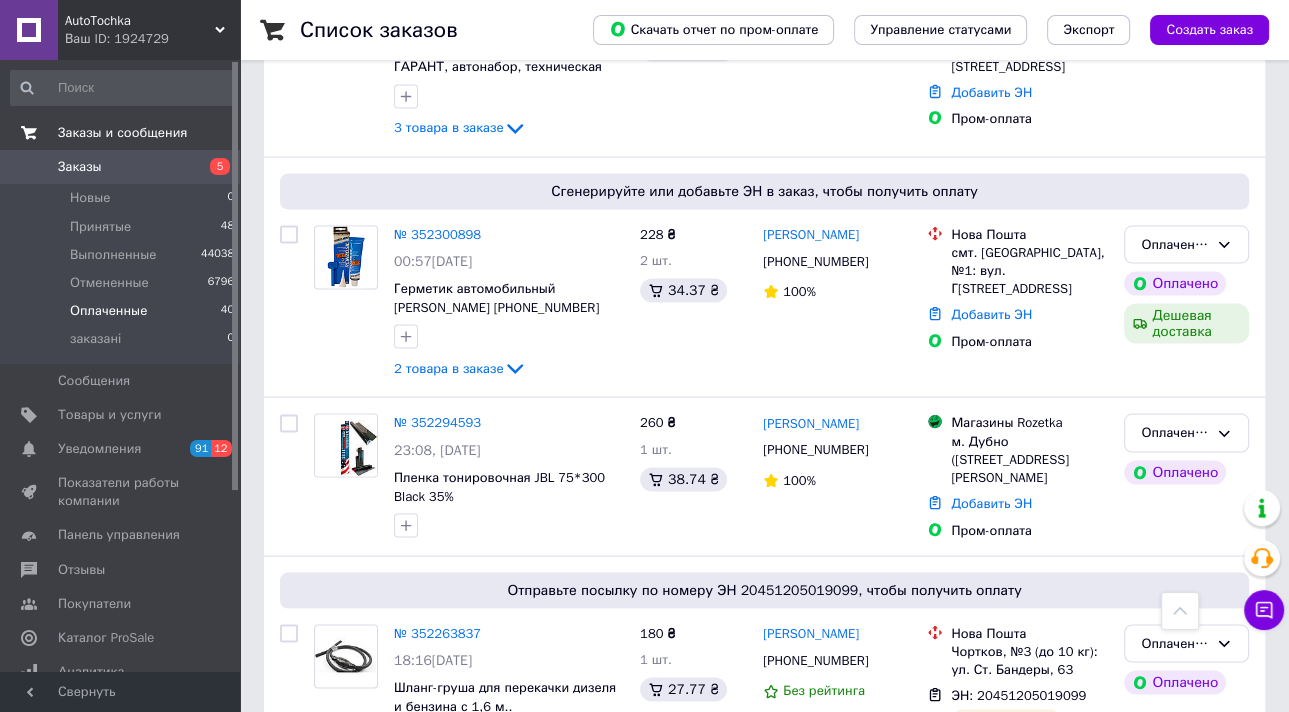 scroll, scrollTop: 3280, scrollLeft: 0, axis: vertical 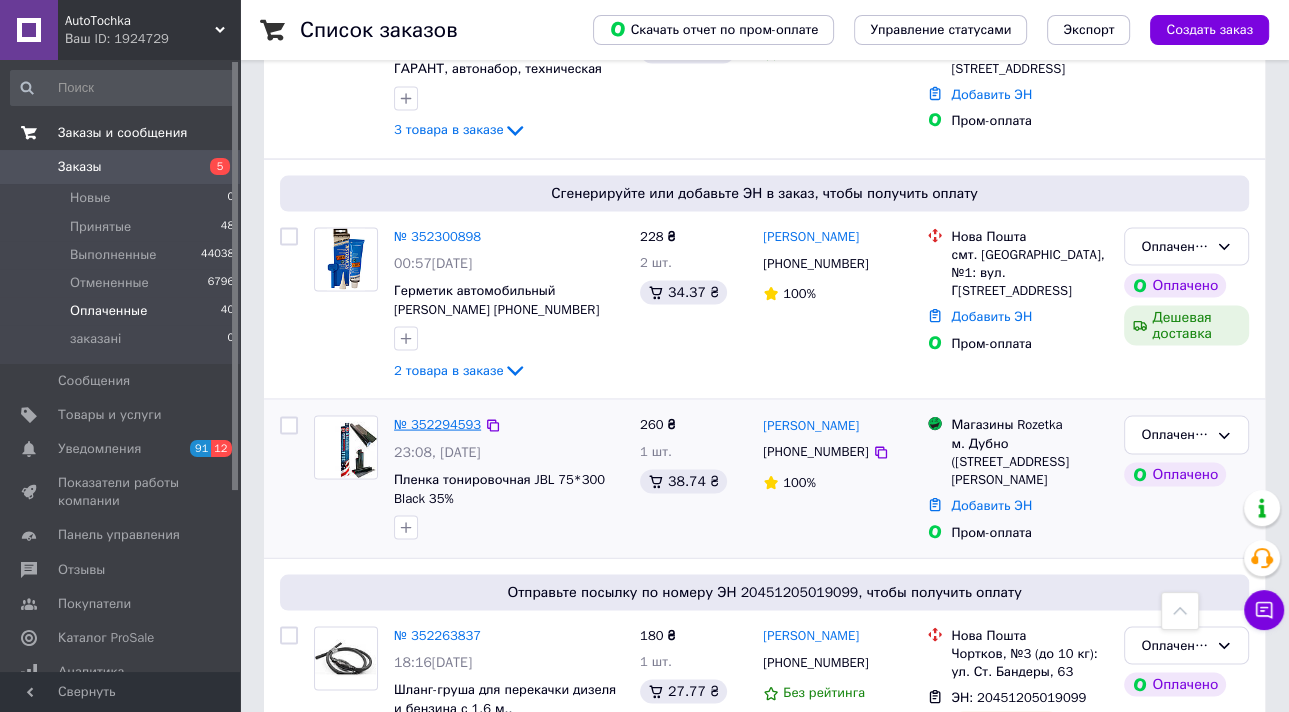 click on "№ 352294593" at bounding box center (437, 424) 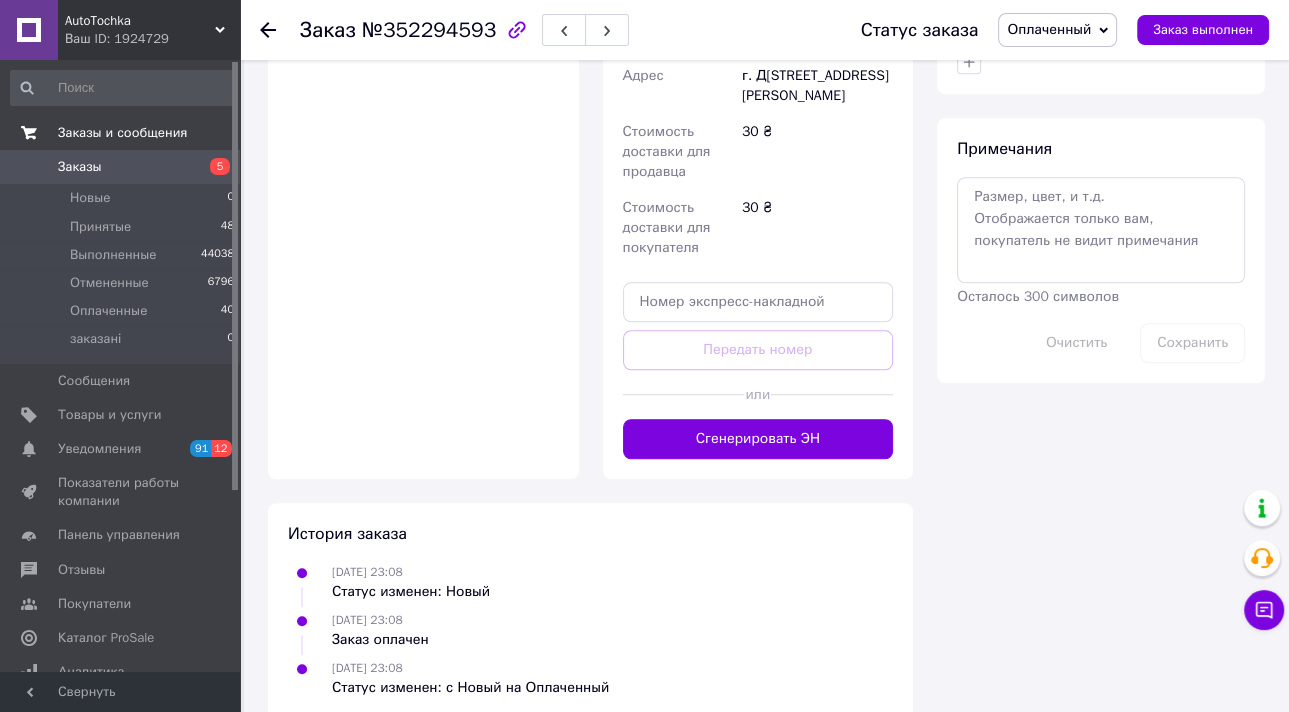 scroll, scrollTop: 1163, scrollLeft: 0, axis: vertical 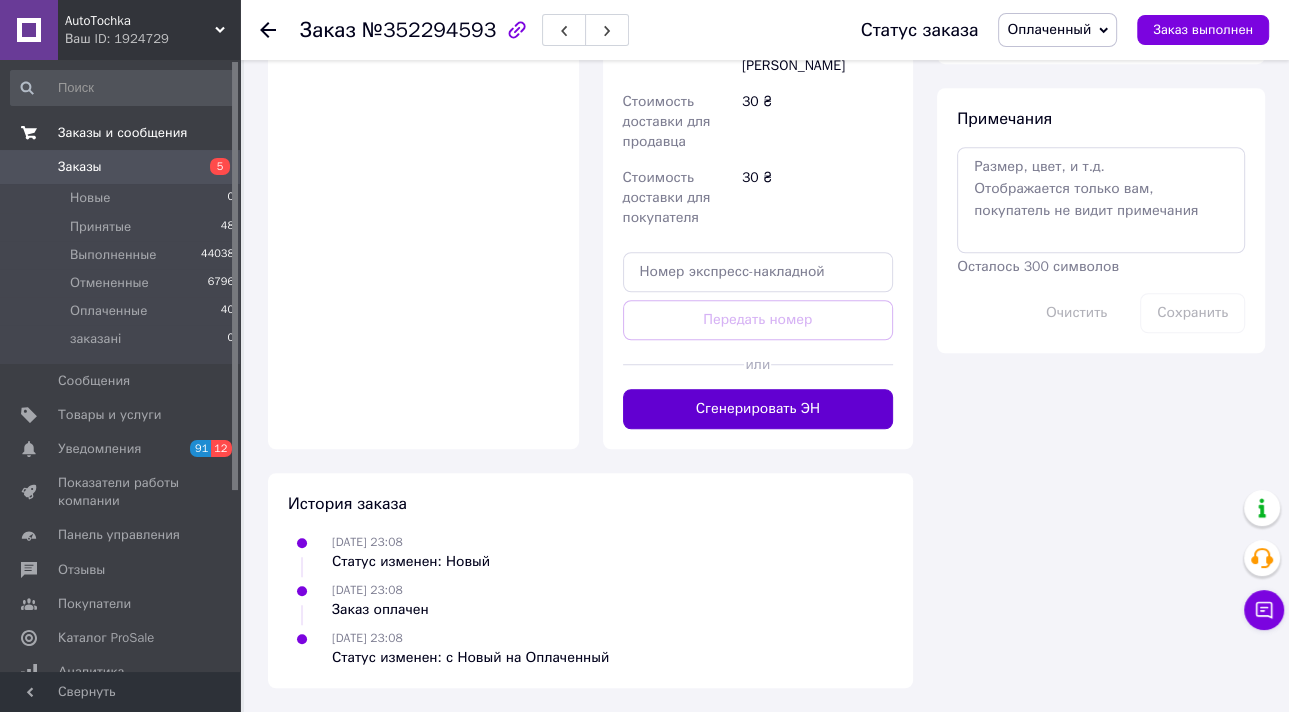 click on "Сгенерировать ЭН" at bounding box center [758, 409] 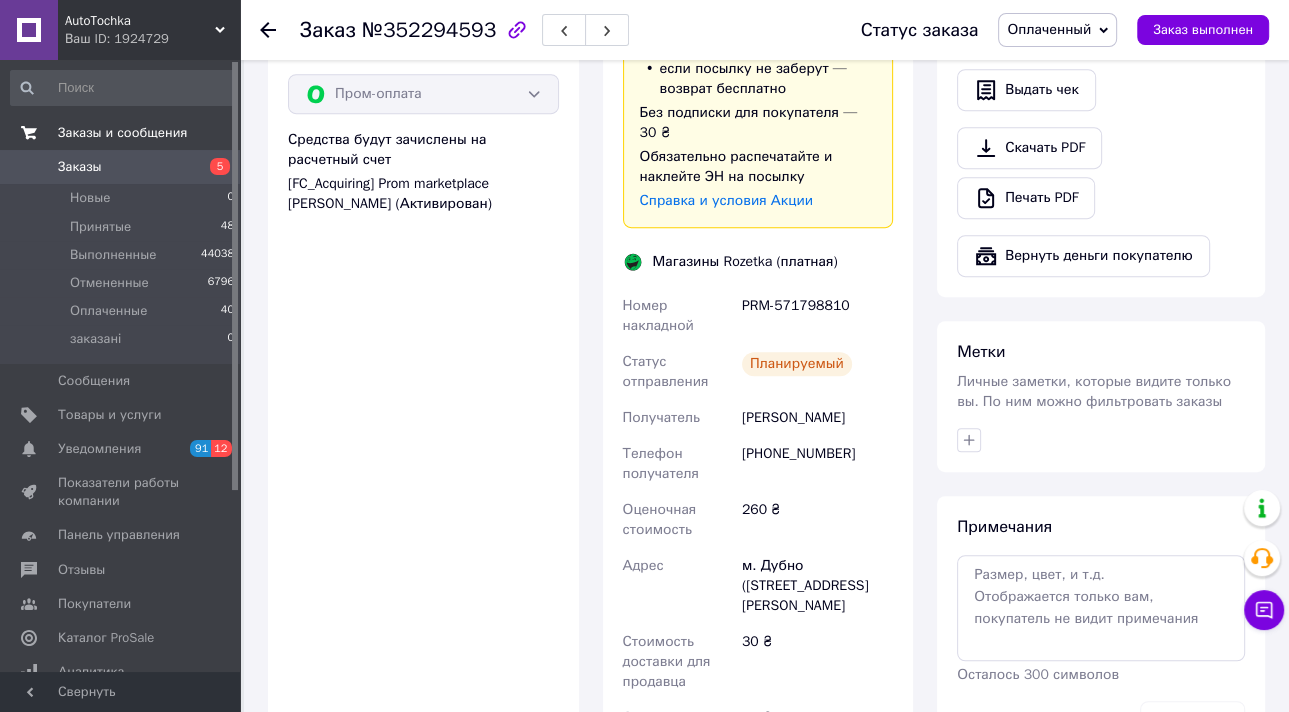 scroll, scrollTop: 731, scrollLeft: 0, axis: vertical 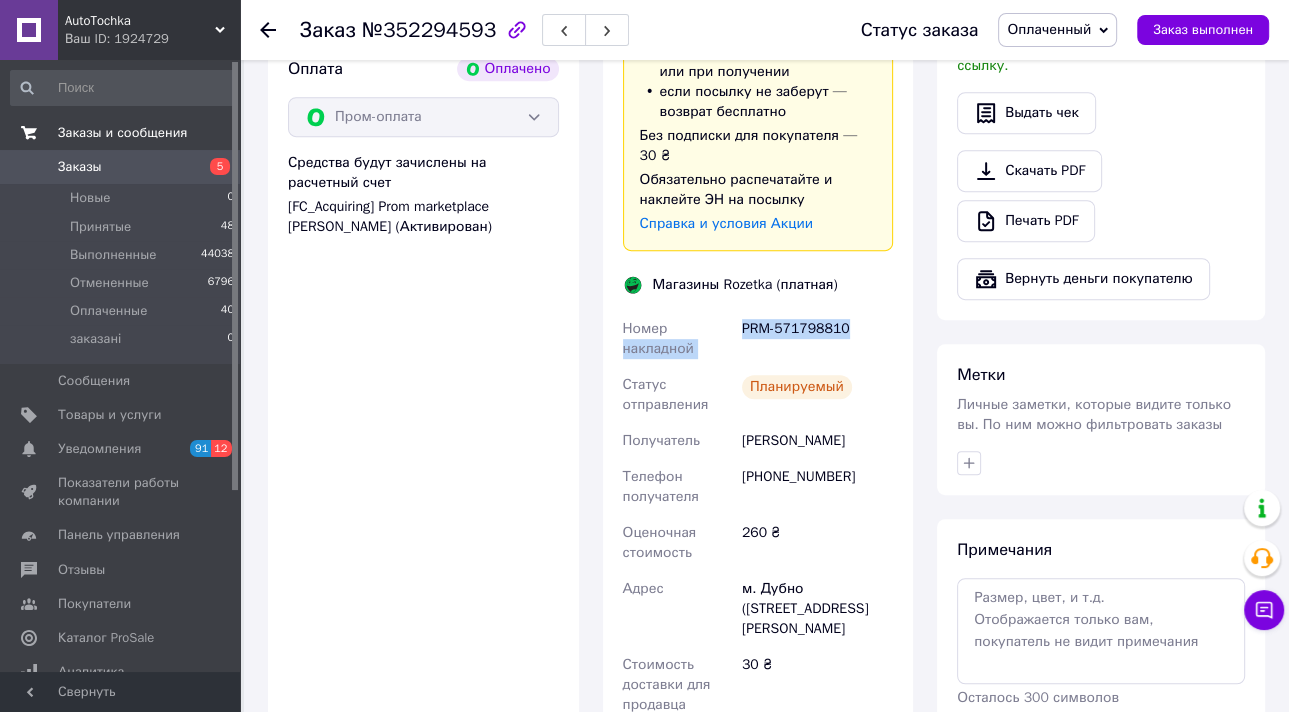 drag, startPoint x: 861, startPoint y: 284, endPoint x: 736, endPoint y: 289, distance: 125.09996 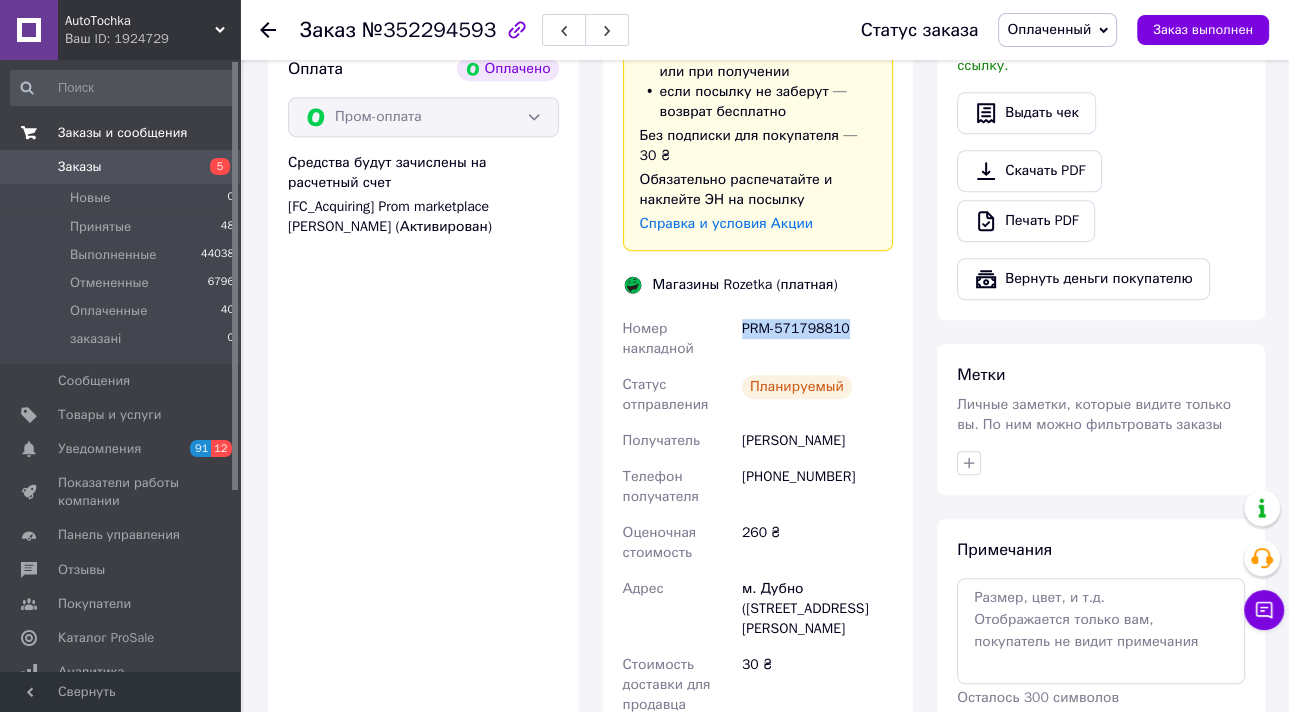 drag, startPoint x: 813, startPoint y: 289, endPoint x: 740, endPoint y: 292, distance: 73.061615 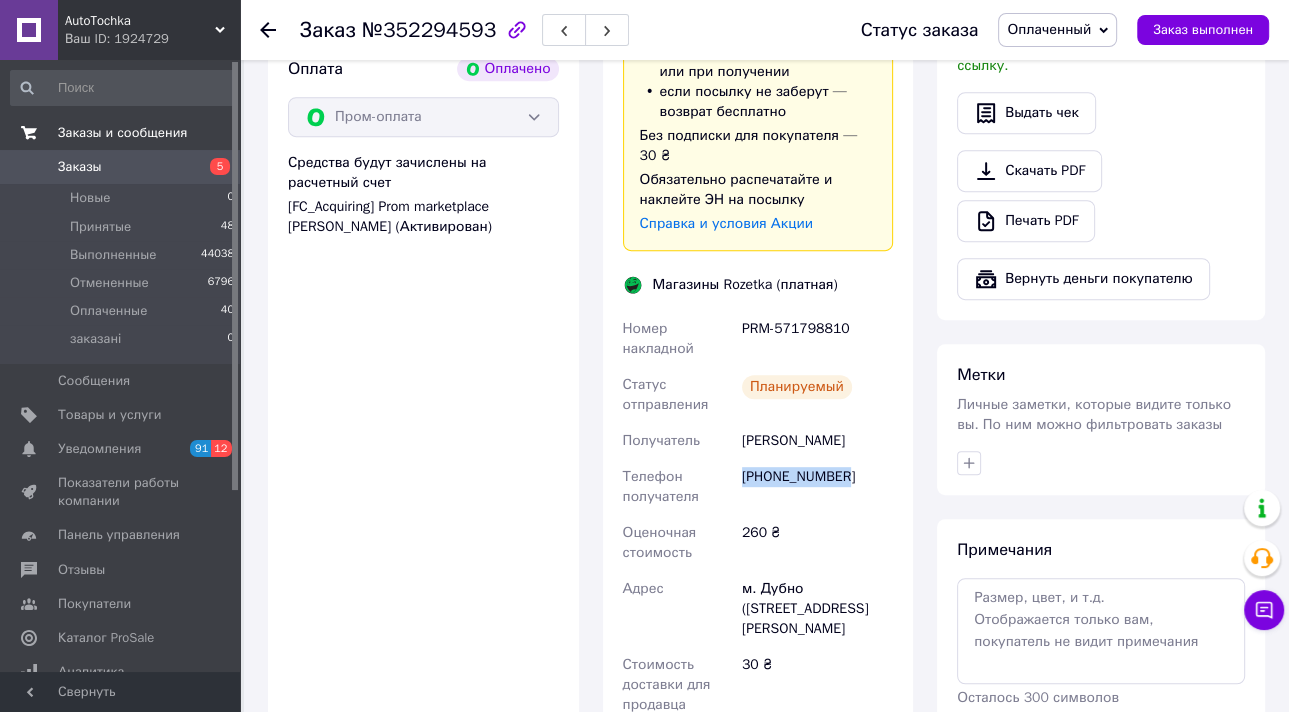 drag, startPoint x: 861, startPoint y: 435, endPoint x: 743, endPoint y: 440, distance: 118.10589 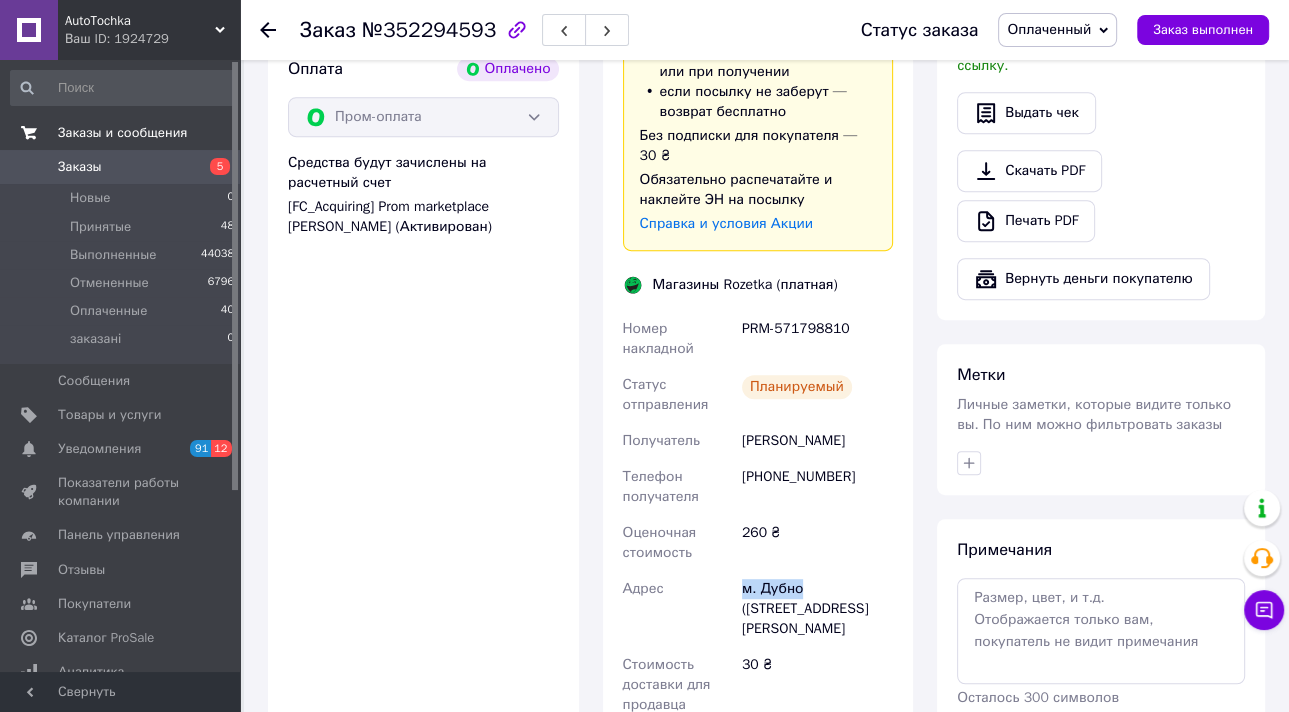 drag, startPoint x: 798, startPoint y: 552, endPoint x: 744, endPoint y: 546, distance: 54.33231 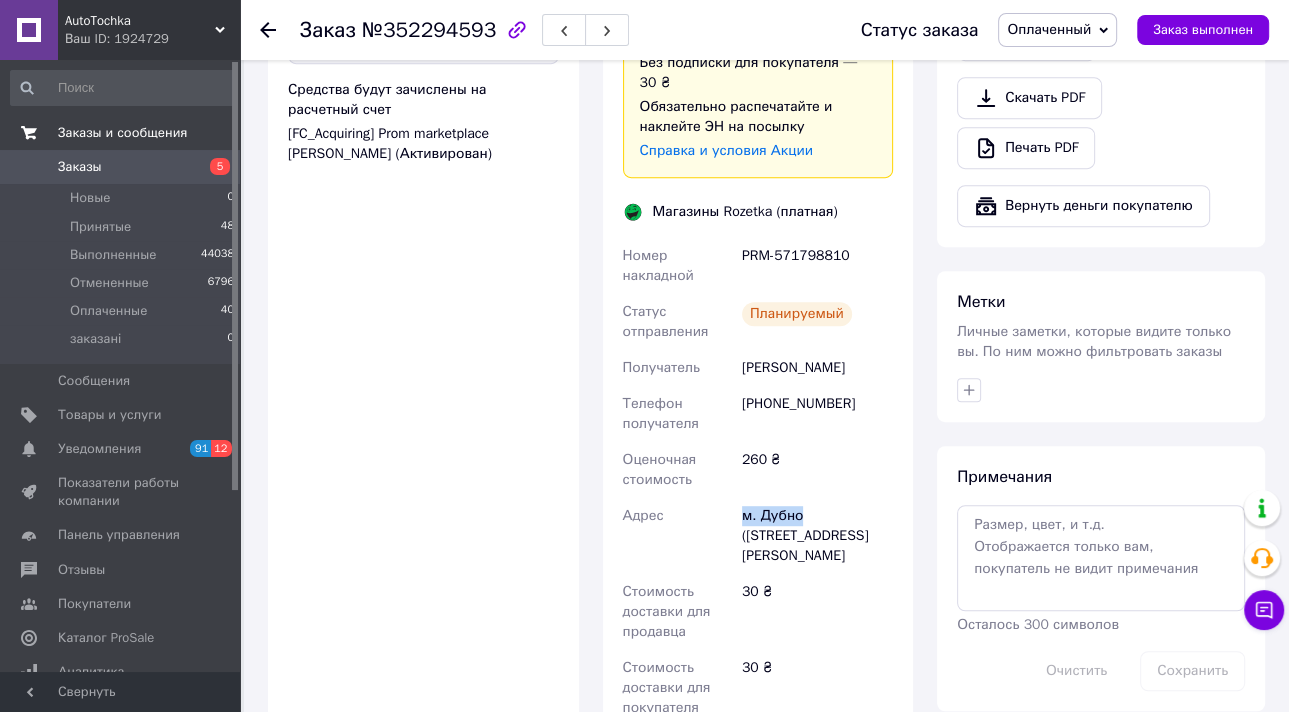 scroll, scrollTop: 1051, scrollLeft: 0, axis: vertical 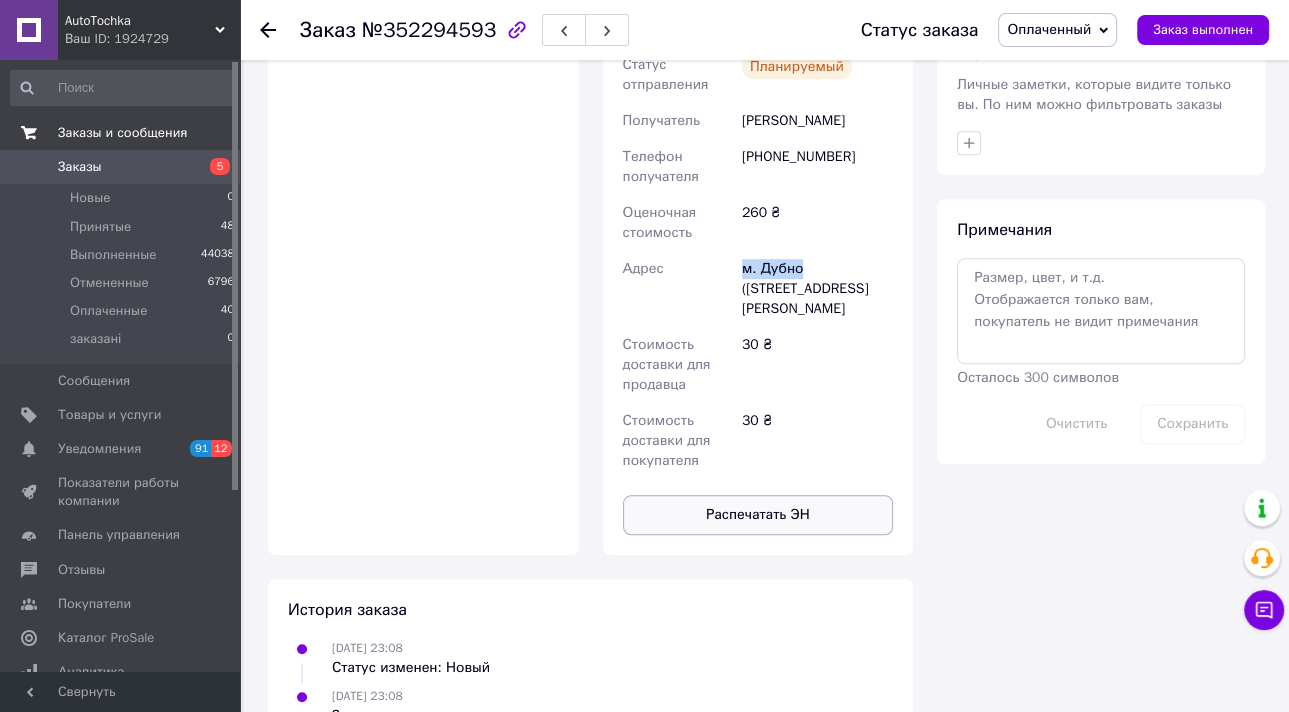 click on "Распечатать ЭН" at bounding box center [758, 515] 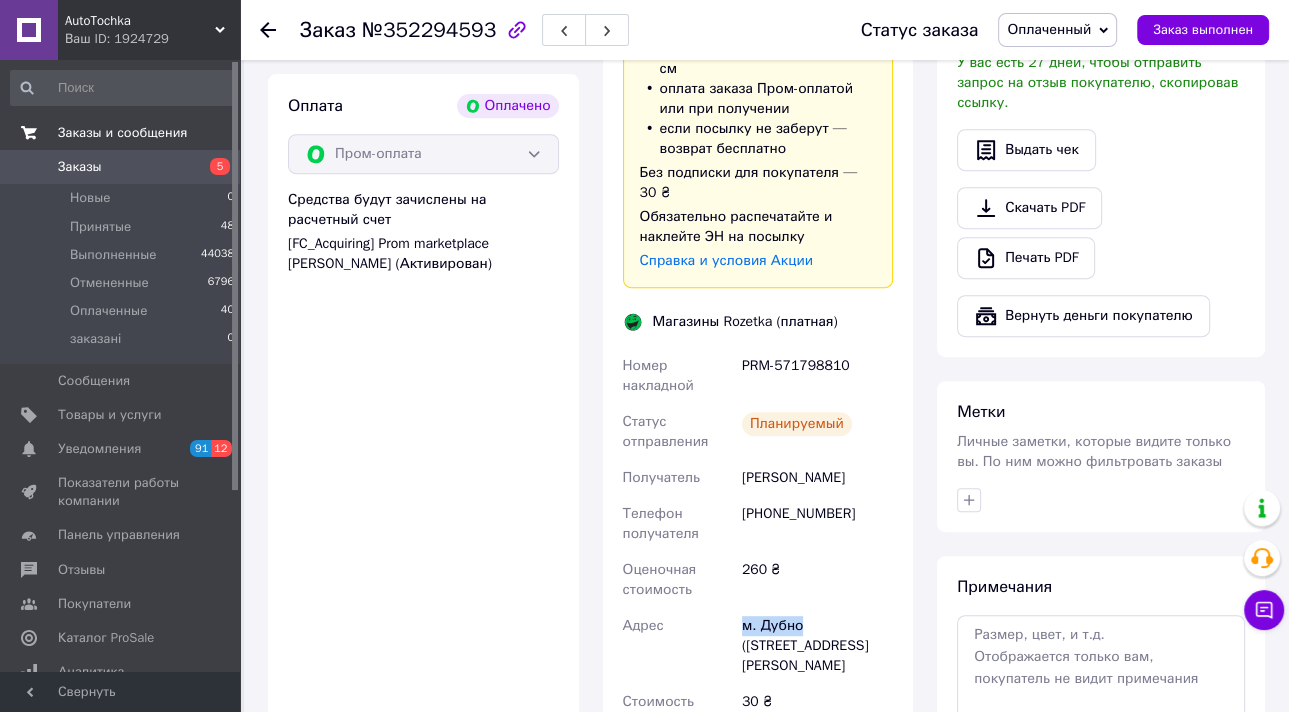 scroll, scrollTop: 651, scrollLeft: 0, axis: vertical 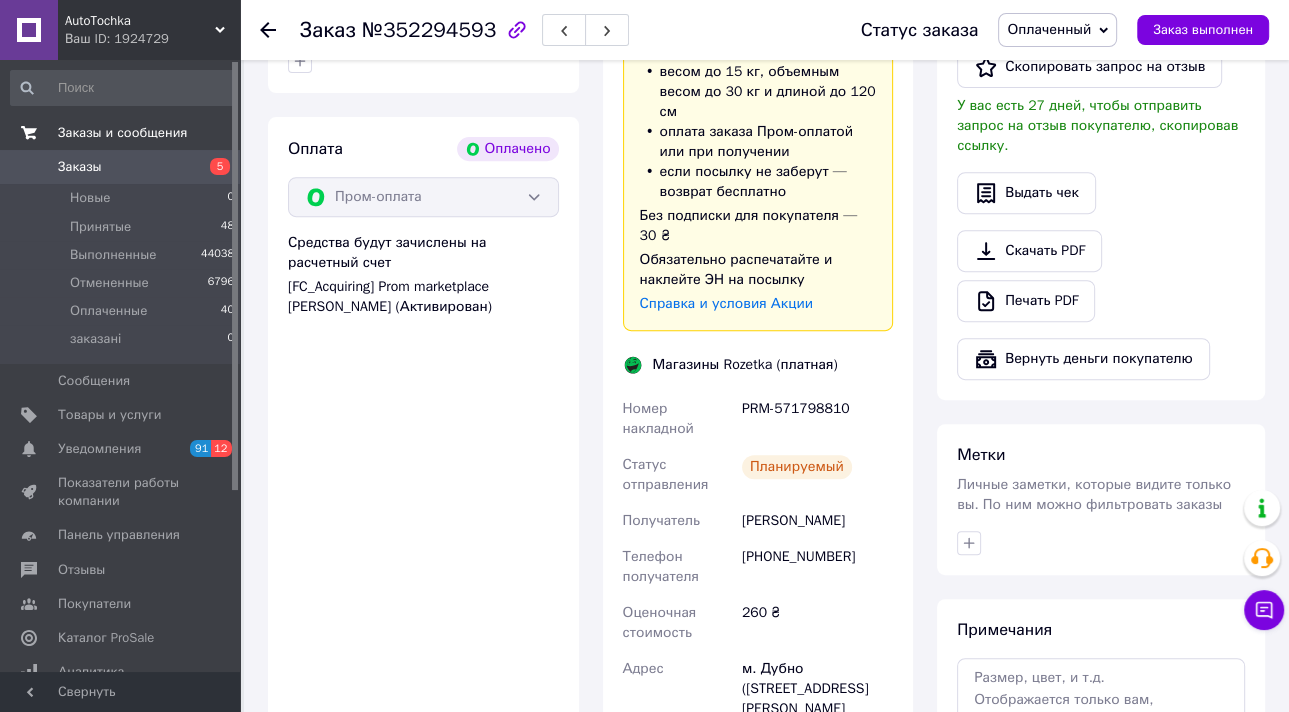 click 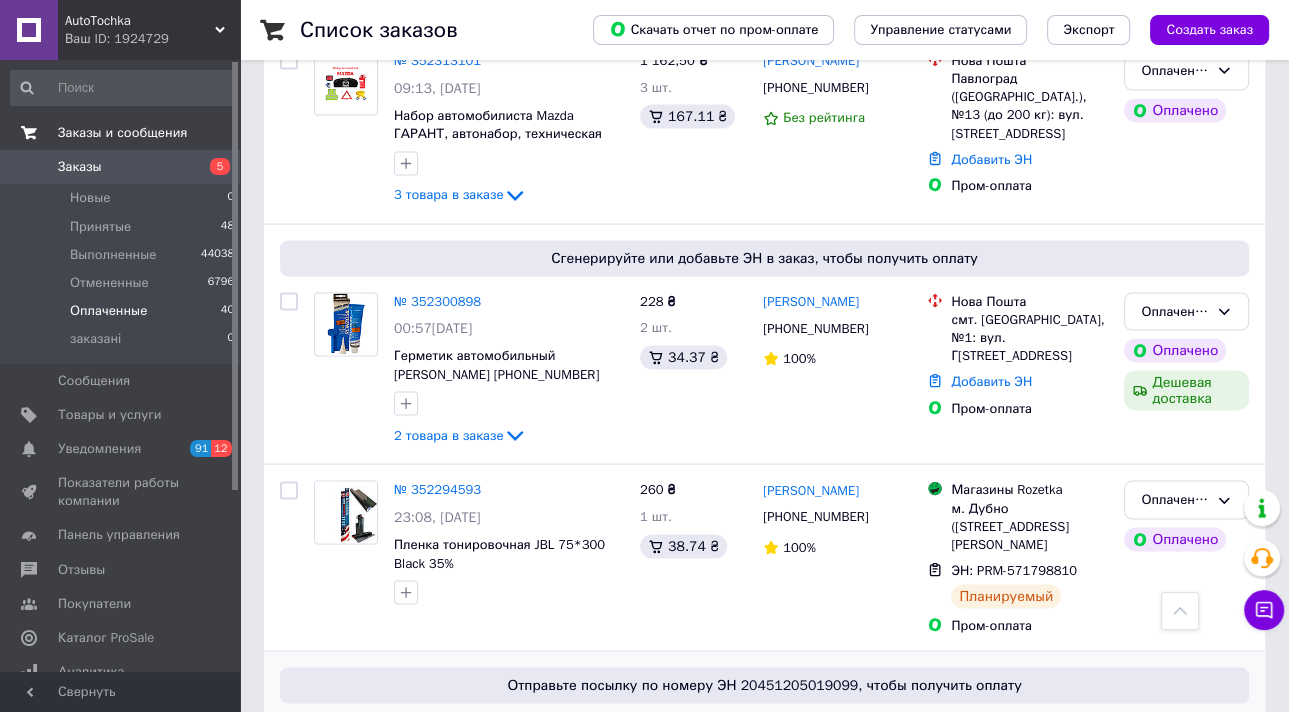 scroll, scrollTop: 3120, scrollLeft: 0, axis: vertical 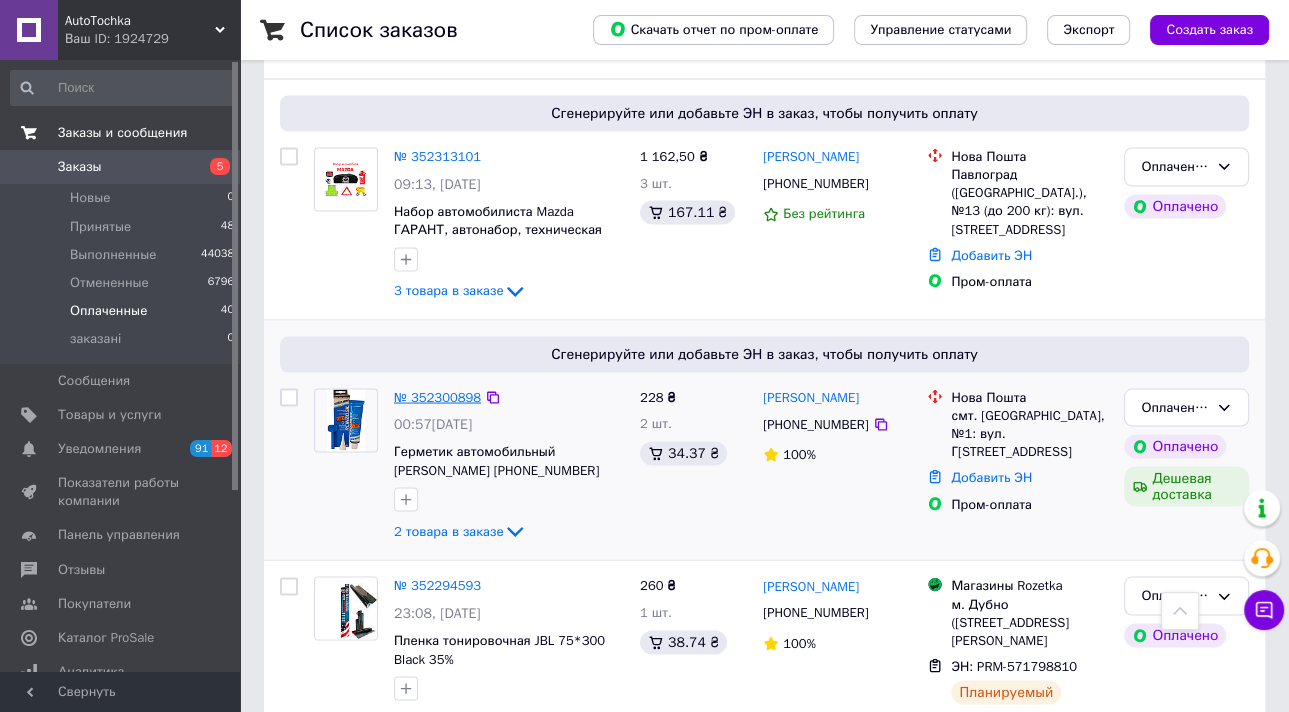 click on "№ 352300898" at bounding box center (437, 396) 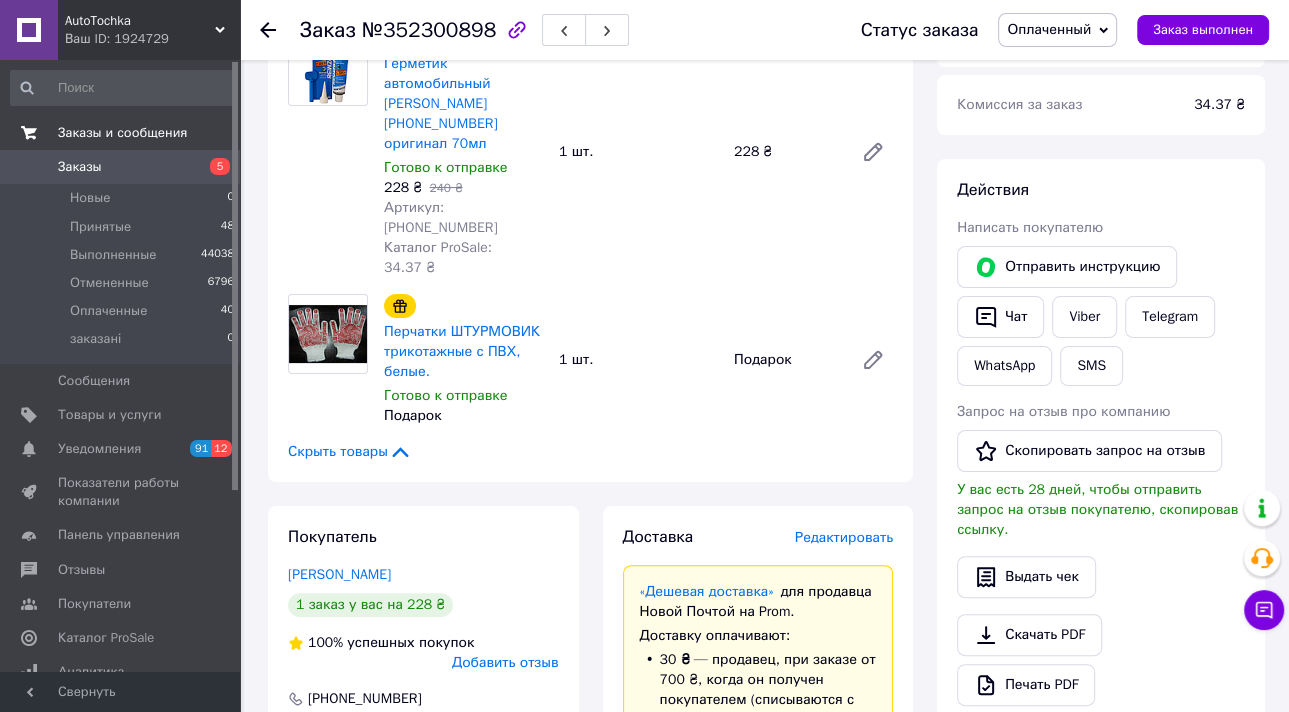 scroll, scrollTop: 240, scrollLeft: 0, axis: vertical 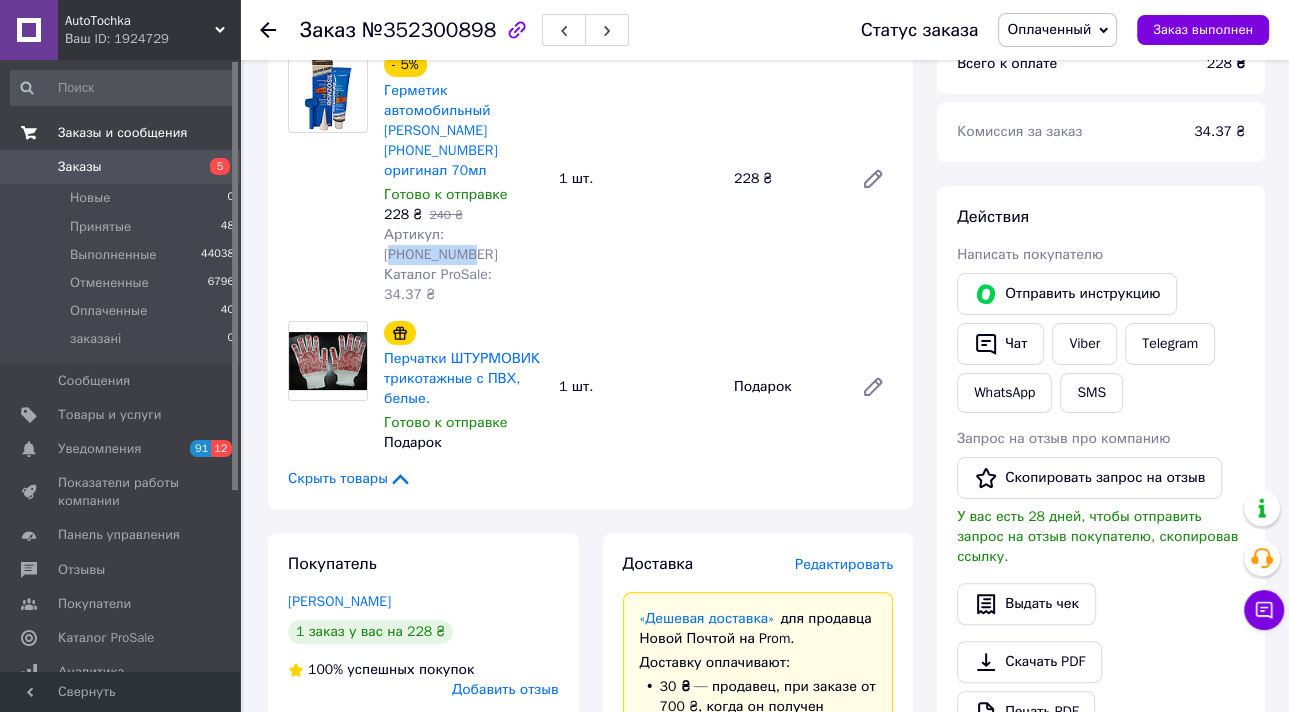 drag, startPoint x: 535, startPoint y: 216, endPoint x: 448, endPoint y: 224, distance: 87.36704 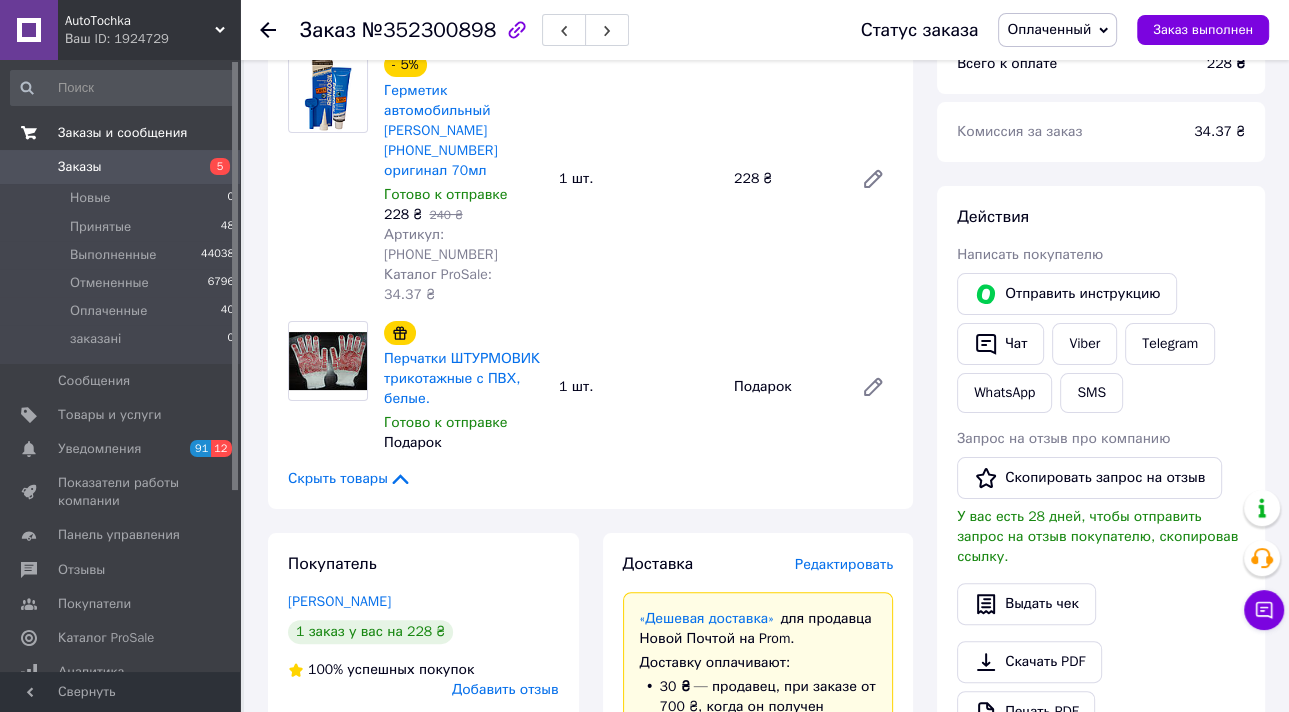 drag, startPoint x: 596, startPoint y: 225, endPoint x: 572, endPoint y: 218, distance: 25 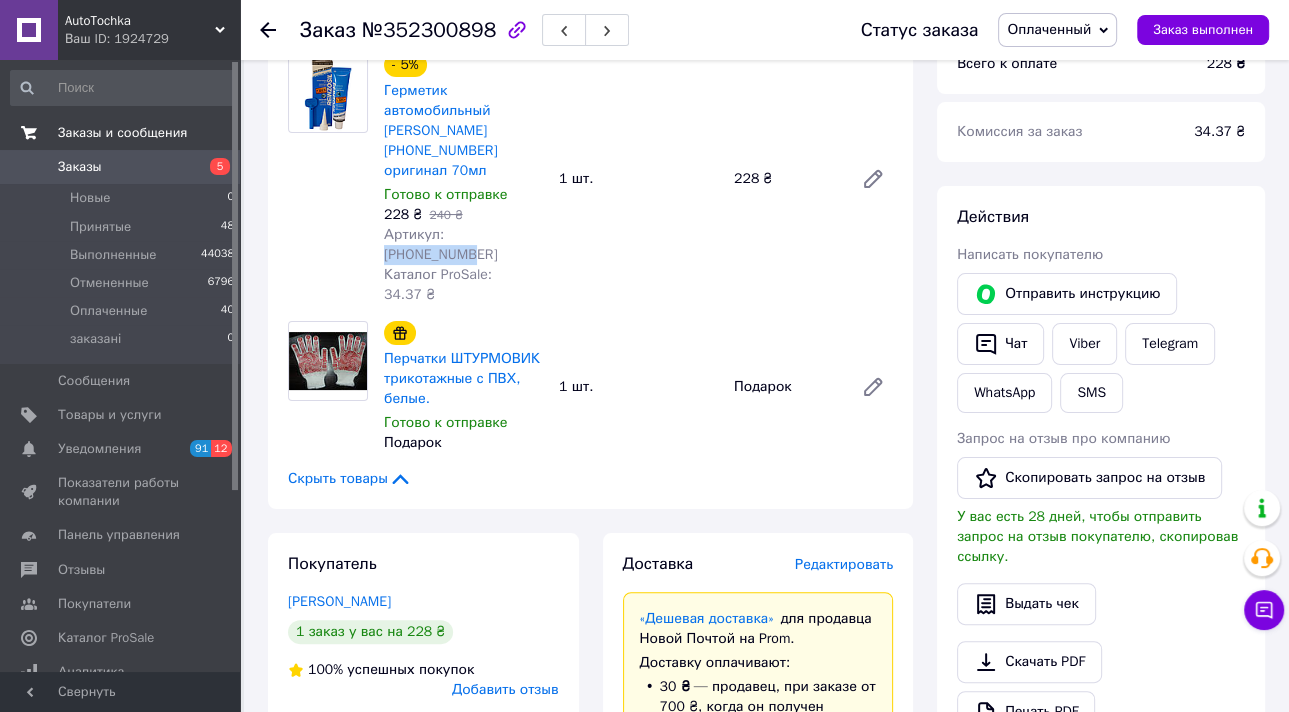 drag, startPoint x: 533, startPoint y: 218, endPoint x: 444, endPoint y: 217, distance: 89.005615 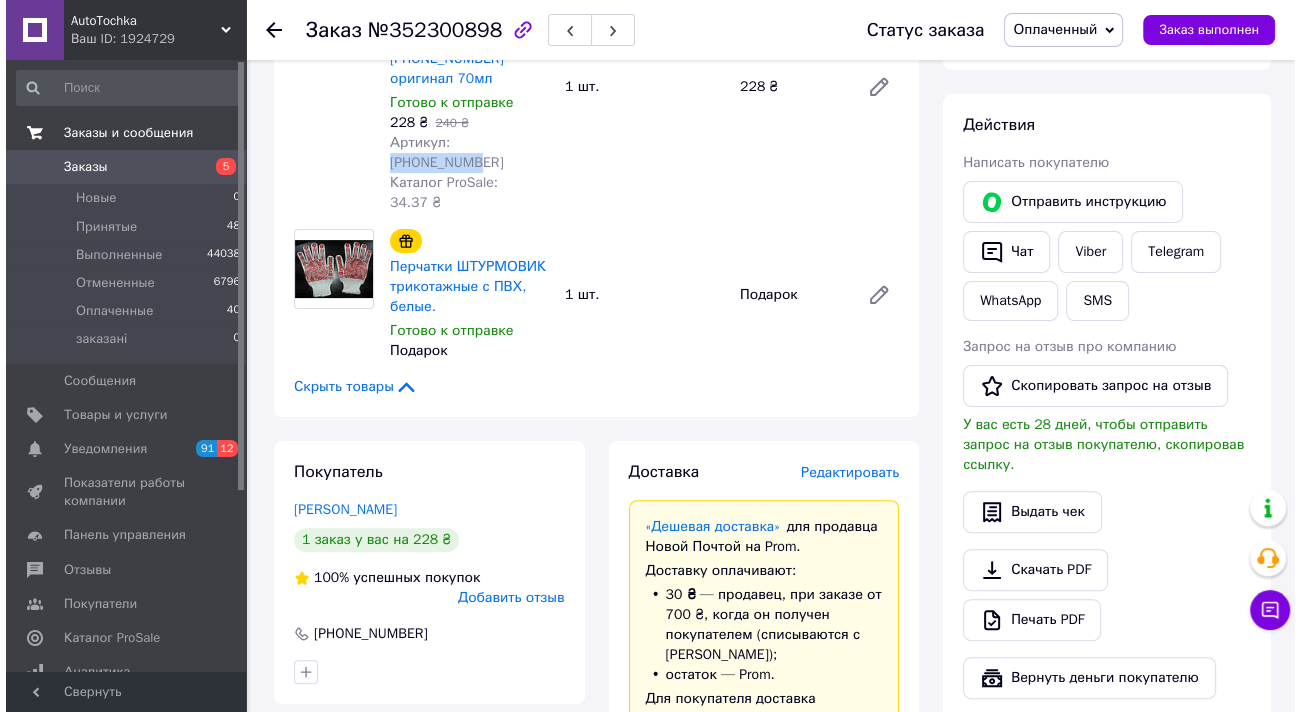 scroll, scrollTop: 480, scrollLeft: 0, axis: vertical 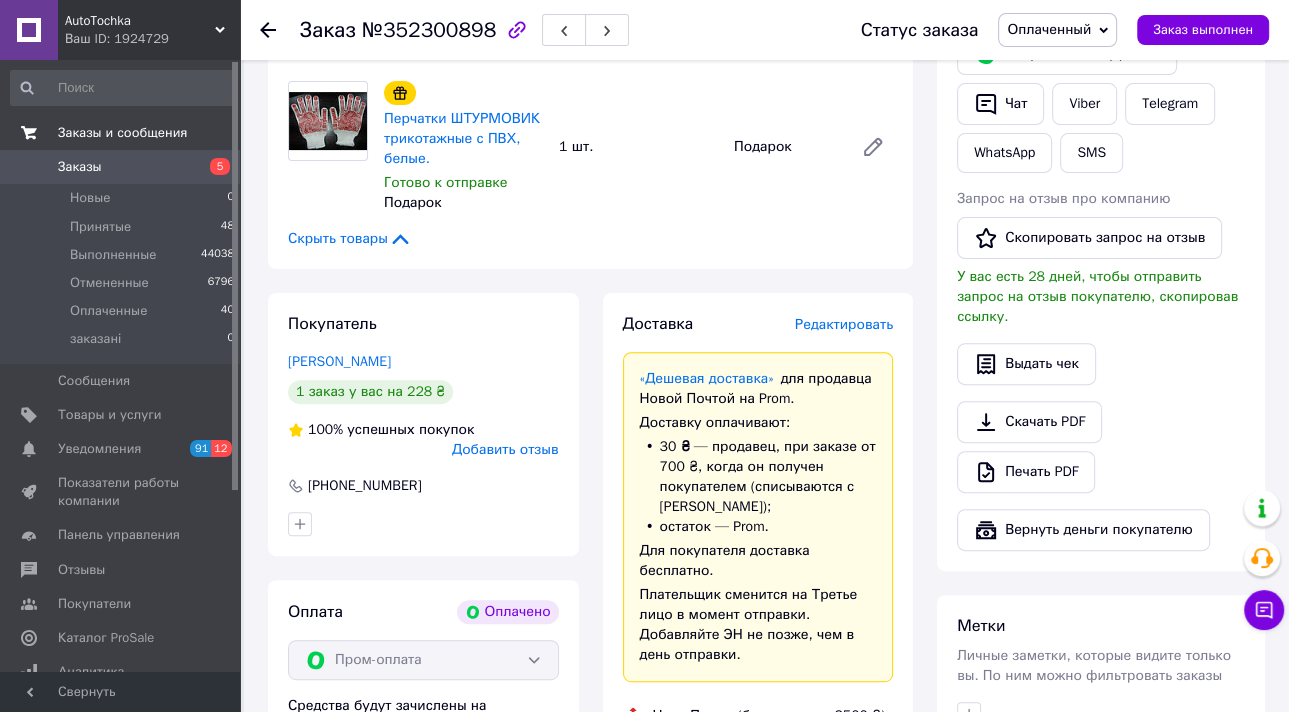 click on "Редактировать" at bounding box center (844, 324) 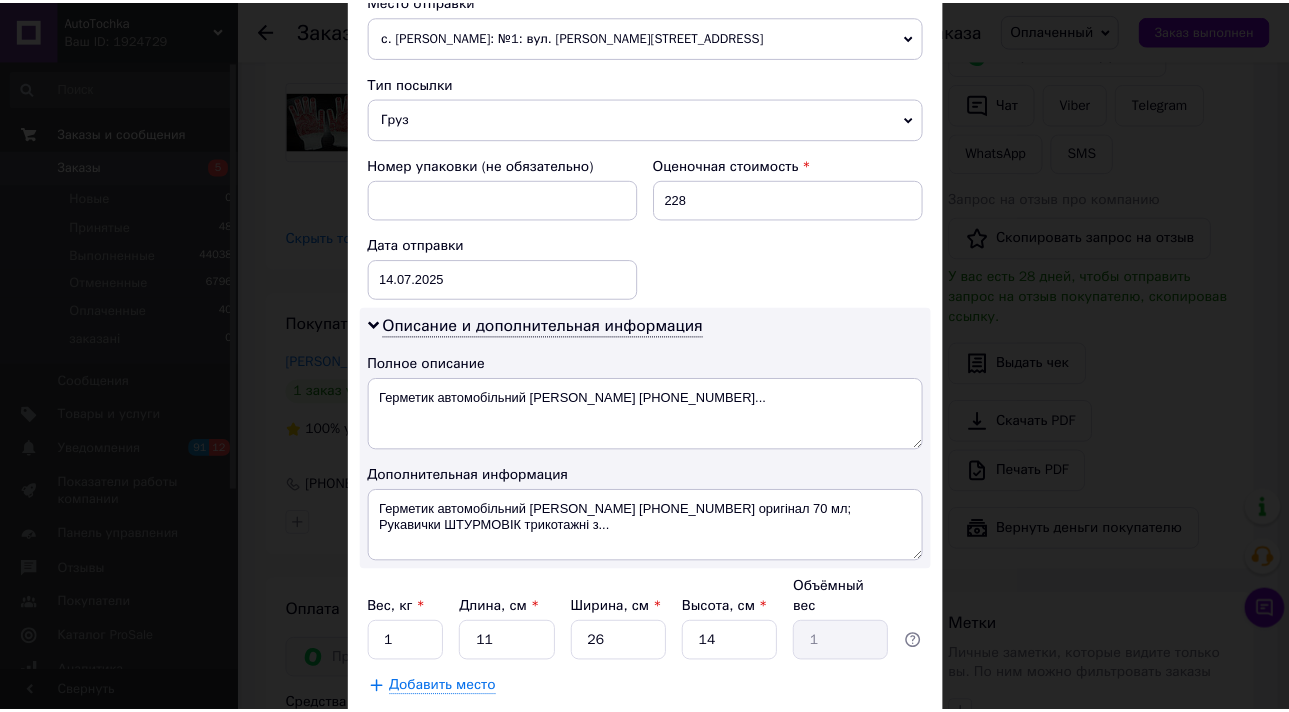 scroll, scrollTop: 833, scrollLeft: 0, axis: vertical 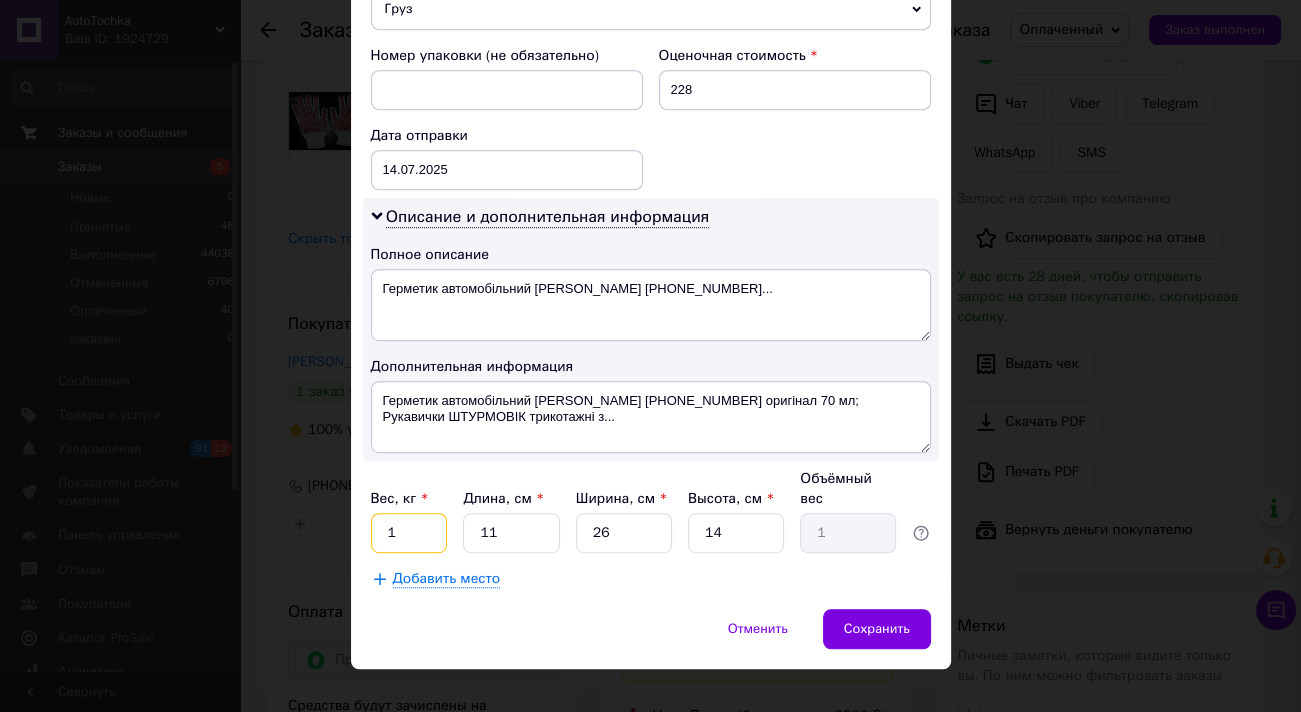 click on "1" at bounding box center [409, 533] 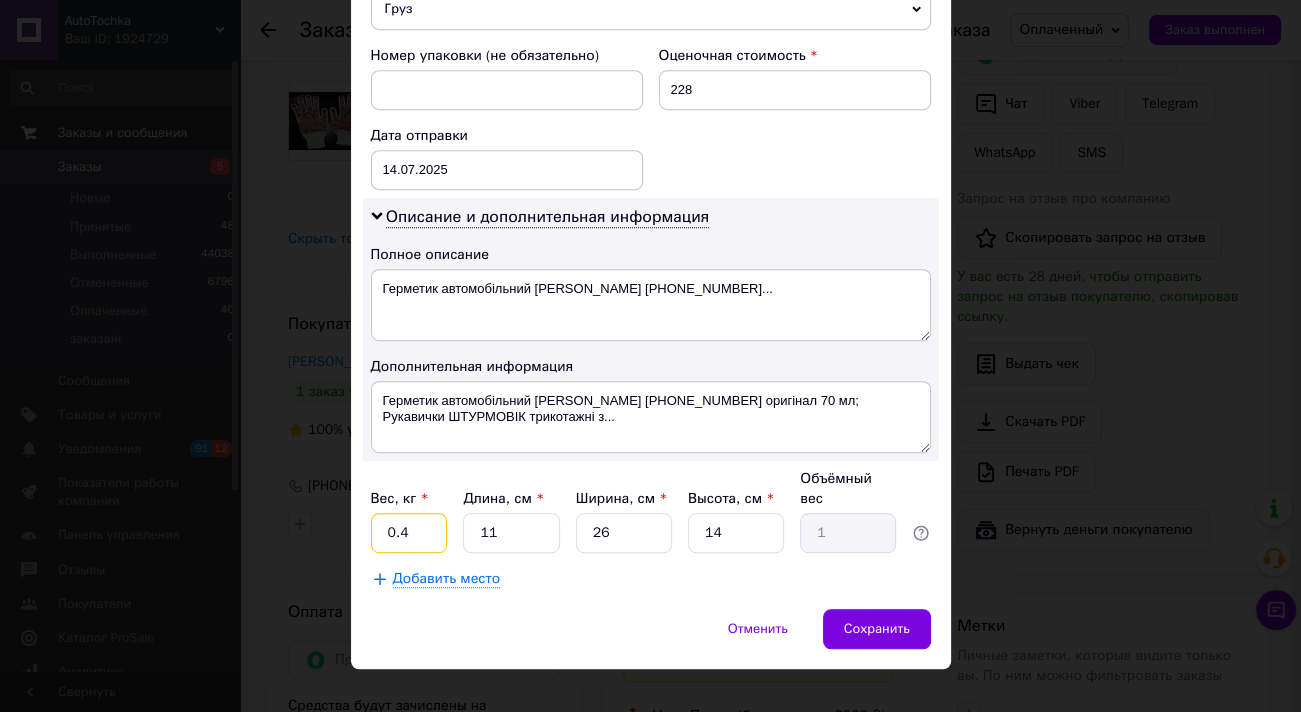type on "0.4" 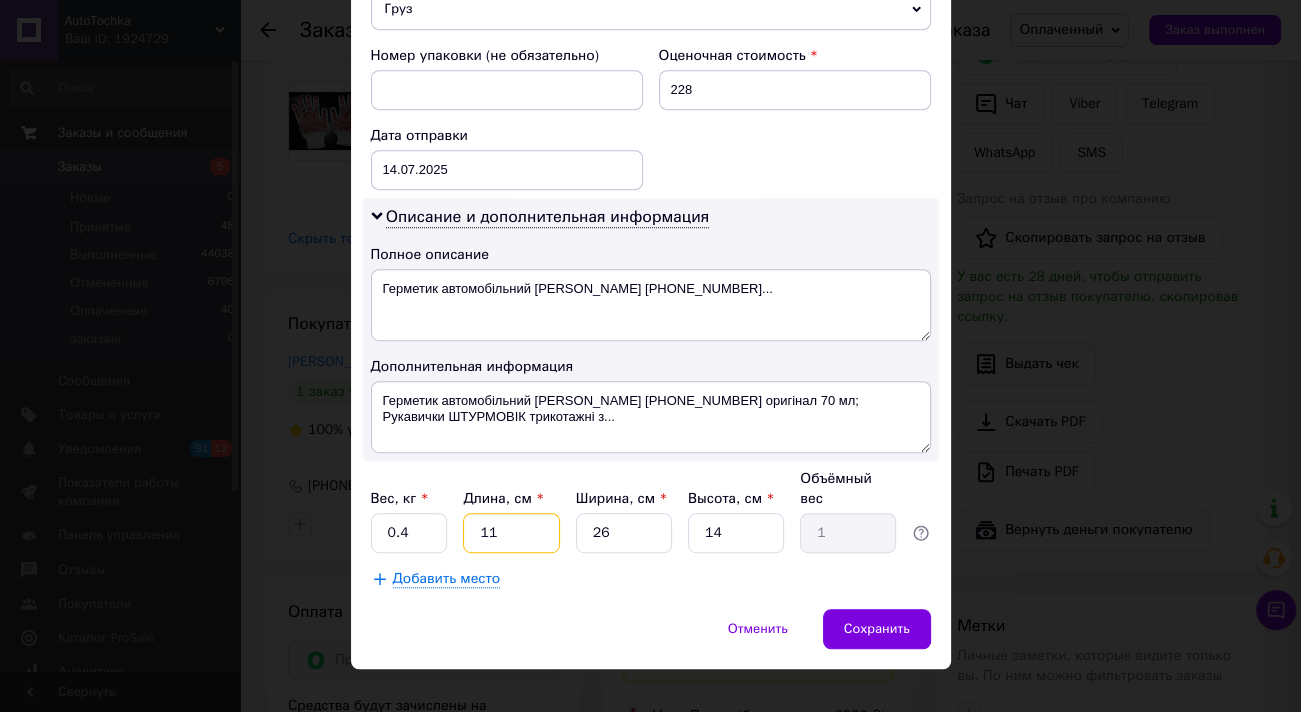click on "11" at bounding box center (511, 533) 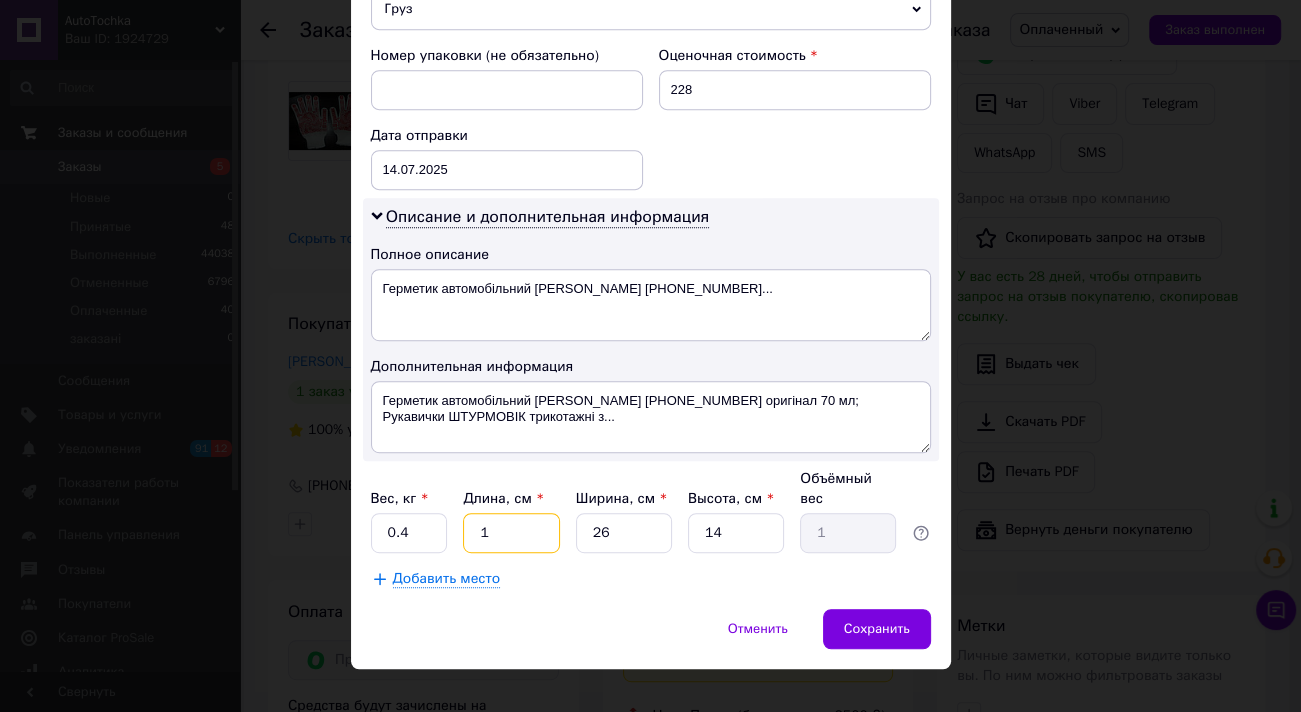 type on "0.1" 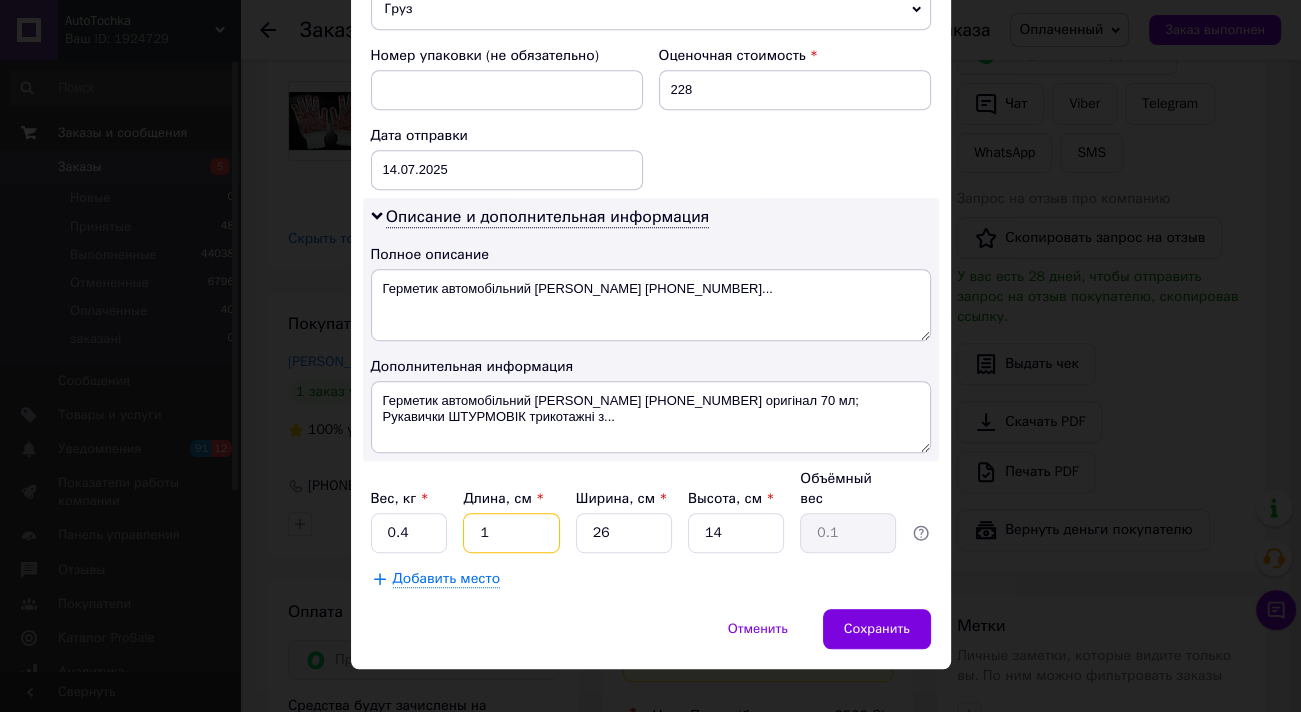 type on "10" 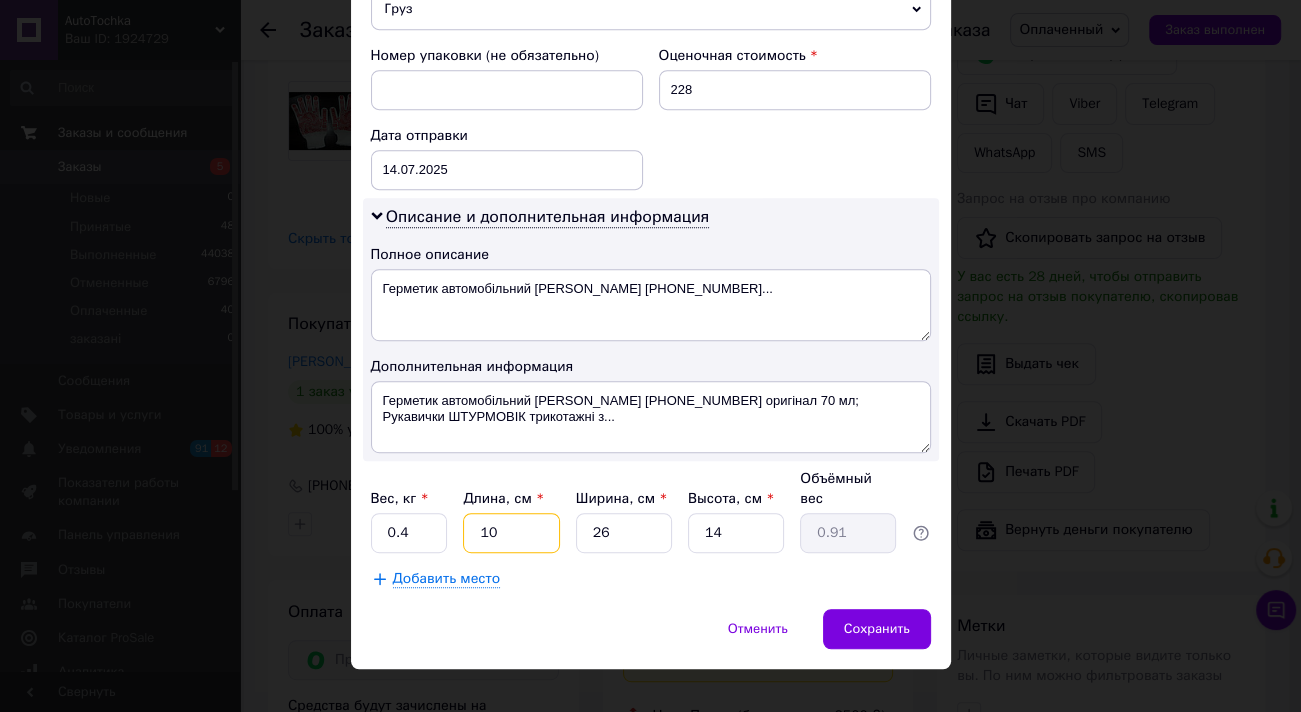 type on "10" 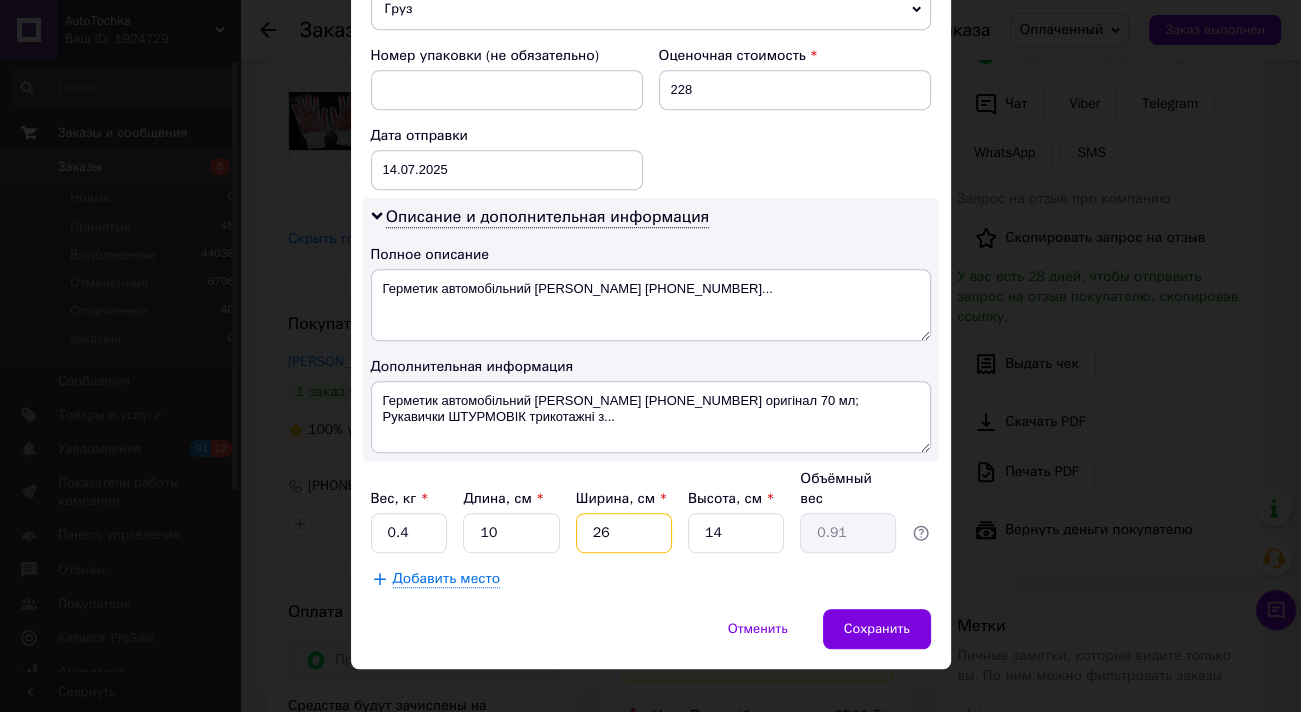 click on "26" at bounding box center (624, 533) 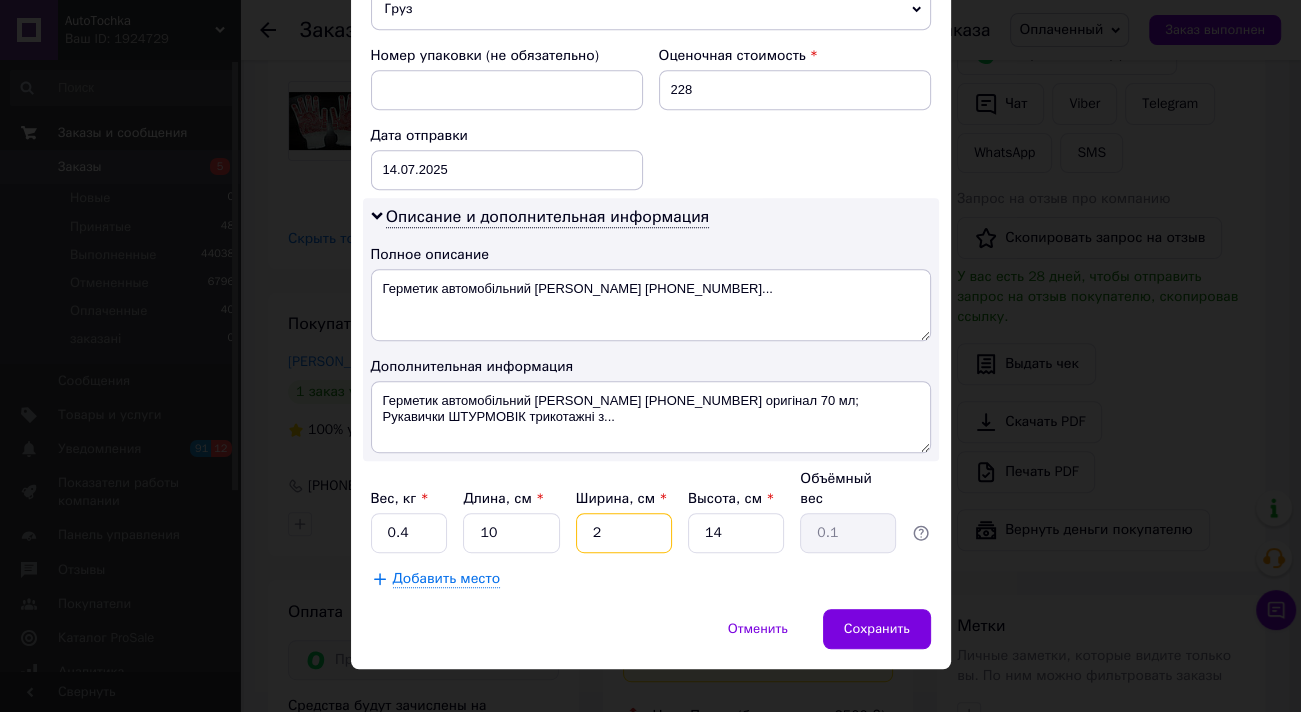 type 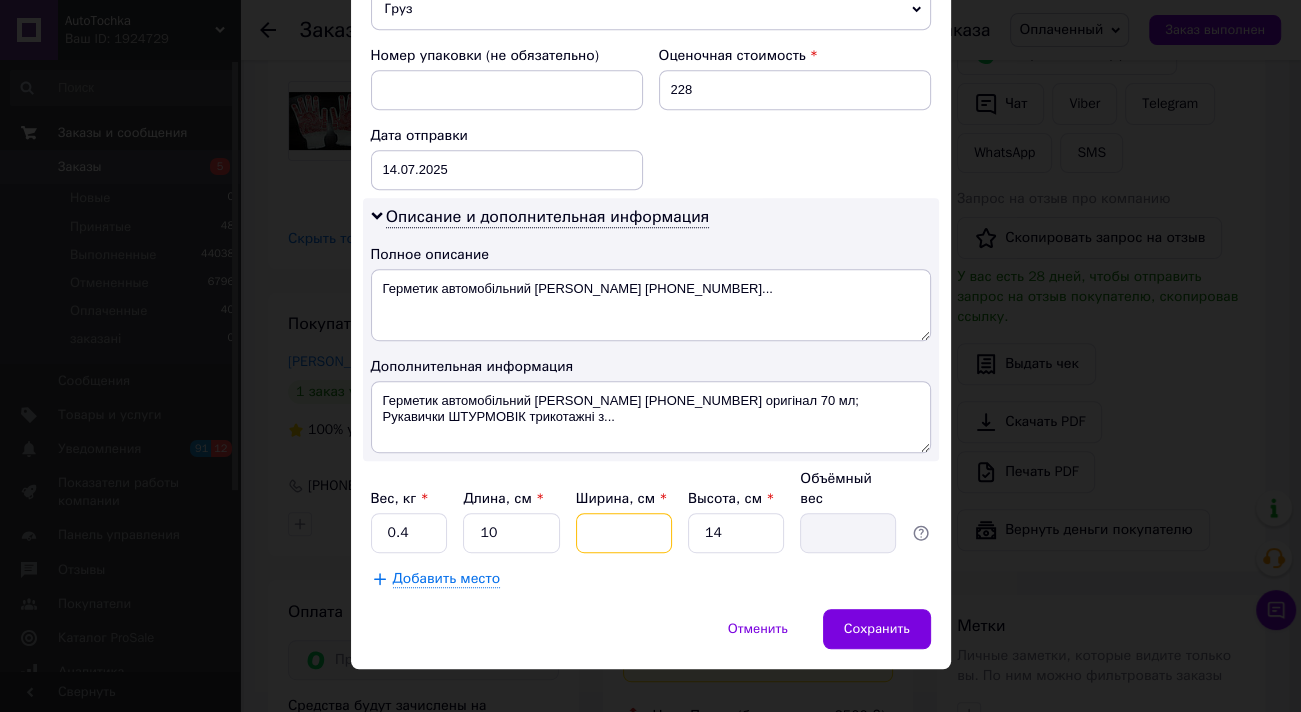 type on "1" 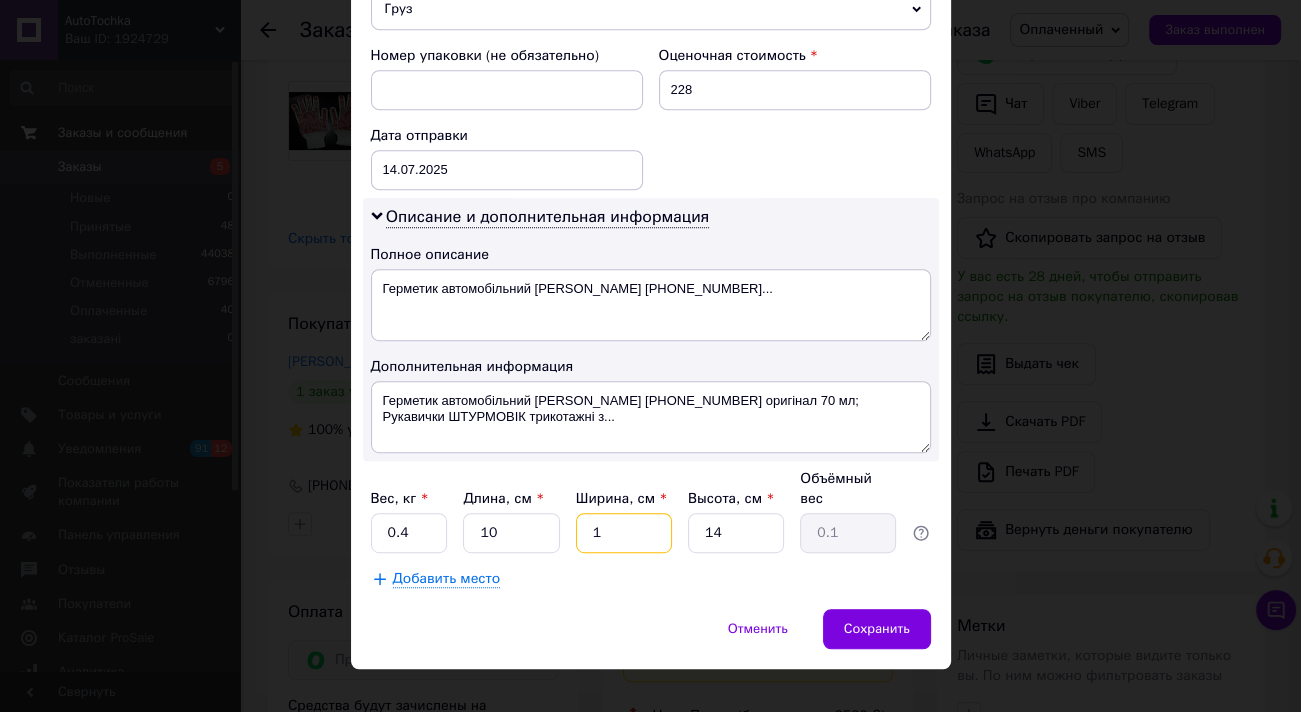 type on "10" 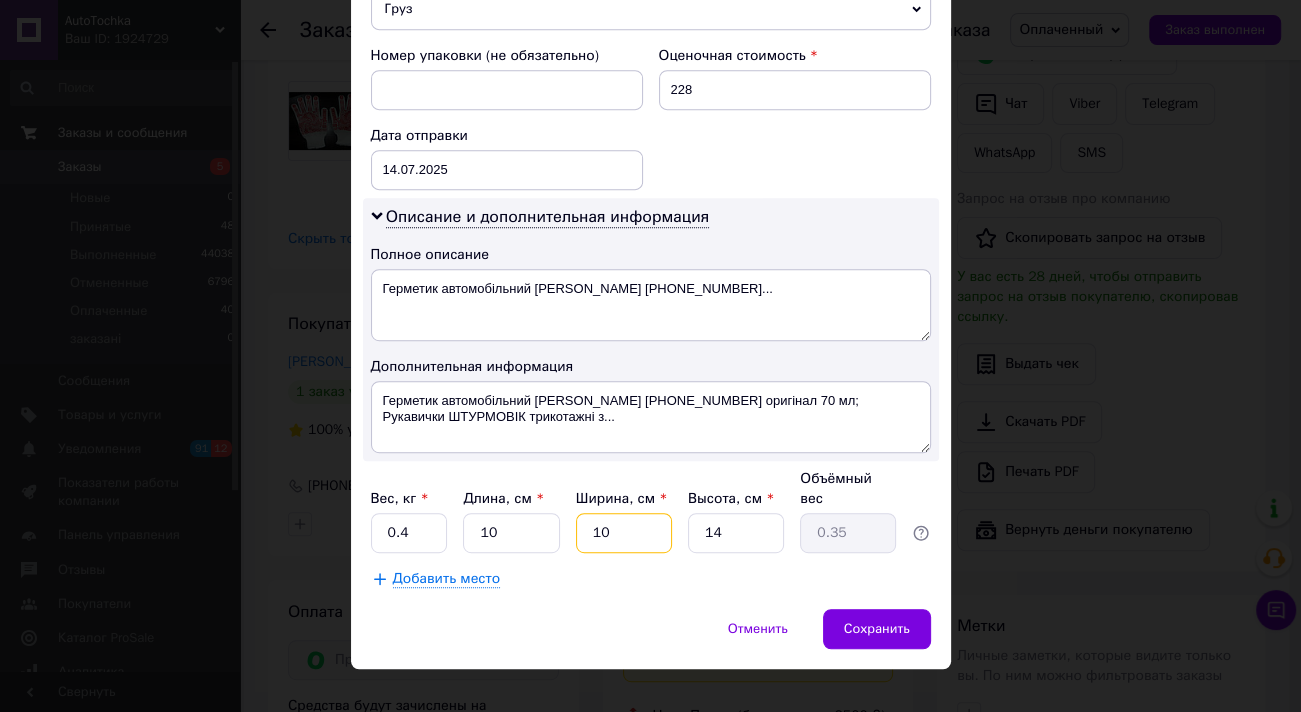 type on "10" 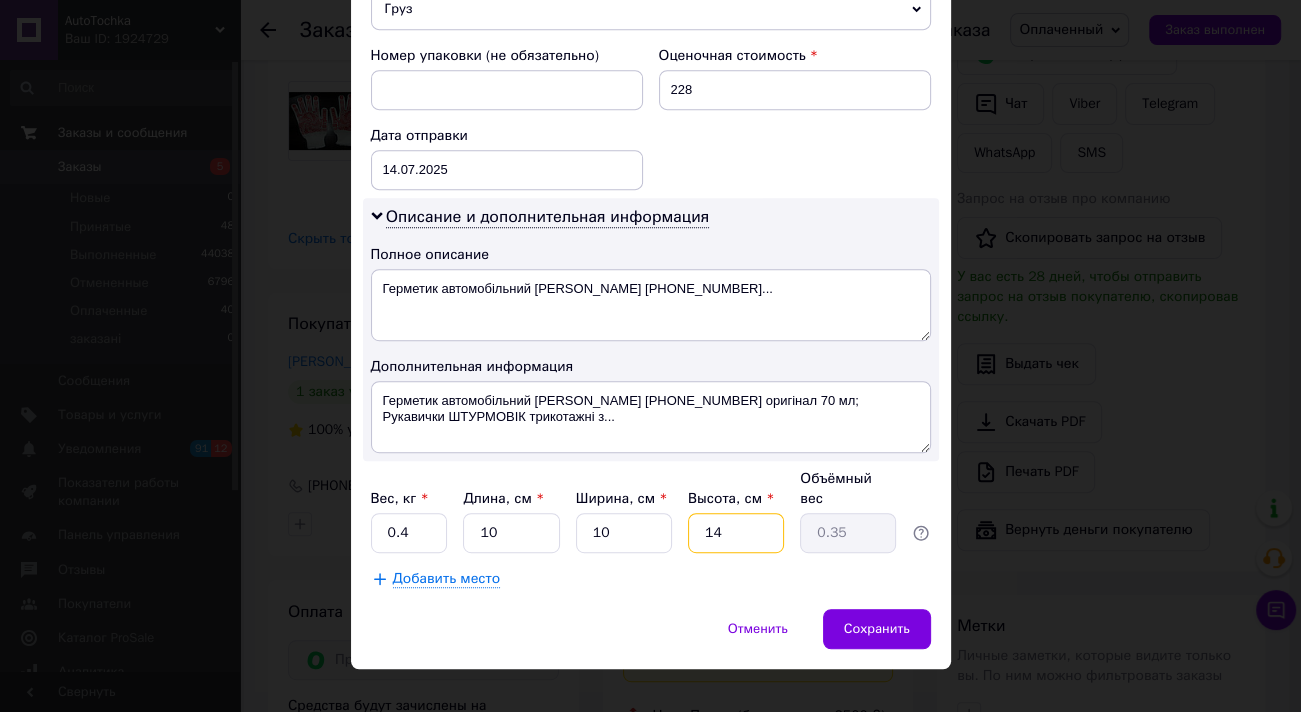 click on "14" at bounding box center [736, 533] 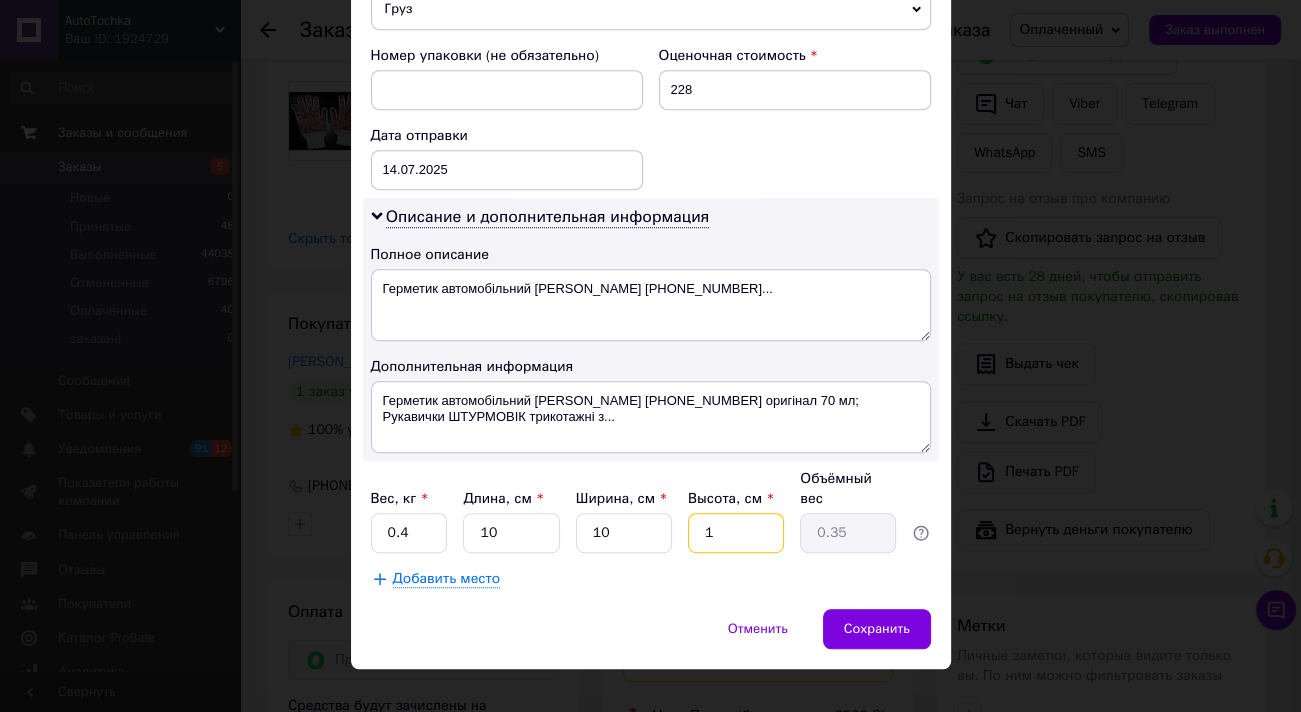type on "1" 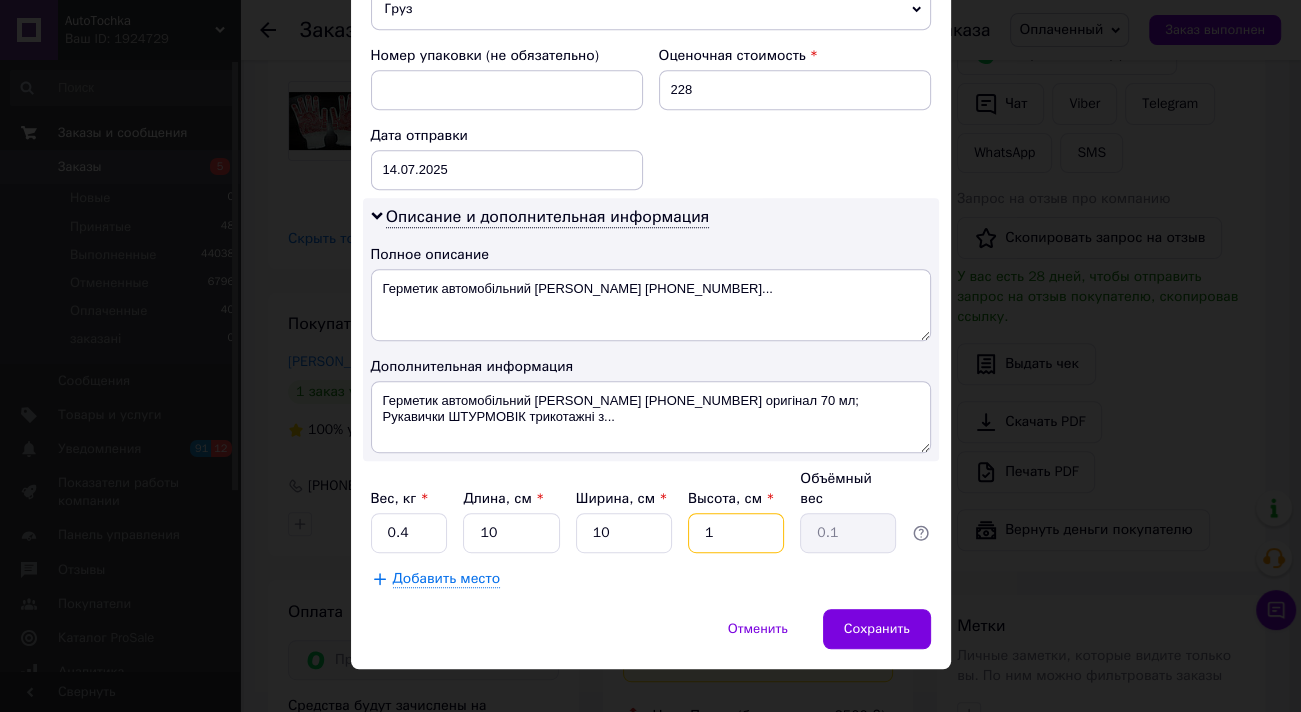 type on "10" 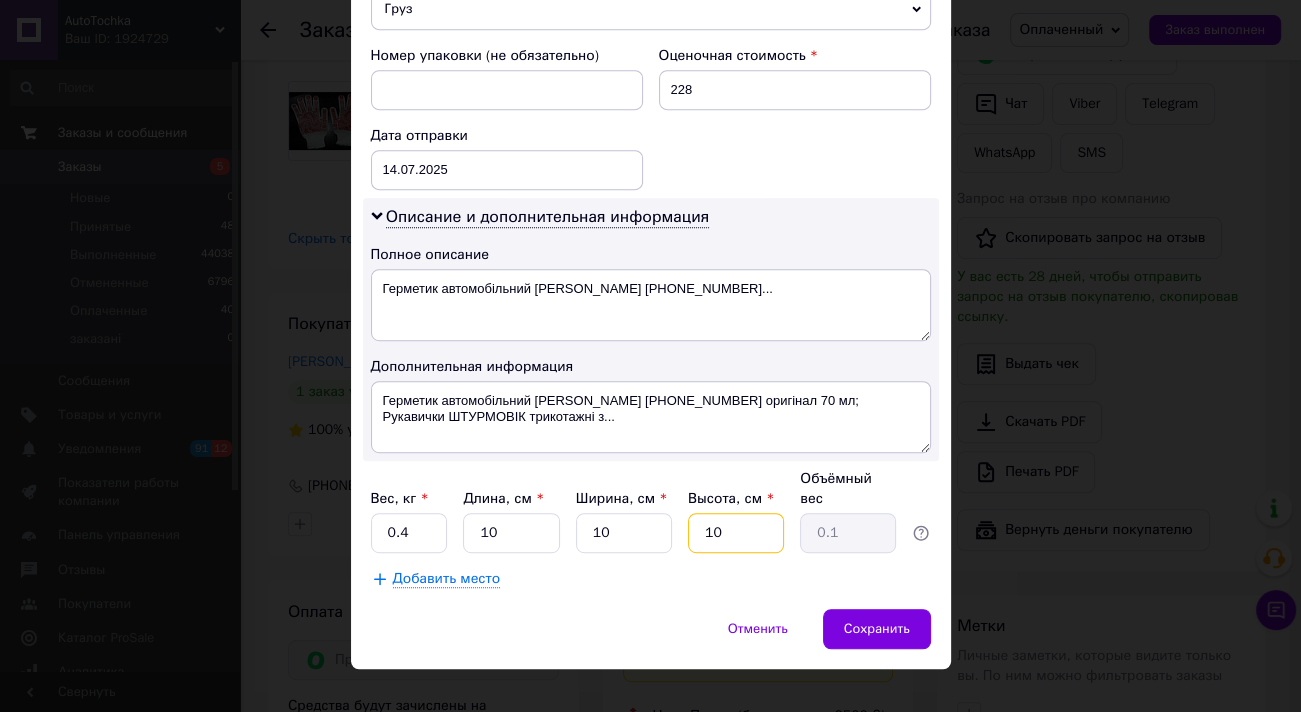 type on "0.25" 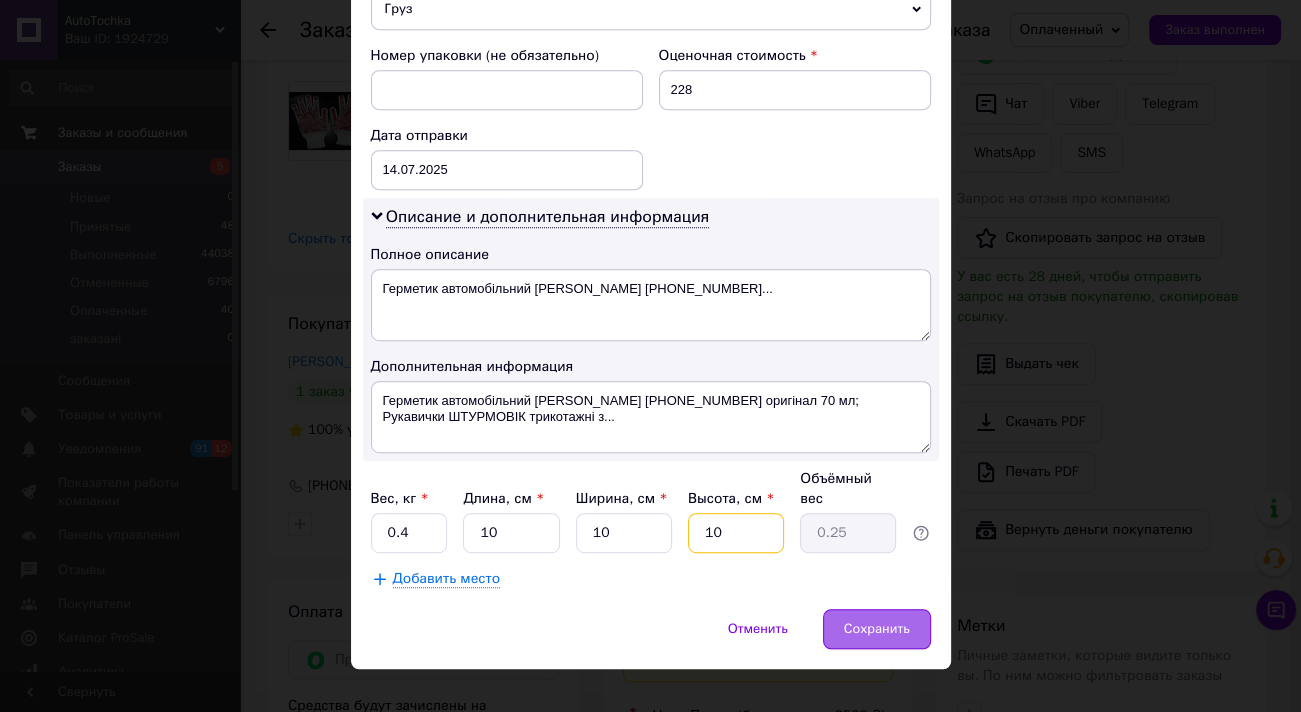 type on "10" 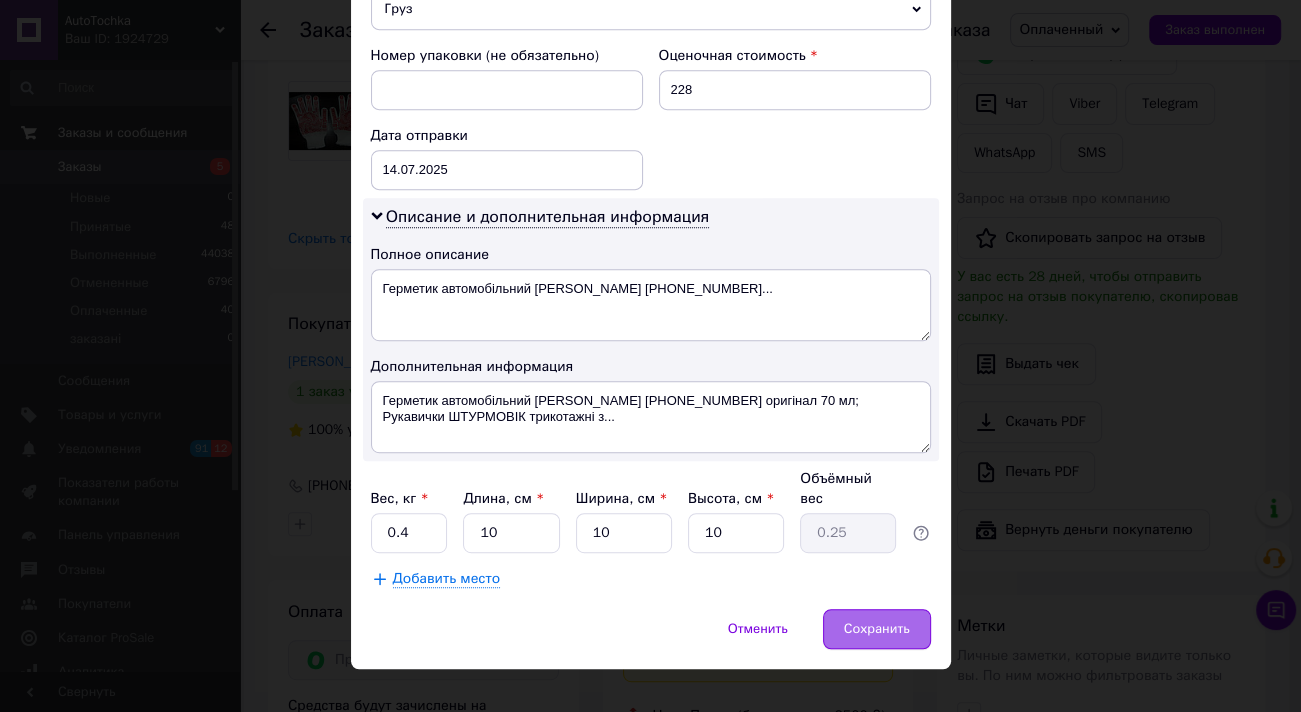 click on "Сохранить" at bounding box center [877, 629] 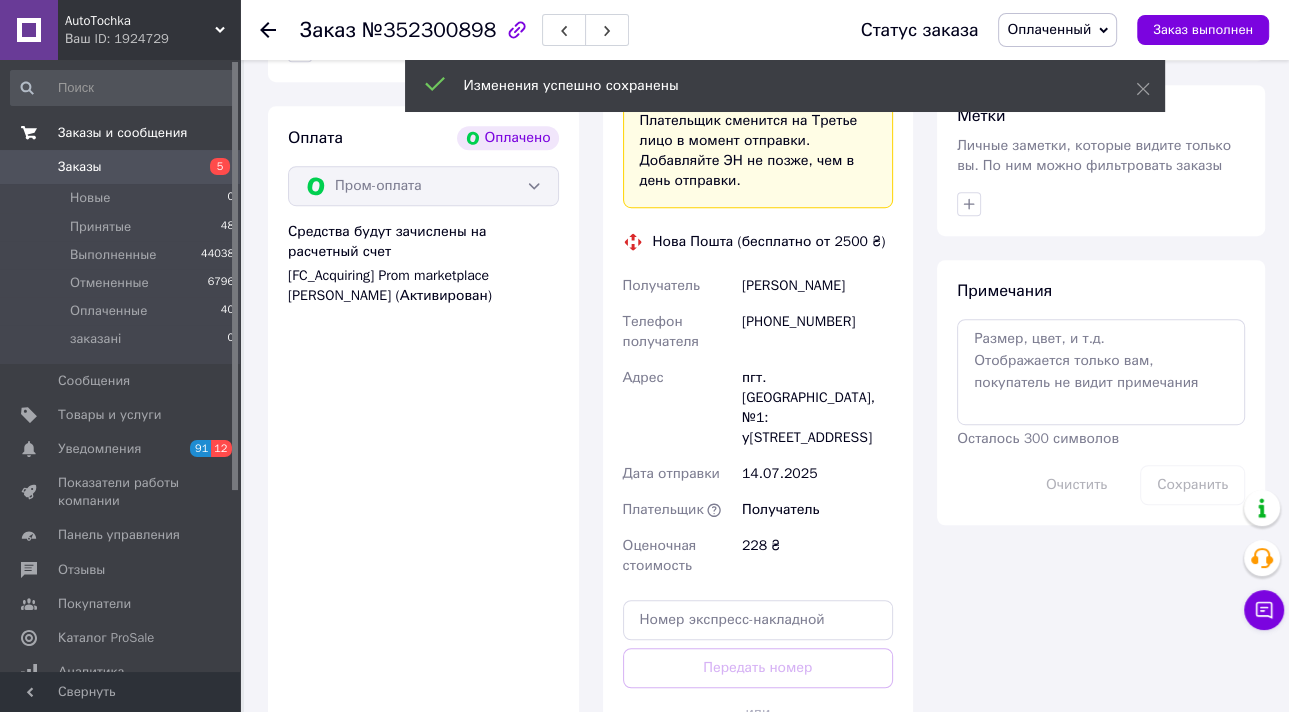 scroll, scrollTop: 960, scrollLeft: 0, axis: vertical 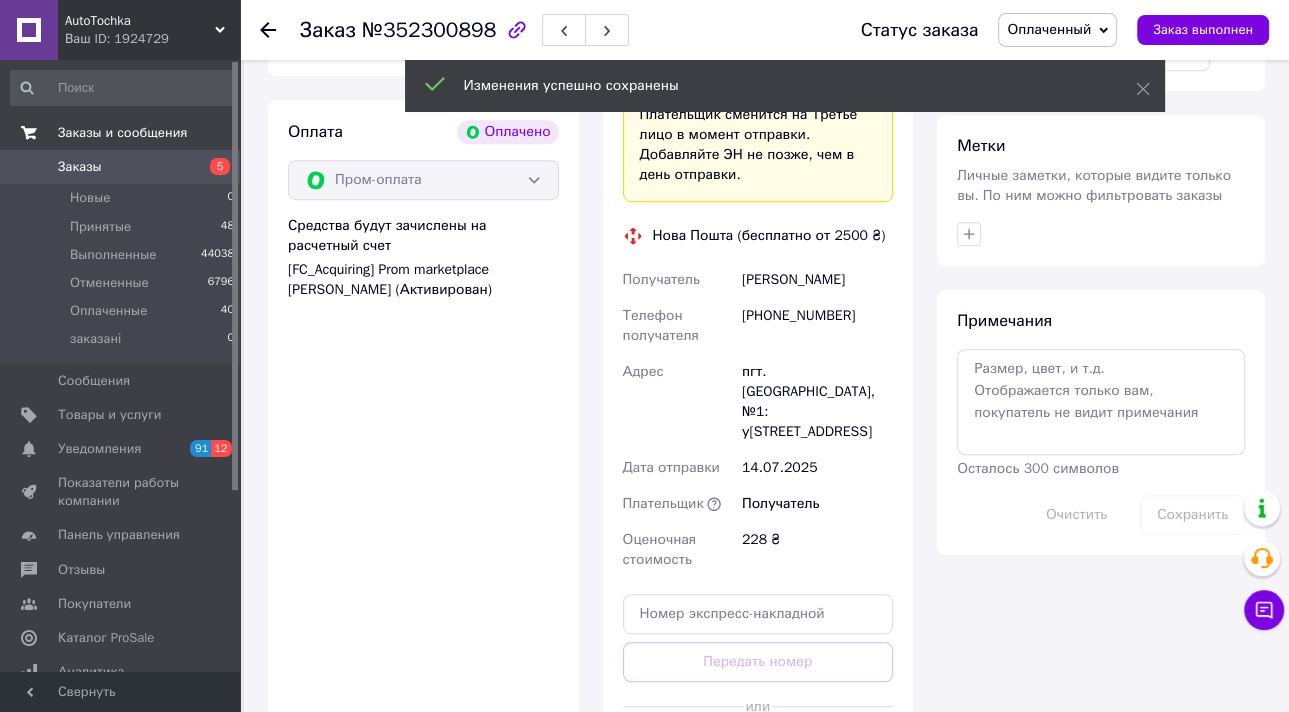 click on "Сгенерировать ЭН" at bounding box center [758, 751] 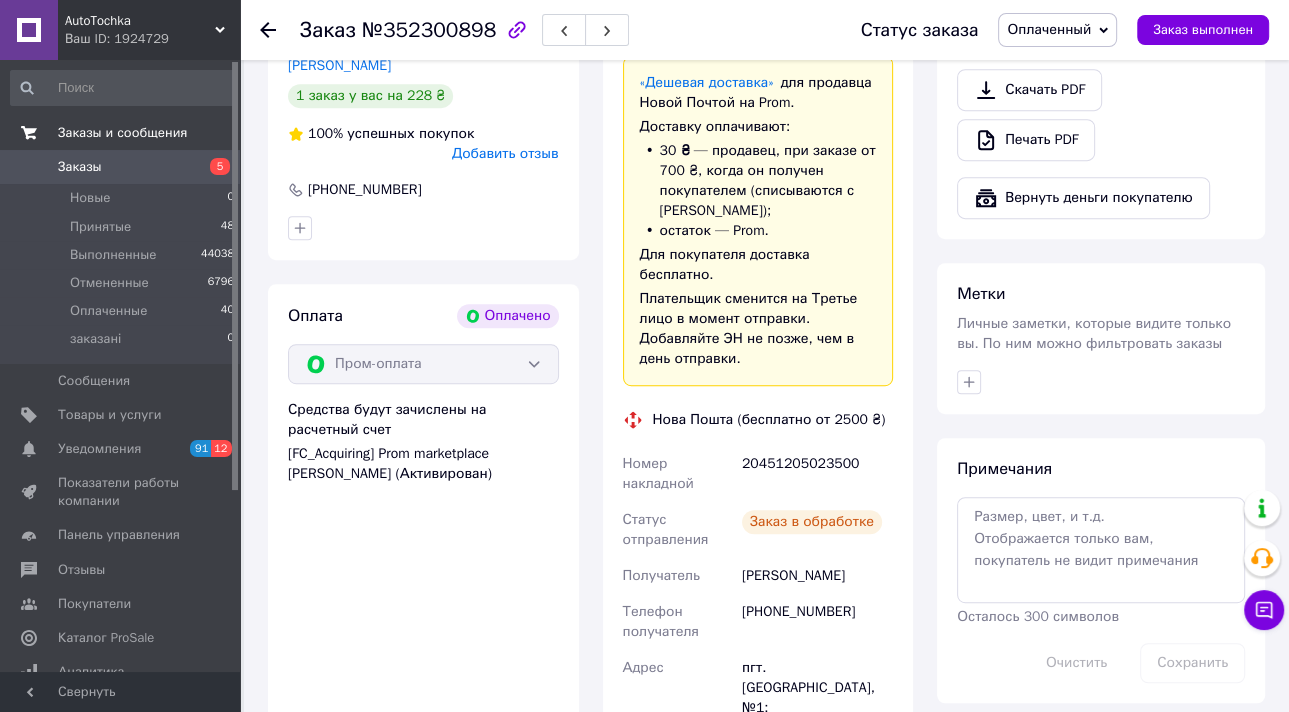 scroll, scrollTop: 720, scrollLeft: 0, axis: vertical 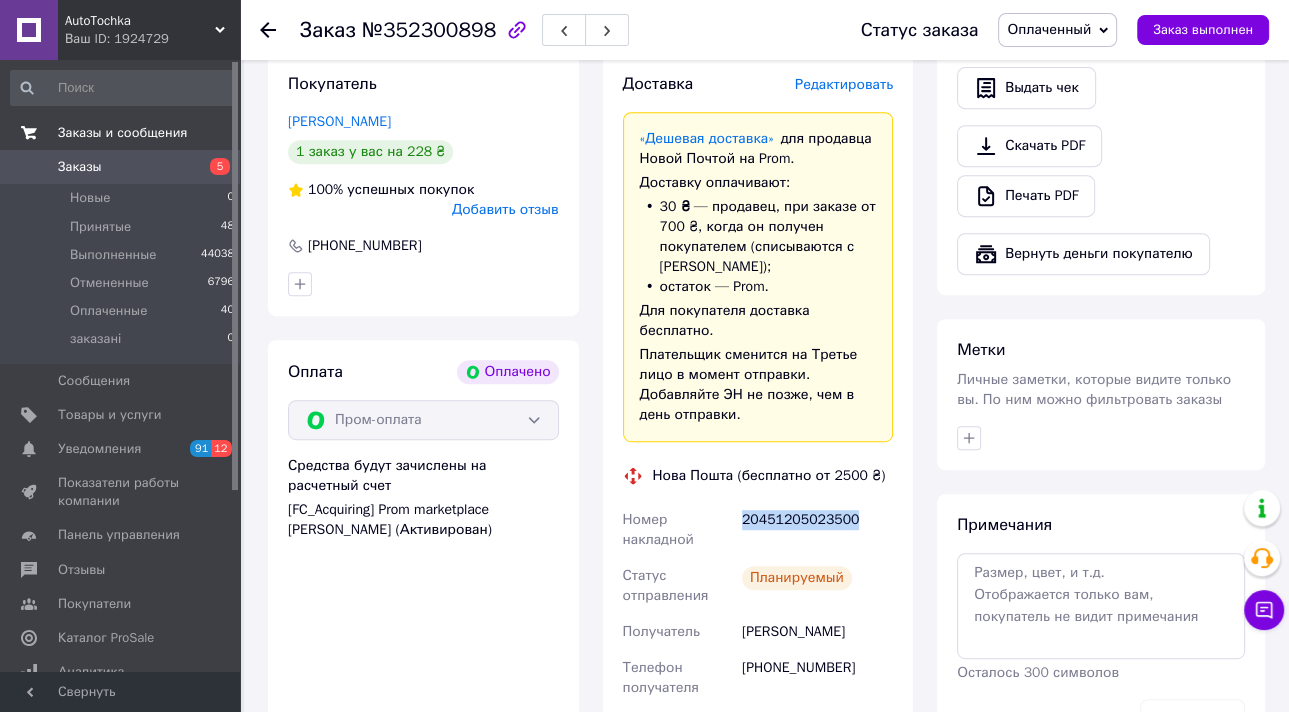 drag, startPoint x: 862, startPoint y: 440, endPoint x: 738, endPoint y: 447, distance: 124.197426 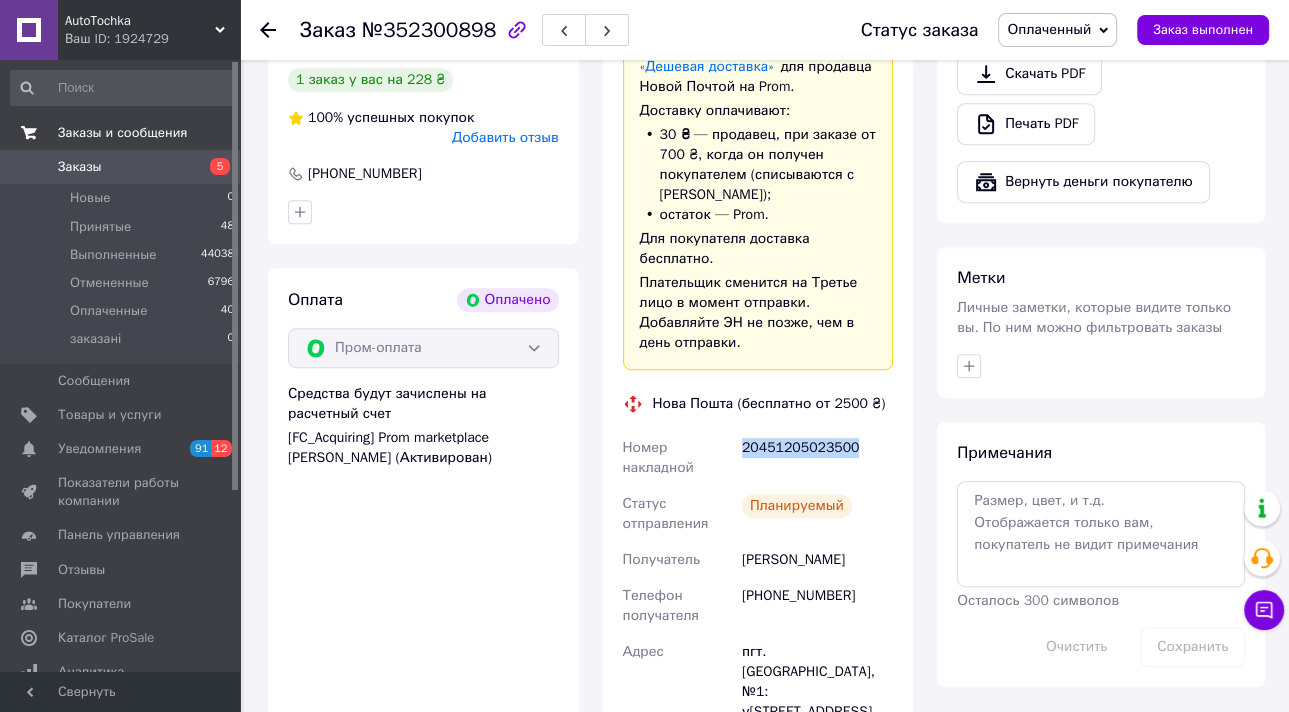 scroll, scrollTop: 880, scrollLeft: 0, axis: vertical 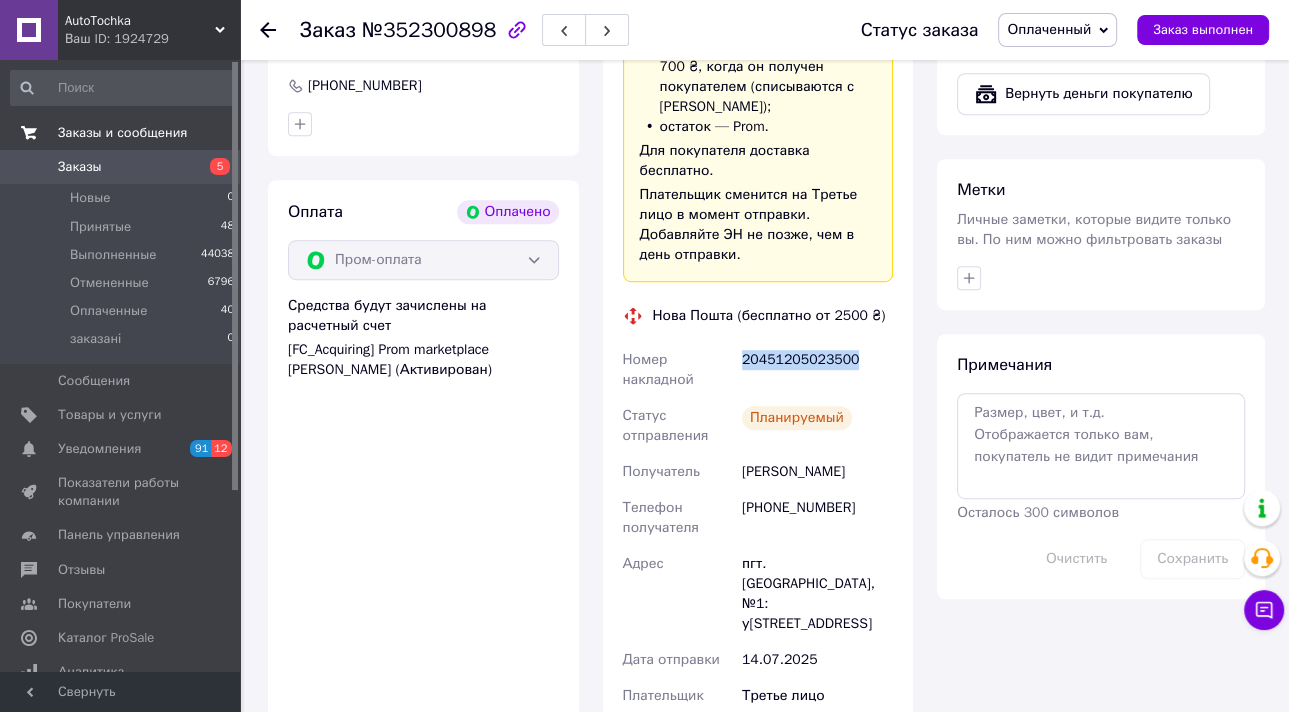 drag, startPoint x: 888, startPoint y: 394, endPoint x: 735, endPoint y: 392, distance: 153.01308 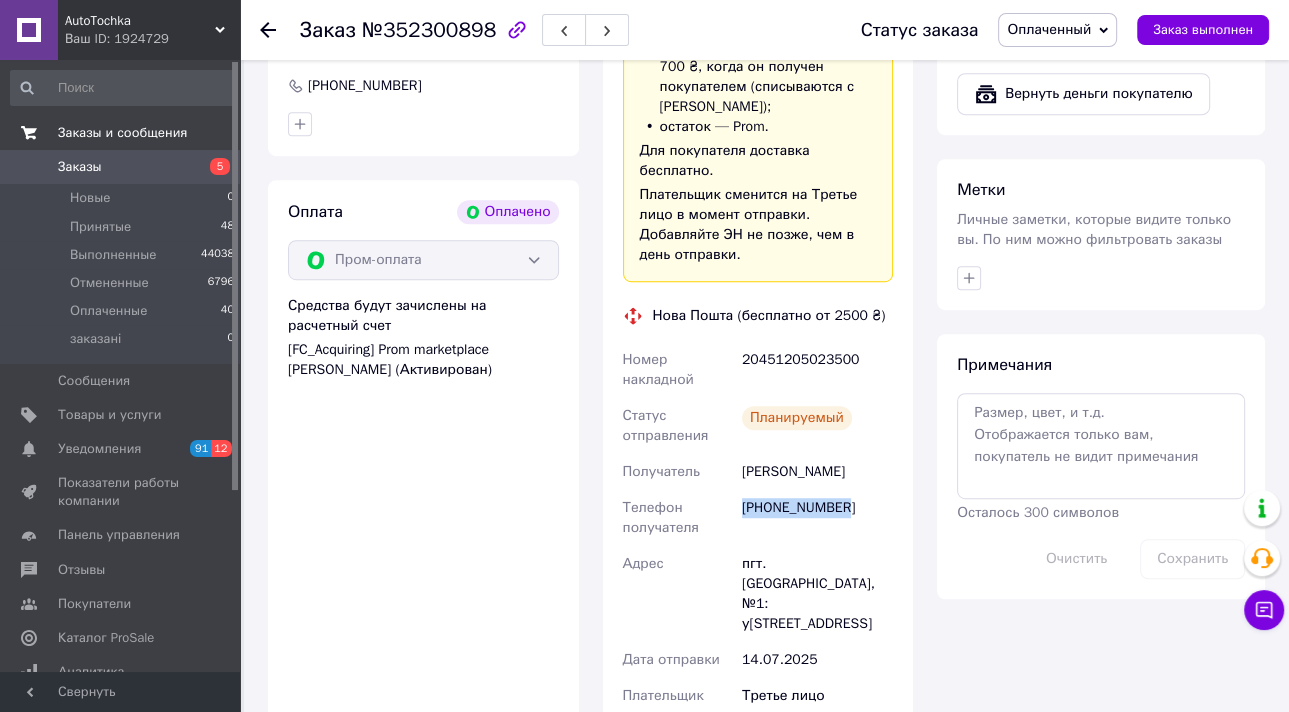 drag, startPoint x: 886, startPoint y: 430, endPoint x: 741, endPoint y: 427, distance: 145.03104 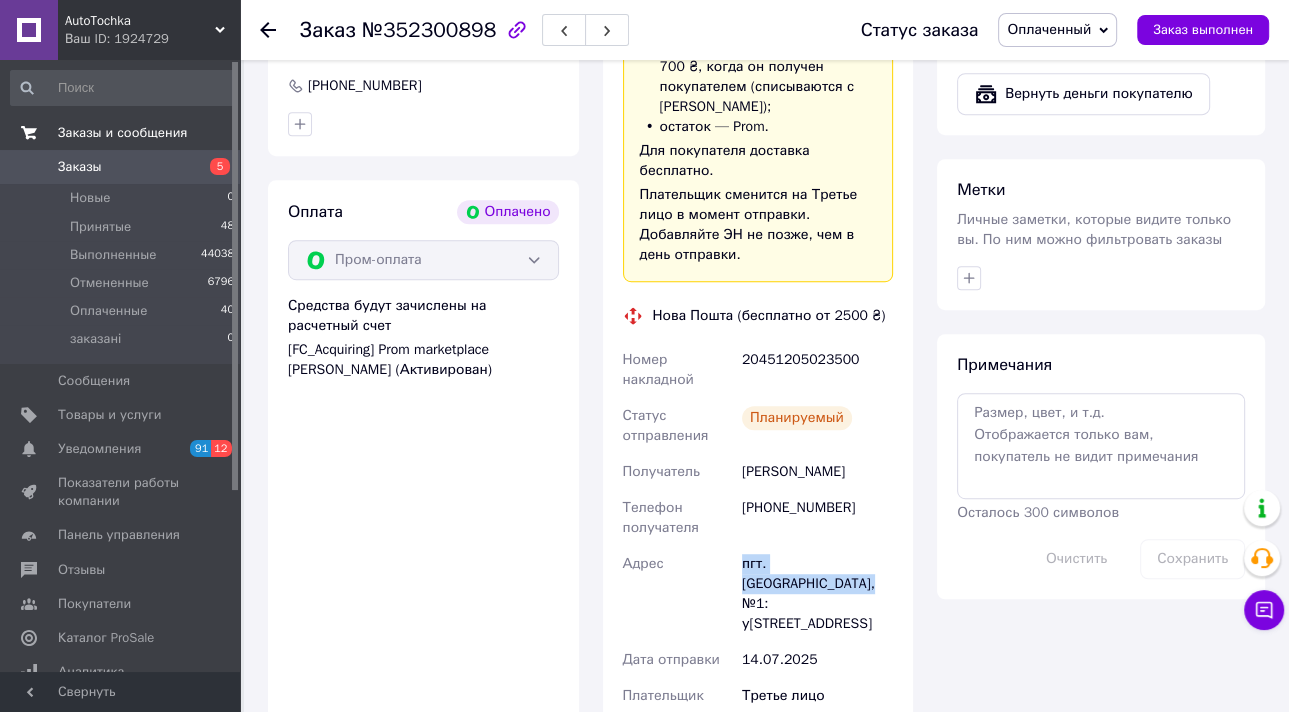 drag, startPoint x: 767, startPoint y: 510, endPoint x: 716, endPoint y: 481, distance: 58.66856 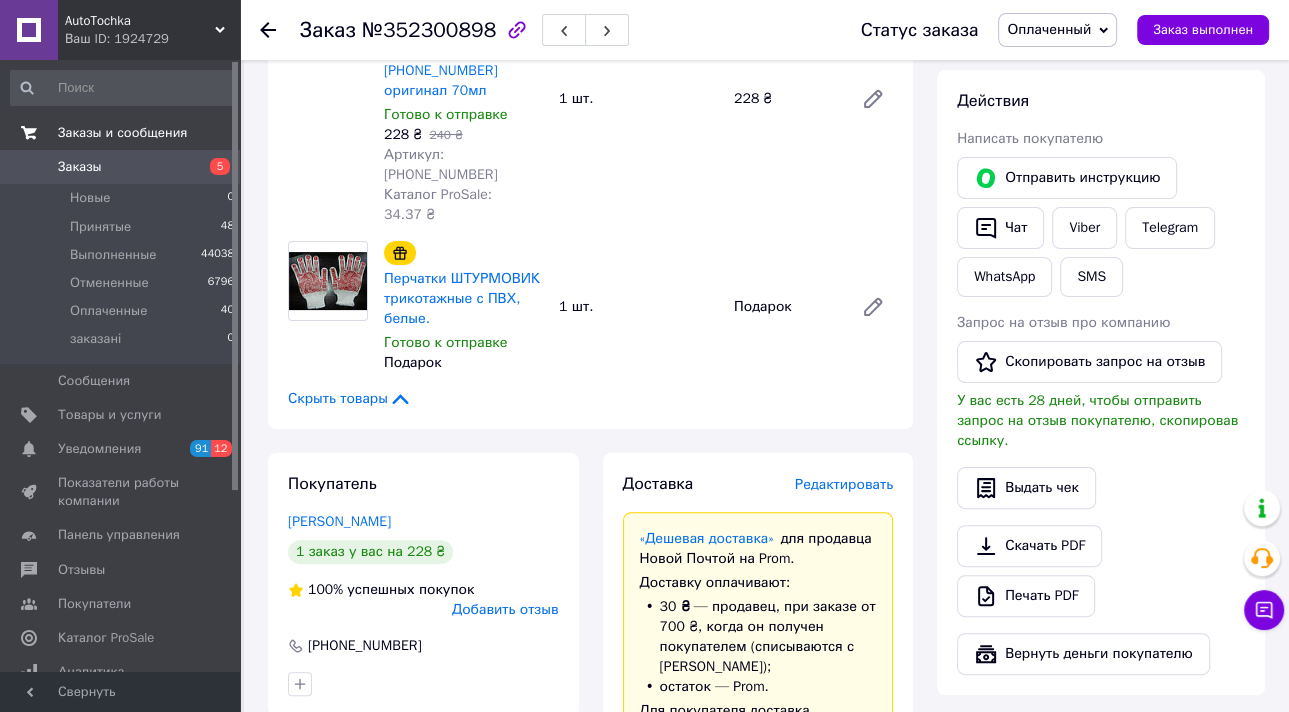 scroll, scrollTop: 320, scrollLeft: 0, axis: vertical 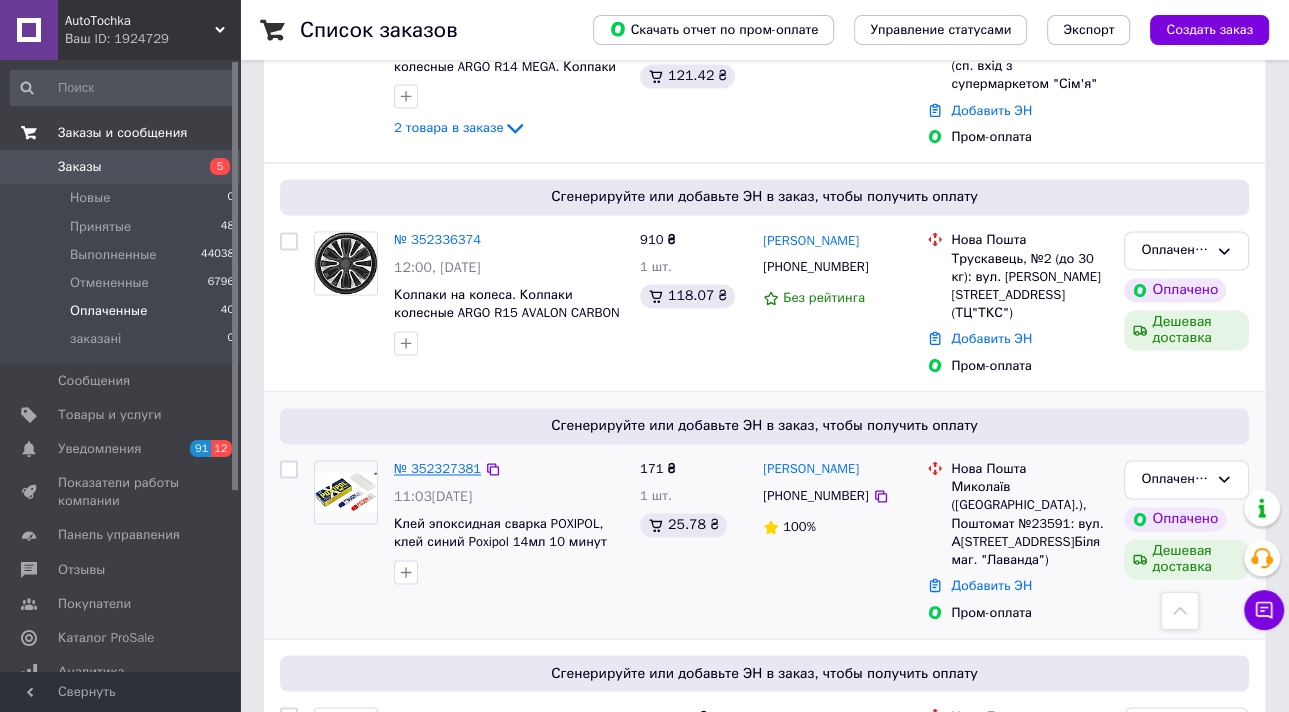 click on "№ 352327381" at bounding box center [437, 468] 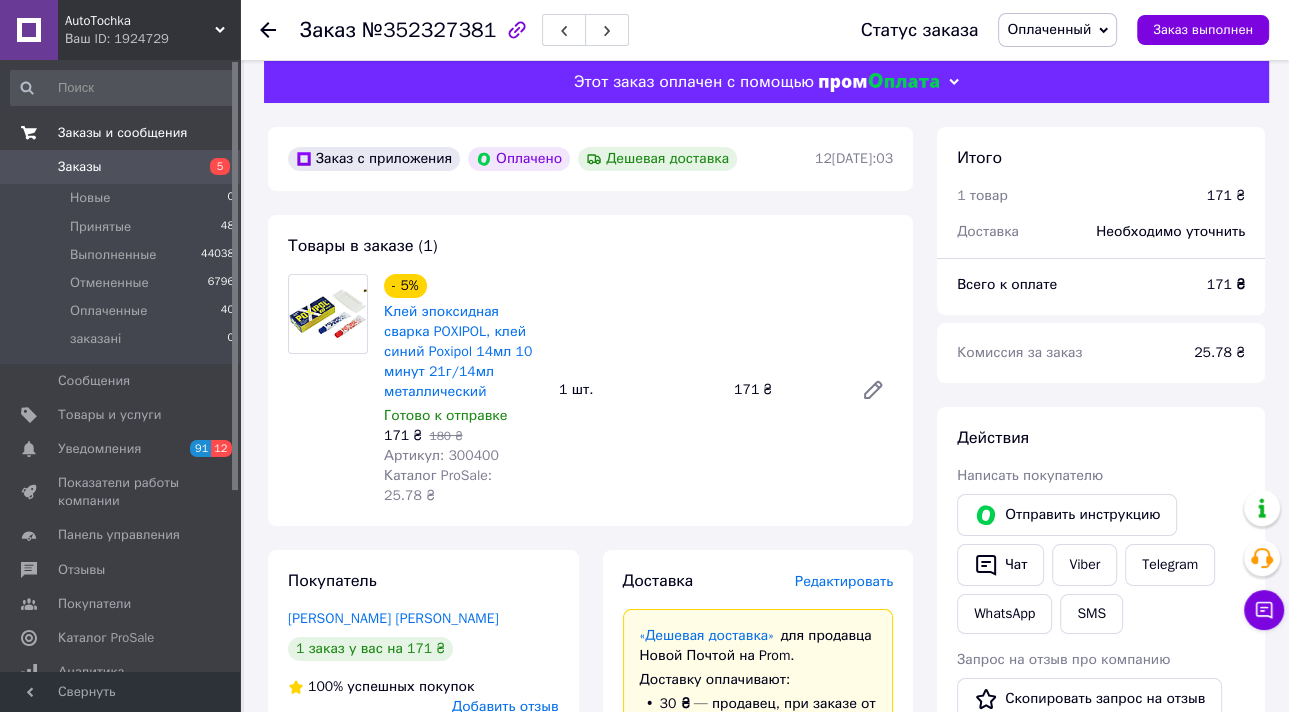 scroll, scrollTop: 0, scrollLeft: 0, axis: both 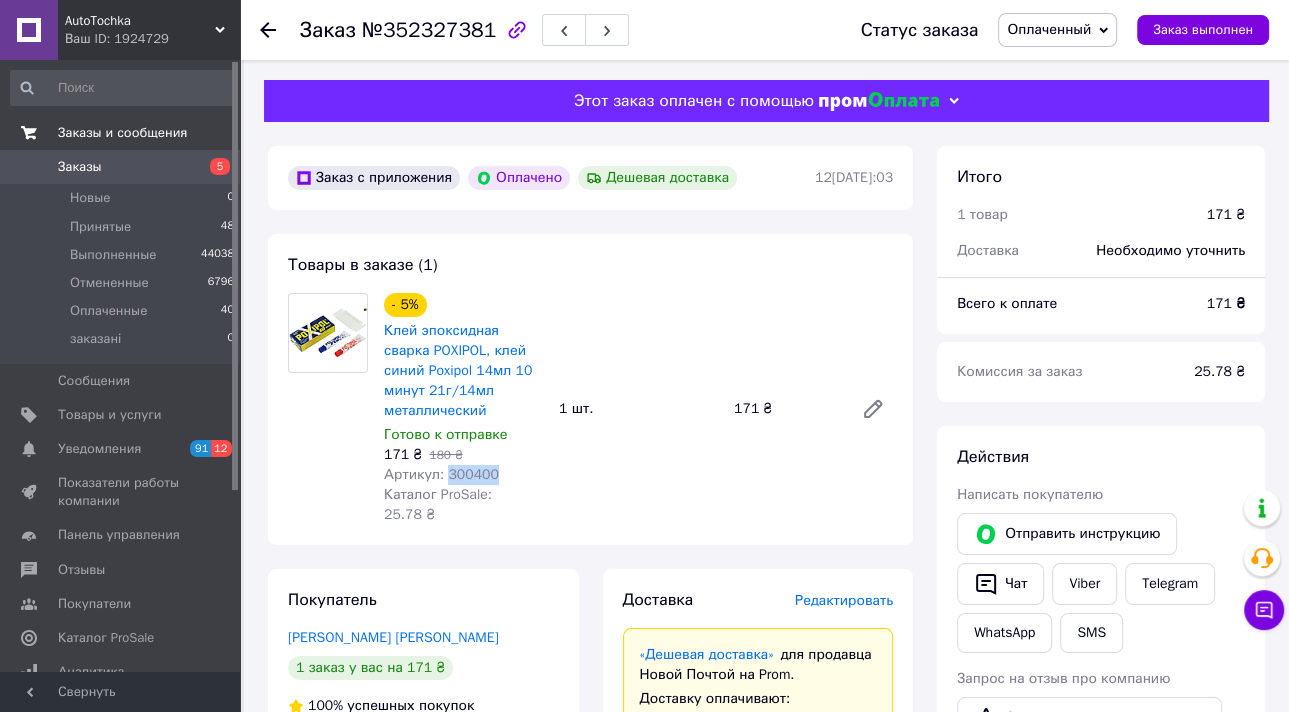 drag, startPoint x: 493, startPoint y: 473, endPoint x: 445, endPoint y: 477, distance: 48.166378 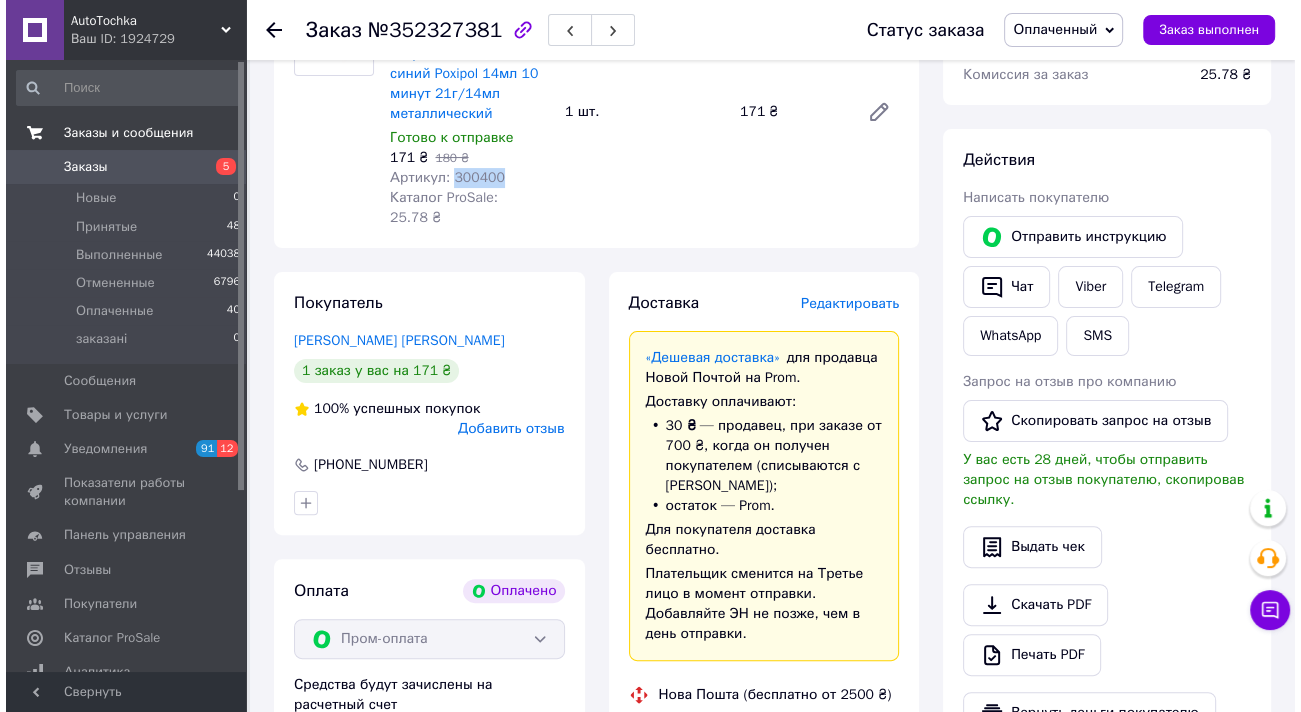 scroll, scrollTop: 320, scrollLeft: 0, axis: vertical 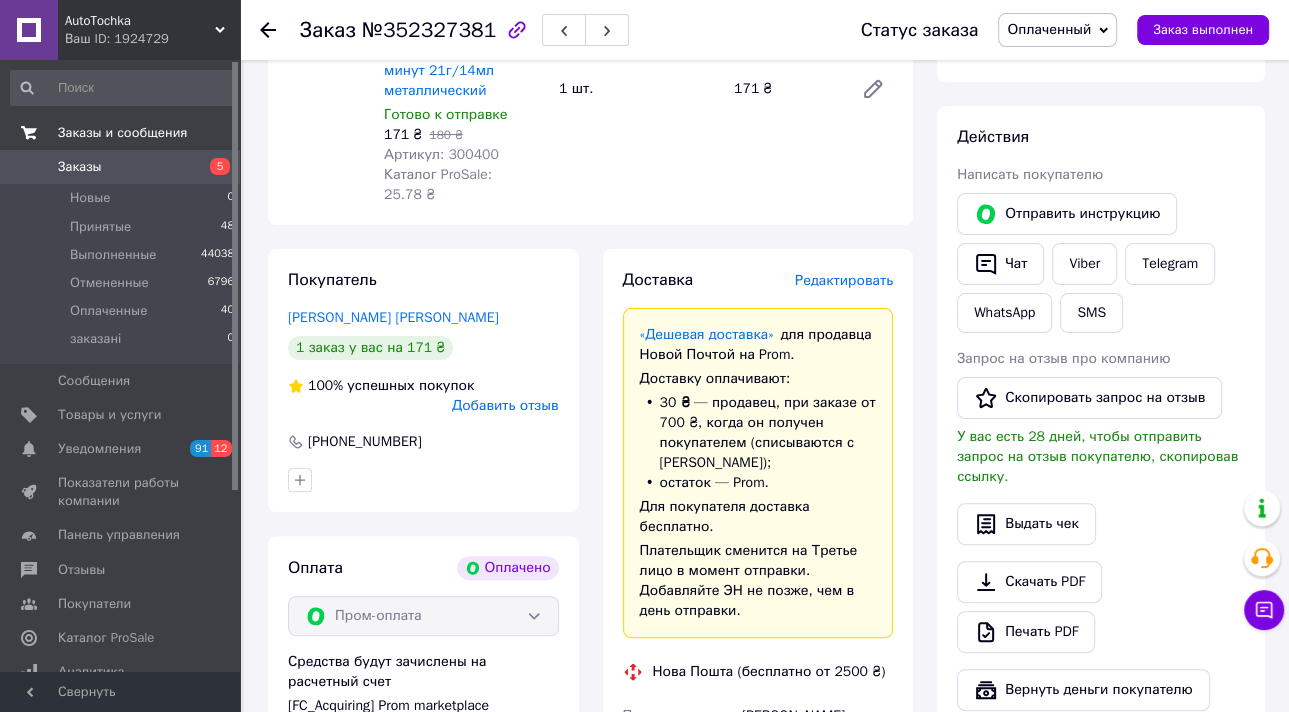 click on "Редактировать" at bounding box center (844, 280) 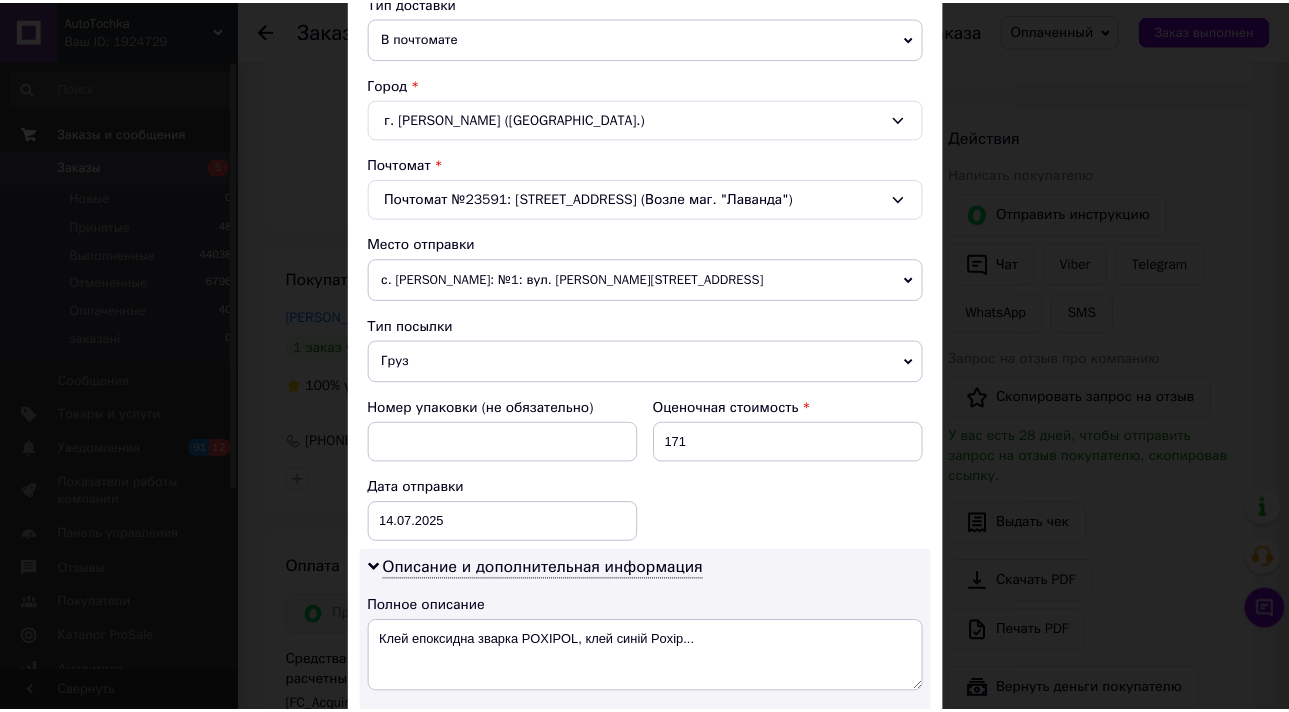 scroll, scrollTop: 833, scrollLeft: 0, axis: vertical 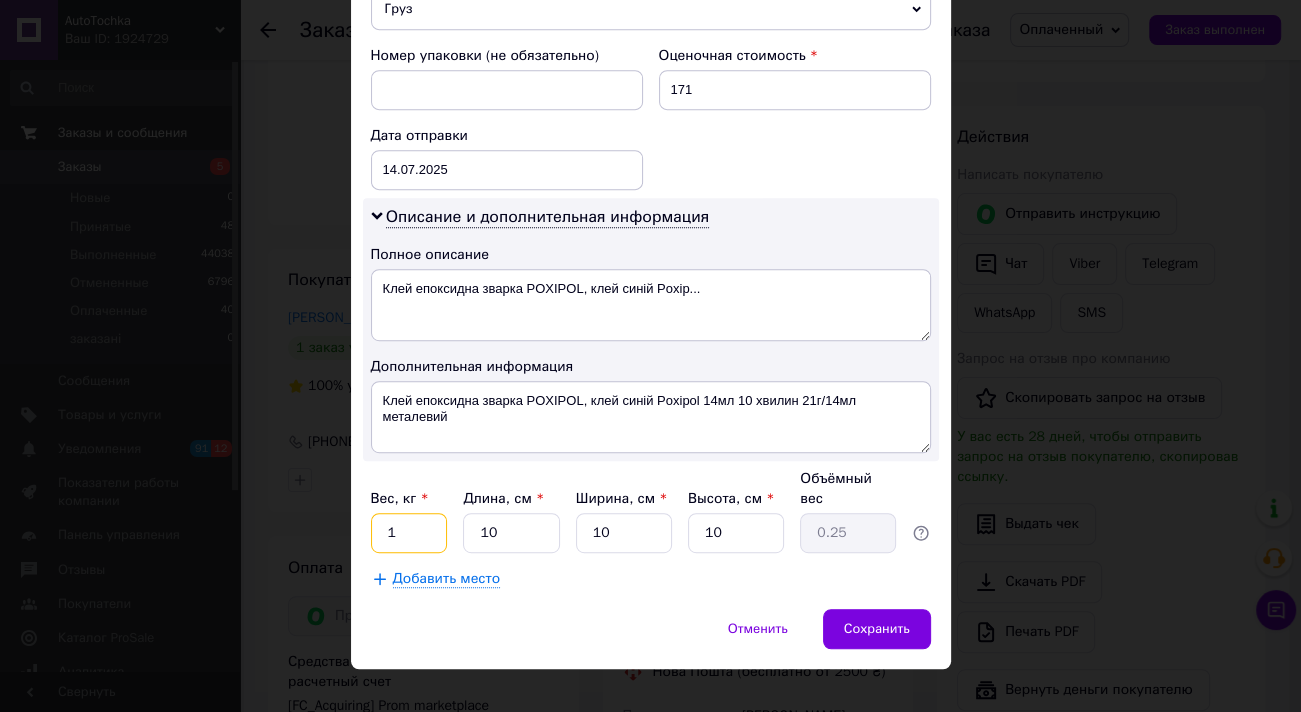 click on "1" at bounding box center (409, 533) 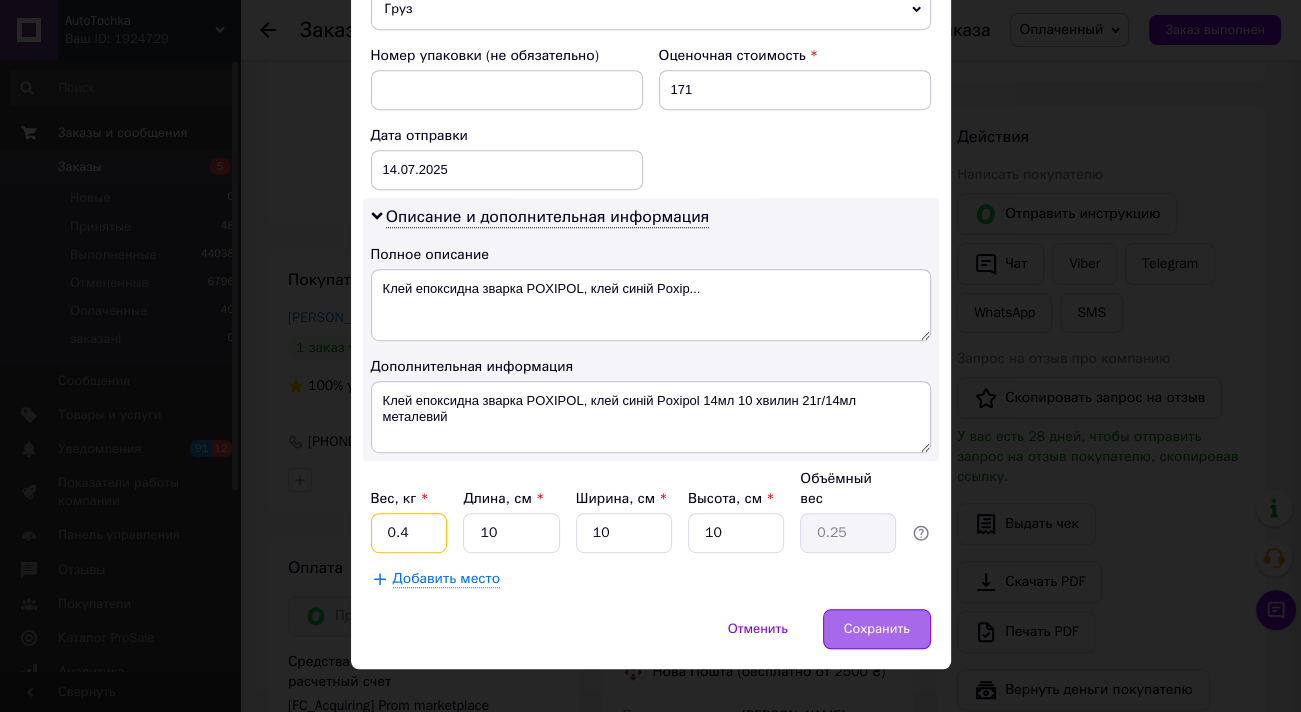 type on "0.4" 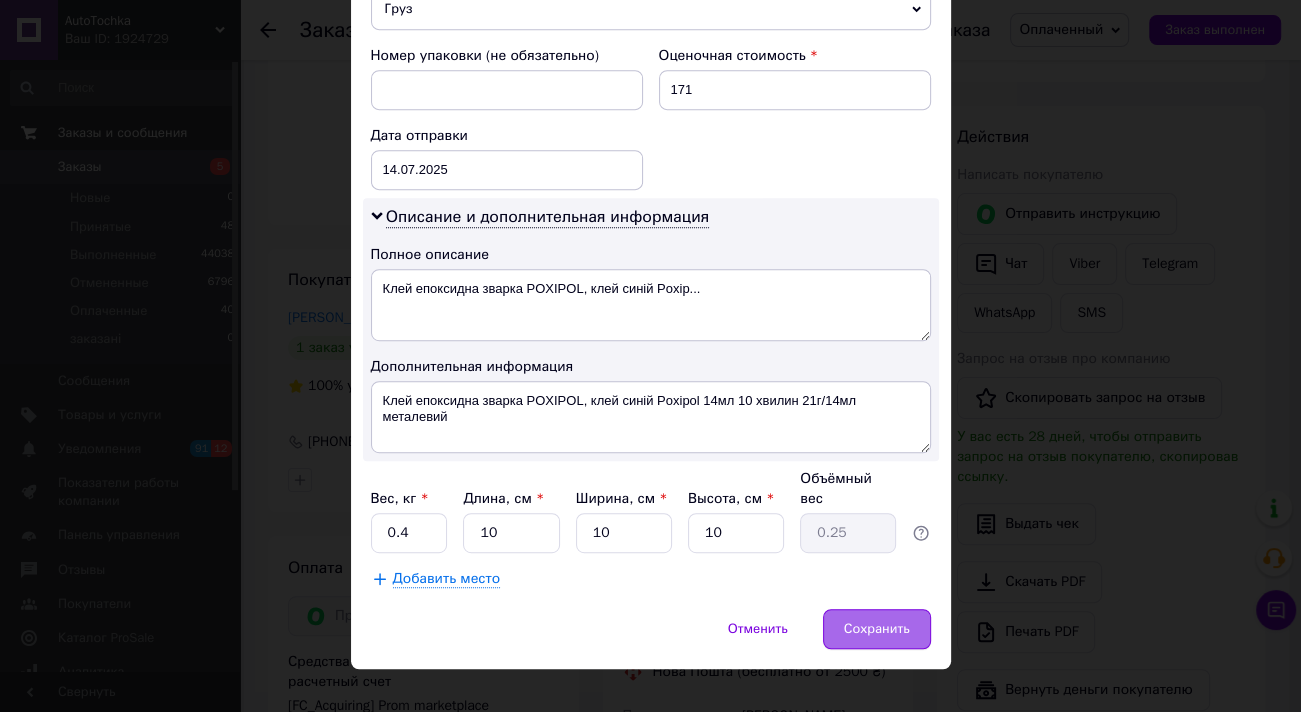 click on "Сохранить" at bounding box center (877, 629) 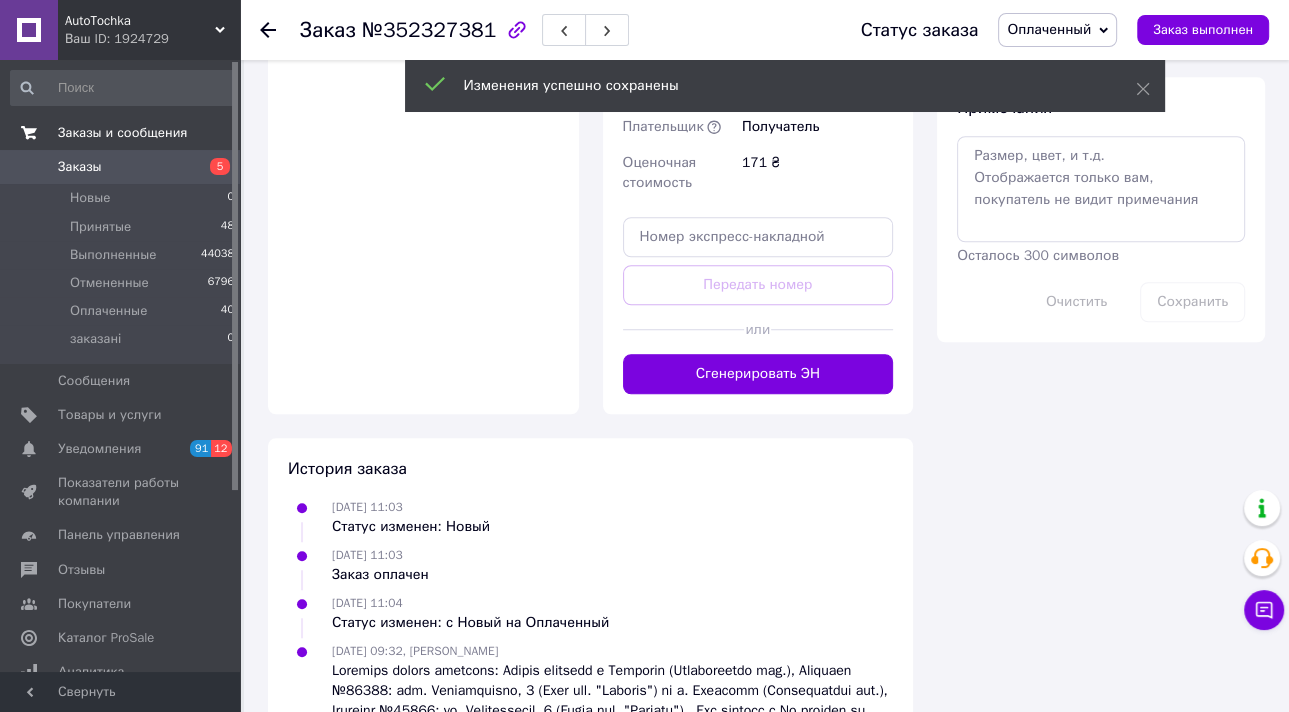 scroll, scrollTop: 1280, scrollLeft: 0, axis: vertical 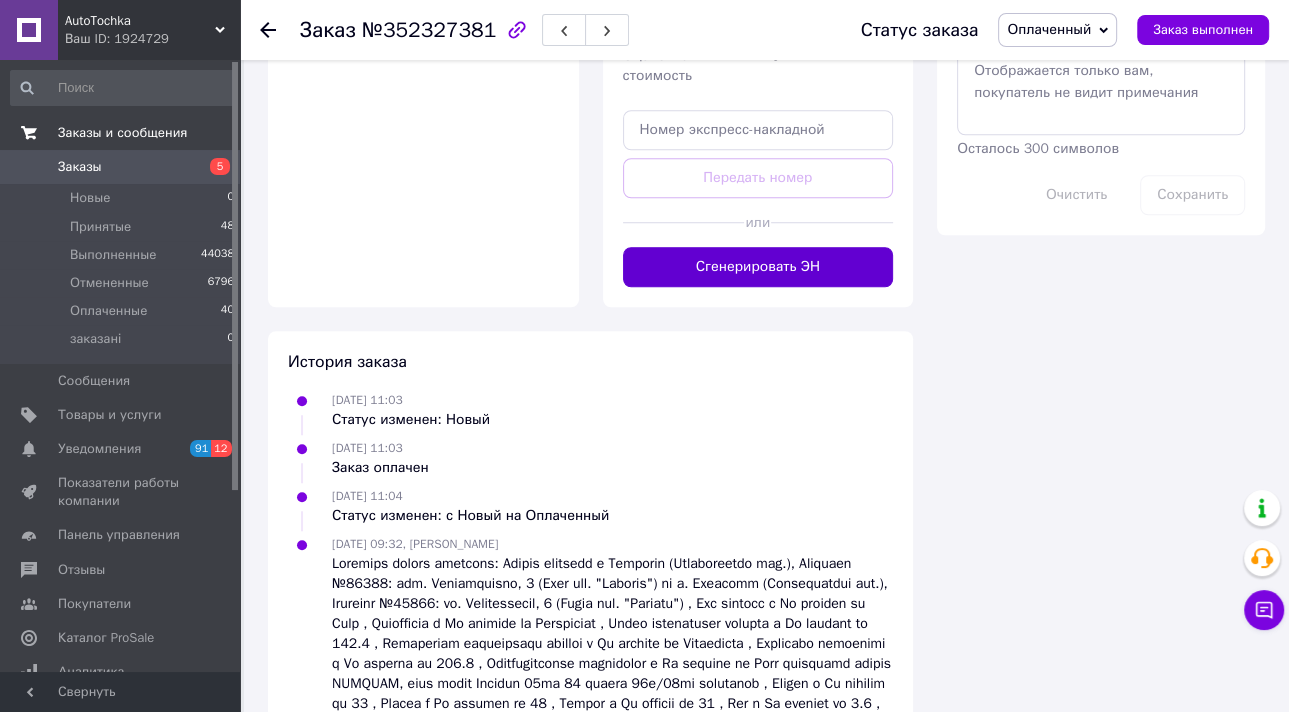 click on "Сгенерировать ЭН" at bounding box center (758, 267) 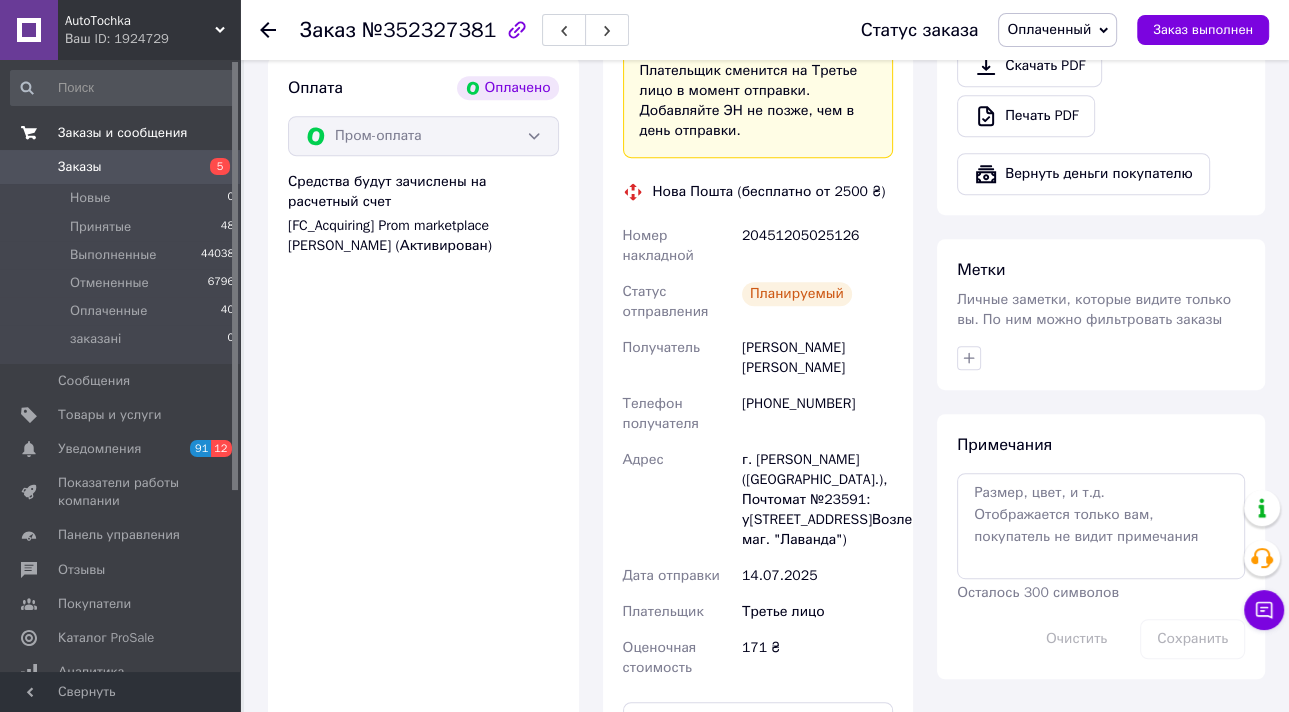 scroll, scrollTop: 720, scrollLeft: 0, axis: vertical 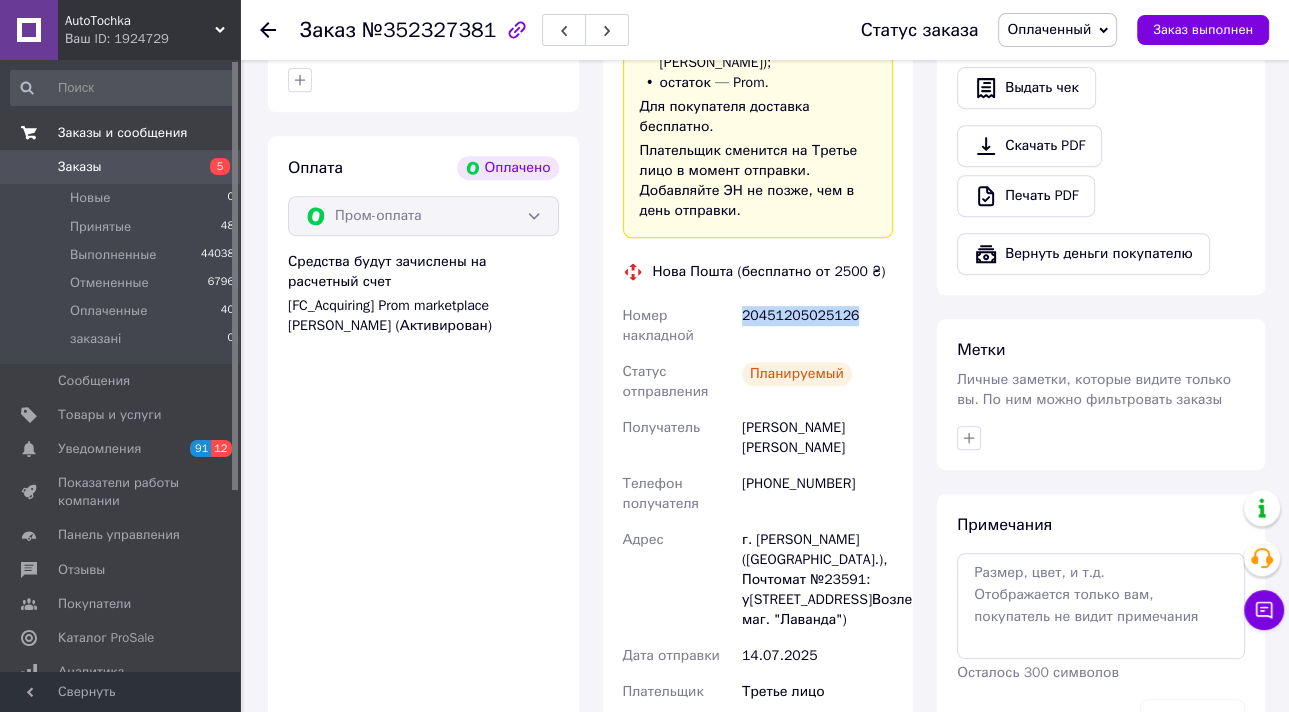 drag, startPoint x: 887, startPoint y: 276, endPoint x: 744, endPoint y: 276, distance: 143 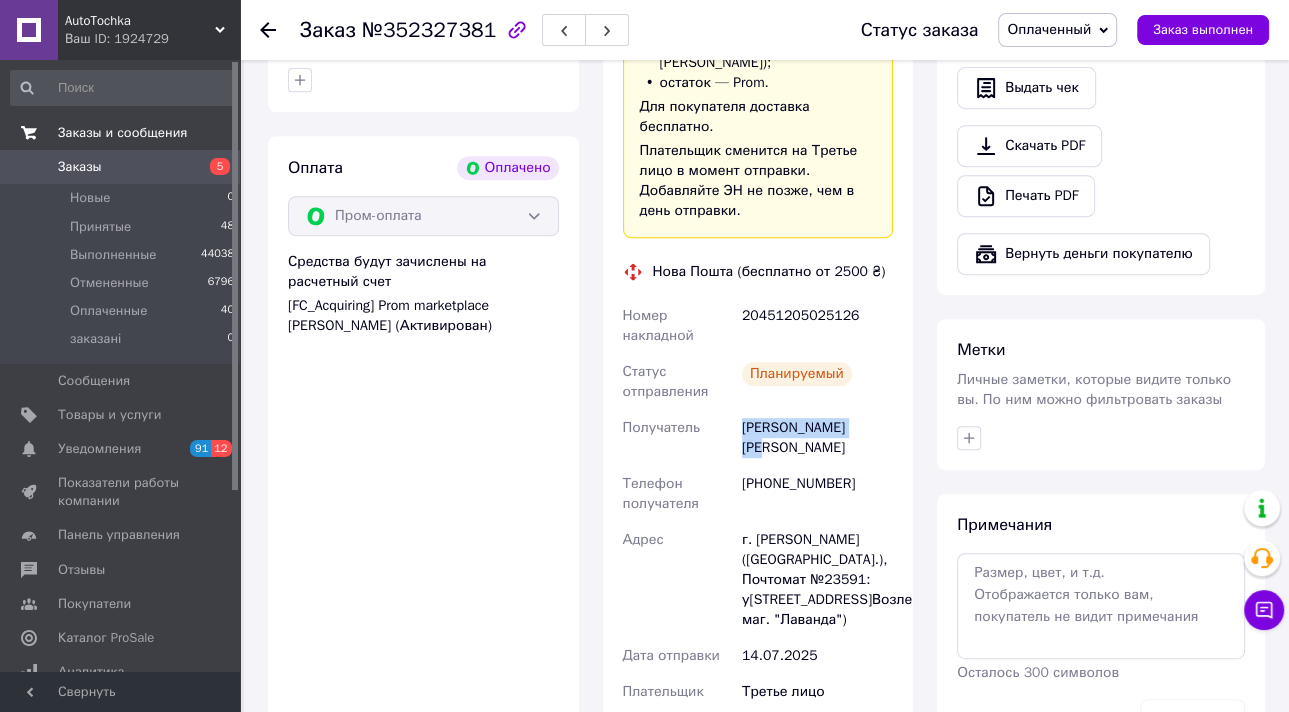 drag, startPoint x: 852, startPoint y: 385, endPoint x: 736, endPoint y: 388, distance: 116.03879 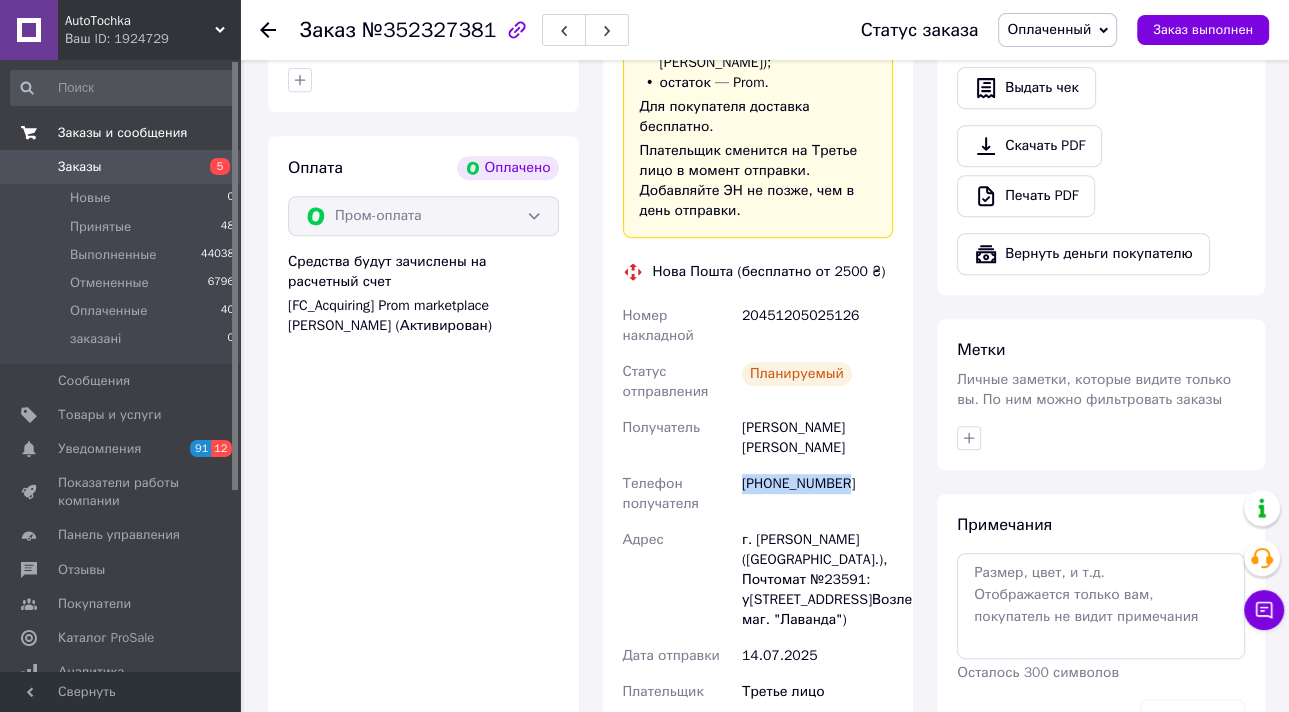 drag, startPoint x: 850, startPoint y: 423, endPoint x: 745, endPoint y: 428, distance: 105.11898 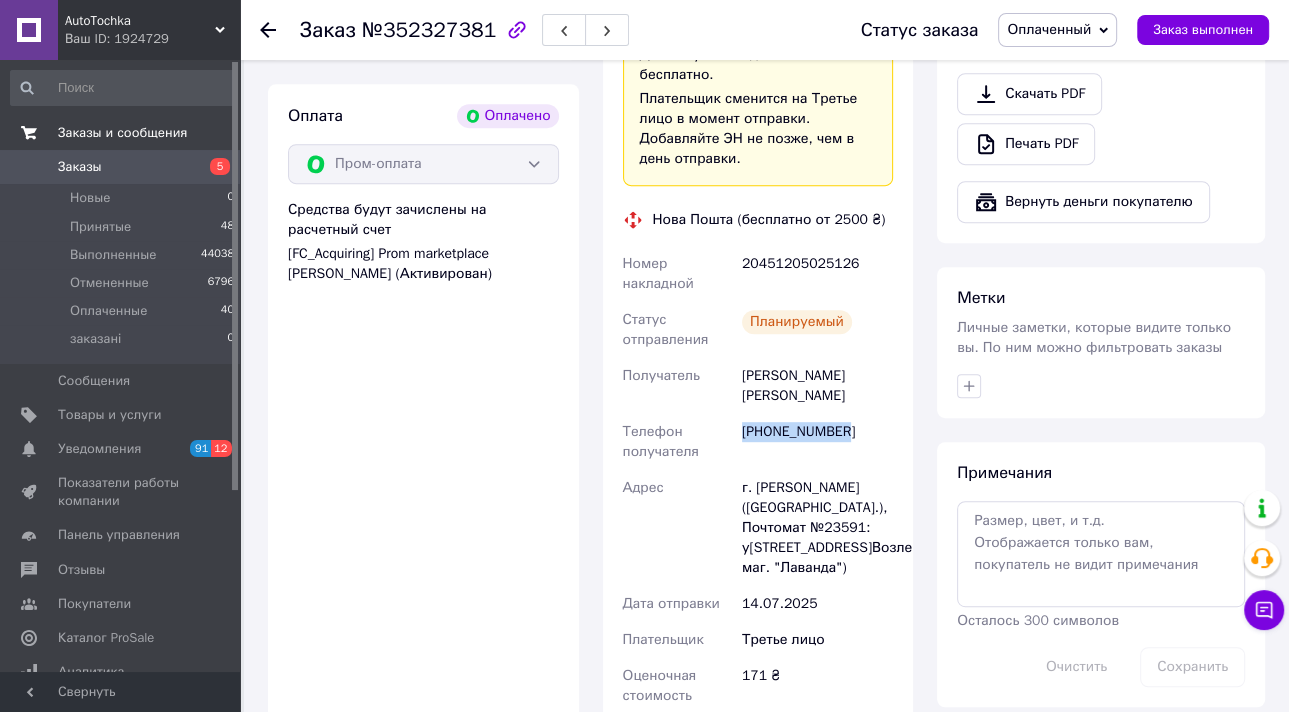scroll, scrollTop: 800, scrollLeft: 0, axis: vertical 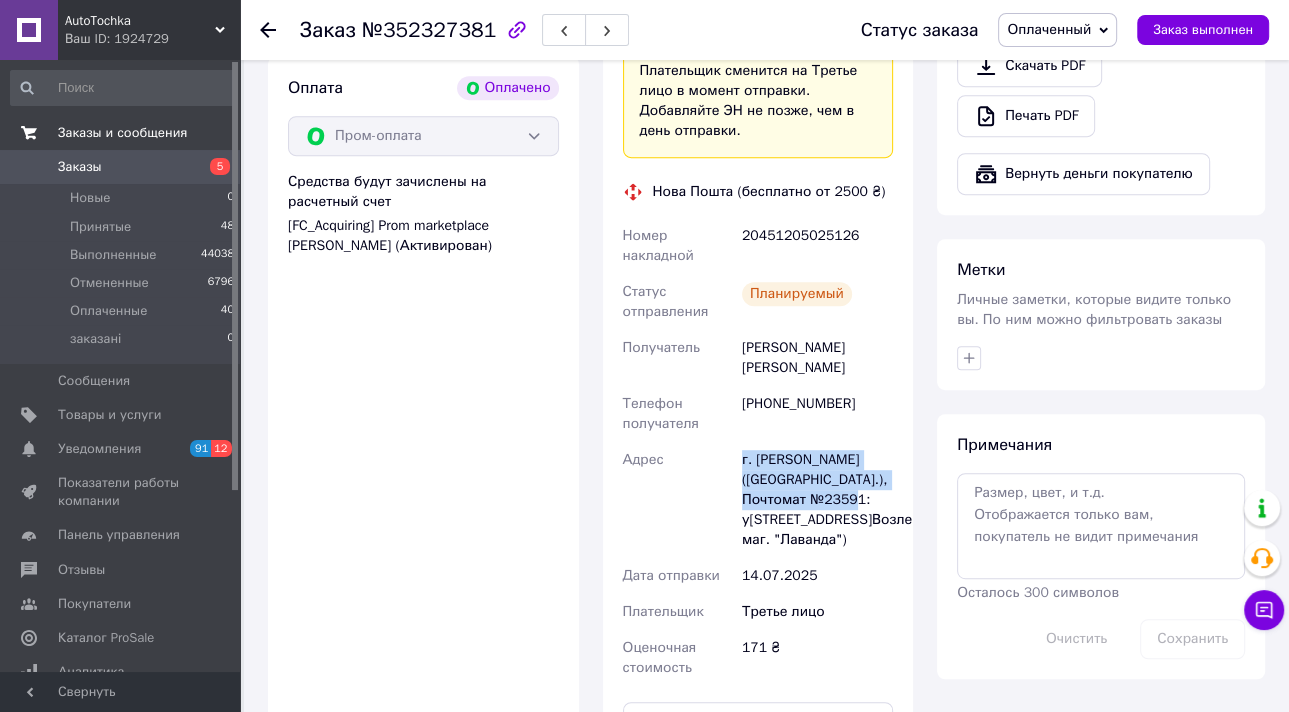 drag, startPoint x: 888, startPoint y: 443, endPoint x: 736, endPoint y: 396, distance: 159.1006 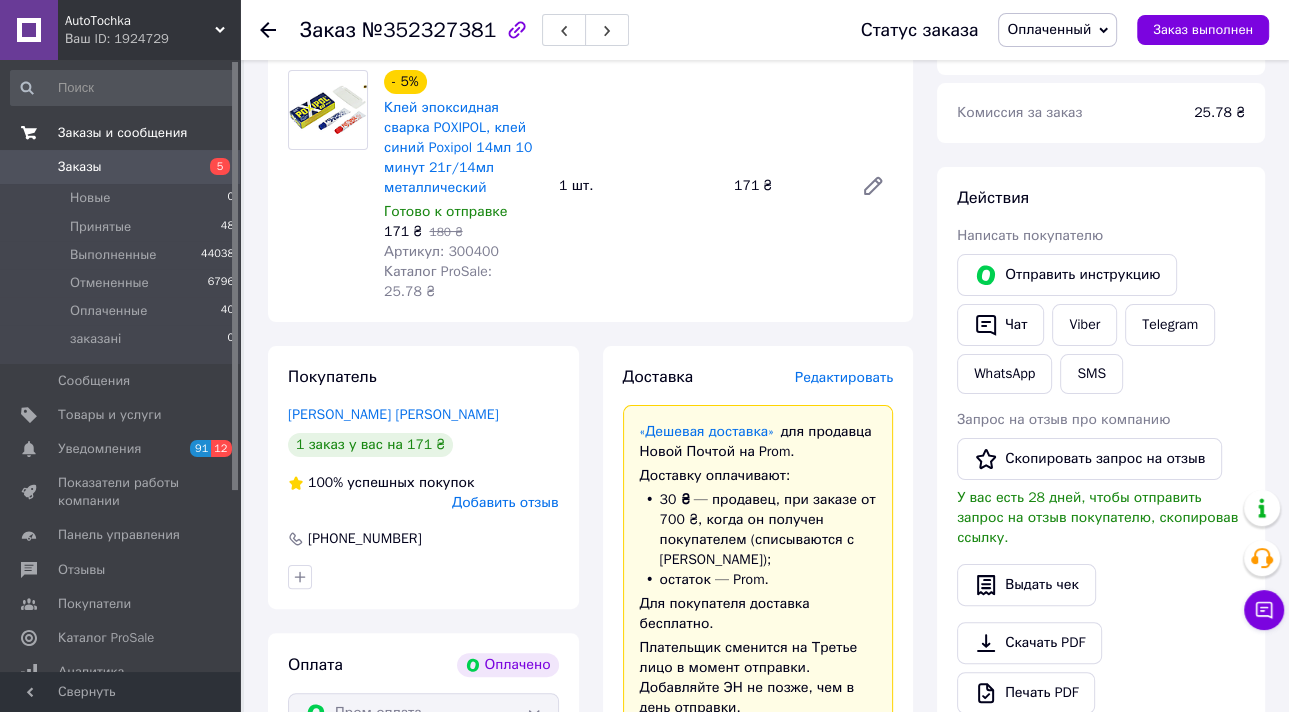 scroll, scrollTop: 0, scrollLeft: 0, axis: both 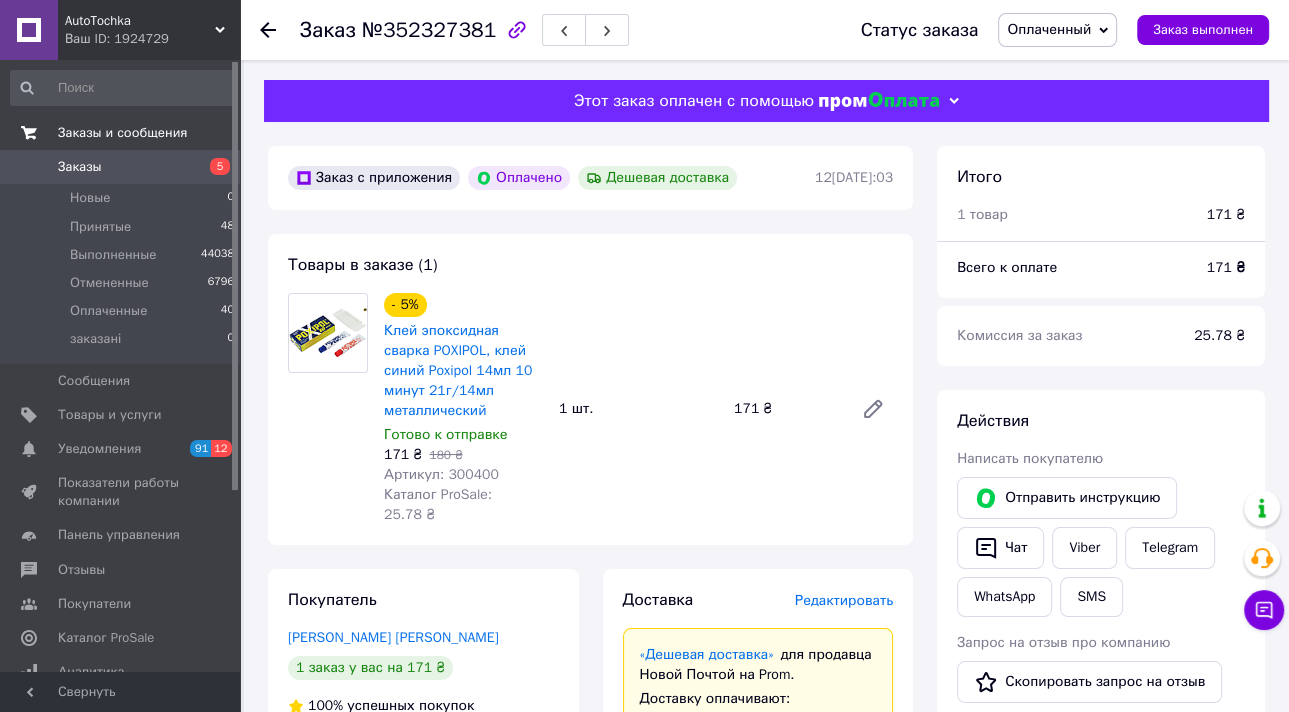 click 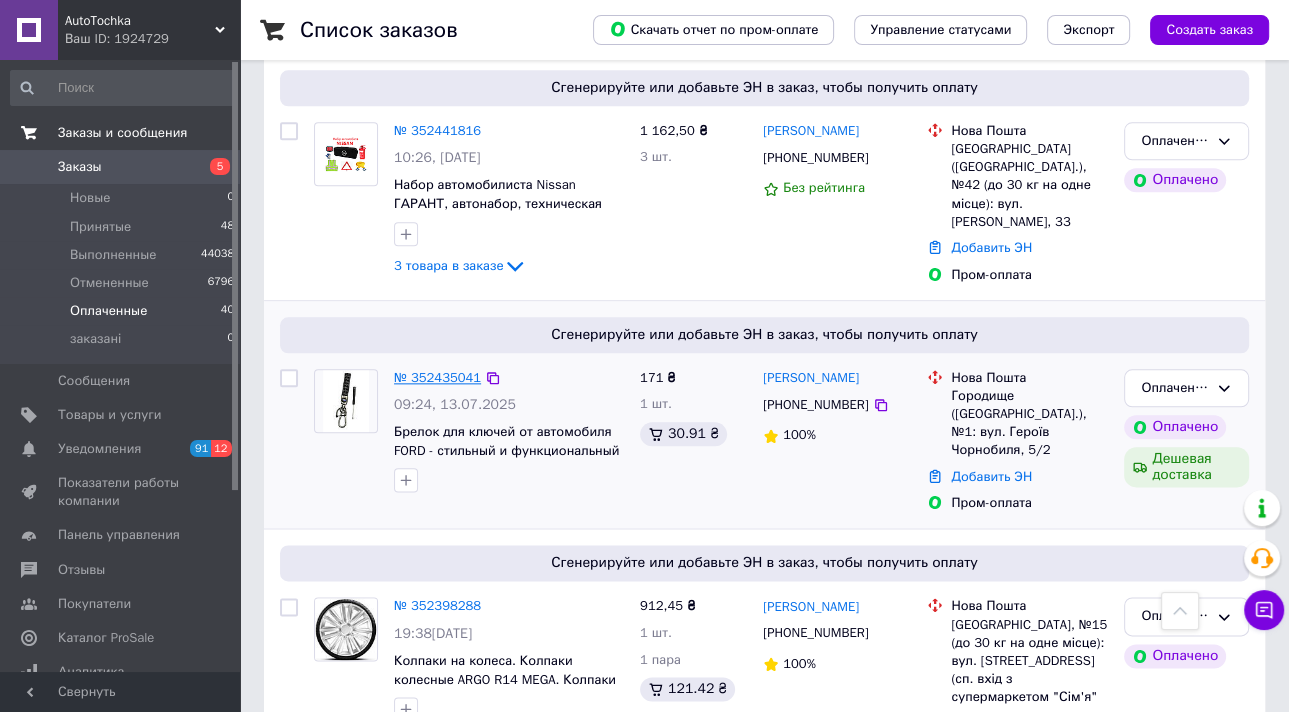 scroll, scrollTop: 1920, scrollLeft: 0, axis: vertical 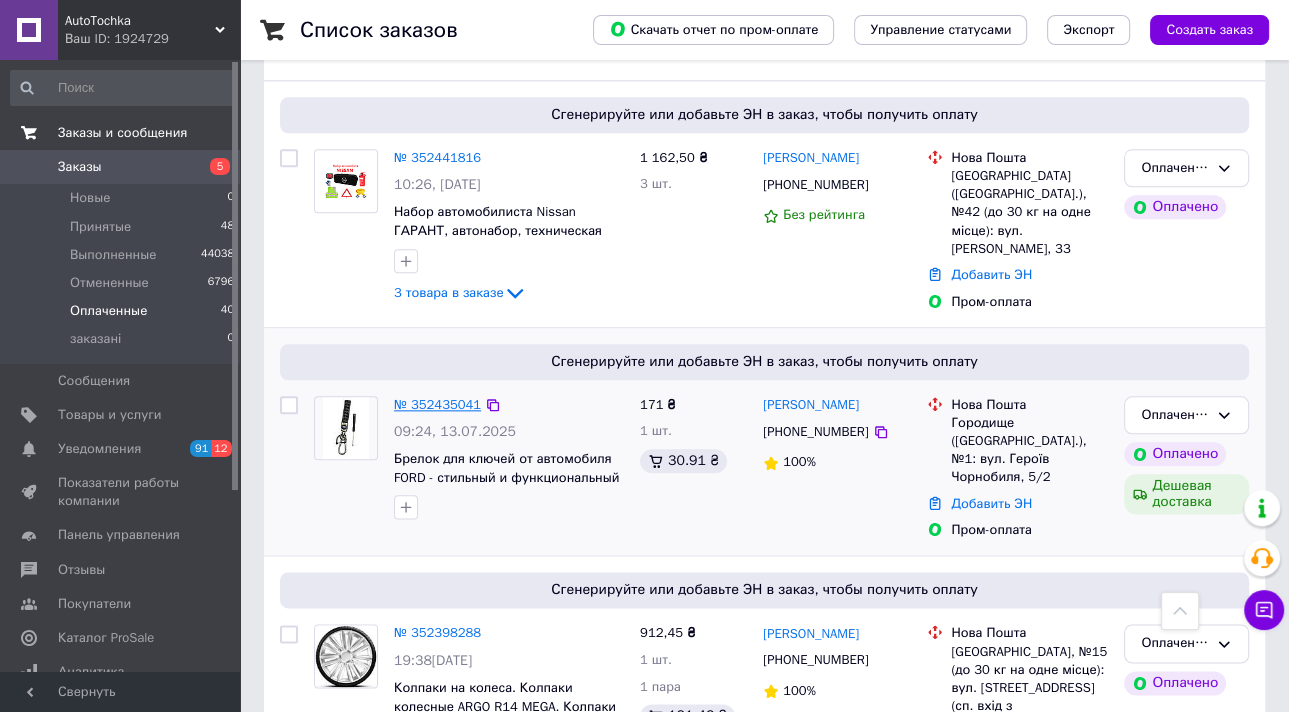 click on "№ 352435041" at bounding box center (437, 404) 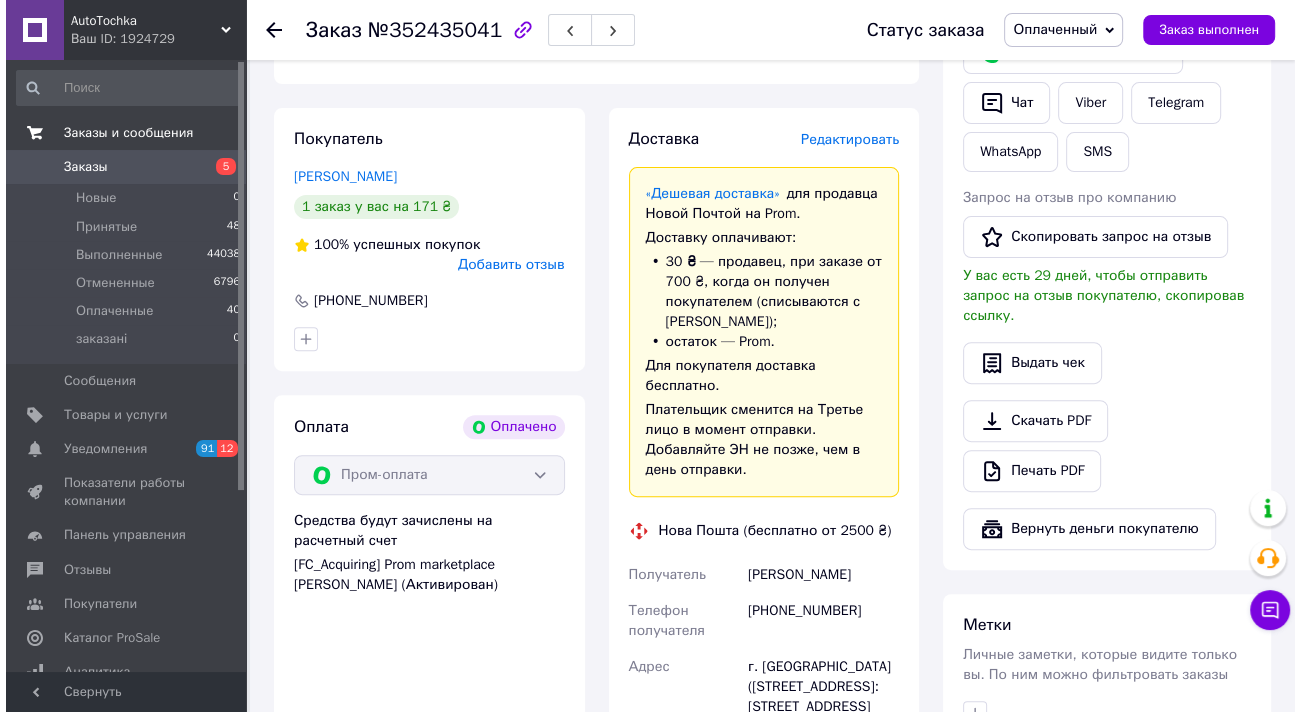scroll, scrollTop: 480, scrollLeft: 0, axis: vertical 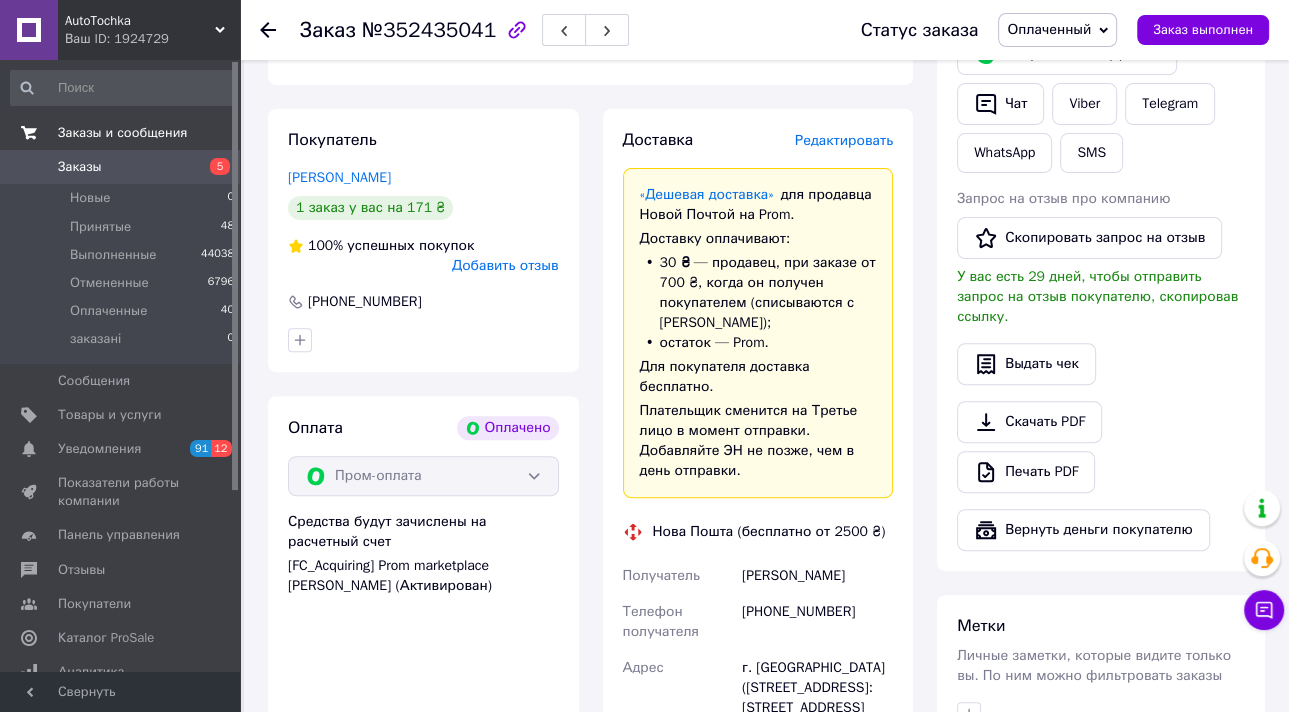 click on "Редактировать" at bounding box center (844, 140) 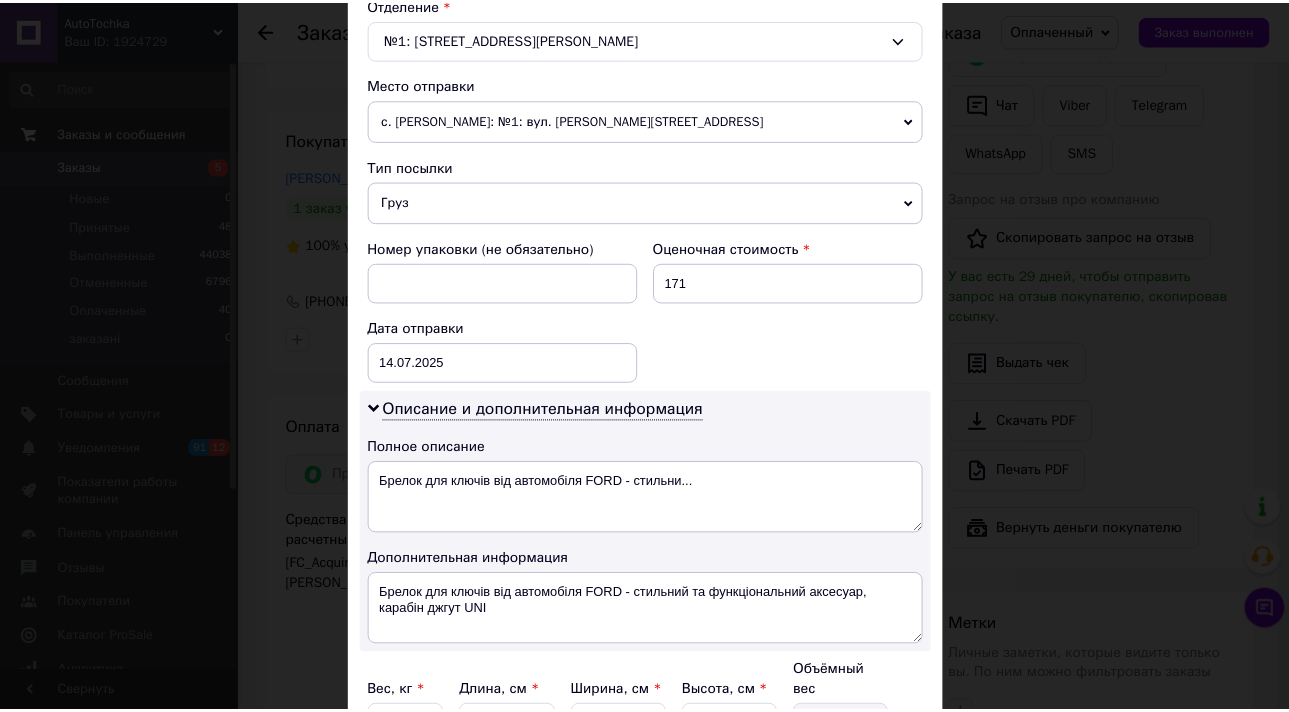 scroll, scrollTop: 800, scrollLeft: 0, axis: vertical 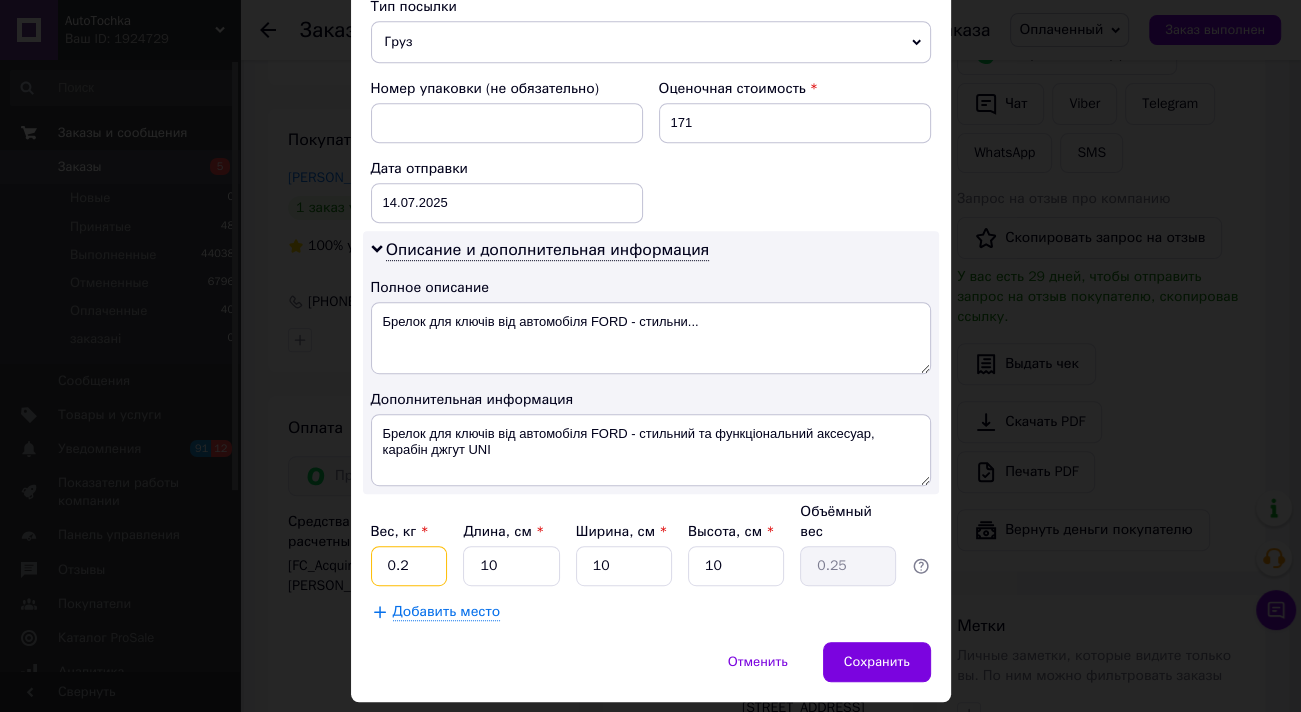 click on "0.2" at bounding box center [409, 566] 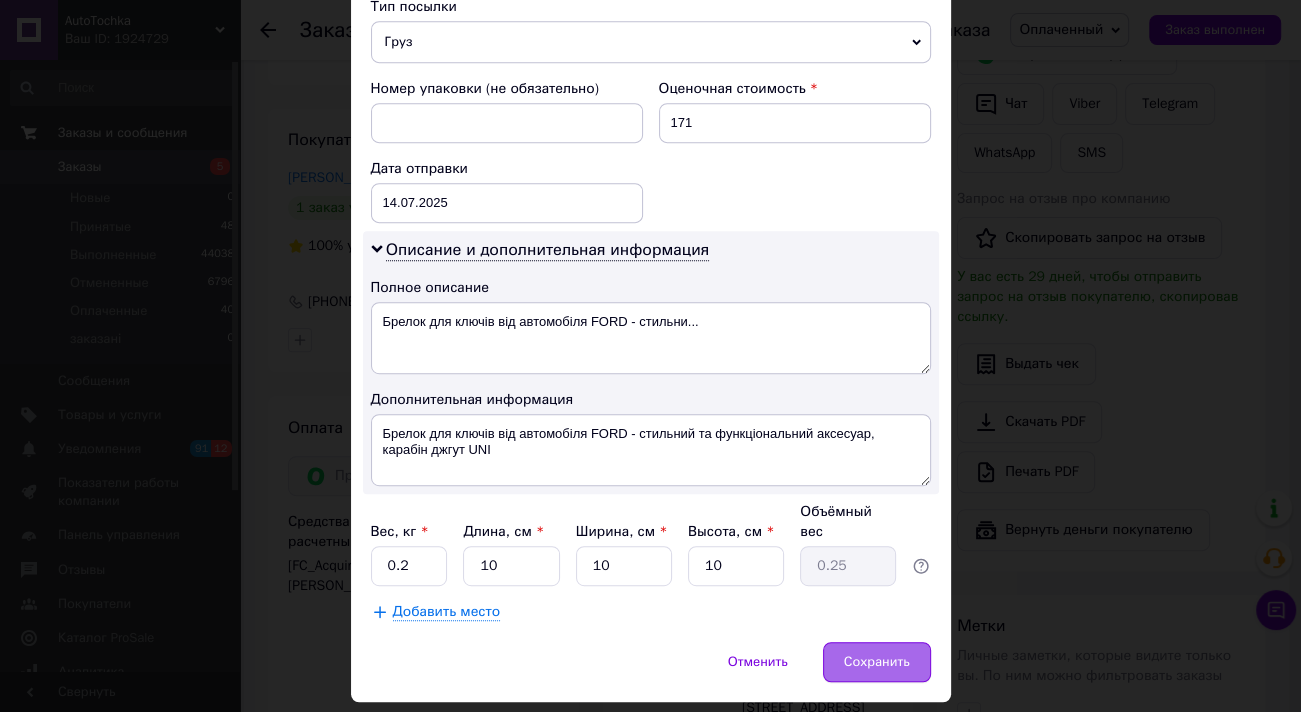 click on "Сохранить" at bounding box center [877, 662] 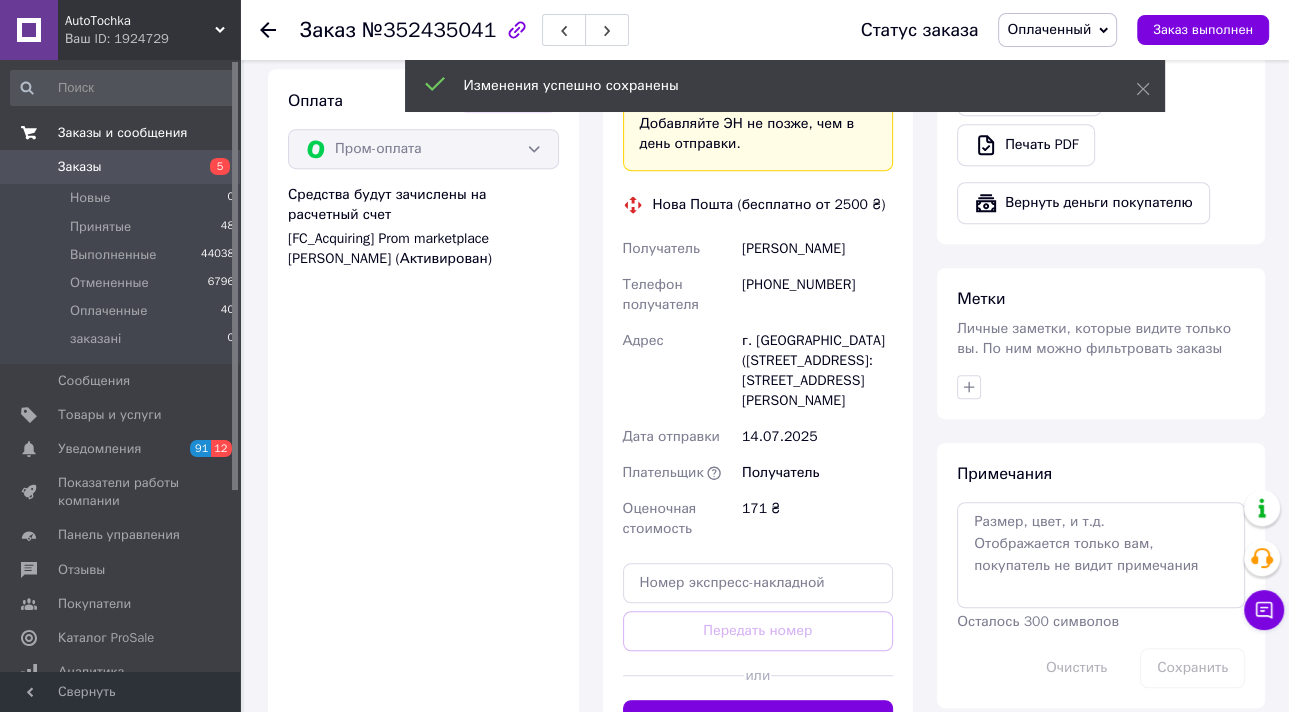 scroll, scrollTop: 880, scrollLeft: 0, axis: vertical 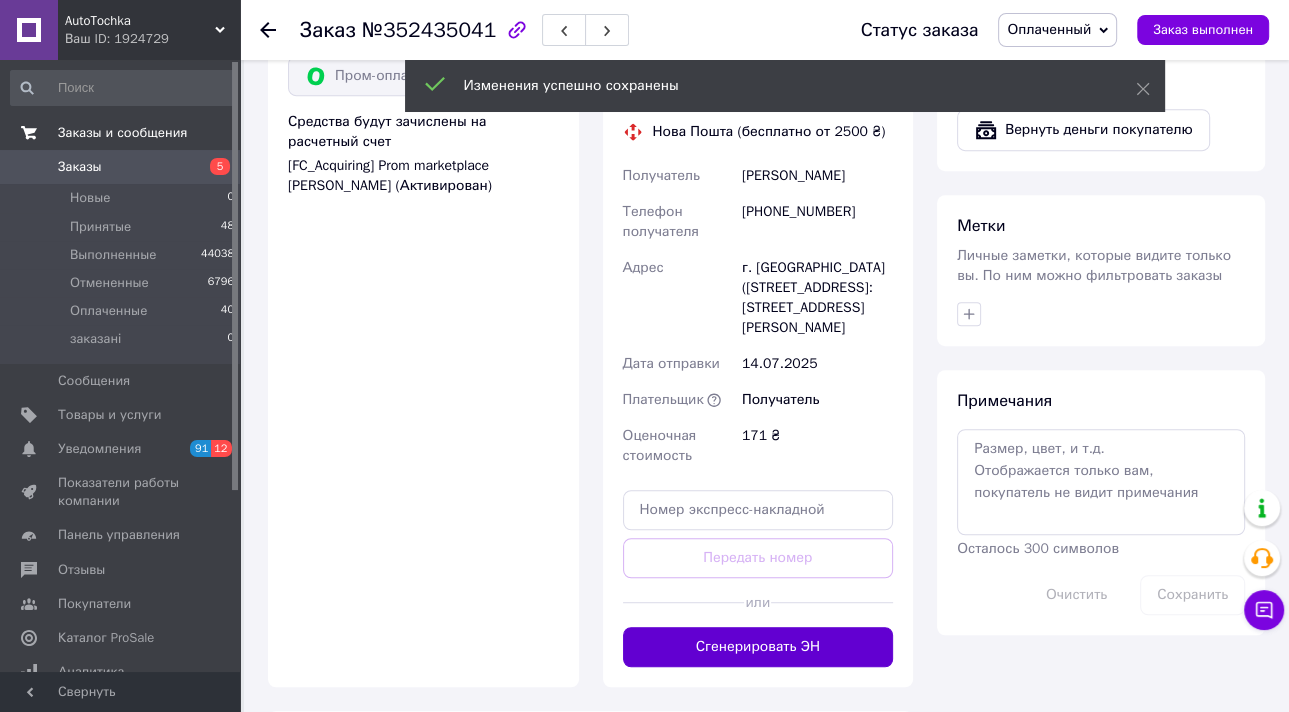 click on "Сгенерировать ЭН" at bounding box center [758, 647] 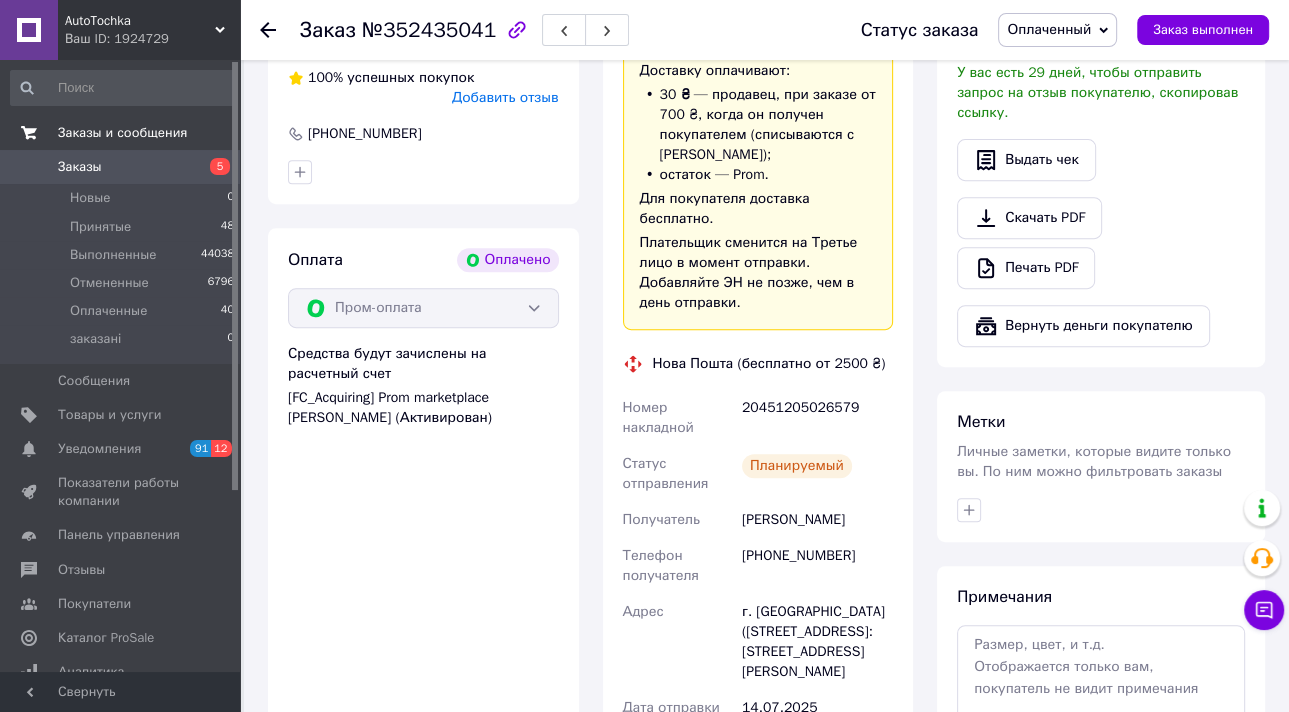 scroll, scrollTop: 800, scrollLeft: 0, axis: vertical 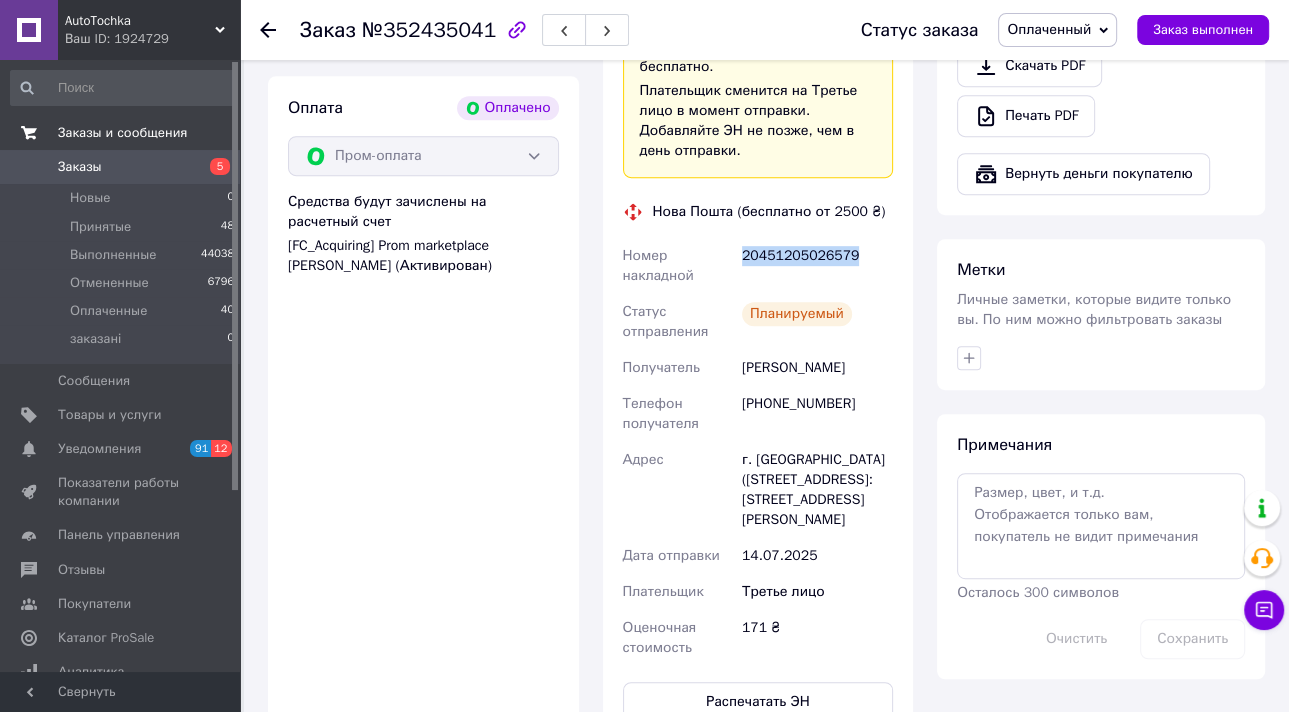 drag, startPoint x: 882, startPoint y: 221, endPoint x: 742, endPoint y: 215, distance: 140.12851 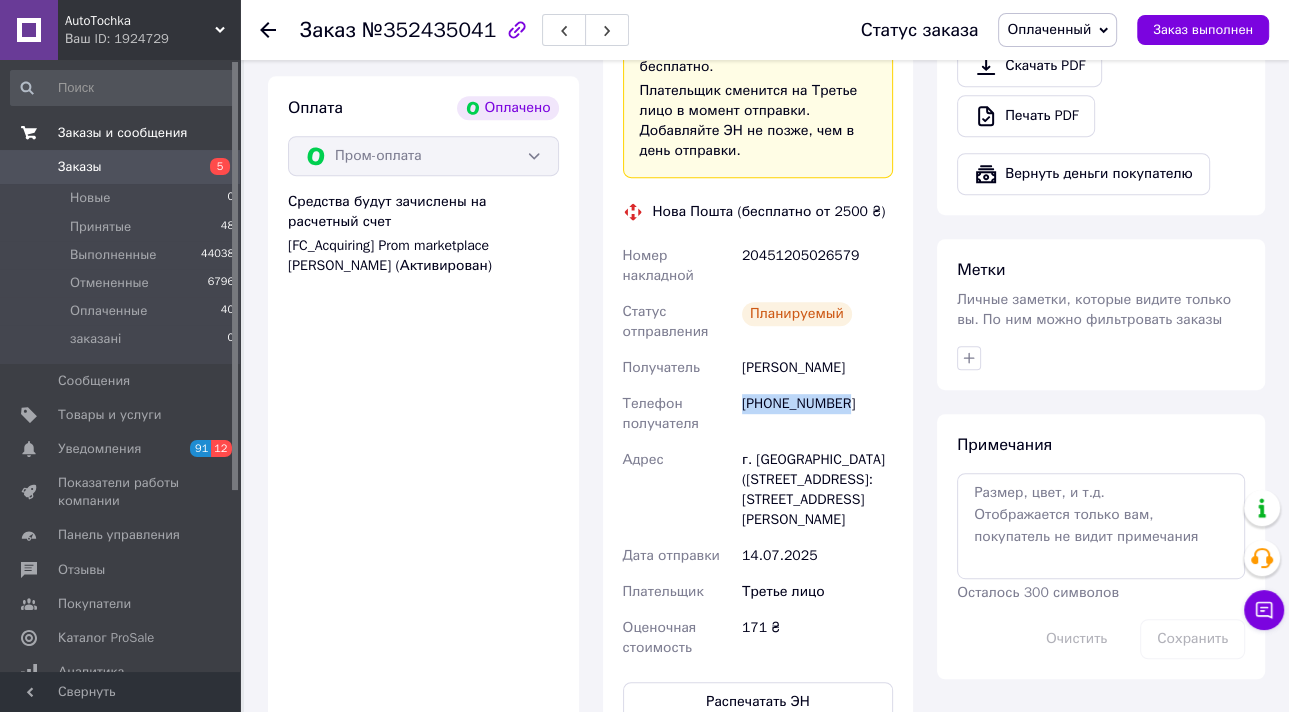 drag, startPoint x: 871, startPoint y: 360, endPoint x: 740, endPoint y: 360, distance: 131 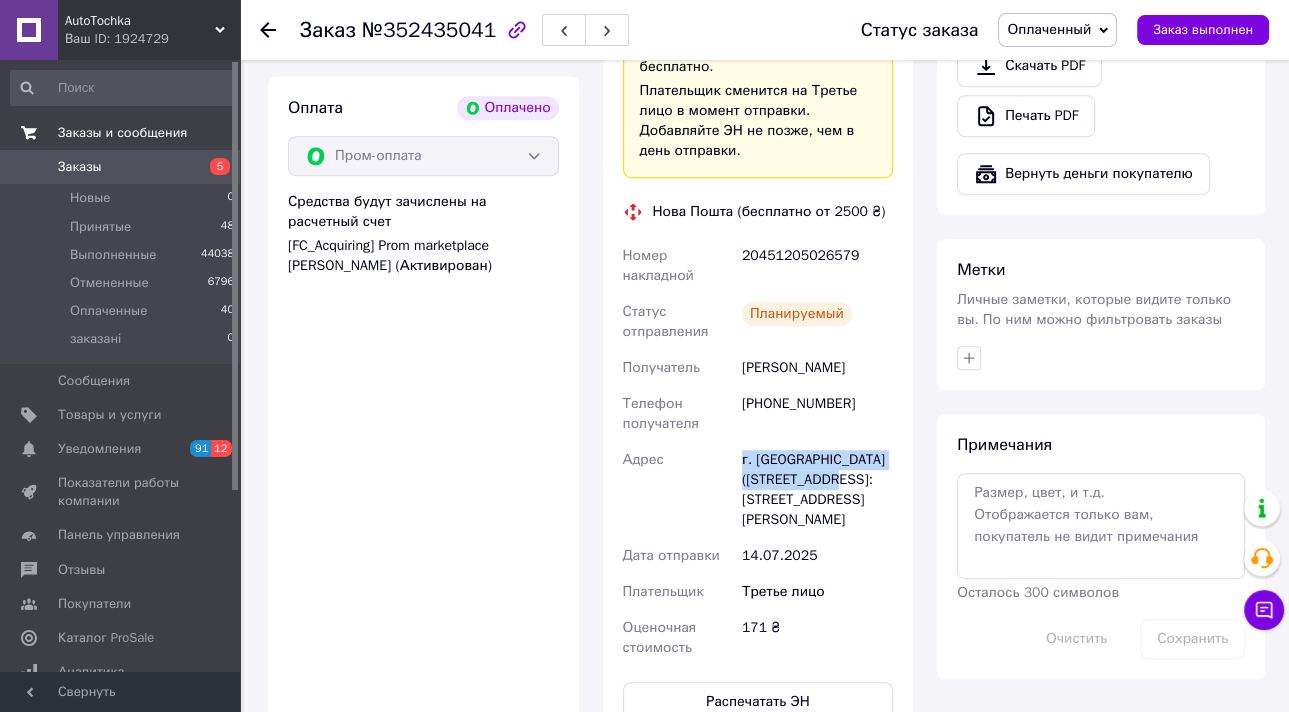 drag, startPoint x: 892, startPoint y: 442, endPoint x: 714, endPoint y: 438, distance: 178.04494 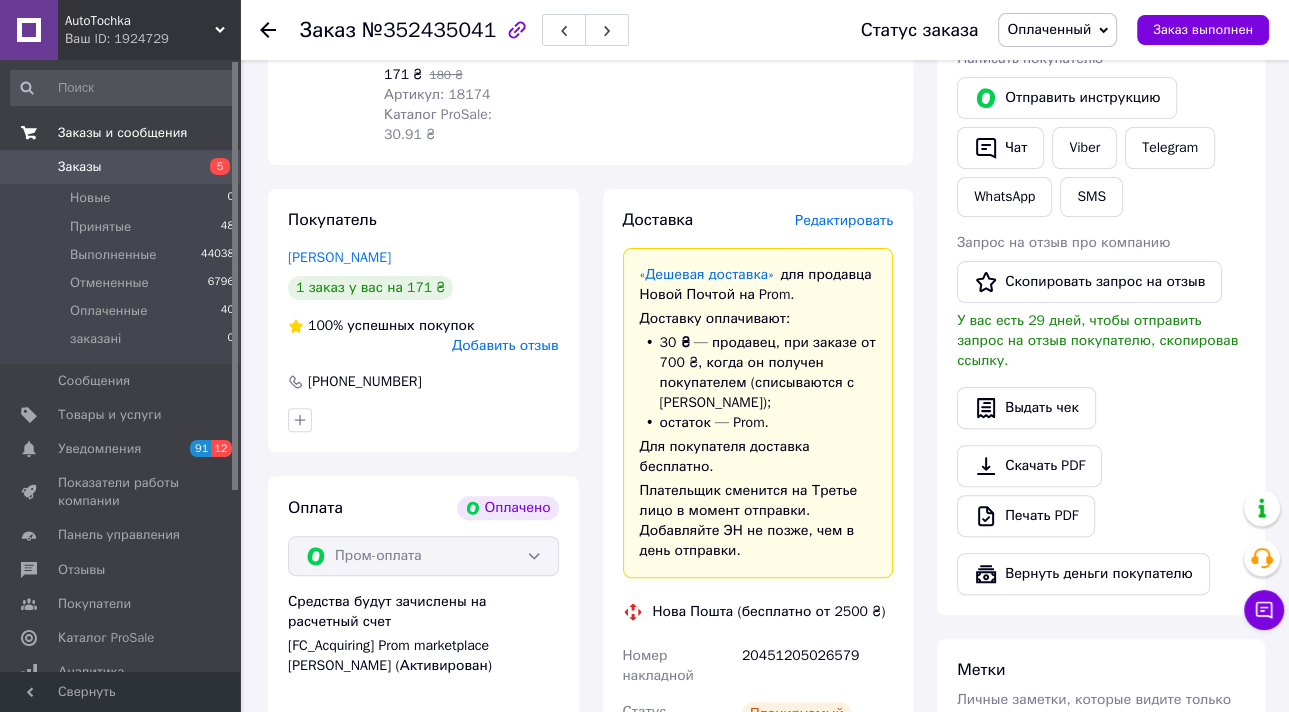 click 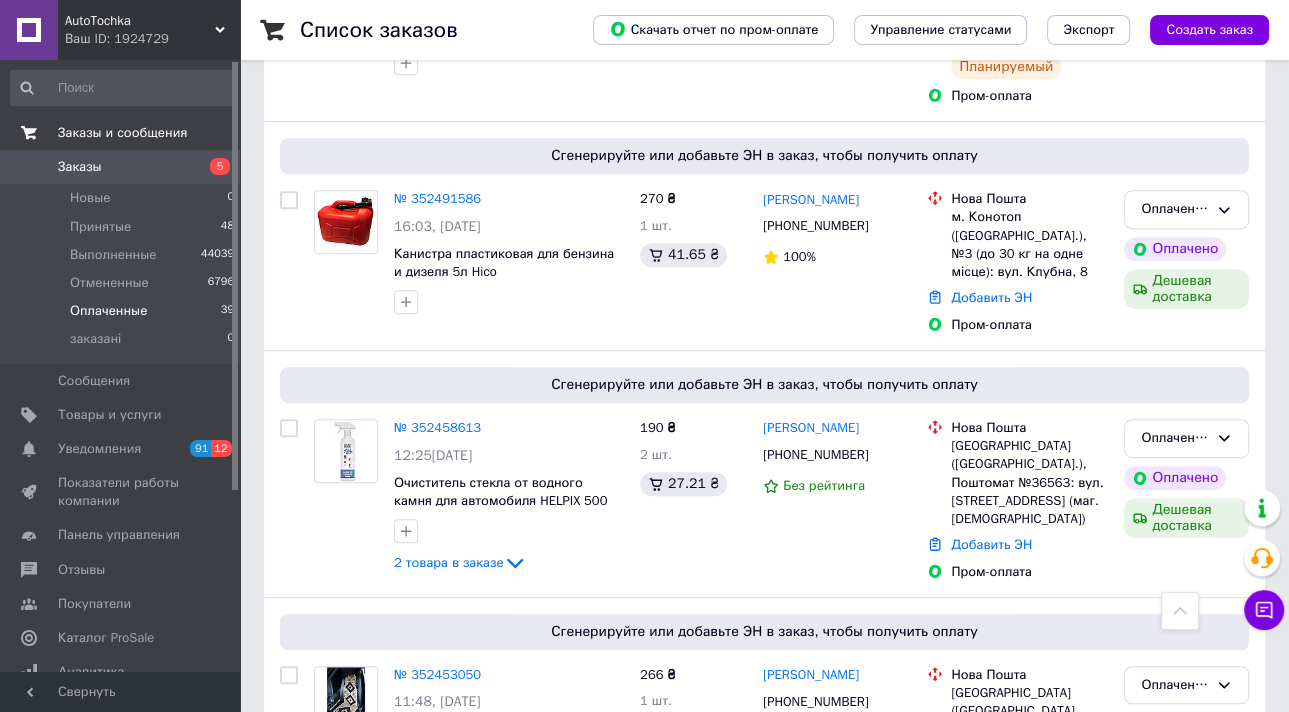 scroll, scrollTop: 880, scrollLeft: 0, axis: vertical 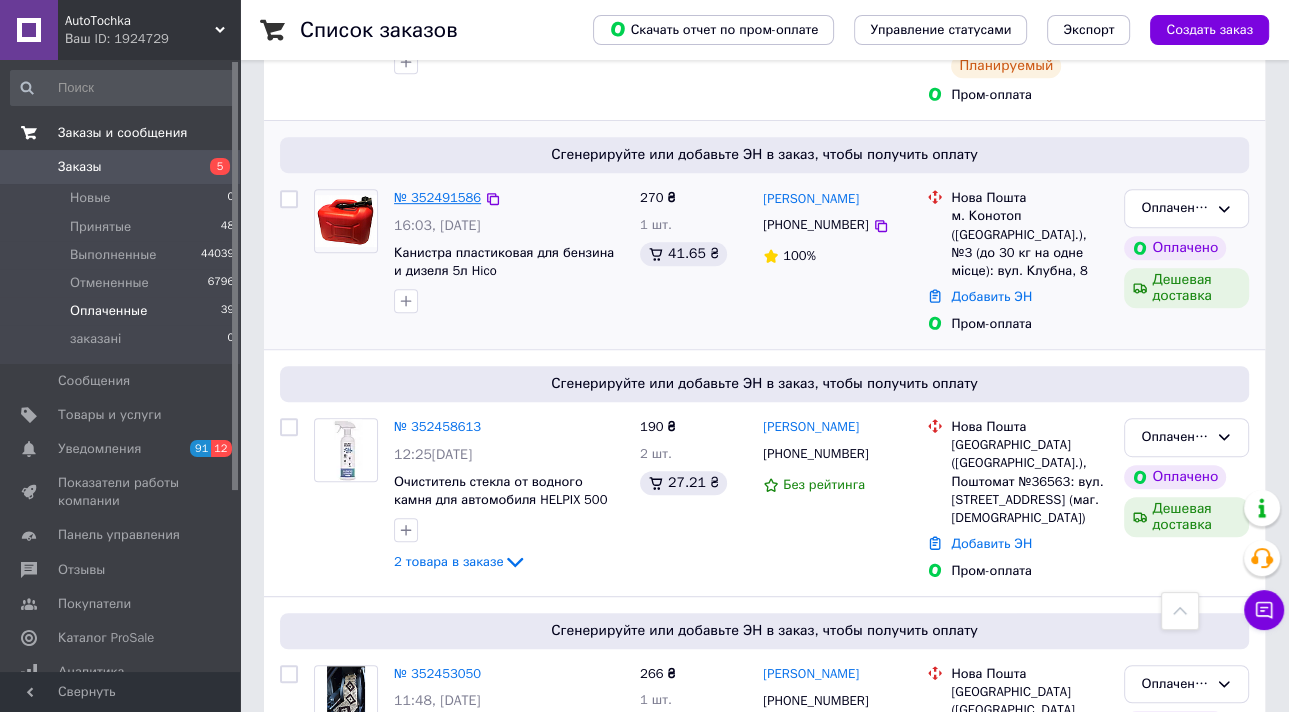 click on "№ 352491586" at bounding box center [437, 197] 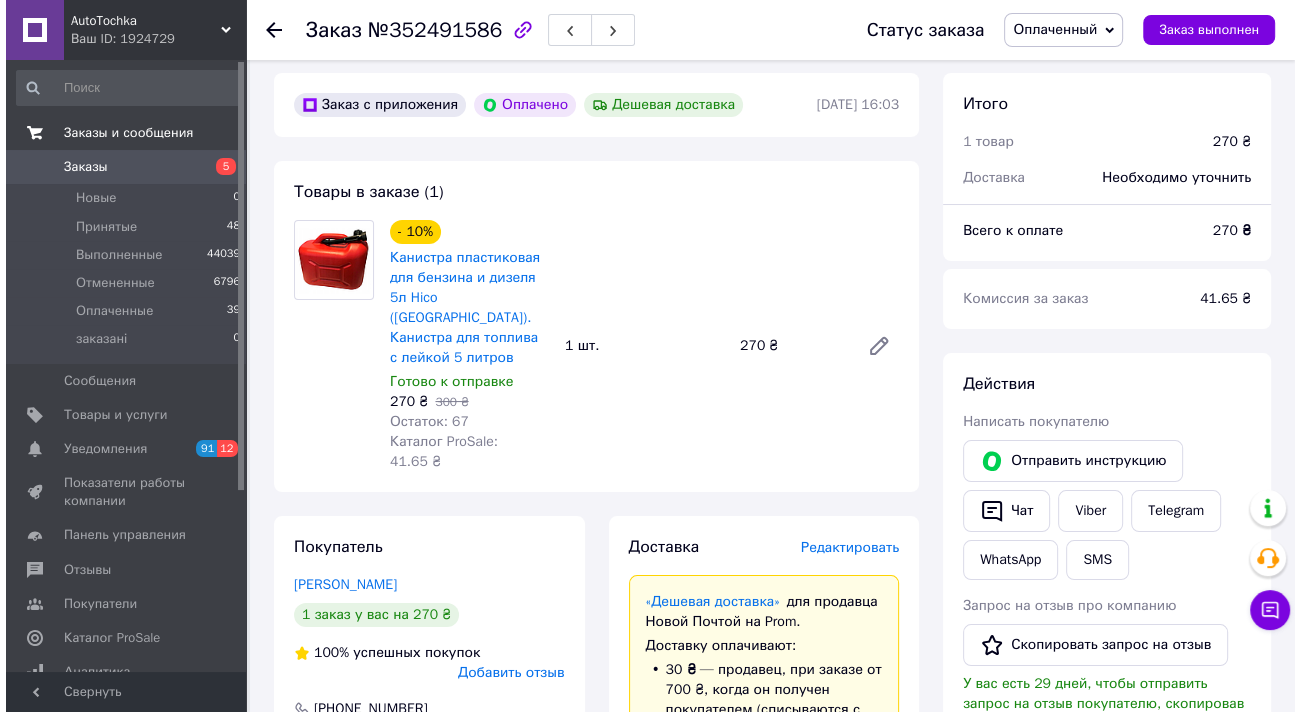 scroll, scrollTop: 240, scrollLeft: 0, axis: vertical 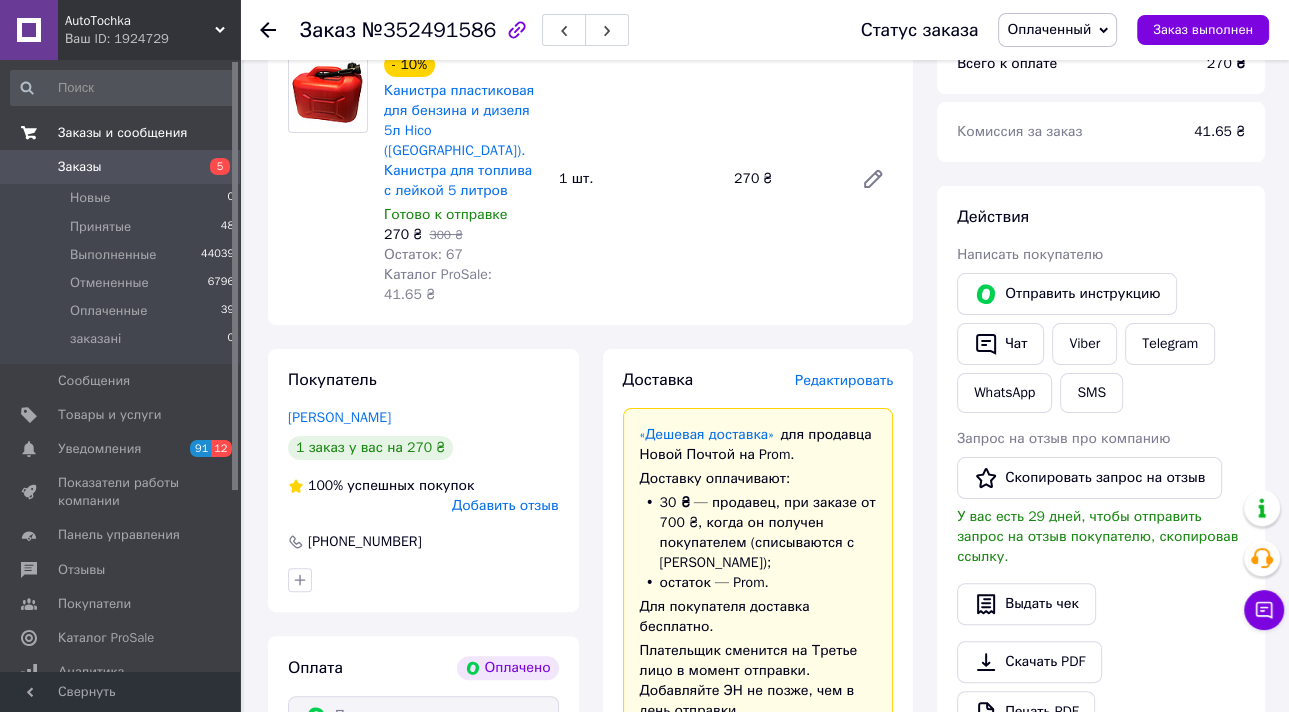 click on "Редактировать" at bounding box center [844, 380] 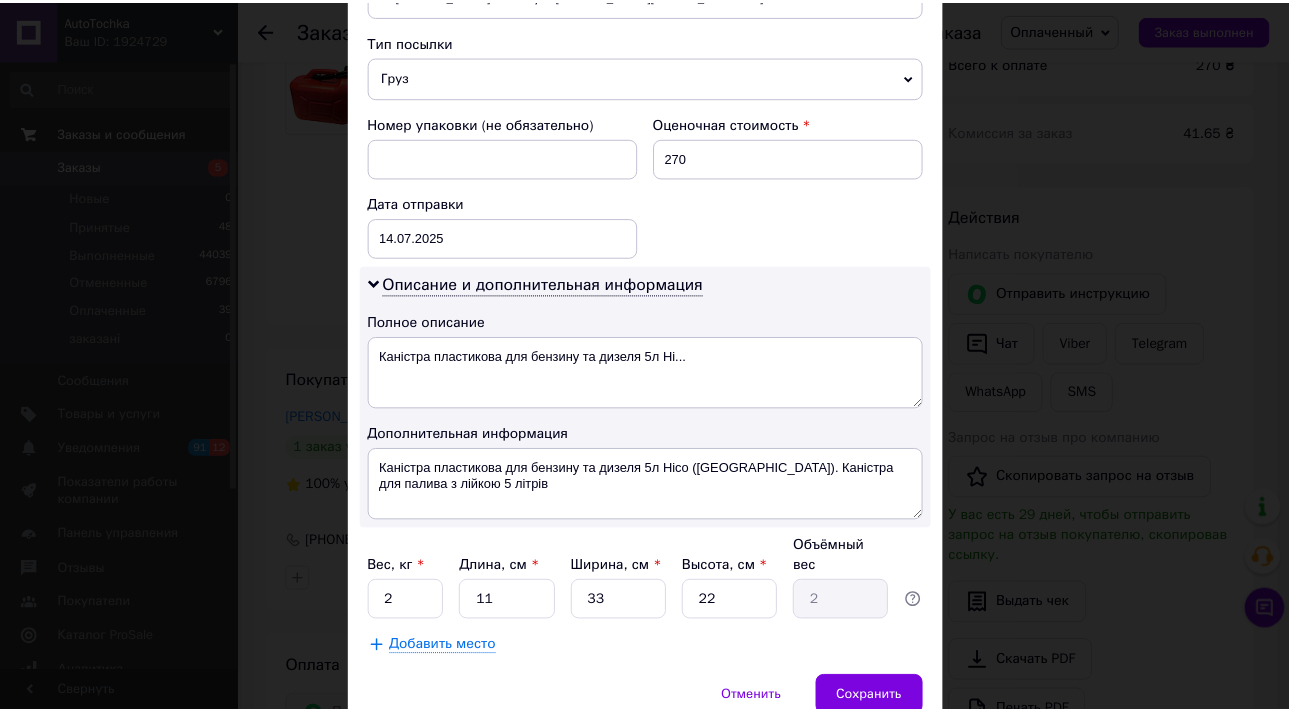 scroll, scrollTop: 833, scrollLeft: 0, axis: vertical 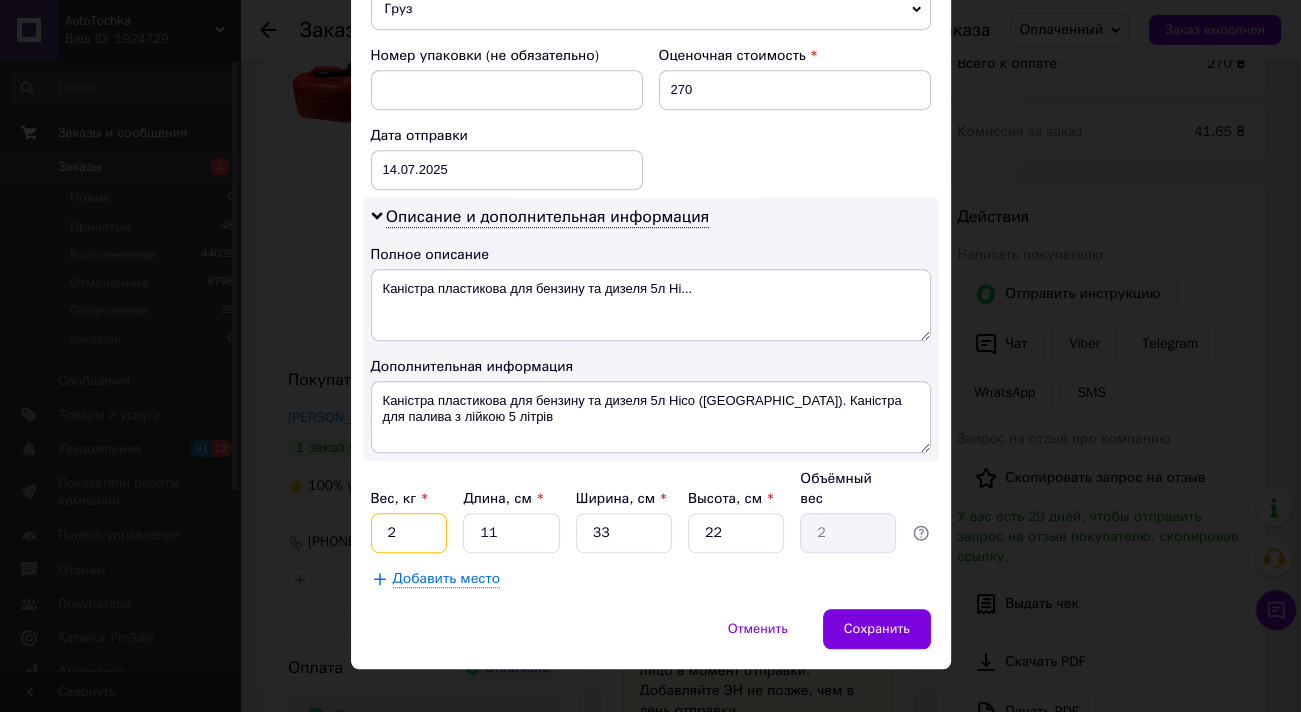 click on "2" at bounding box center [409, 533] 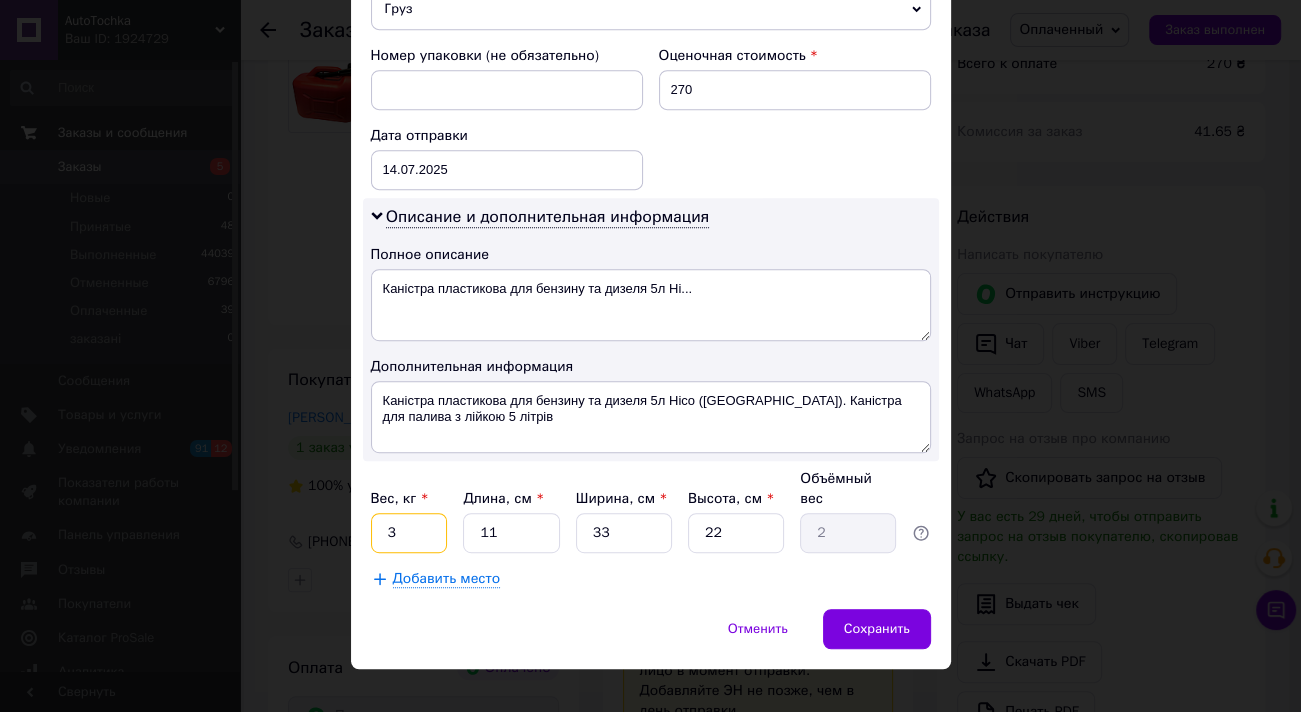 type on "3" 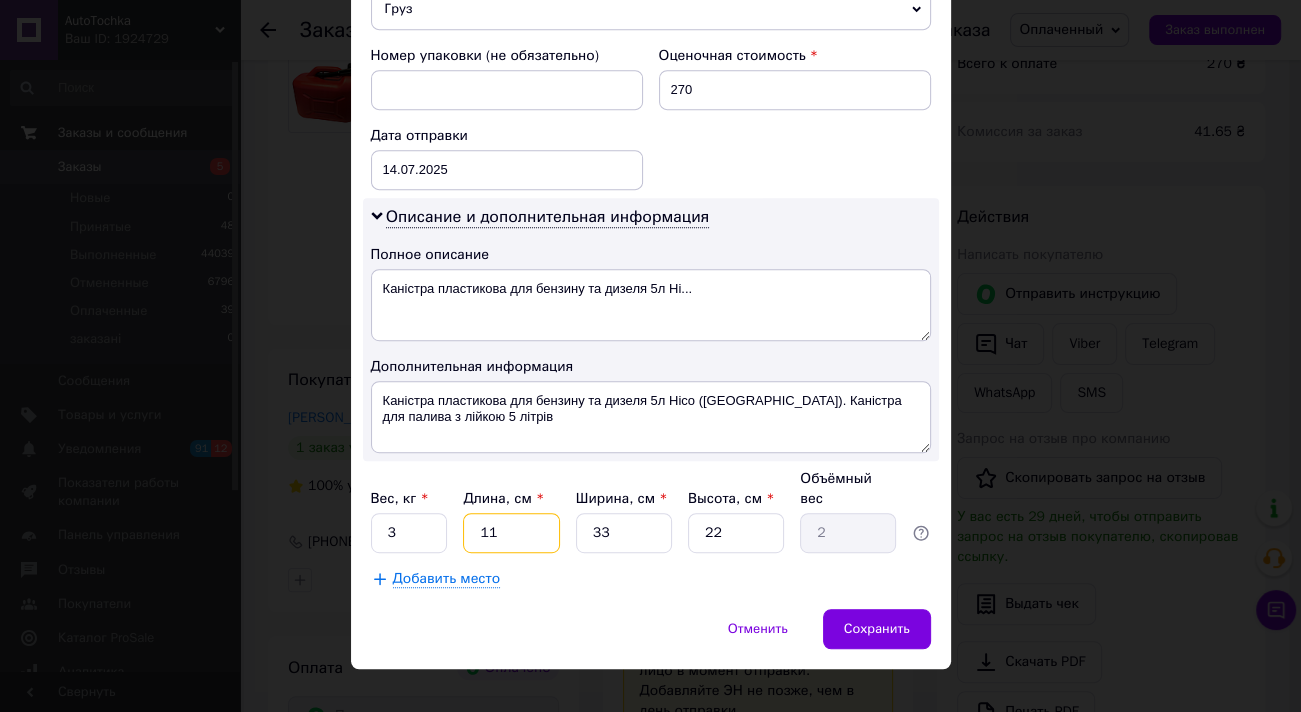 click on "11" at bounding box center [511, 533] 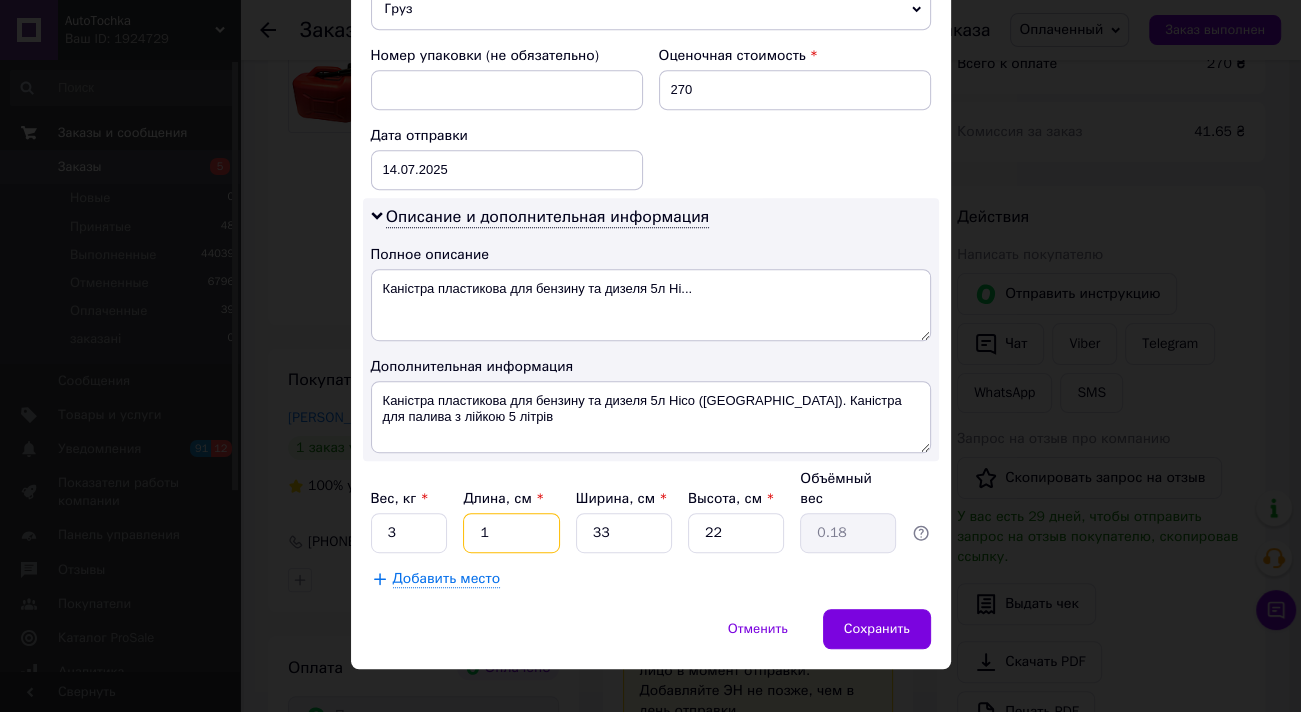 type 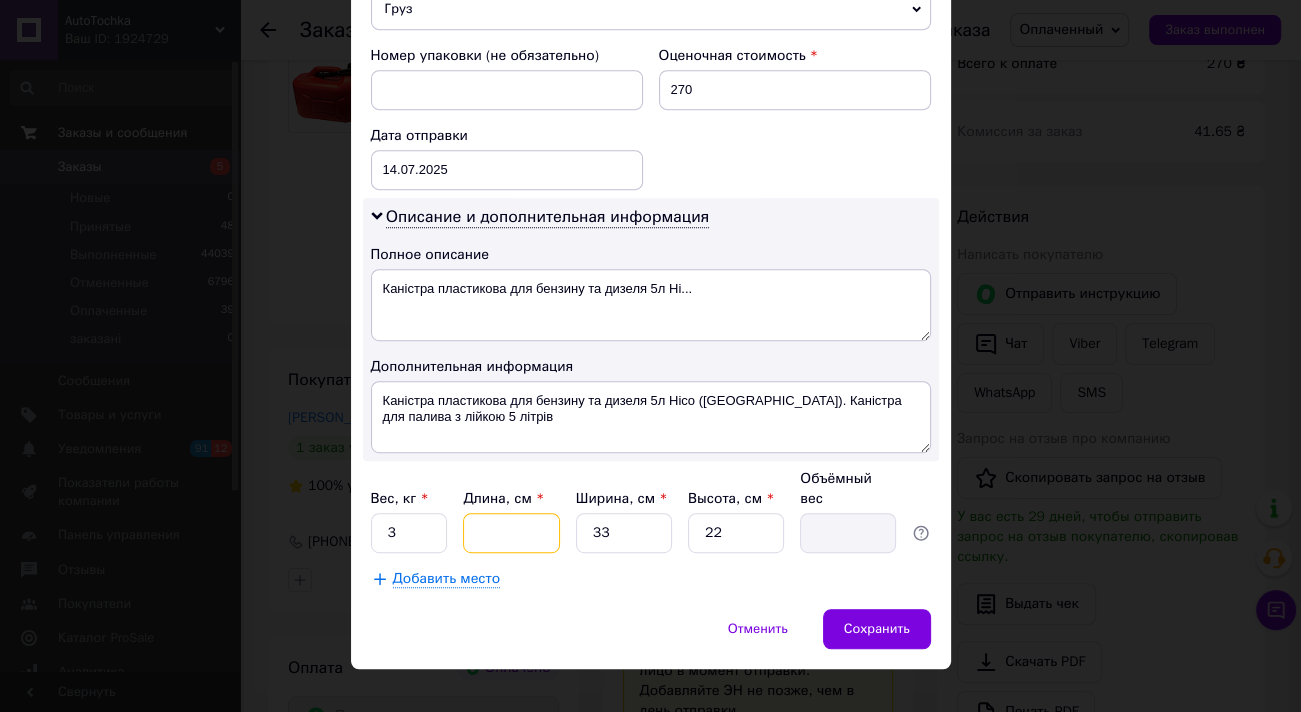 type on "2" 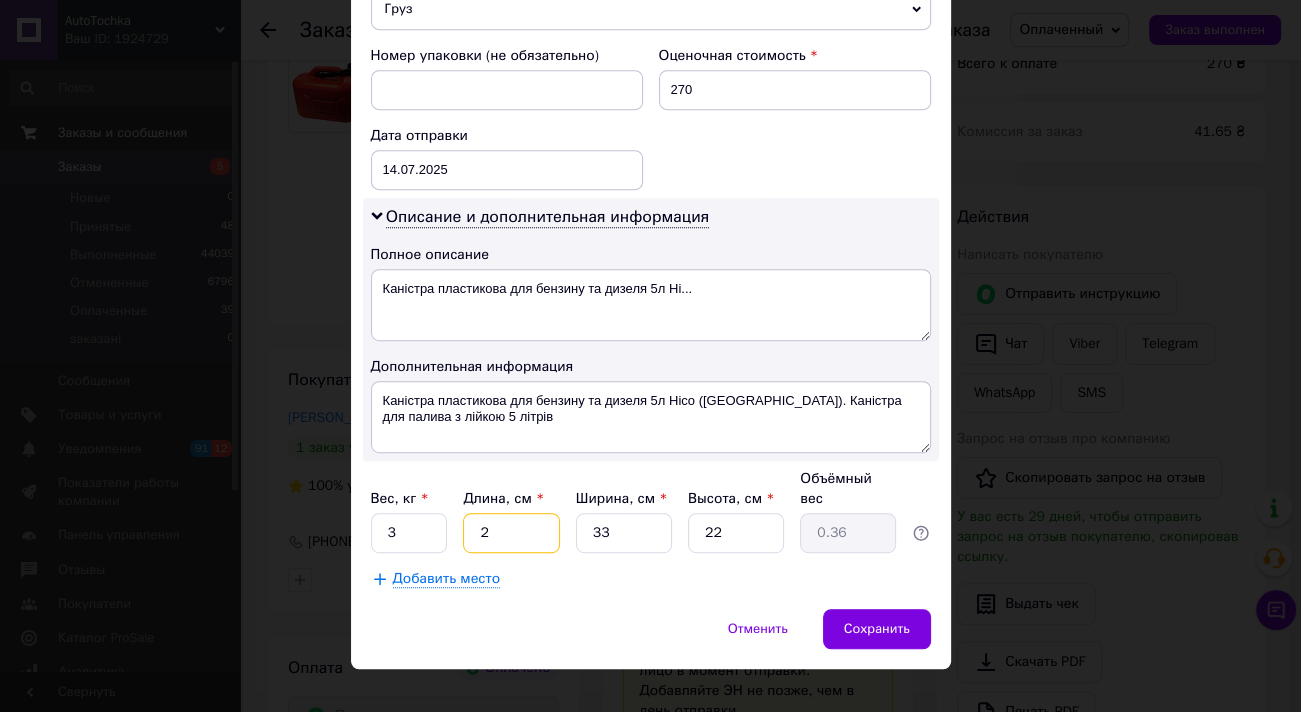 type on "20" 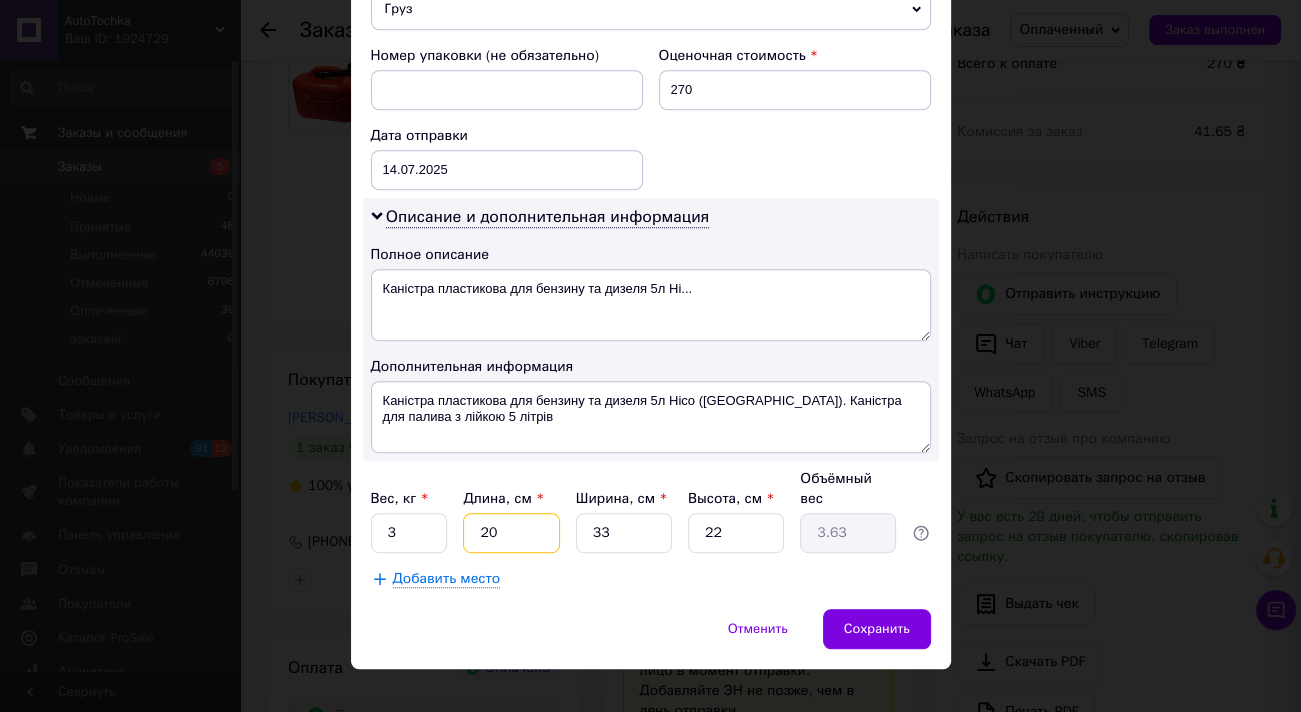 type on "20" 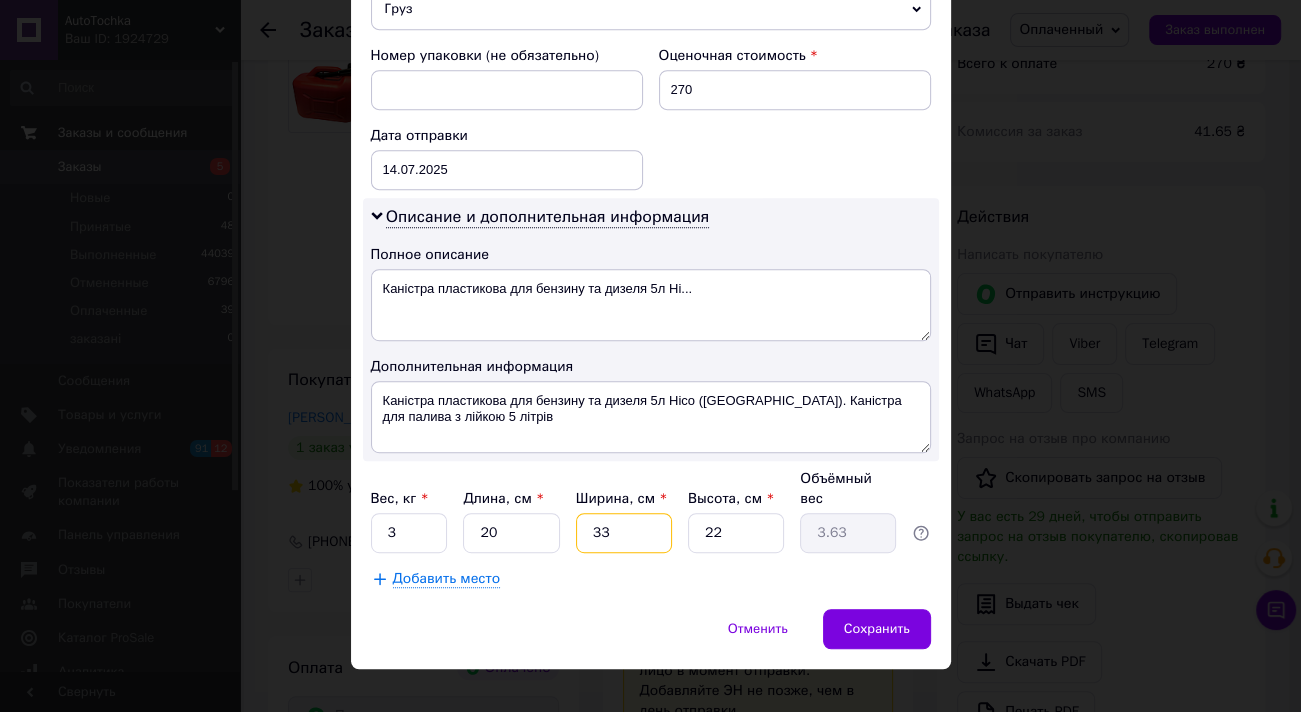 click on "33" at bounding box center [624, 533] 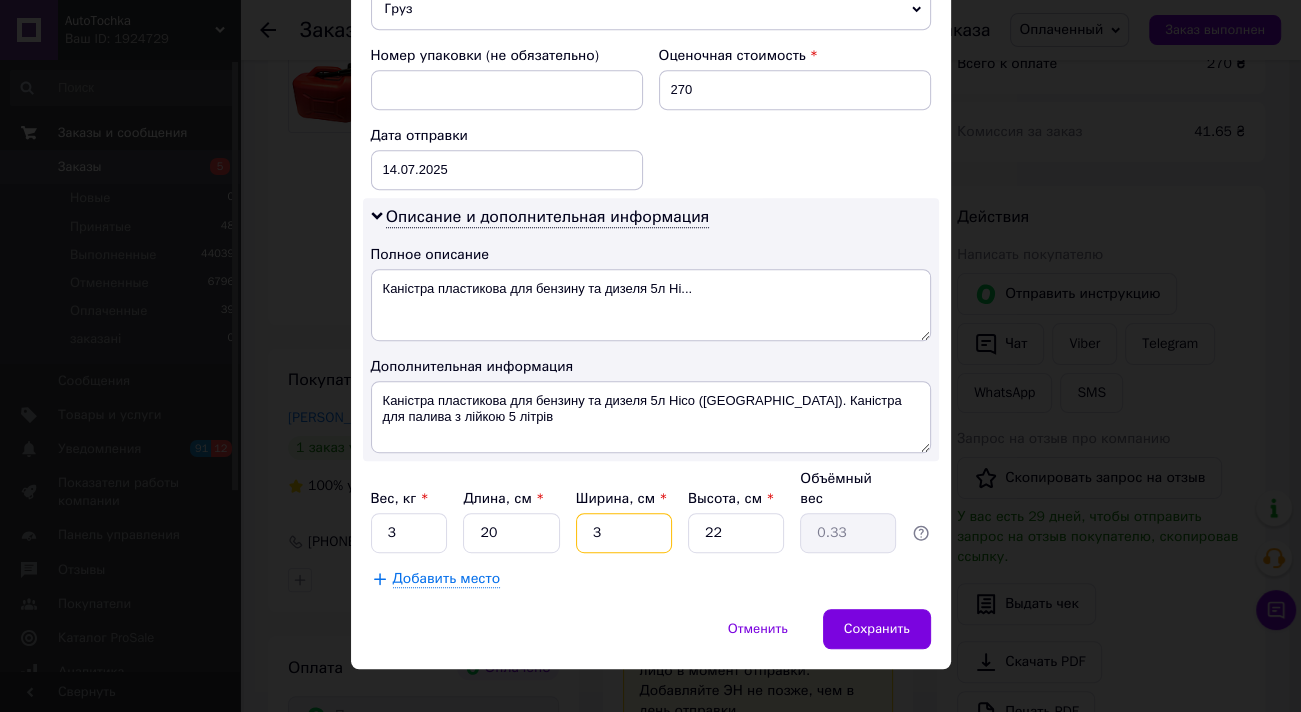 type 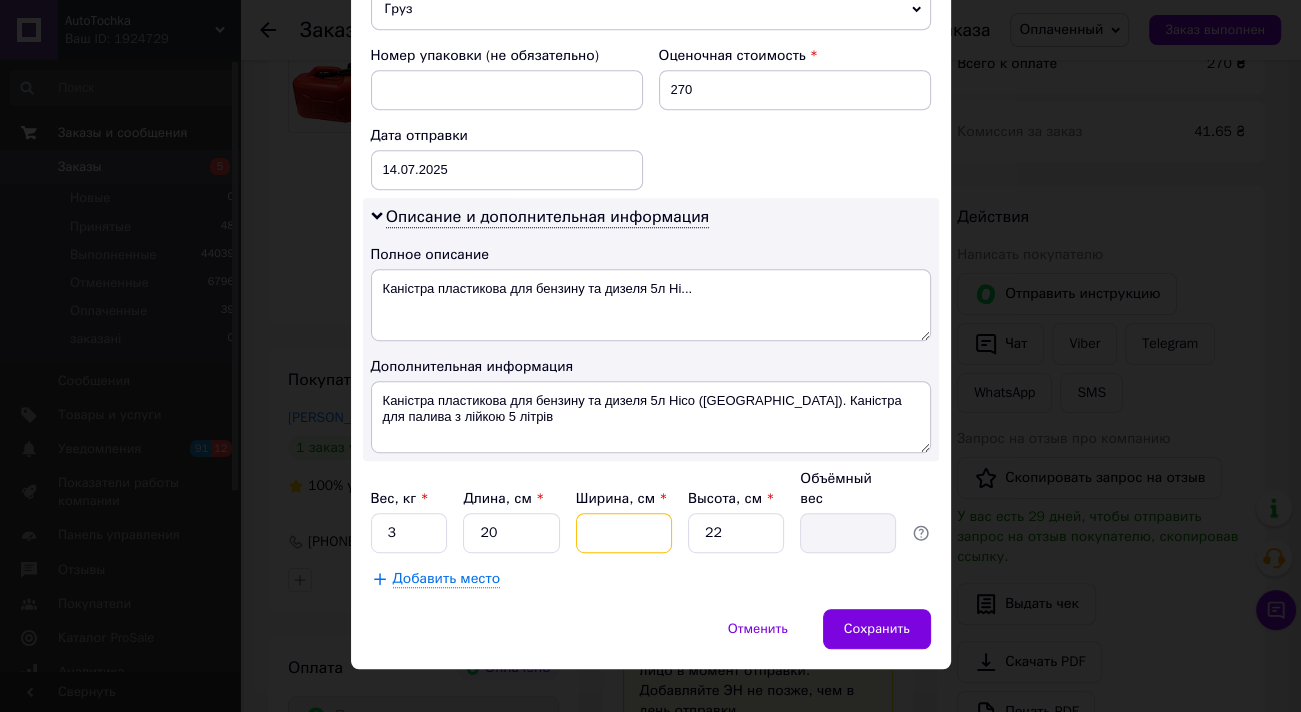type on "2" 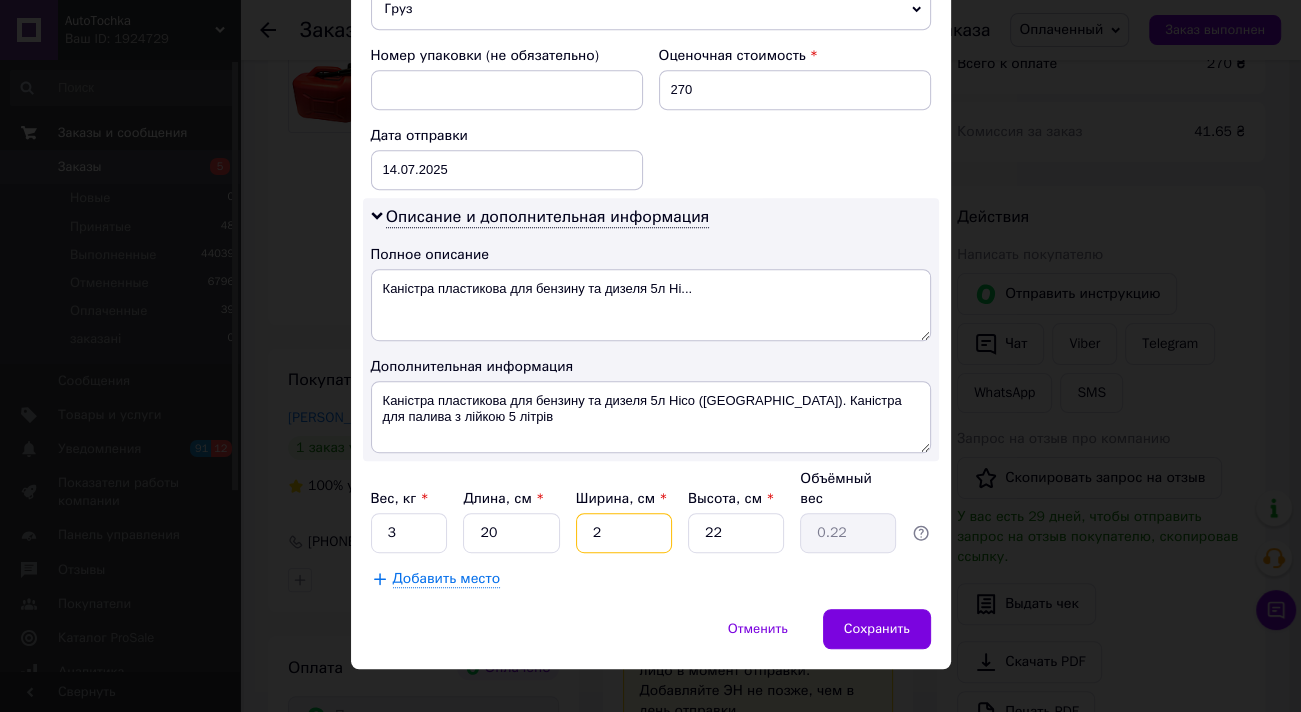 type on "20" 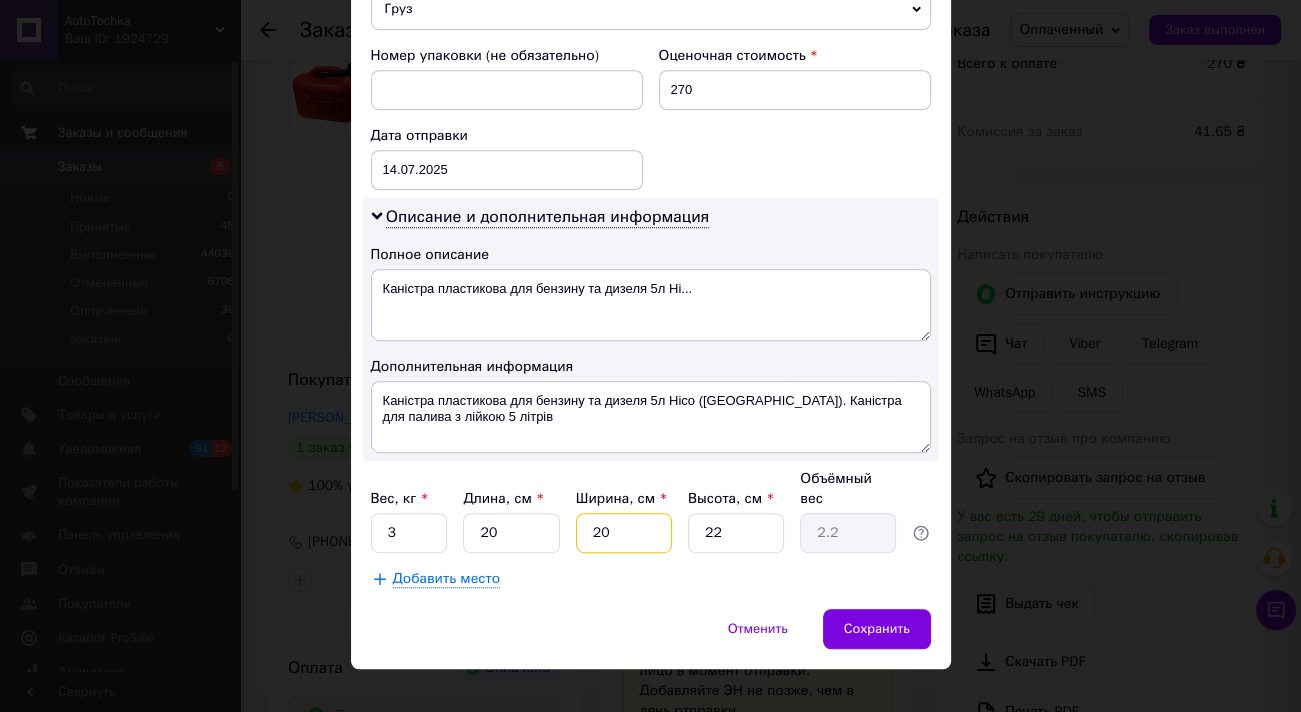 type on "20" 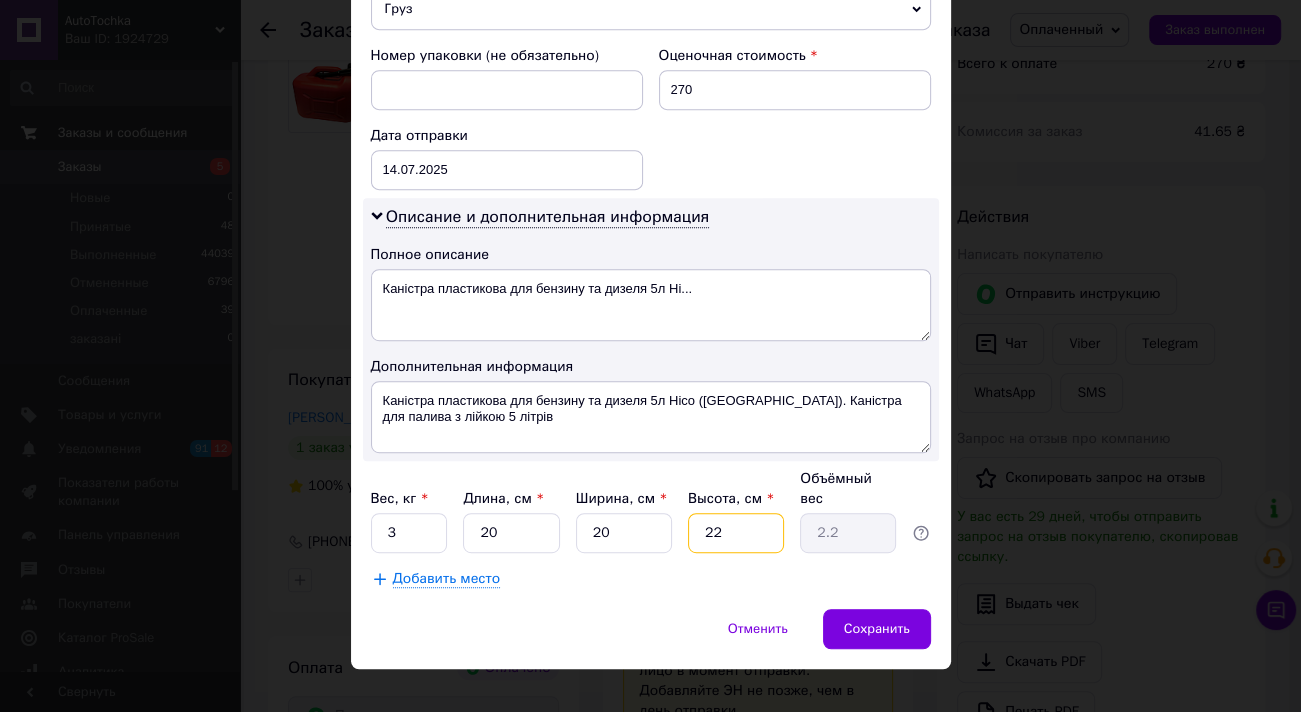 click on "22" at bounding box center (736, 533) 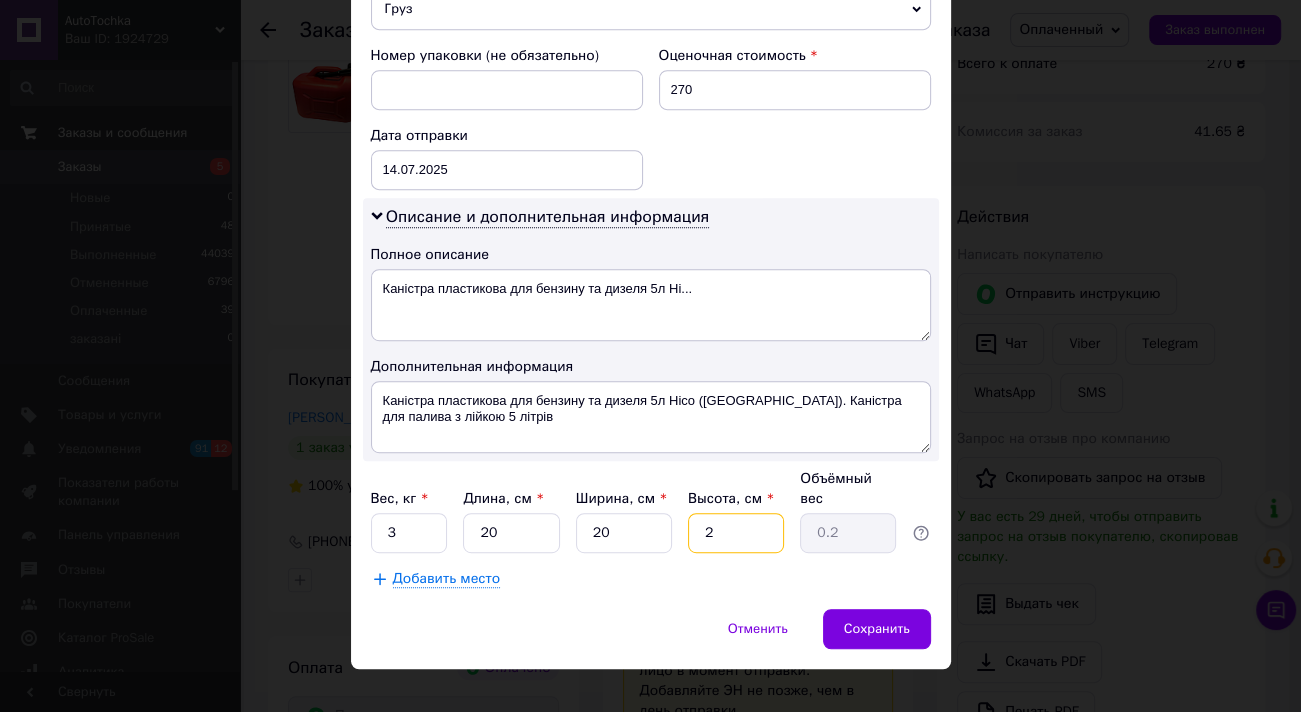 type 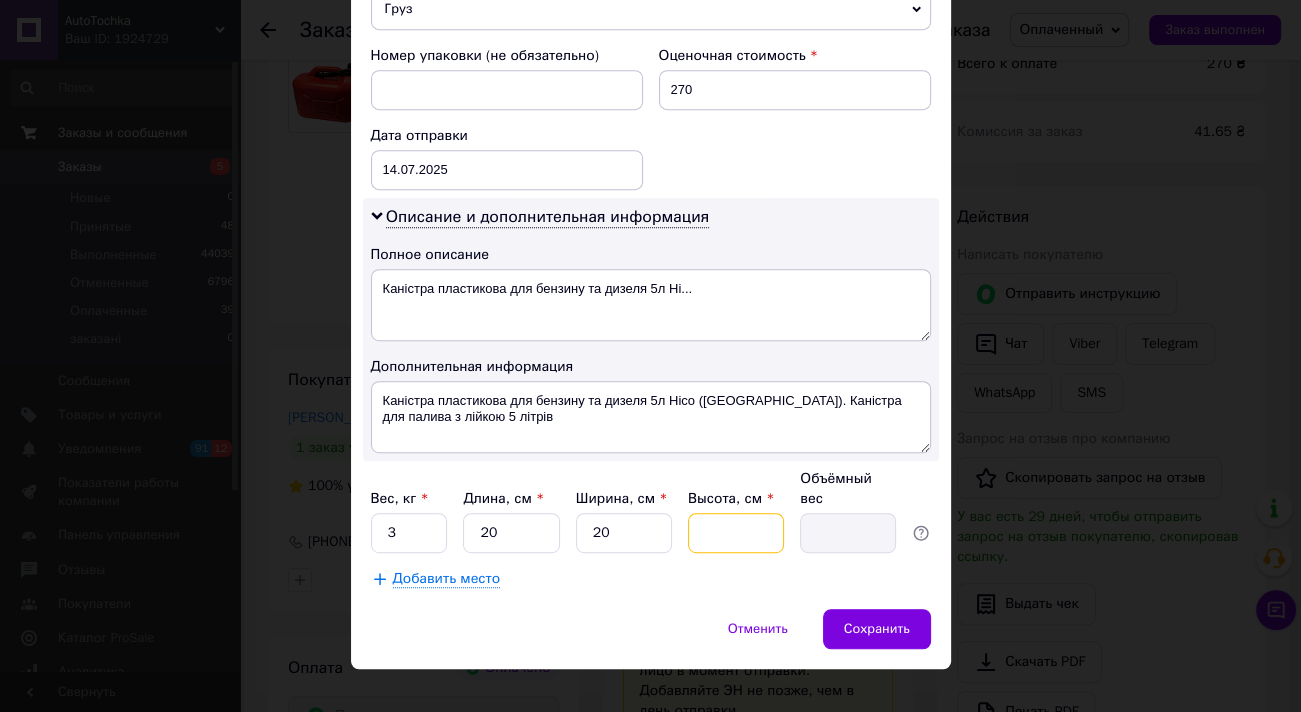 type on "3" 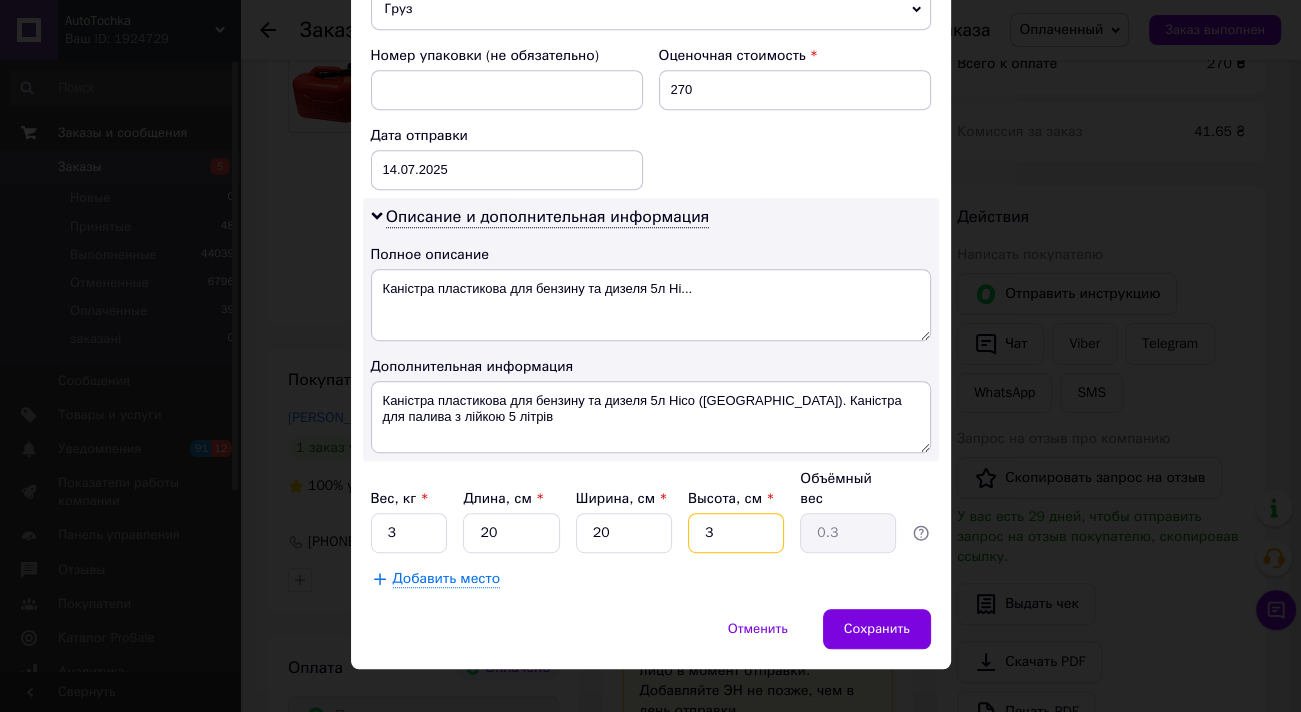 type on "30" 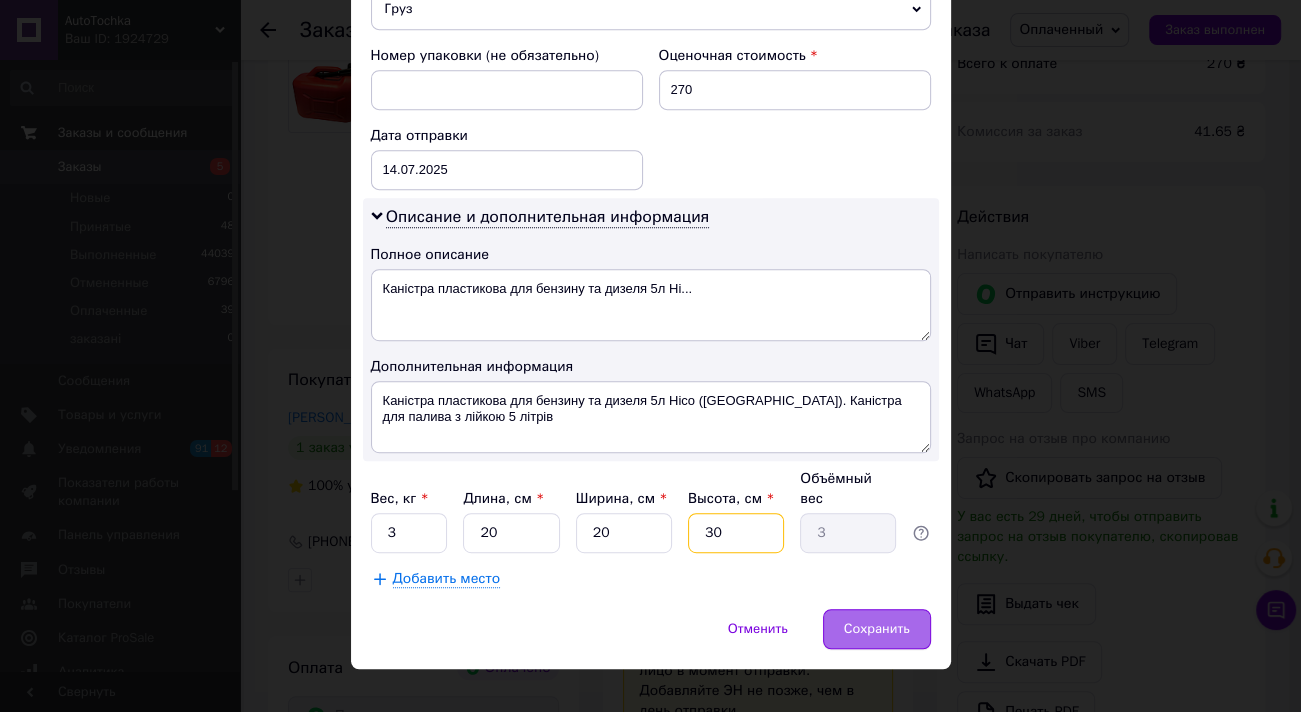 type on "30" 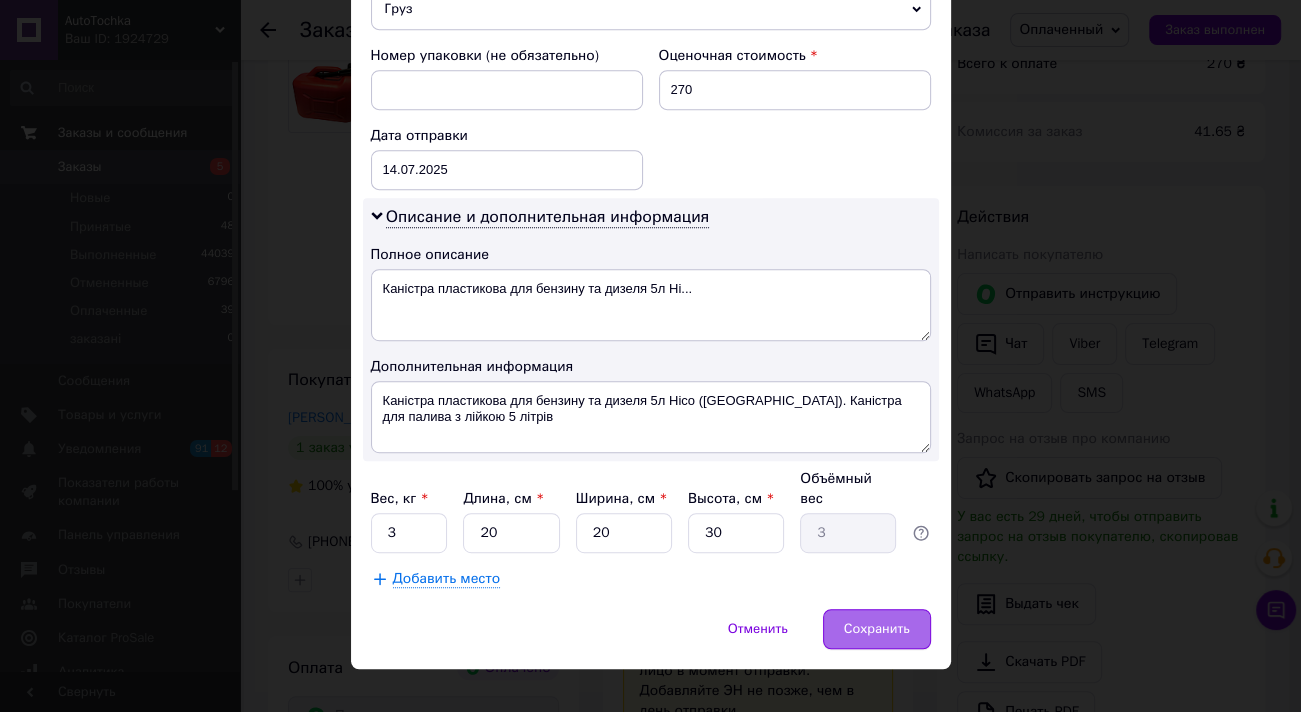 click on "Сохранить" at bounding box center [877, 629] 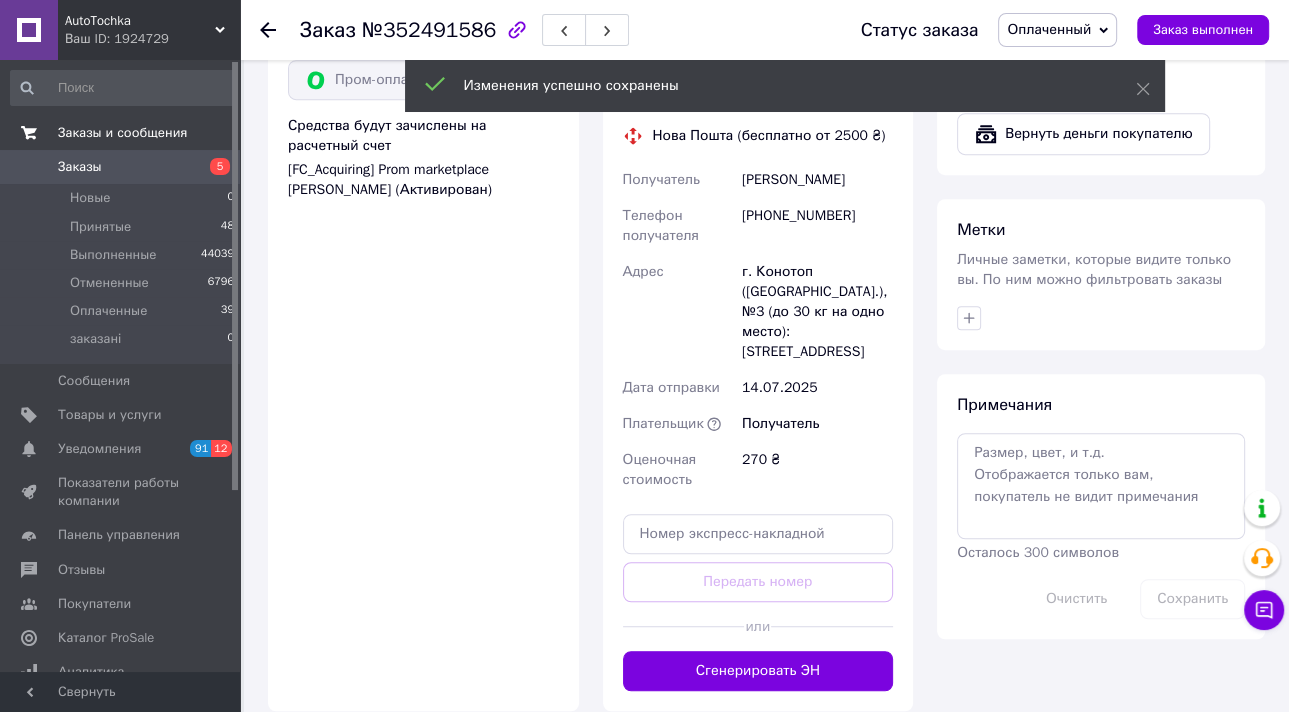 scroll, scrollTop: 960, scrollLeft: 0, axis: vertical 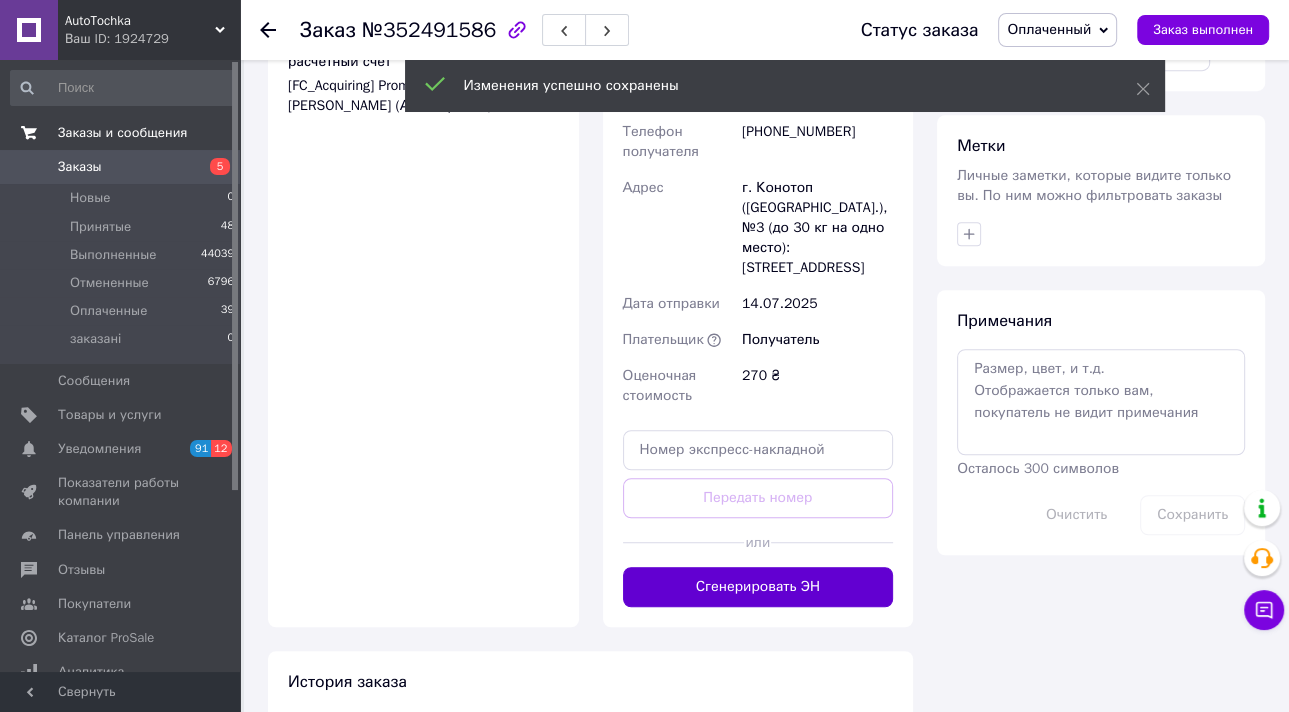 click on "Сгенерировать ЭН" at bounding box center [758, 587] 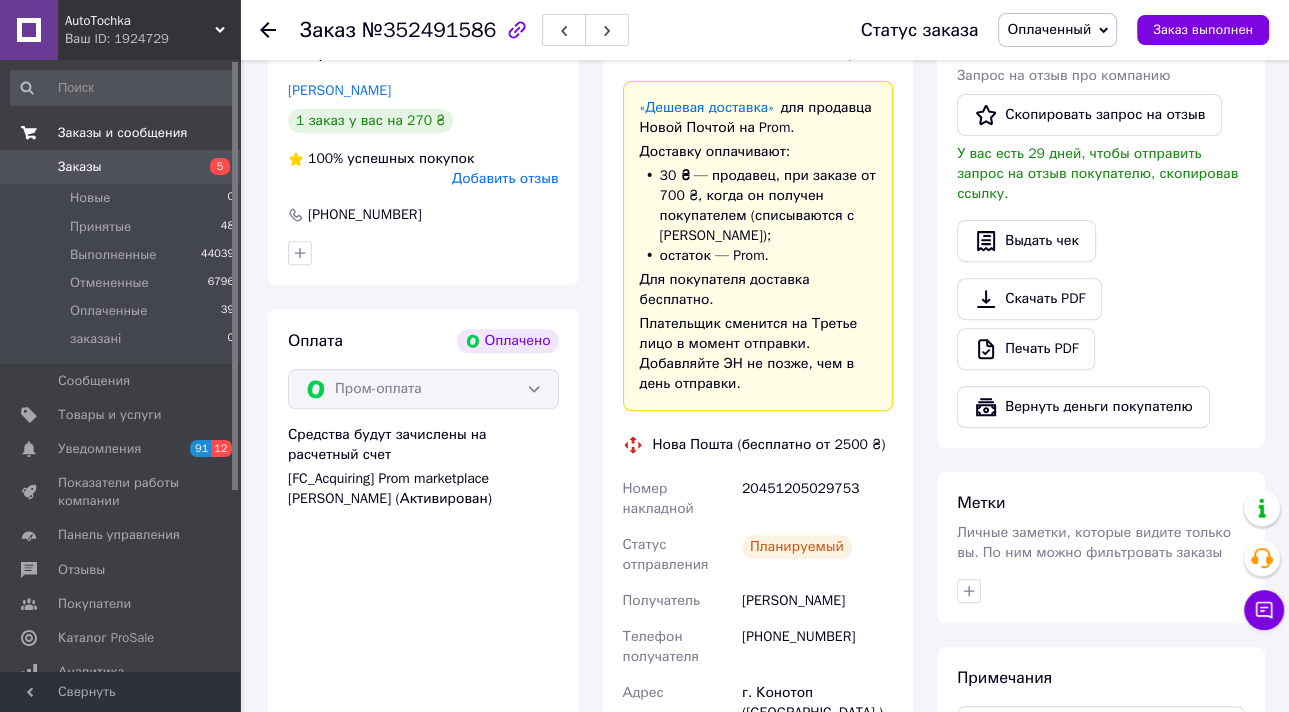 scroll, scrollTop: 560, scrollLeft: 0, axis: vertical 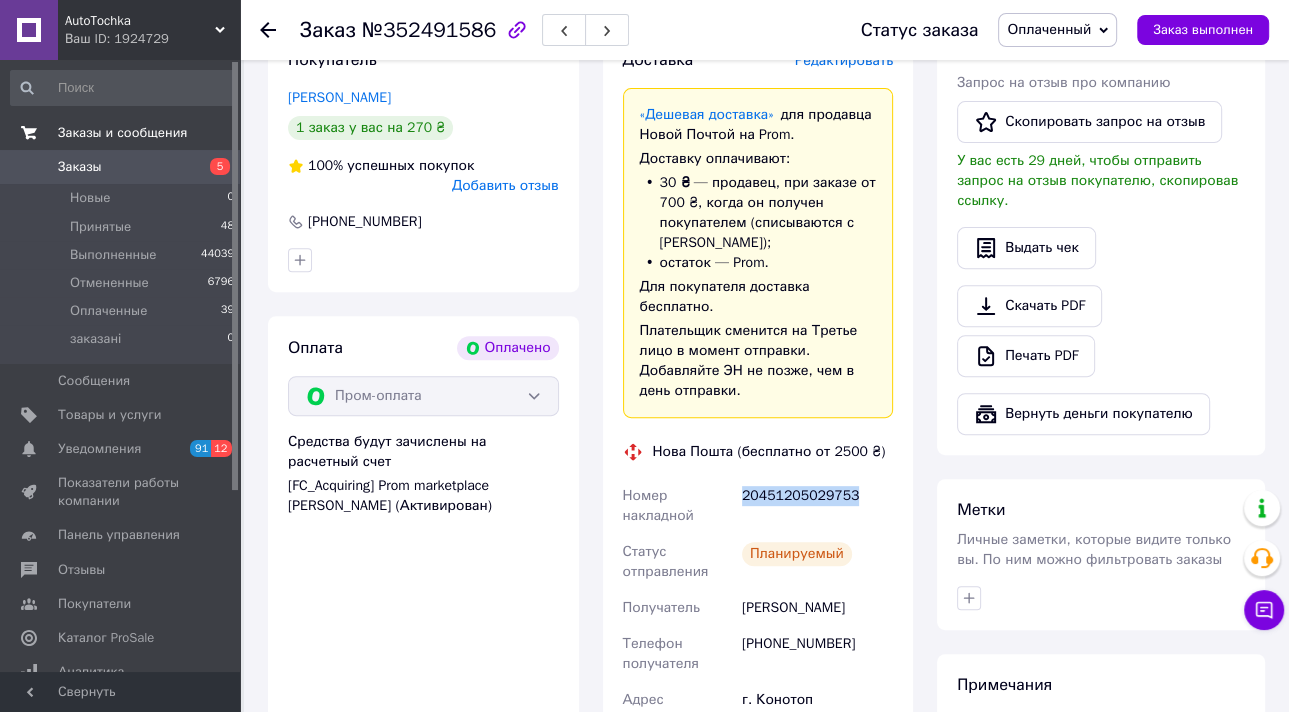 drag, startPoint x: 863, startPoint y: 439, endPoint x: 741, endPoint y: 436, distance: 122.03688 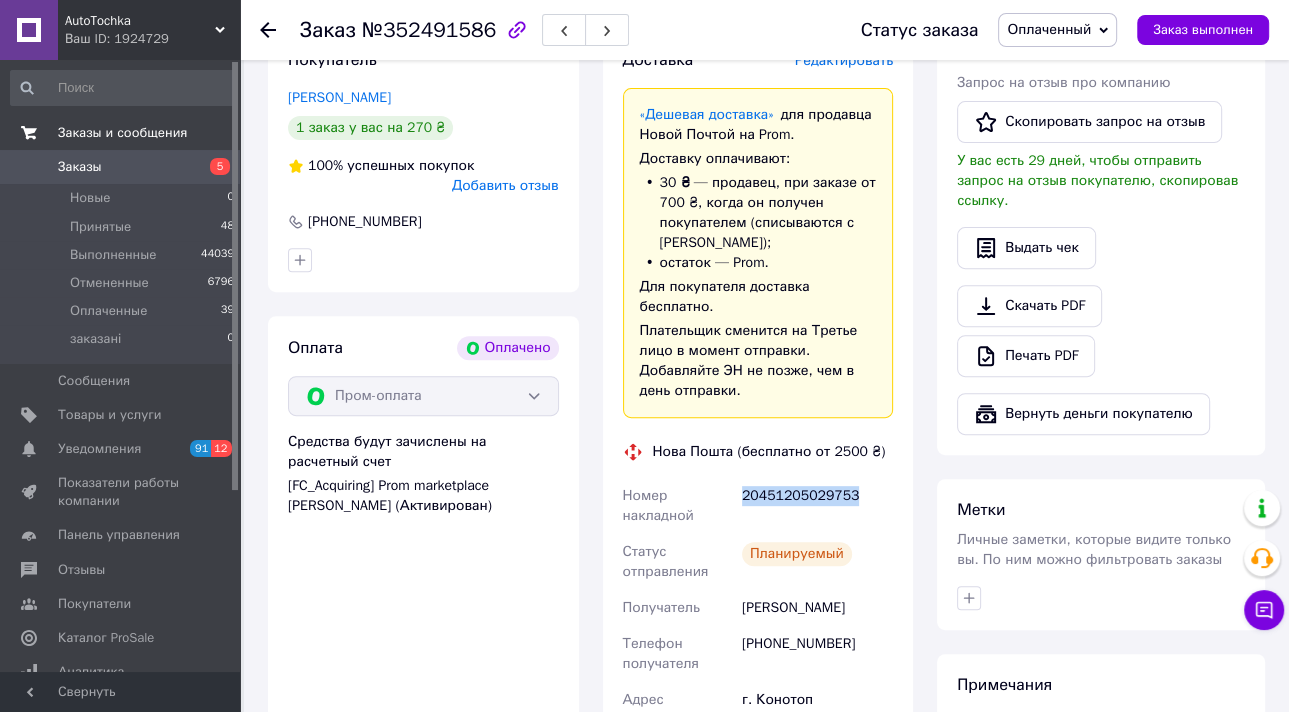 drag, startPoint x: 874, startPoint y: 551, endPoint x: 738, endPoint y: 548, distance: 136.03308 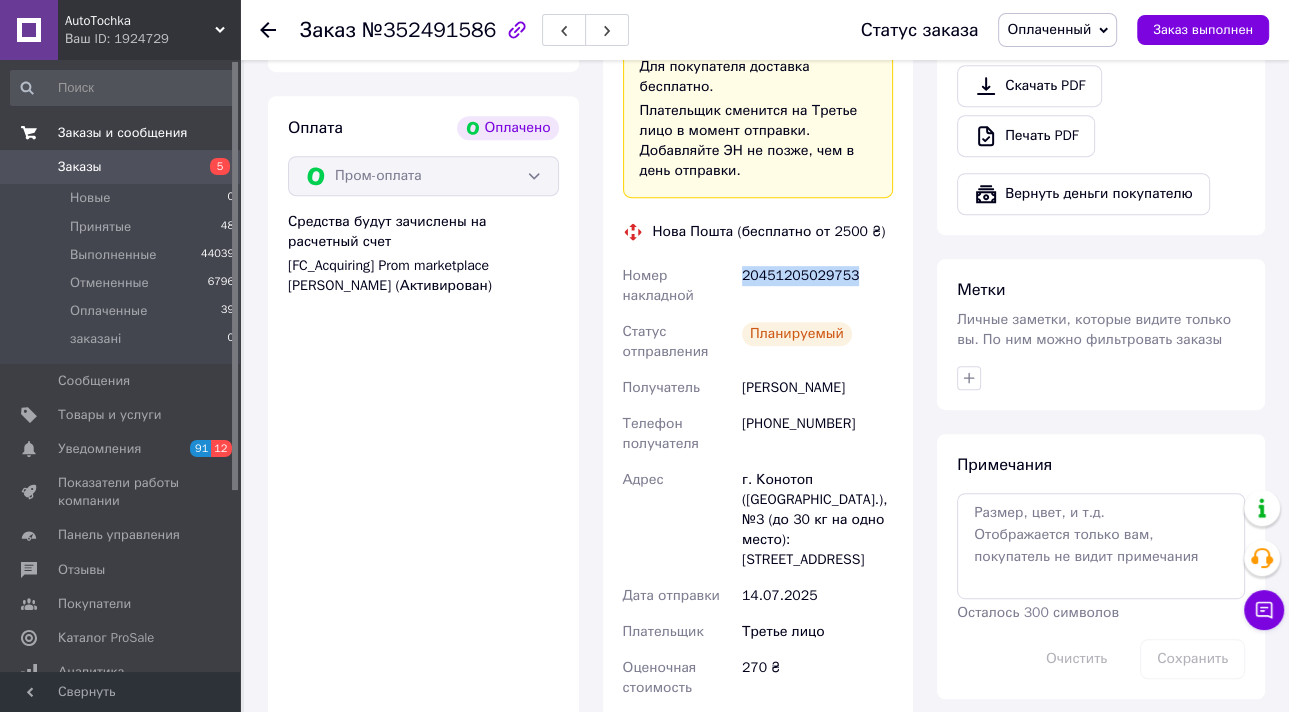 scroll, scrollTop: 800, scrollLeft: 0, axis: vertical 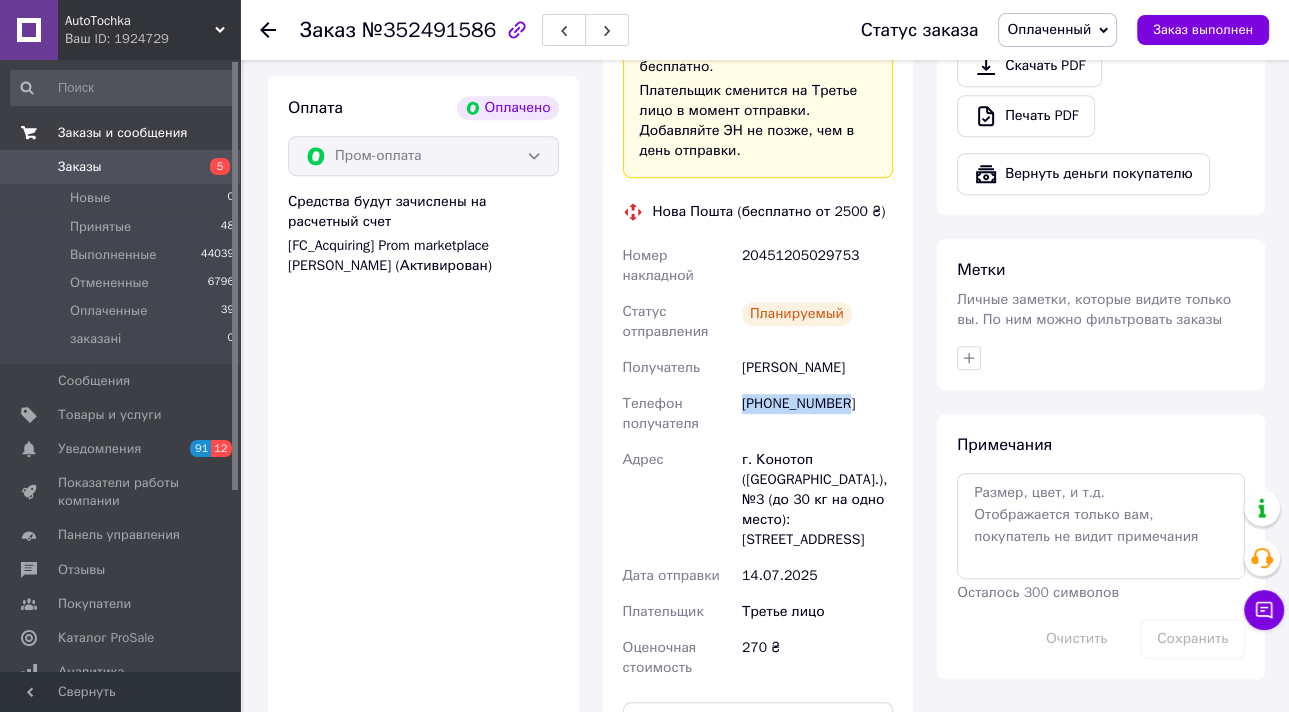 drag, startPoint x: 864, startPoint y: 346, endPoint x: 743, endPoint y: 344, distance: 121.016525 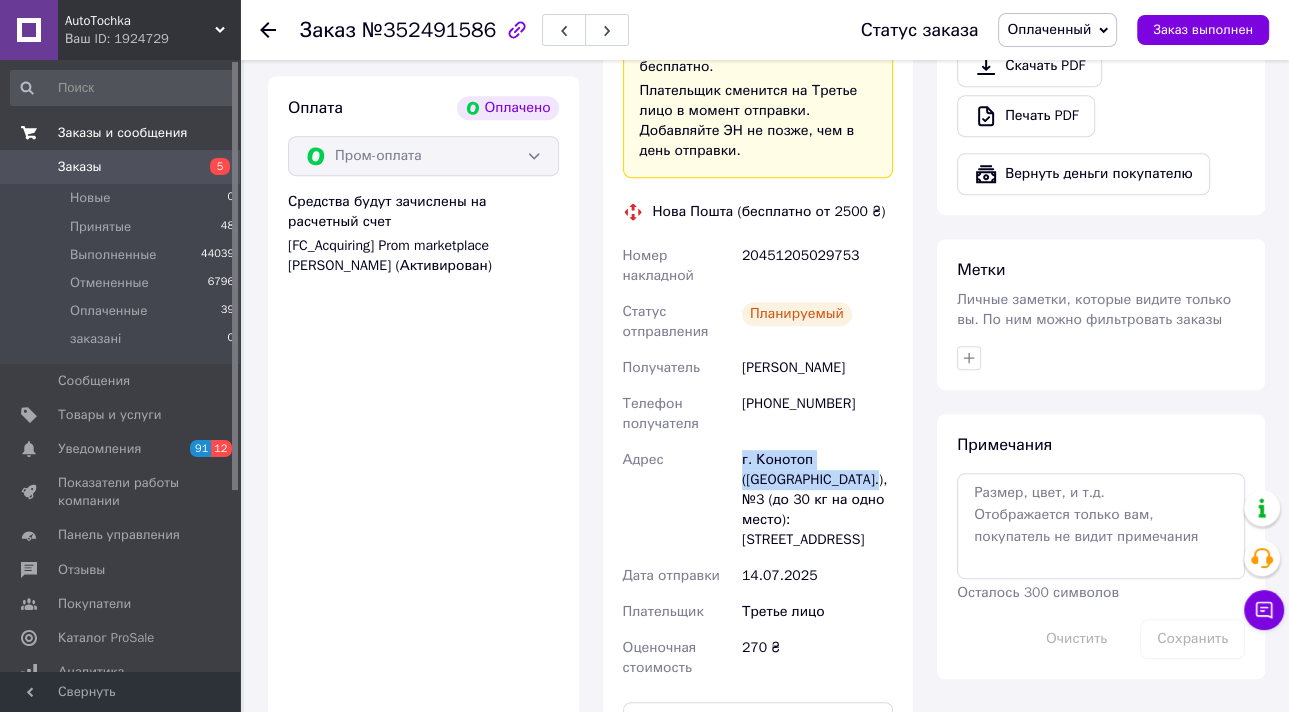 drag, startPoint x: 807, startPoint y: 422, endPoint x: 733, endPoint y: 404, distance: 76.15773 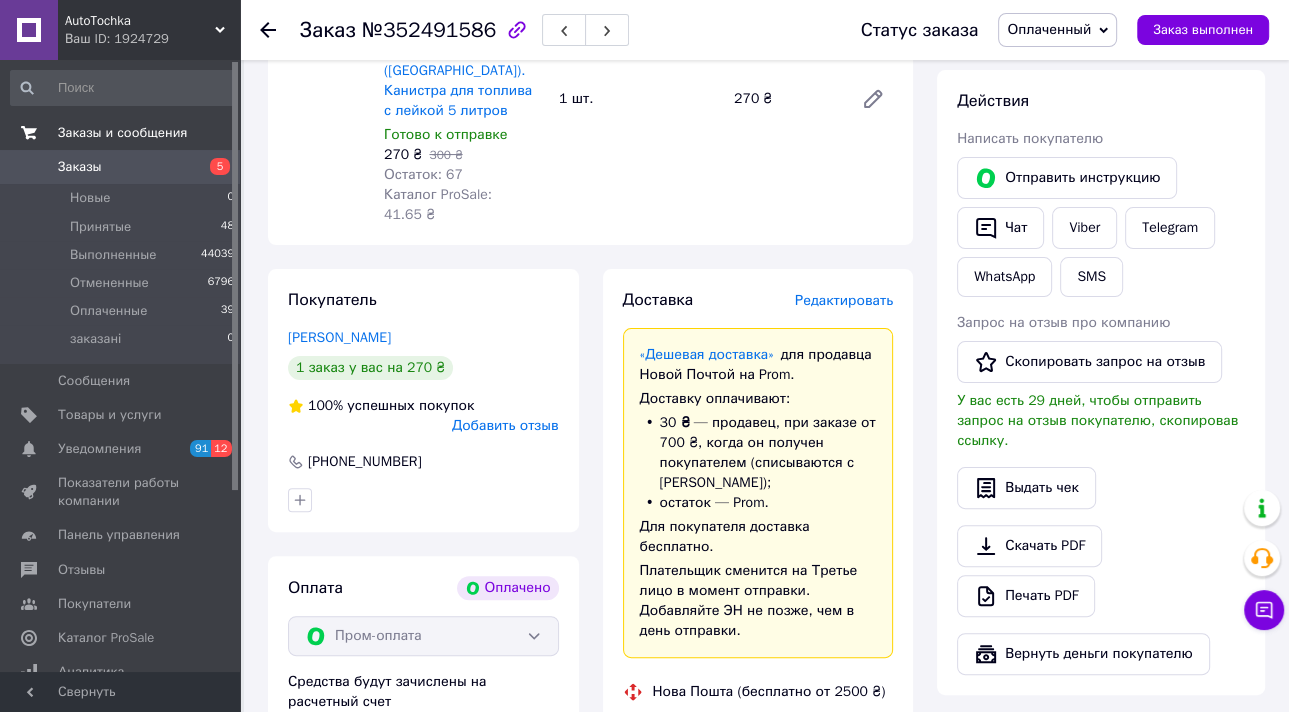 scroll, scrollTop: 0, scrollLeft: 0, axis: both 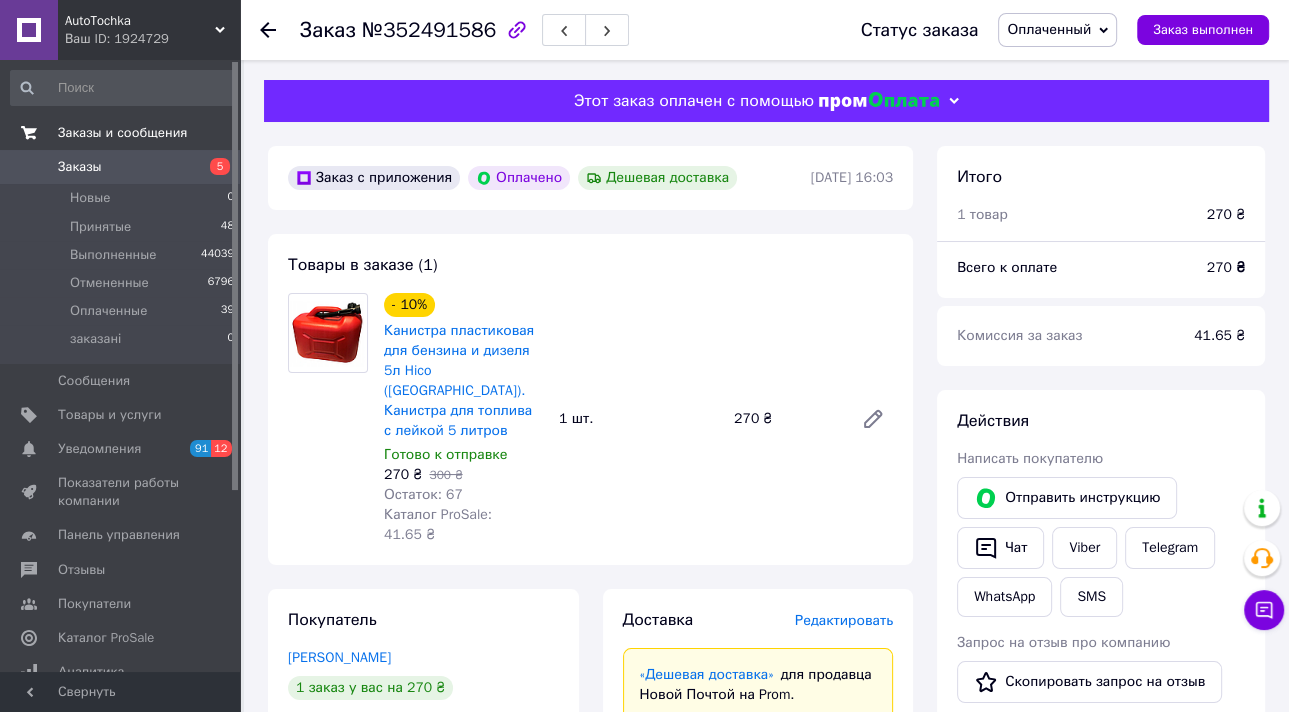 click 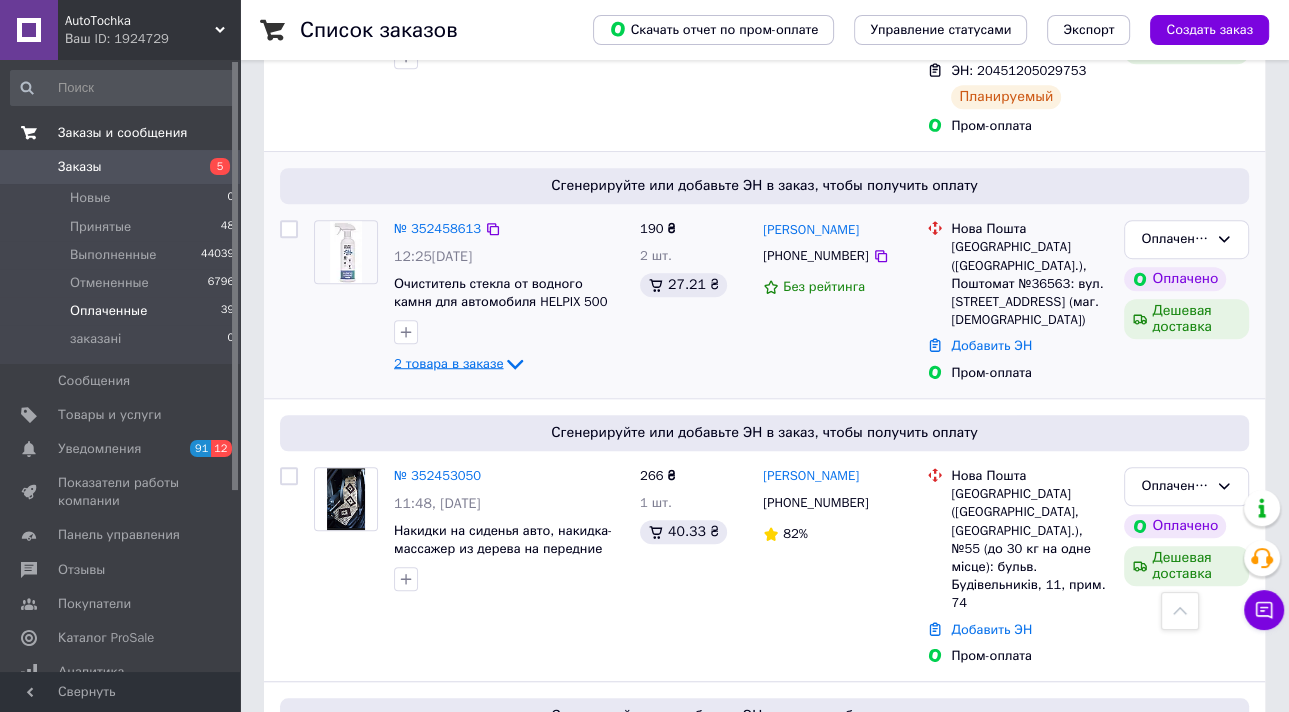 scroll, scrollTop: 1120, scrollLeft: 0, axis: vertical 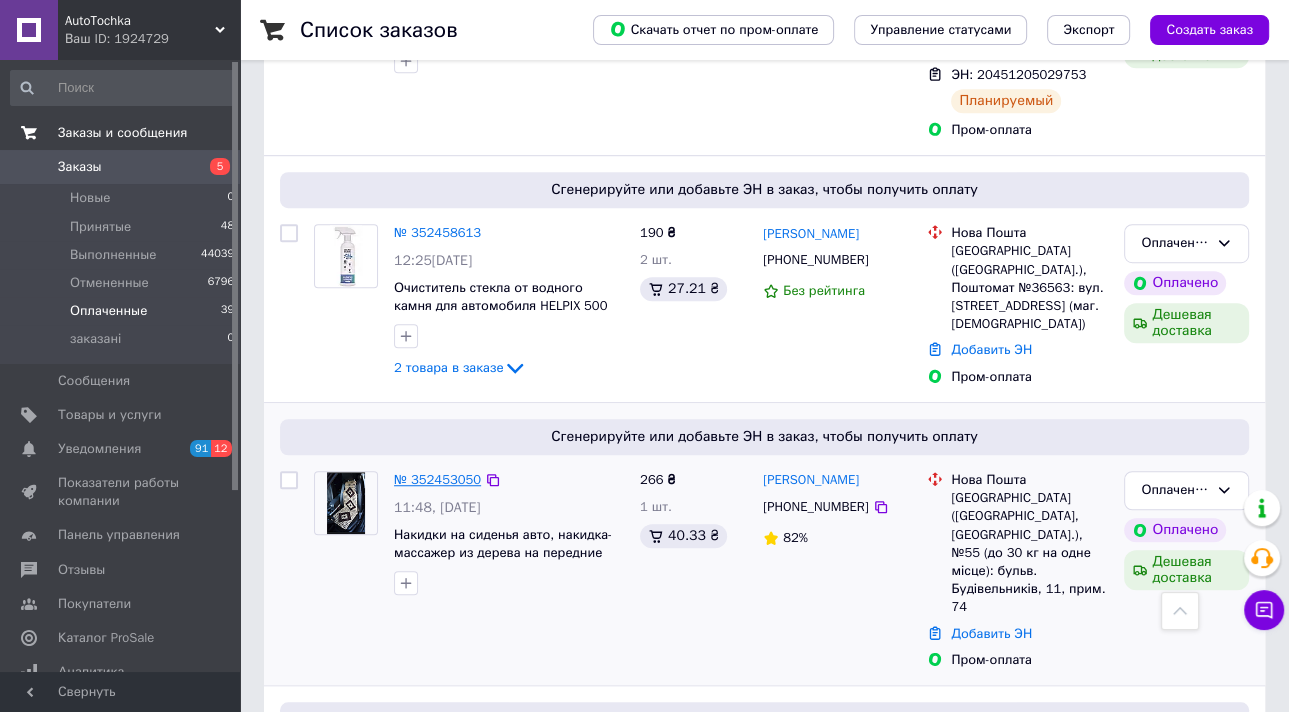 click on "№ 352453050" at bounding box center (437, 479) 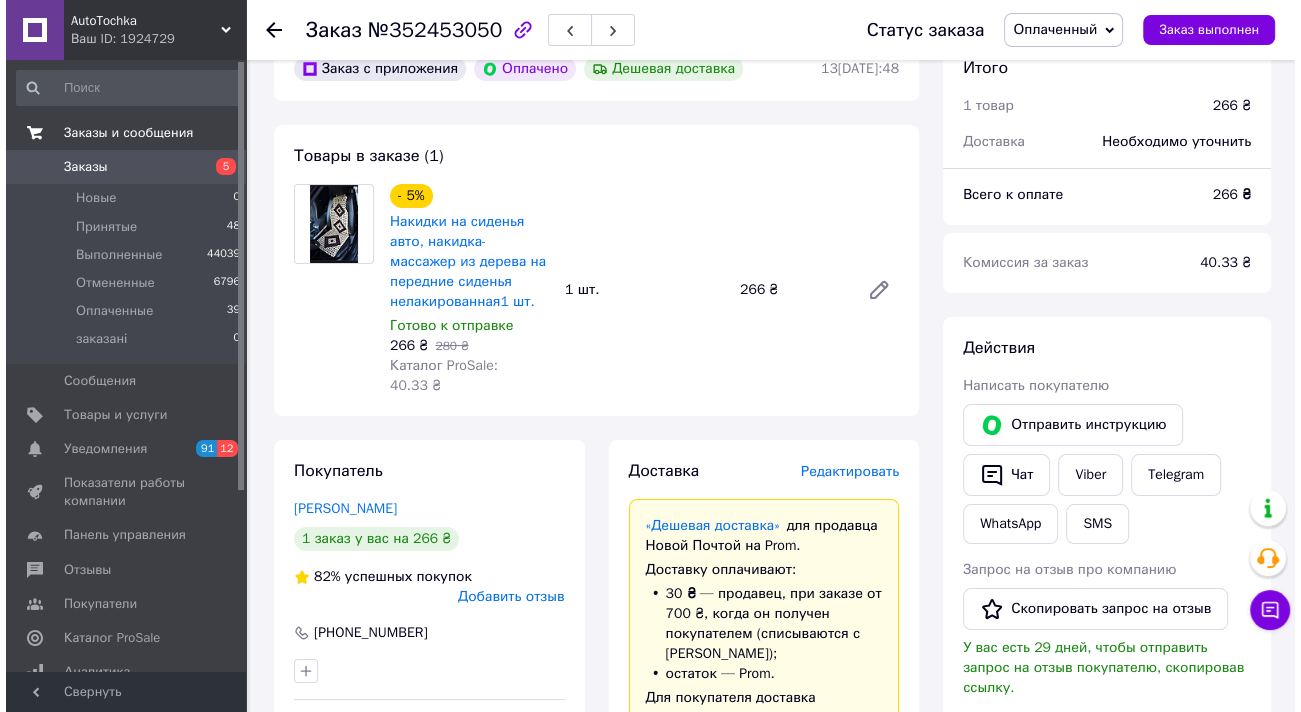 scroll, scrollTop: 240, scrollLeft: 0, axis: vertical 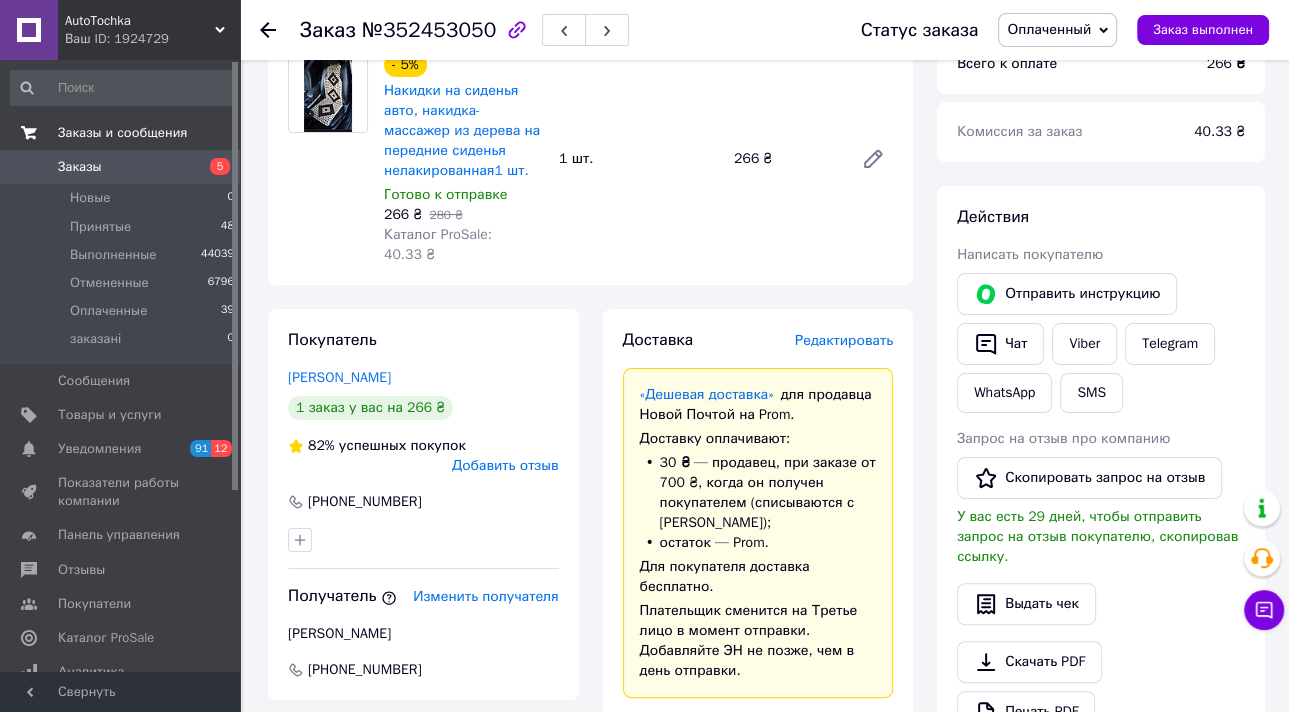 click on "Редактировать" at bounding box center [844, 340] 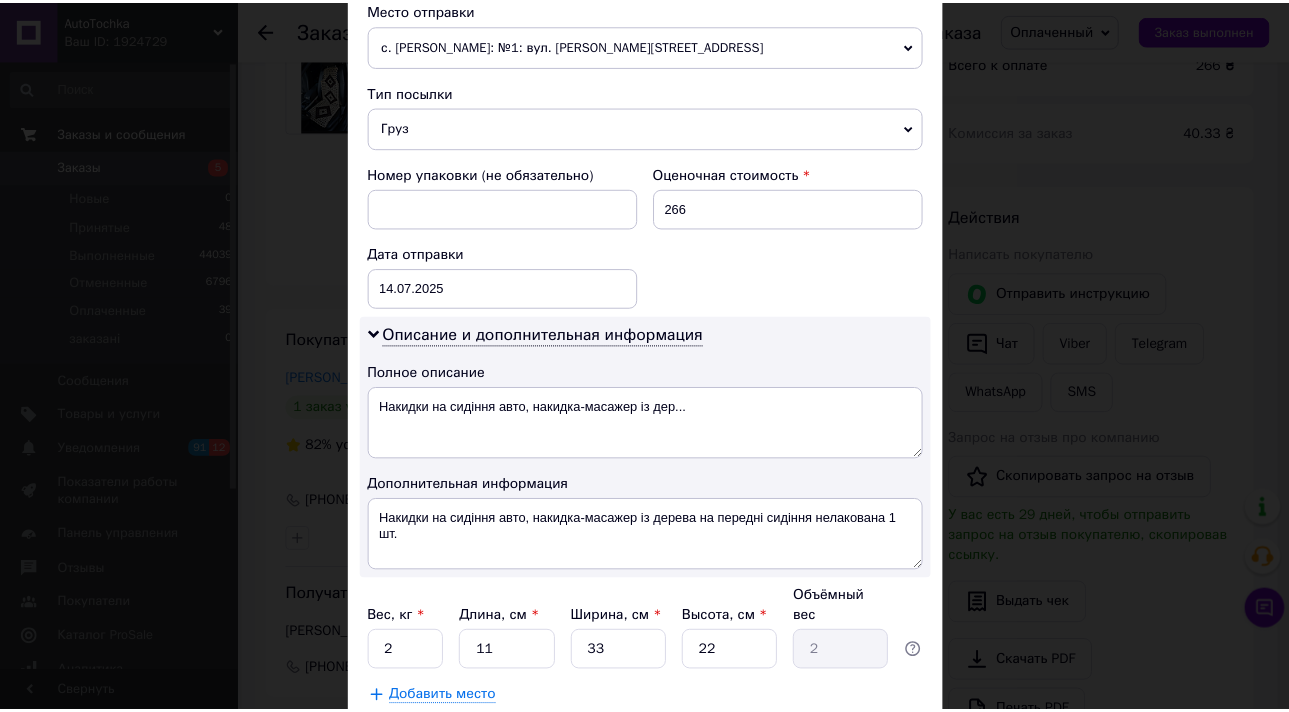 scroll, scrollTop: 833, scrollLeft: 0, axis: vertical 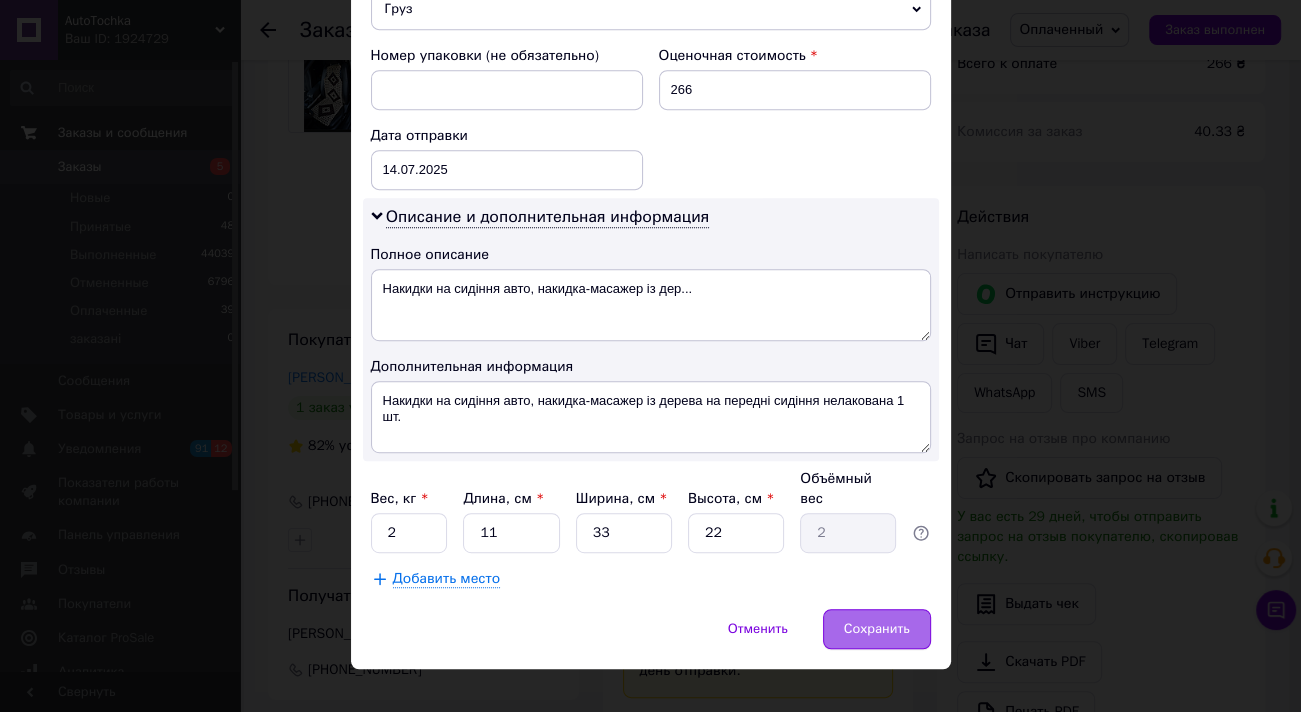 click on "Сохранить" at bounding box center (877, 629) 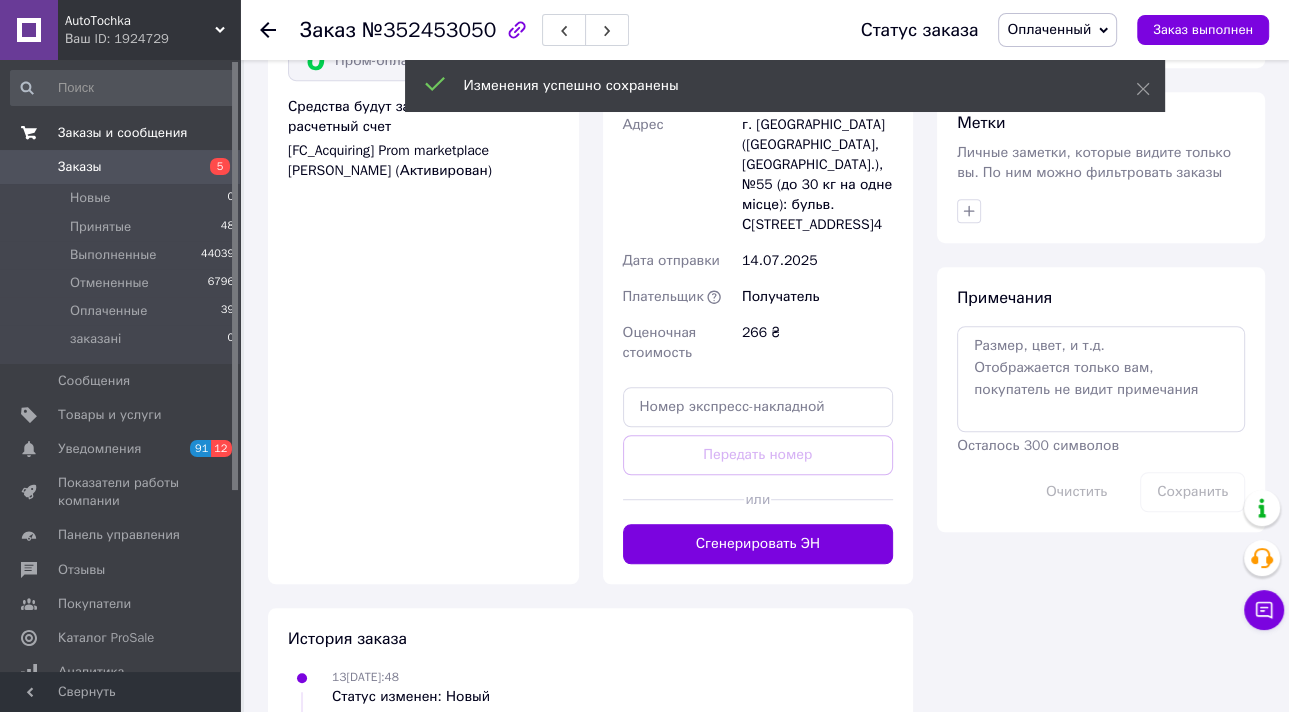 scroll, scrollTop: 1040, scrollLeft: 0, axis: vertical 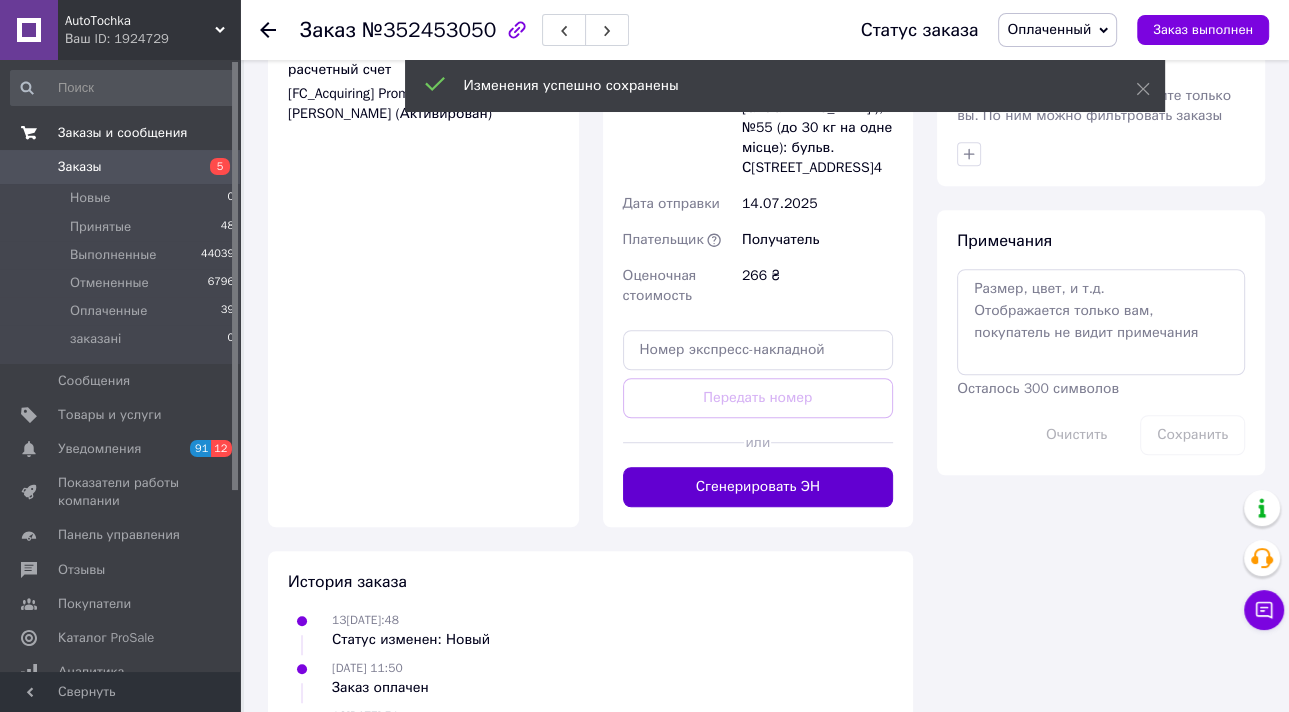 click on "Сгенерировать ЭН" at bounding box center (758, 487) 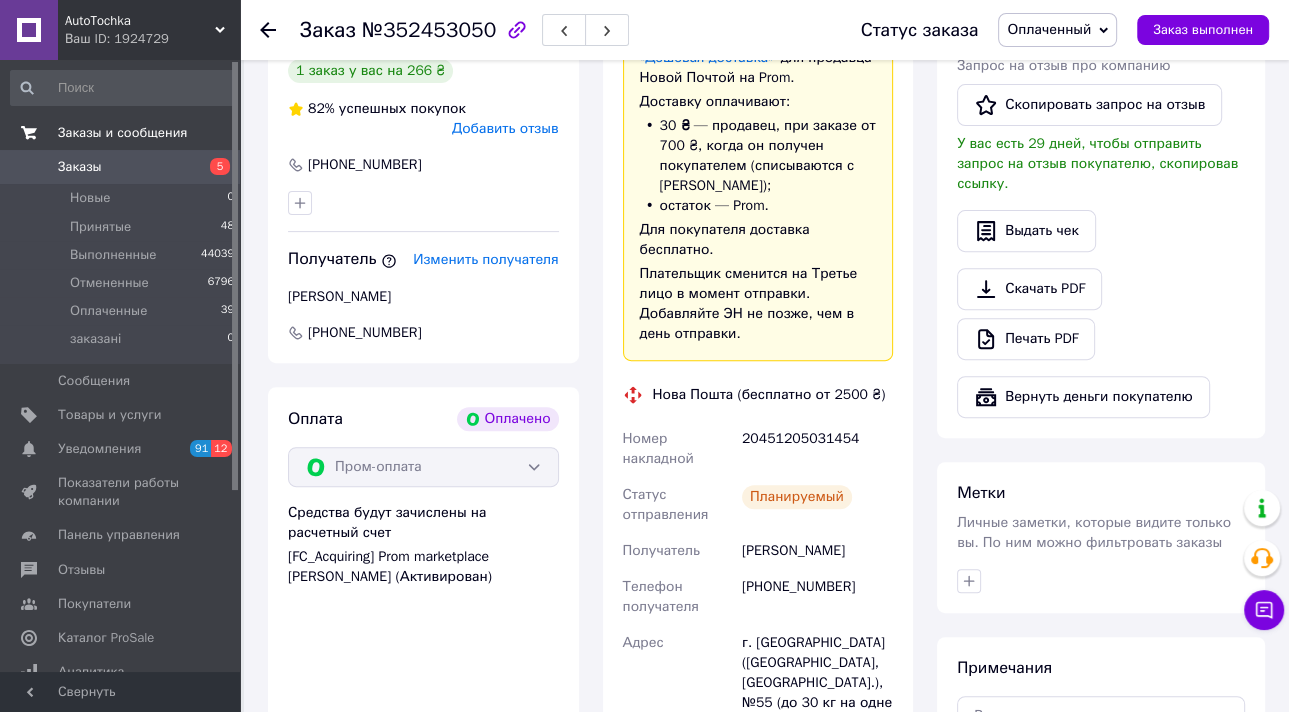 scroll, scrollTop: 560, scrollLeft: 0, axis: vertical 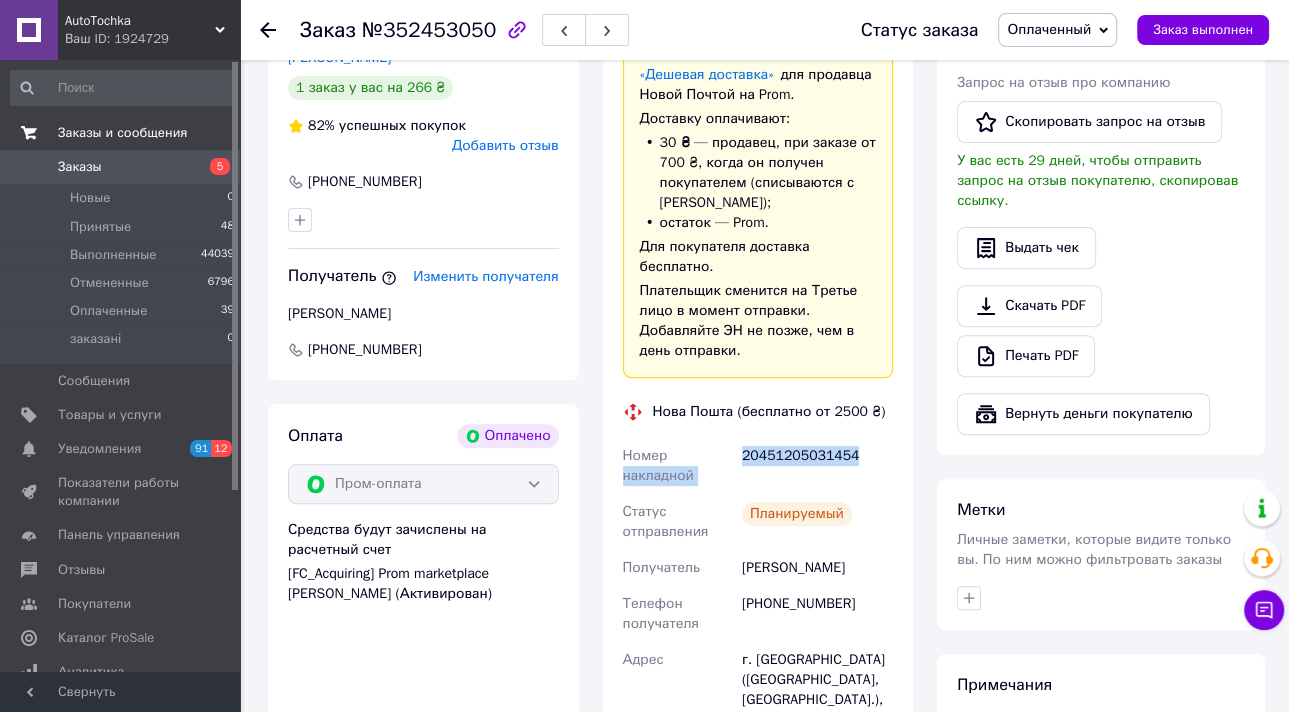 drag, startPoint x: 802, startPoint y: 415, endPoint x: 736, endPoint y: 409, distance: 66.27216 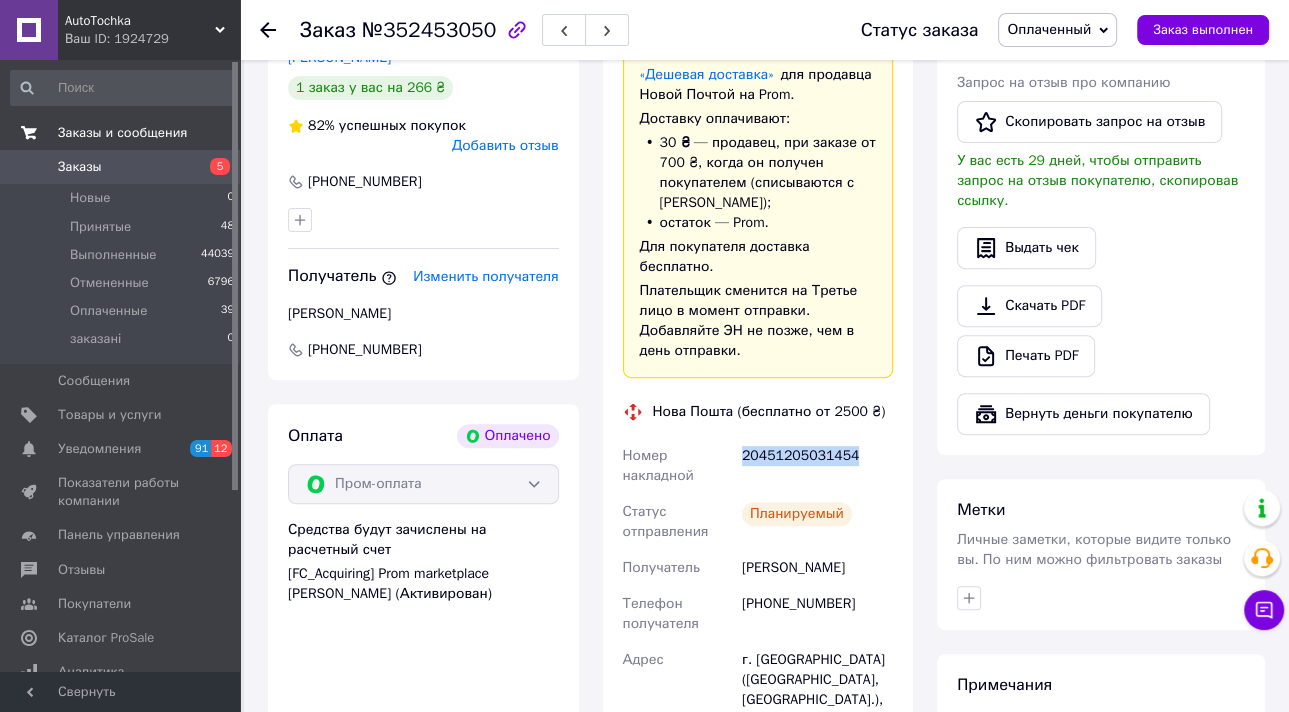 drag, startPoint x: 852, startPoint y: 413, endPoint x: 739, endPoint y: 412, distance: 113.004425 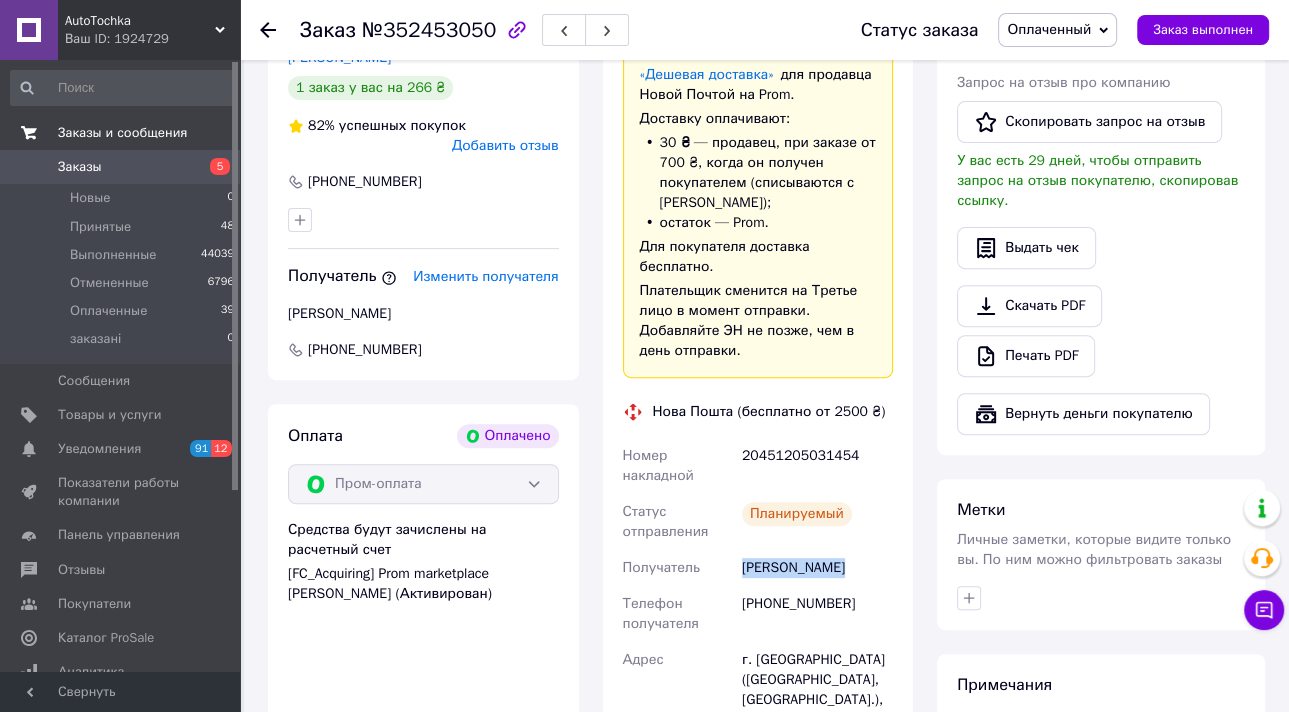 drag, startPoint x: 839, startPoint y: 532, endPoint x: 737, endPoint y: 532, distance: 102 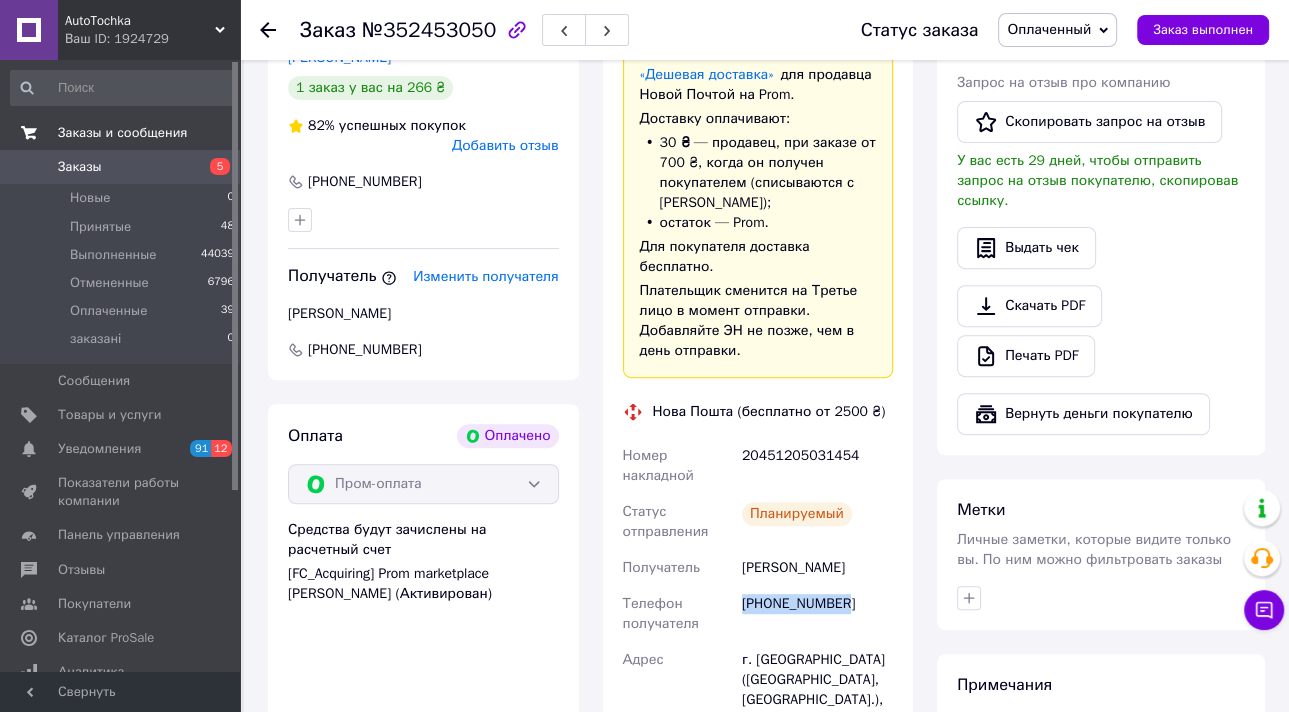 drag, startPoint x: 853, startPoint y: 568, endPoint x: 744, endPoint y: 565, distance: 109.041275 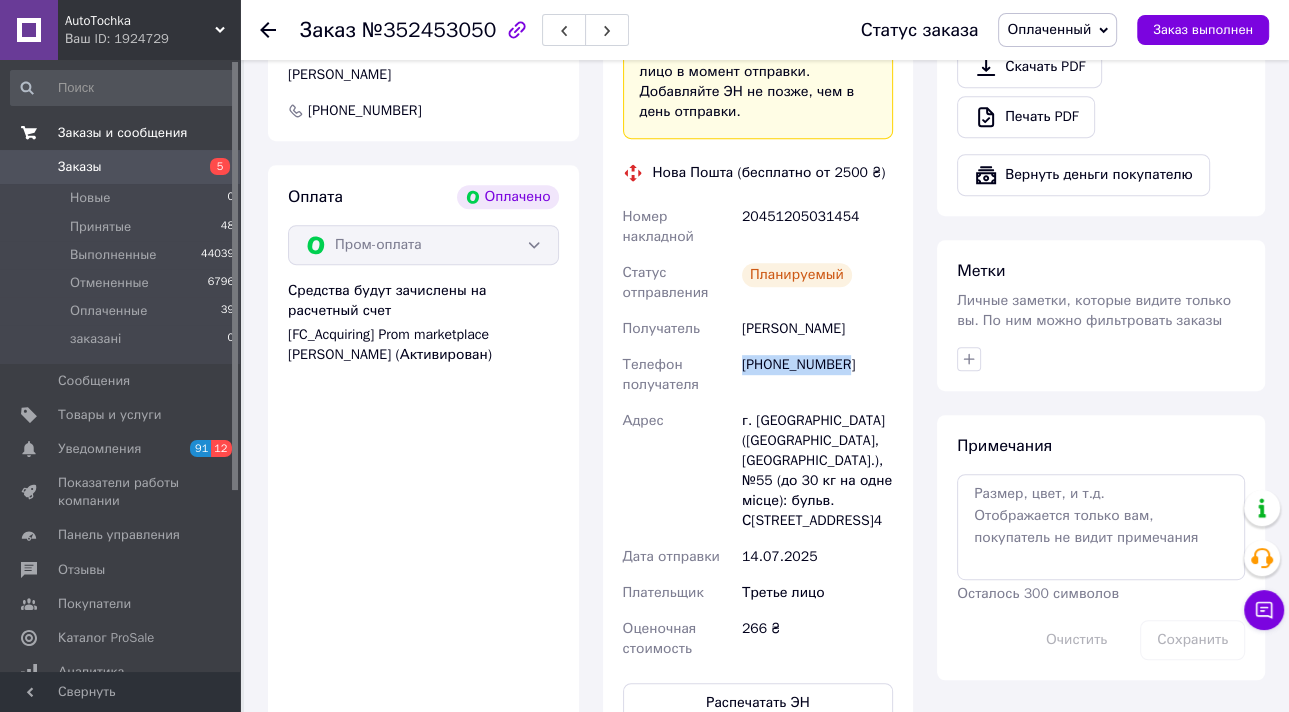 scroll, scrollTop: 880, scrollLeft: 0, axis: vertical 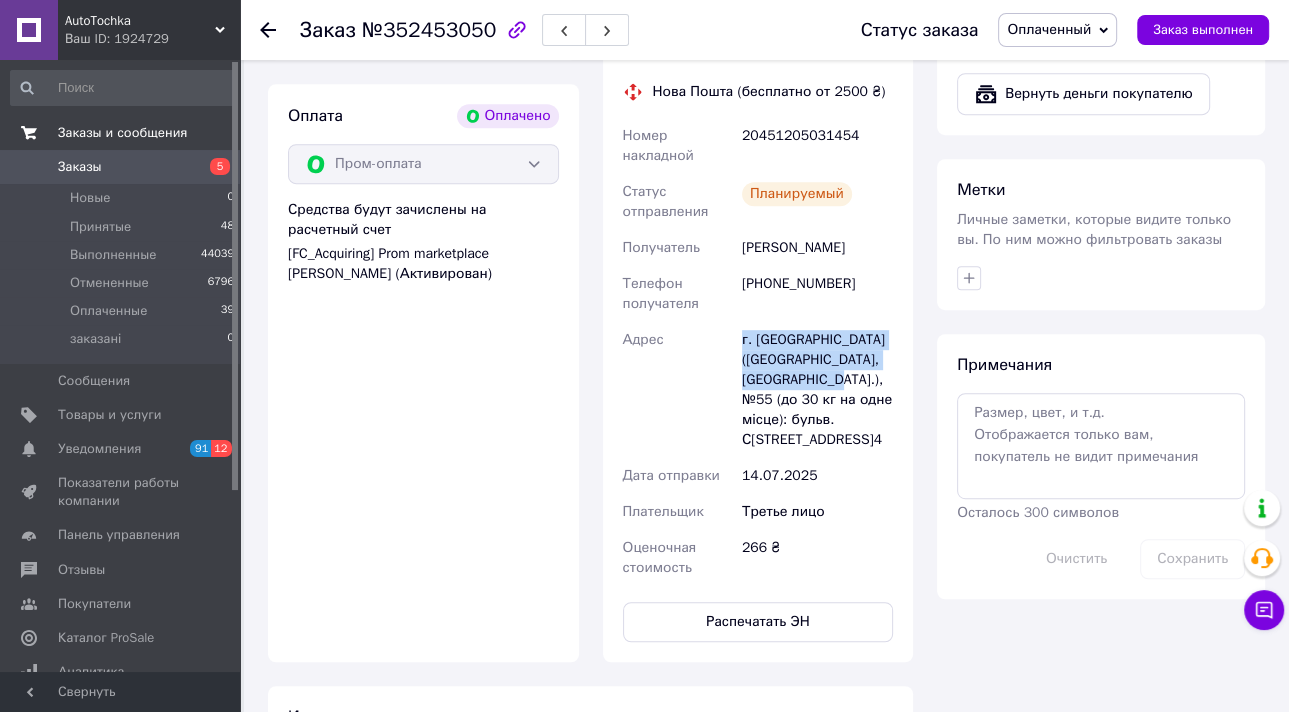 drag, startPoint x: 770, startPoint y: 362, endPoint x: 712, endPoint y: 326, distance: 68.26419 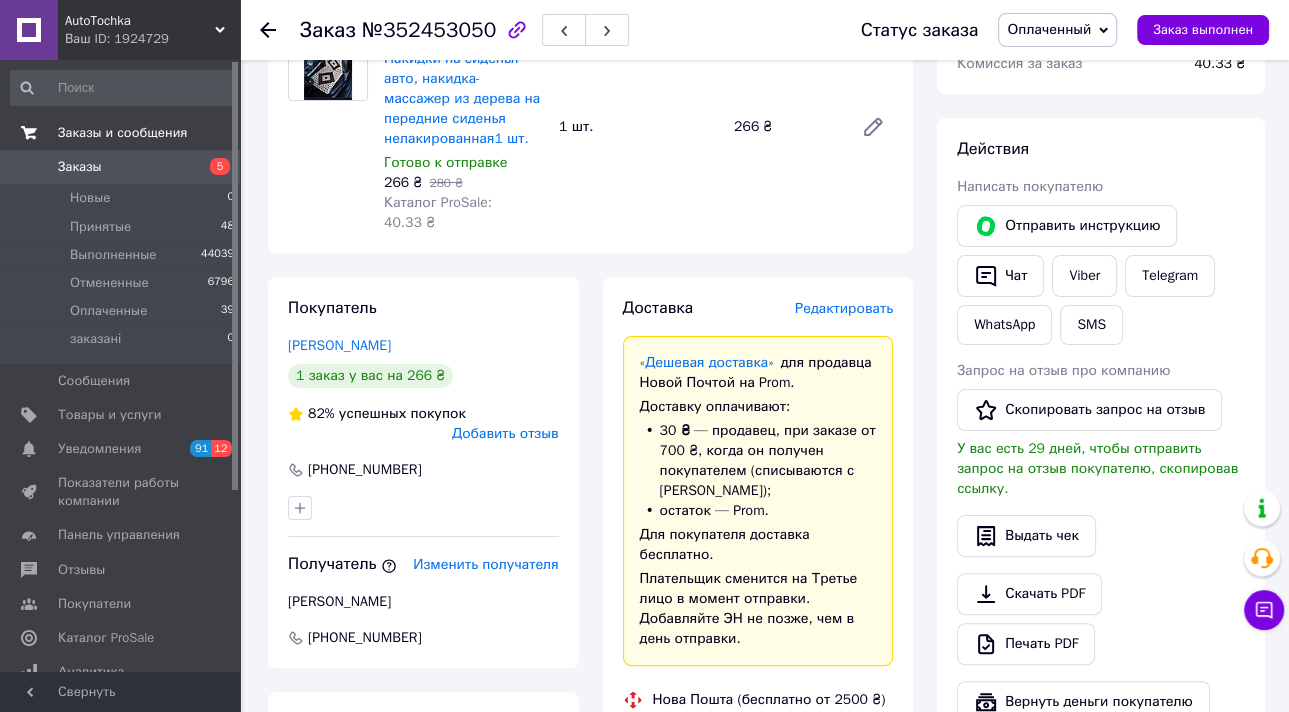 scroll, scrollTop: 160, scrollLeft: 0, axis: vertical 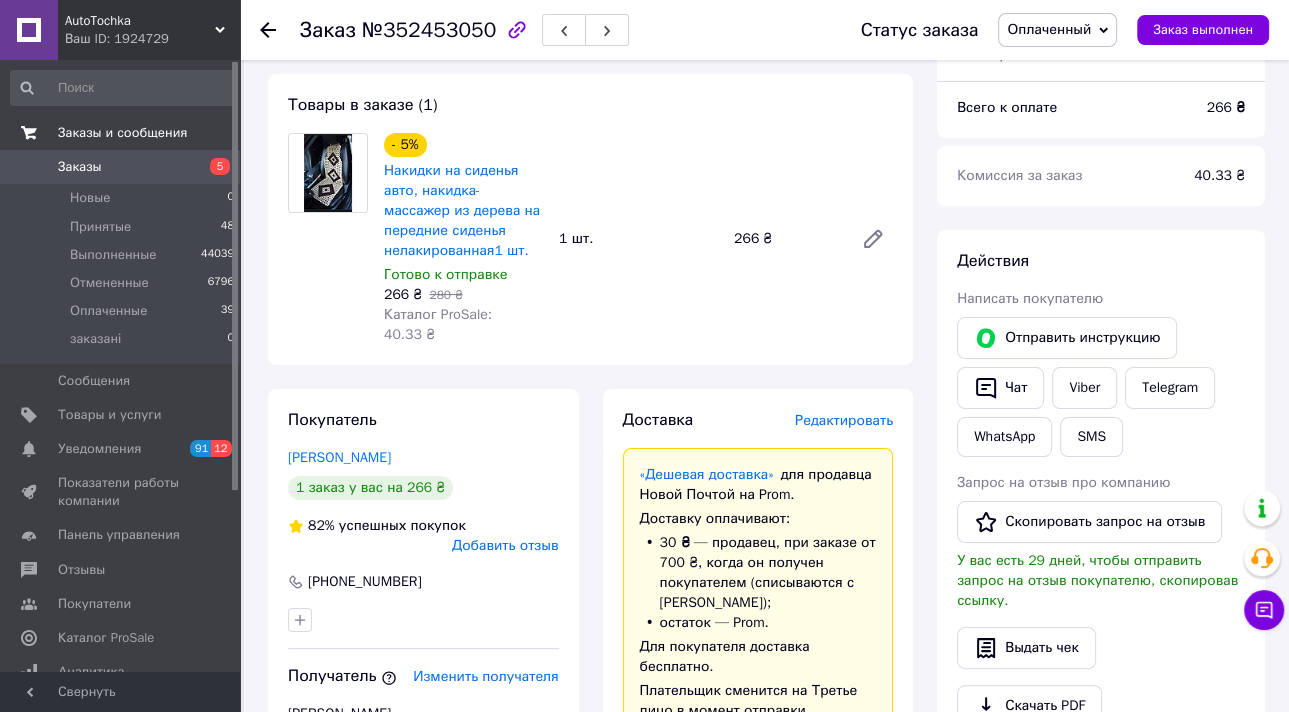 click 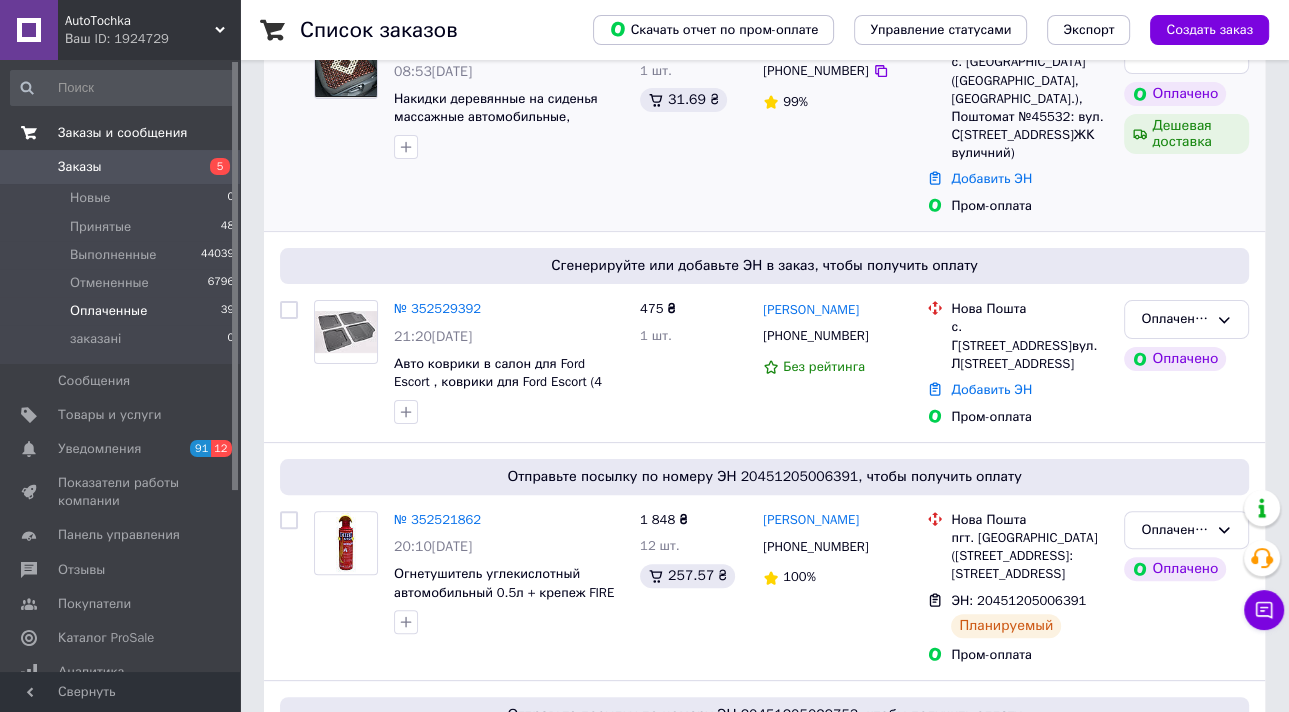scroll, scrollTop: 0, scrollLeft: 0, axis: both 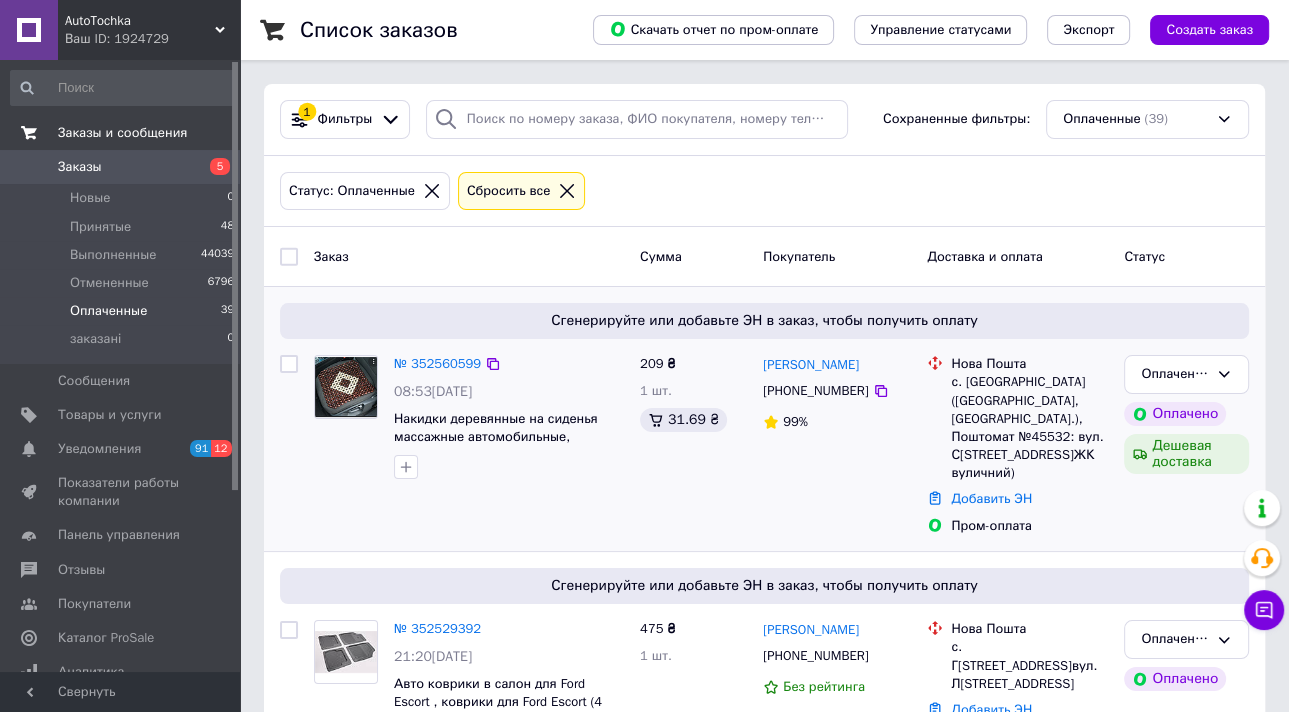 click on "№ 352560599" at bounding box center (437, 364) 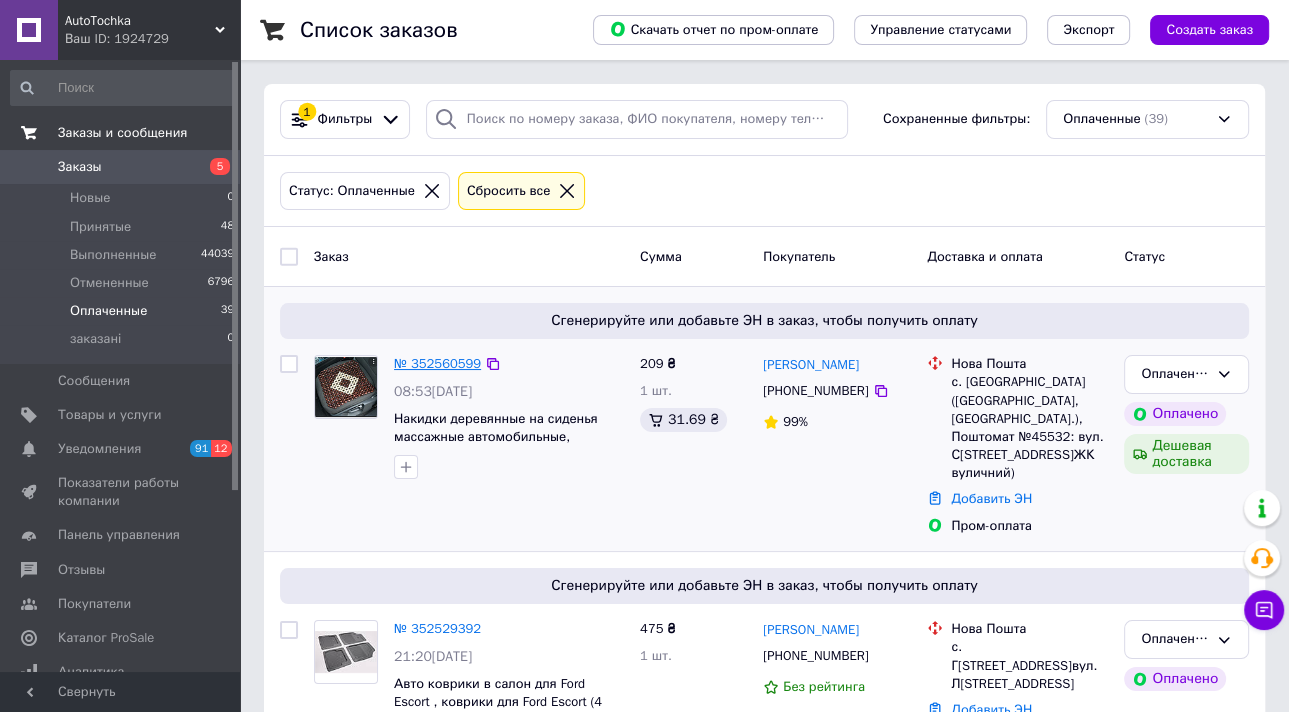 click on "№ 352560599" at bounding box center [437, 363] 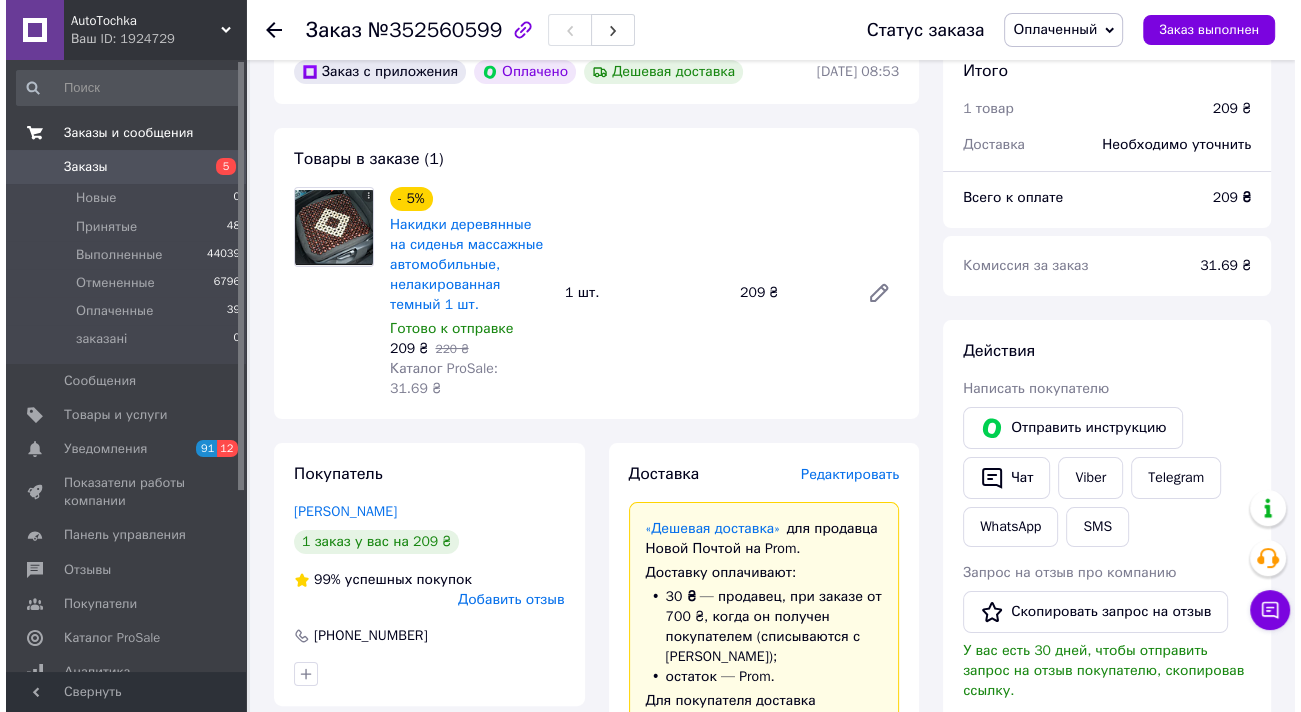 scroll, scrollTop: 320, scrollLeft: 0, axis: vertical 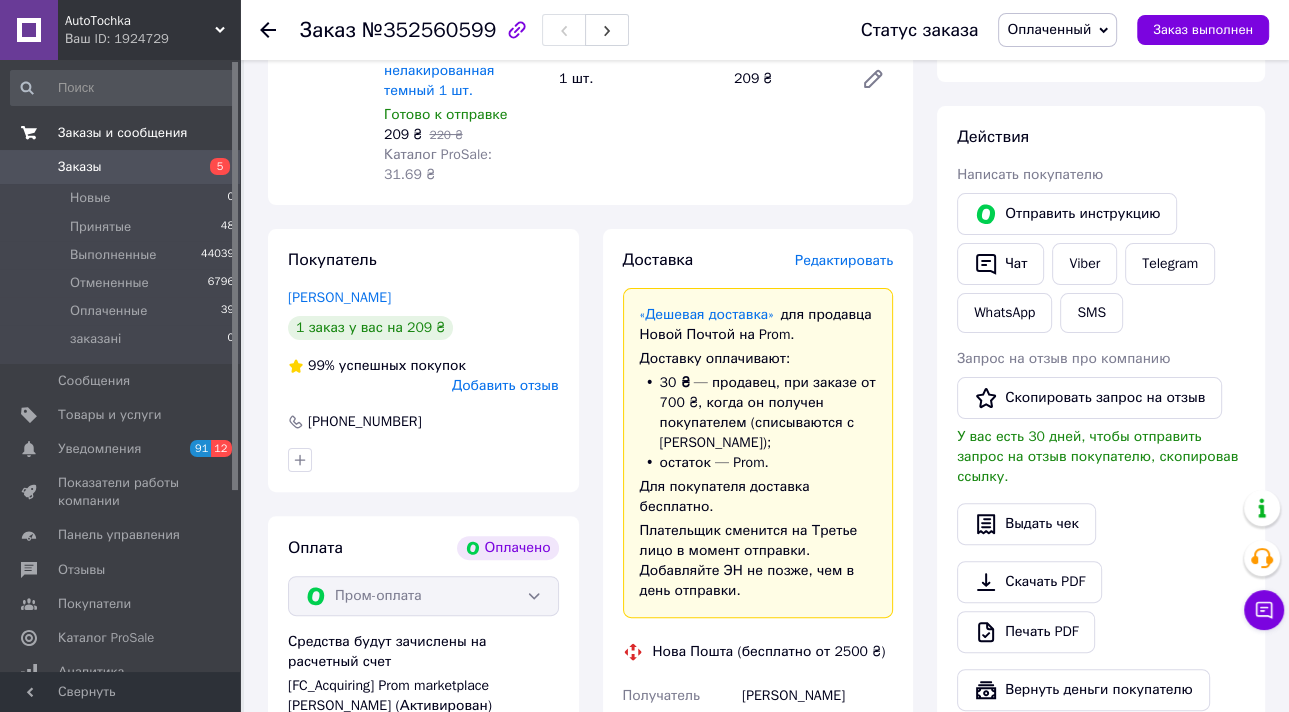 click on "Редактировать" at bounding box center (844, 260) 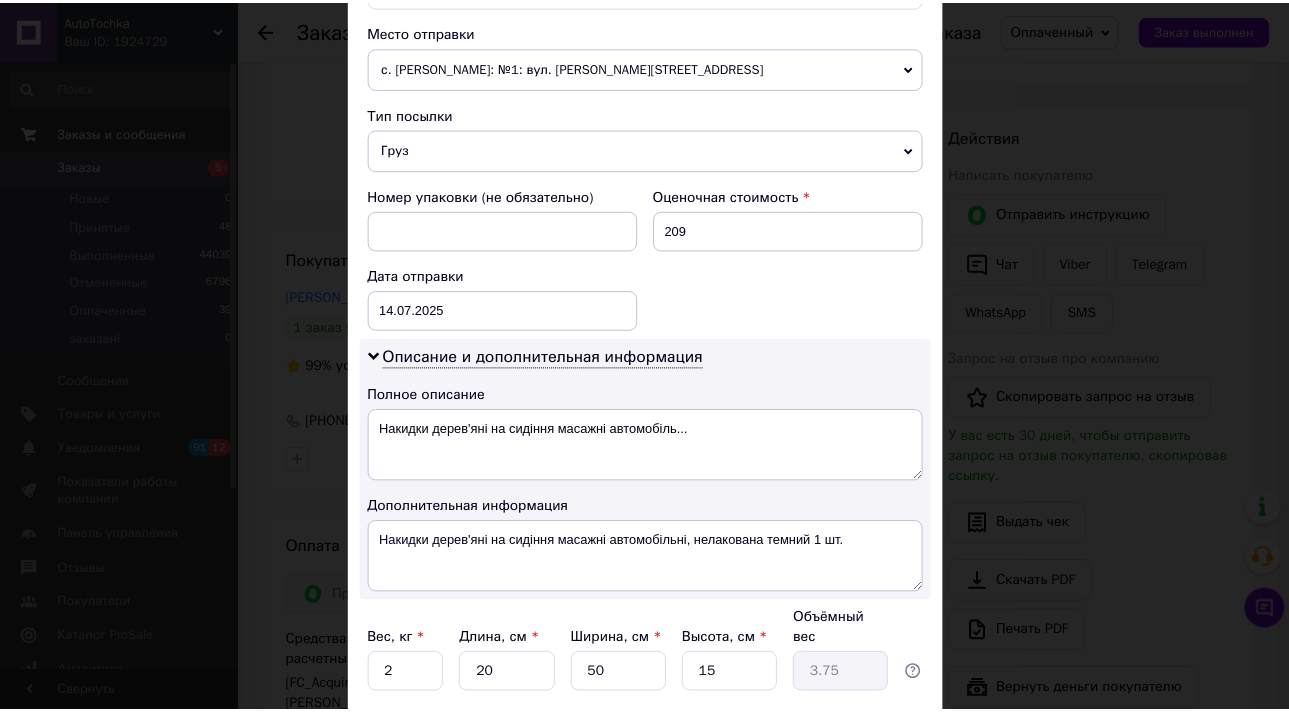 scroll, scrollTop: 833, scrollLeft: 0, axis: vertical 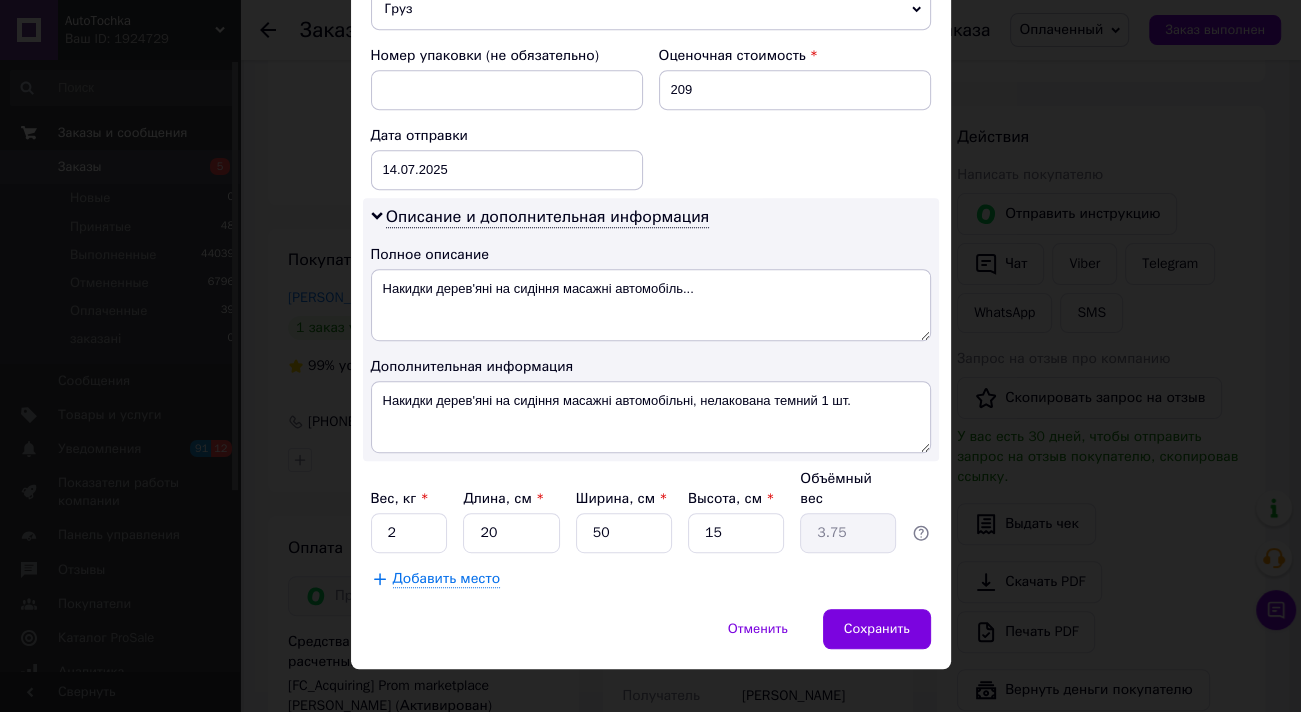 click on "Вес, кг   * 2 Длина, см   * 20 Ширина, см   * 50 Высота, см   * 15 Объёмный вес 3.75" at bounding box center [651, 511] 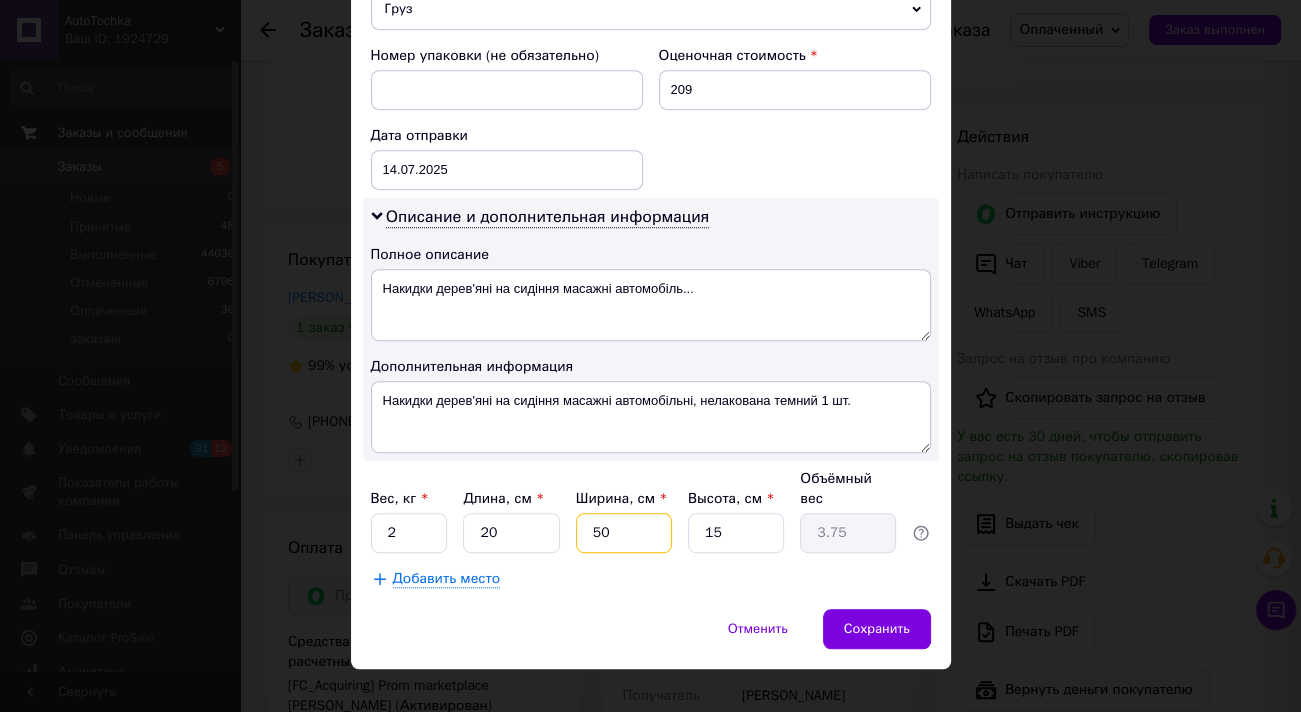 click on "50" at bounding box center [624, 533] 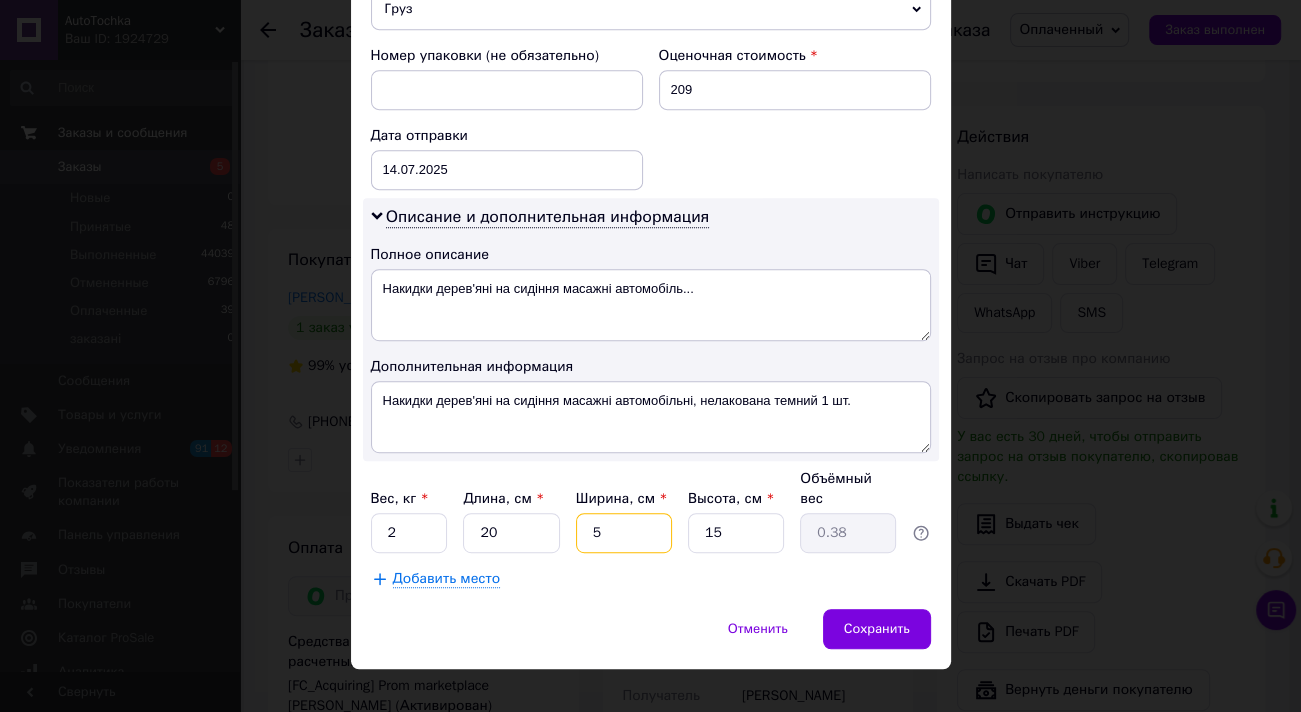 type 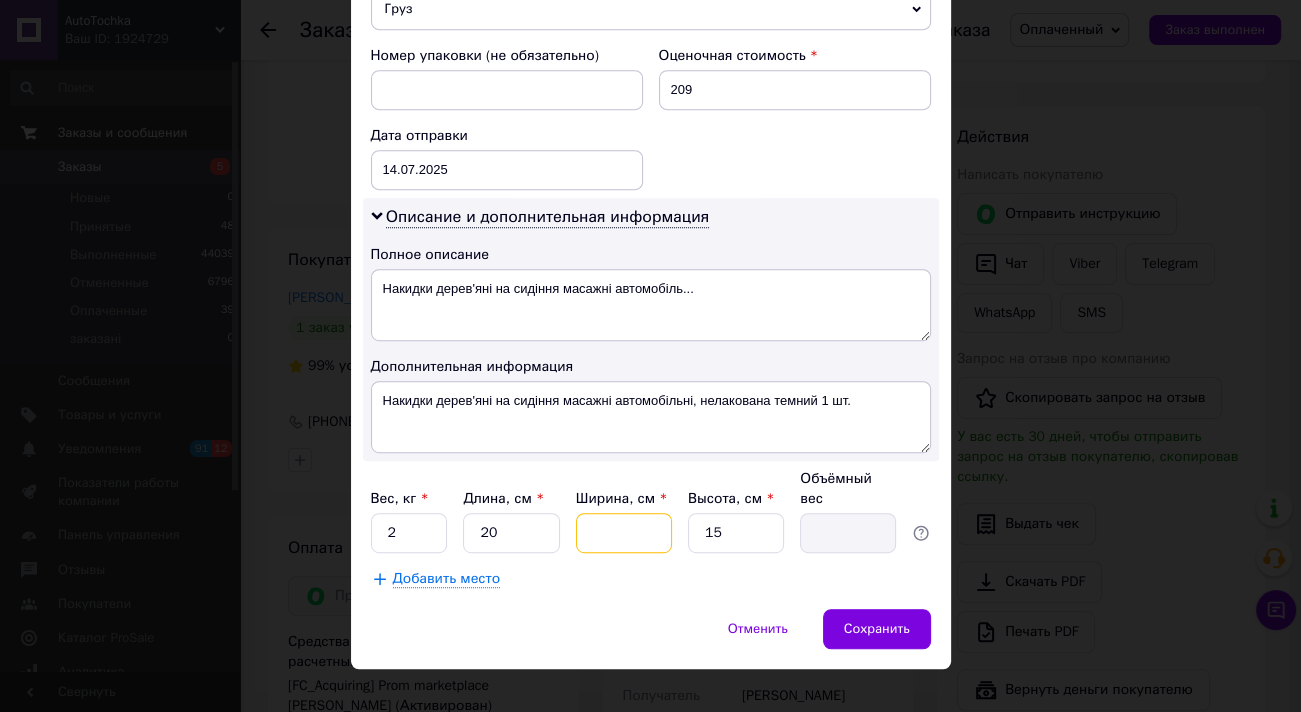type on "2" 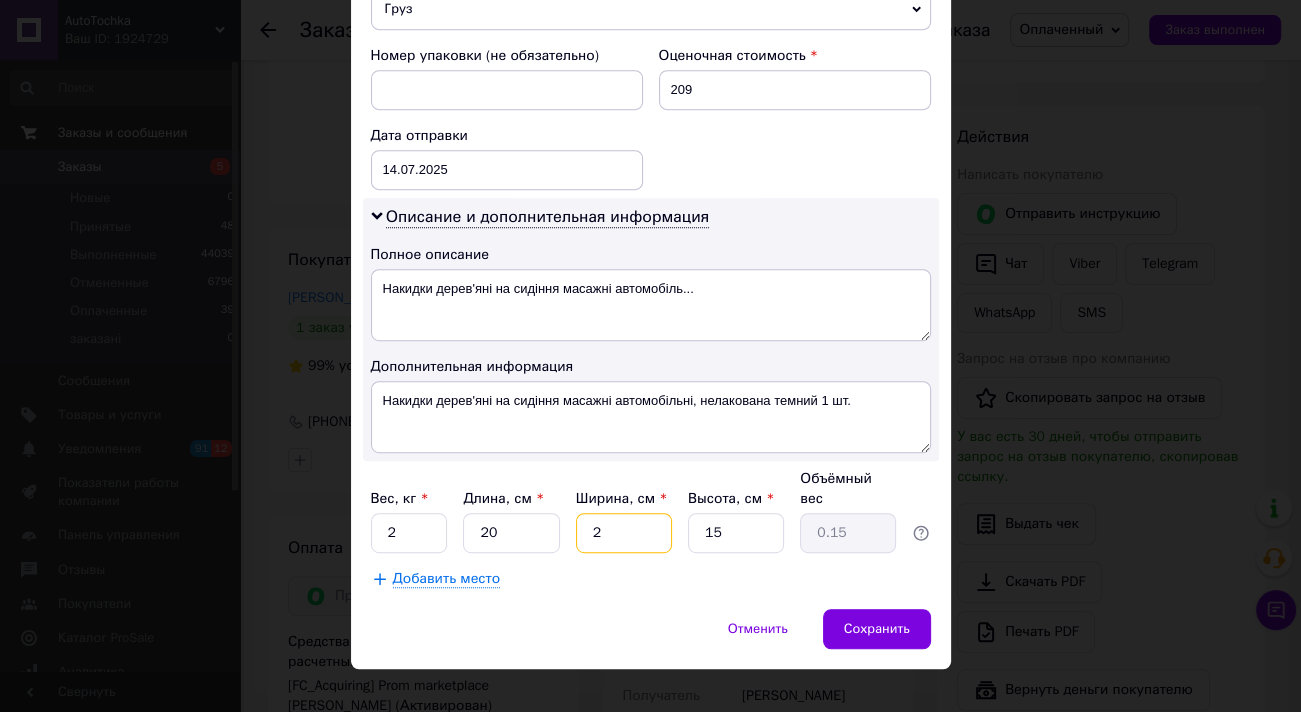 type on "20" 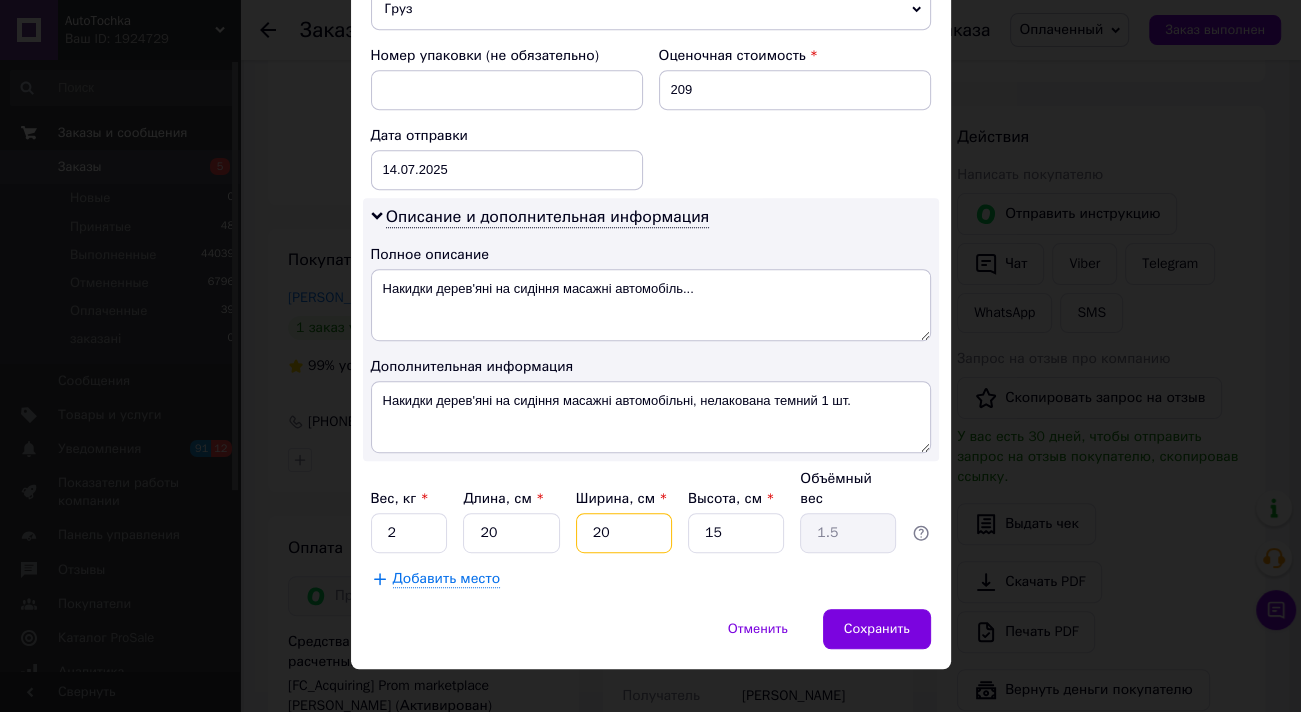 type on "20" 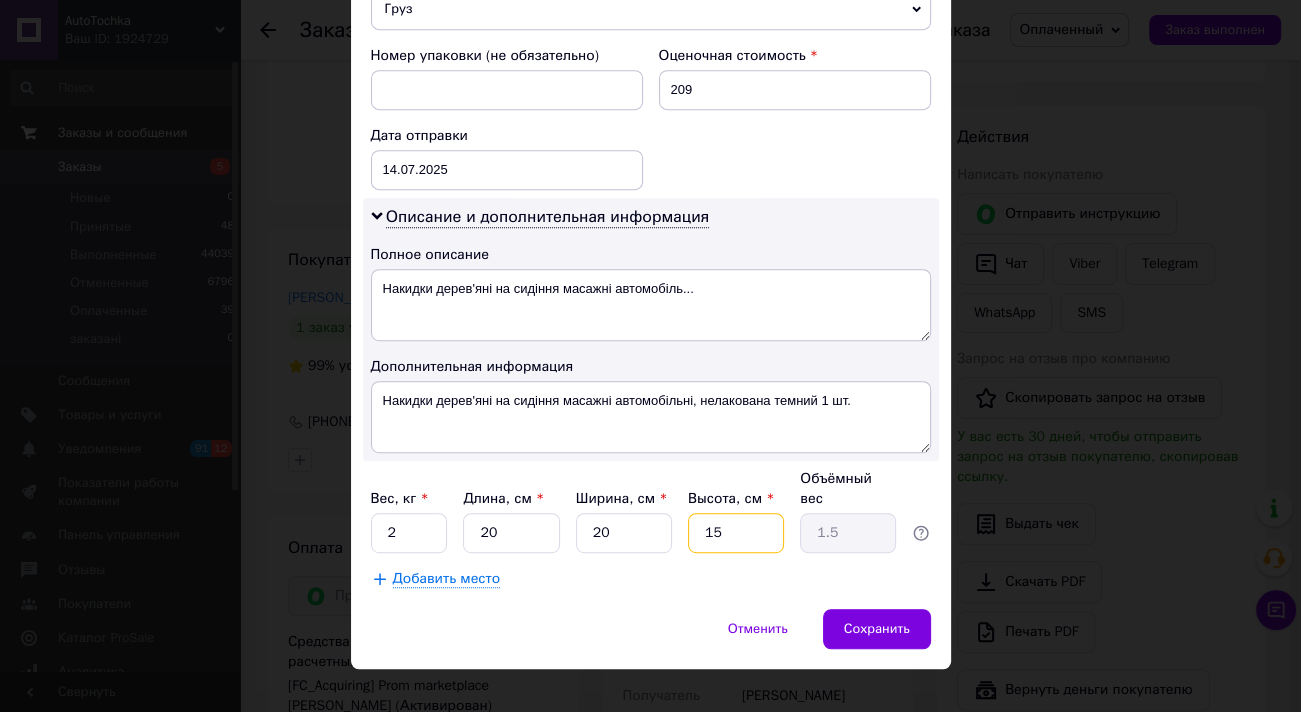 click on "15" at bounding box center [736, 533] 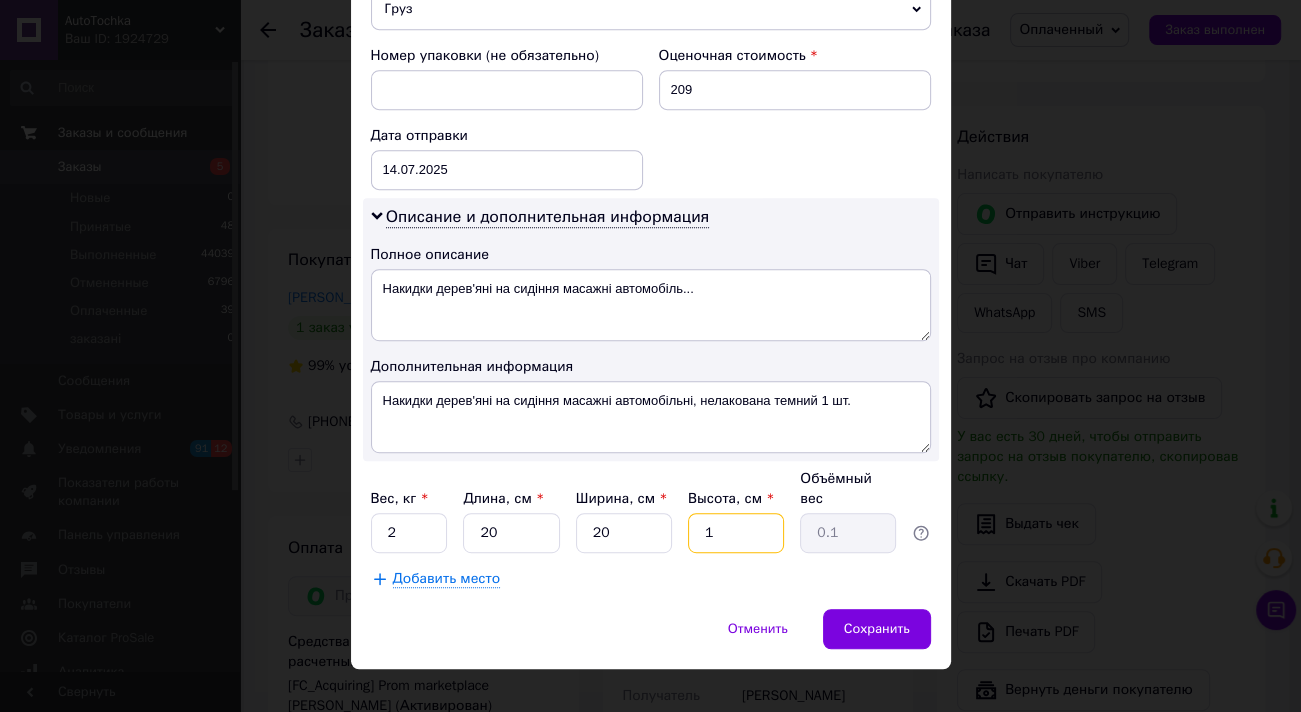type 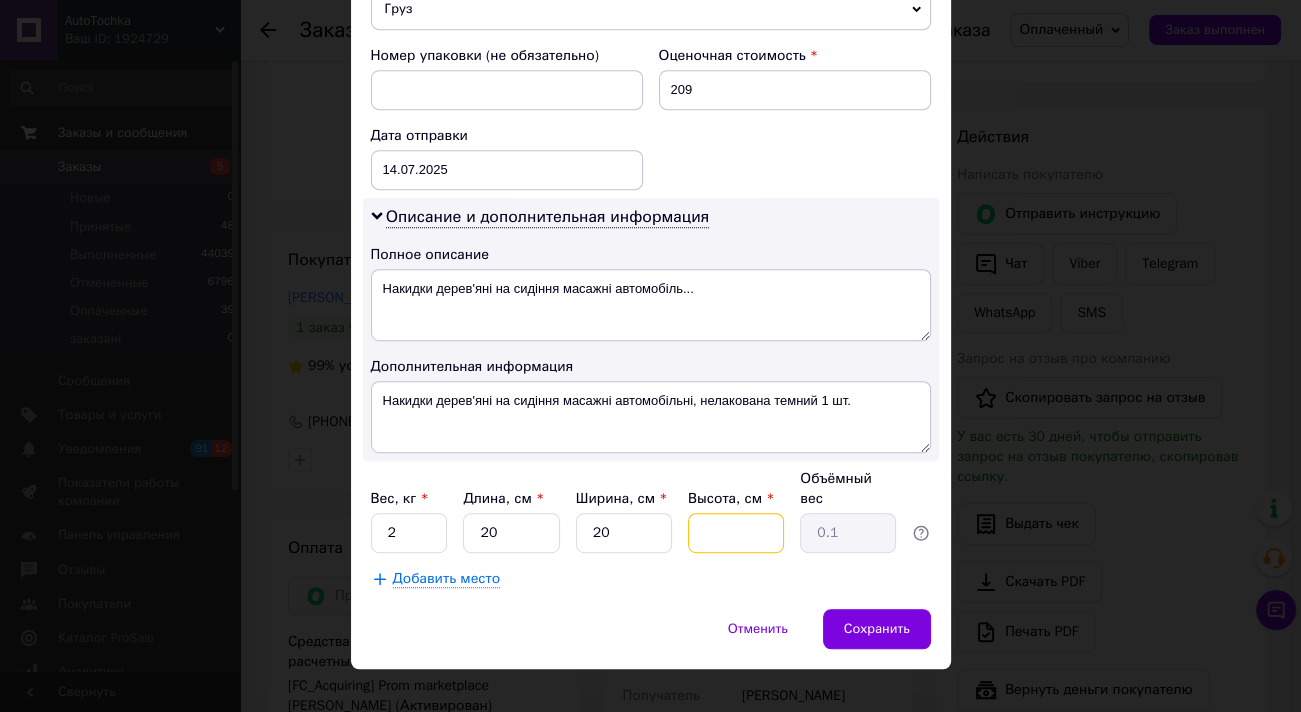 type 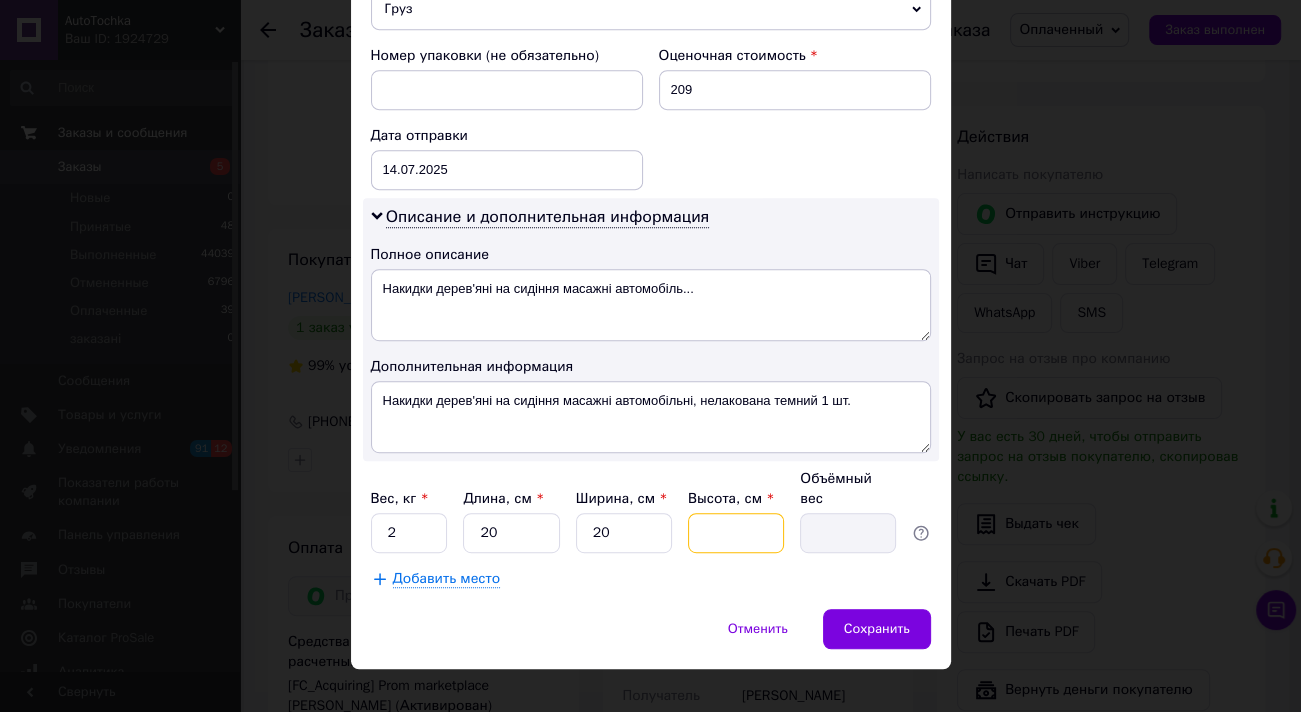 type on "2" 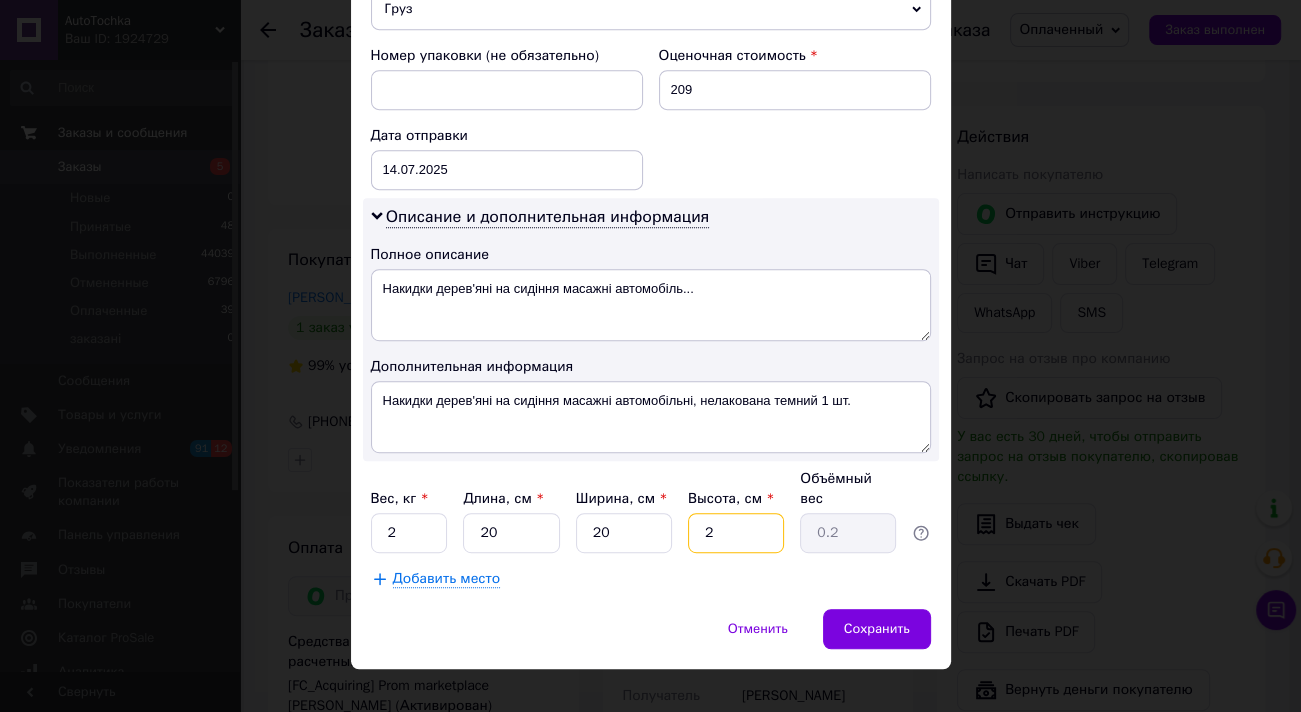 type on "20" 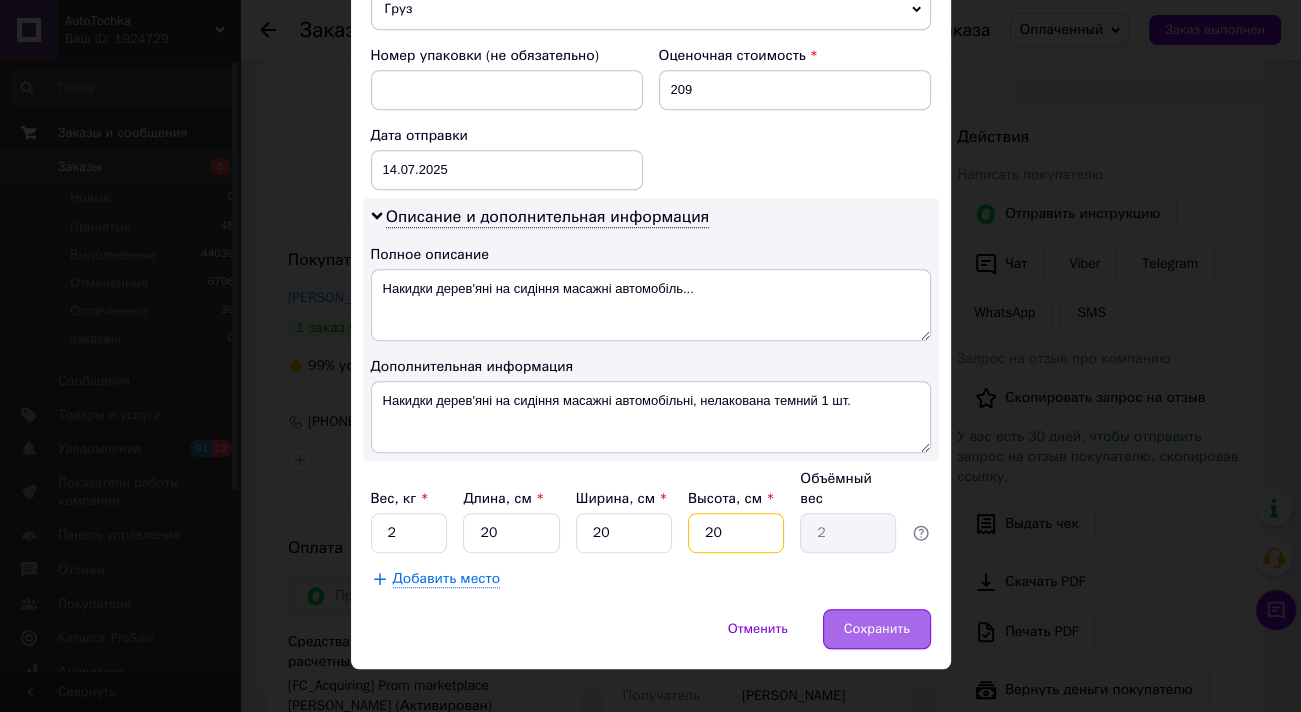 type on "20" 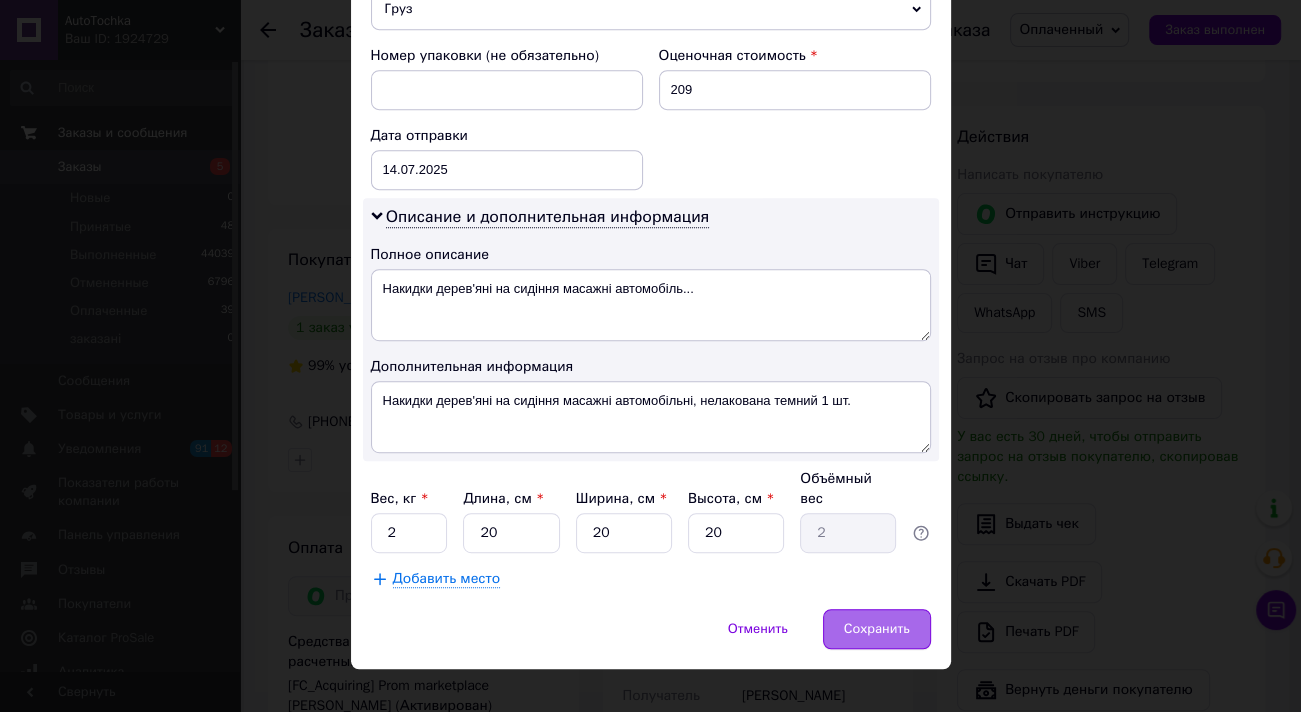 click on "Сохранить" at bounding box center (877, 629) 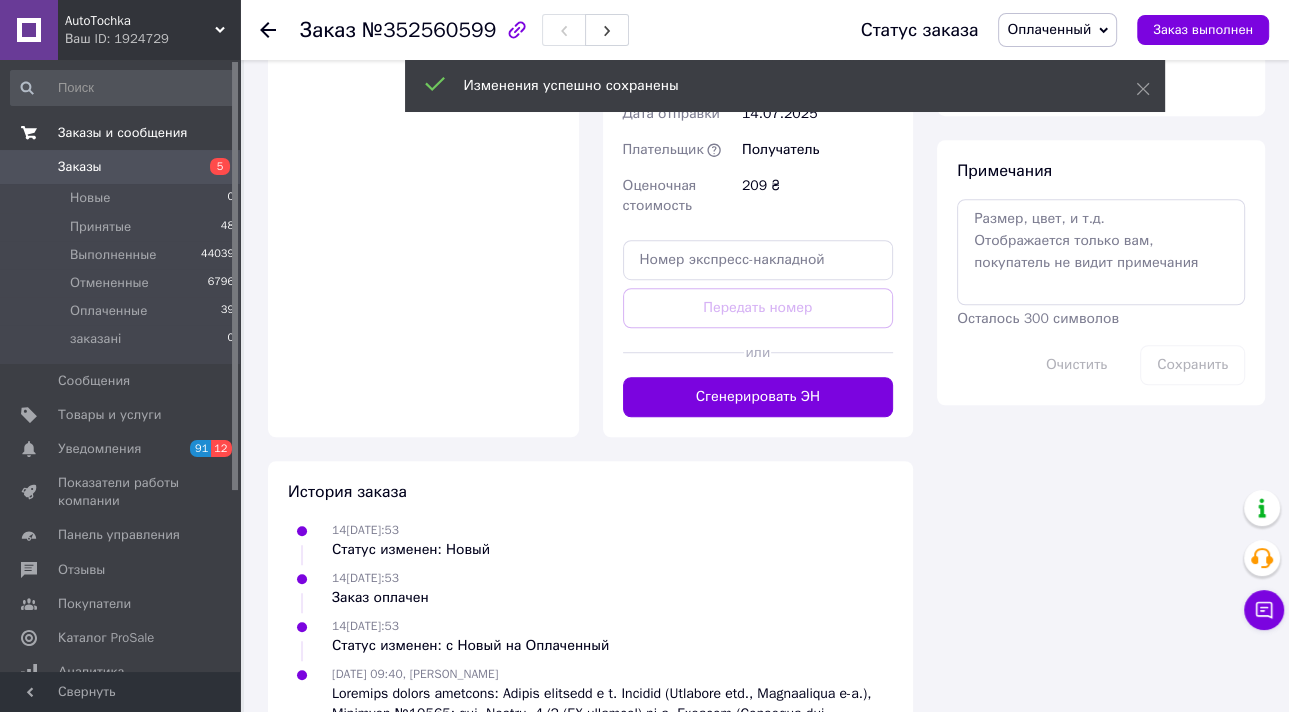 scroll, scrollTop: 1120, scrollLeft: 0, axis: vertical 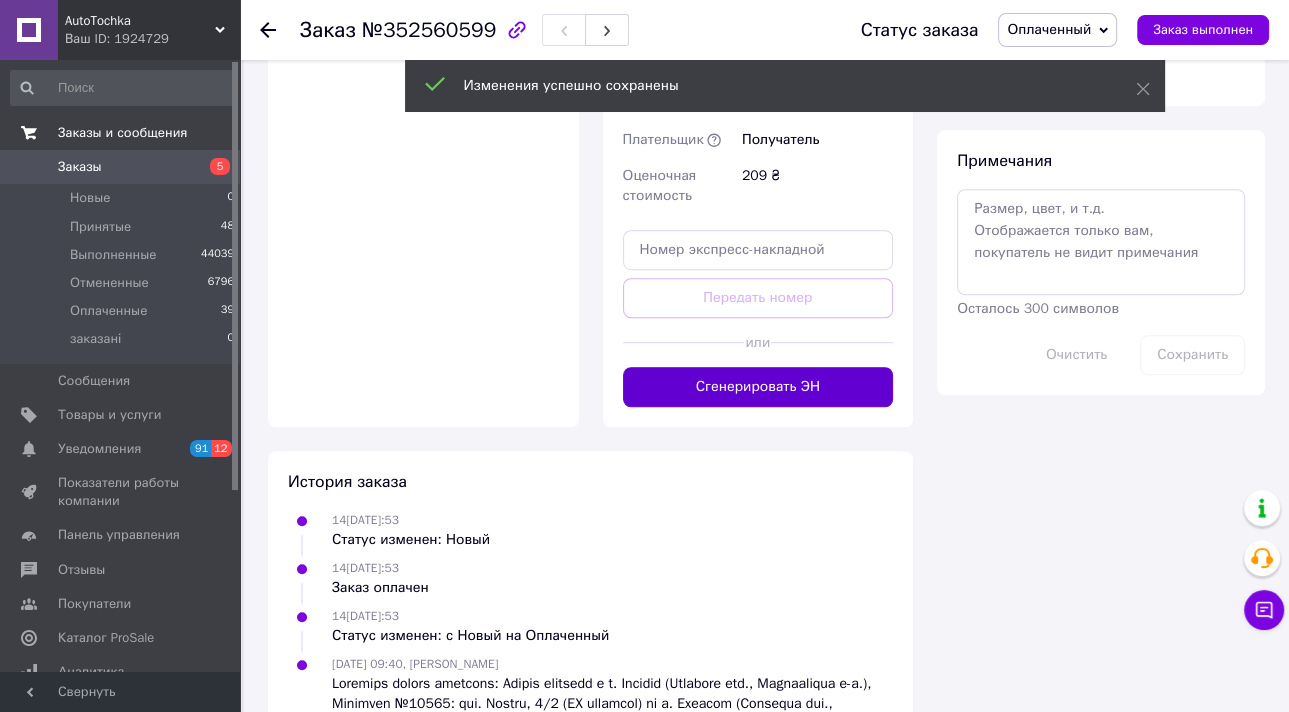 click on "Сгенерировать ЭН" at bounding box center [758, 387] 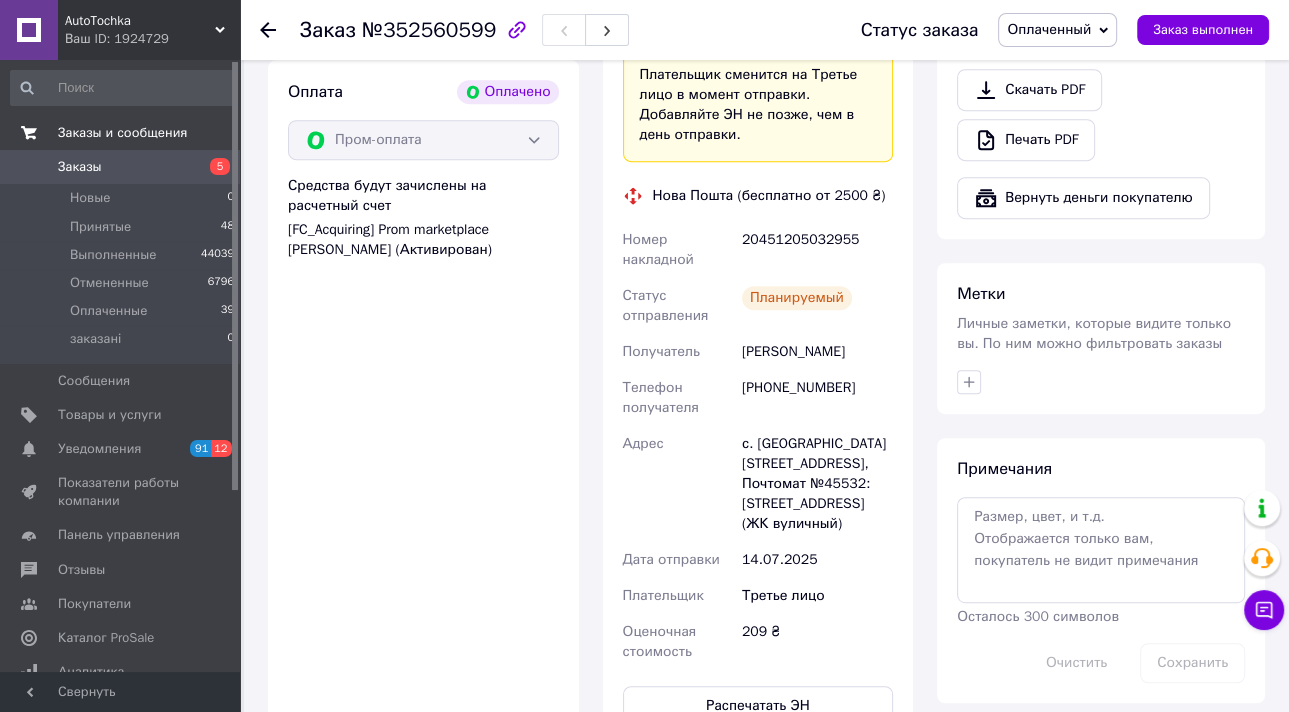 scroll, scrollTop: 720, scrollLeft: 0, axis: vertical 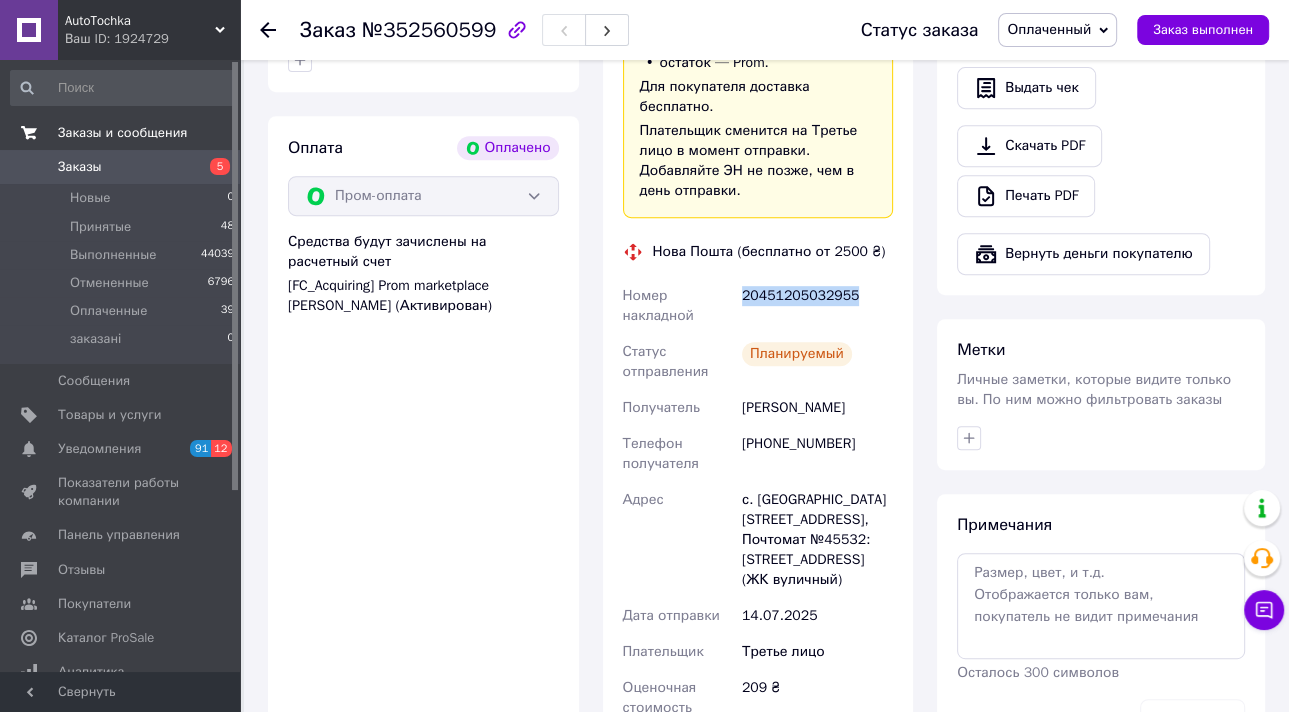 drag, startPoint x: 871, startPoint y: 251, endPoint x: 739, endPoint y: 254, distance: 132.03409 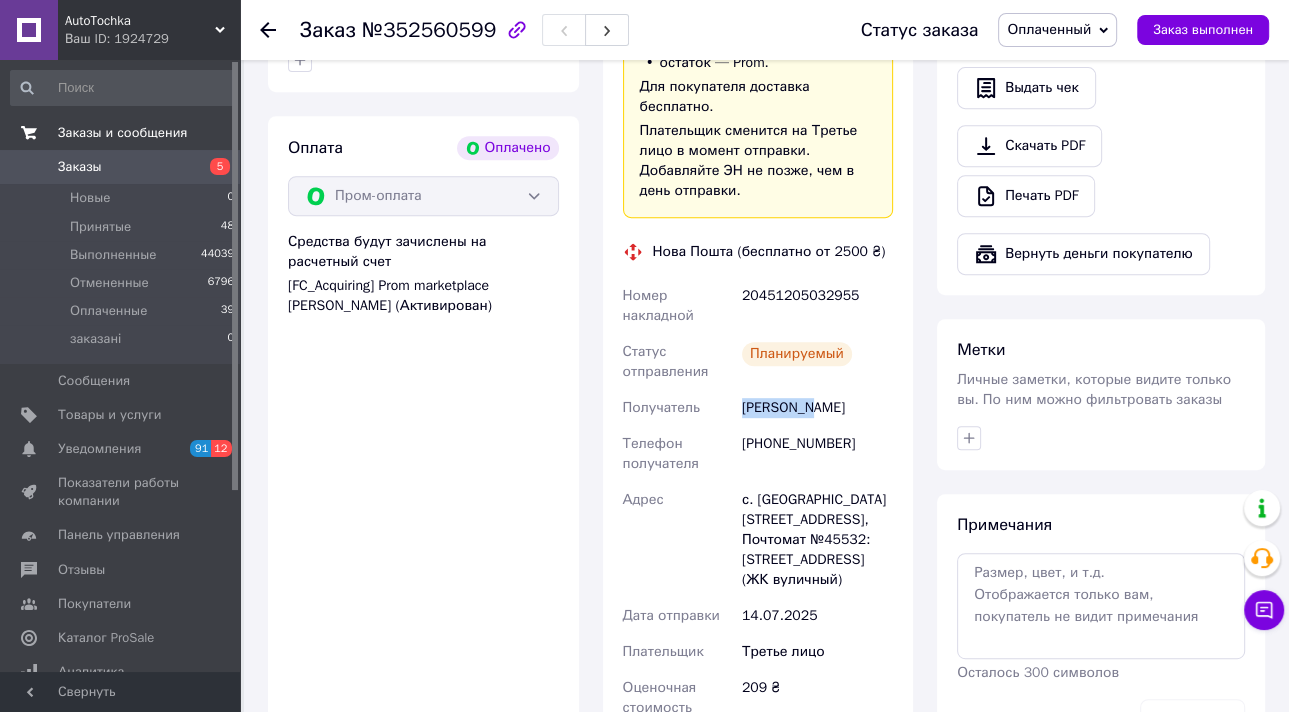drag, startPoint x: 790, startPoint y: 360, endPoint x: 730, endPoint y: 364, distance: 60.133186 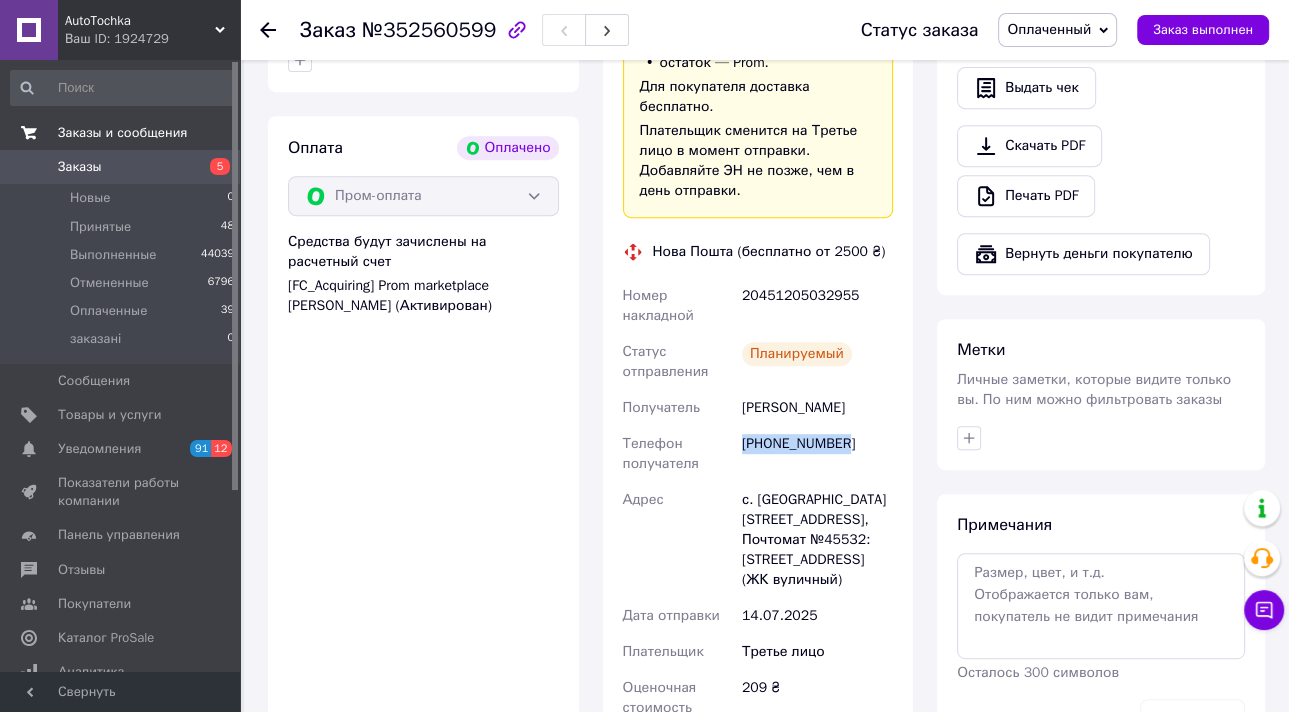 drag, startPoint x: 845, startPoint y: 398, endPoint x: 738, endPoint y: 405, distance: 107.22873 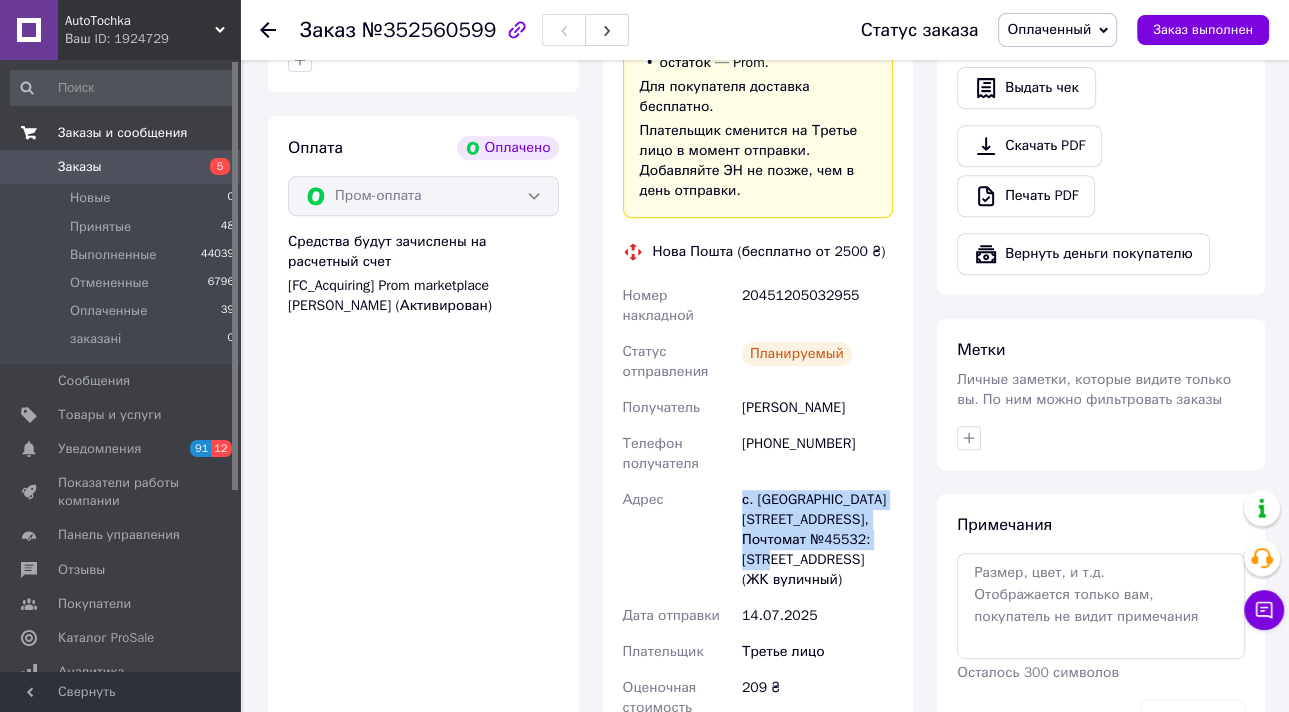drag, startPoint x: 863, startPoint y: 506, endPoint x: 704, endPoint y: 487, distance: 160.1312 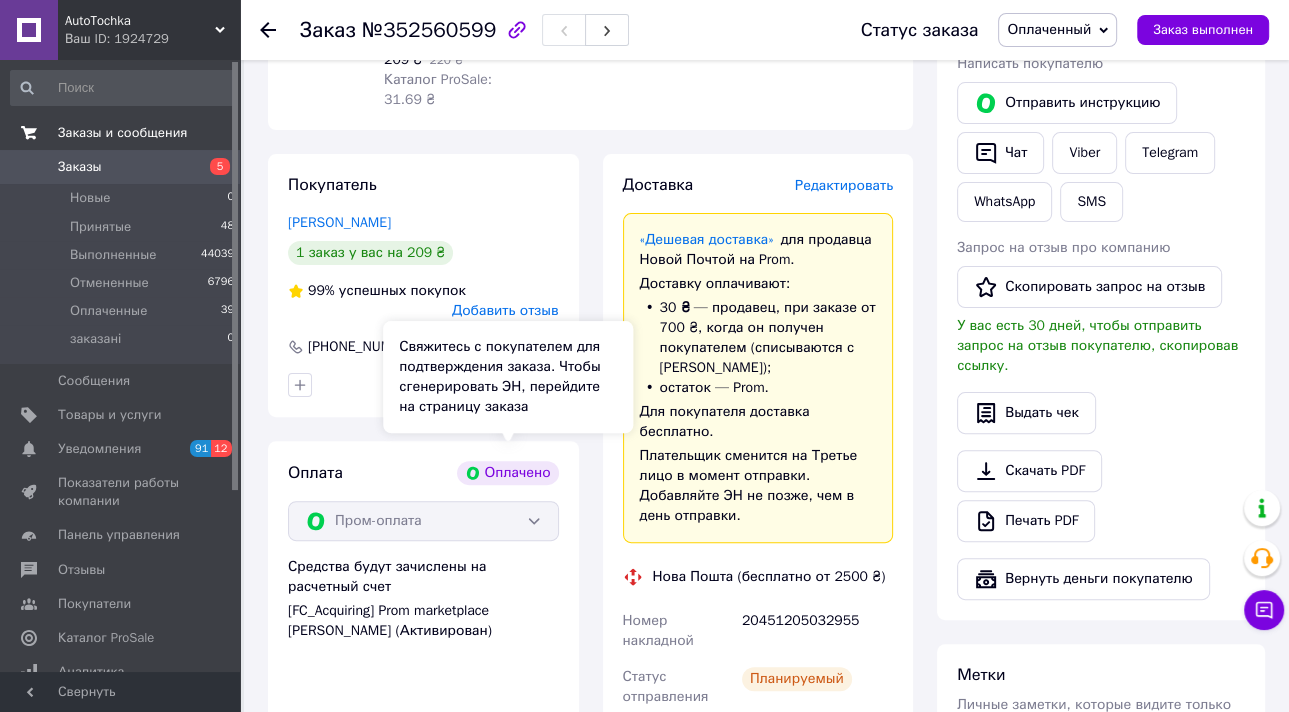 scroll, scrollTop: 80, scrollLeft: 0, axis: vertical 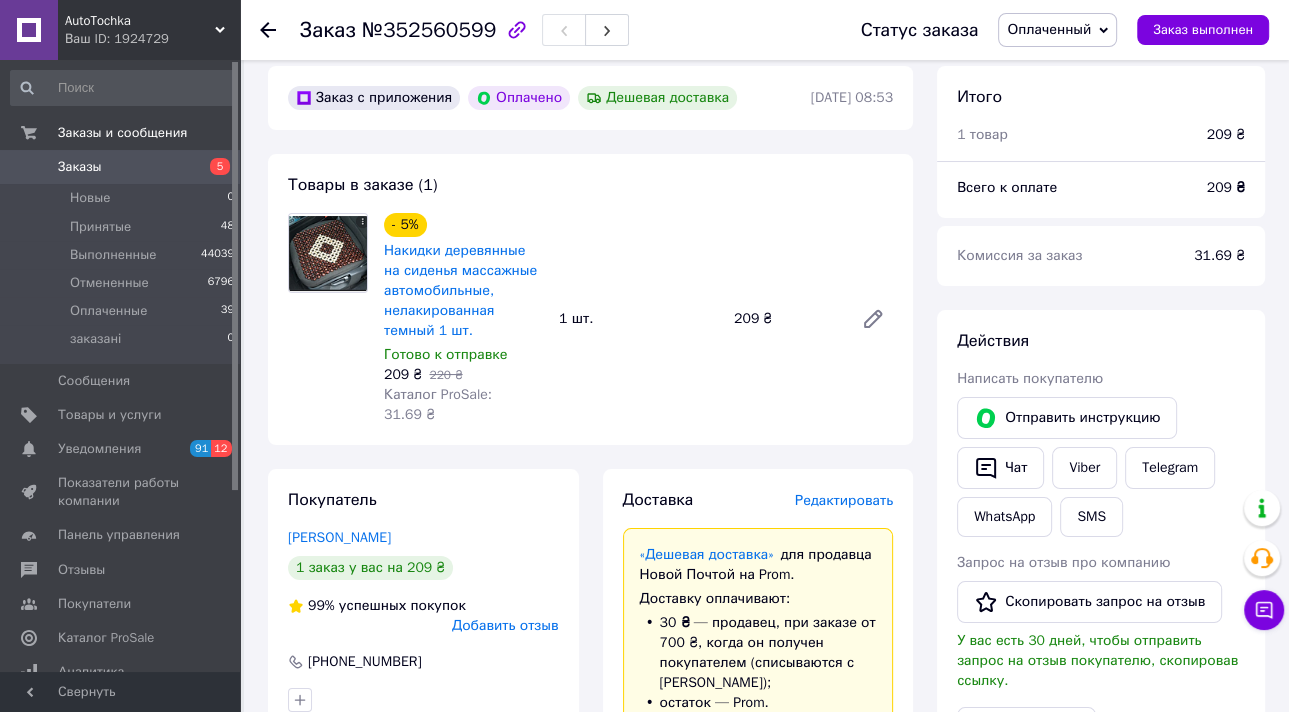 click 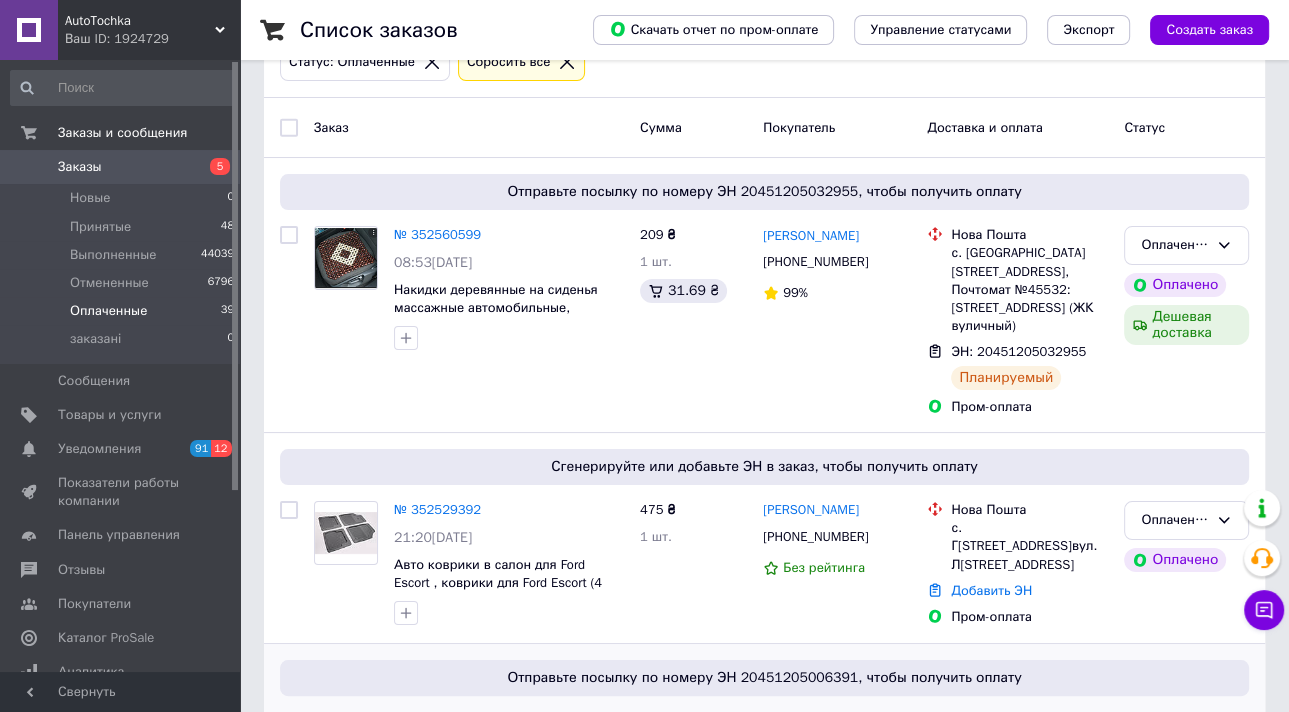 scroll, scrollTop: 400, scrollLeft: 0, axis: vertical 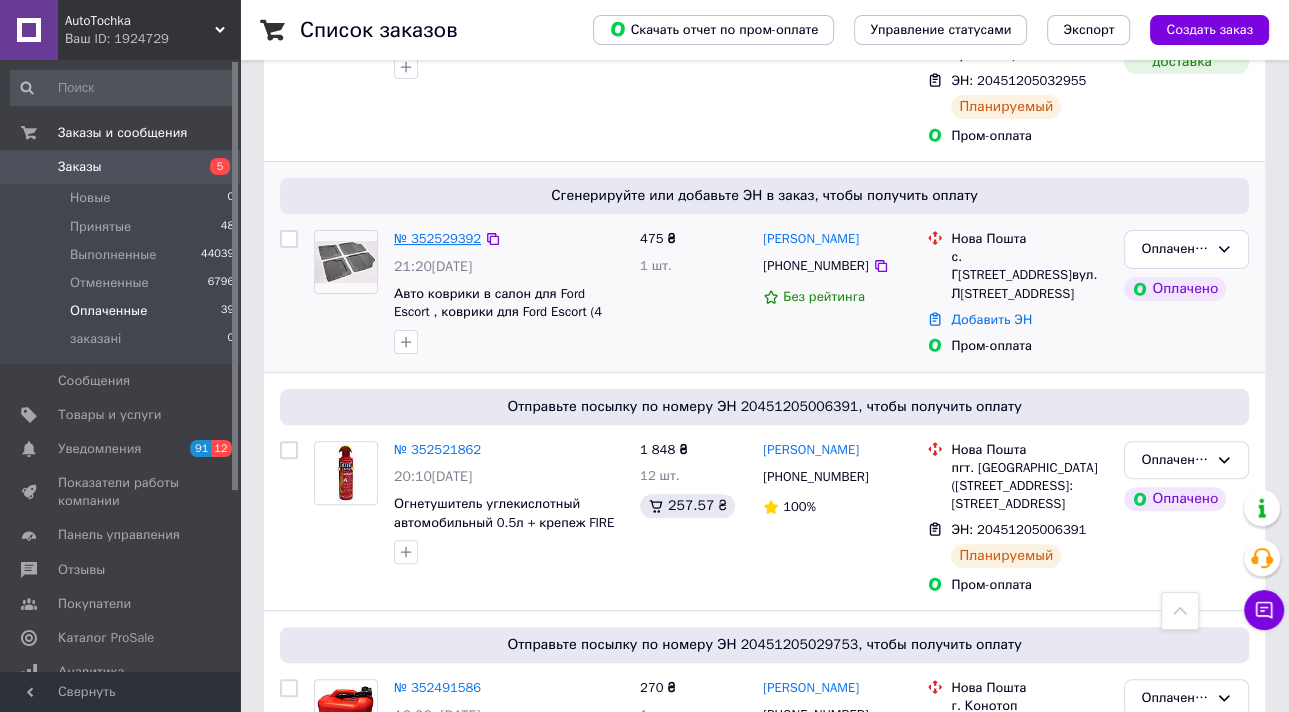 click on "№ 352529392" at bounding box center (437, 238) 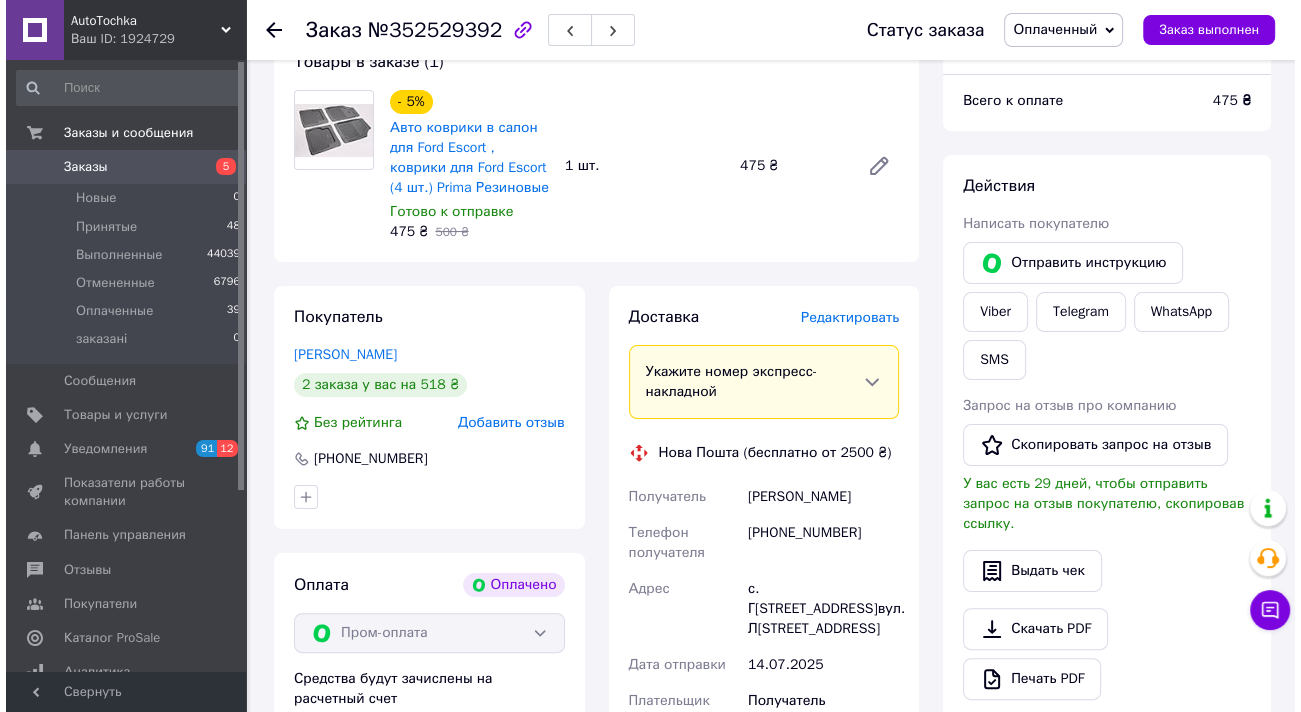 scroll, scrollTop: 80, scrollLeft: 0, axis: vertical 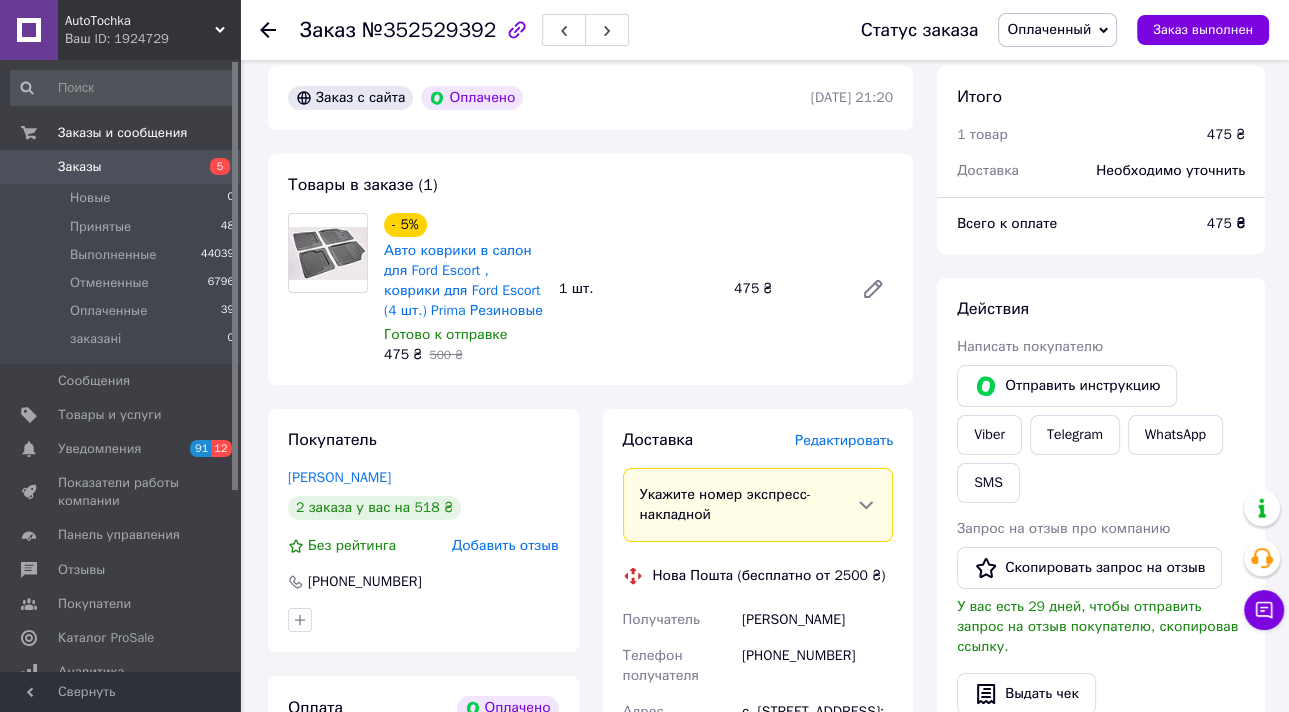 click on "Редактировать" at bounding box center (844, 440) 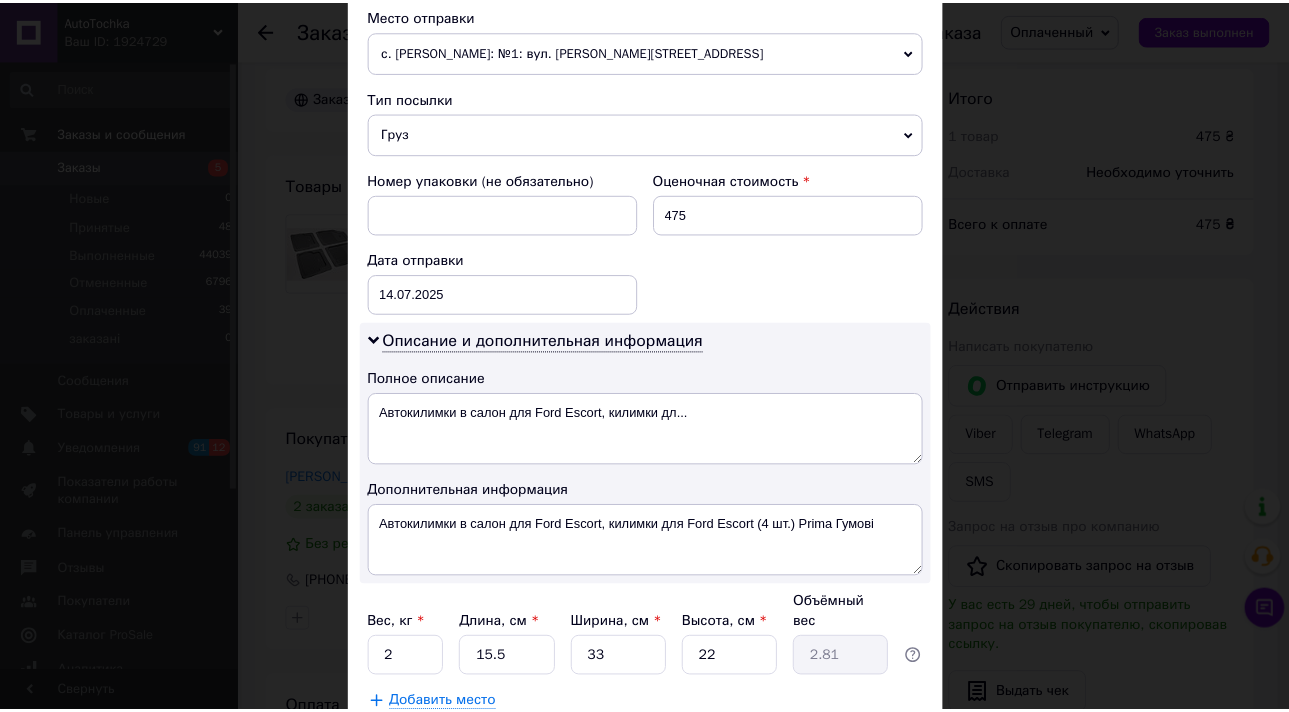 scroll, scrollTop: 833, scrollLeft: 0, axis: vertical 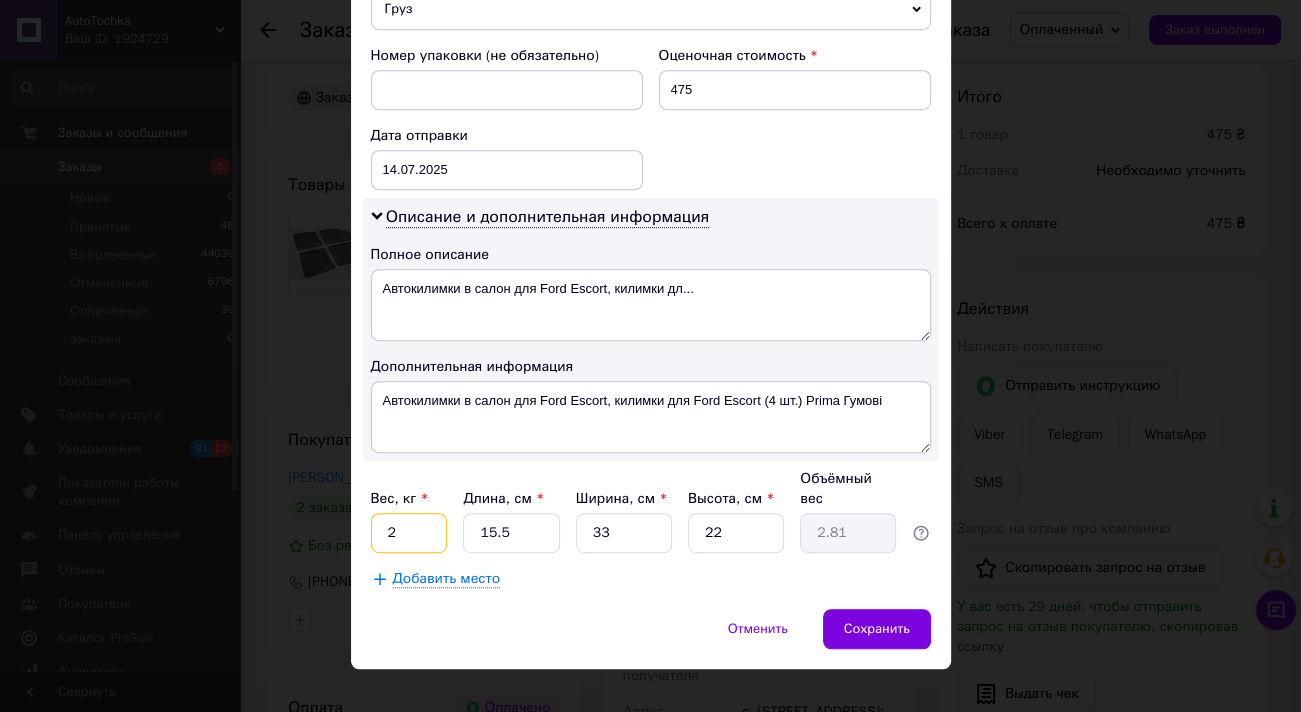 click on "2" at bounding box center [409, 533] 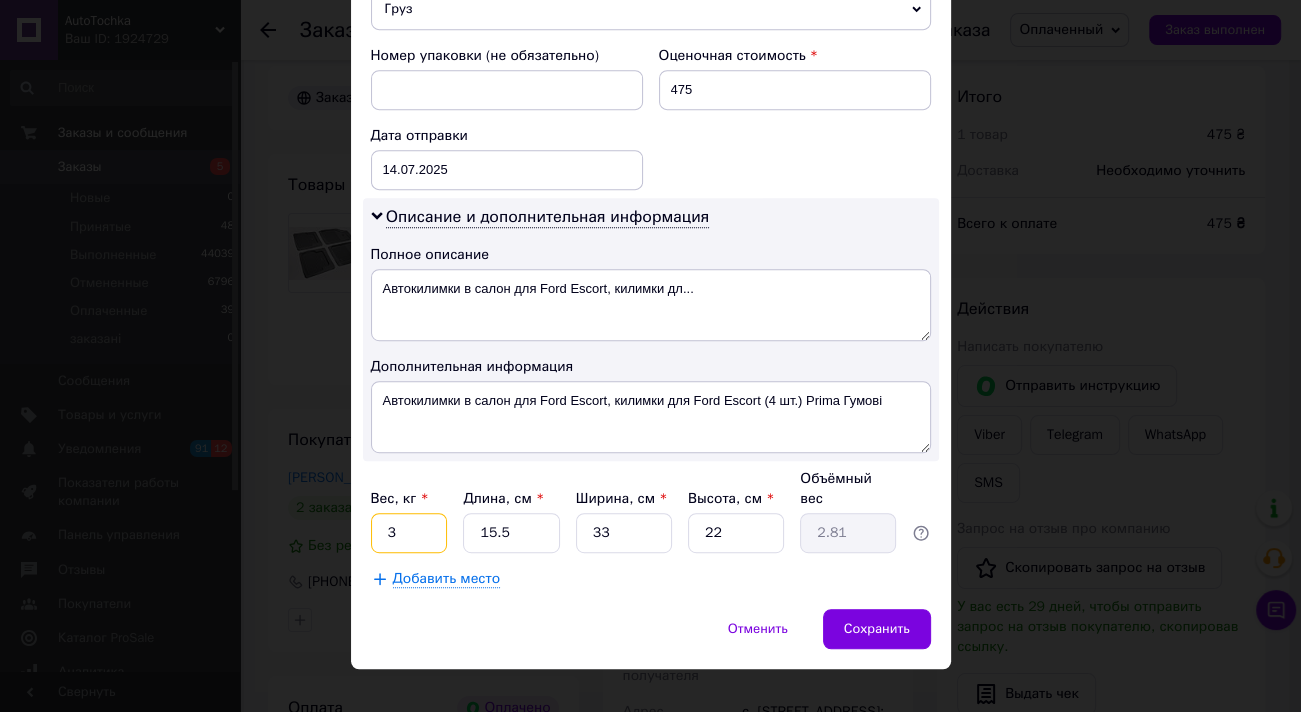 type on "3" 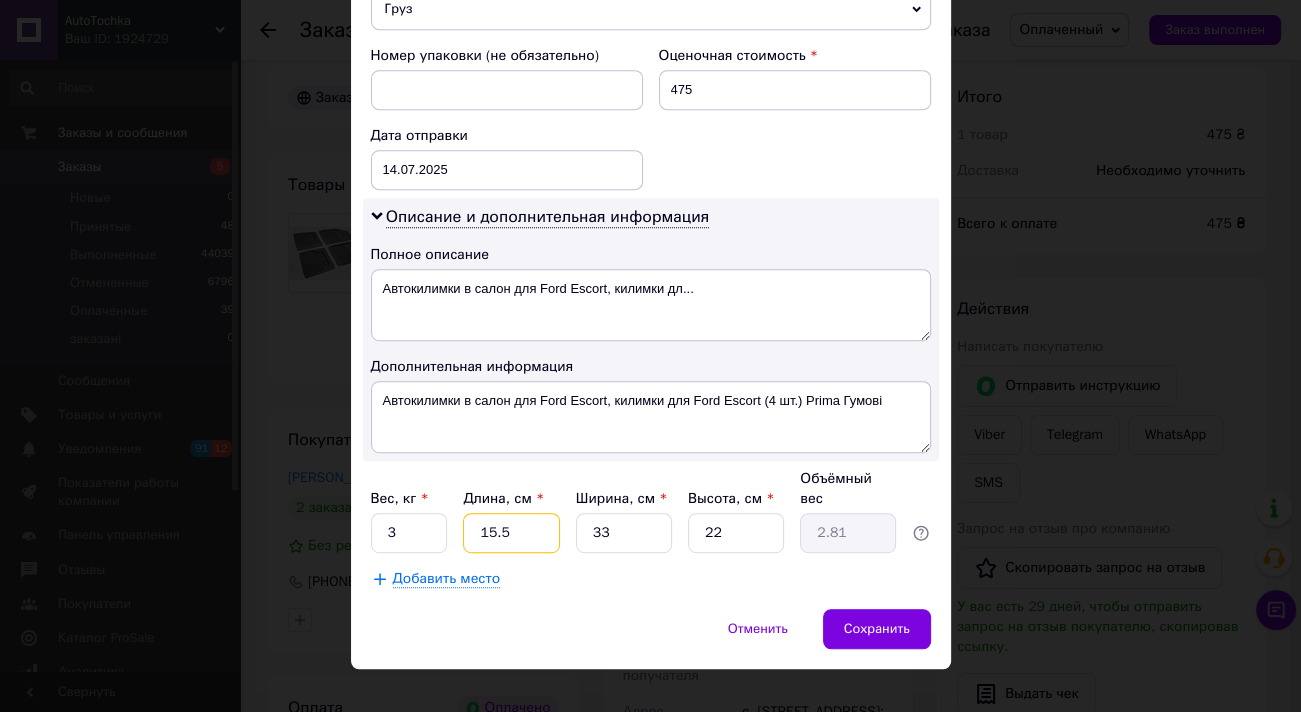 click on "15.5" at bounding box center (511, 533) 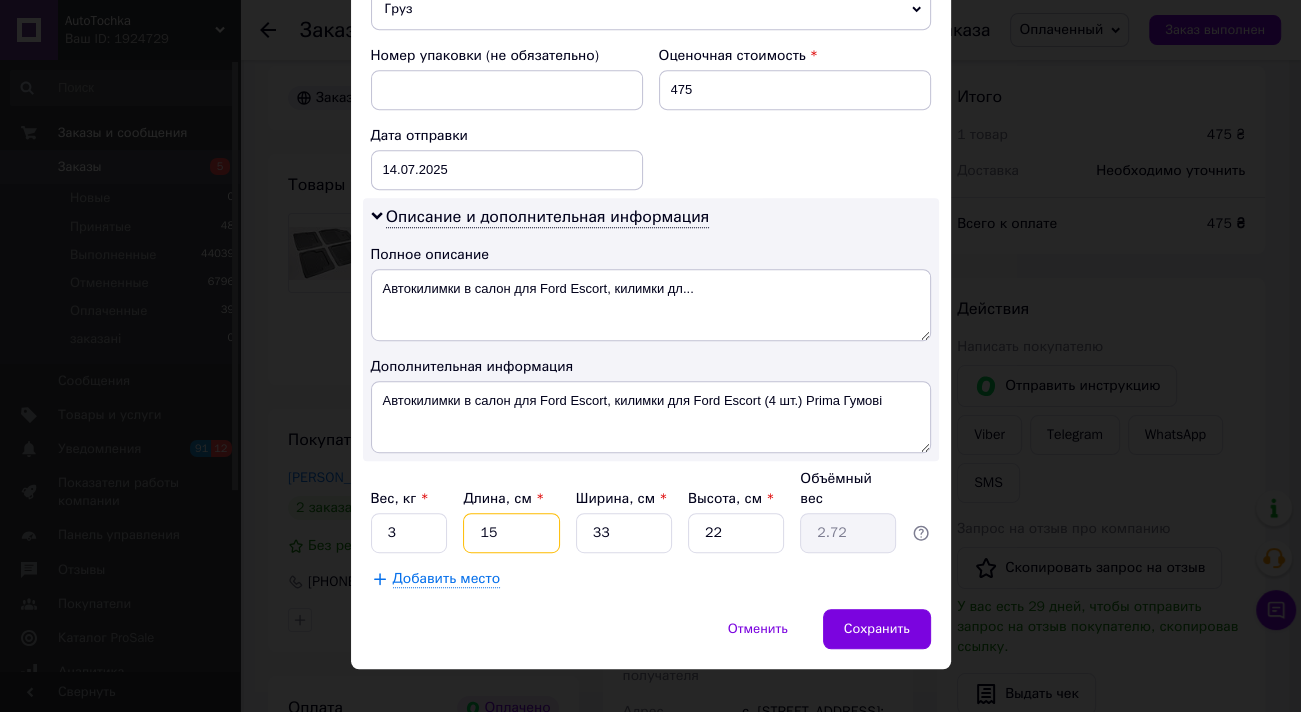 type on "1" 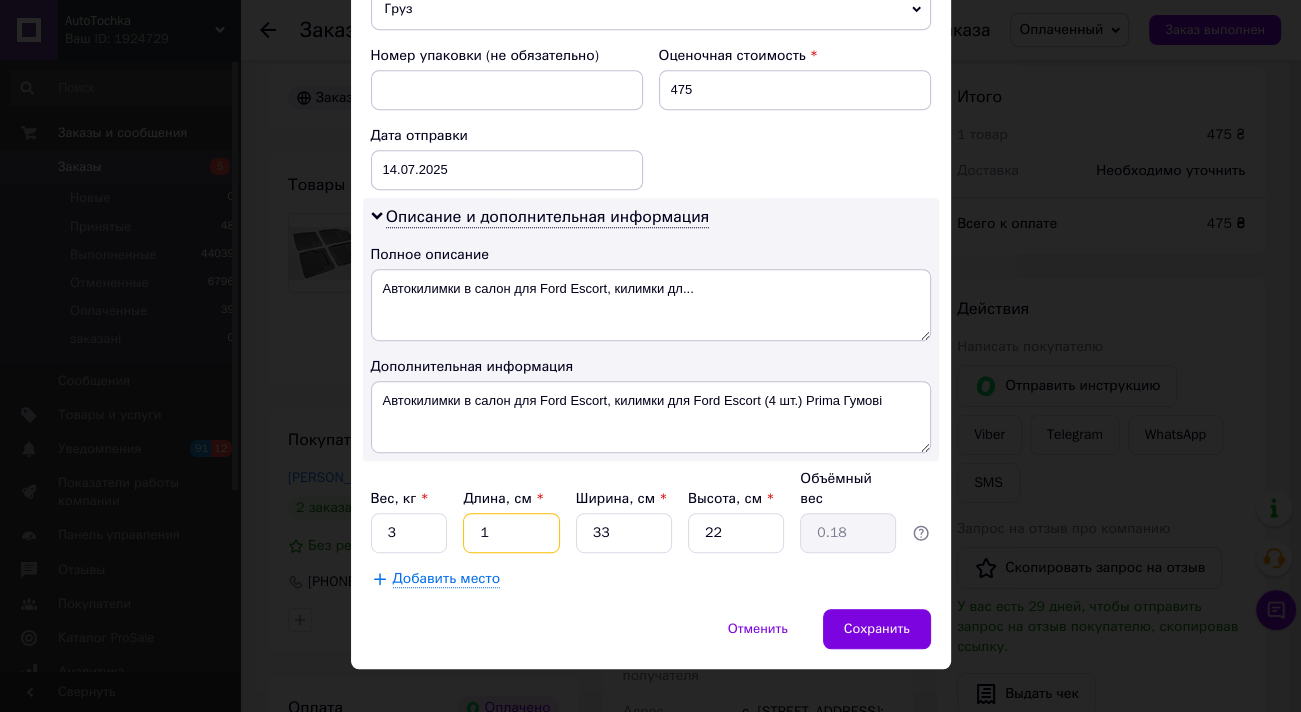 type 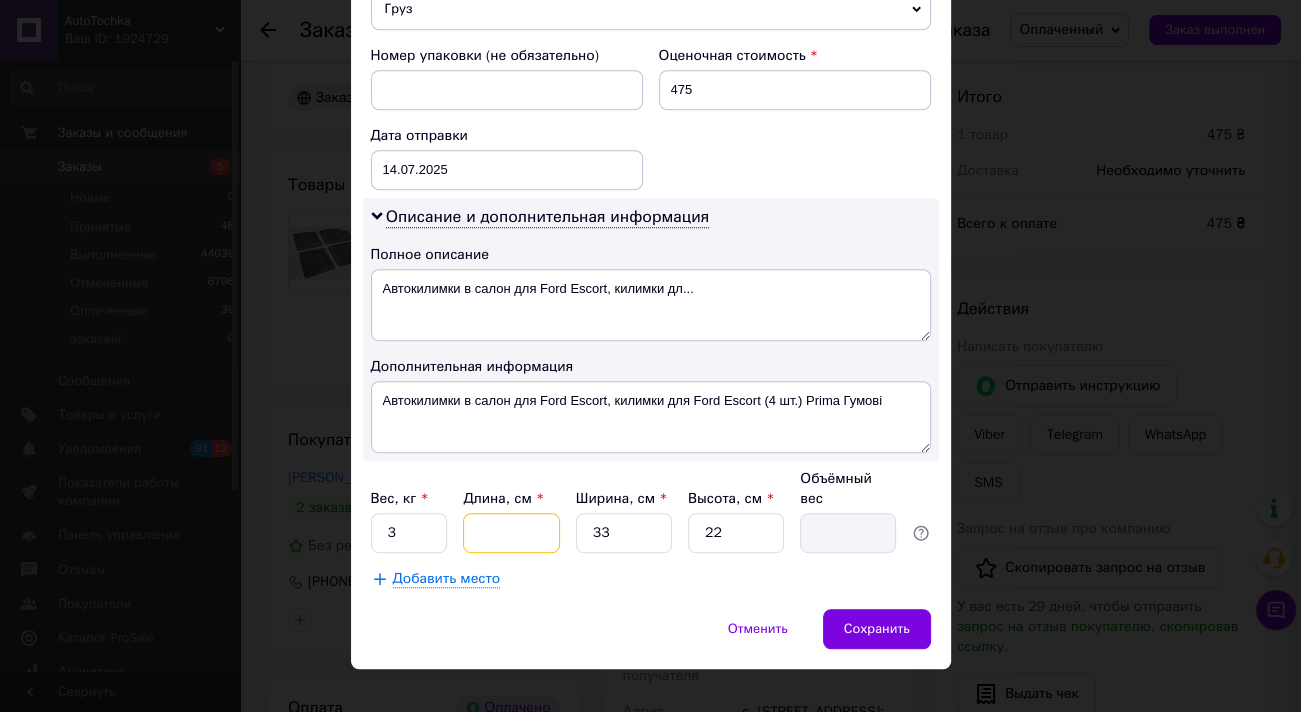 type on "2" 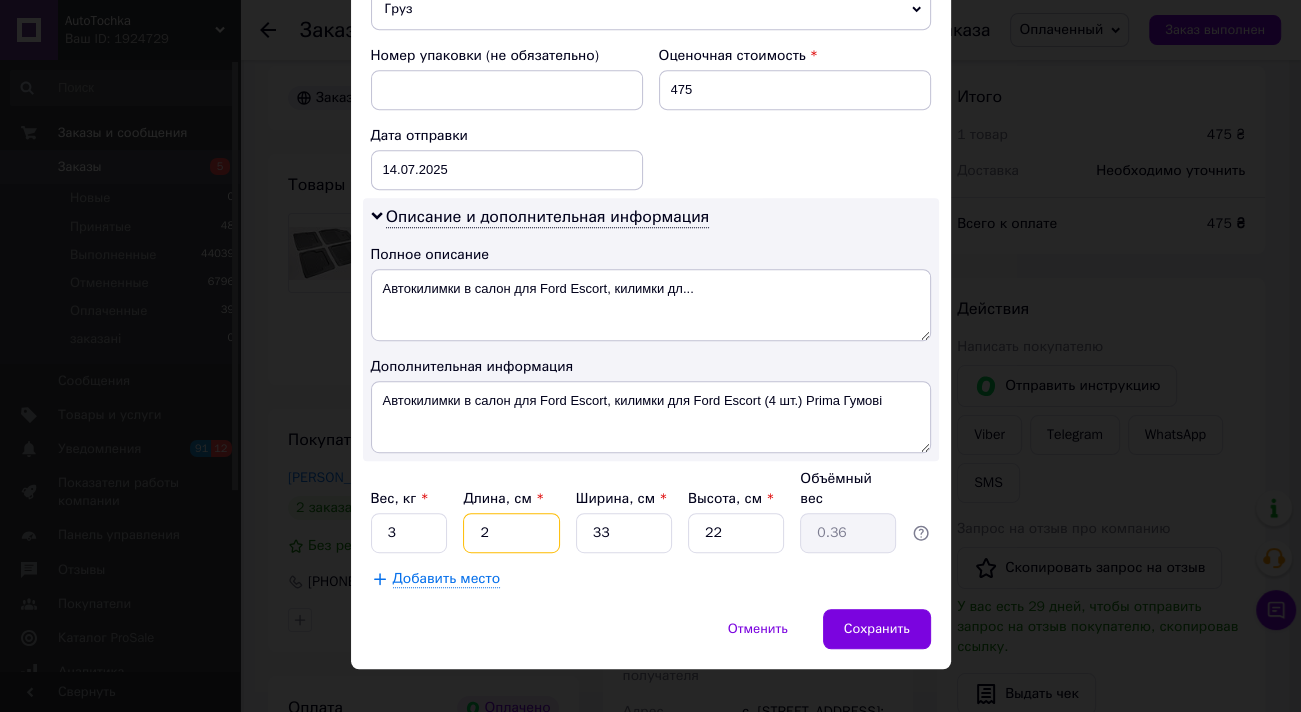 type on "20" 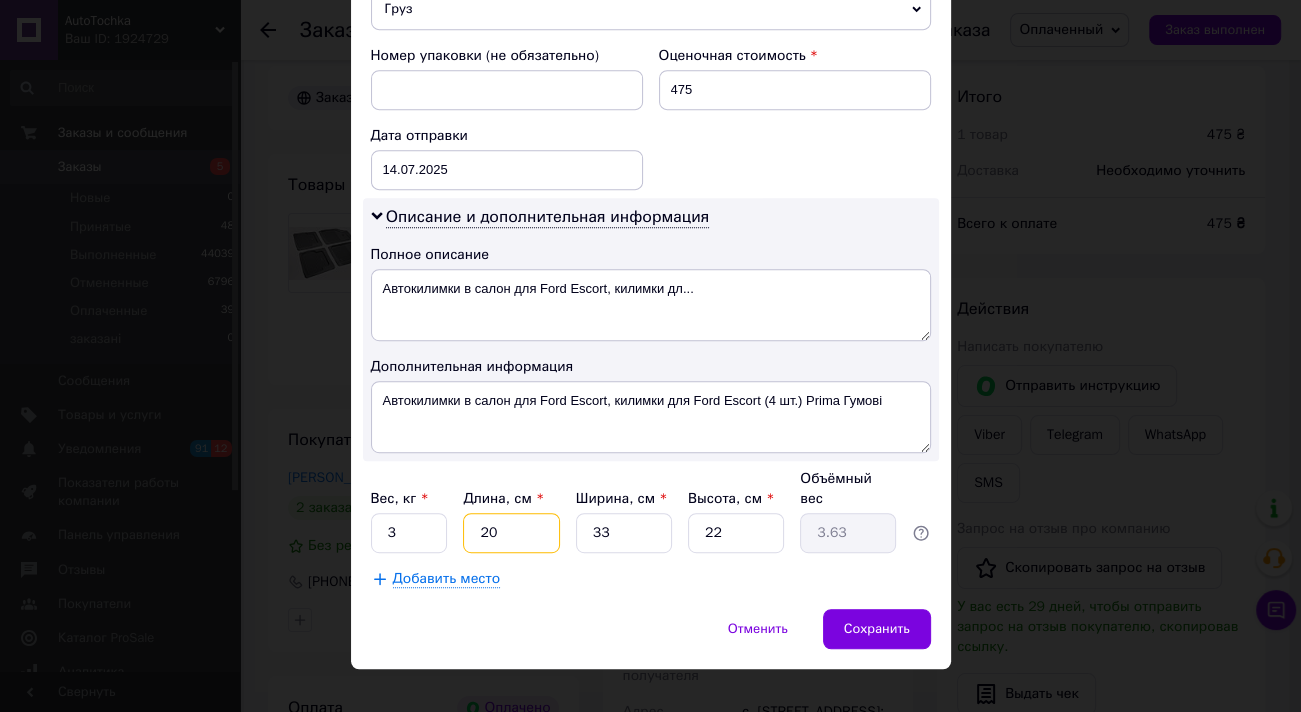 type on "20" 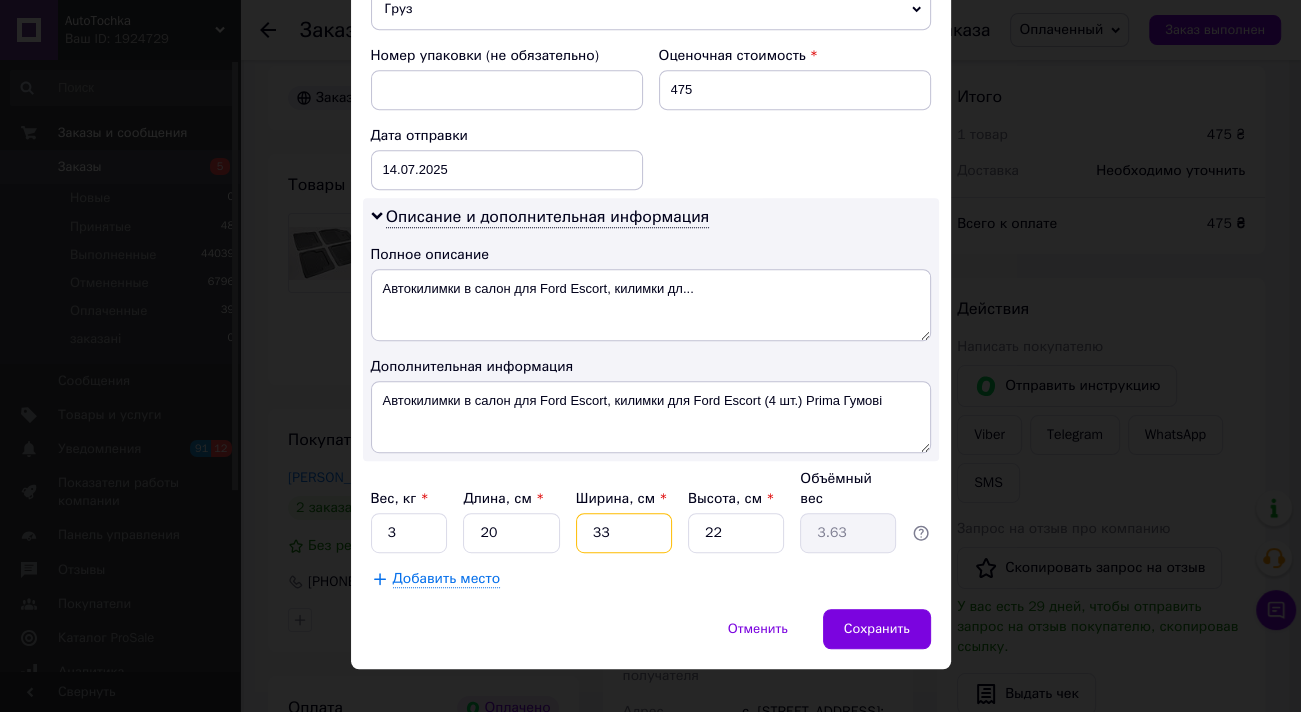click on "33" at bounding box center [624, 533] 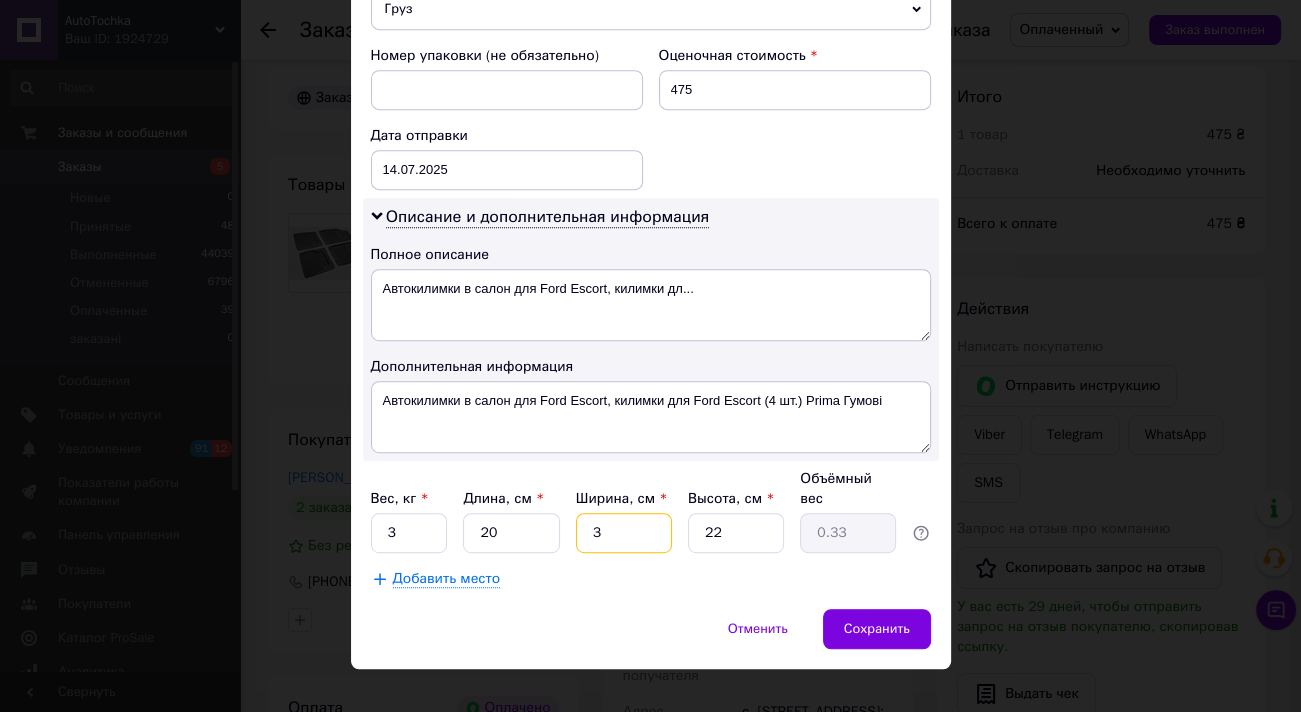 type 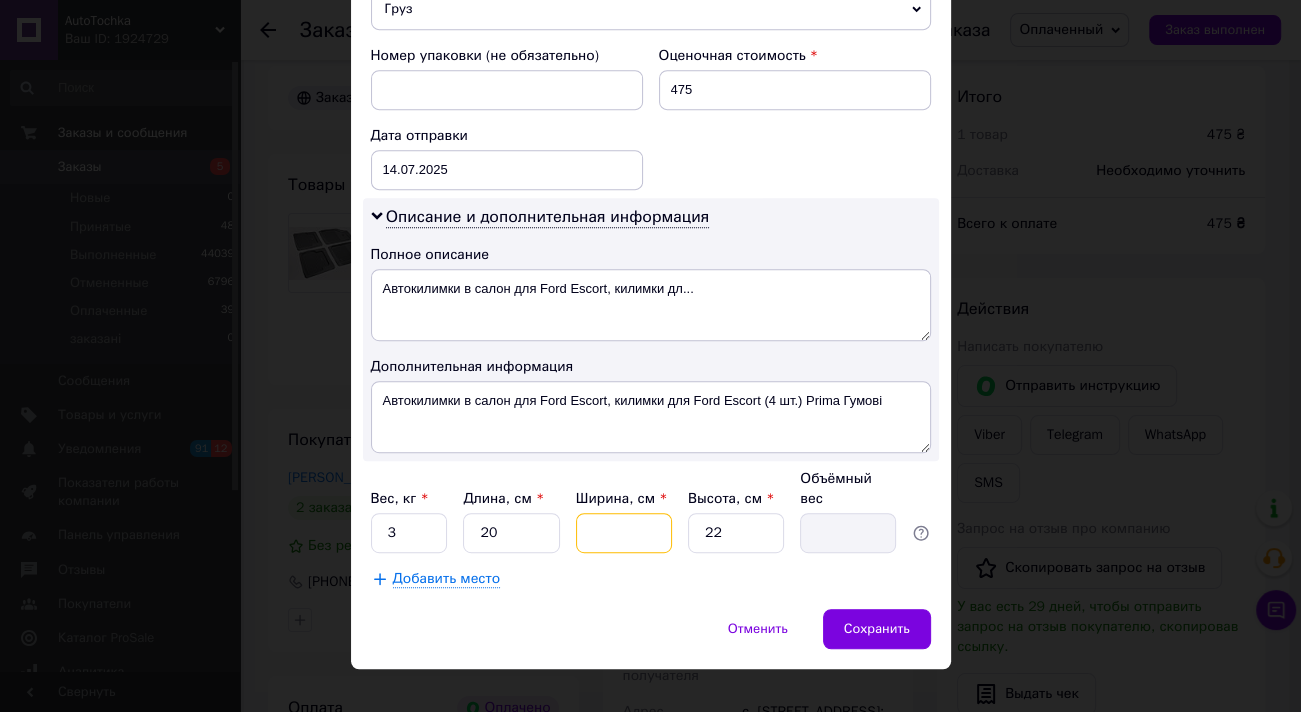 type on "2" 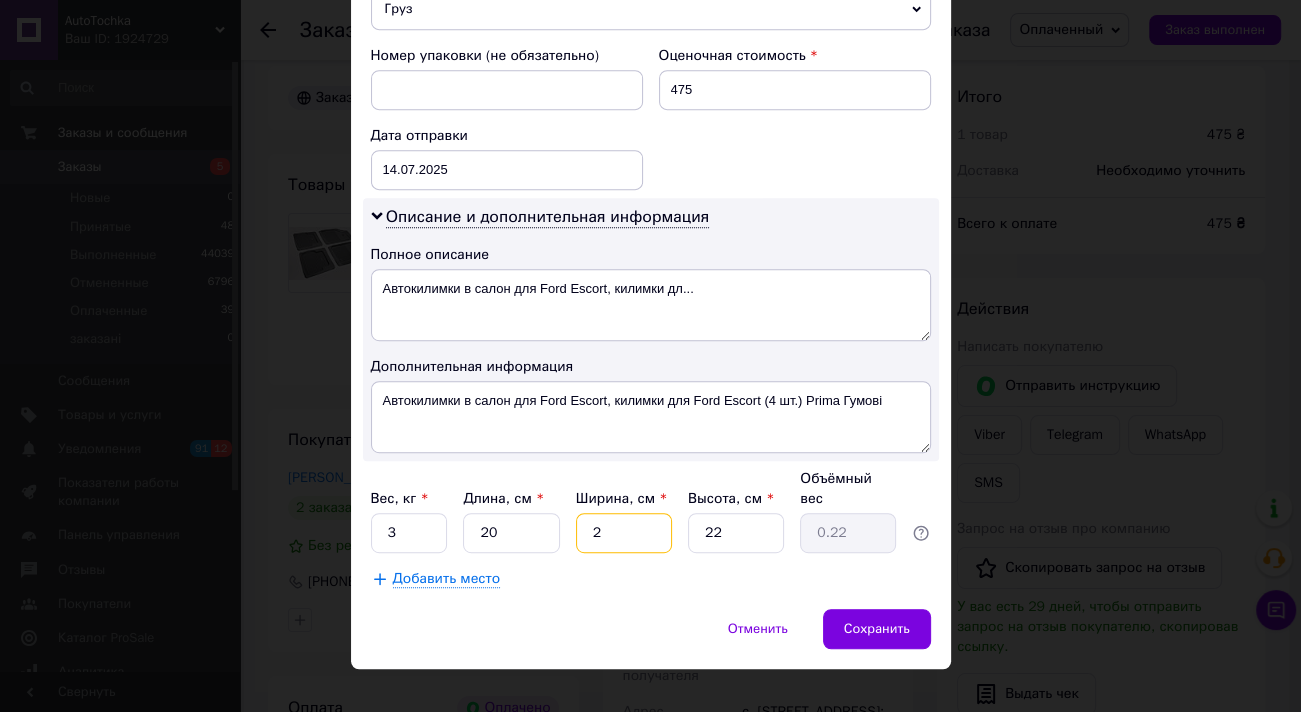 type on "20" 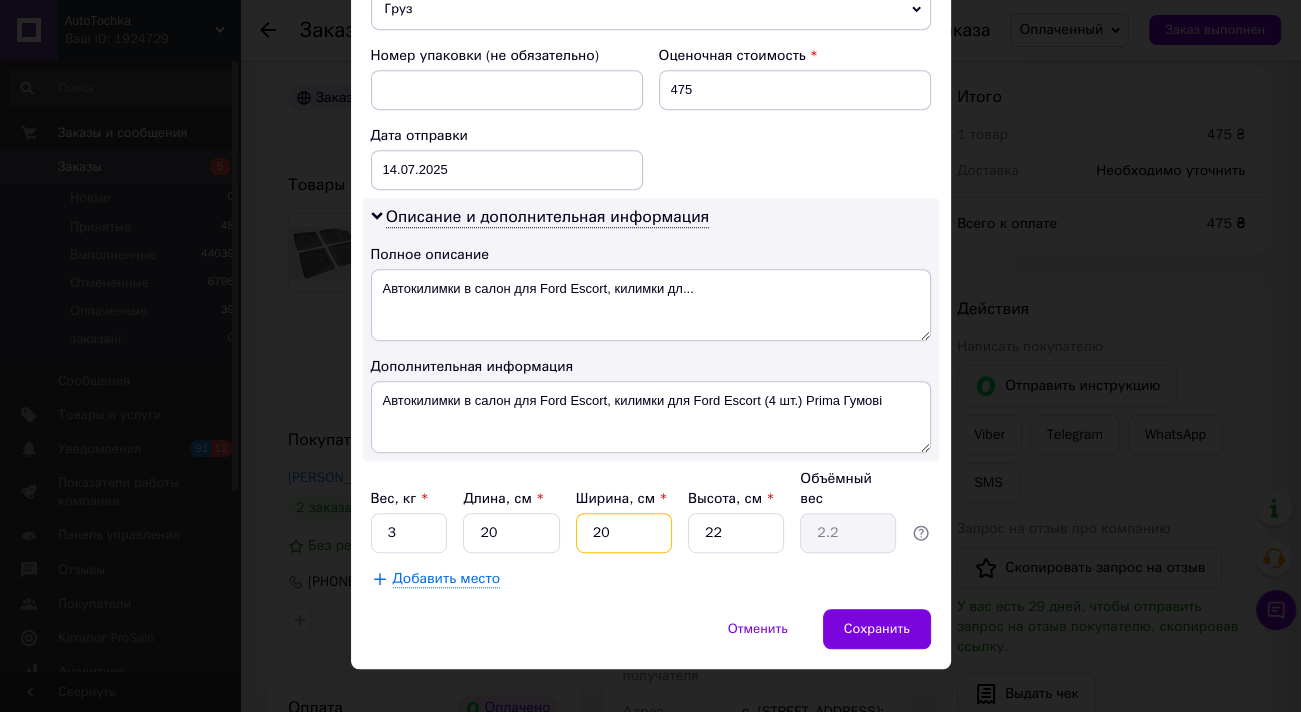 type on "20" 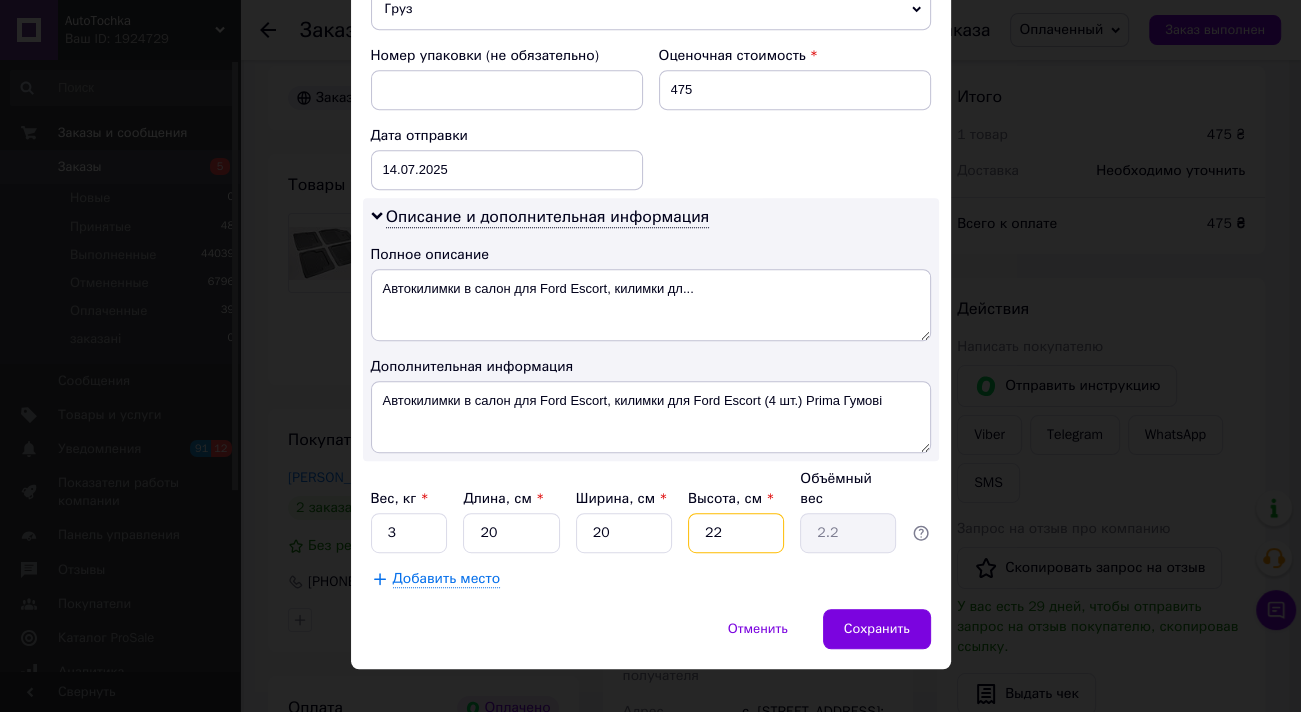 click on "22" at bounding box center (736, 533) 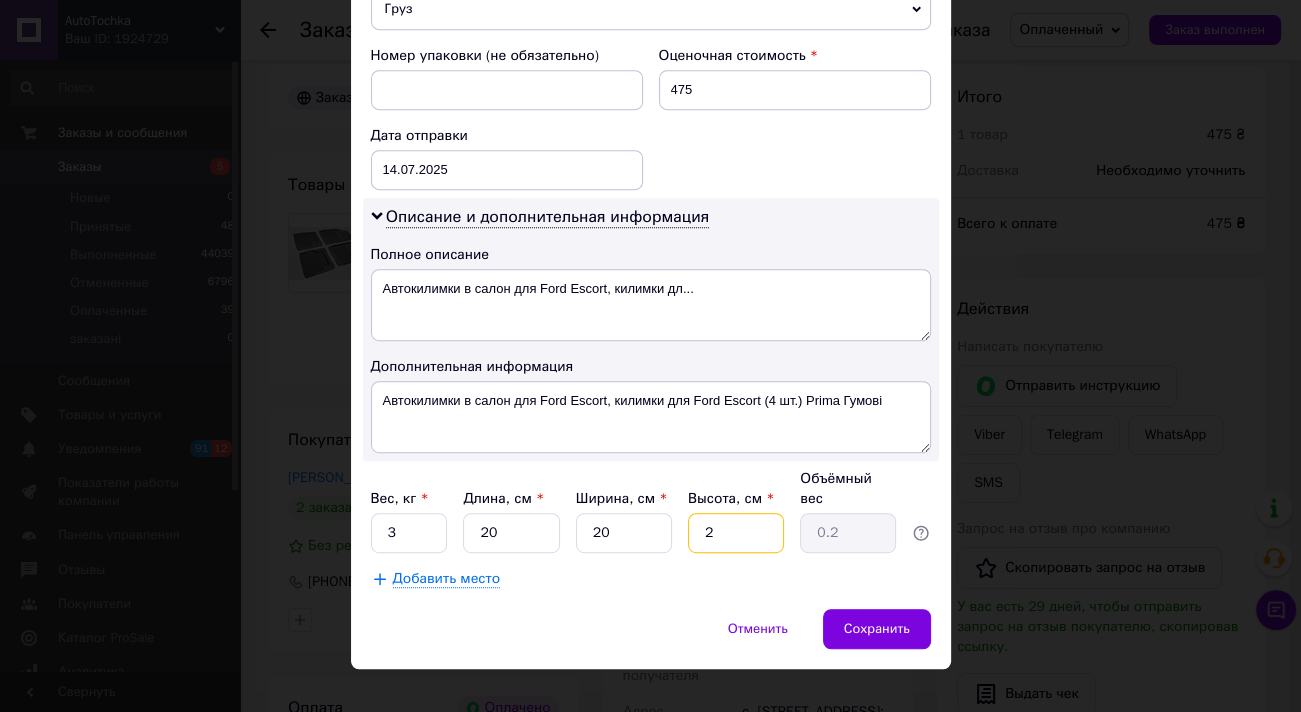 type 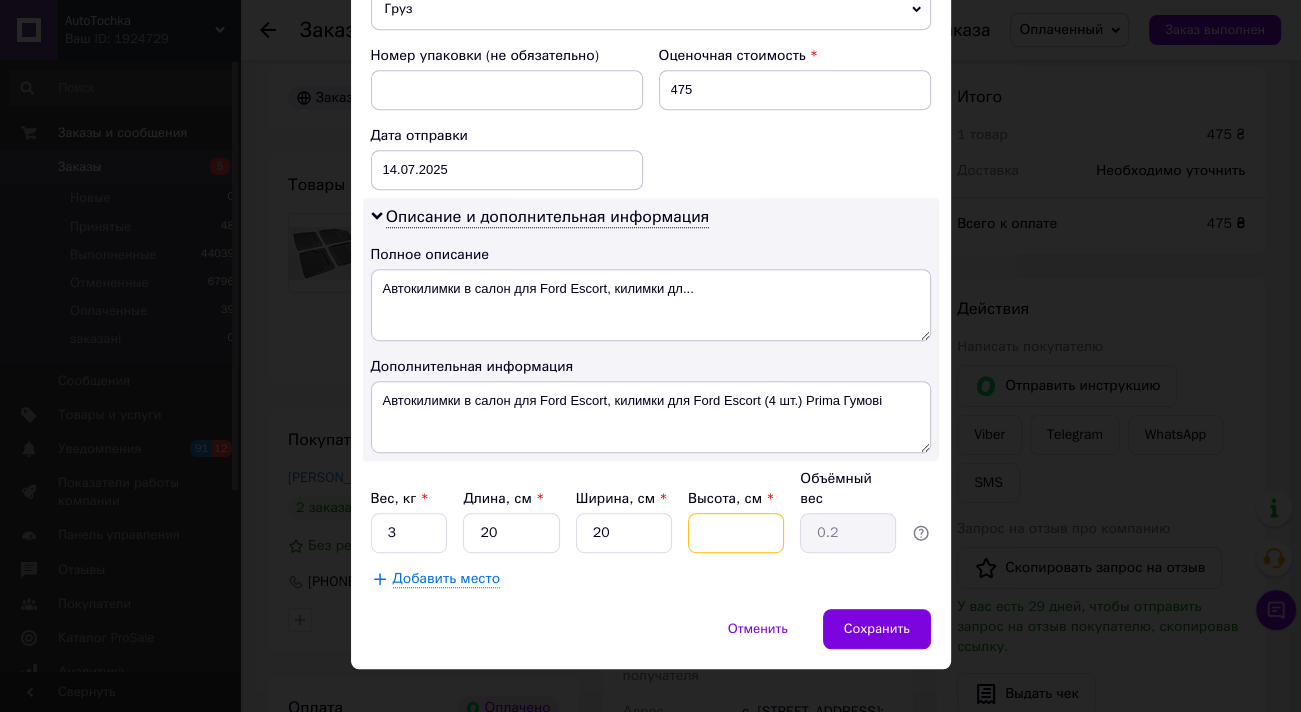 type 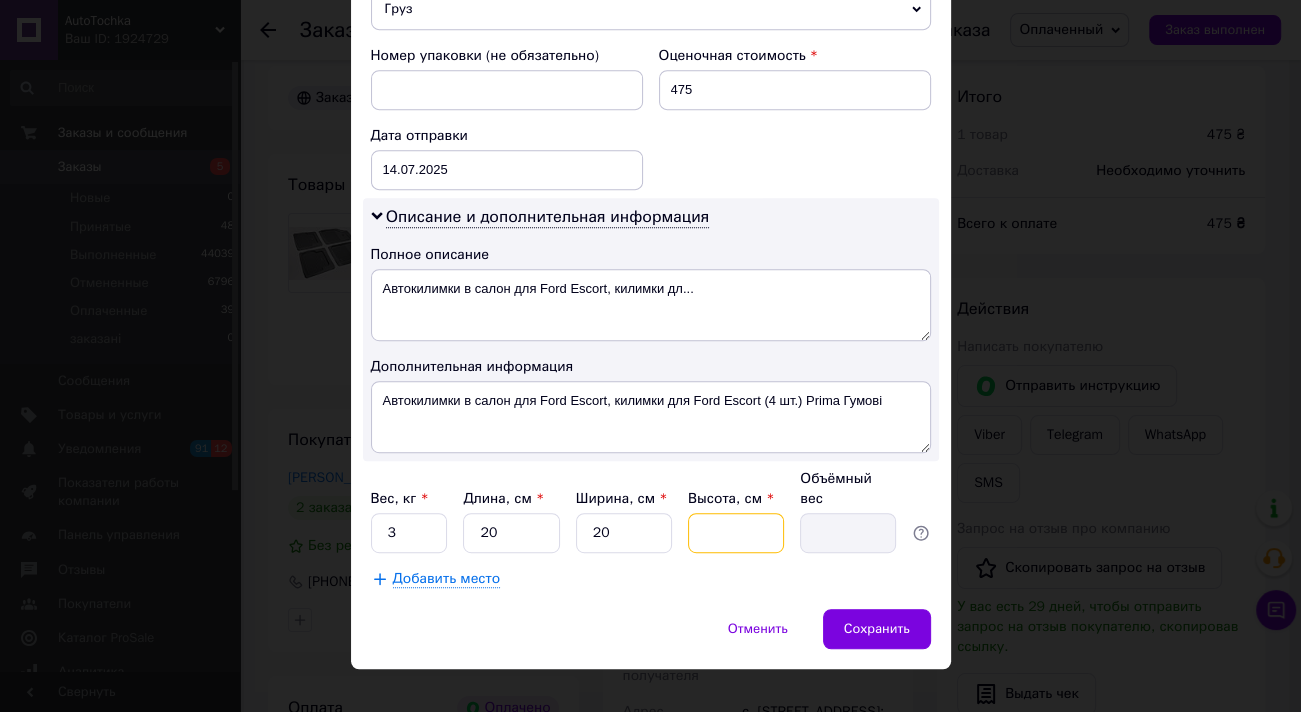 type on "3" 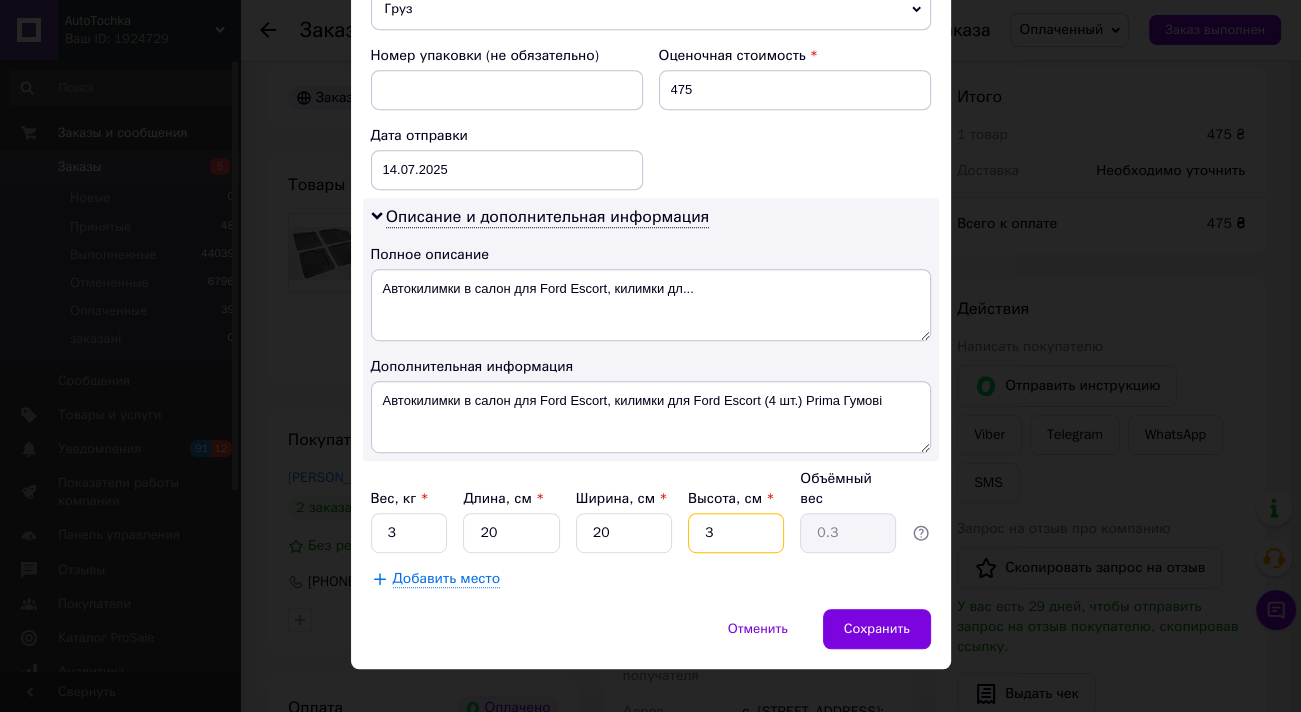 type on "30" 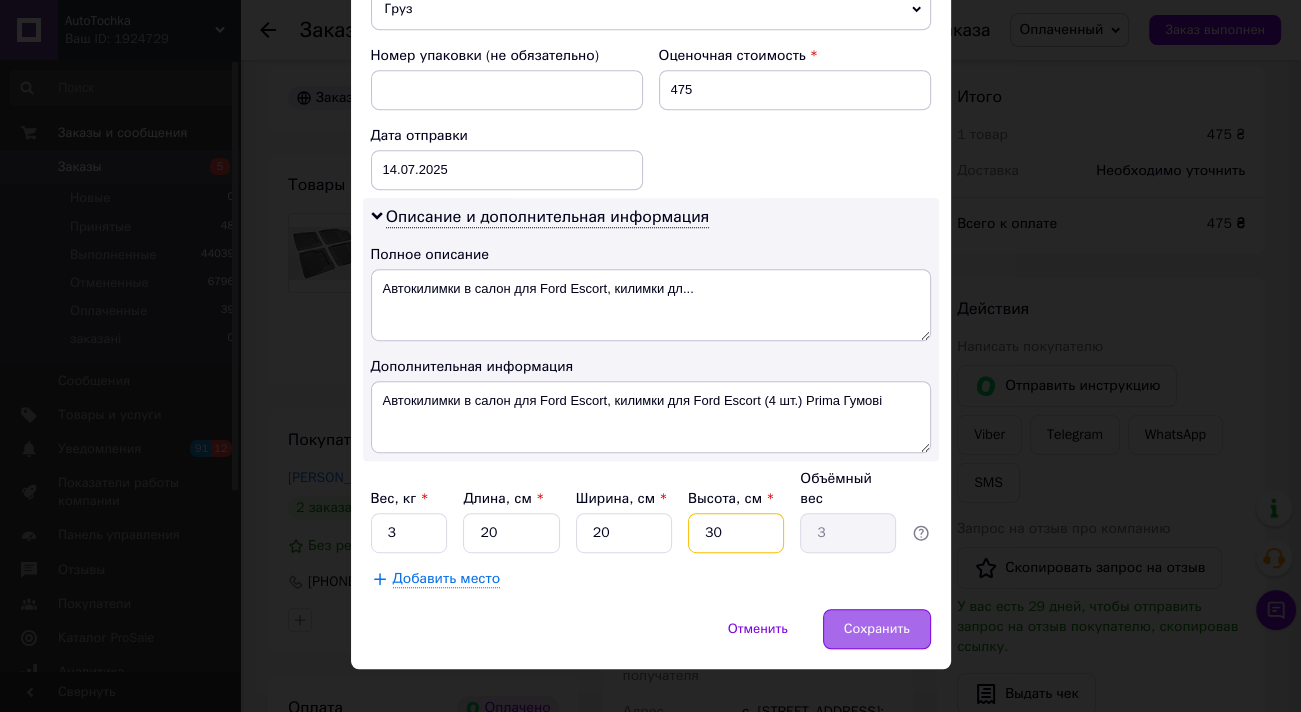 type on "30" 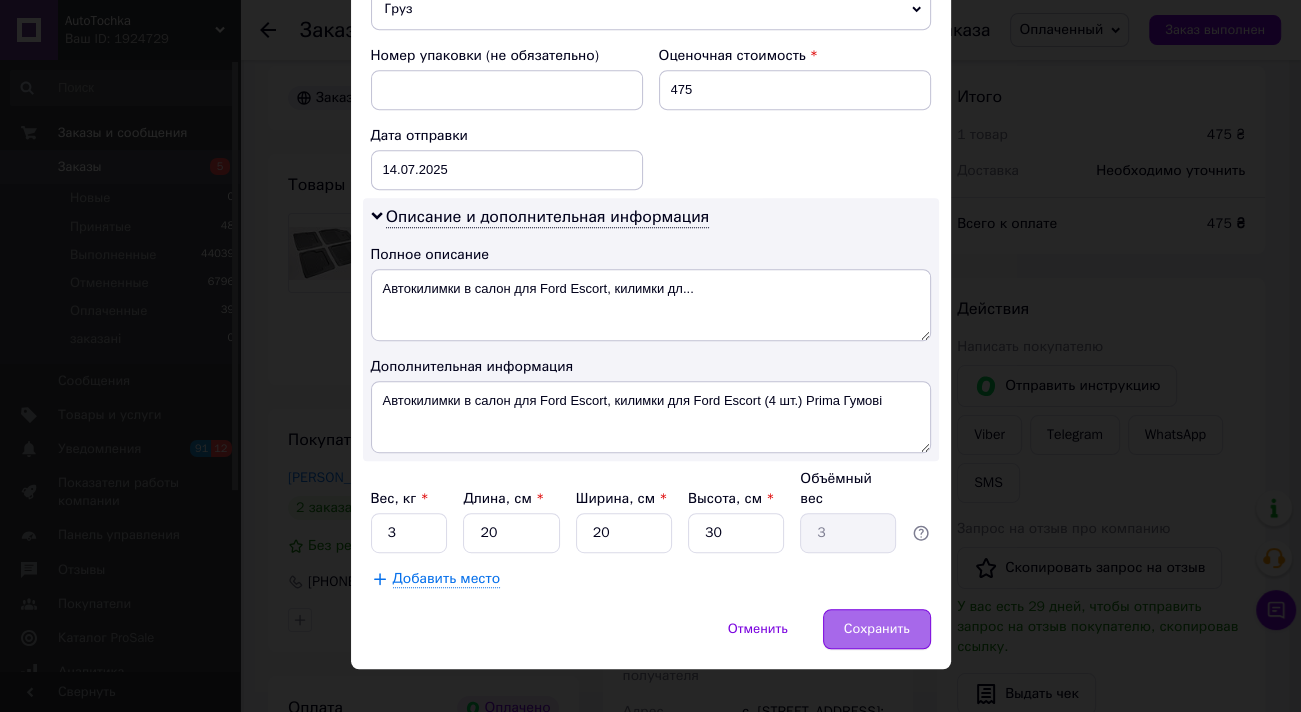 click on "Сохранить" at bounding box center (877, 629) 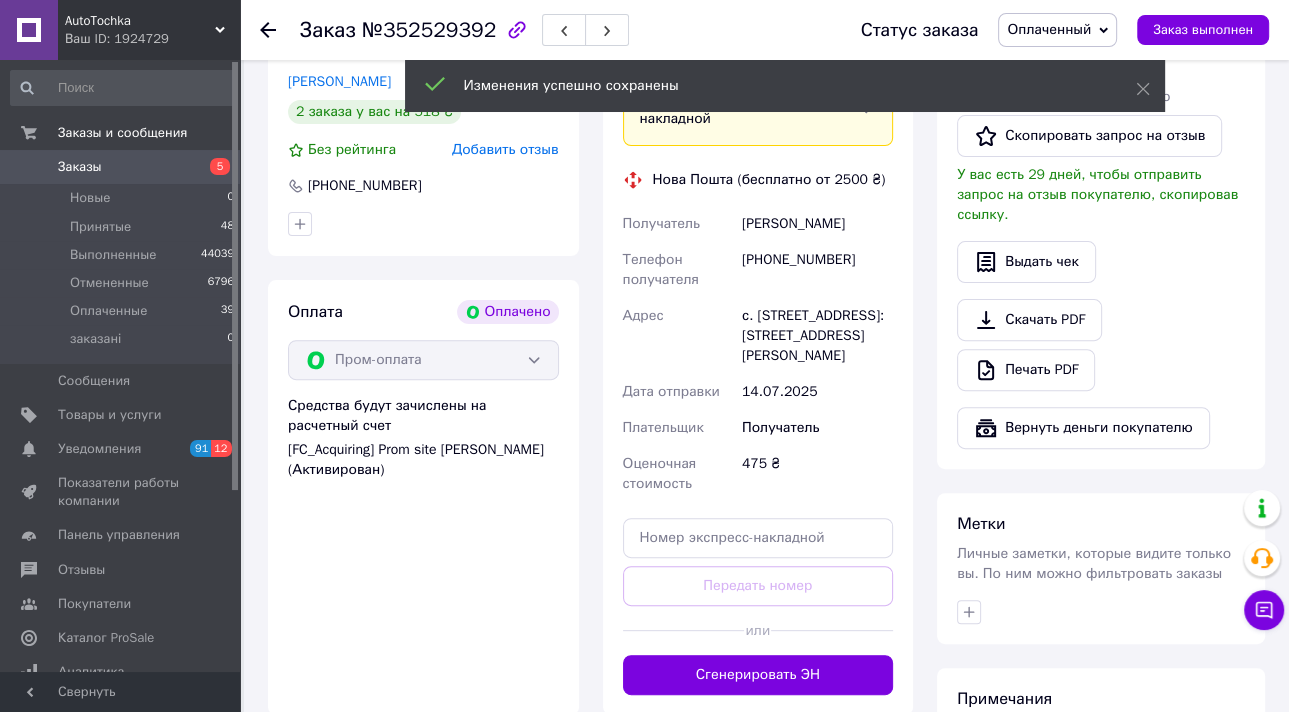 scroll, scrollTop: 560, scrollLeft: 0, axis: vertical 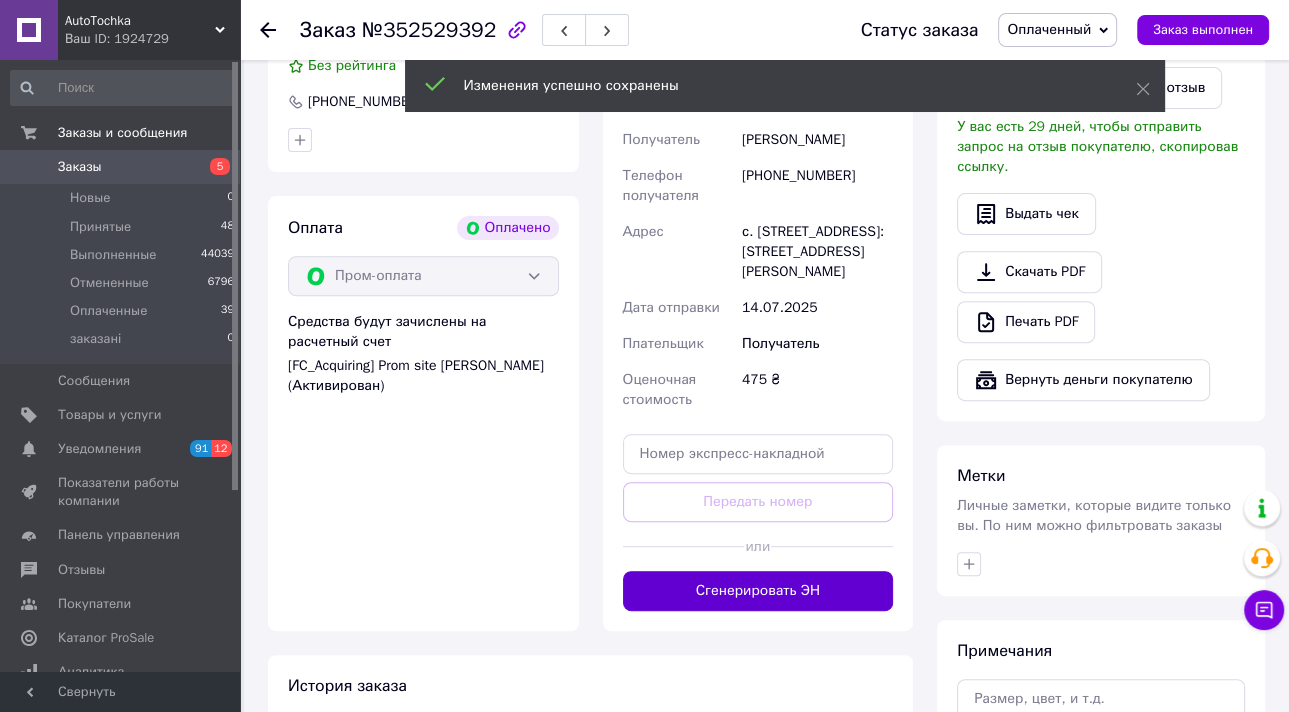 click on "Сгенерировать ЭН" at bounding box center [758, 591] 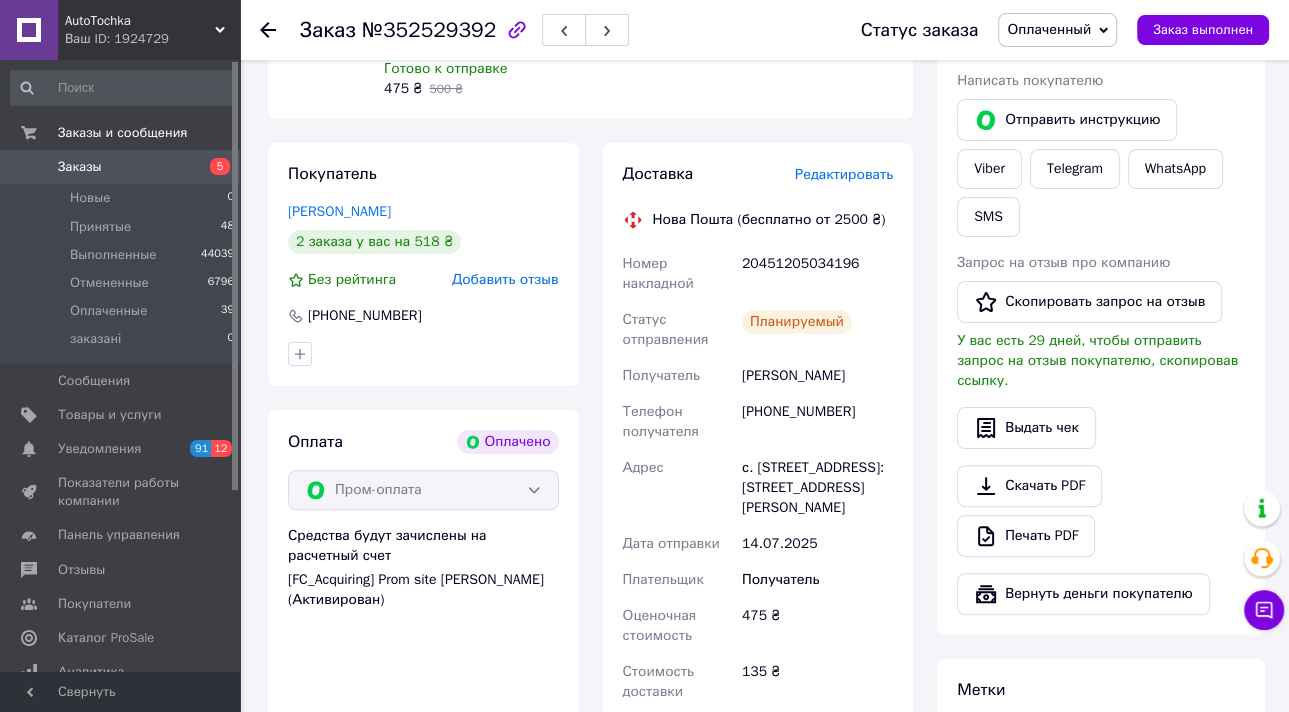 scroll, scrollTop: 320, scrollLeft: 0, axis: vertical 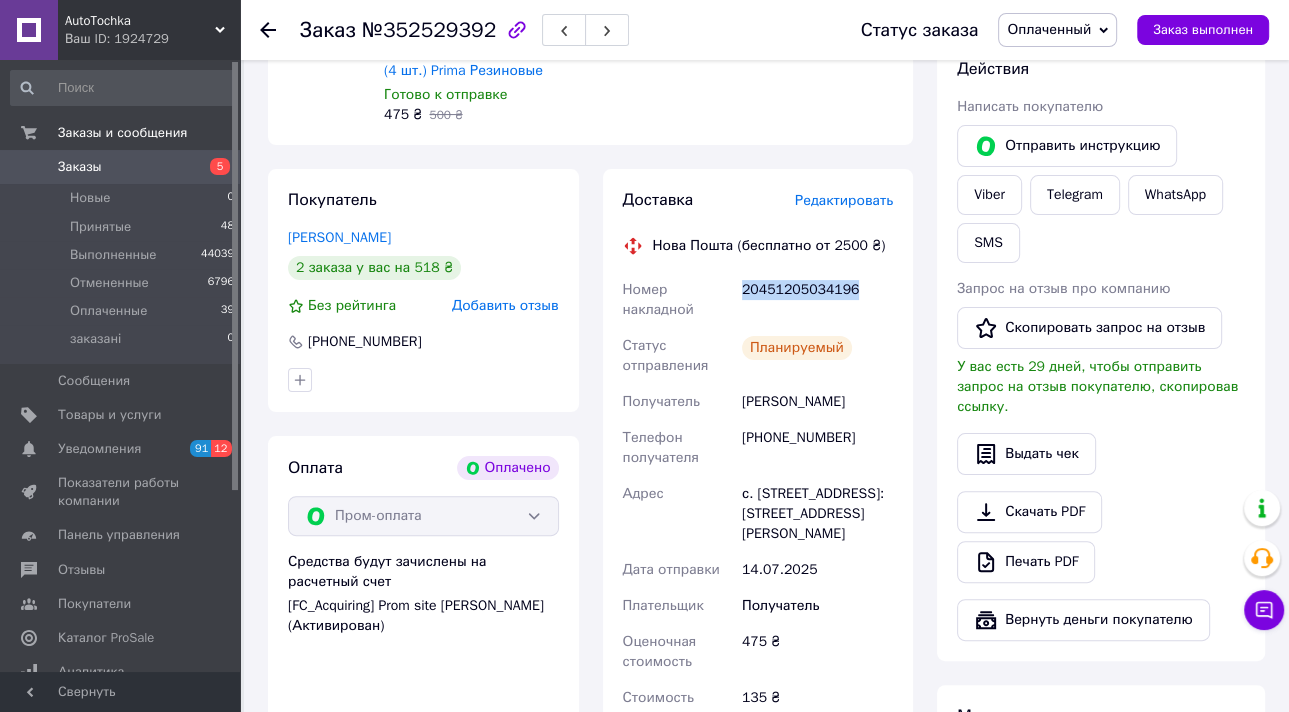 drag, startPoint x: 879, startPoint y: 289, endPoint x: 744, endPoint y: 289, distance: 135 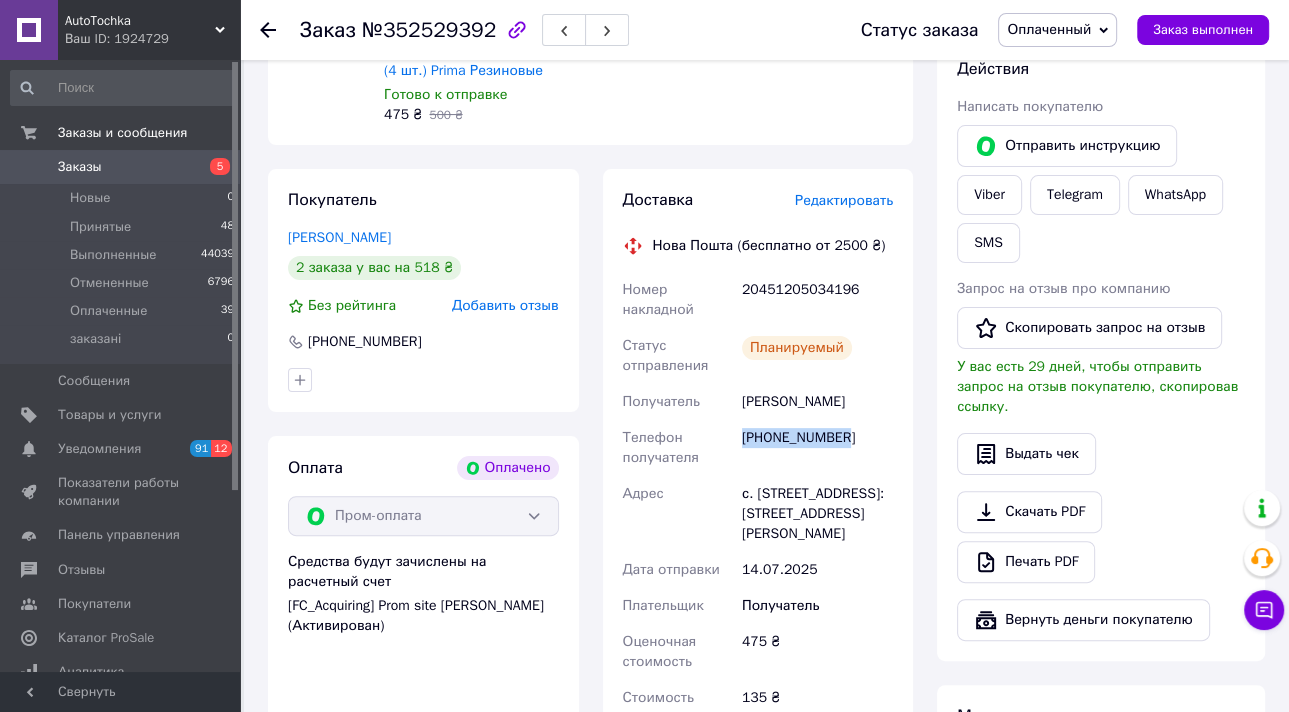 drag, startPoint x: 862, startPoint y: 434, endPoint x: 745, endPoint y: 441, distance: 117.20921 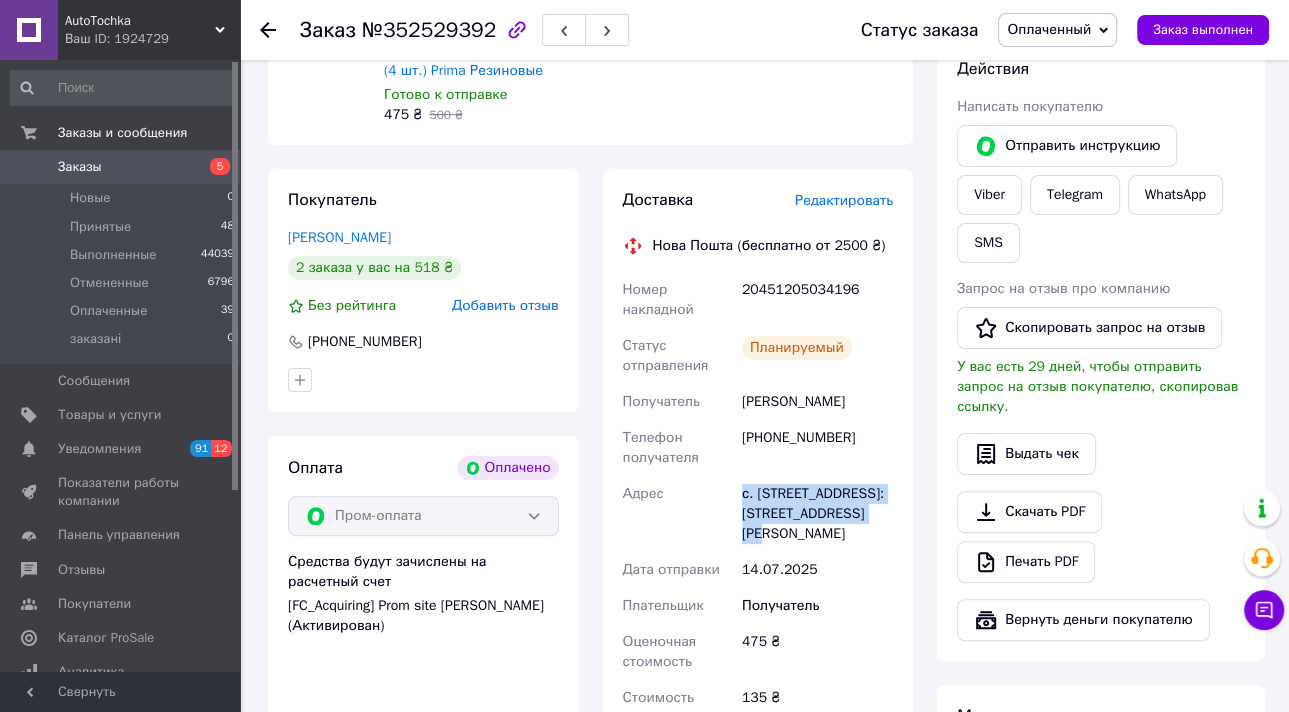 drag, startPoint x: 841, startPoint y: 512, endPoint x: 728, endPoint y: 498, distance: 113.86395 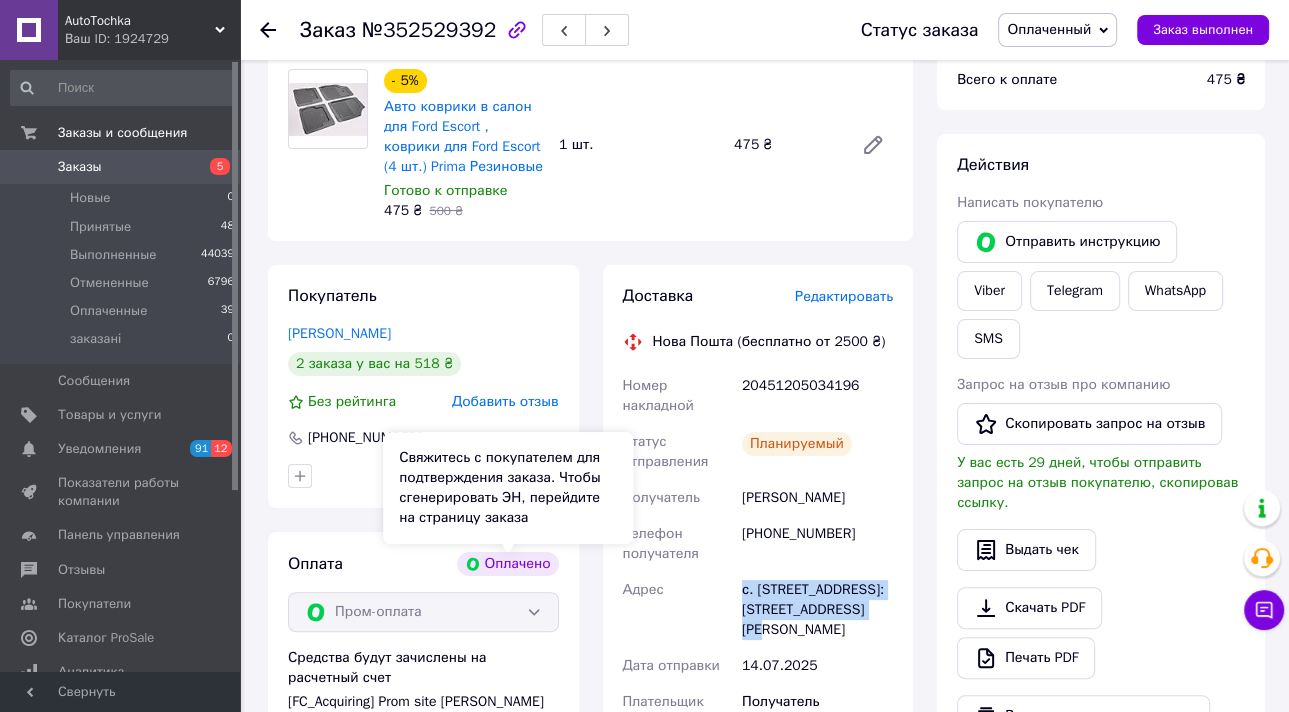 scroll, scrollTop: 0, scrollLeft: 0, axis: both 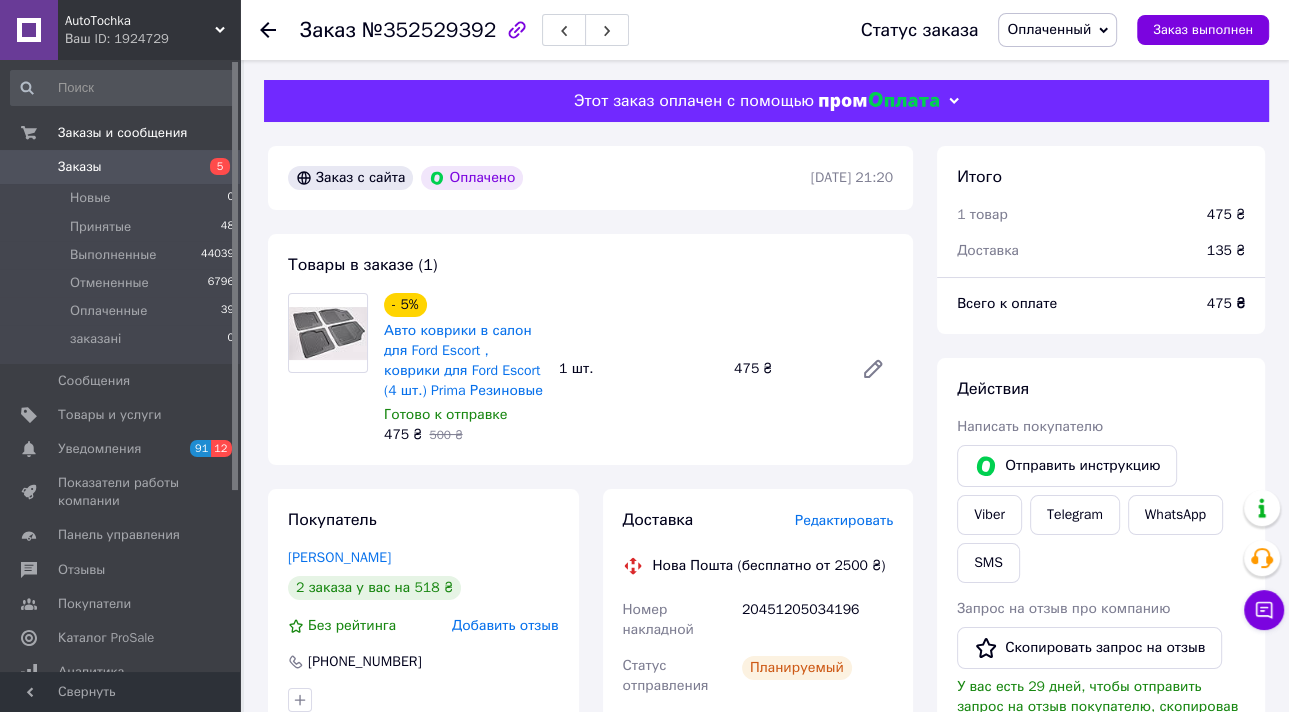 click 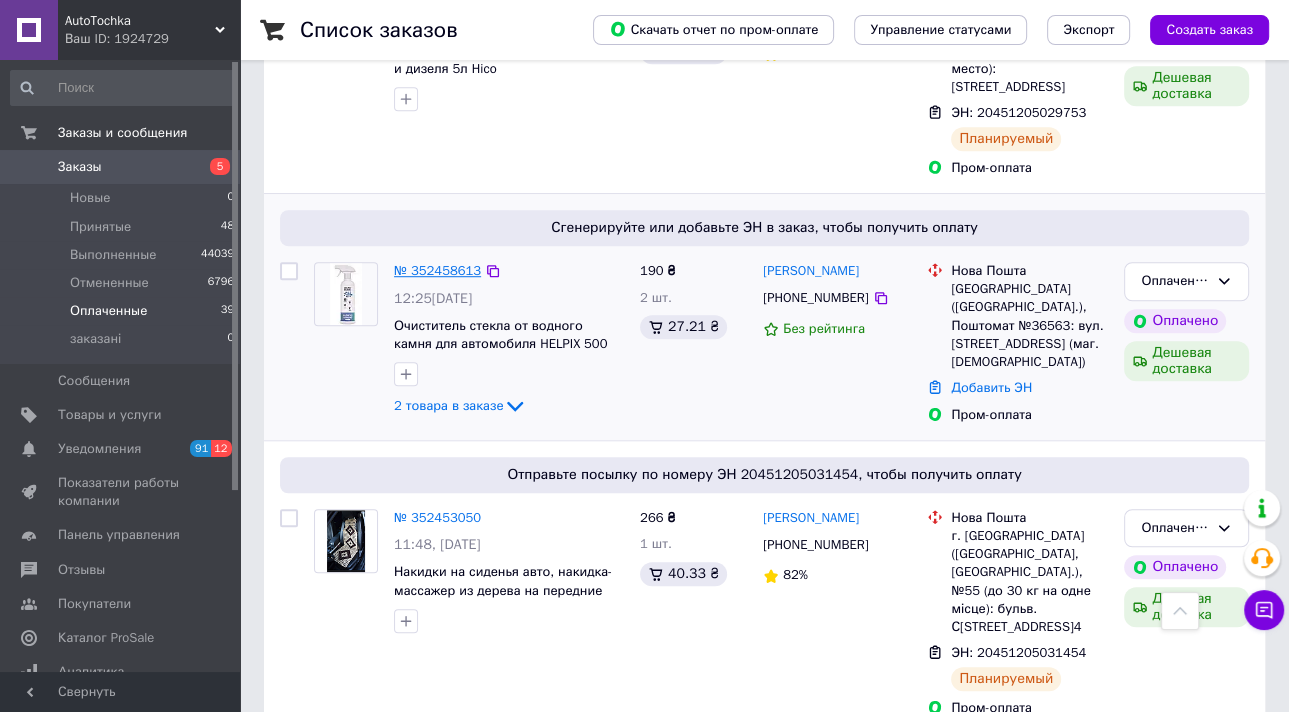 click on "№ 352458613" at bounding box center [437, 270] 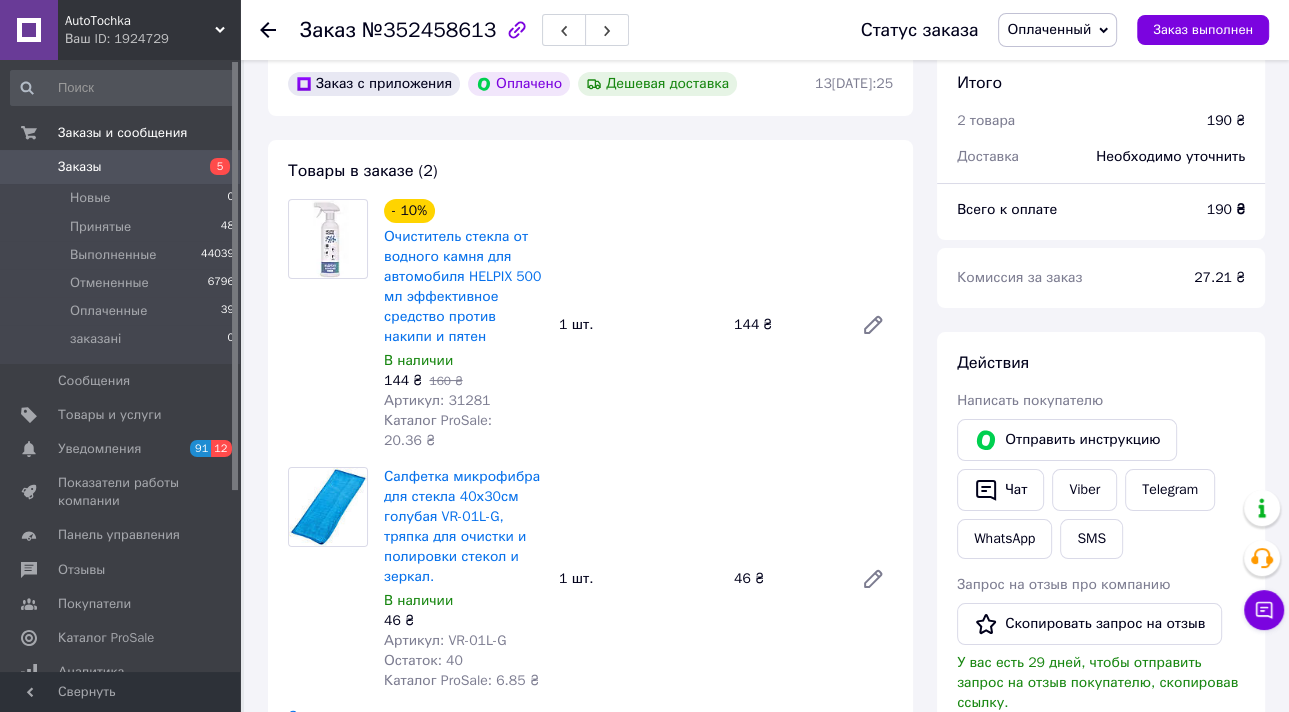 scroll, scrollTop: 88, scrollLeft: 0, axis: vertical 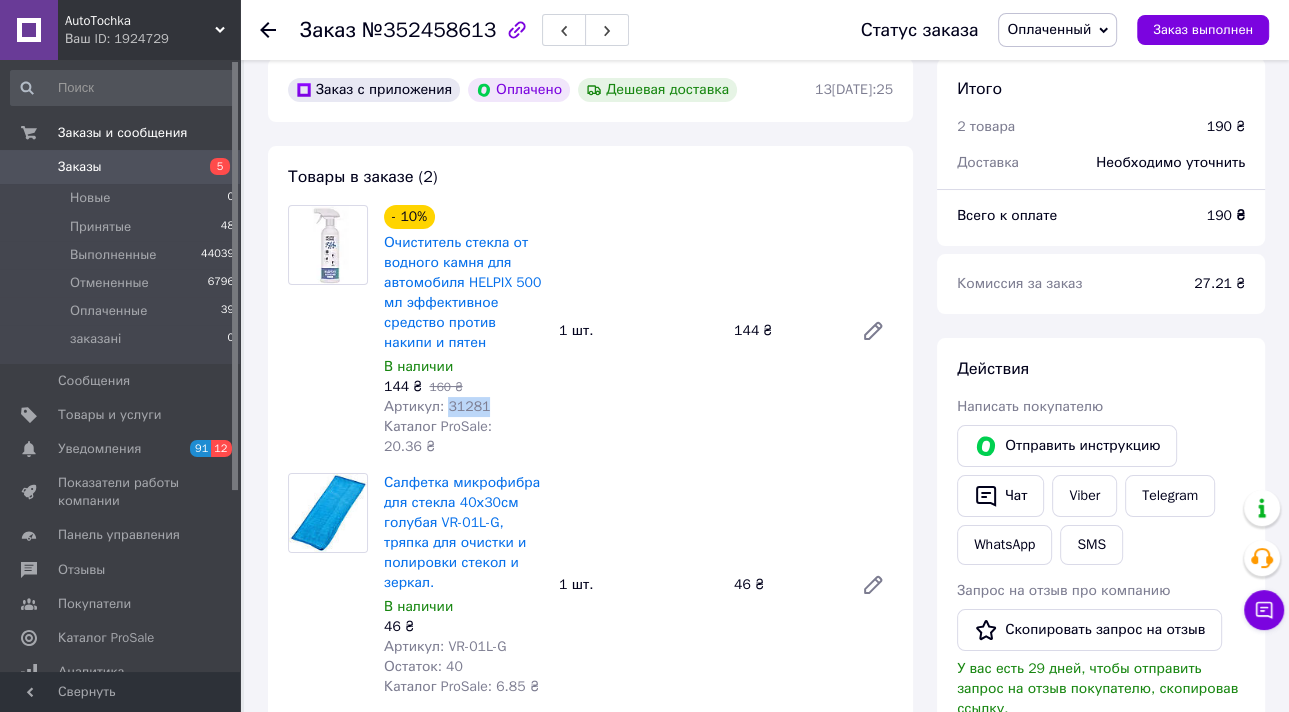 drag, startPoint x: 503, startPoint y: 412, endPoint x: 446, endPoint y: 410, distance: 57.035076 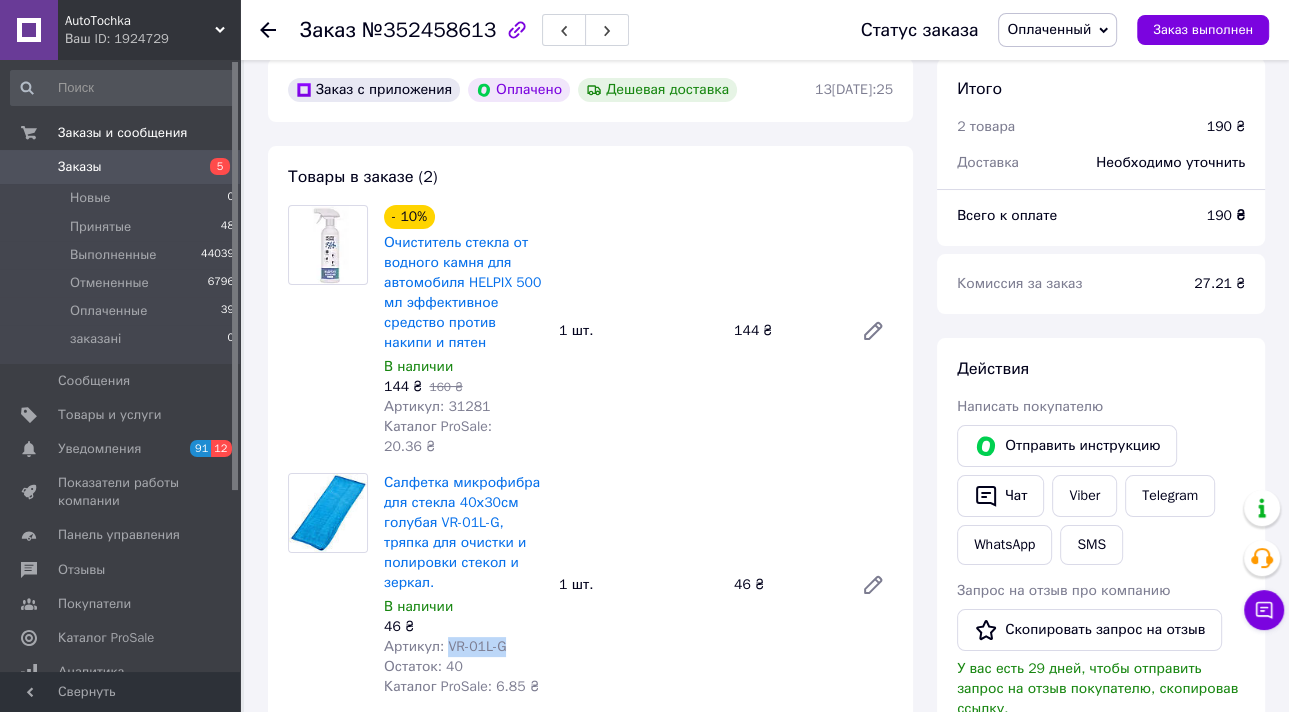 drag, startPoint x: 510, startPoint y: 628, endPoint x: 446, endPoint y: 628, distance: 64 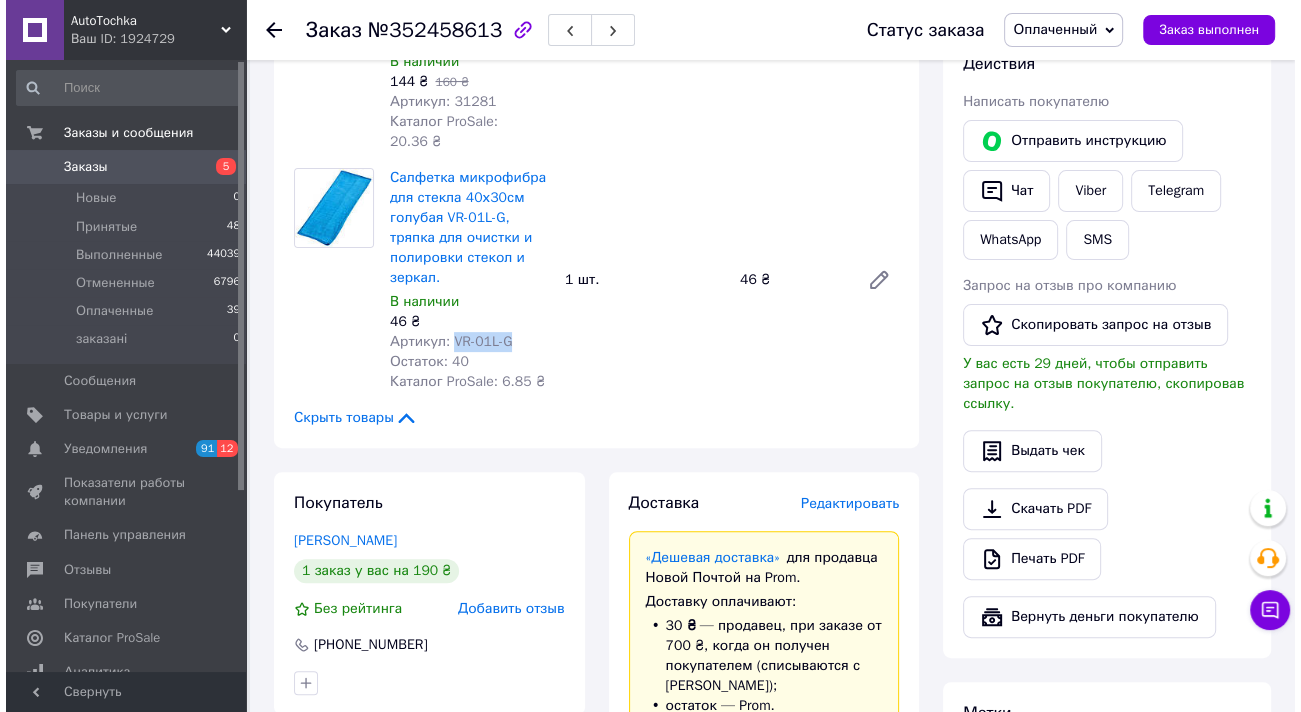 scroll, scrollTop: 408, scrollLeft: 0, axis: vertical 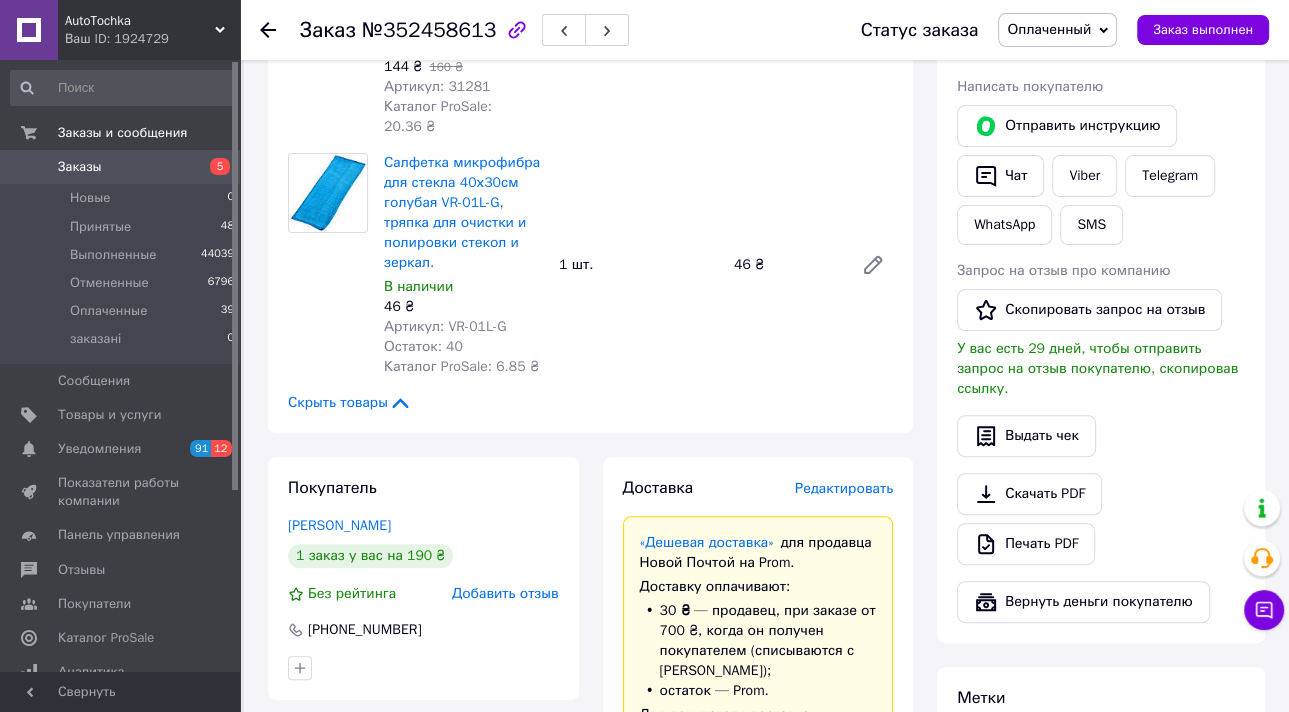 click on "Редактировать" at bounding box center [844, 488] 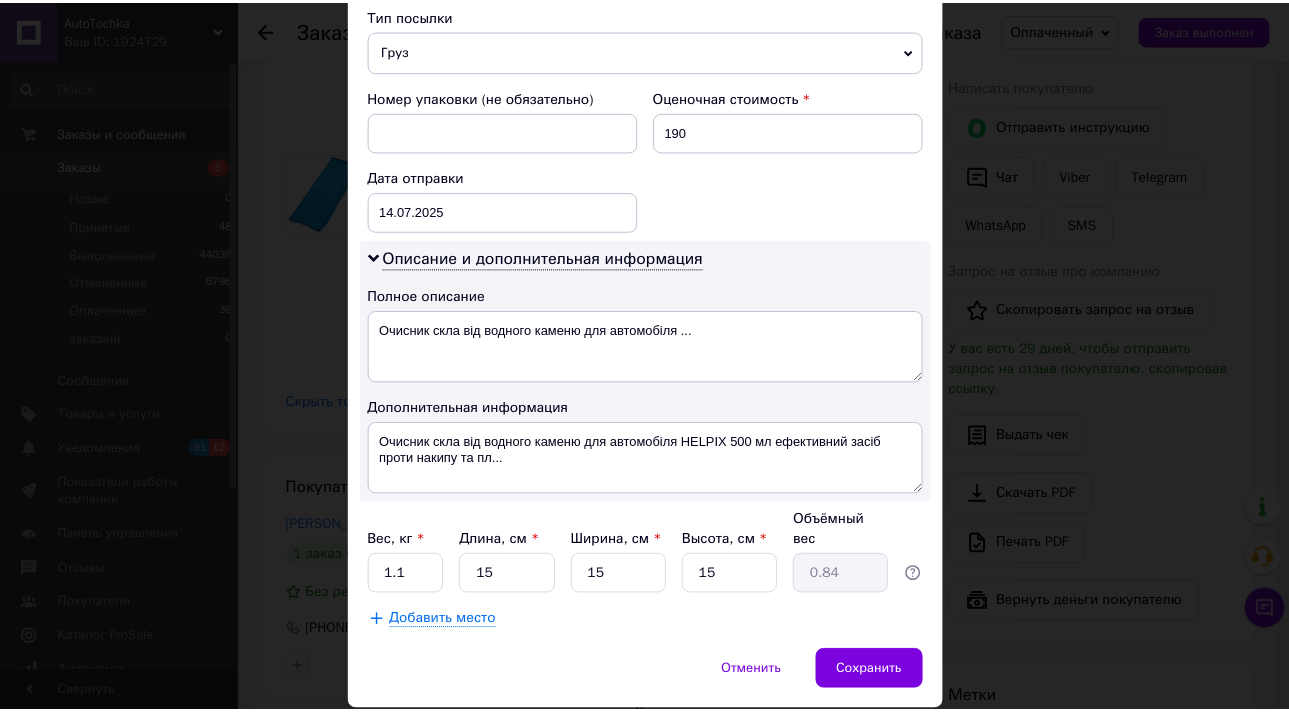 scroll, scrollTop: 833, scrollLeft: 0, axis: vertical 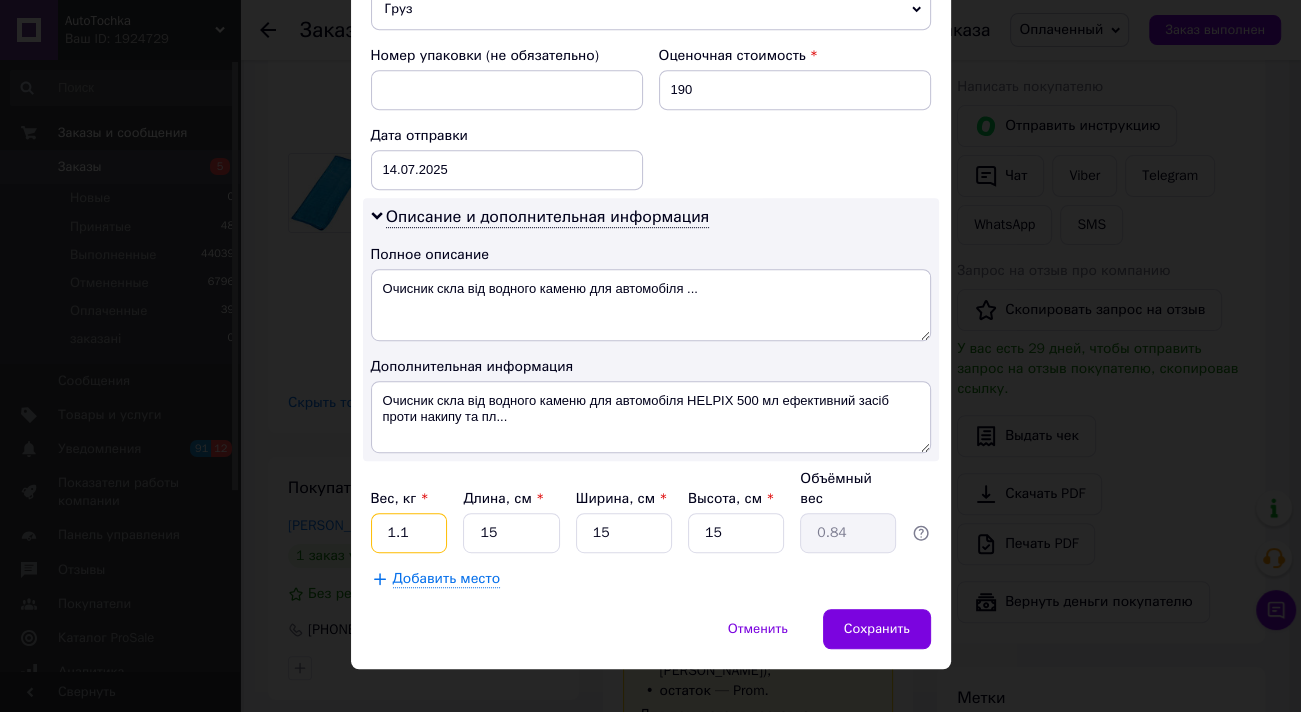 click on "1.1" at bounding box center (409, 533) 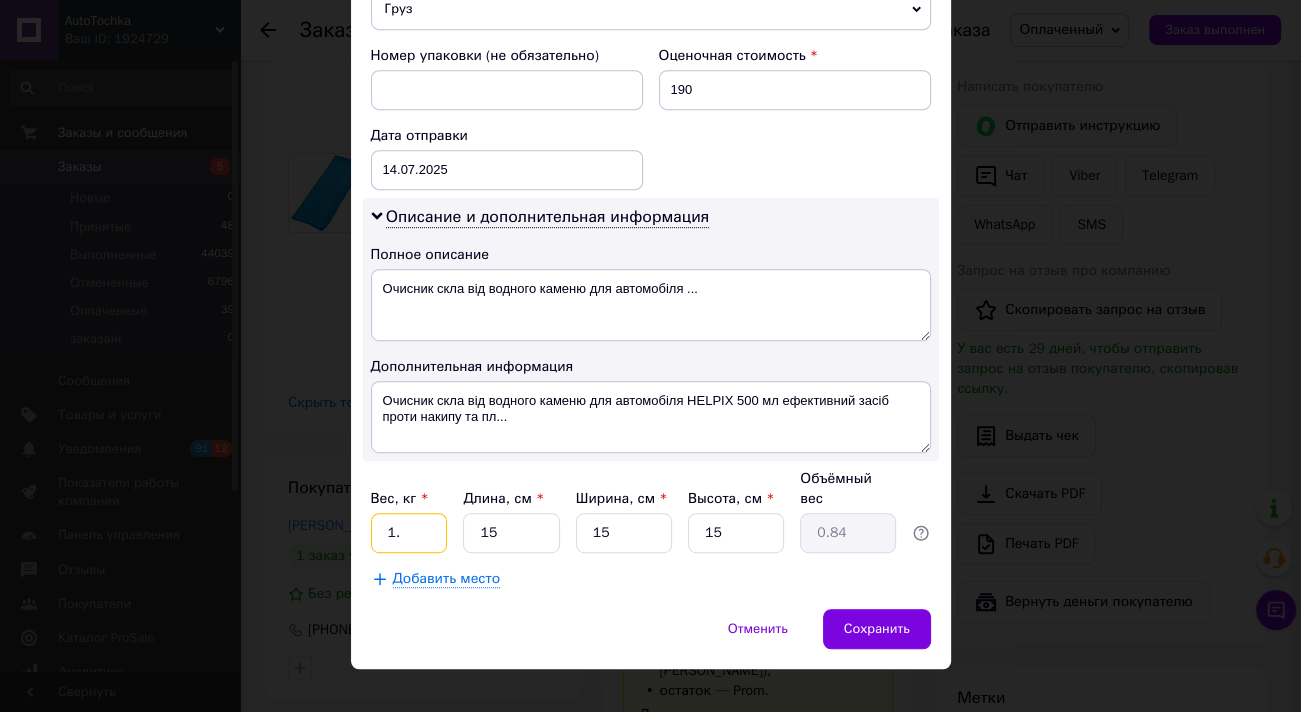 type on "1" 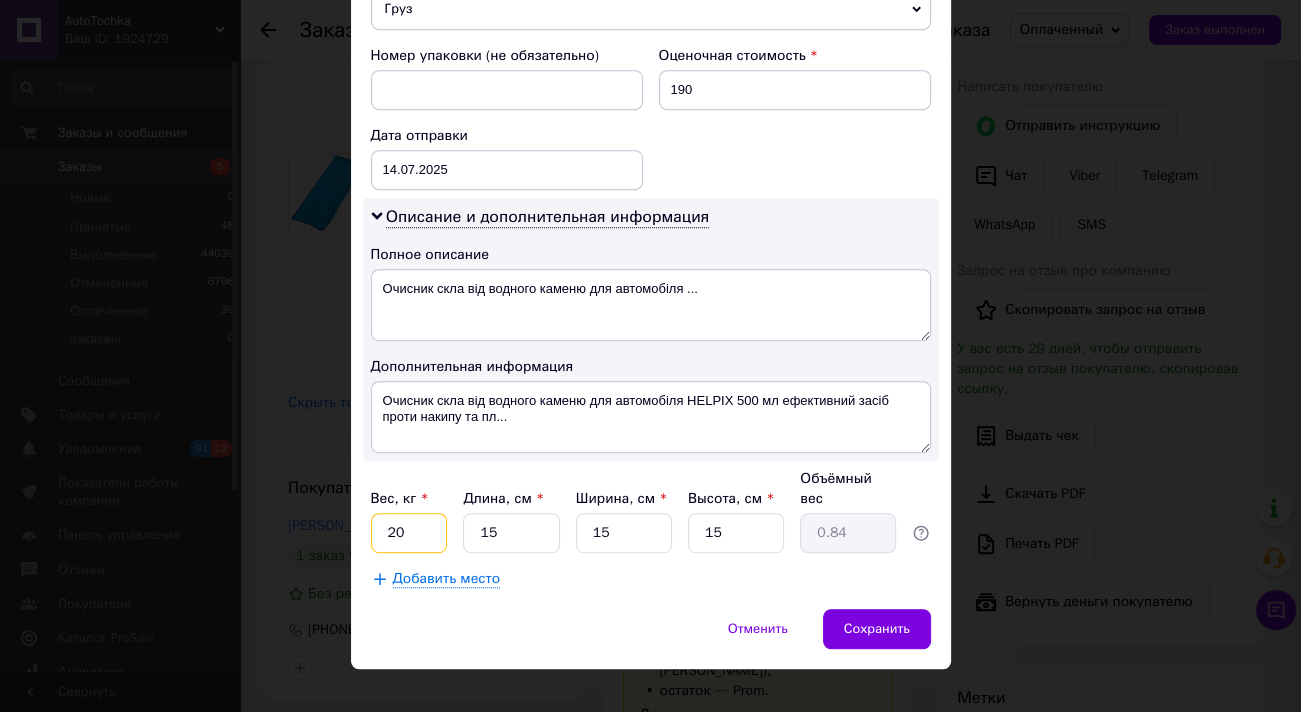 type on "2" 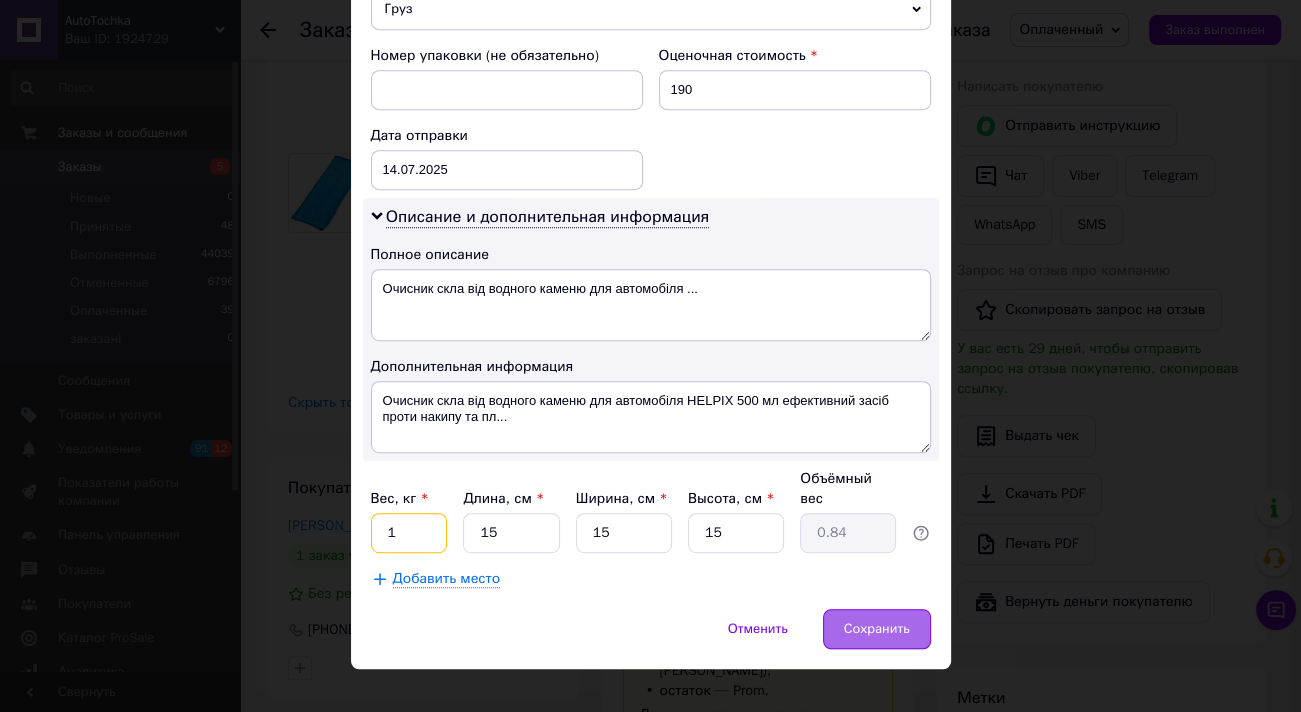 type on "1" 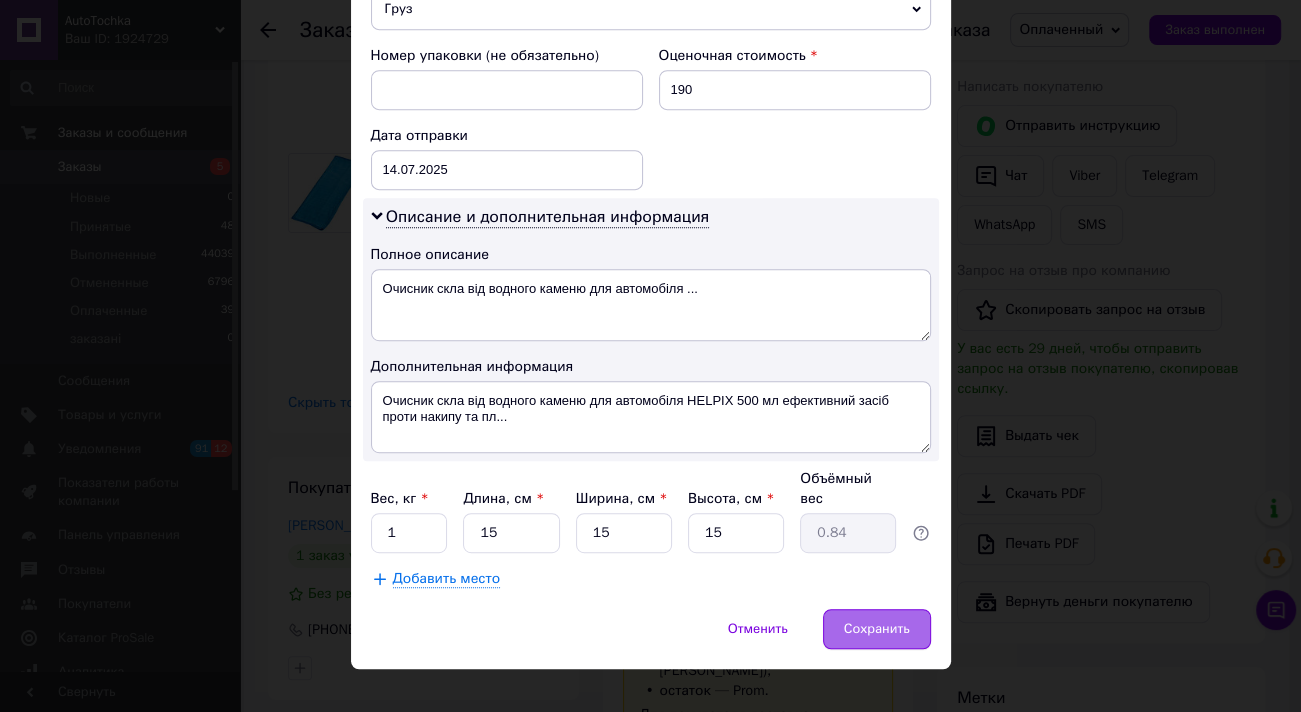 click on "Сохранить" at bounding box center [877, 629] 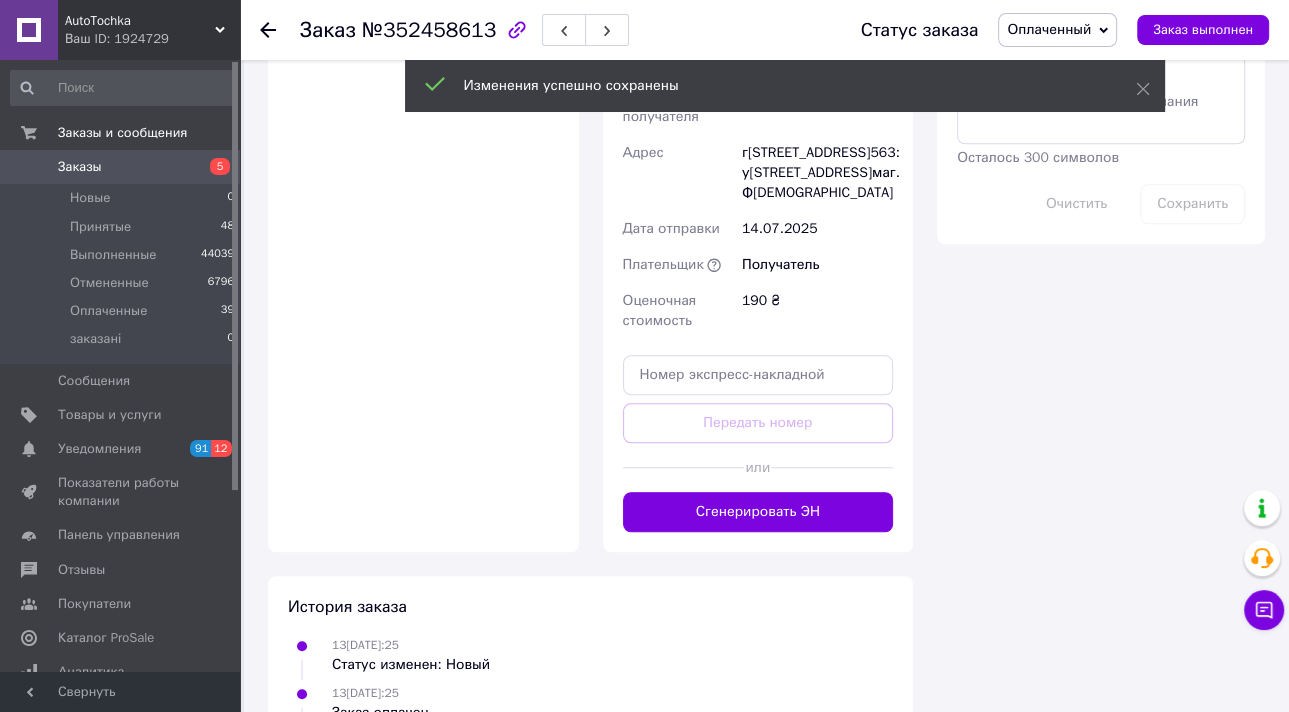 scroll, scrollTop: 1288, scrollLeft: 0, axis: vertical 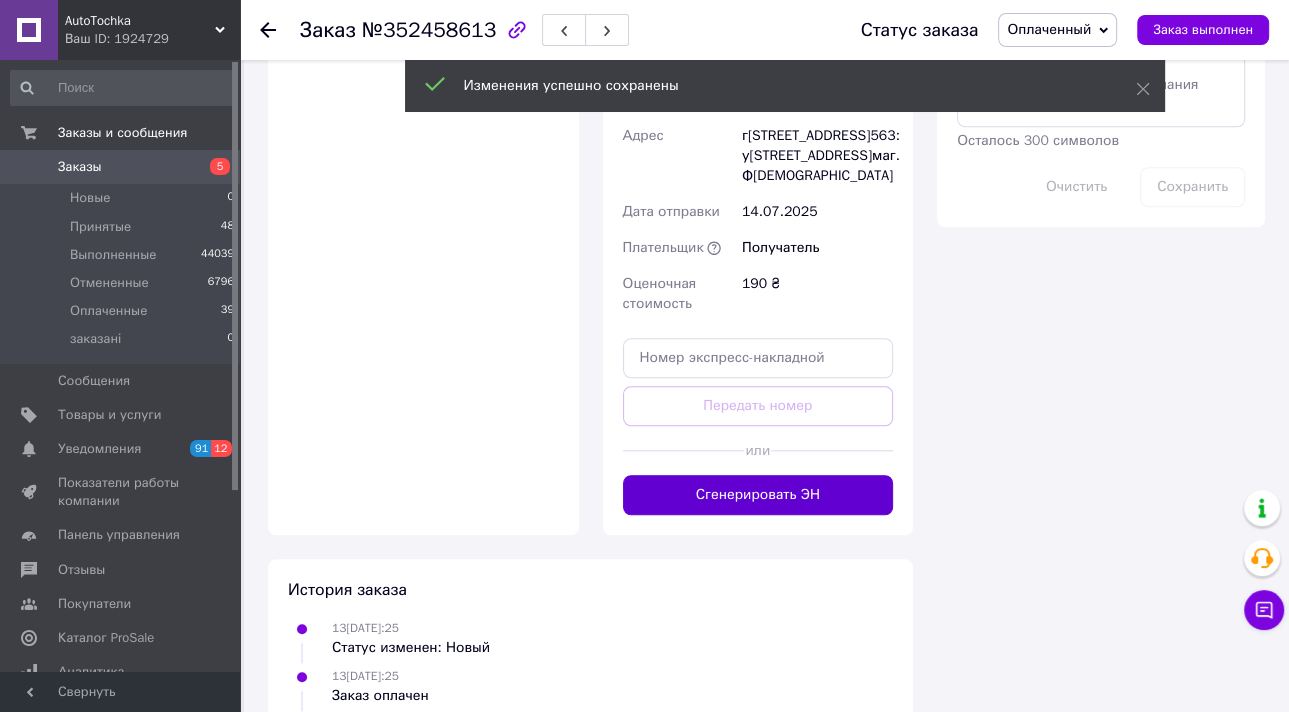 click on "Сгенерировать ЭН" at bounding box center [758, 495] 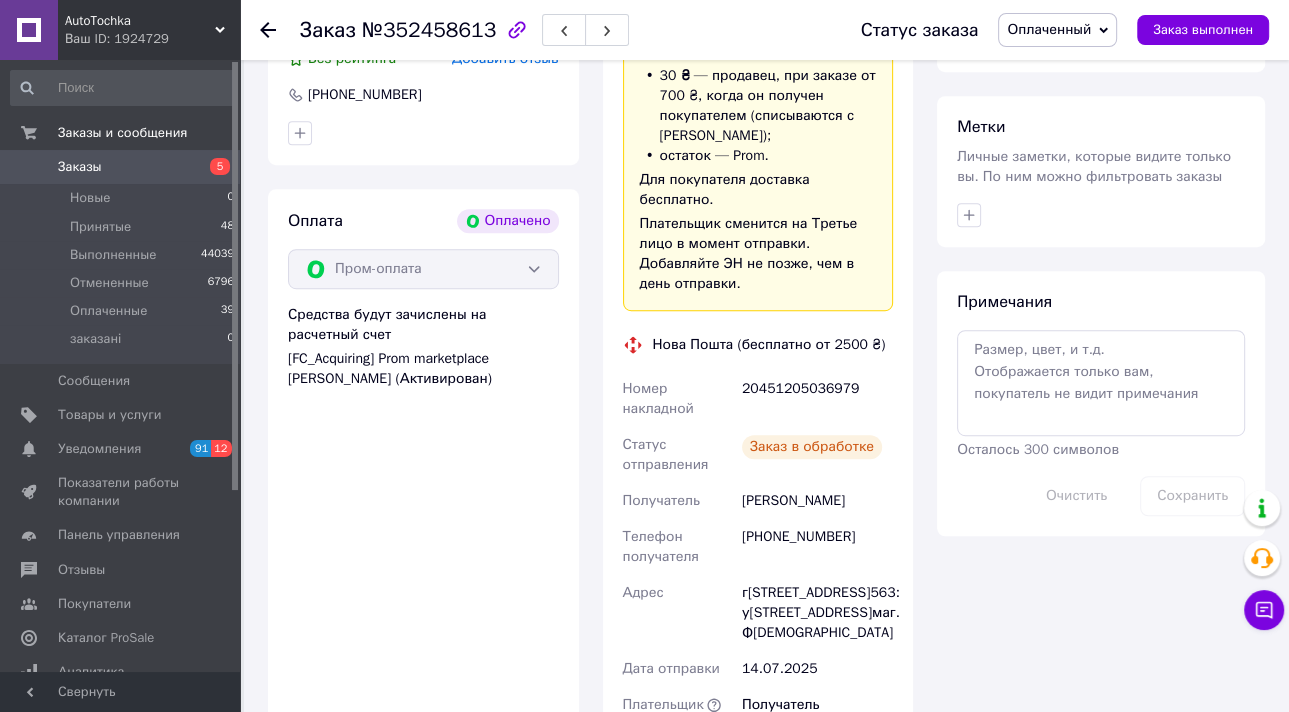 scroll, scrollTop: 888, scrollLeft: 0, axis: vertical 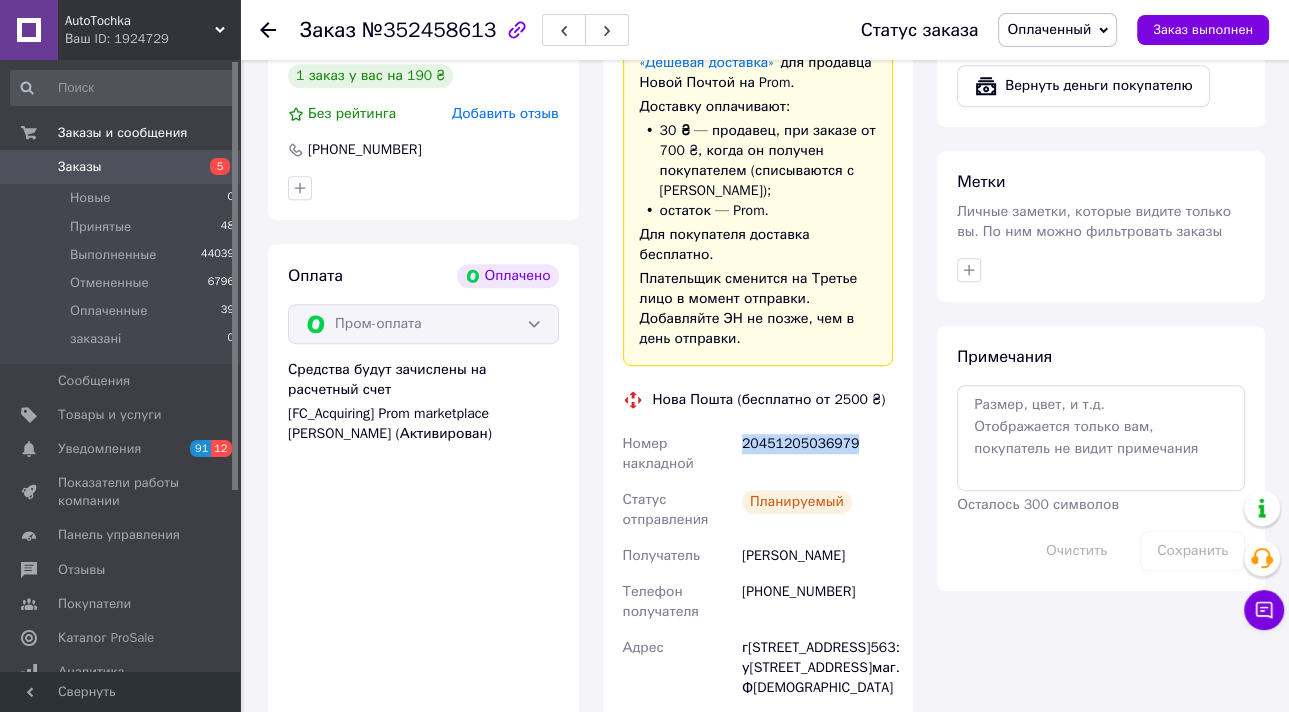 drag, startPoint x: 860, startPoint y: 406, endPoint x: 743, endPoint y: 406, distance: 117 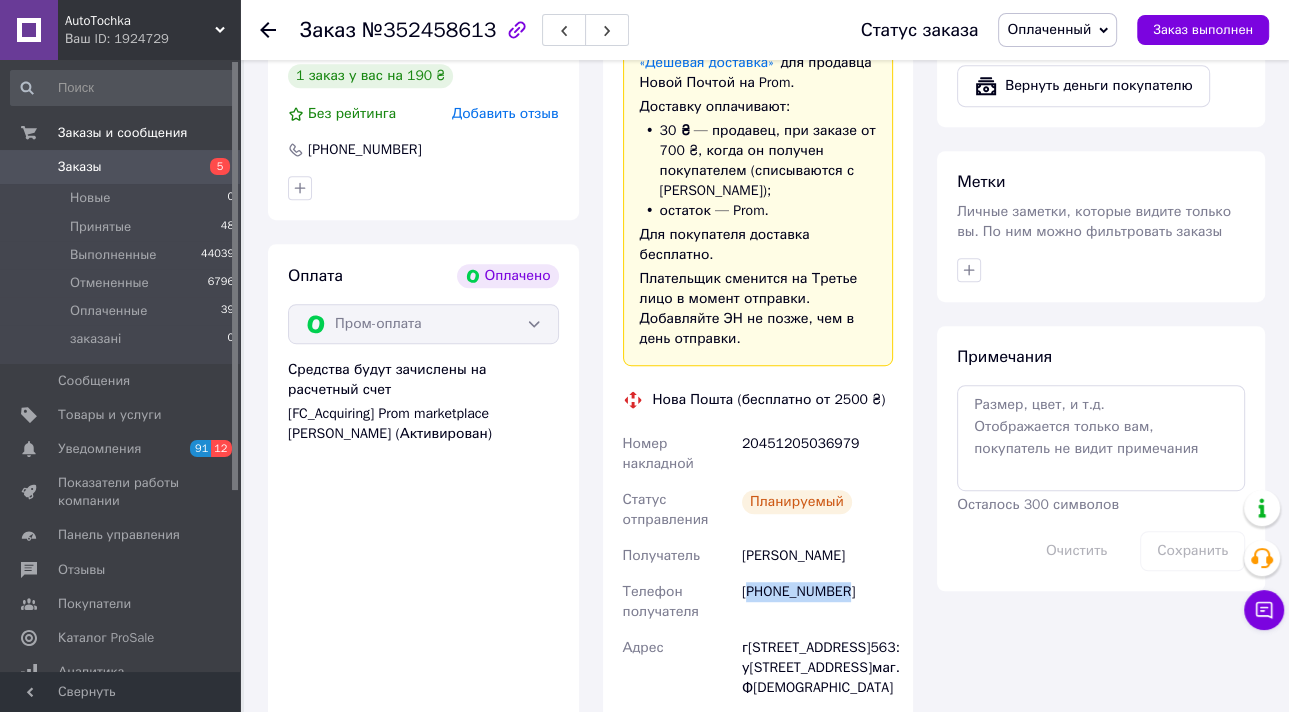 drag, startPoint x: 840, startPoint y: 556, endPoint x: 747, endPoint y: 553, distance: 93.04838 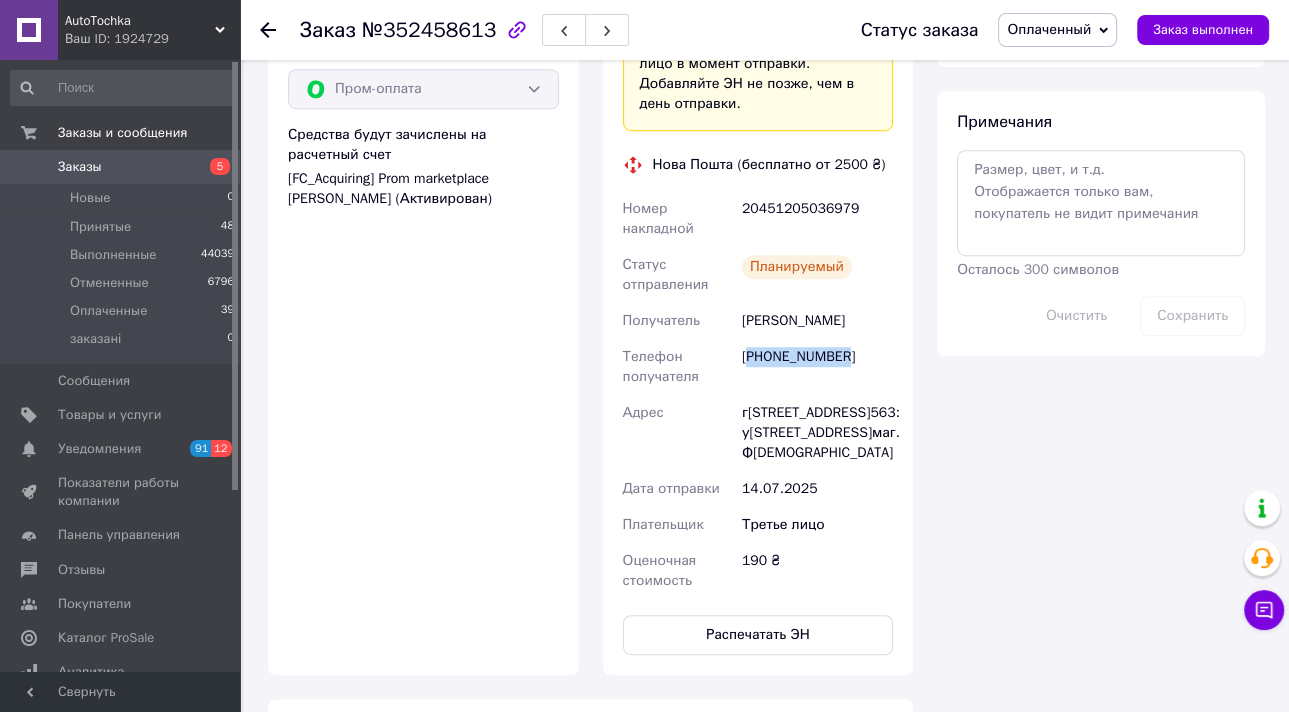 scroll, scrollTop: 1128, scrollLeft: 0, axis: vertical 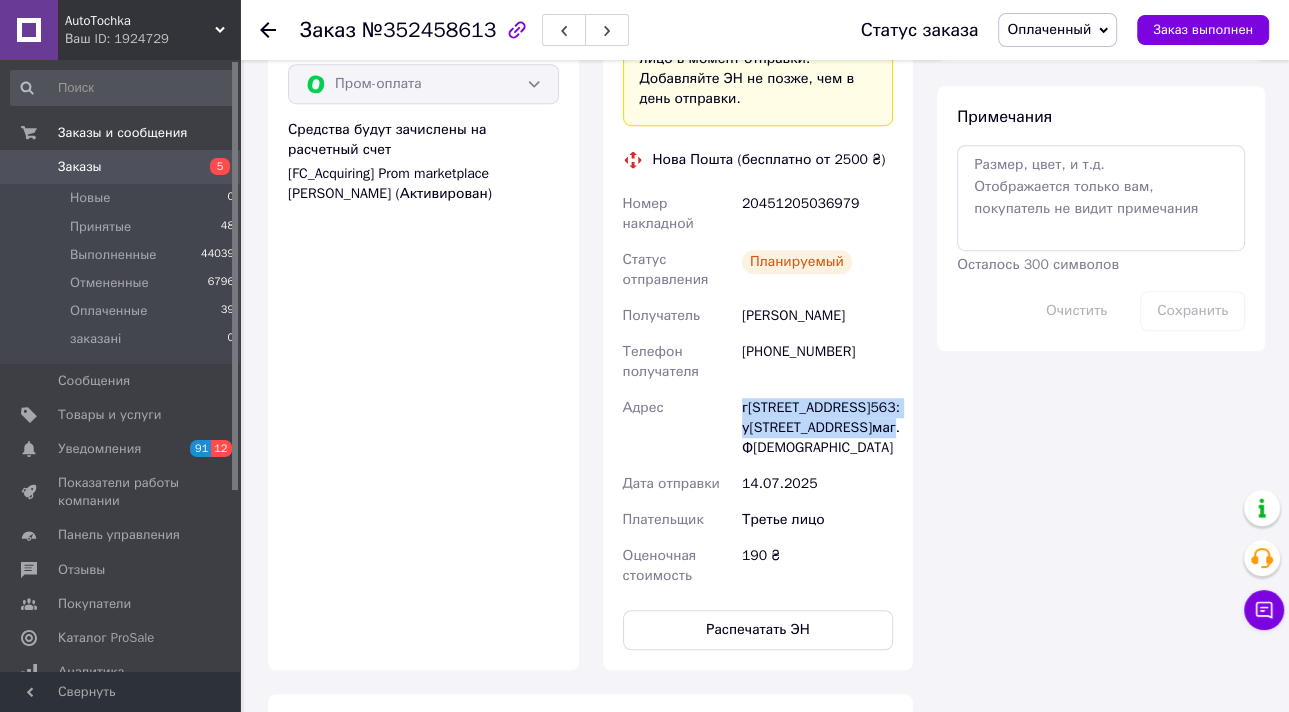 drag, startPoint x: 868, startPoint y: 389, endPoint x: 716, endPoint y: 372, distance: 152.94771 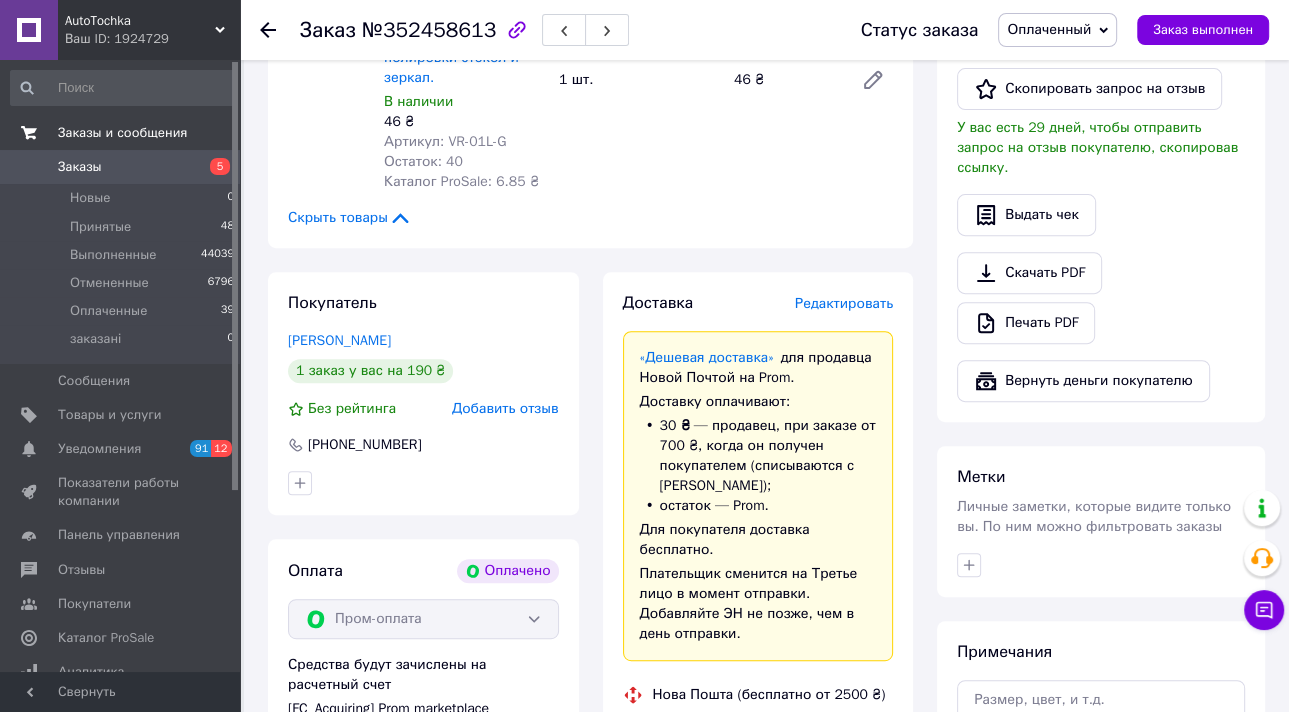 scroll, scrollTop: 328, scrollLeft: 0, axis: vertical 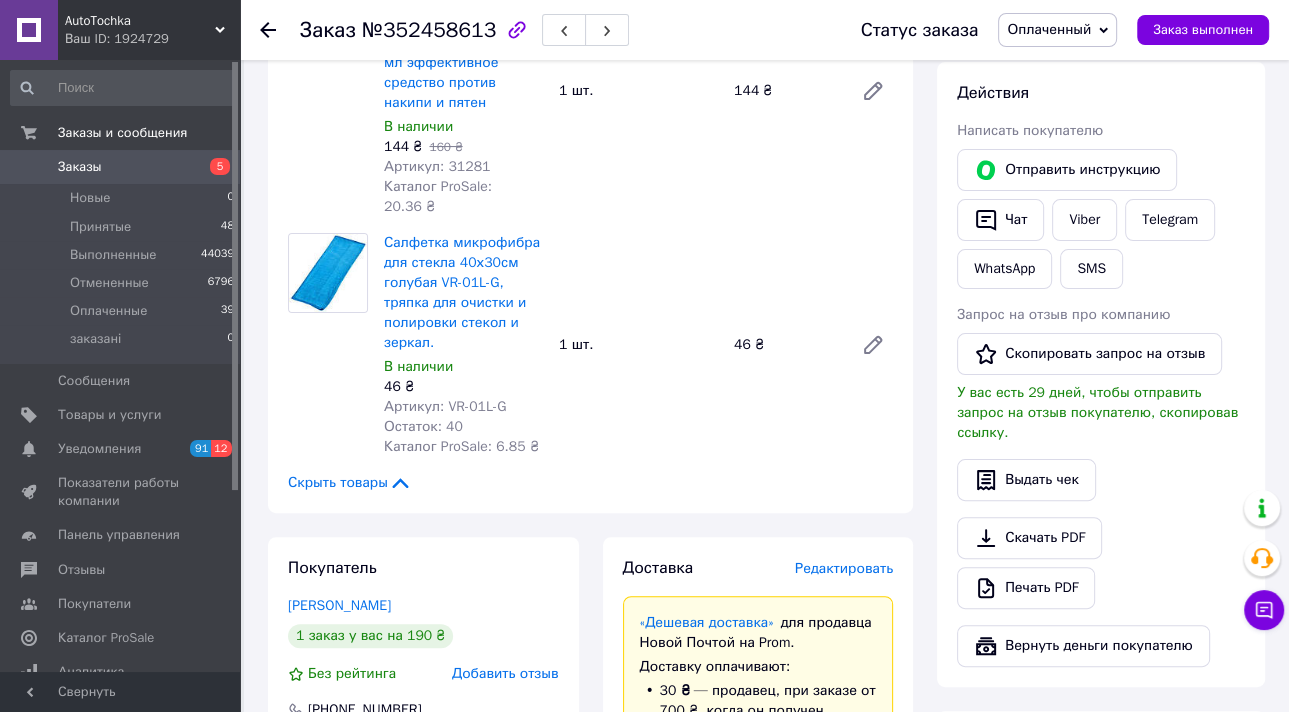 click 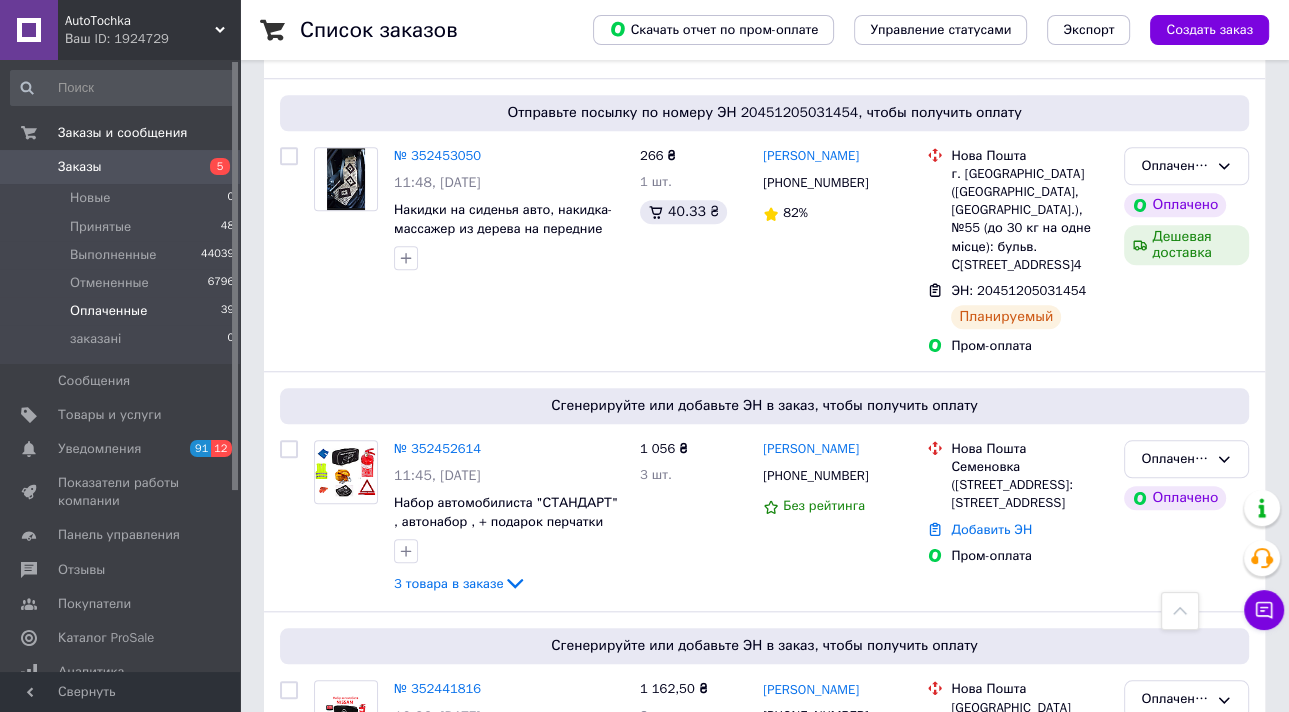 scroll, scrollTop: 1440, scrollLeft: 0, axis: vertical 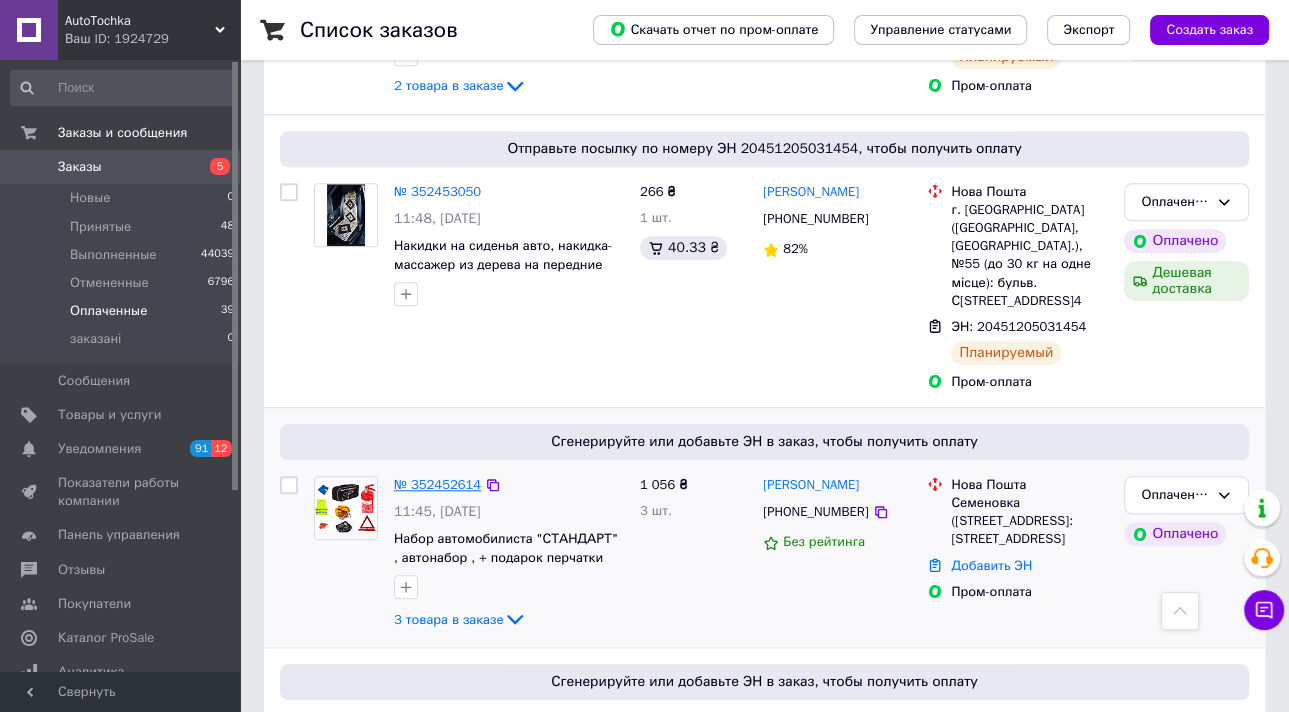 click on "№ 352452614" at bounding box center [437, 484] 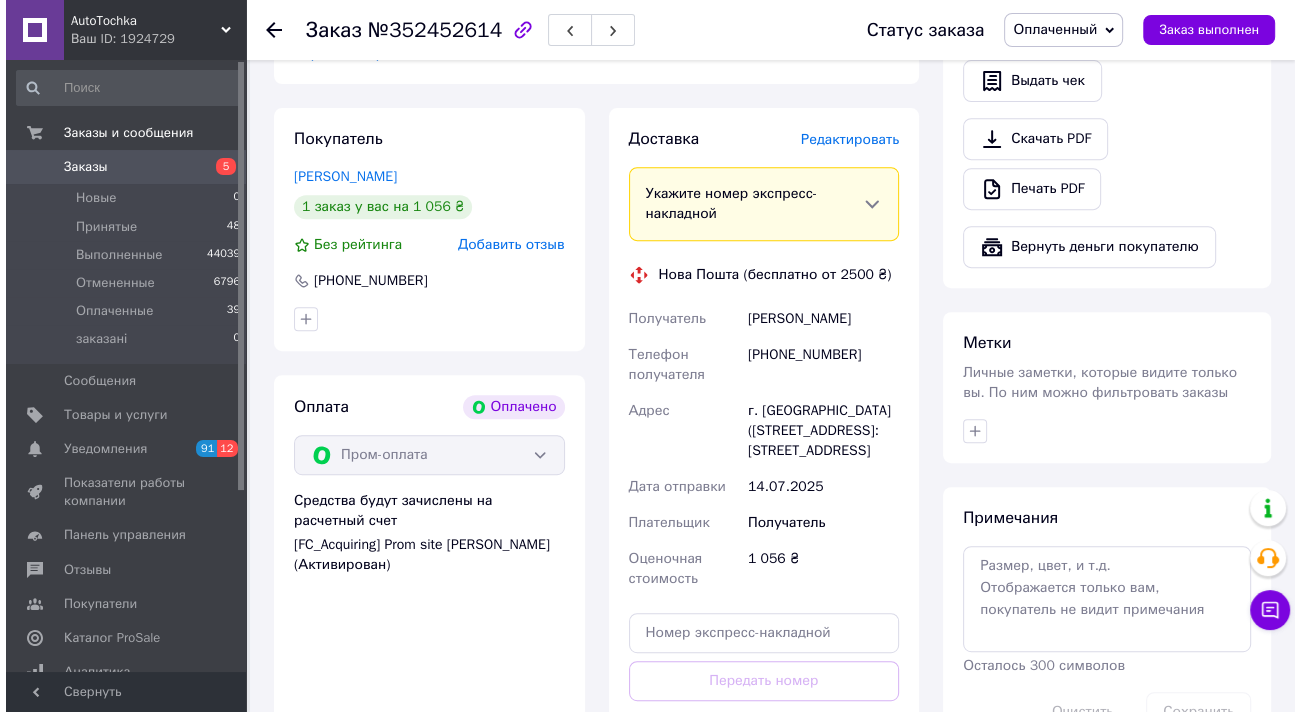 scroll, scrollTop: 516, scrollLeft: 0, axis: vertical 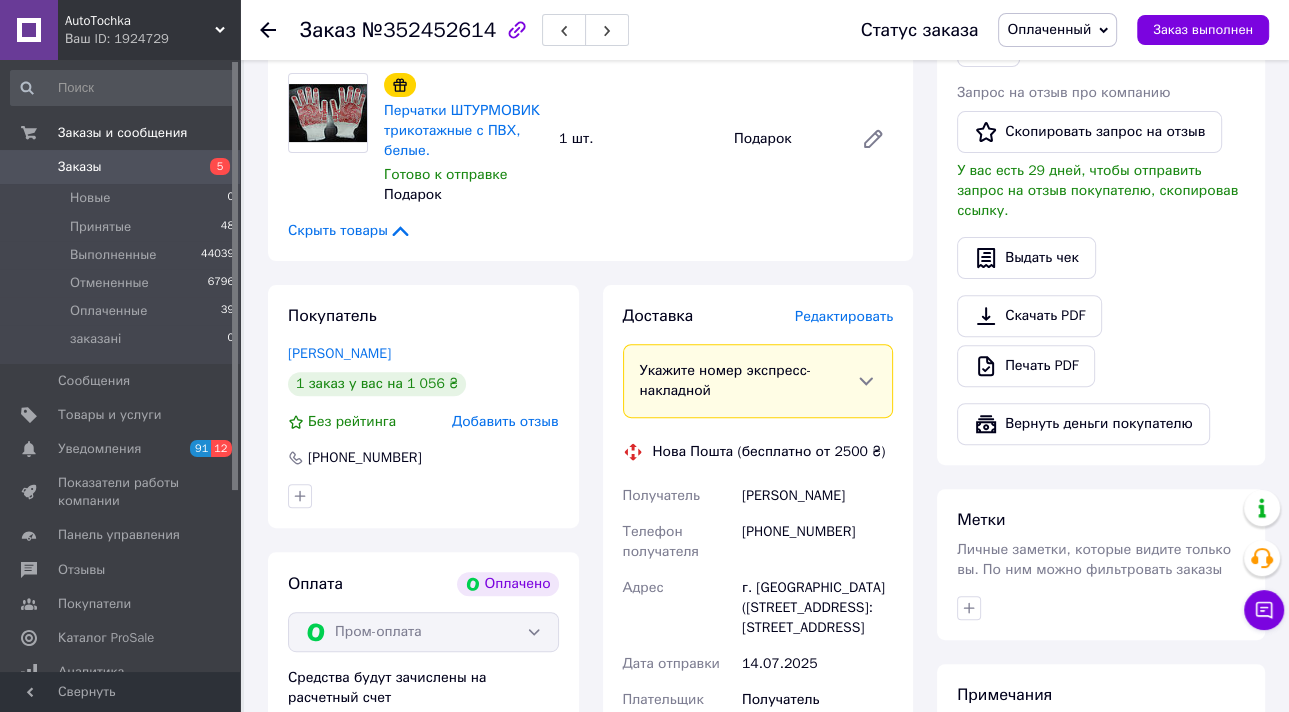 click on "Редактировать" at bounding box center [844, 316] 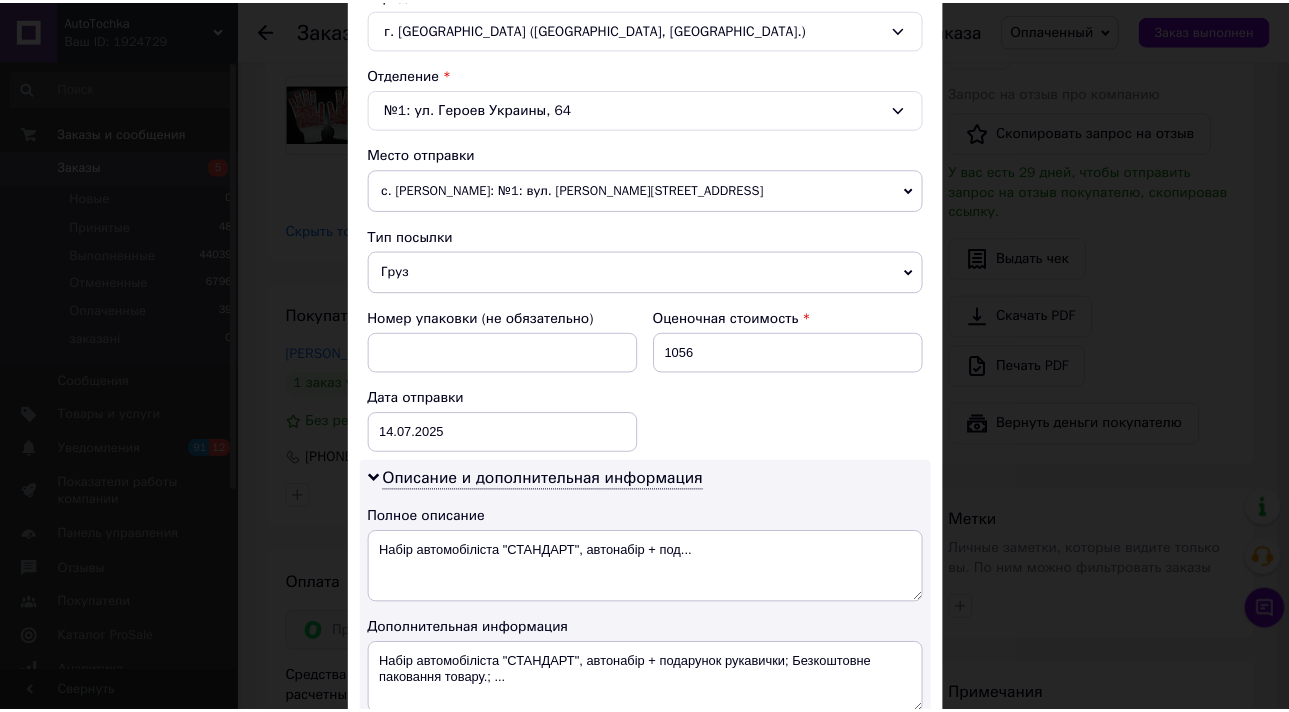 scroll, scrollTop: 833, scrollLeft: 0, axis: vertical 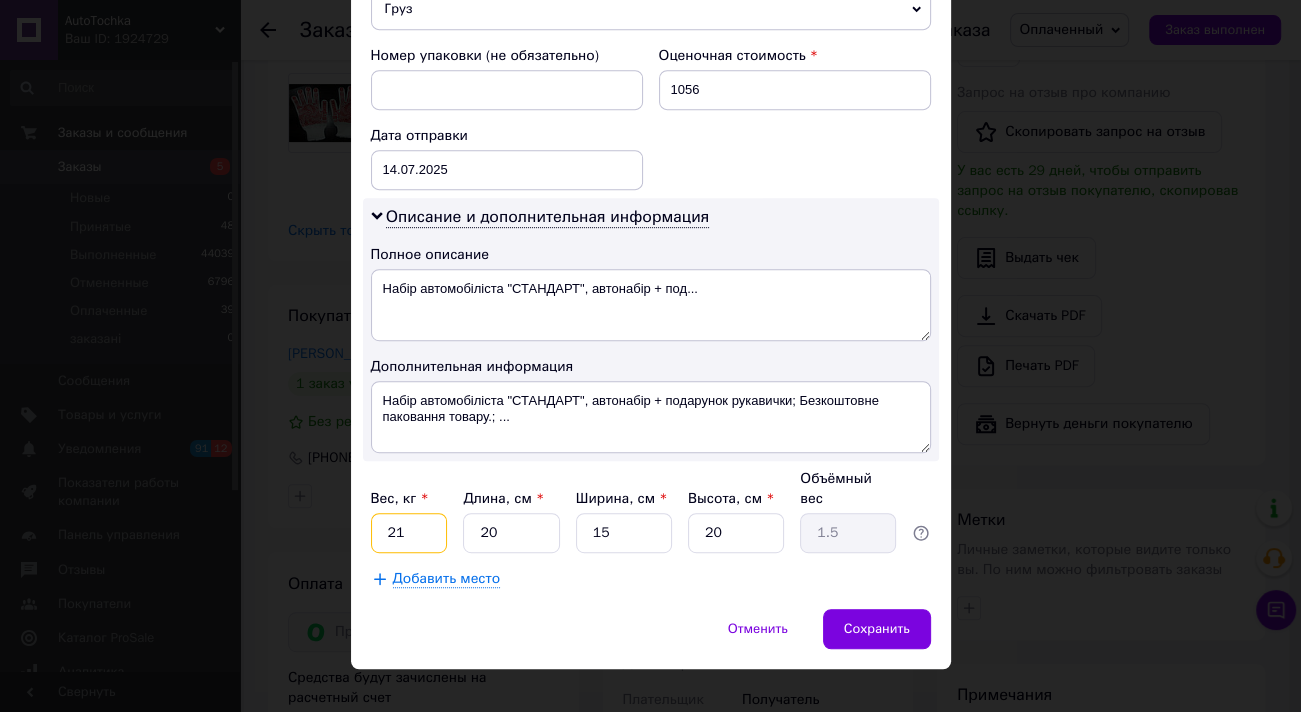 click on "21" at bounding box center (409, 533) 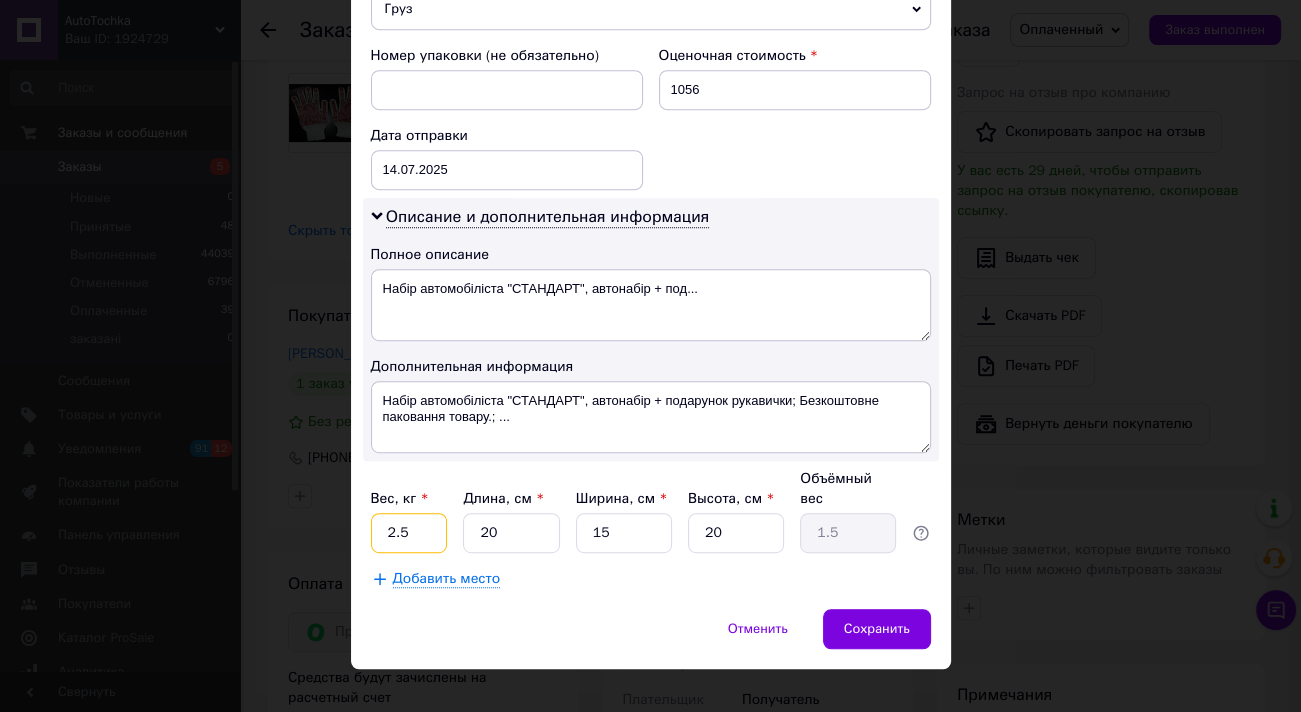 type on "2.5" 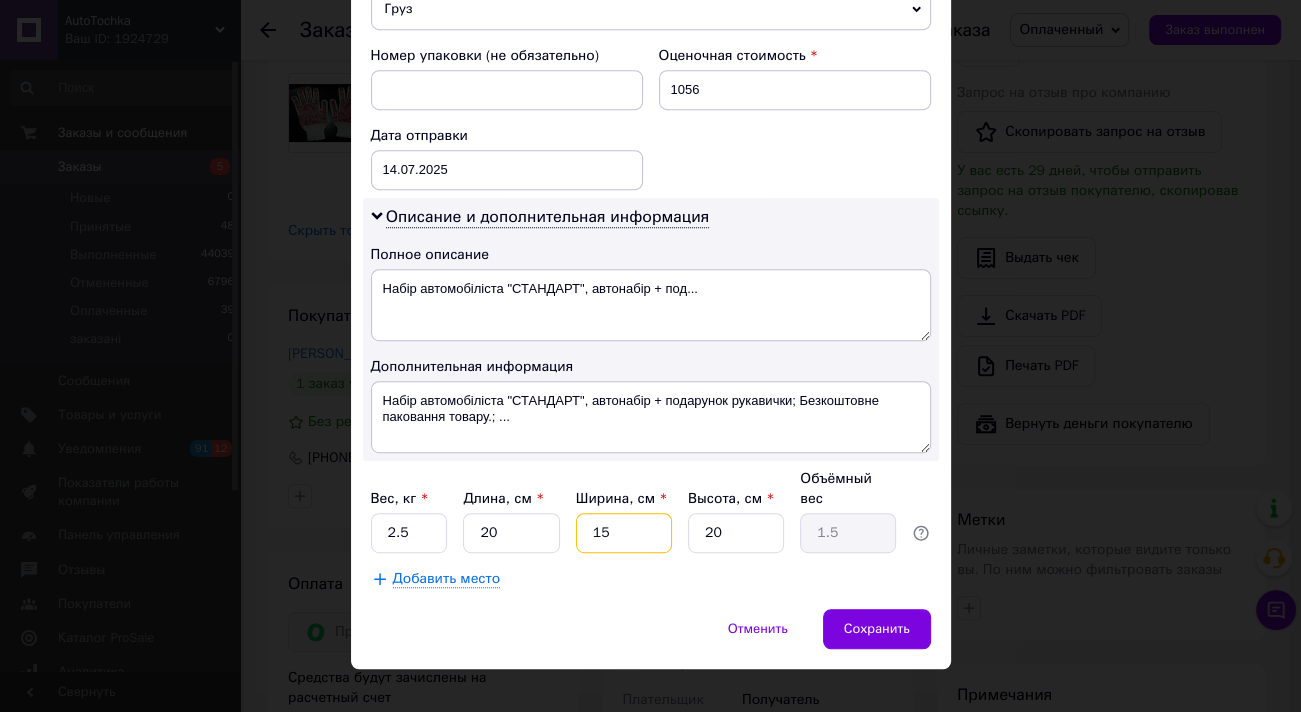 click on "15" at bounding box center (624, 533) 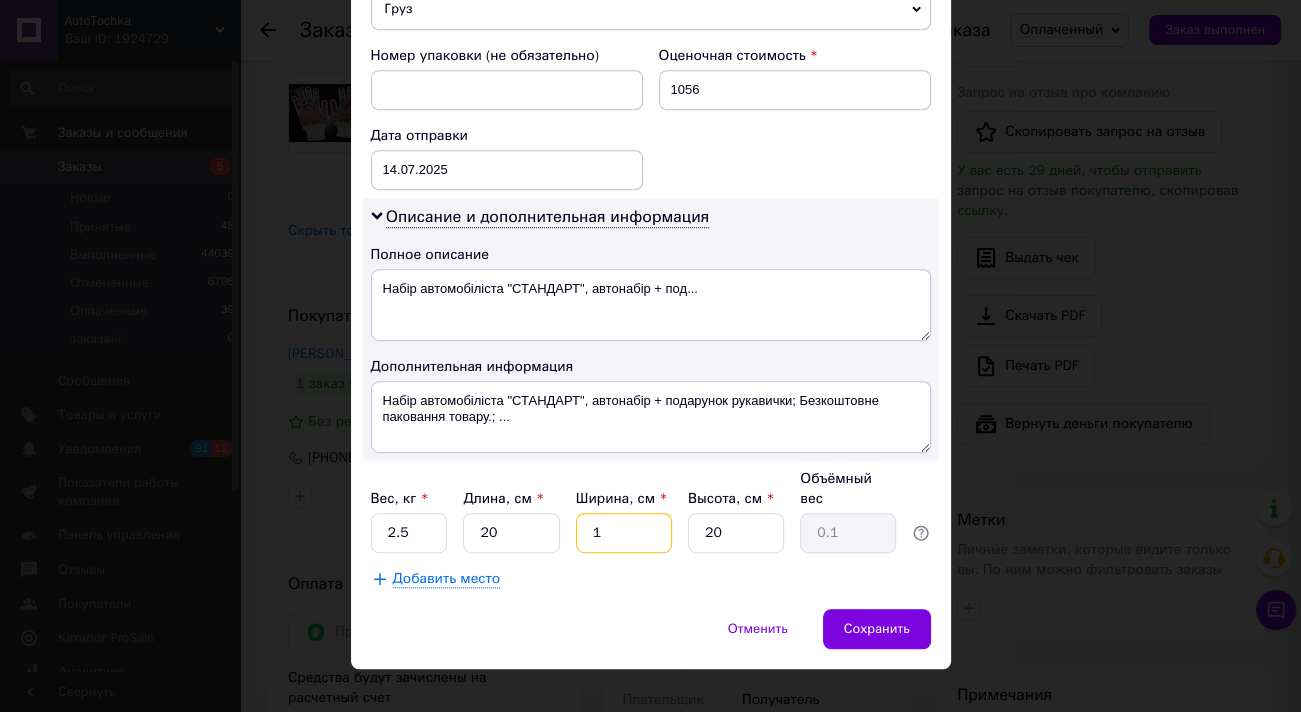 type 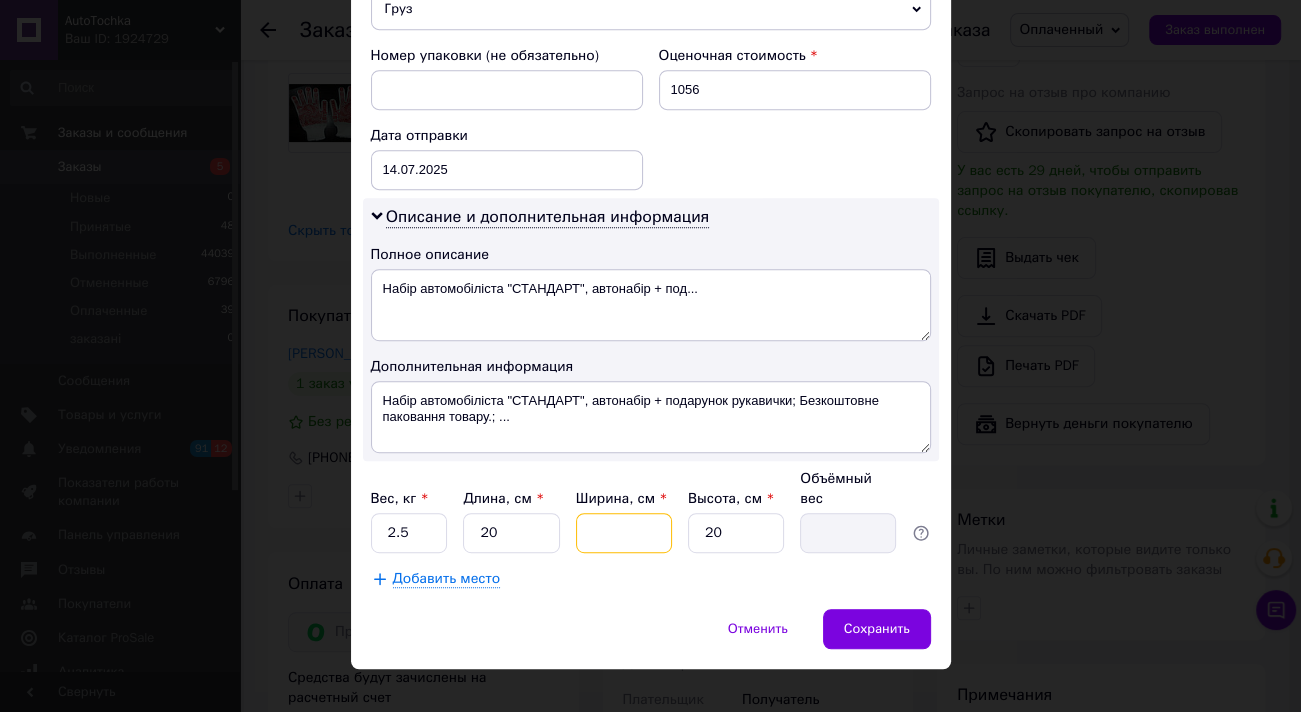 type on "2" 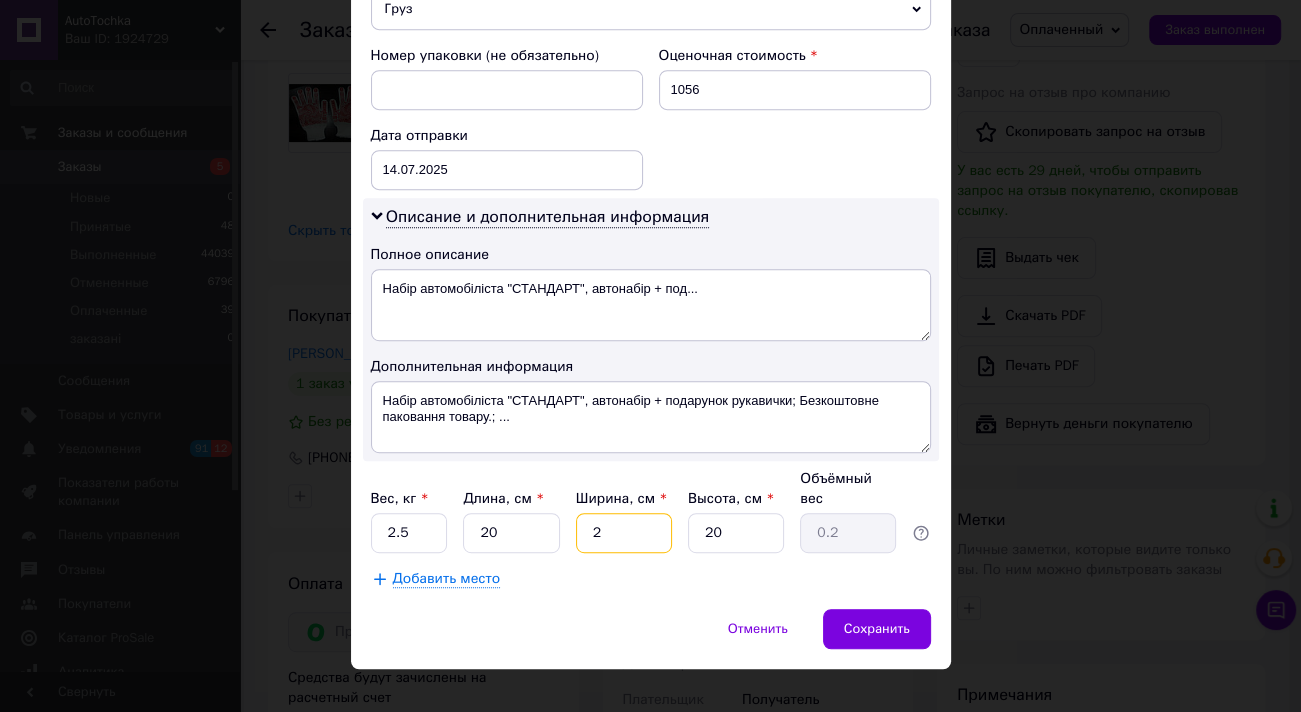 type on "20" 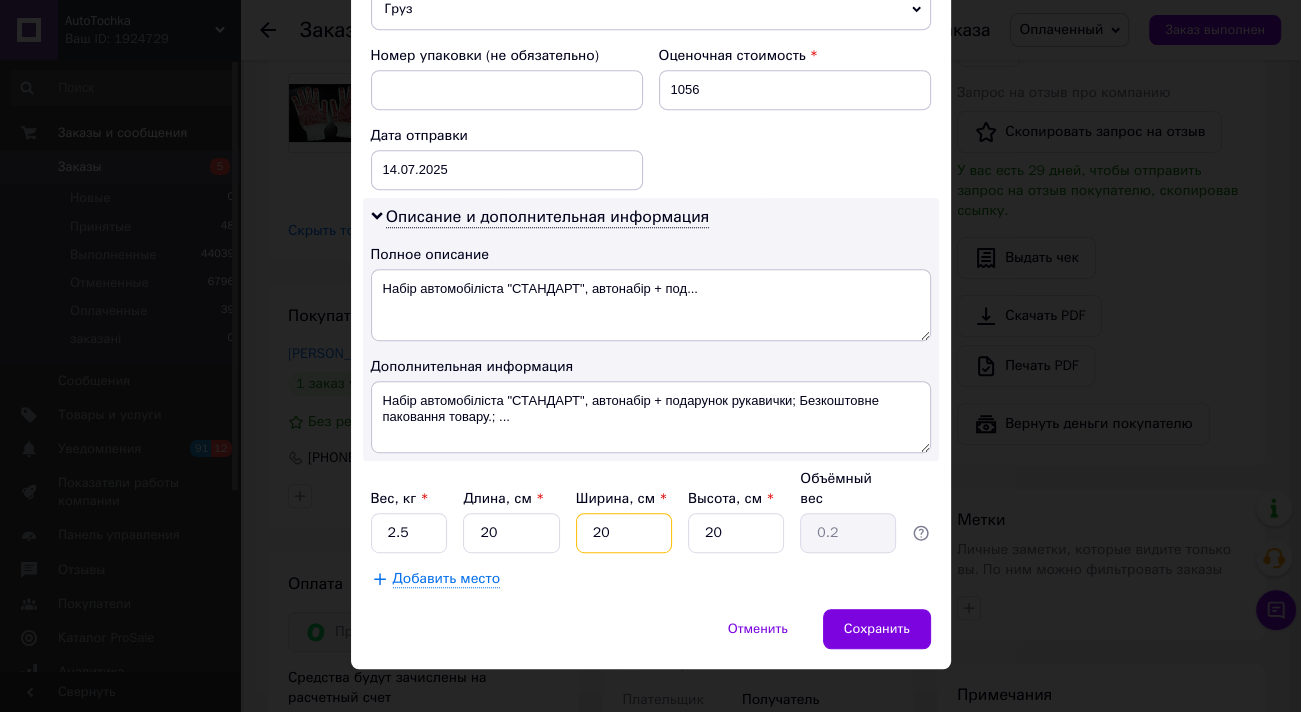 type on "2" 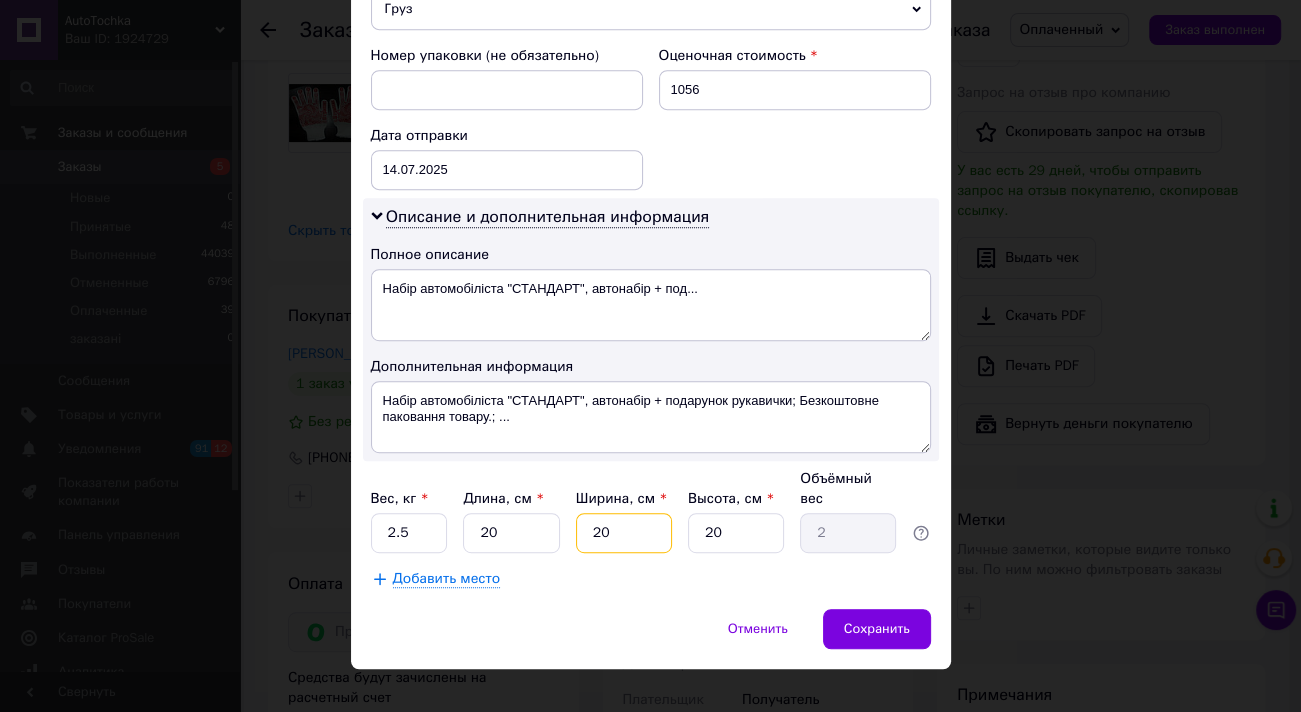 type on "20" 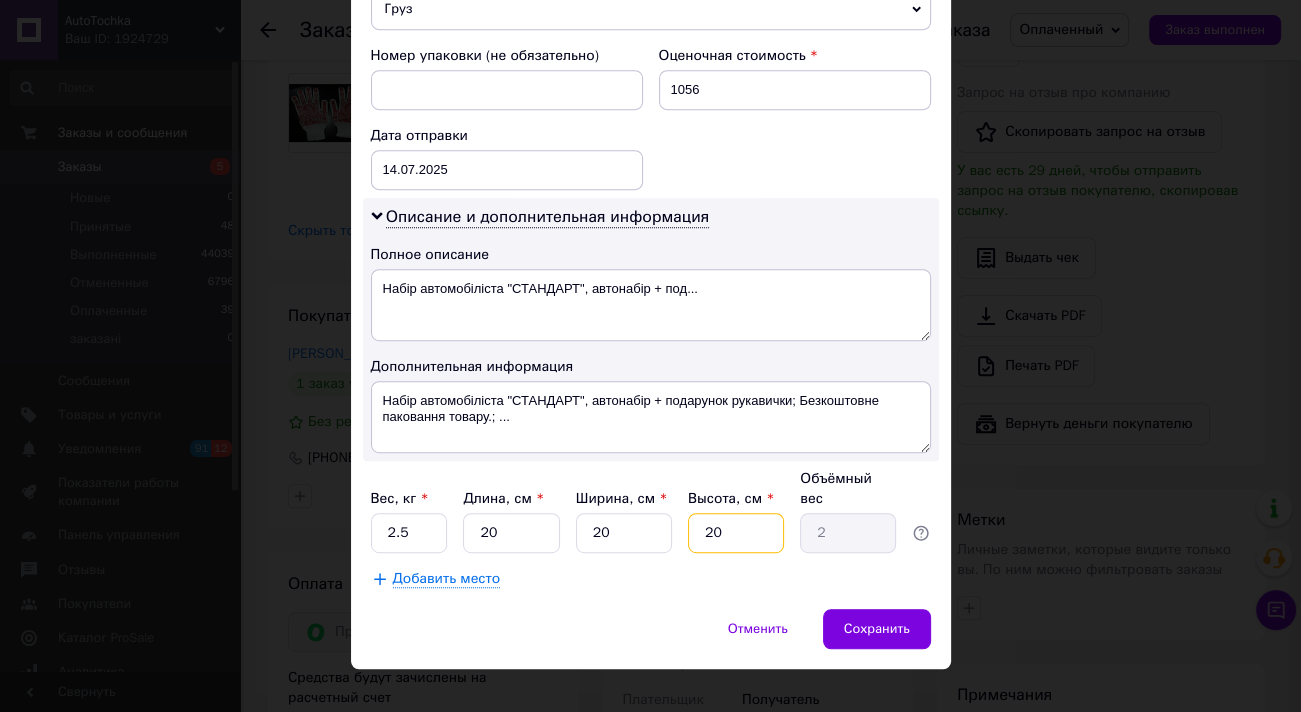 click on "20" at bounding box center (736, 533) 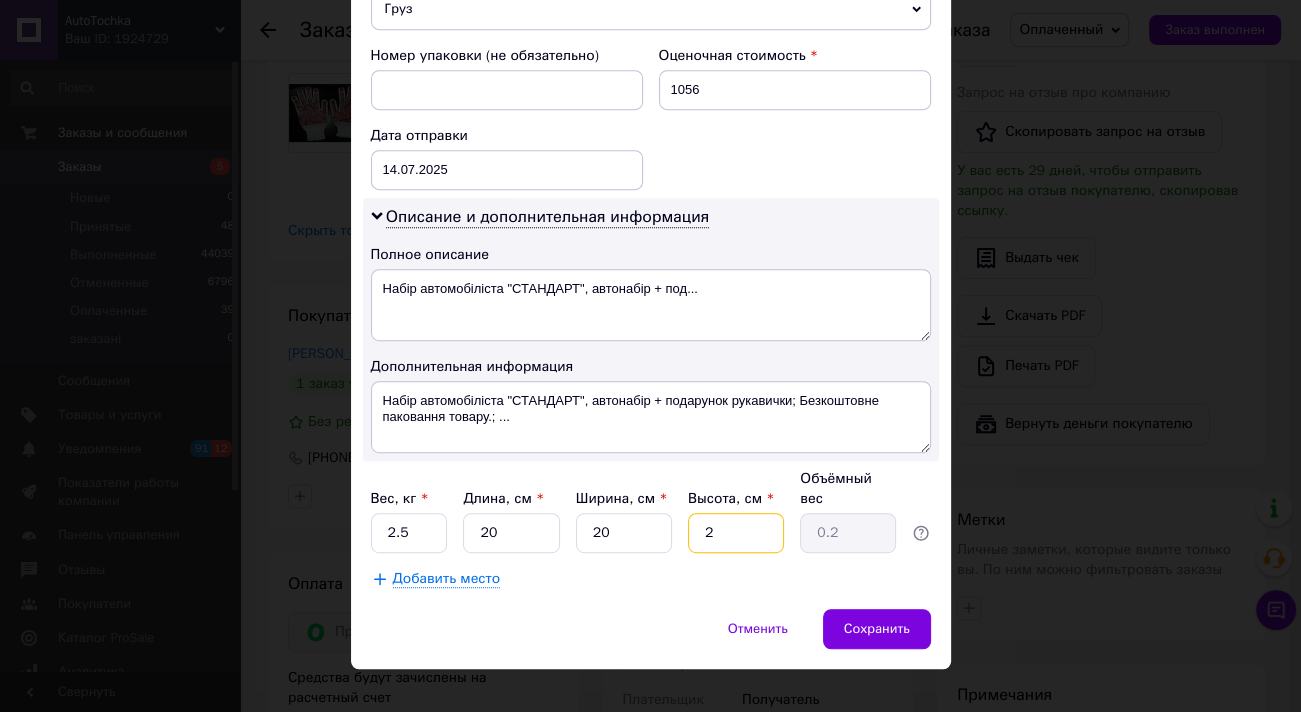 type on "25" 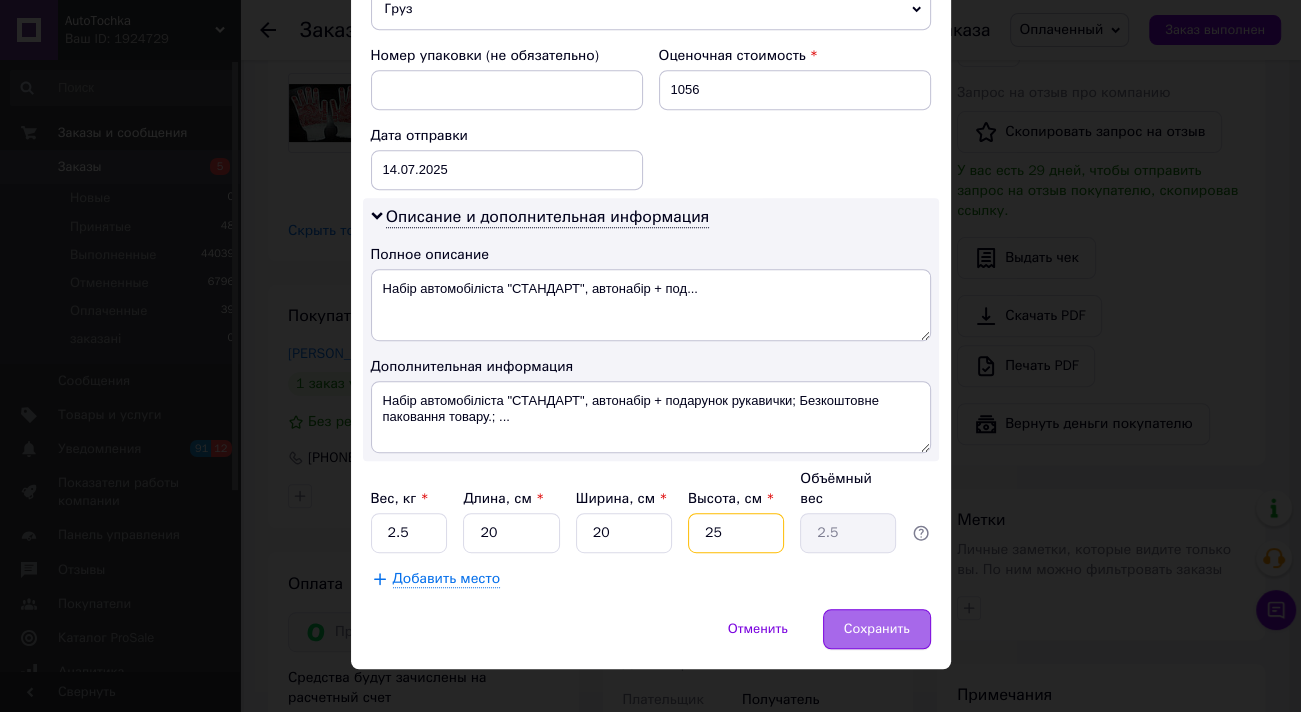 type on "25" 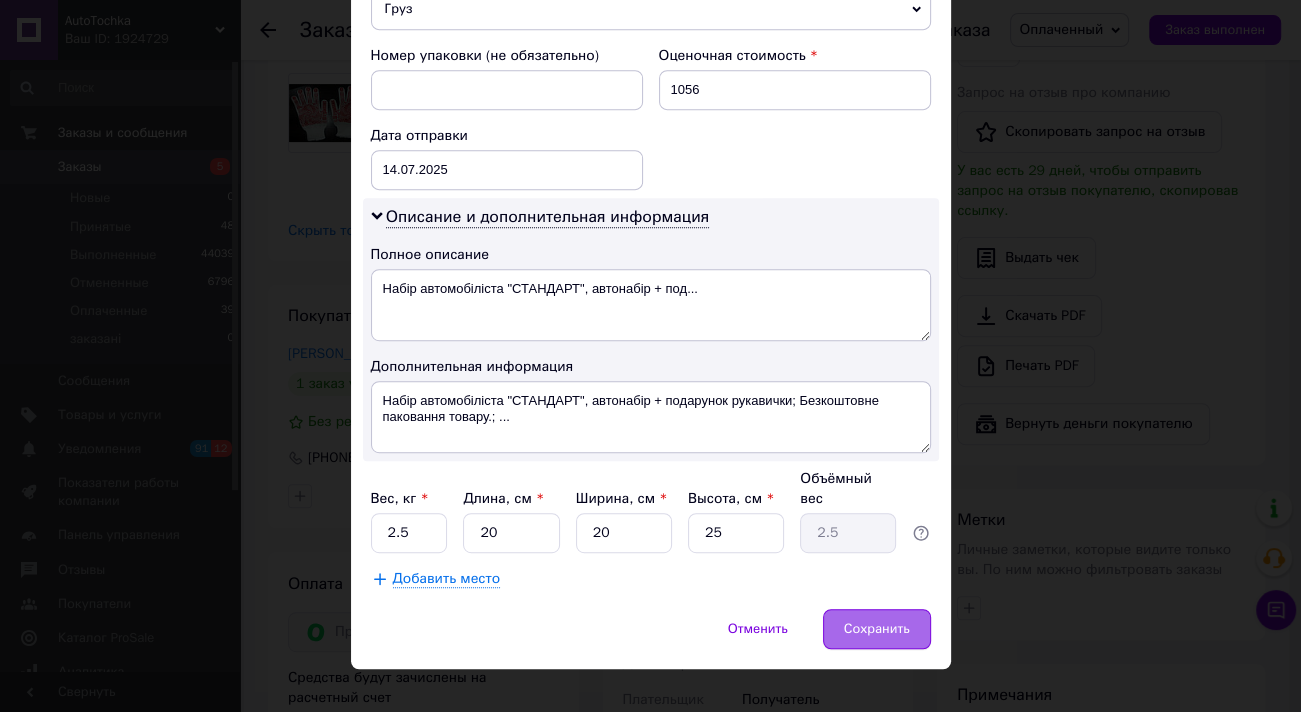 click on "Сохранить" at bounding box center [877, 629] 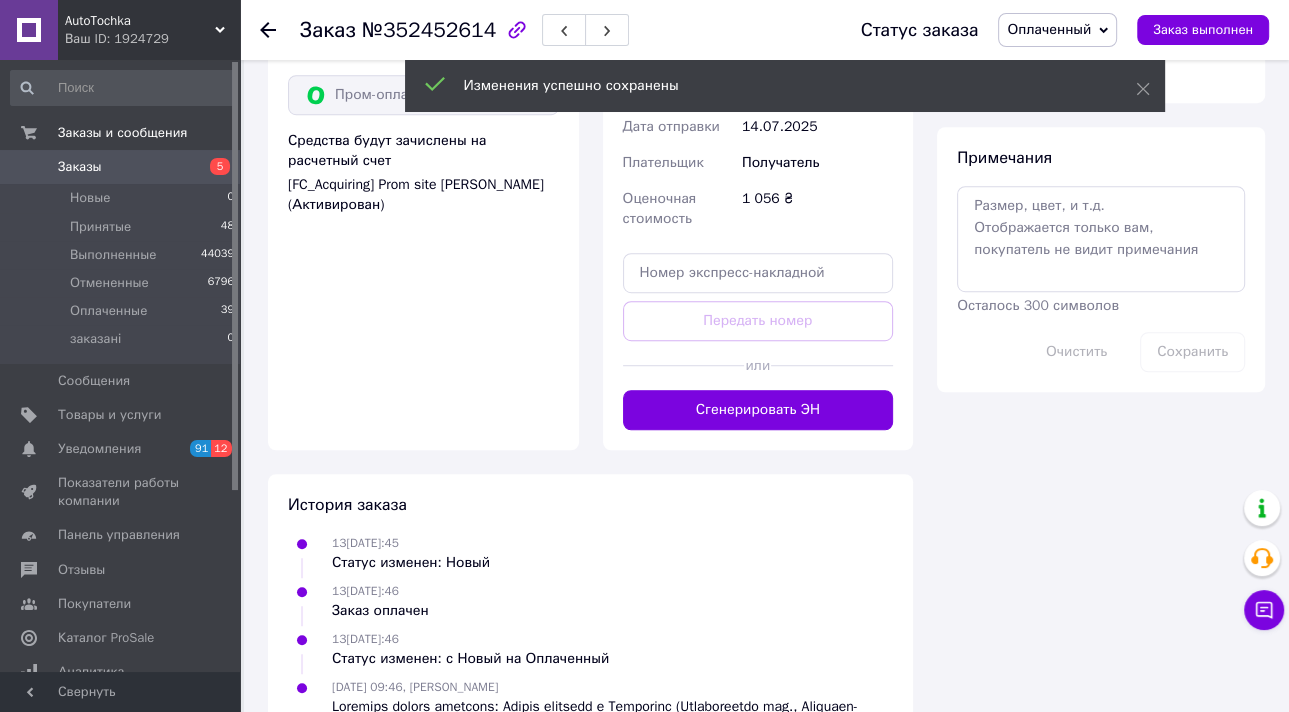scroll, scrollTop: 1076, scrollLeft: 0, axis: vertical 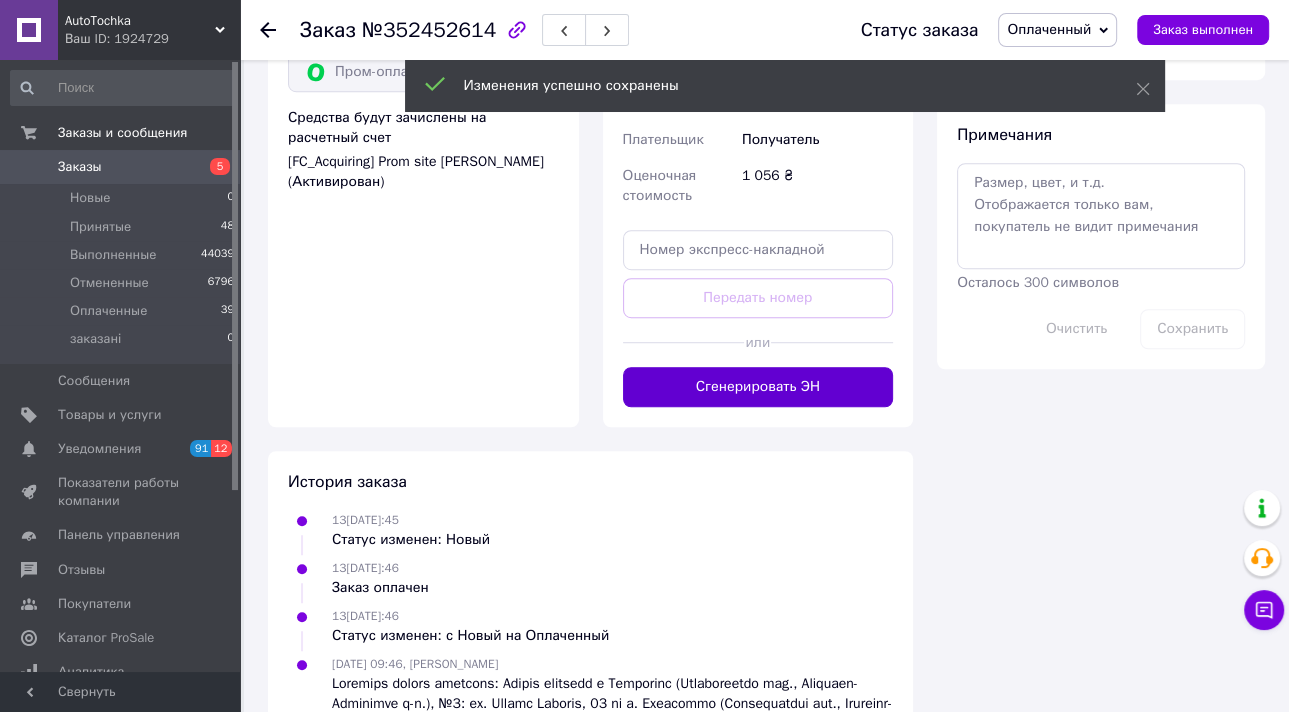 click on "Сгенерировать ЭН" at bounding box center (758, 387) 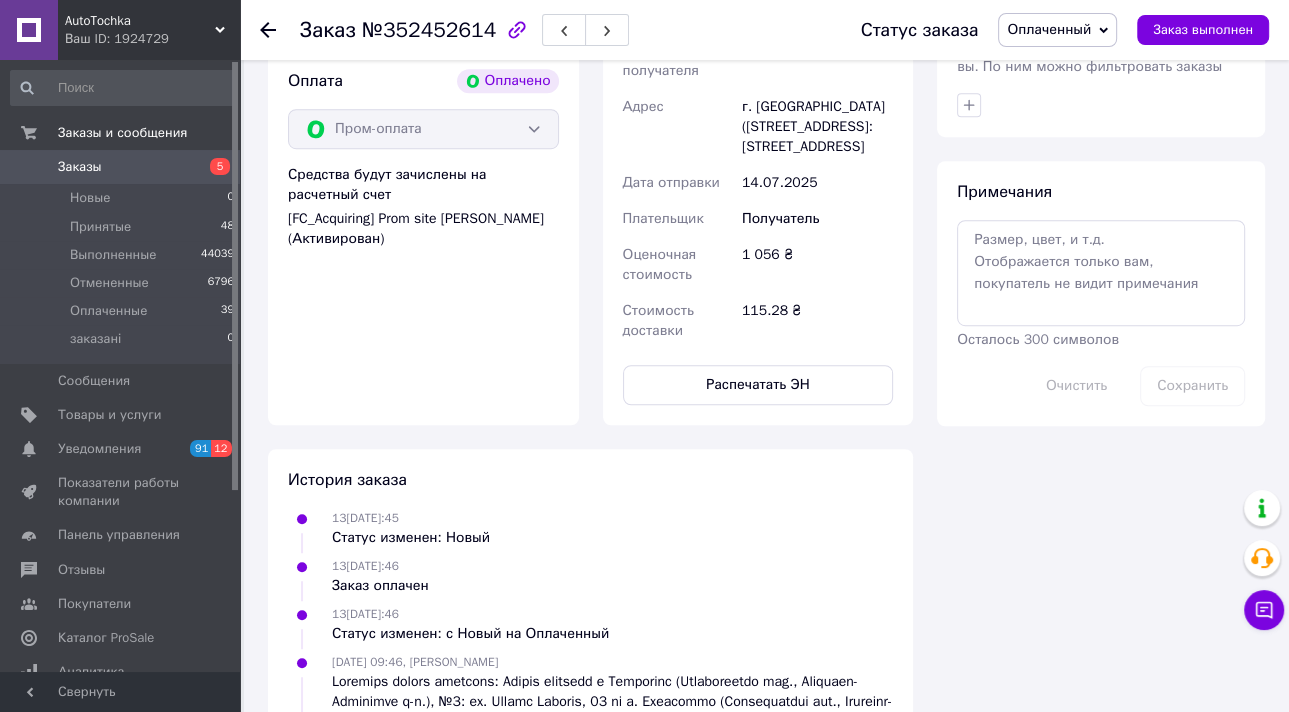 scroll, scrollTop: 676, scrollLeft: 0, axis: vertical 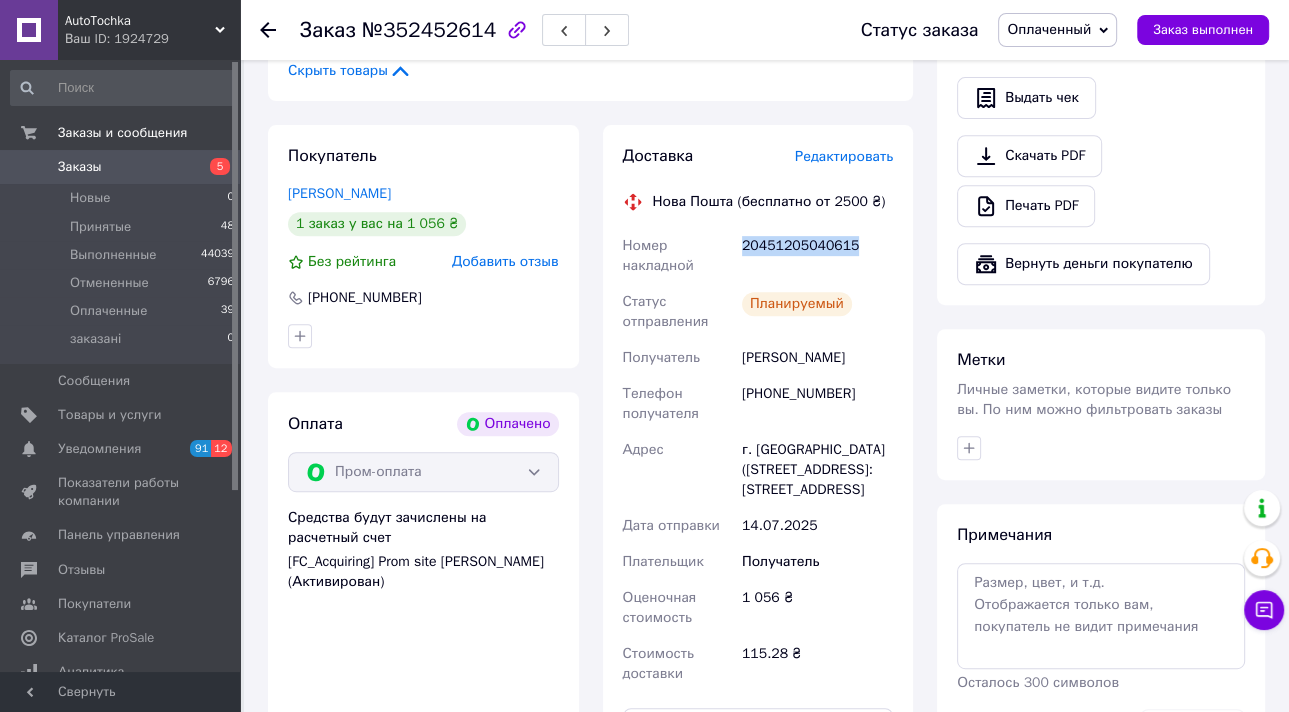 drag, startPoint x: 855, startPoint y: 220, endPoint x: 740, endPoint y: 224, distance: 115.06954 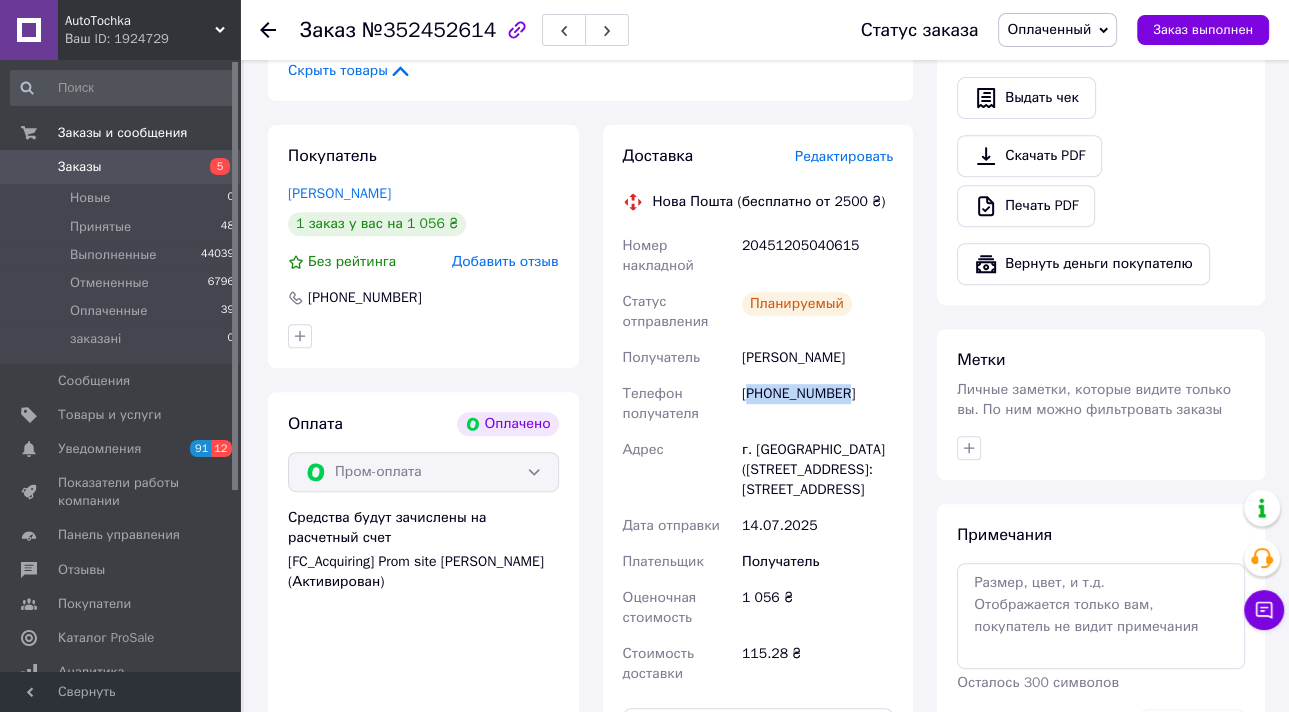 drag, startPoint x: 870, startPoint y: 381, endPoint x: 749, endPoint y: 385, distance: 121.0661 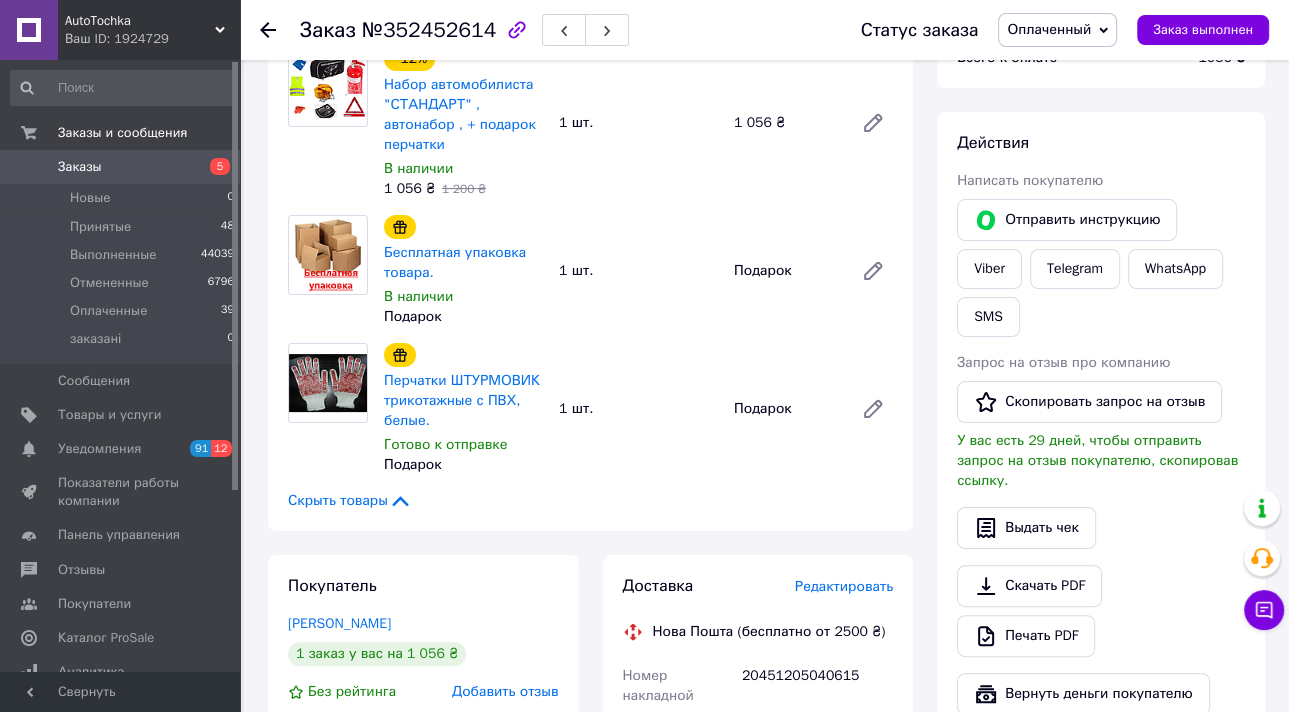 scroll, scrollTop: 196, scrollLeft: 0, axis: vertical 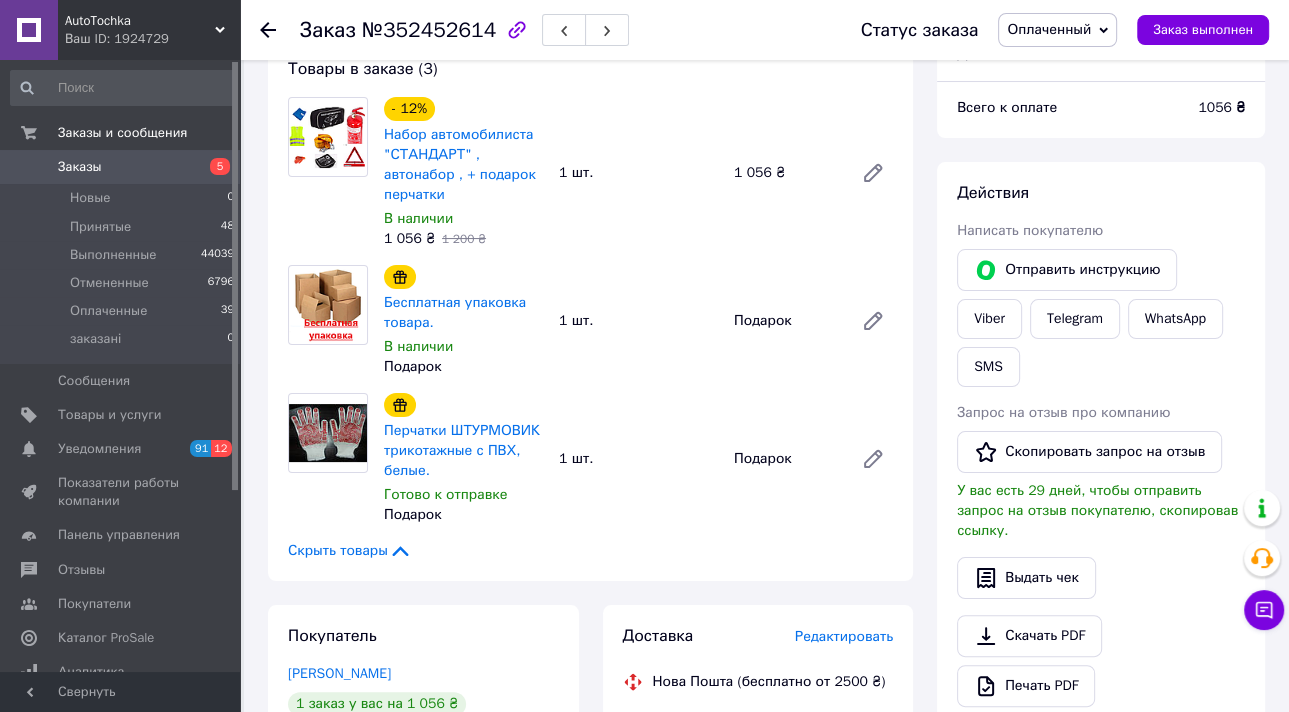 click 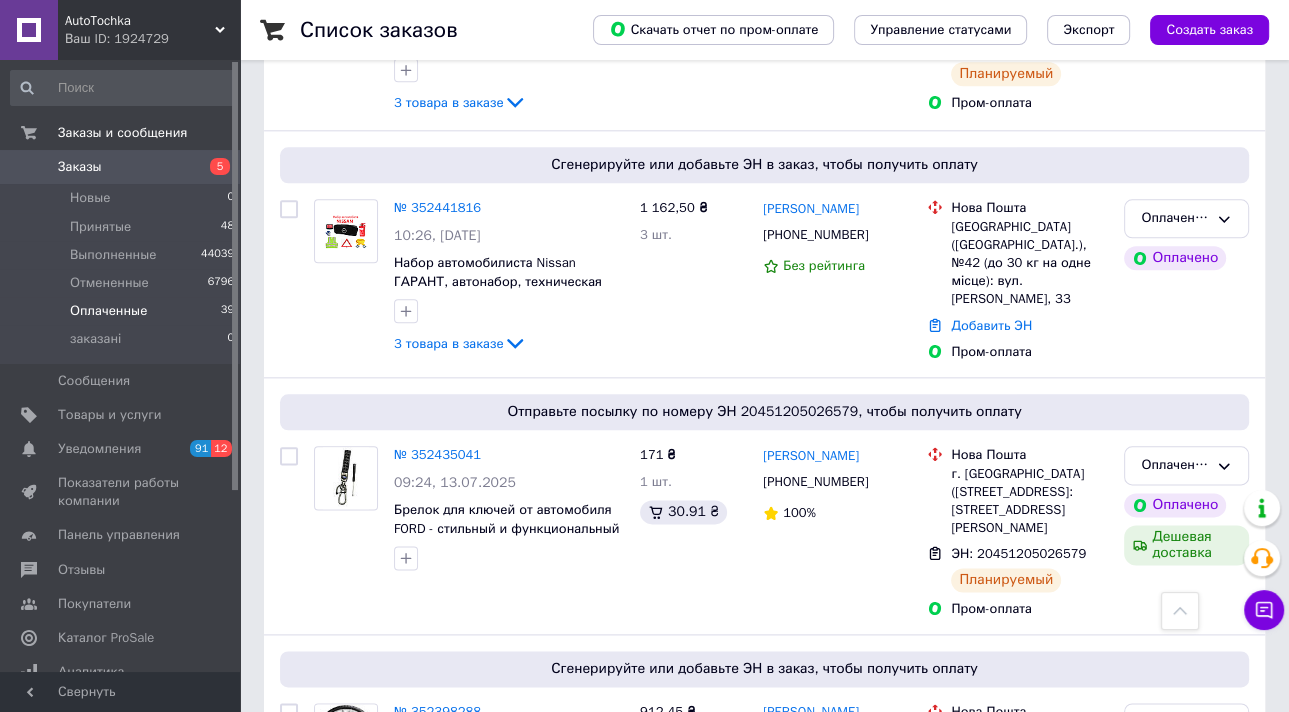 scroll, scrollTop: 2000, scrollLeft: 0, axis: vertical 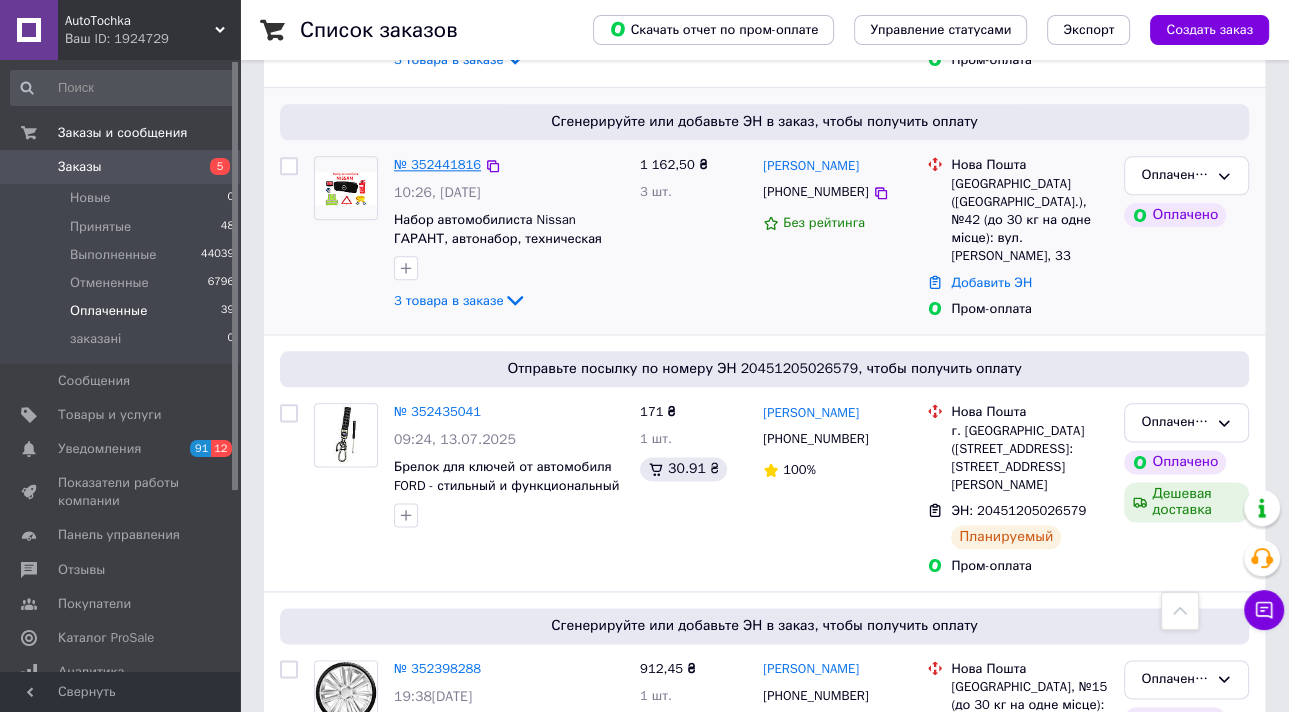 click on "№ 352441816" at bounding box center (437, 164) 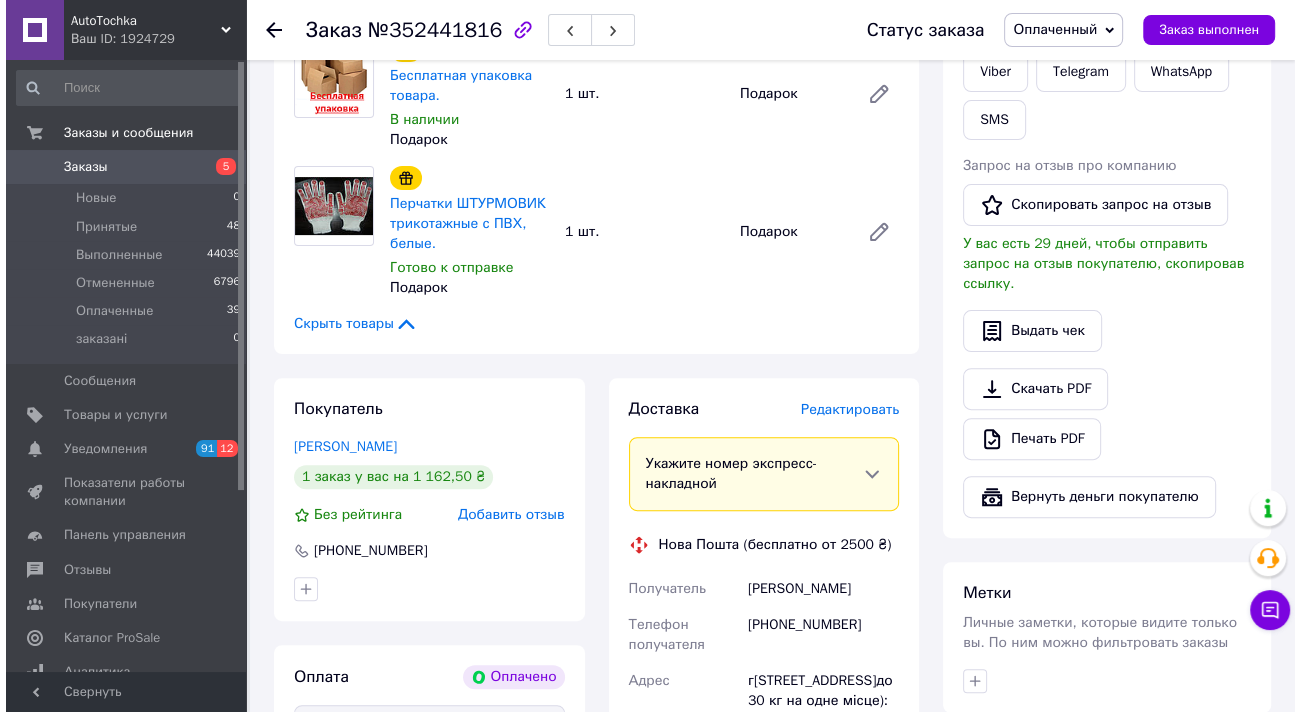 scroll, scrollTop: 560, scrollLeft: 0, axis: vertical 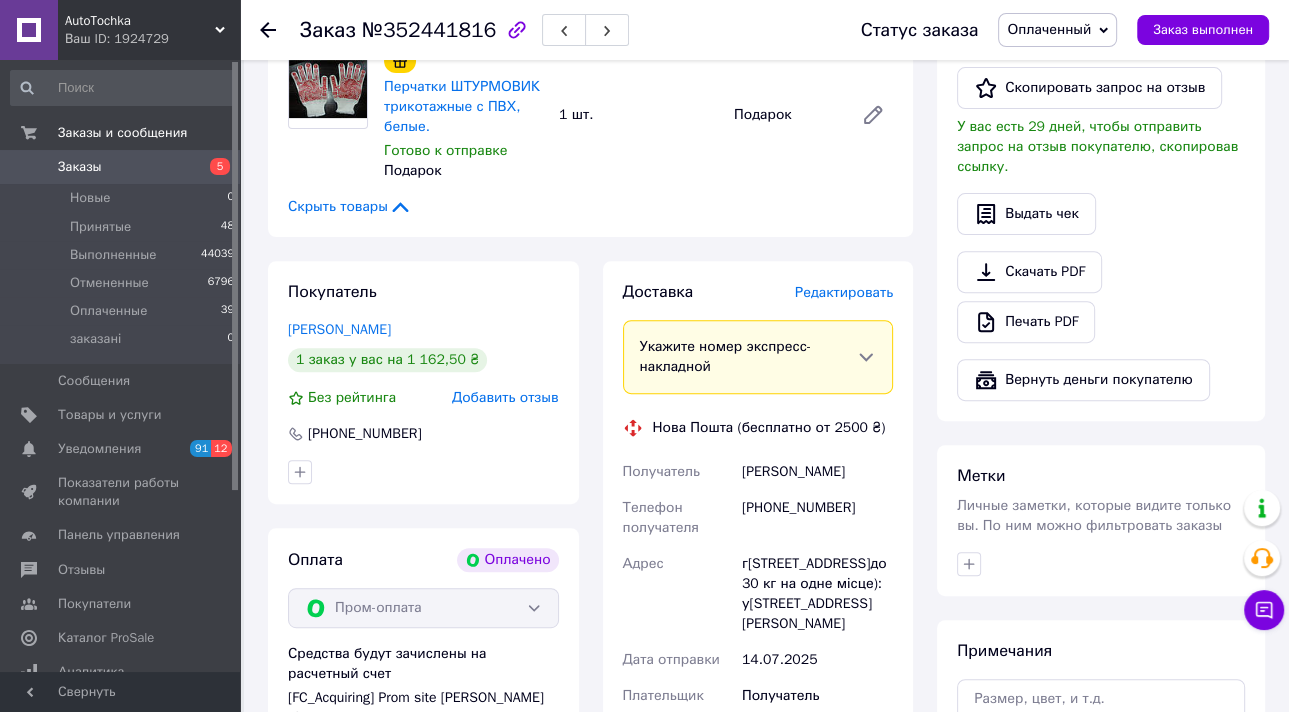 click on "Редактировать" at bounding box center [844, 292] 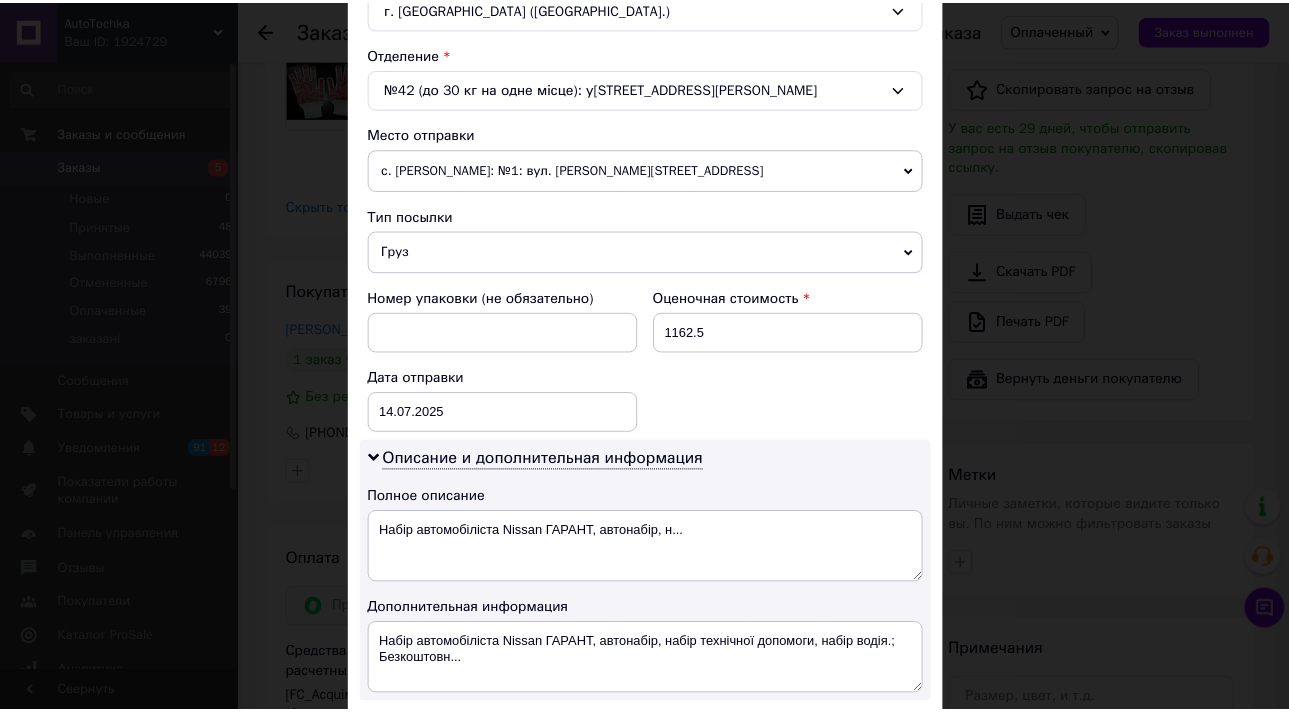scroll, scrollTop: 833, scrollLeft: 0, axis: vertical 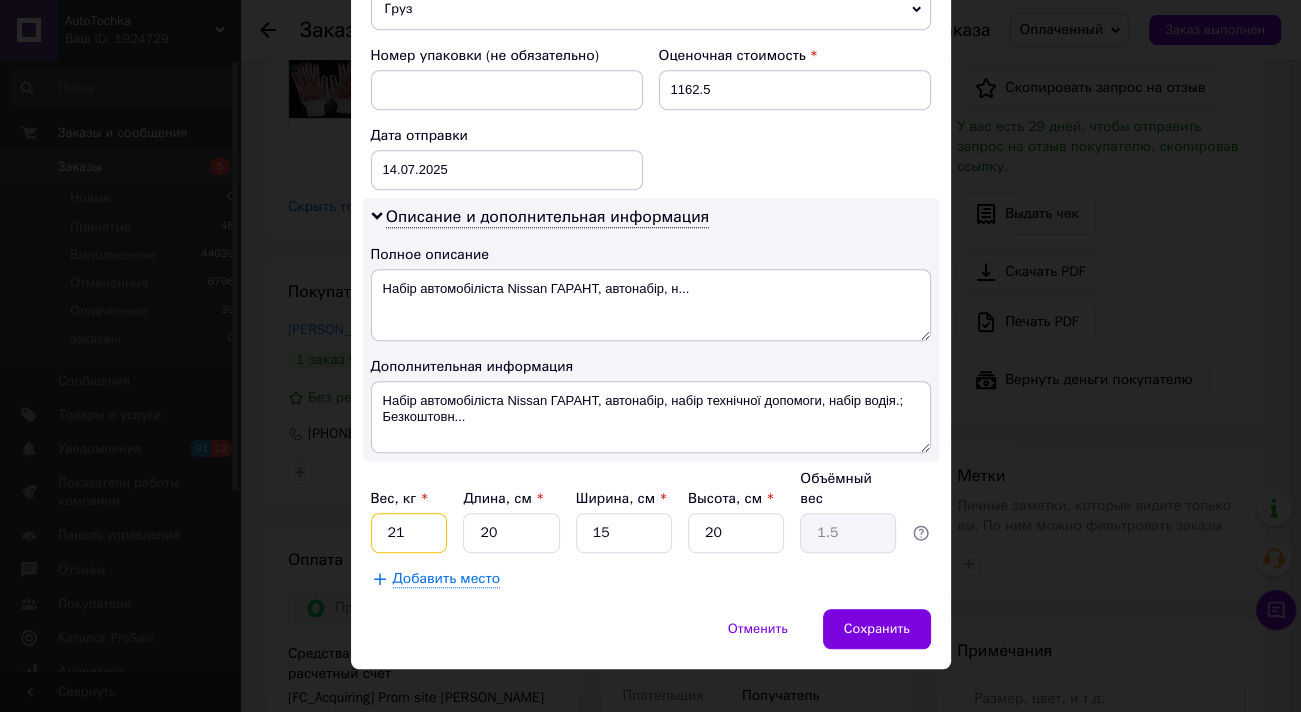 click on "21" at bounding box center [409, 533] 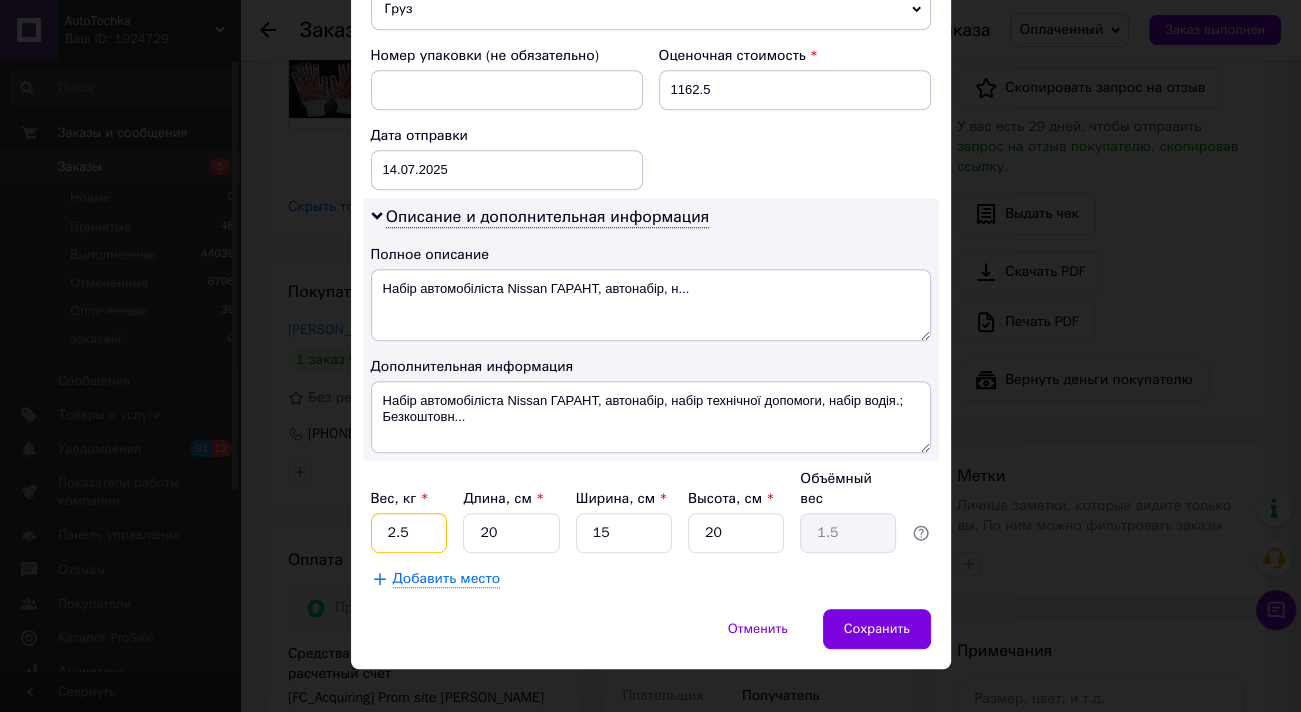 type on "2.5" 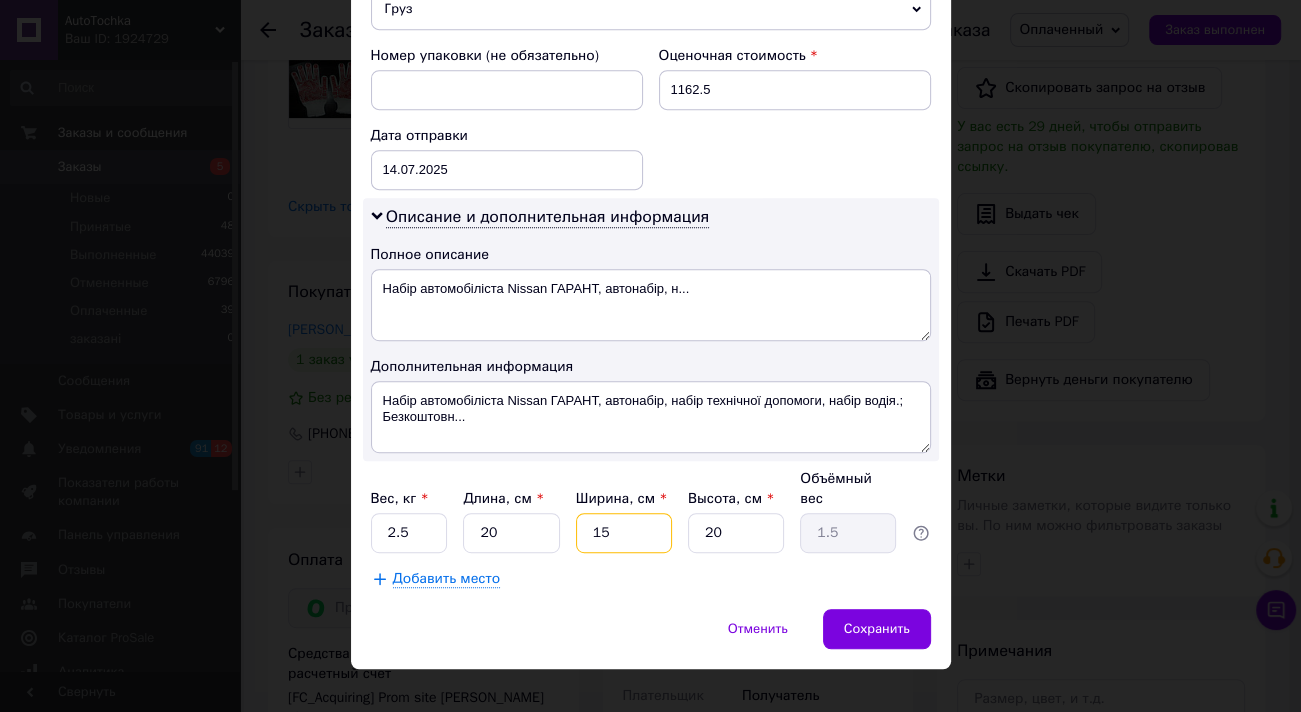 click on "15" at bounding box center [624, 533] 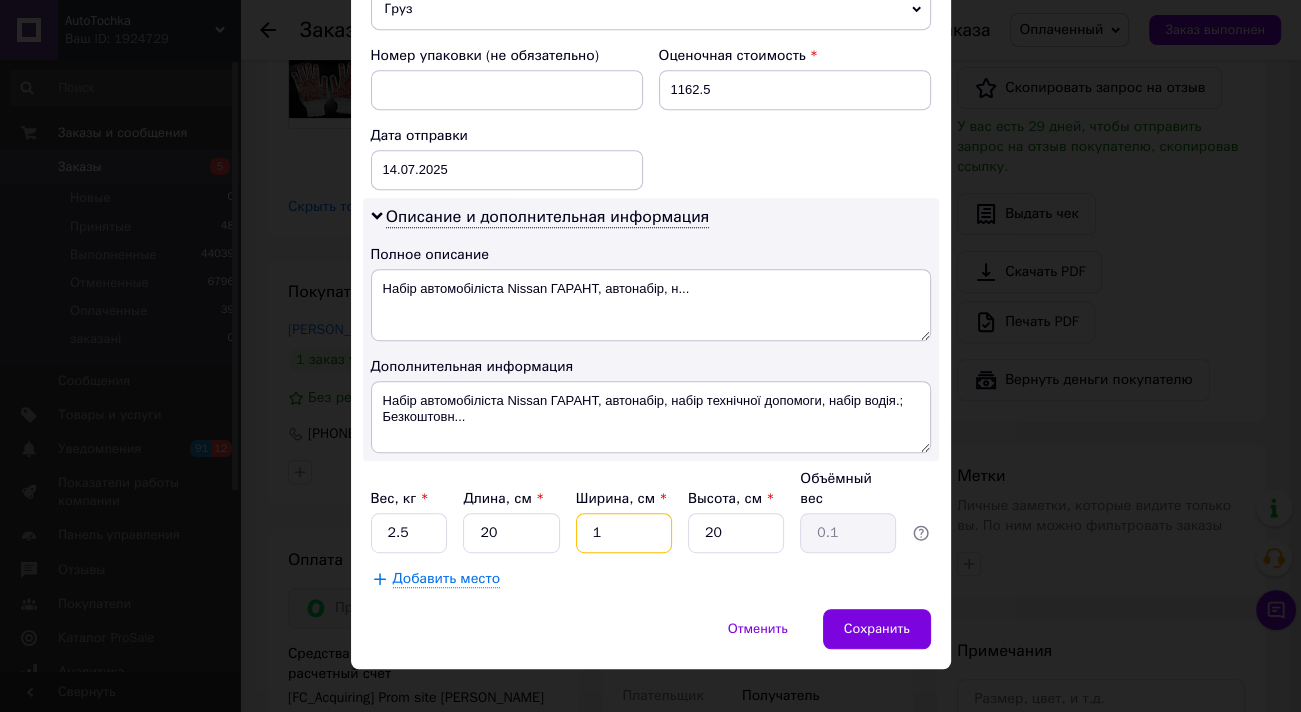 type 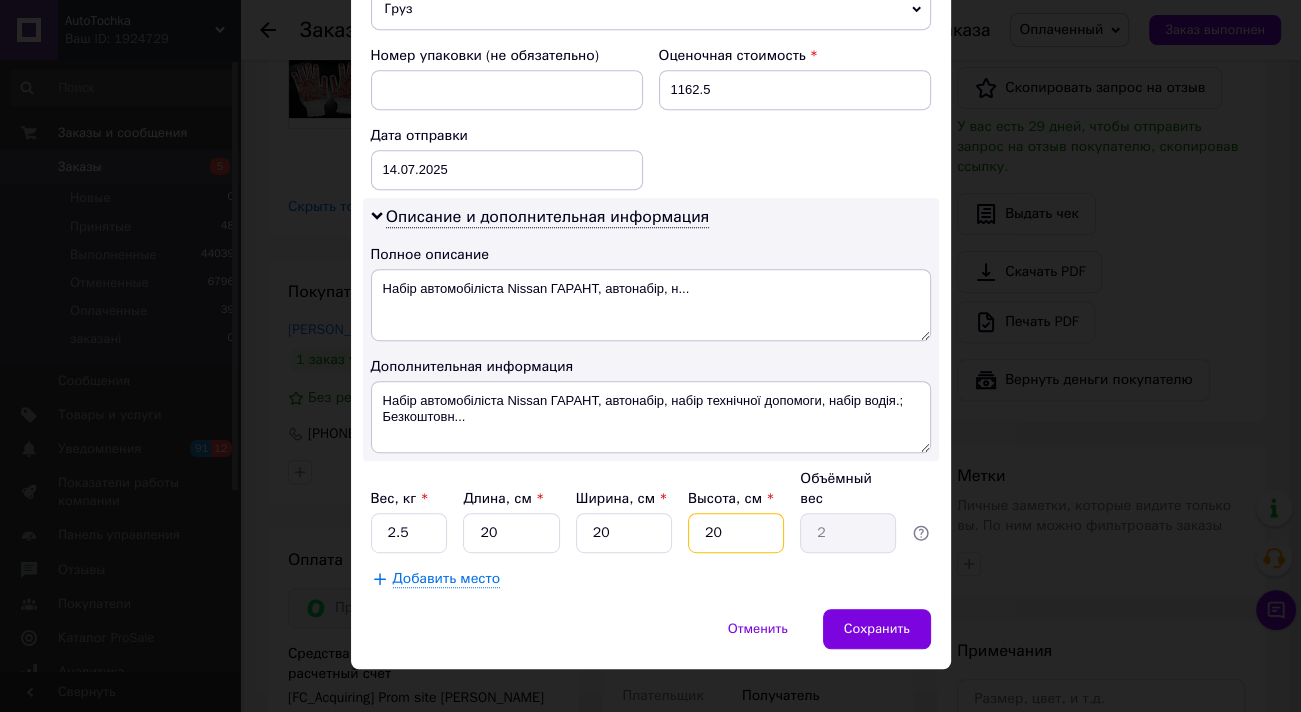 click on "20" at bounding box center [736, 533] 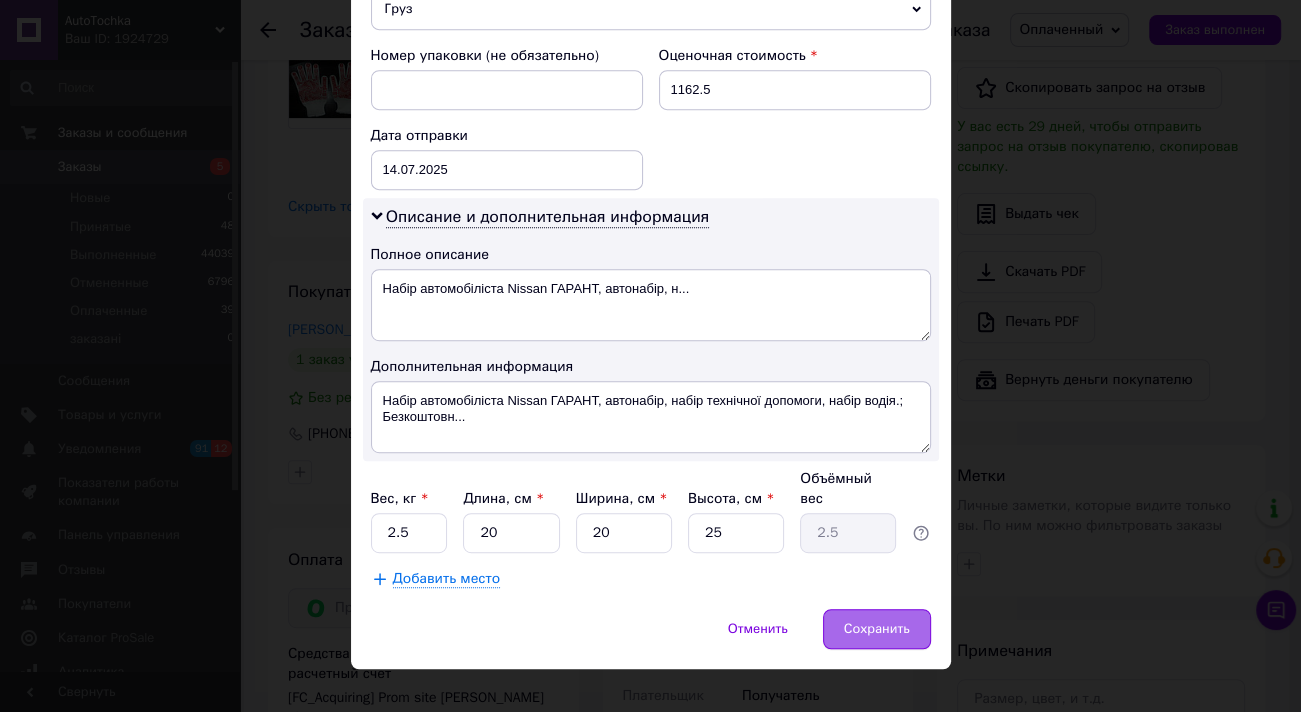 click on "Сохранить" at bounding box center (877, 629) 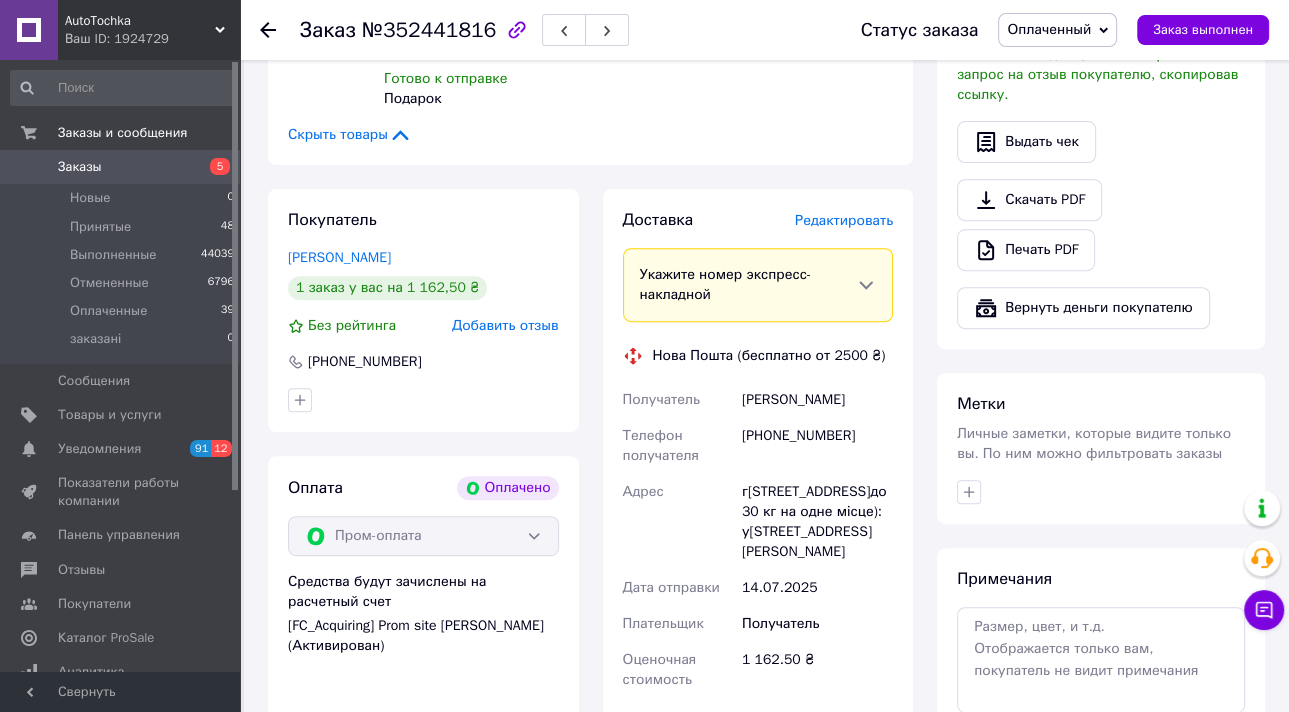 scroll, scrollTop: 960, scrollLeft: 0, axis: vertical 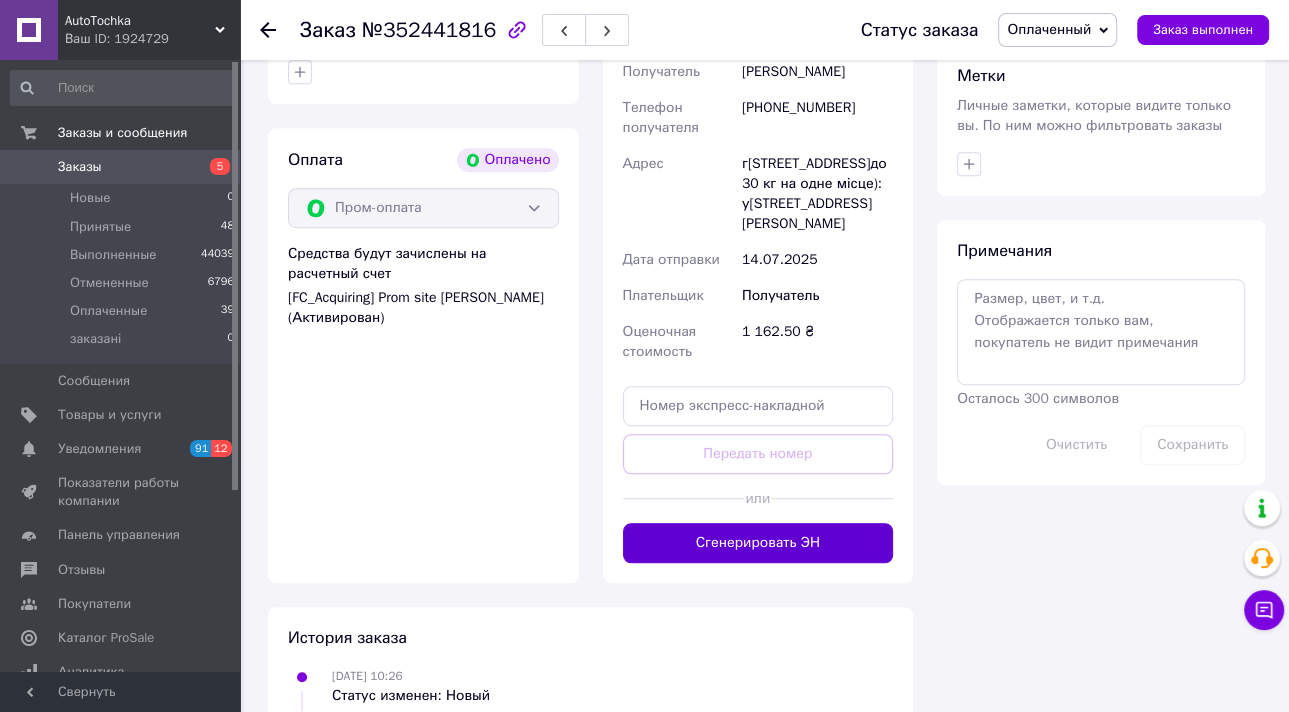 click on "Сгенерировать ЭН" at bounding box center (758, 543) 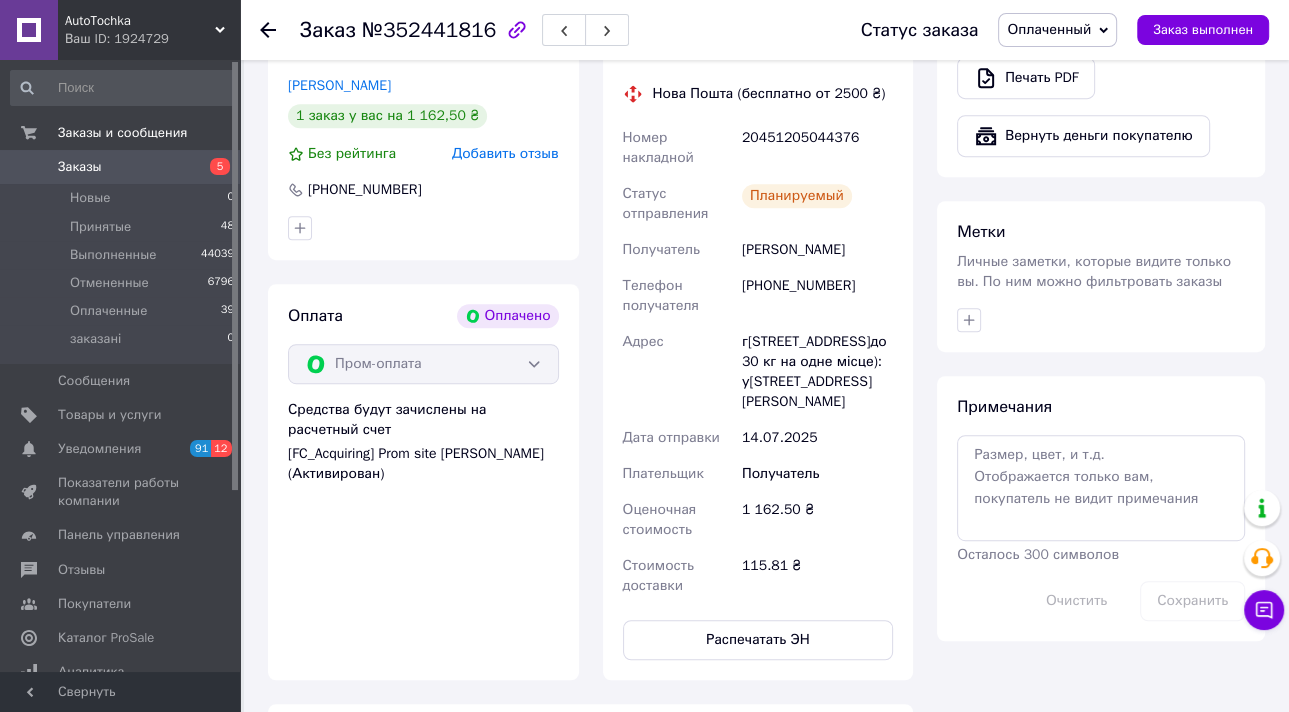 scroll, scrollTop: 800, scrollLeft: 0, axis: vertical 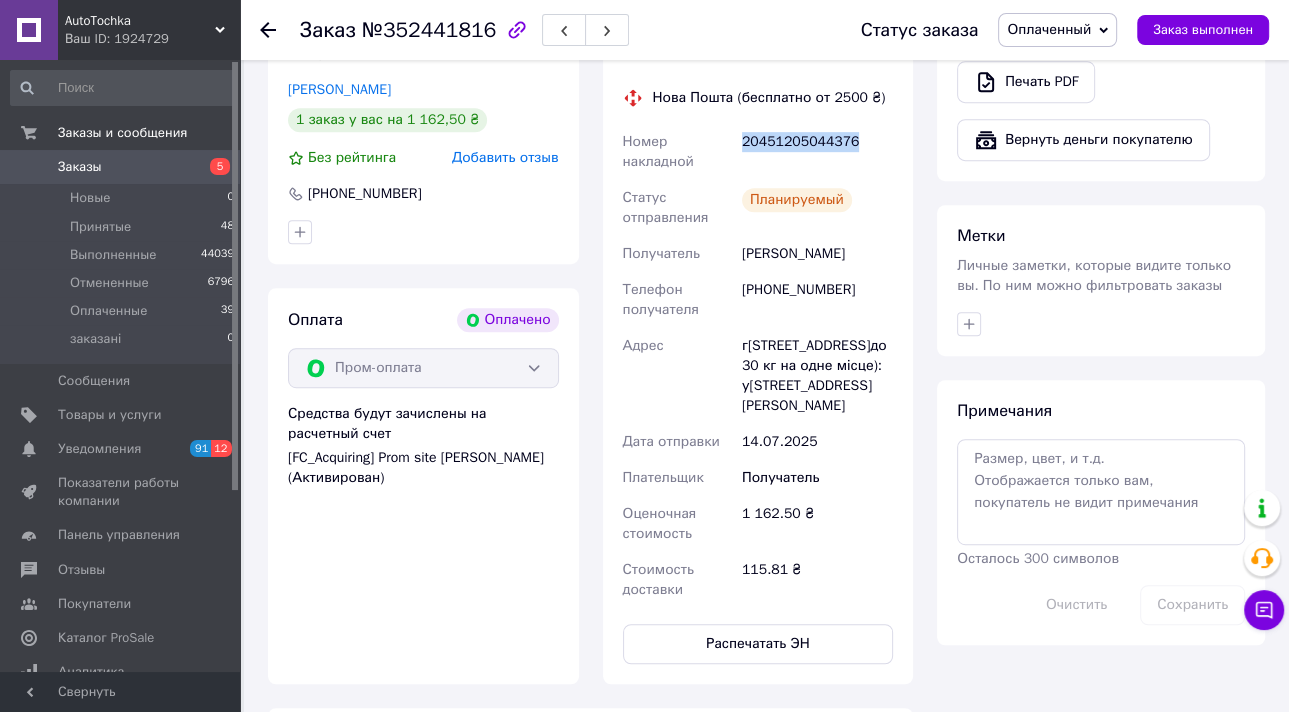 drag, startPoint x: 875, startPoint y: 148, endPoint x: 740, endPoint y: 140, distance: 135.23683 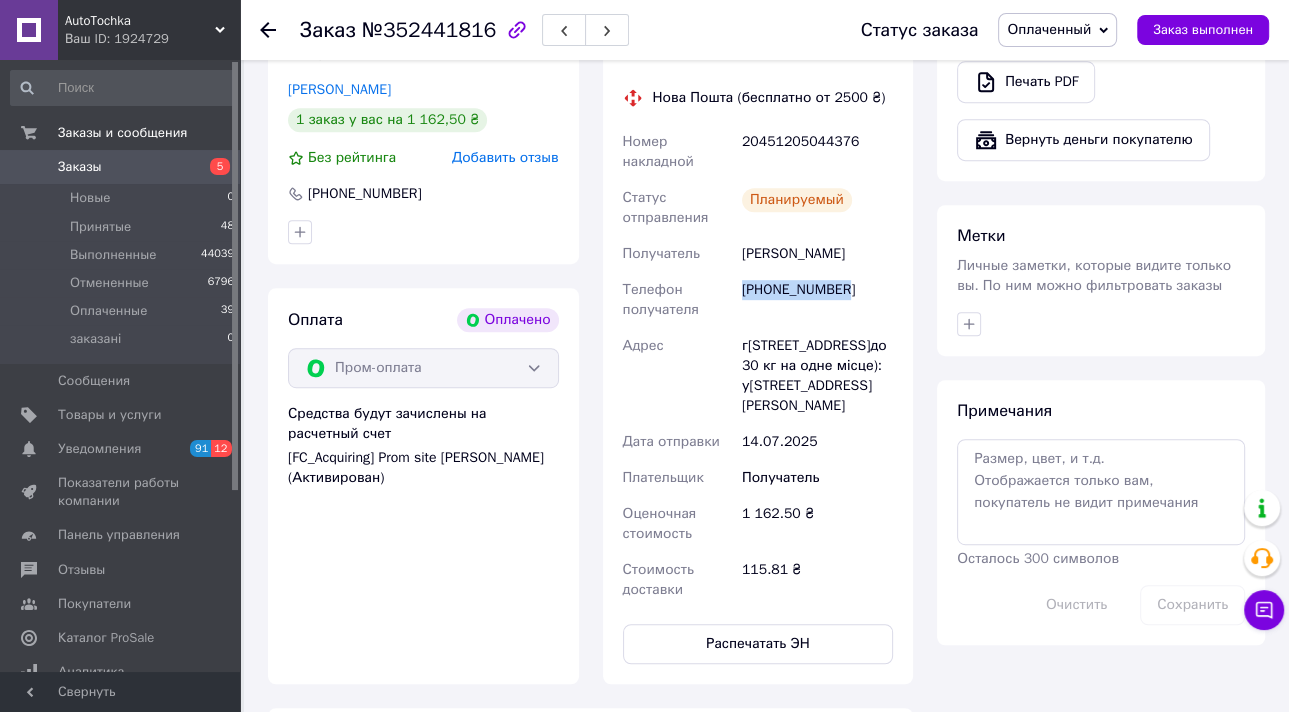 drag, startPoint x: 874, startPoint y: 296, endPoint x: 737, endPoint y: 296, distance: 137 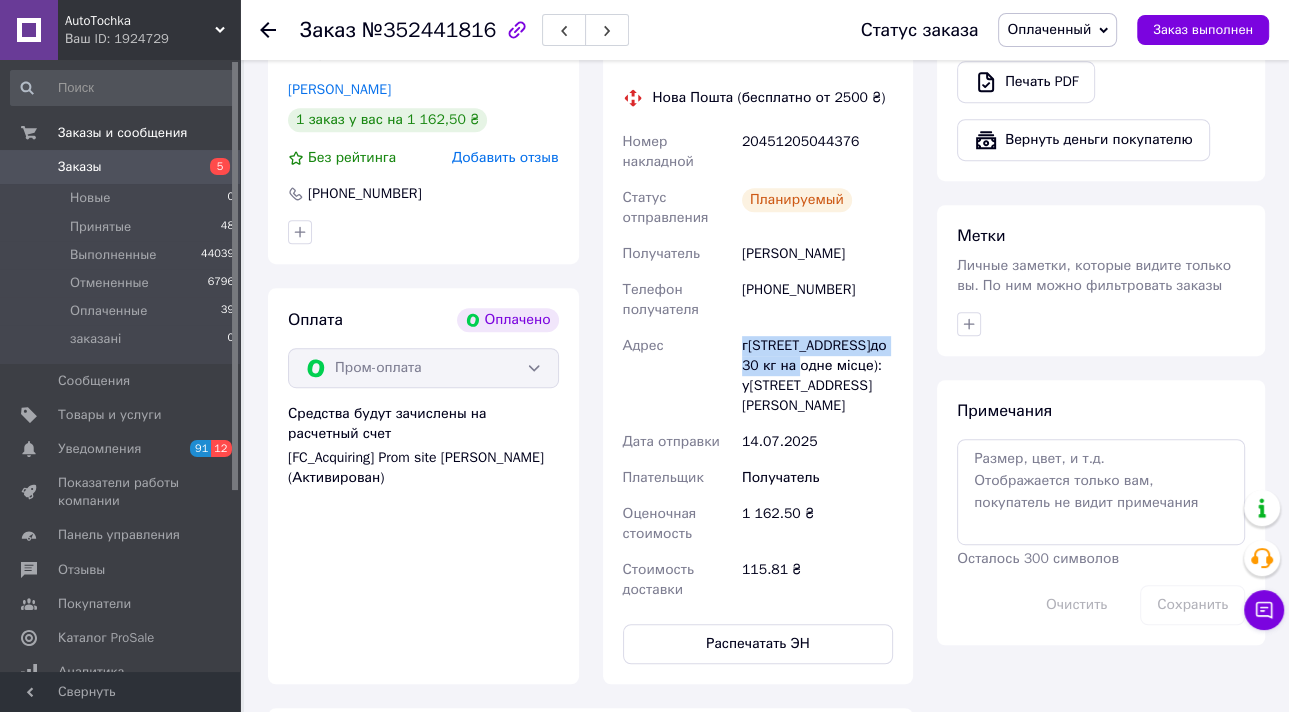 drag, startPoint x: 776, startPoint y: 375, endPoint x: 741, endPoint y: 351, distance: 42.43819 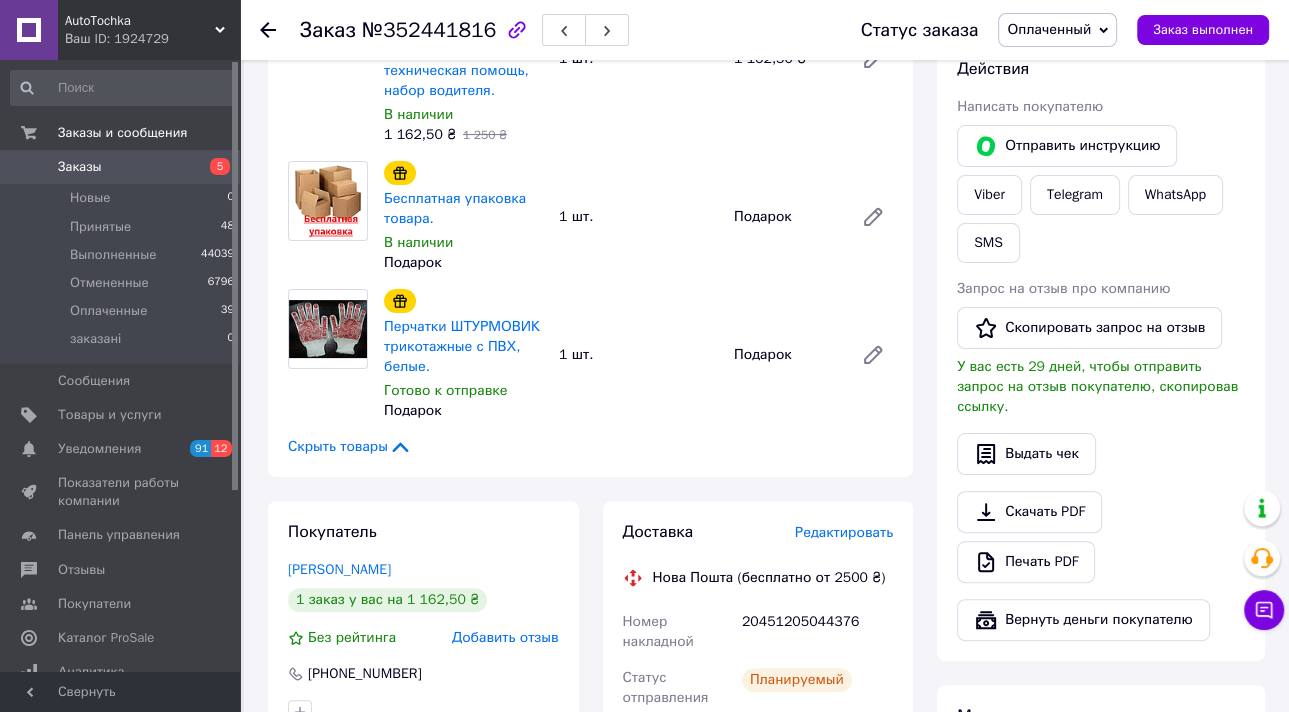 scroll, scrollTop: 0, scrollLeft: 0, axis: both 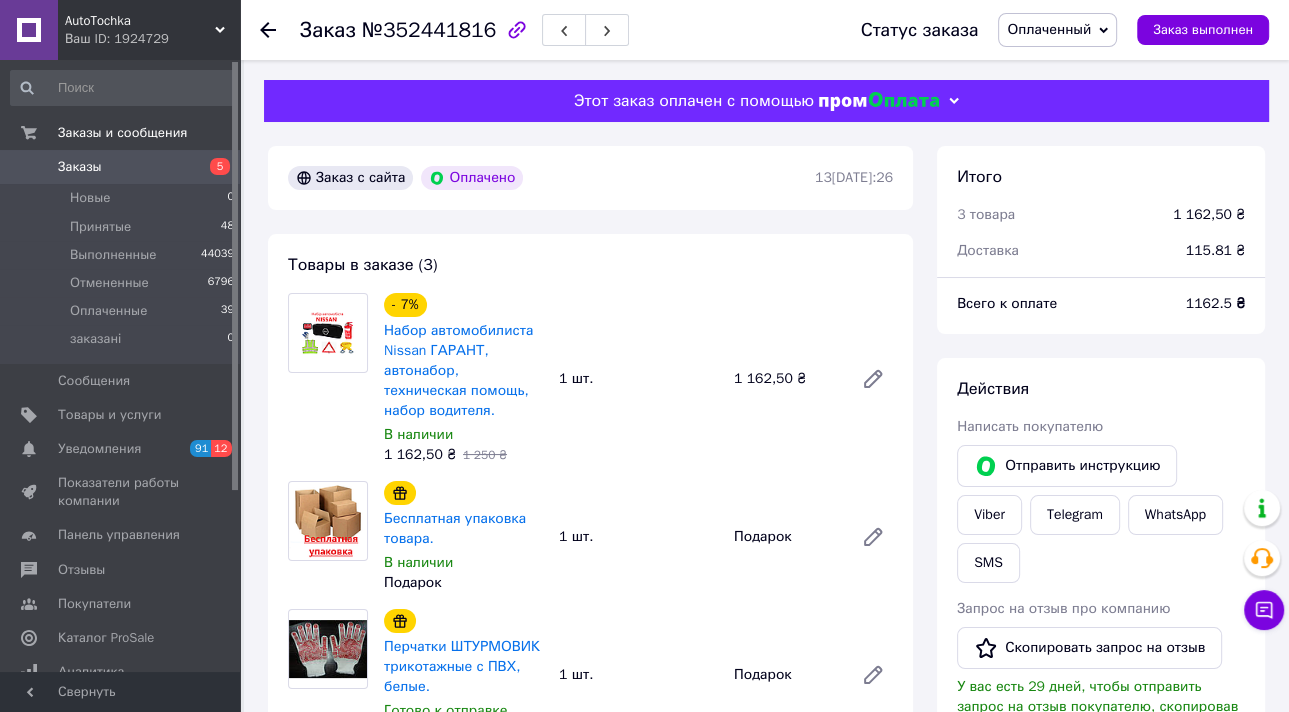 click 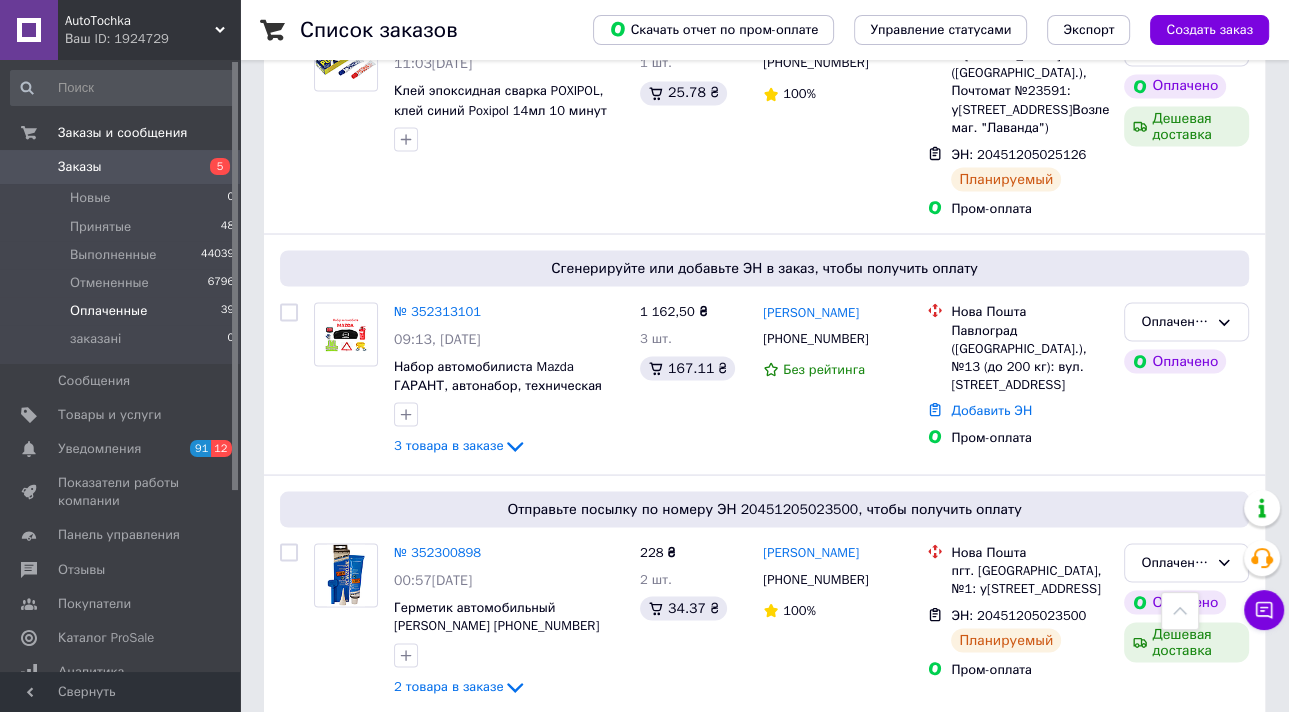 scroll, scrollTop: 3120, scrollLeft: 0, axis: vertical 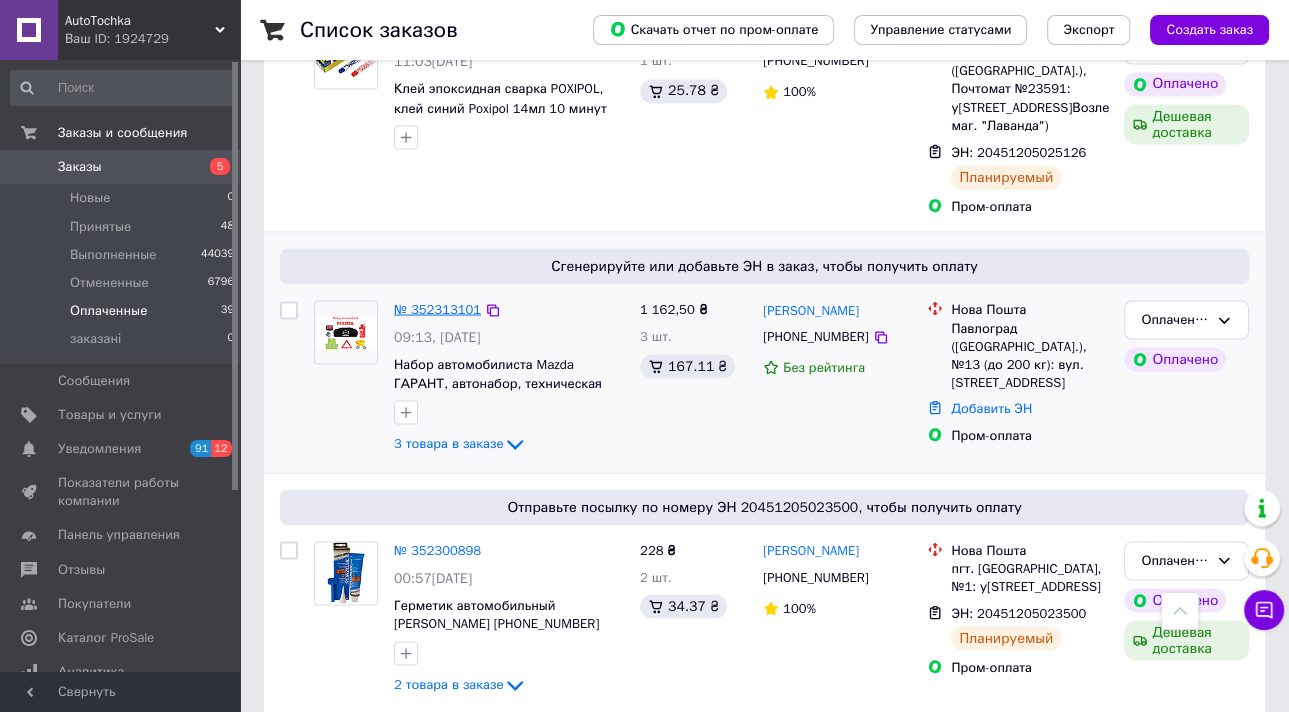 click on "№ 352313101" at bounding box center (437, 308) 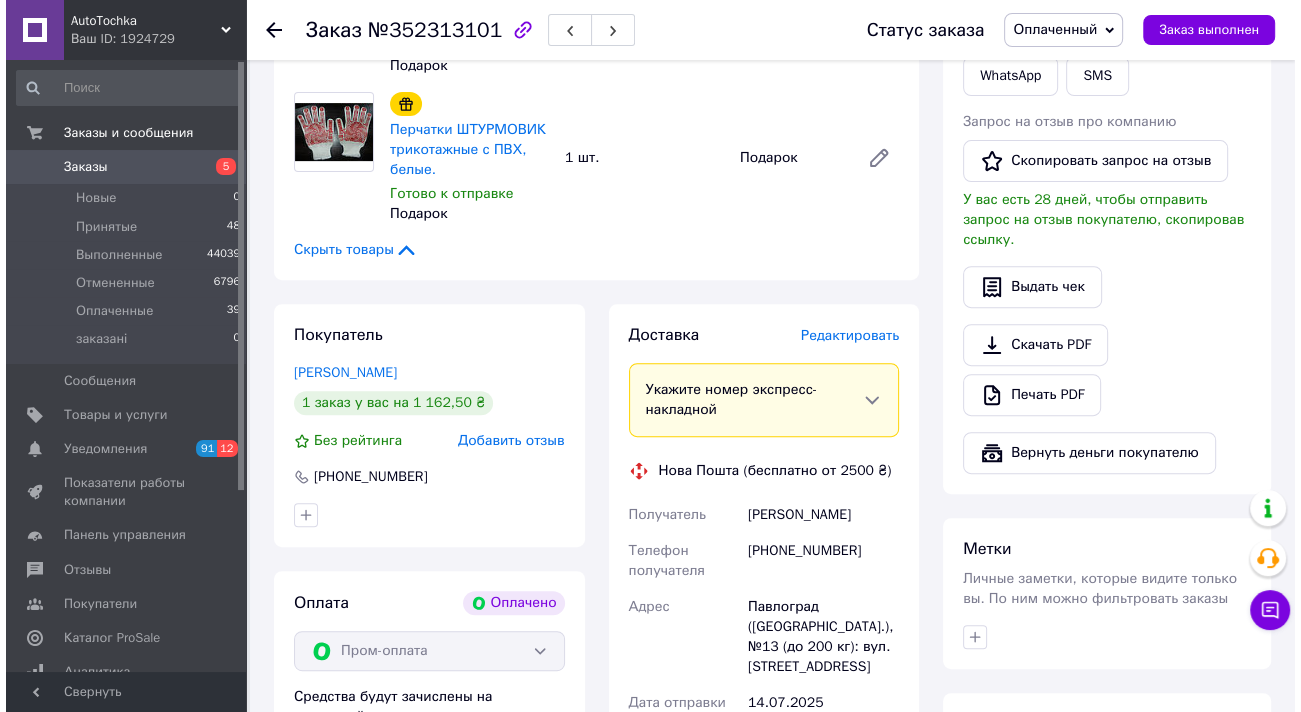 scroll, scrollTop: 532, scrollLeft: 0, axis: vertical 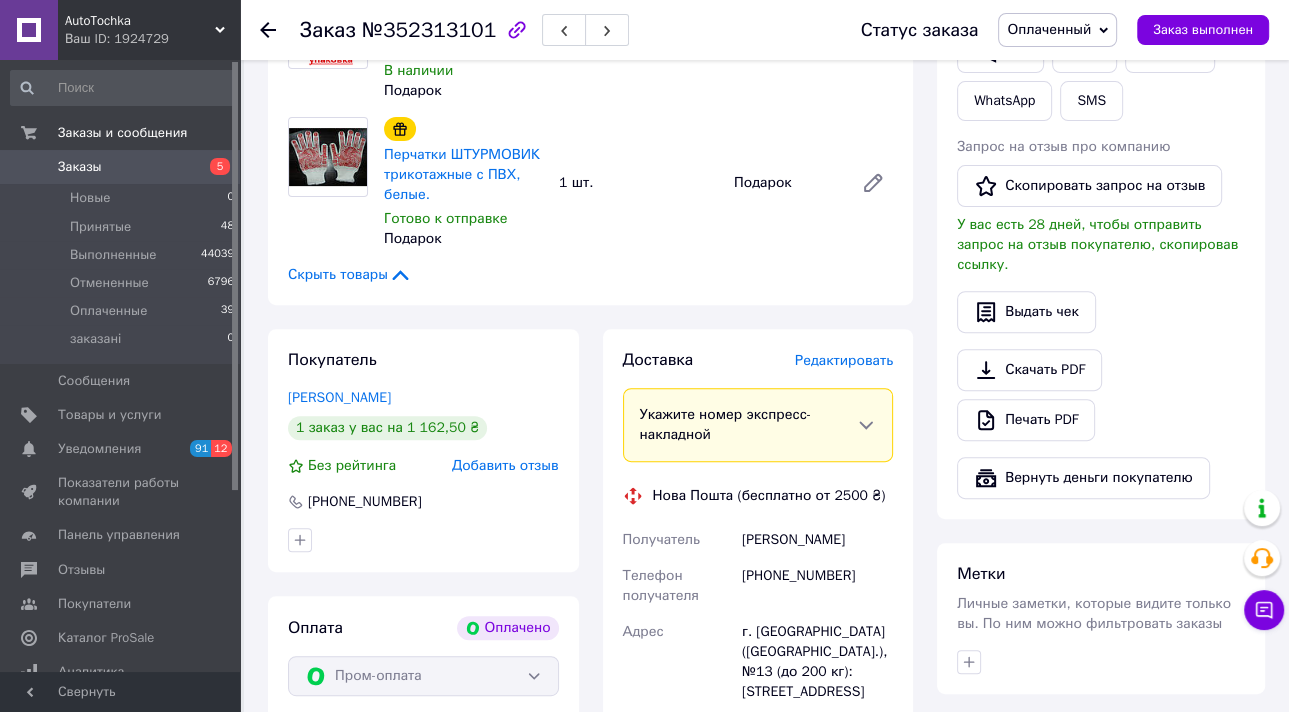 click on "Редактировать" at bounding box center (844, 360) 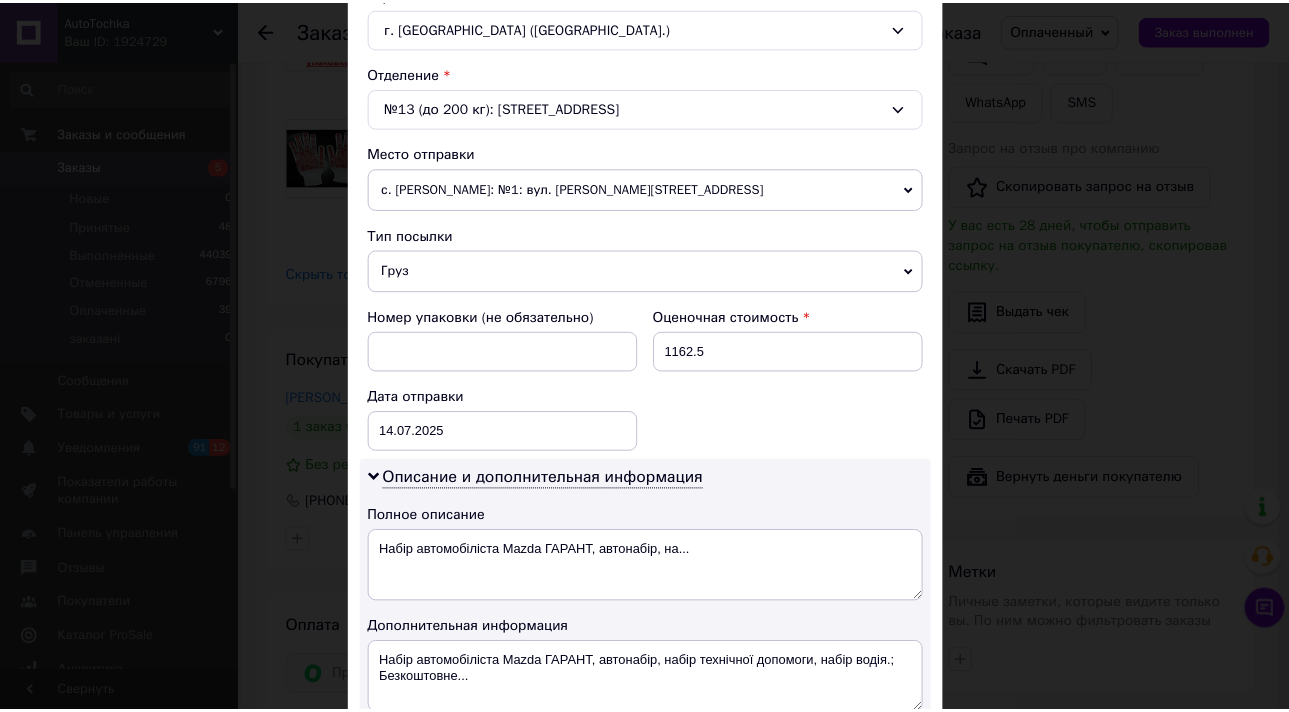 scroll, scrollTop: 833, scrollLeft: 0, axis: vertical 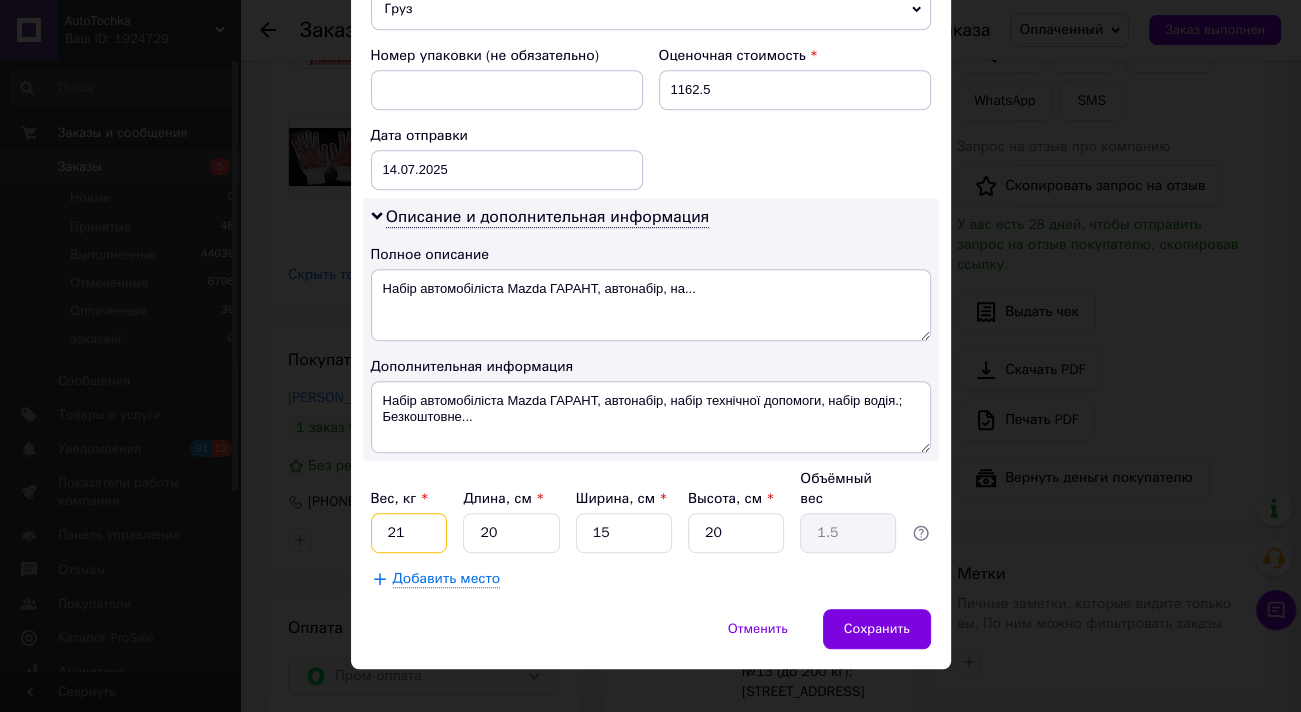 click on "21" at bounding box center [409, 533] 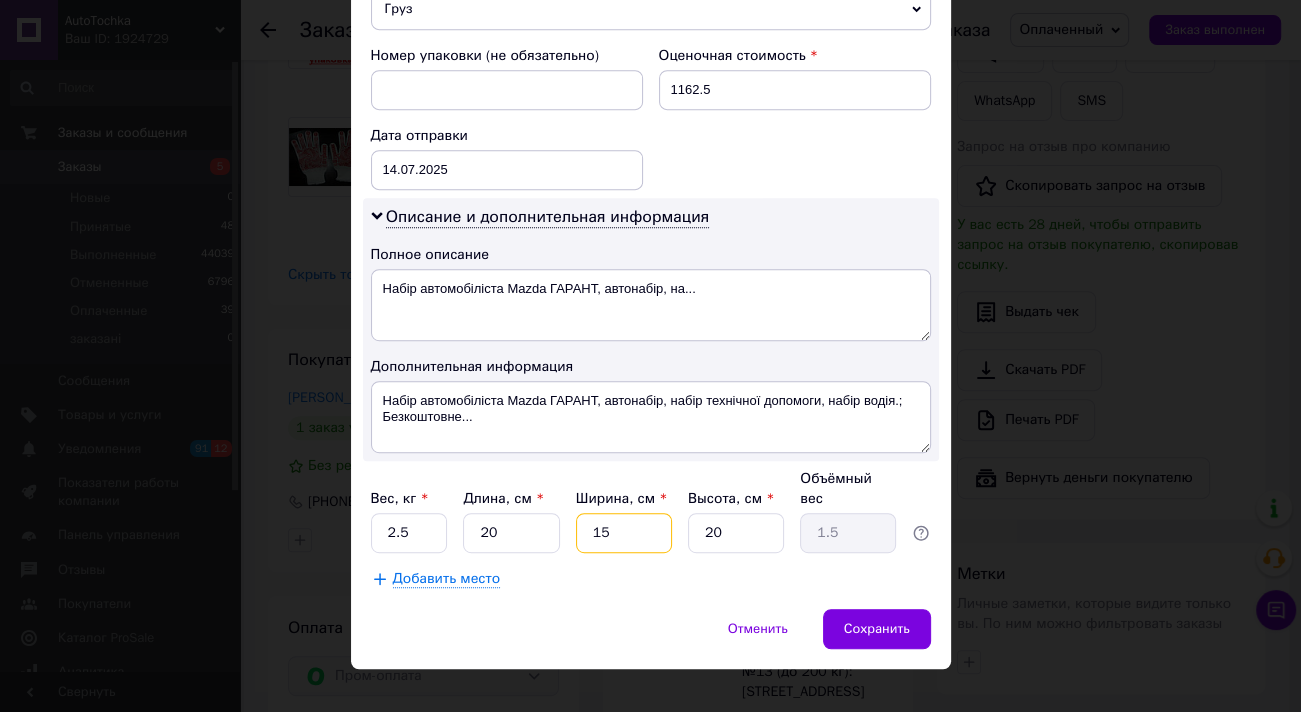 click on "15" at bounding box center (624, 533) 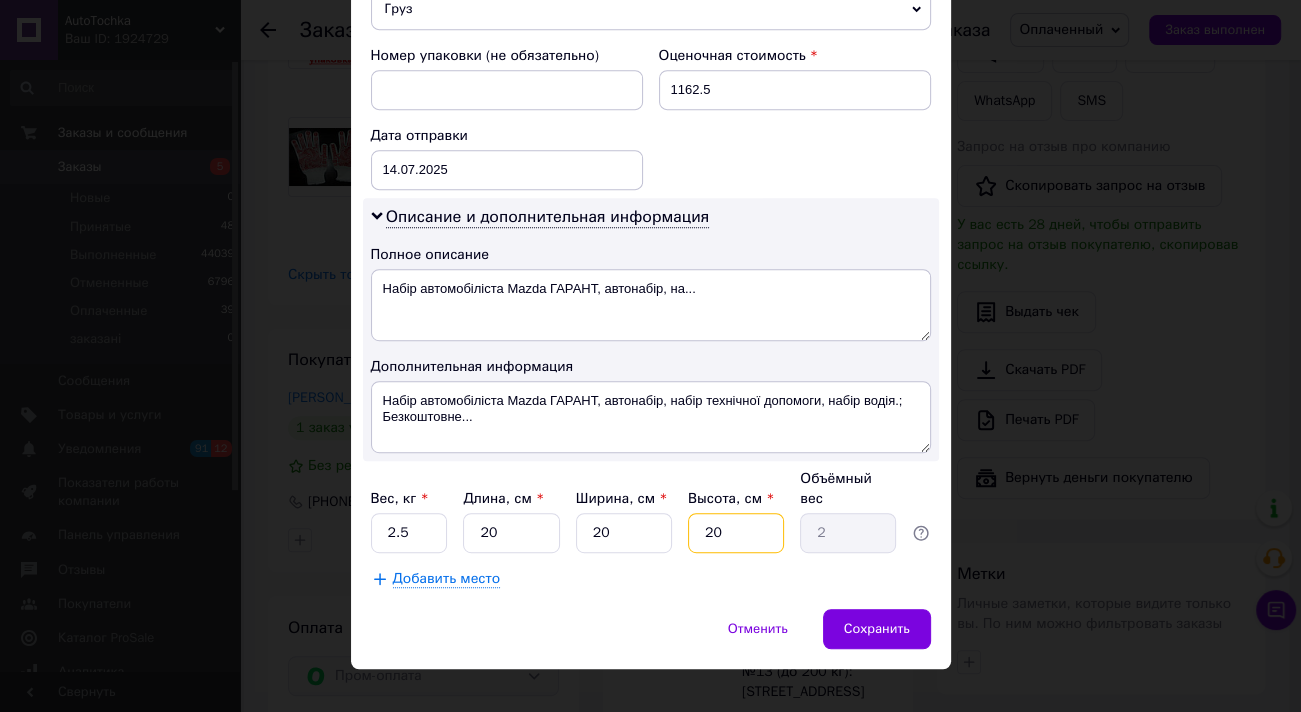 click on "20" at bounding box center [736, 533] 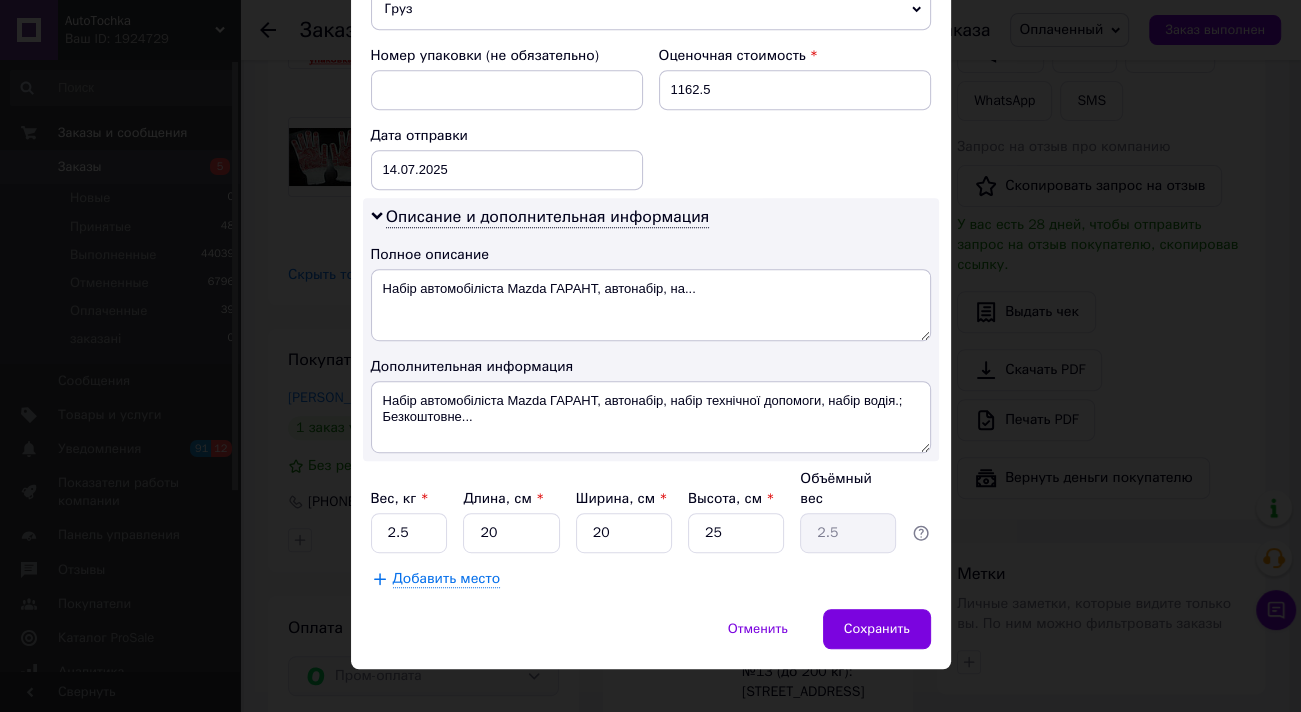 click on "Отменить   Сохранить" at bounding box center (651, 639) 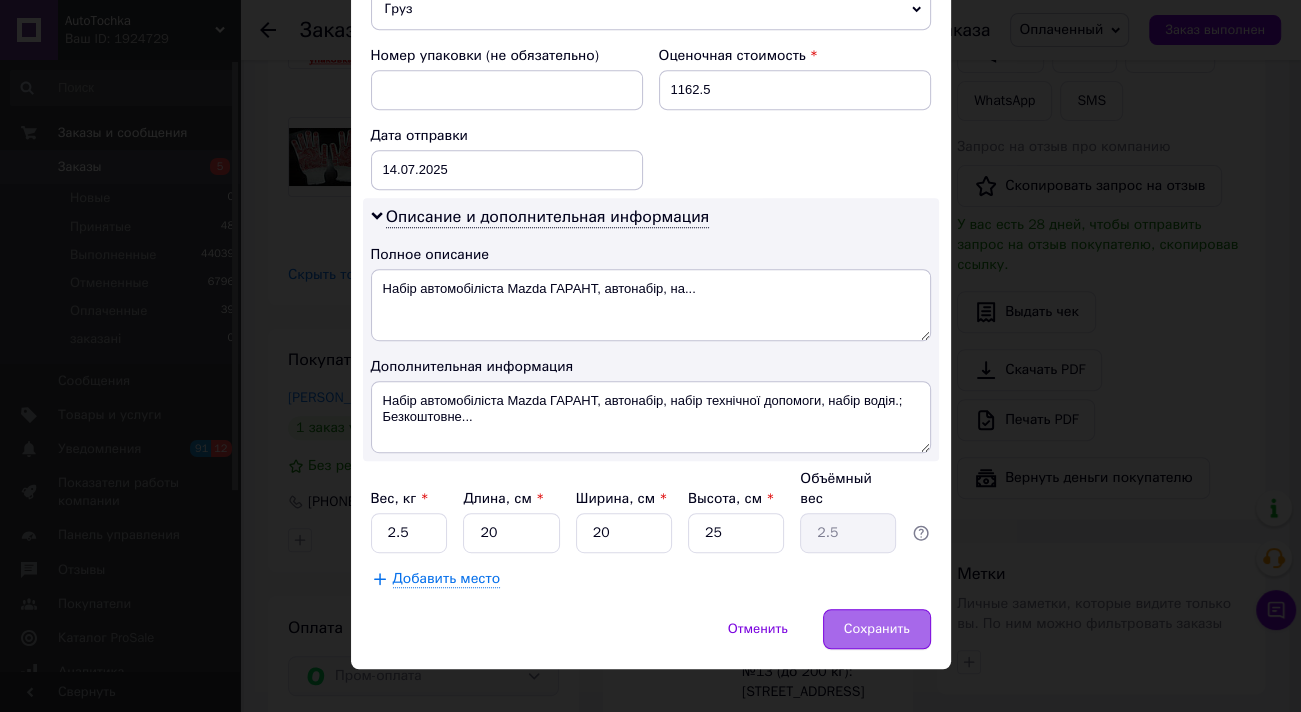 click on "Сохранить" at bounding box center [877, 629] 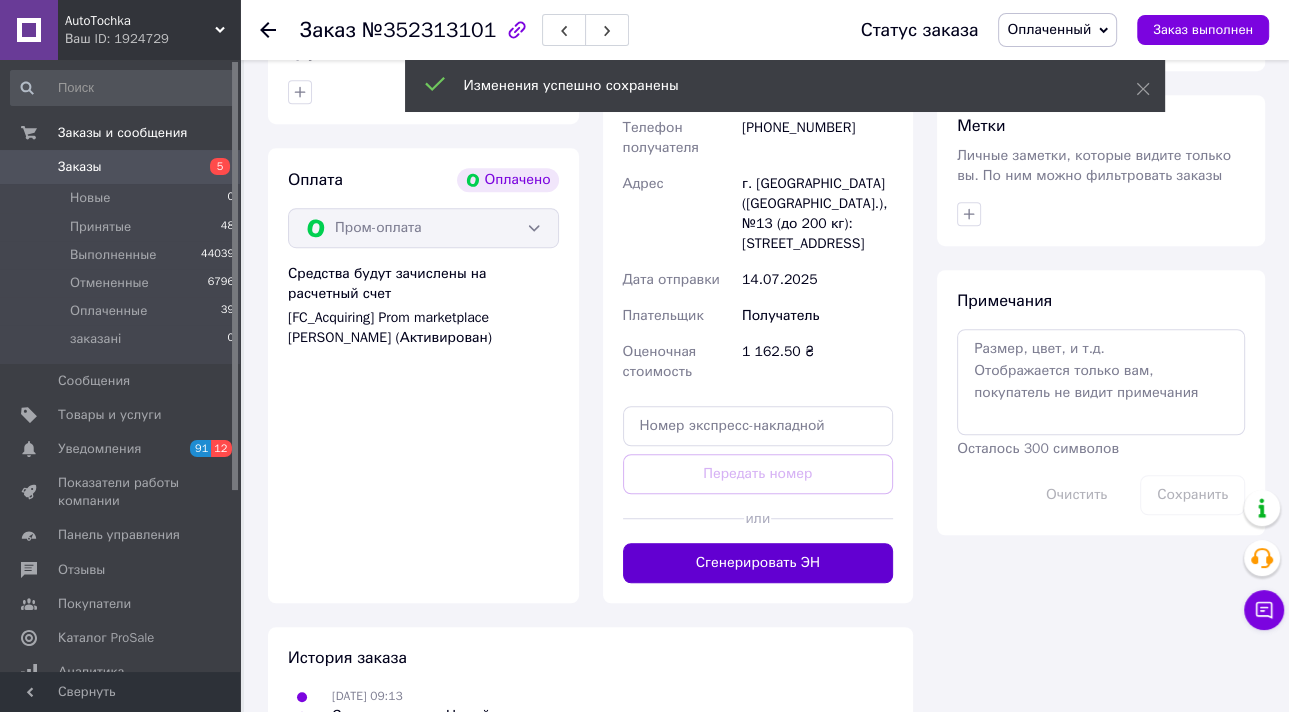 scroll, scrollTop: 1012, scrollLeft: 0, axis: vertical 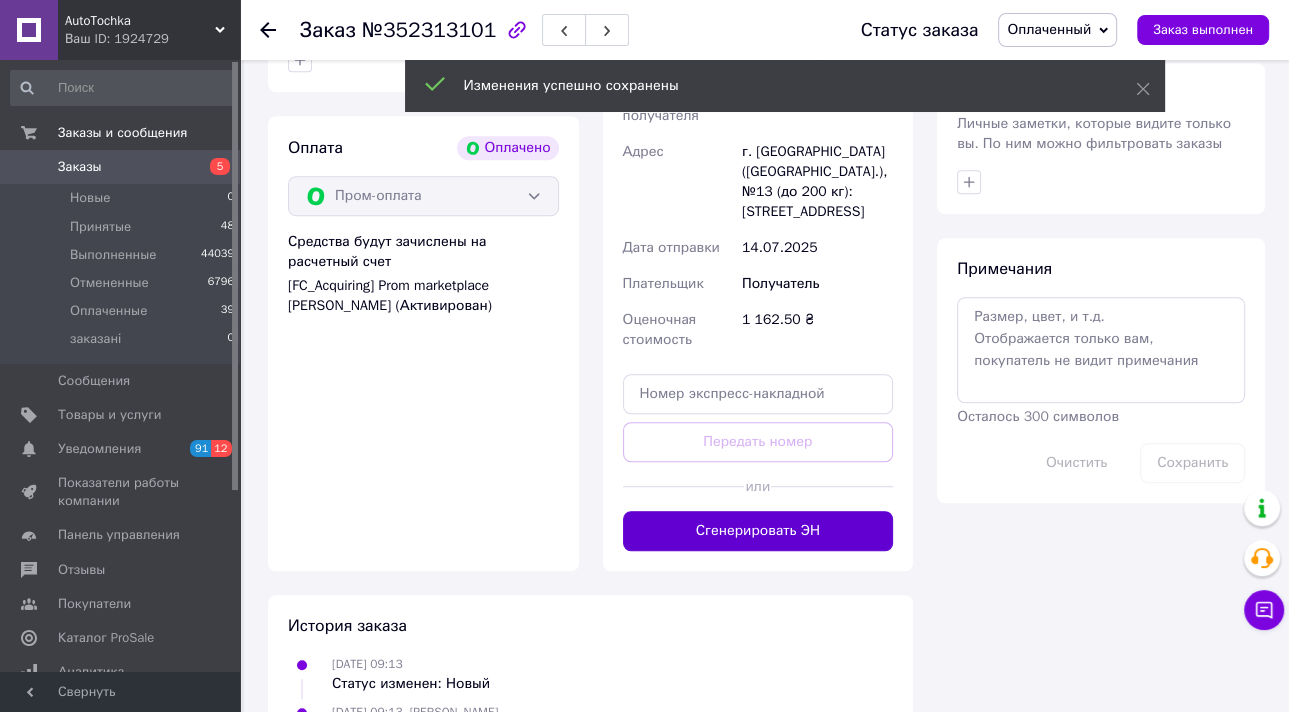 click on "Сгенерировать ЭН" at bounding box center (758, 531) 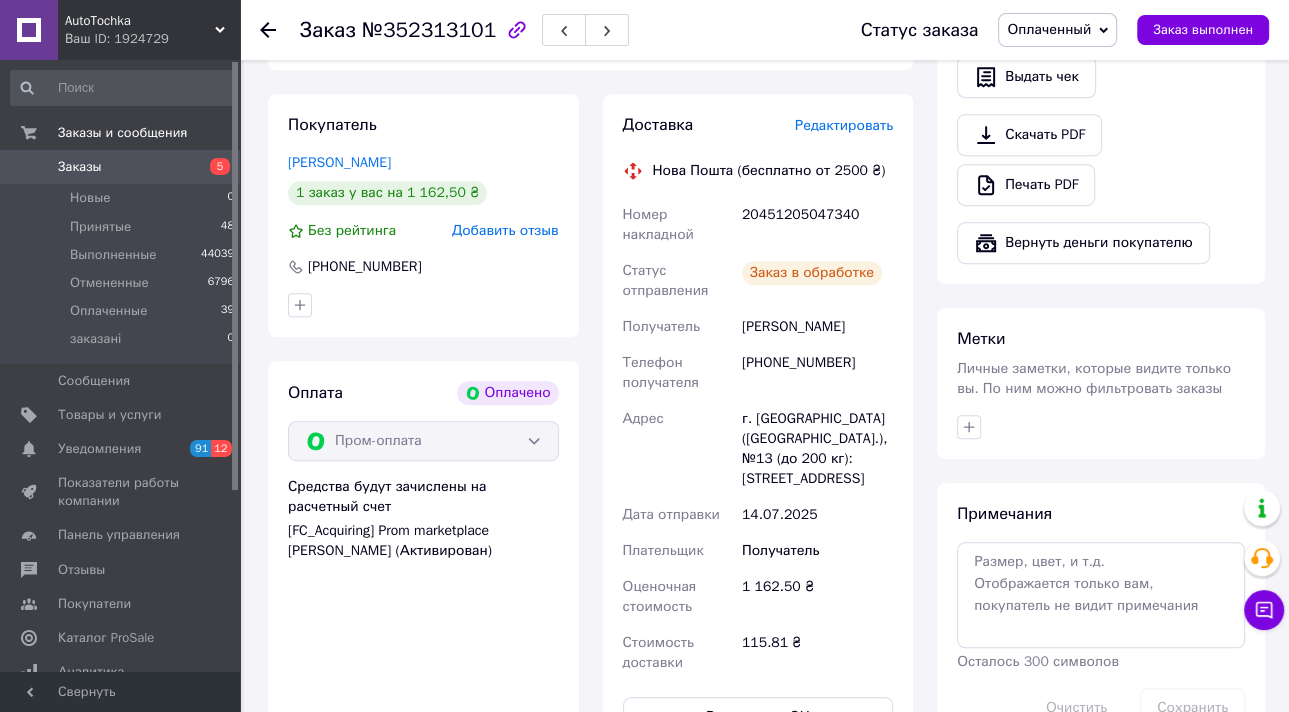 scroll, scrollTop: 692, scrollLeft: 0, axis: vertical 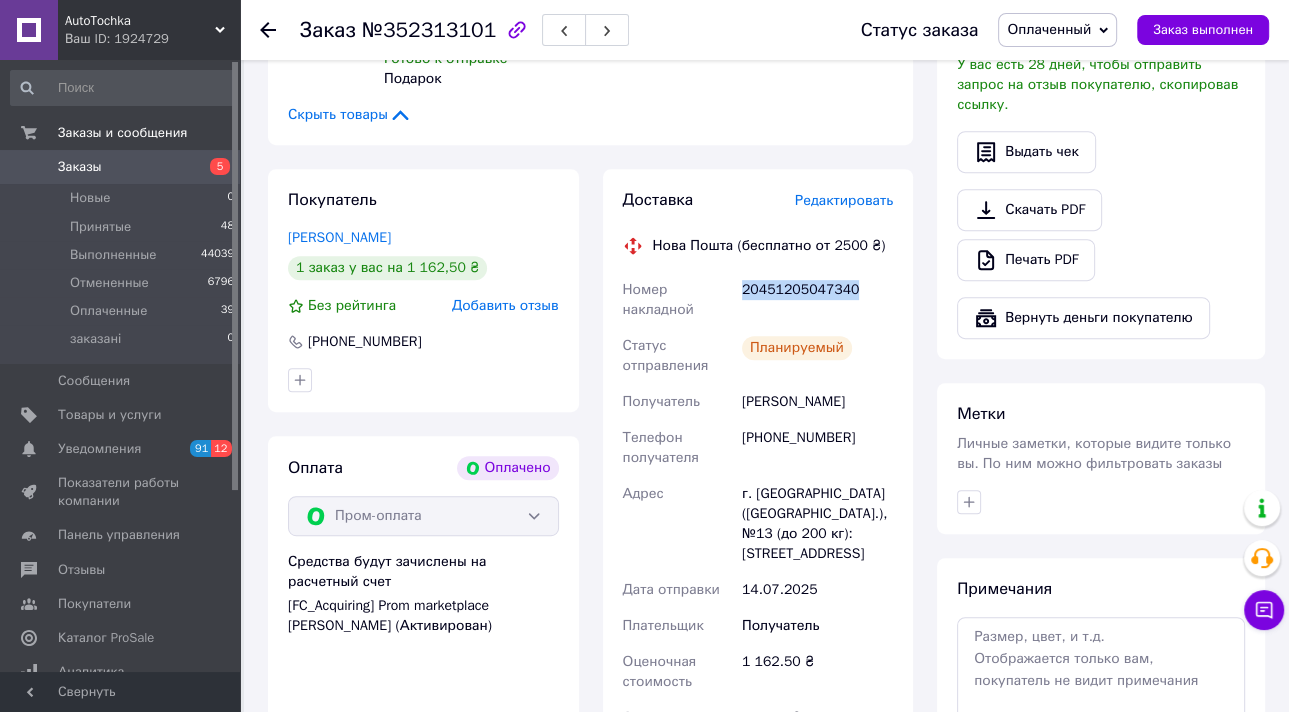 drag, startPoint x: 860, startPoint y: 261, endPoint x: 739, endPoint y: 267, distance: 121.14867 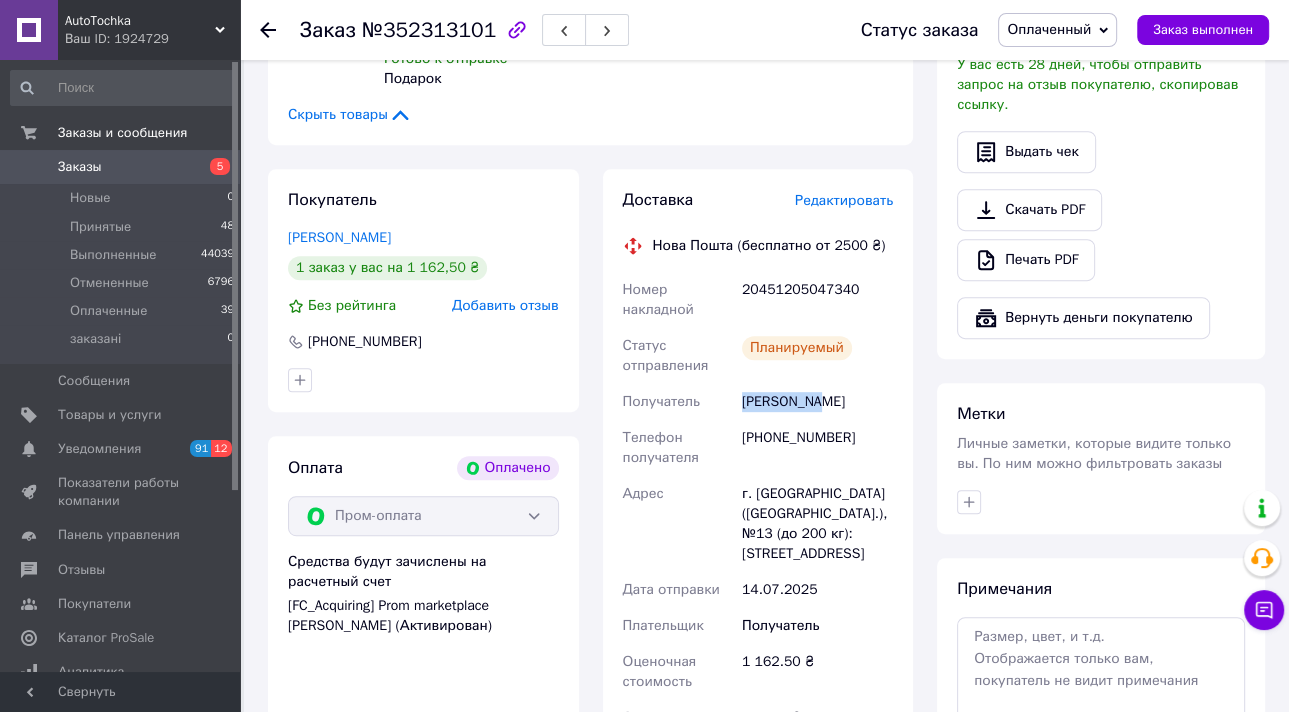 drag, startPoint x: 808, startPoint y: 382, endPoint x: 727, endPoint y: 385, distance: 81.055534 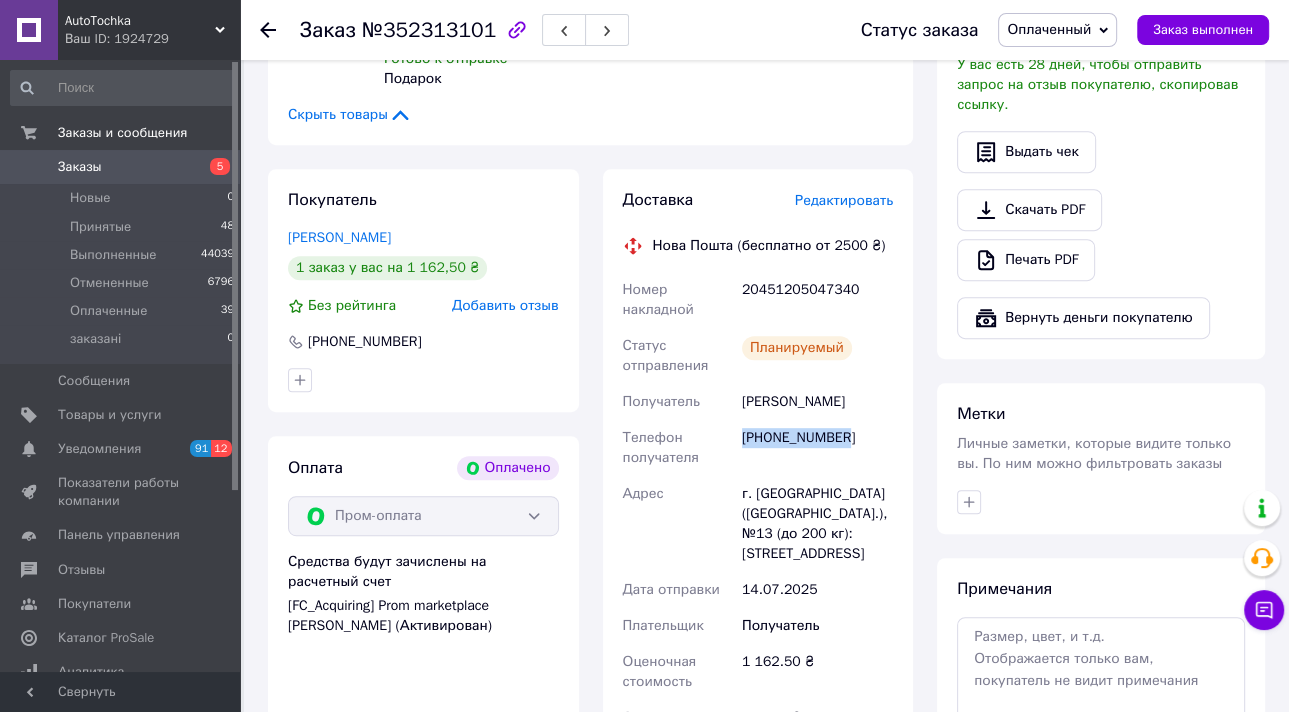 drag, startPoint x: 867, startPoint y: 421, endPoint x: 737, endPoint y: 419, distance: 130.01538 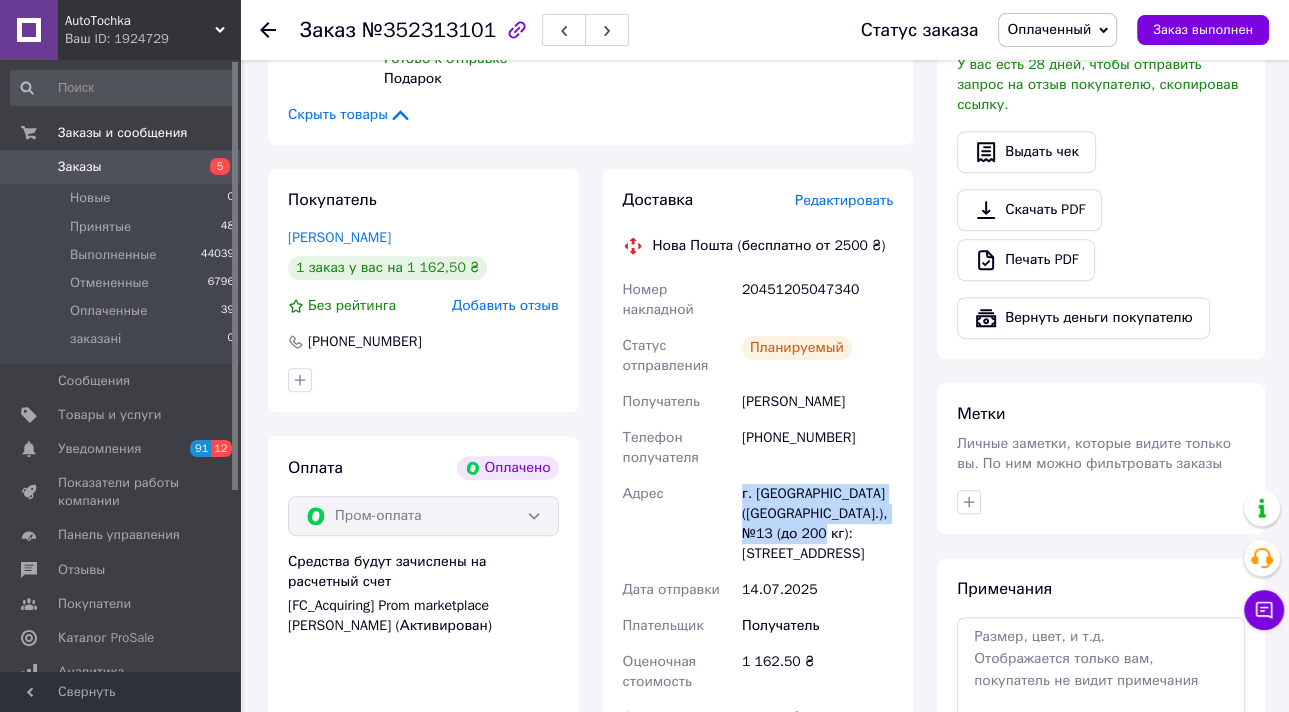 drag, startPoint x: 888, startPoint y: 517, endPoint x: 724, endPoint y: 482, distance: 167.69318 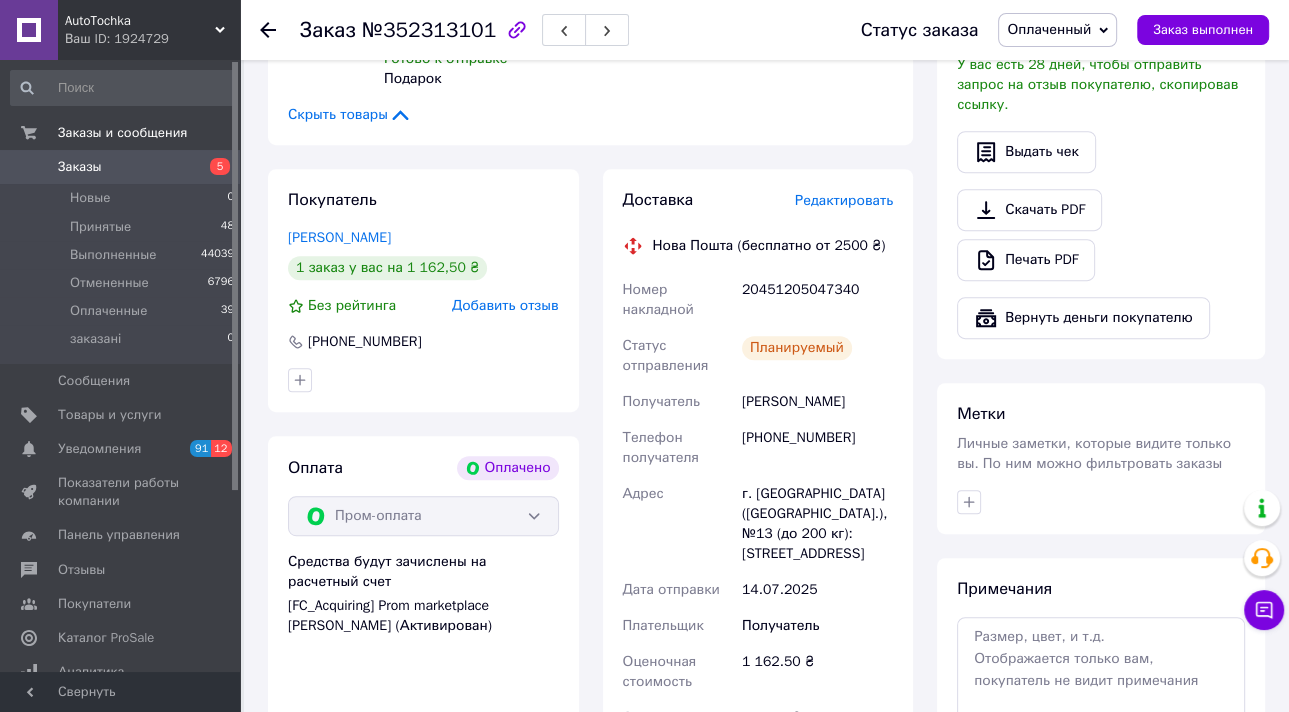 click 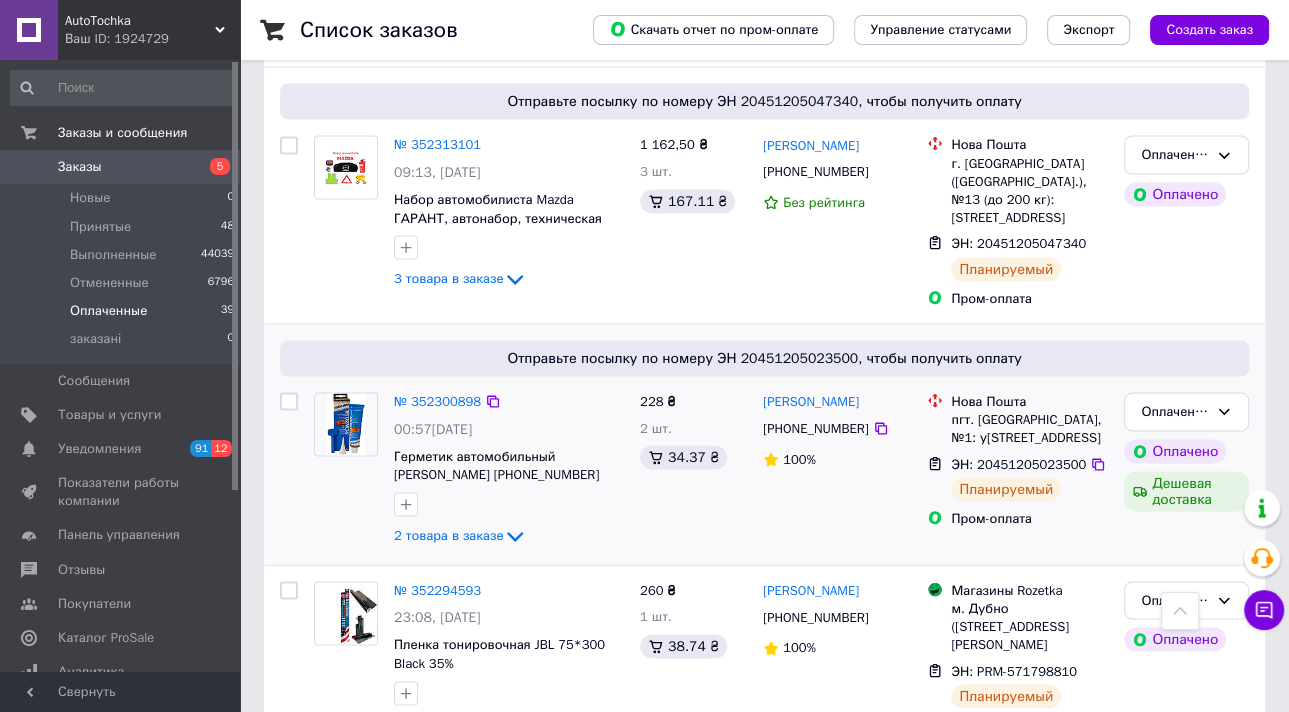 scroll, scrollTop: 3360, scrollLeft: 0, axis: vertical 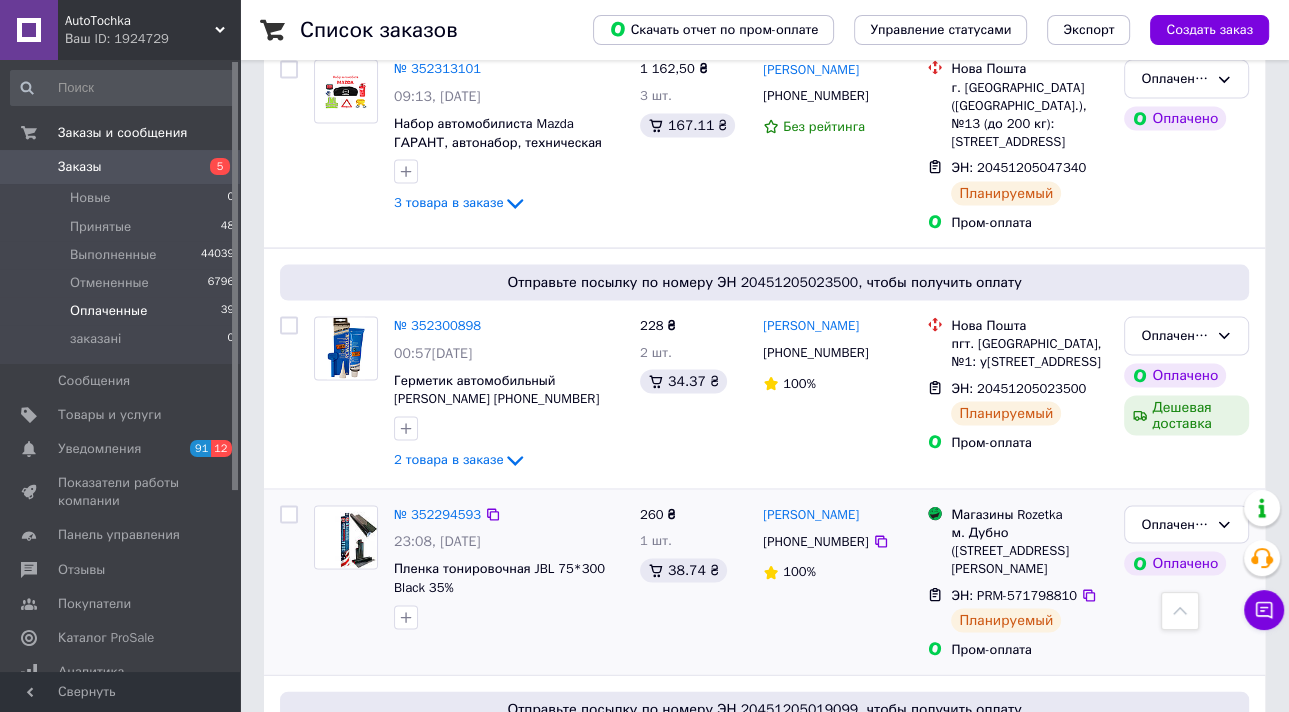 click on "№ 352294593 23:08[DATE] Пленка тонировочная JBL 75*300 Black 35%" at bounding box center [469, 583] 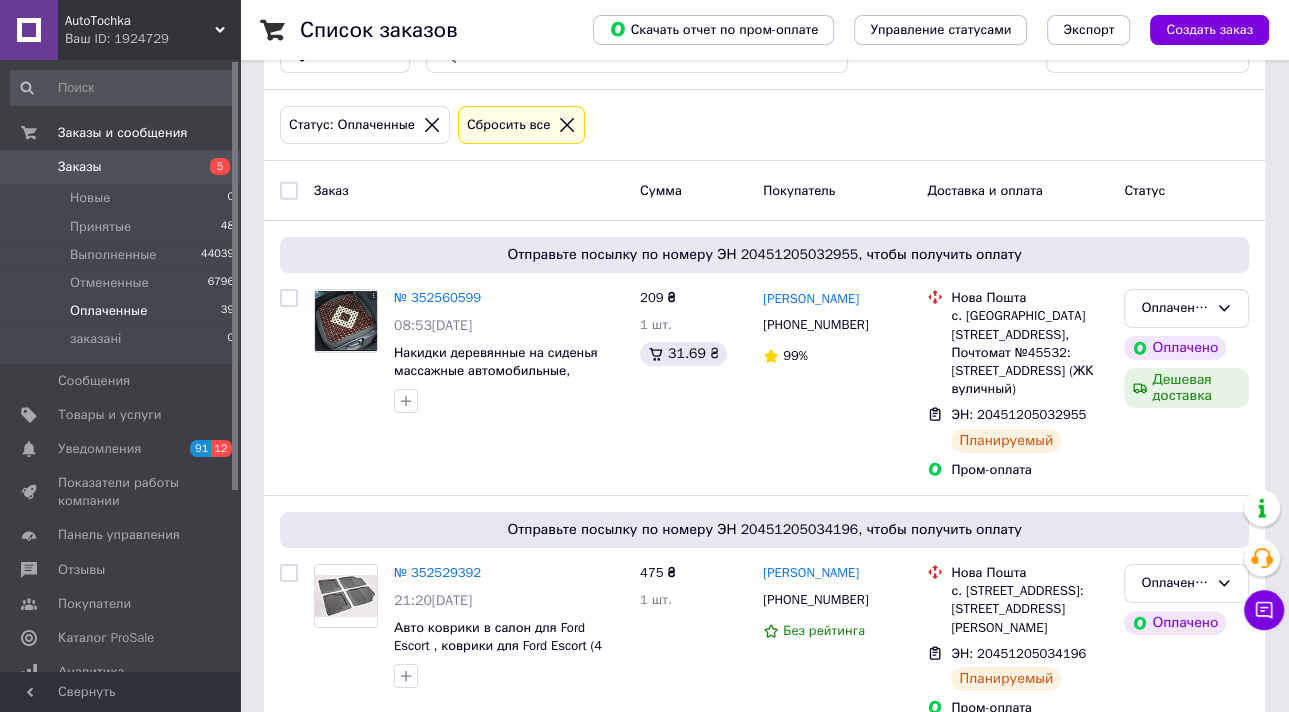 scroll, scrollTop: 0, scrollLeft: 0, axis: both 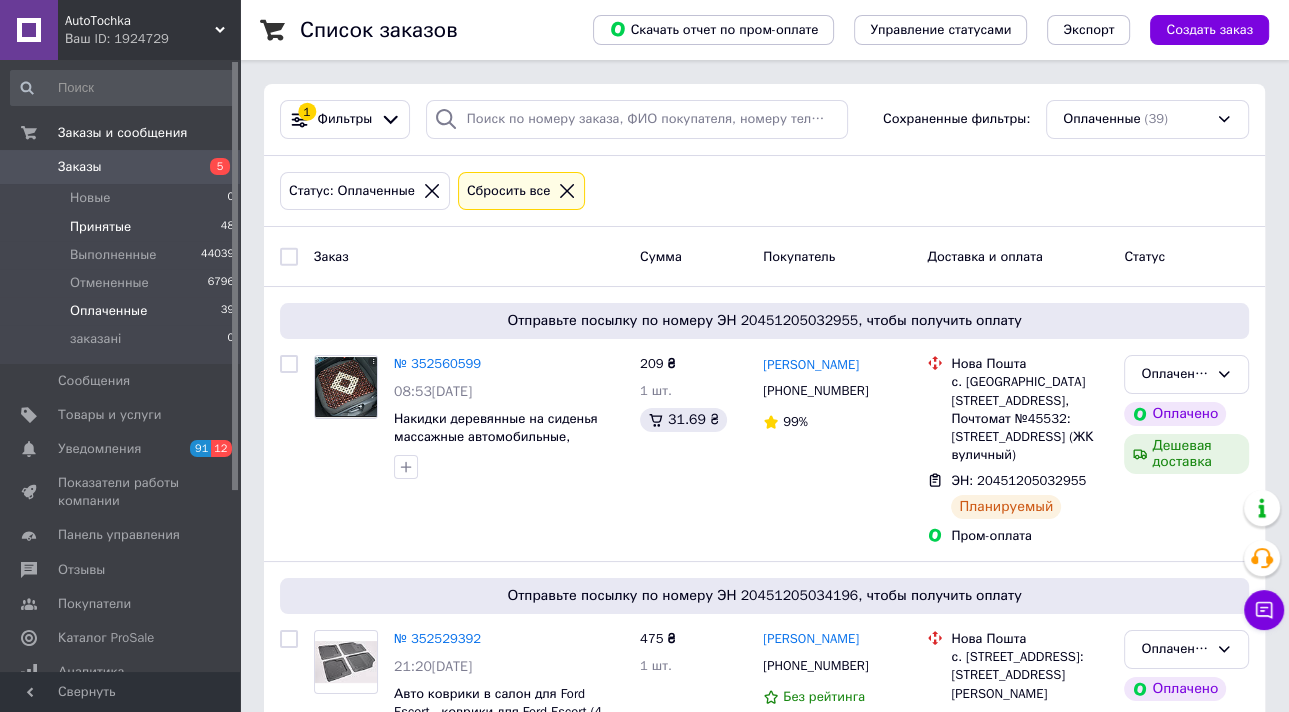 click on "Принятые 48" at bounding box center [123, 227] 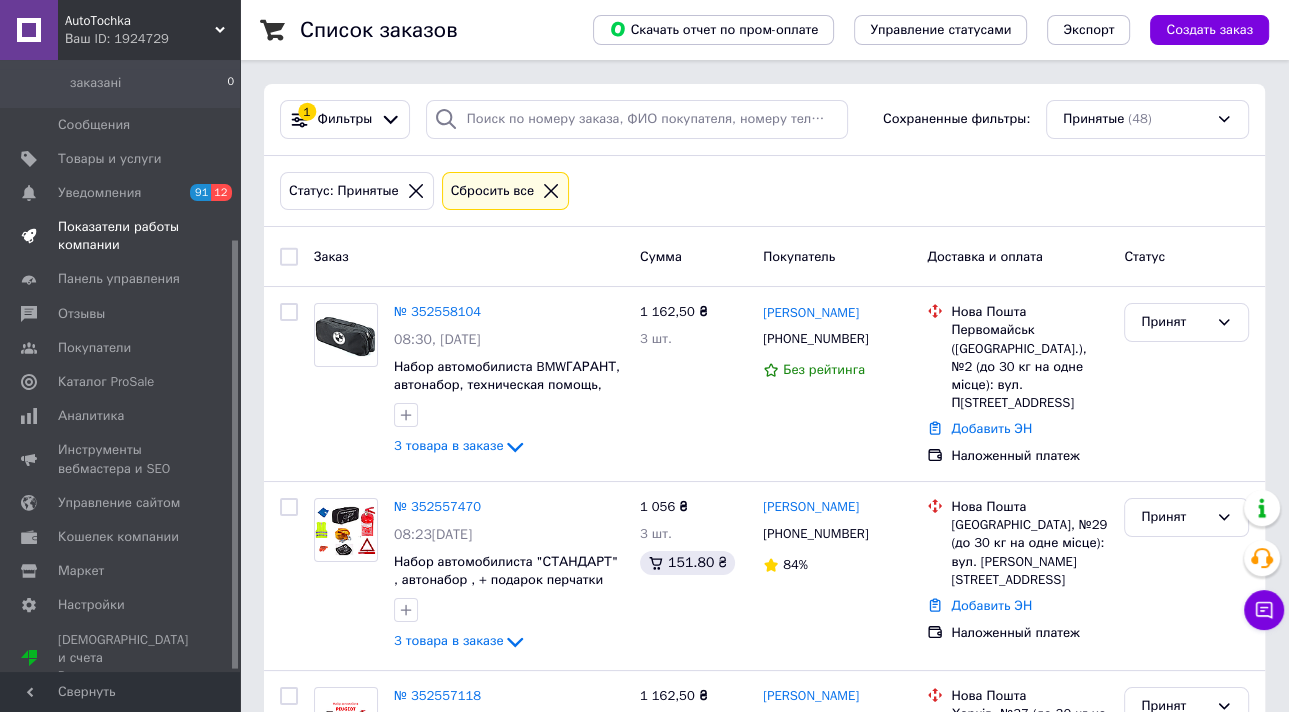 scroll, scrollTop: 258, scrollLeft: 0, axis: vertical 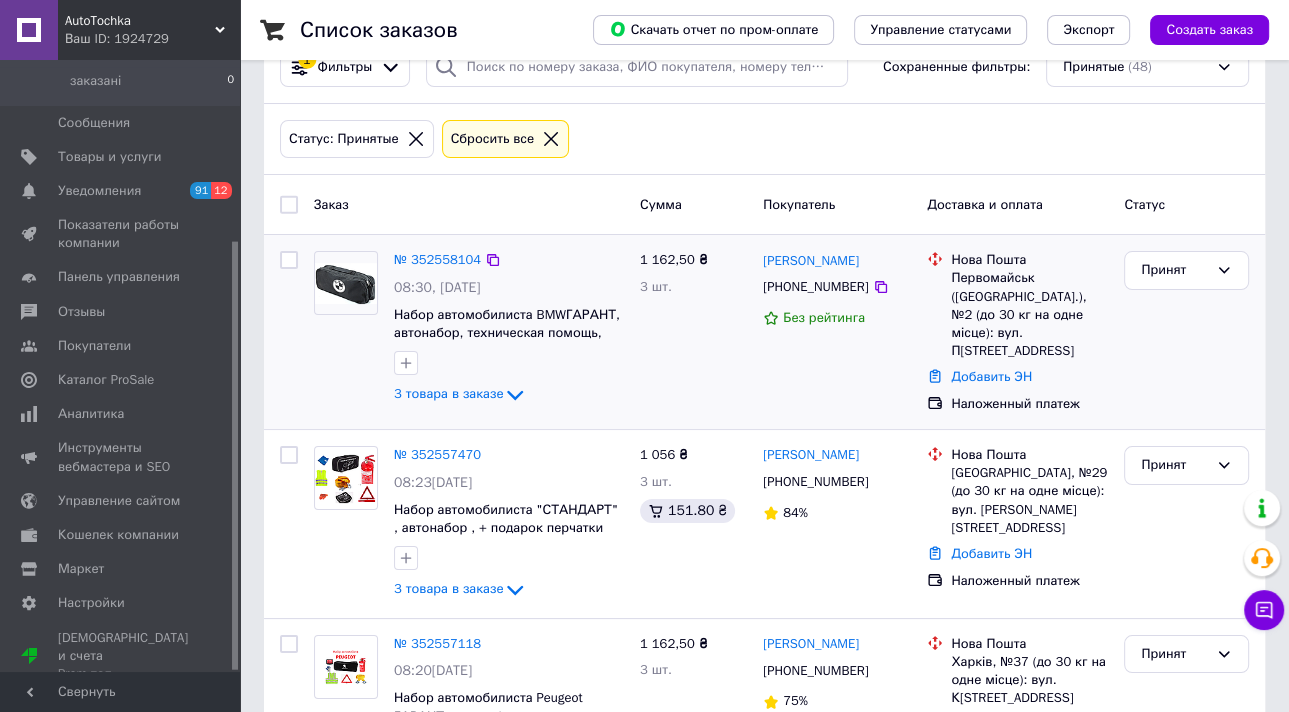 drag, startPoint x: 580, startPoint y: 375, endPoint x: 641, endPoint y: 389, distance: 62.58594 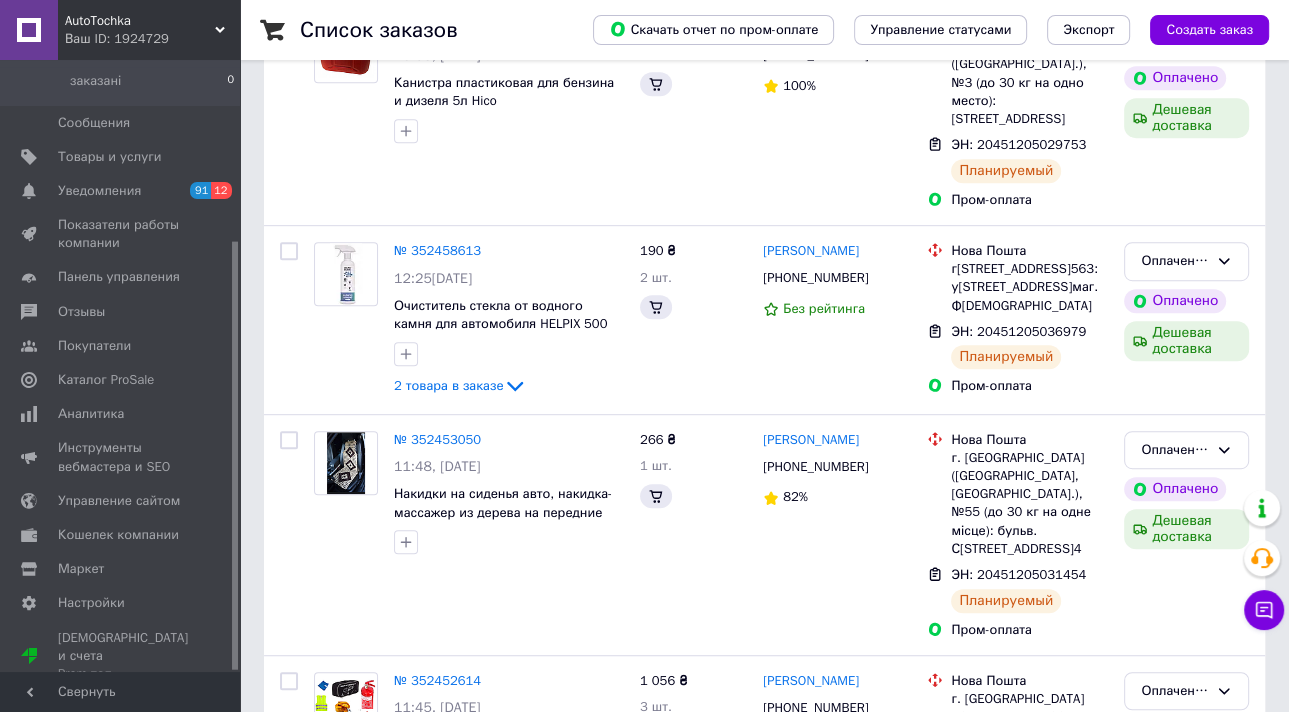 scroll, scrollTop: 0, scrollLeft: 0, axis: both 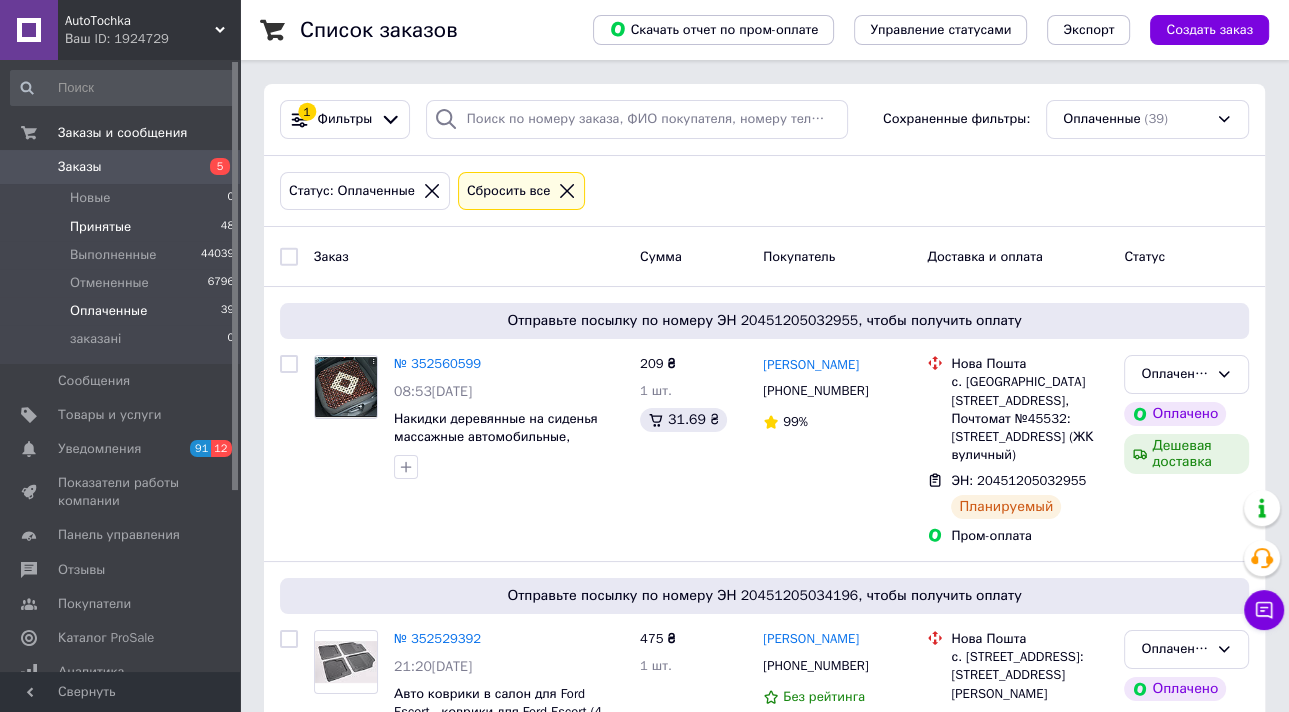 click on "Принятые 48" at bounding box center (123, 227) 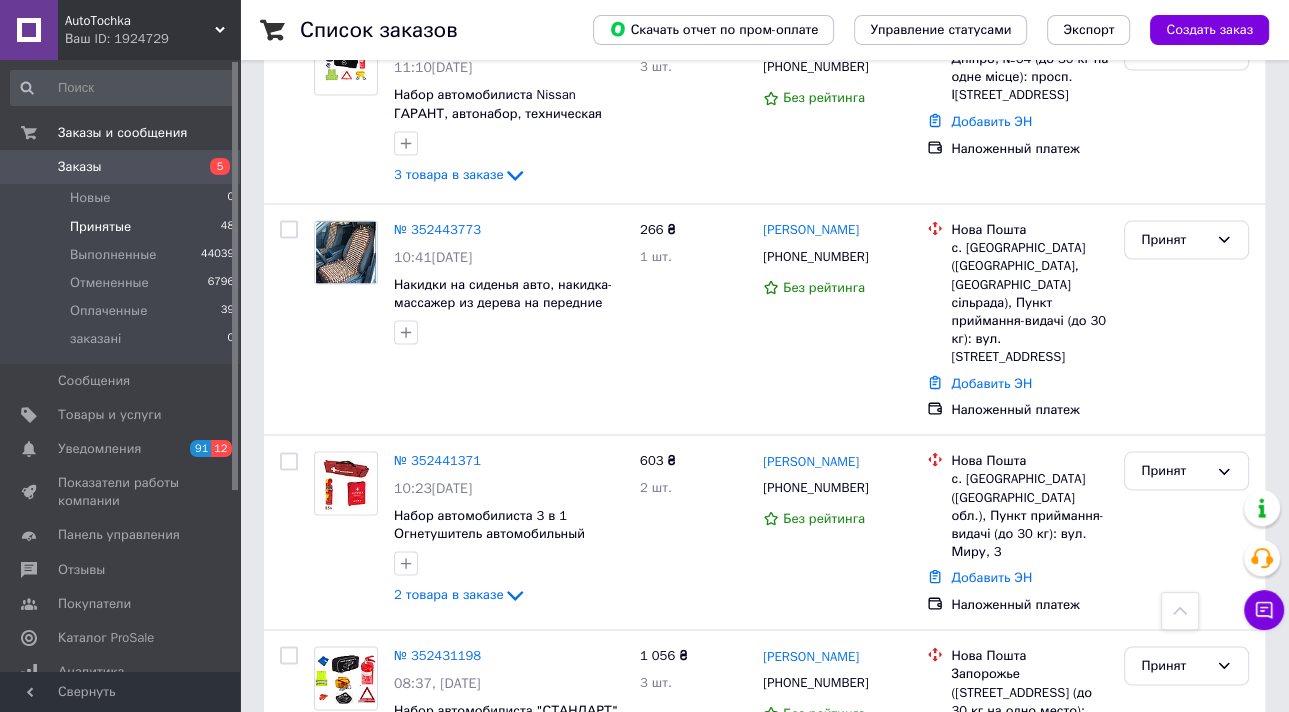 scroll, scrollTop: 3355, scrollLeft: 0, axis: vertical 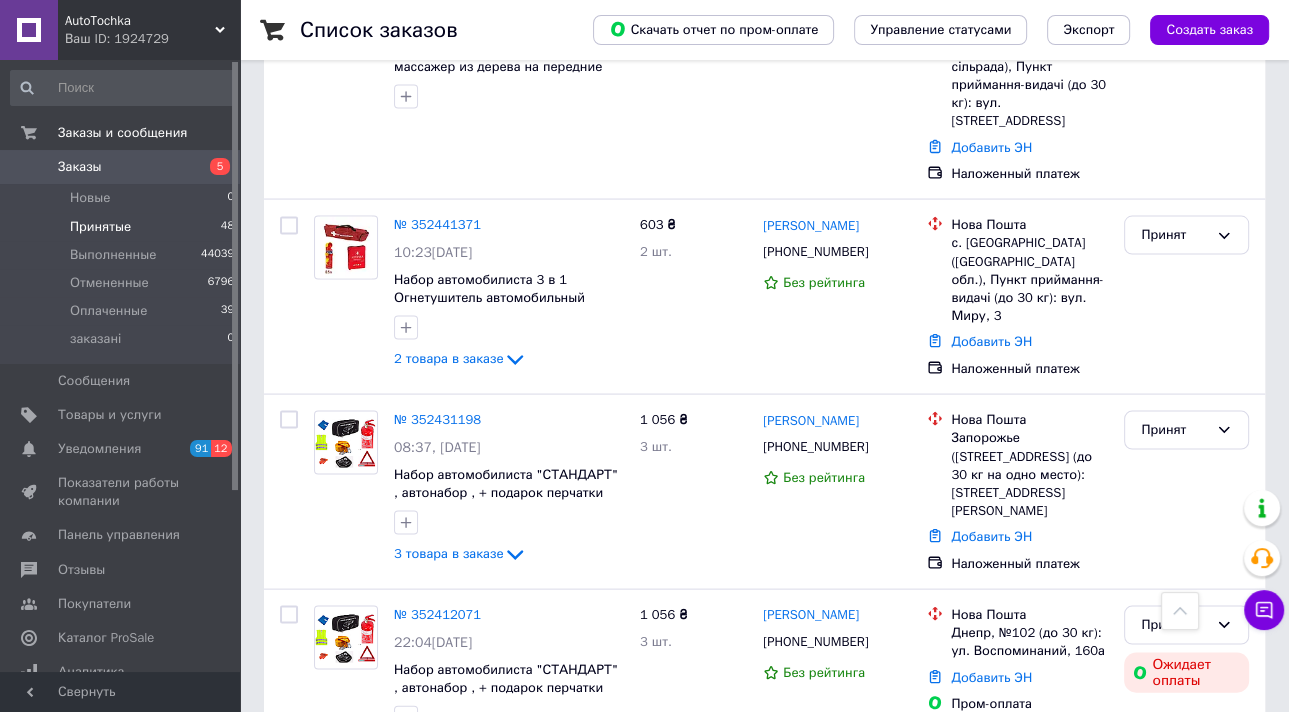 click on "2" at bounding box center [327, 823] 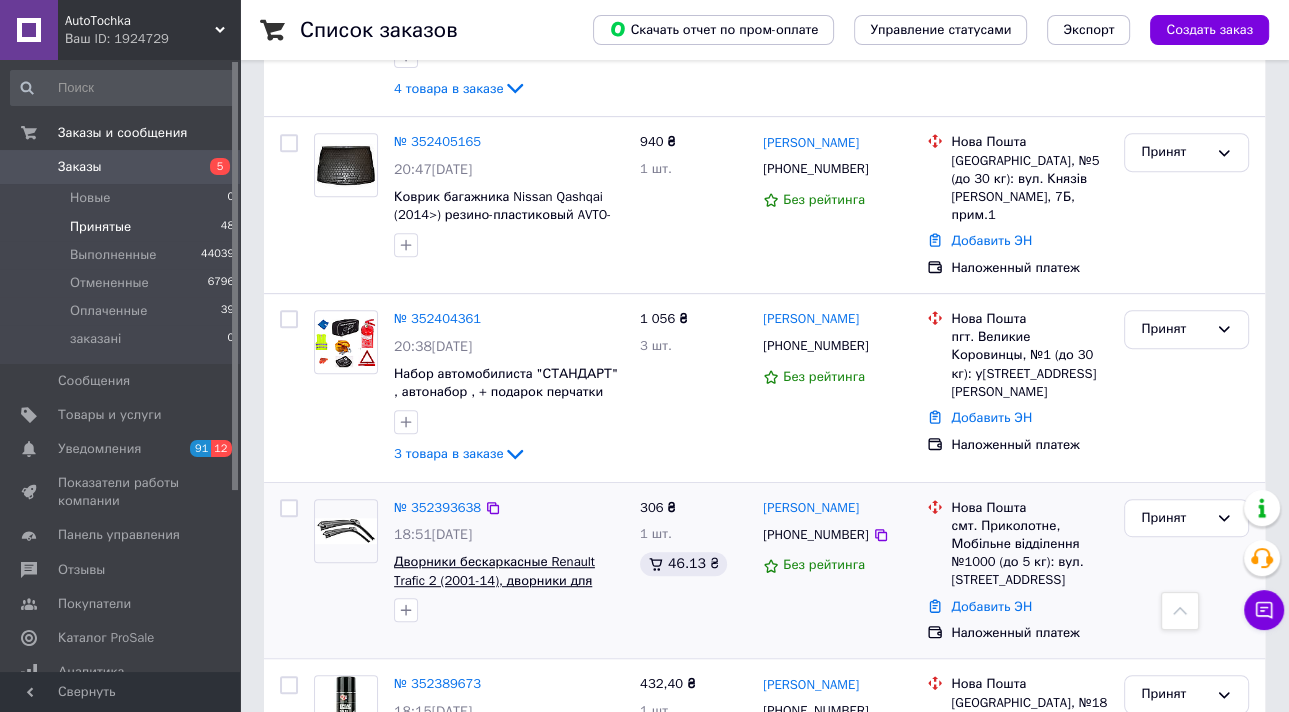 scroll, scrollTop: 640, scrollLeft: 0, axis: vertical 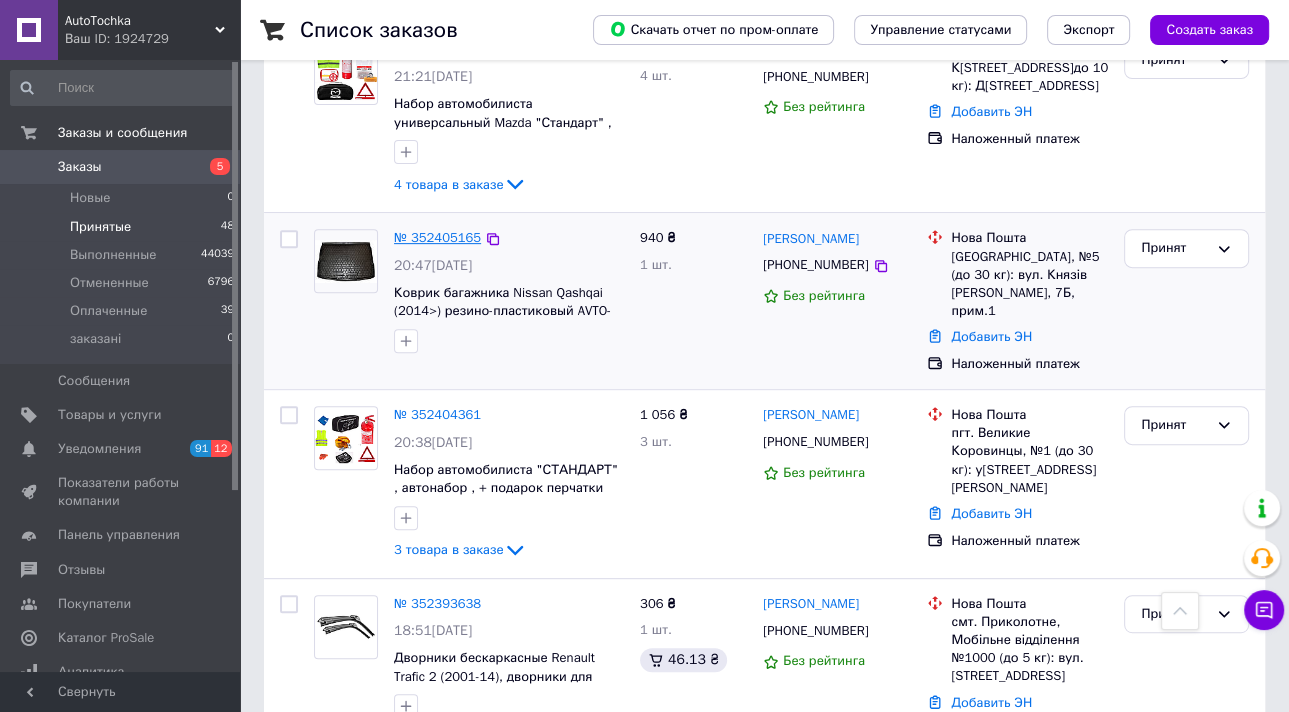 click on "№ 352405165" at bounding box center [437, 237] 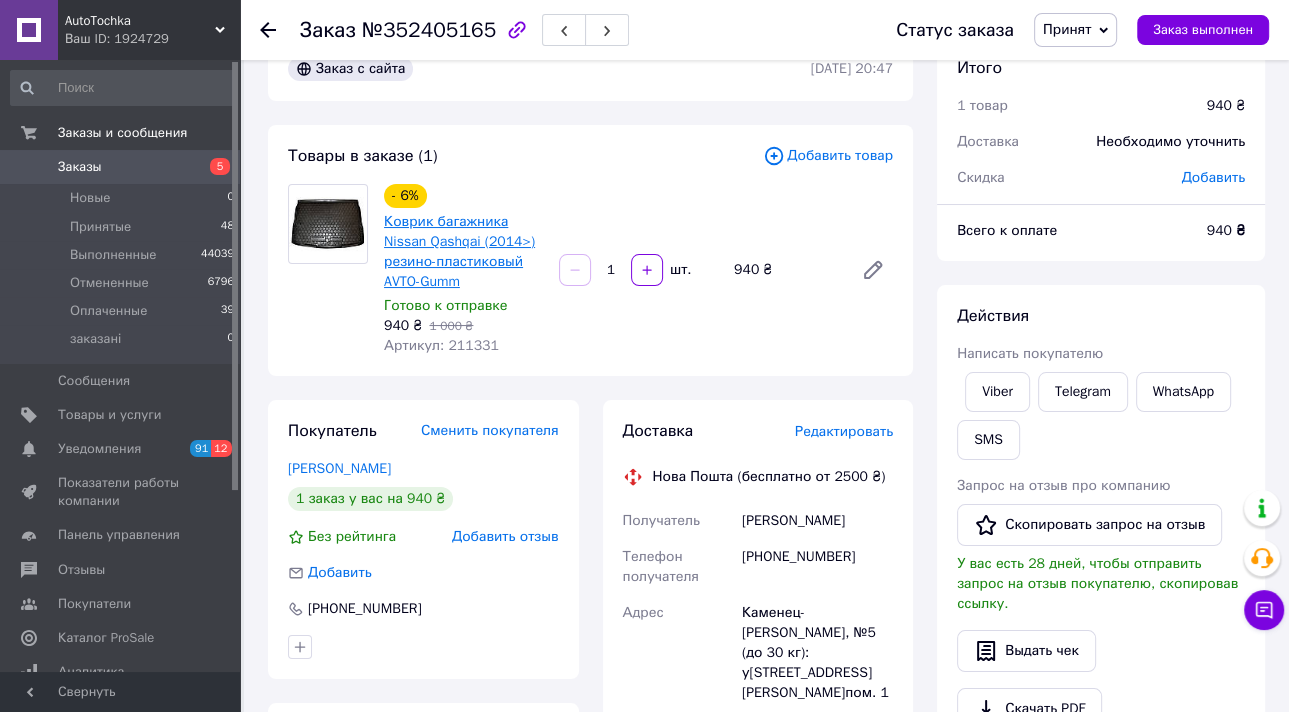 scroll, scrollTop: 0, scrollLeft: 0, axis: both 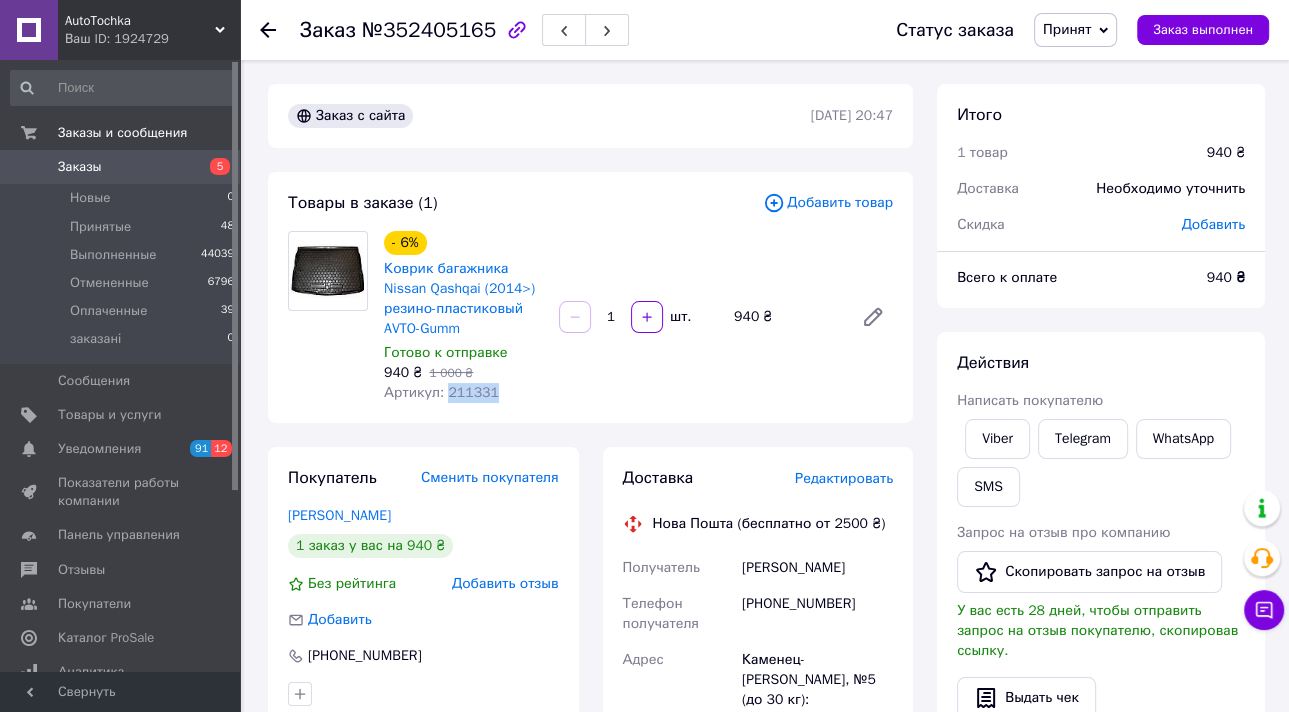 drag, startPoint x: 507, startPoint y: 404, endPoint x: 441, endPoint y: 402, distance: 66.0303 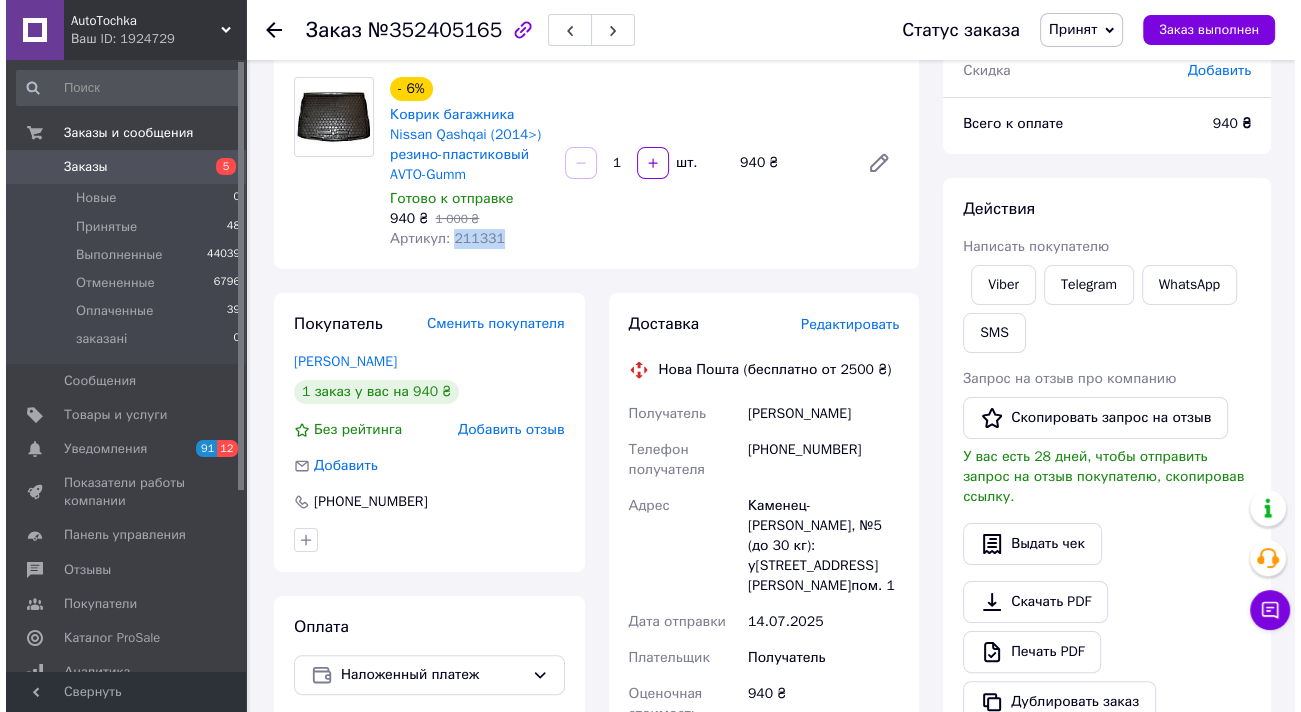 scroll, scrollTop: 160, scrollLeft: 0, axis: vertical 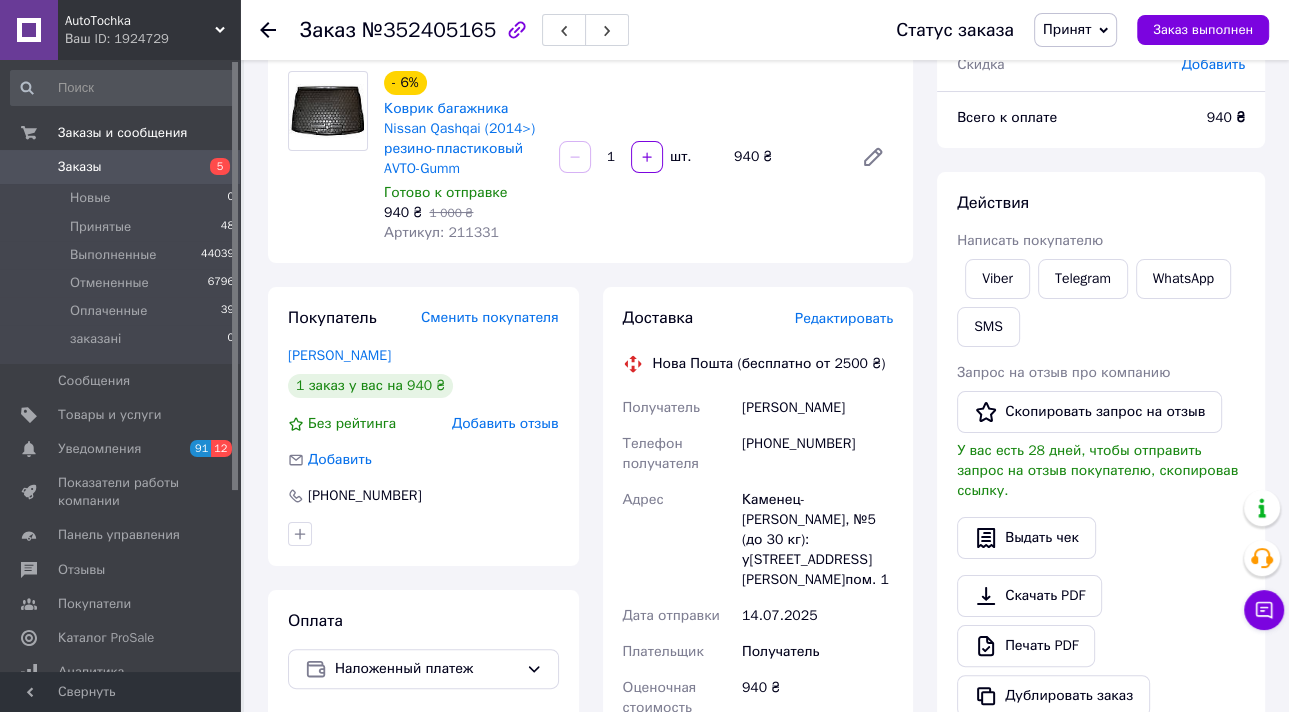 click on "Редактировать" at bounding box center (844, 318) 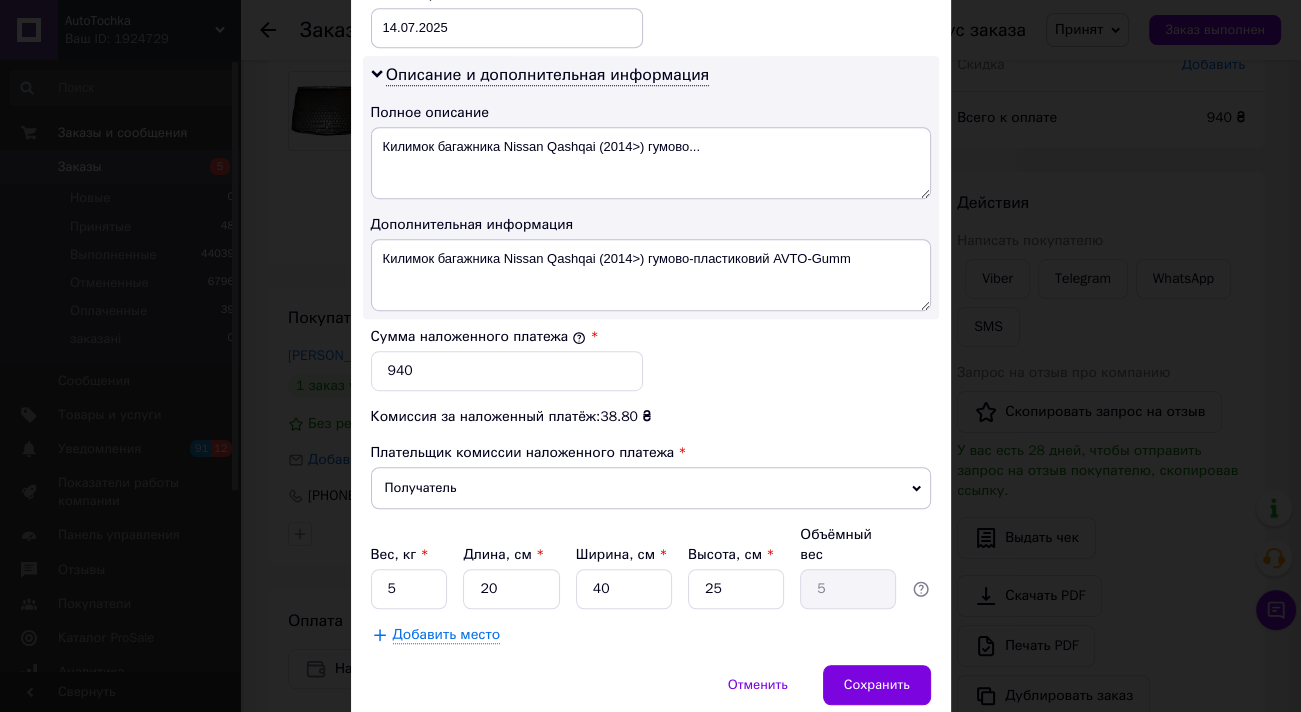 scroll, scrollTop: 1031, scrollLeft: 0, axis: vertical 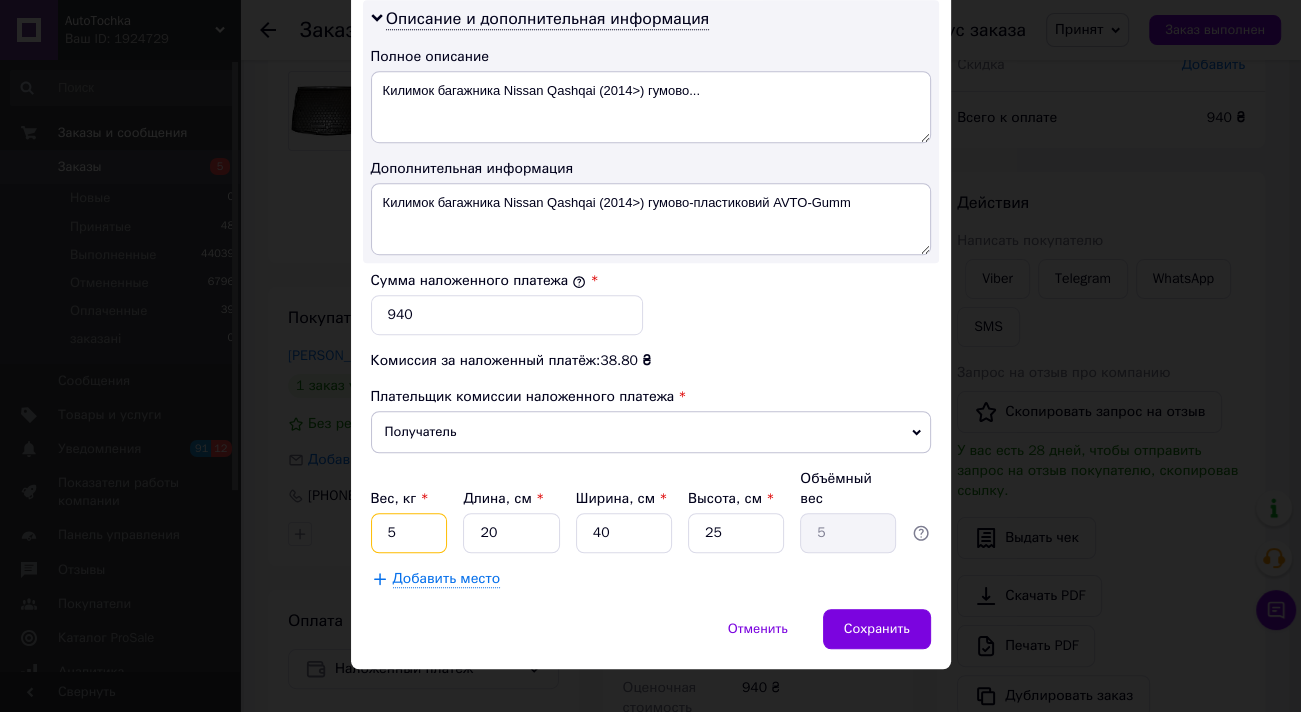 click on "5" at bounding box center (409, 533) 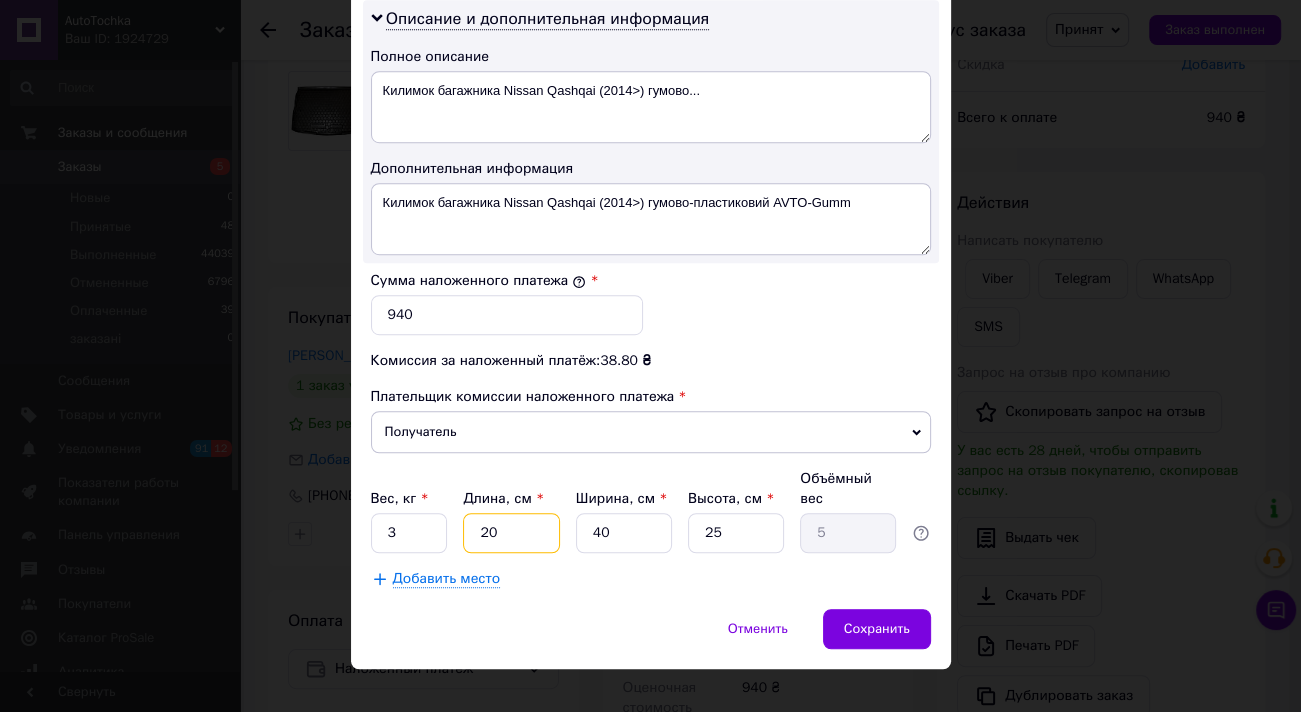 click on "20" at bounding box center (511, 533) 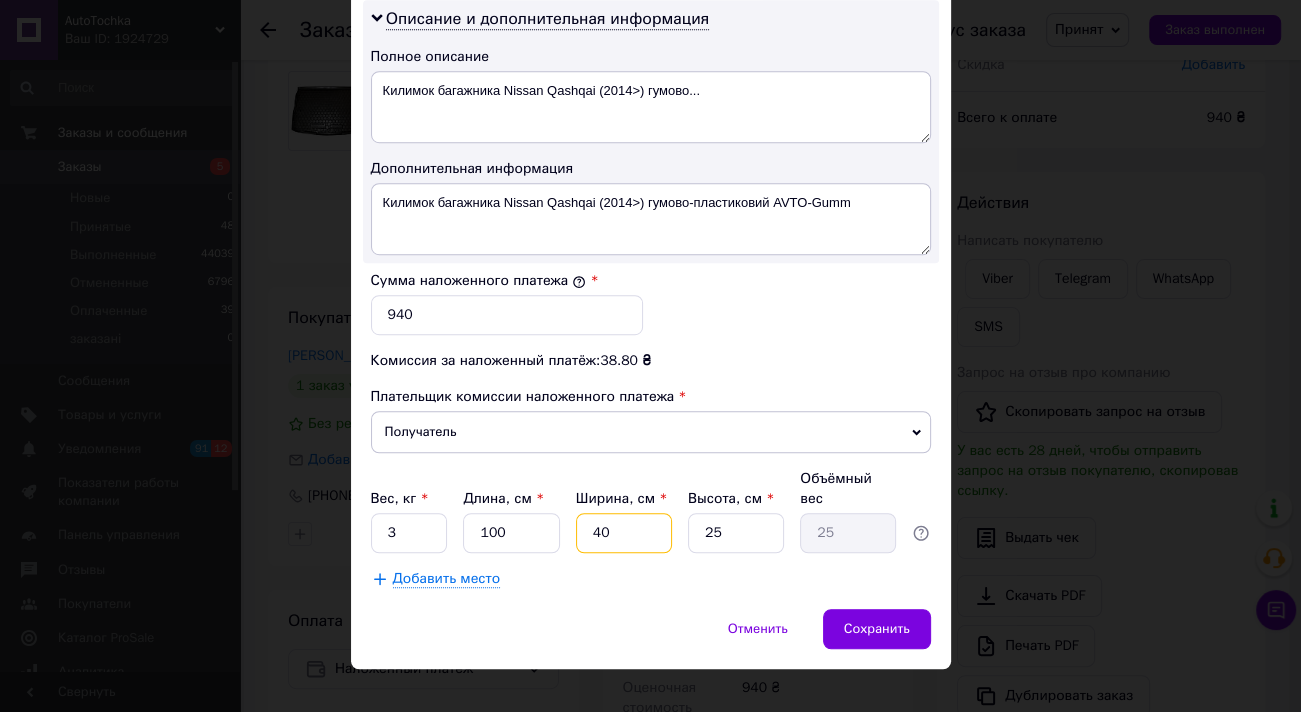 click on "40" at bounding box center (624, 533) 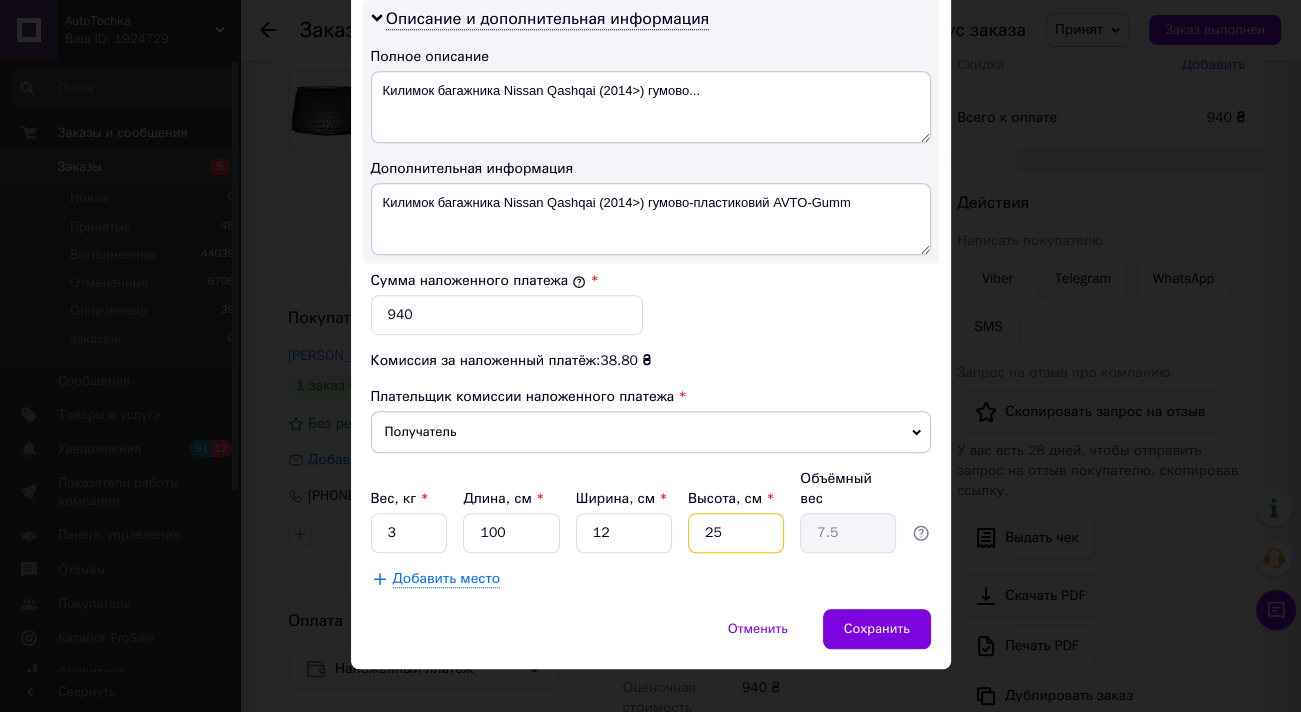 click on "25" at bounding box center (736, 533) 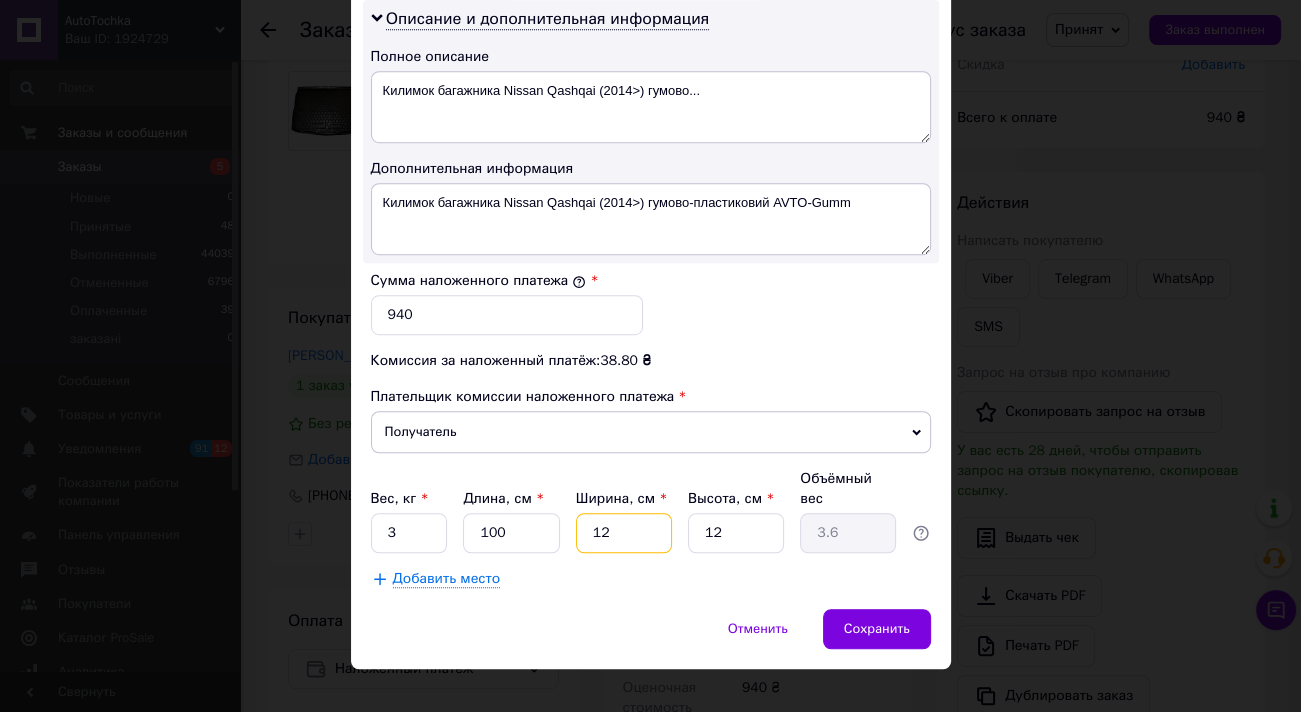 click on "12" at bounding box center [624, 533] 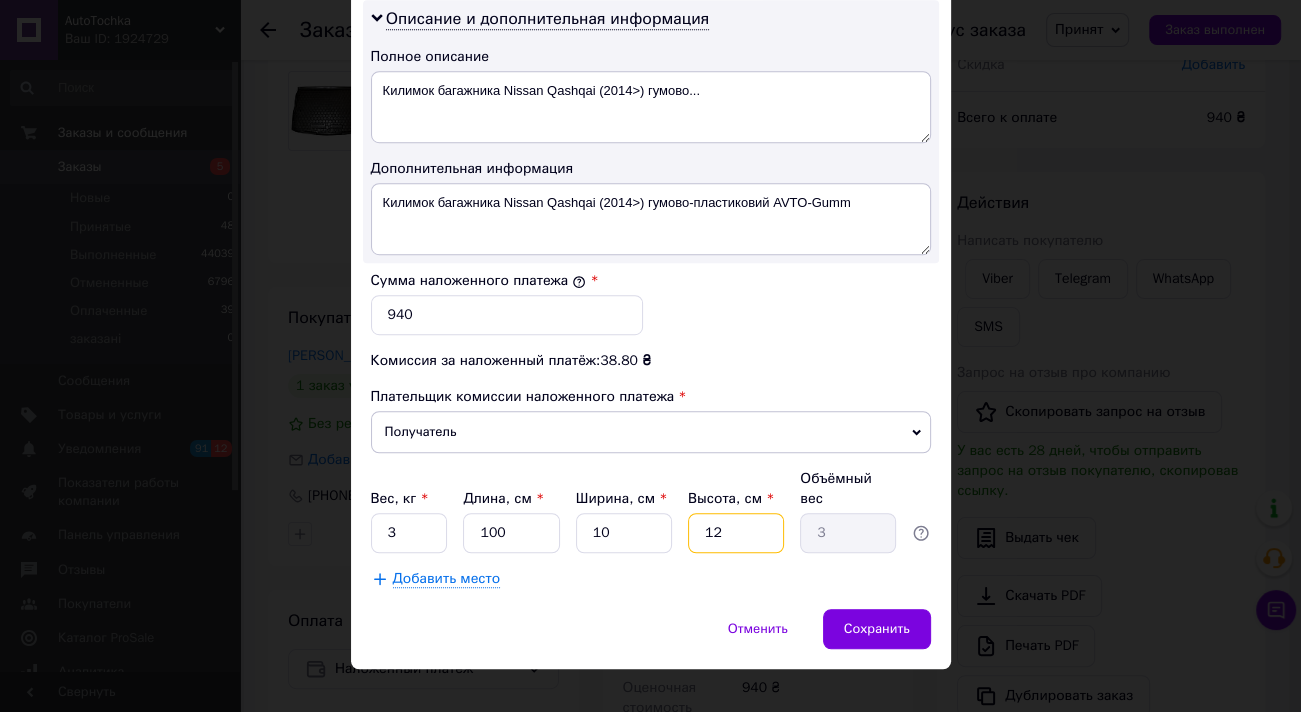 click on "12" at bounding box center (736, 533) 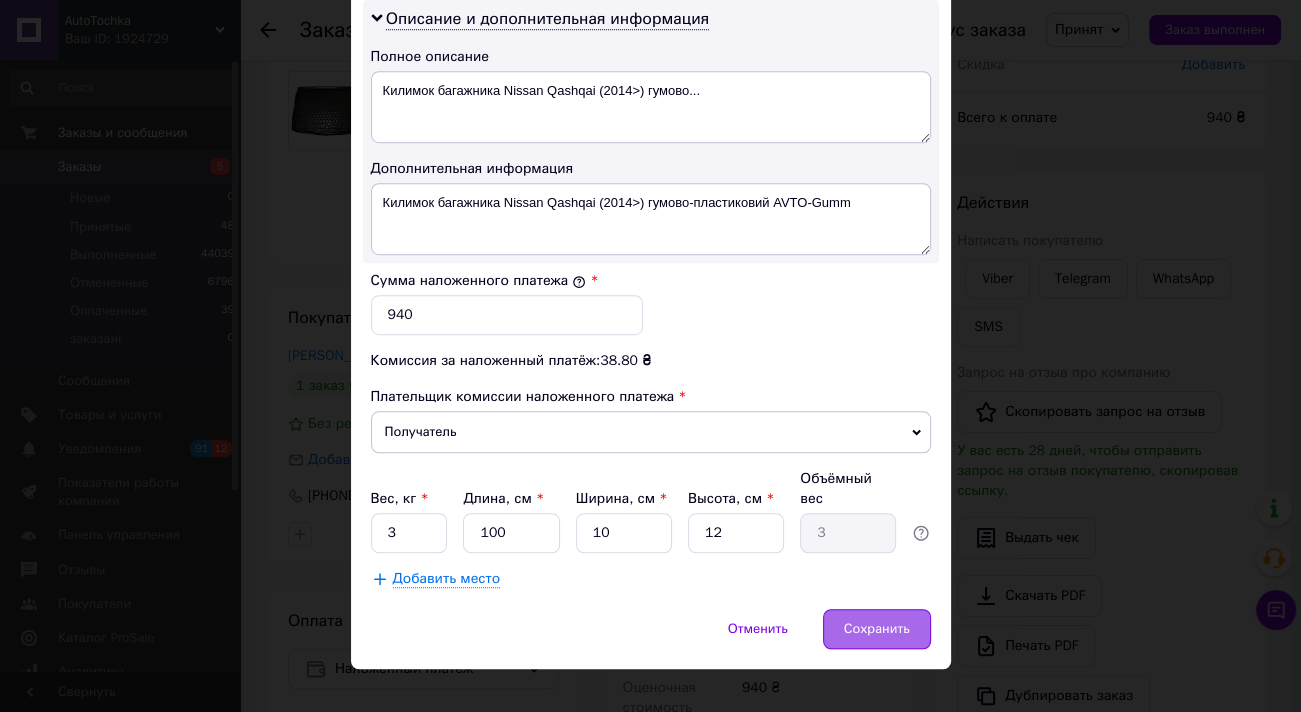 click on "Сохранить" at bounding box center (877, 629) 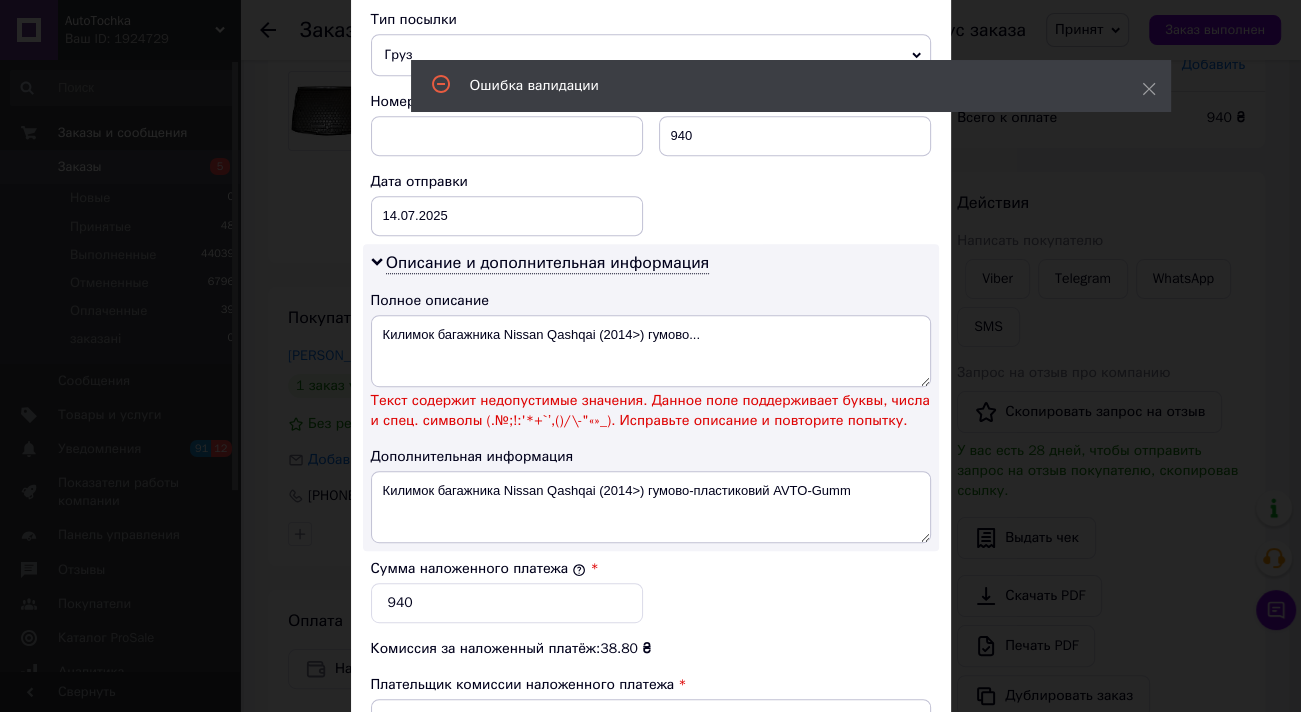 scroll, scrollTop: 711, scrollLeft: 0, axis: vertical 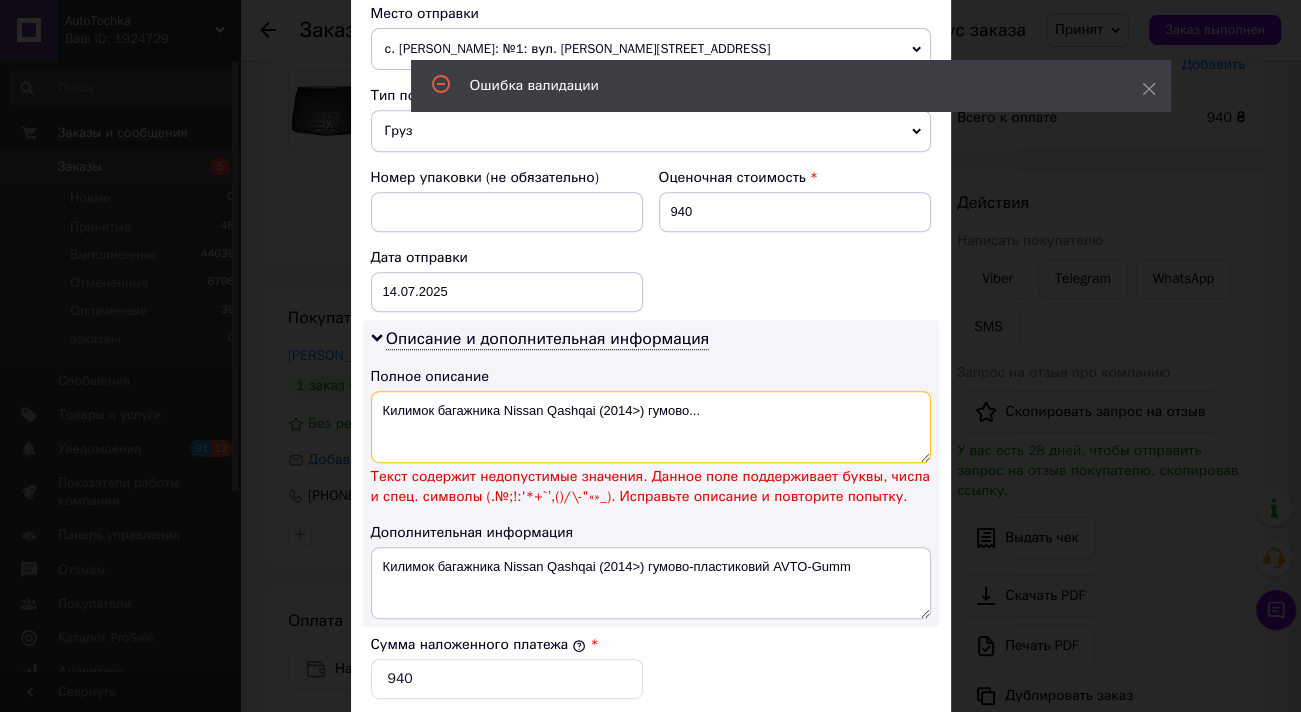 click on "Килимок багажника Nissan Qashqai (2014>) гумово..." at bounding box center (651, 427) 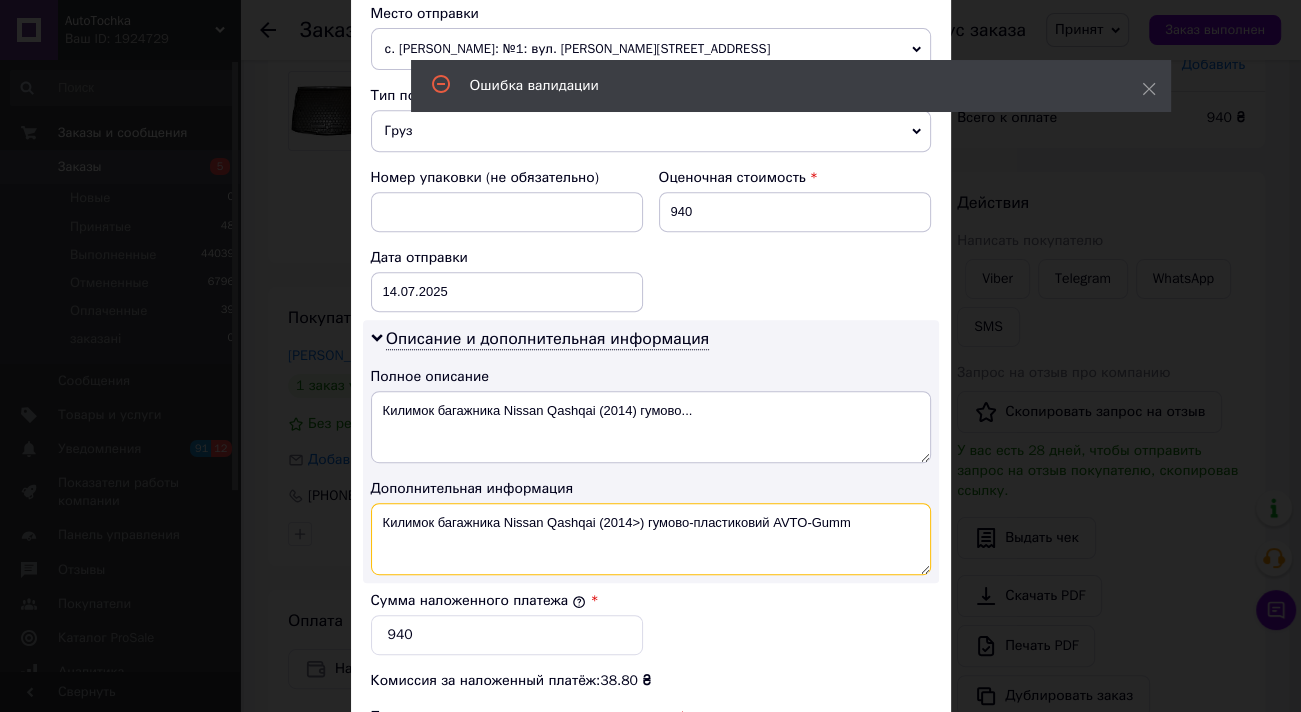 click on "Килимок багажника Nissan Qashqai (2014>) гумово-пластиковий AVTO-Gumm" at bounding box center (651, 539) 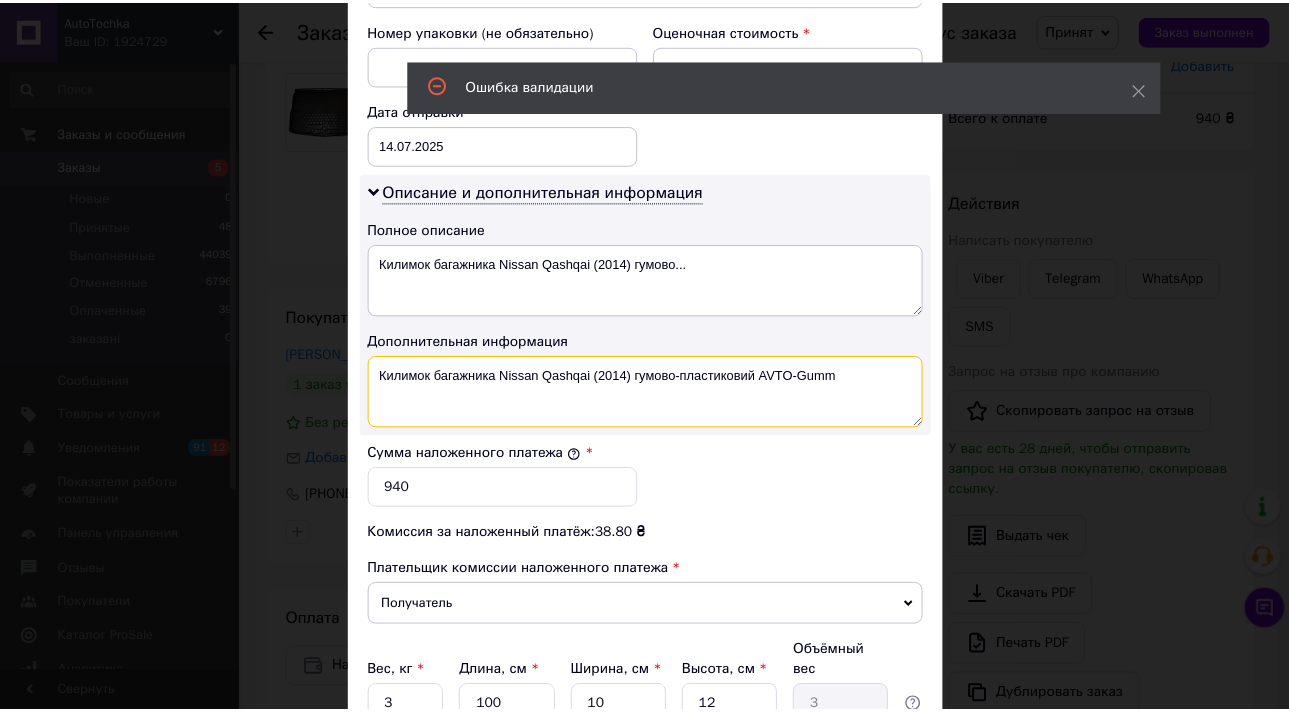 scroll, scrollTop: 1031, scrollLeft: 0, axis: vertical 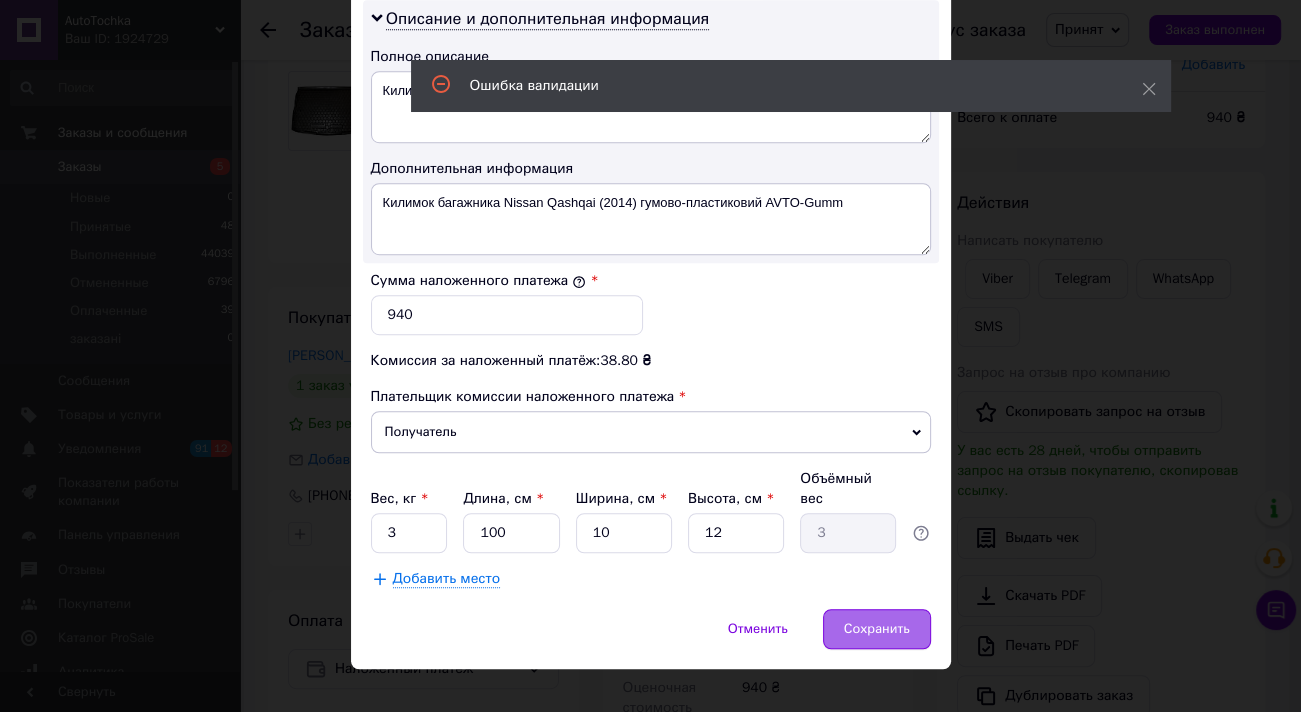 click on "Сохранить" at bounding box center [877, 629] 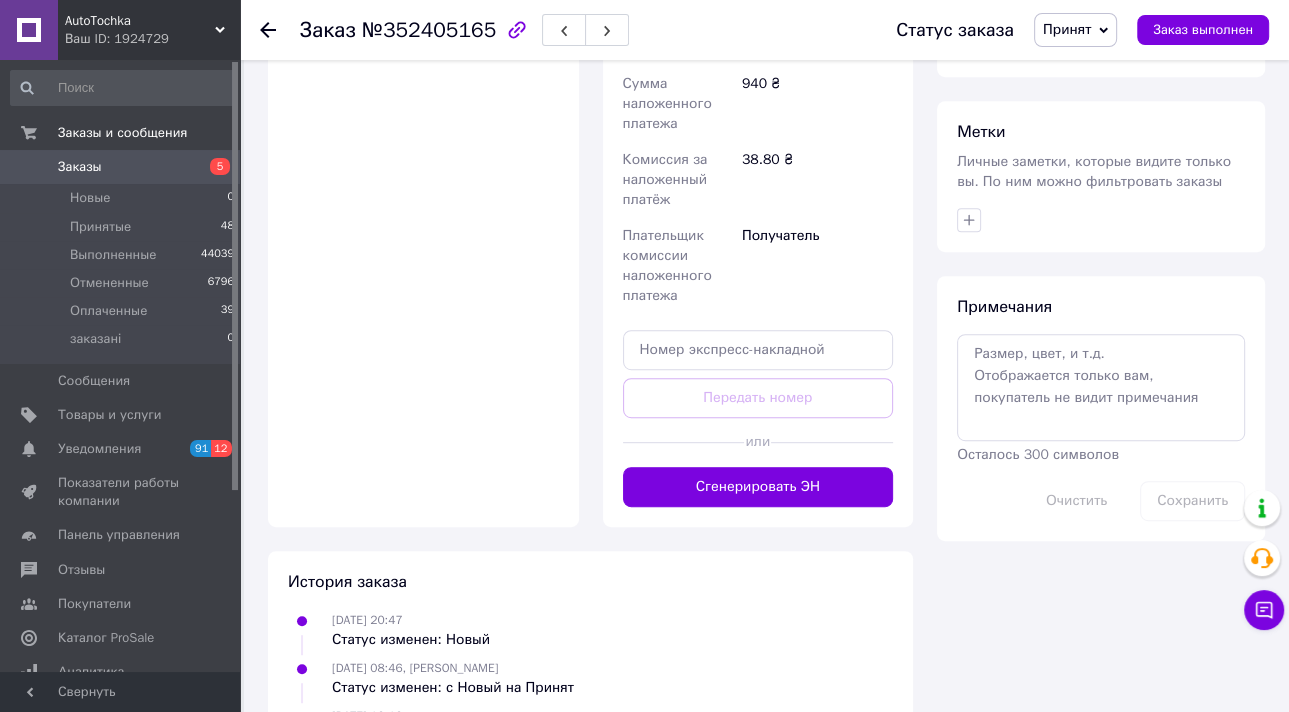 scroll, scrollTop: 880, scrollLeft: 0, axis: vertical 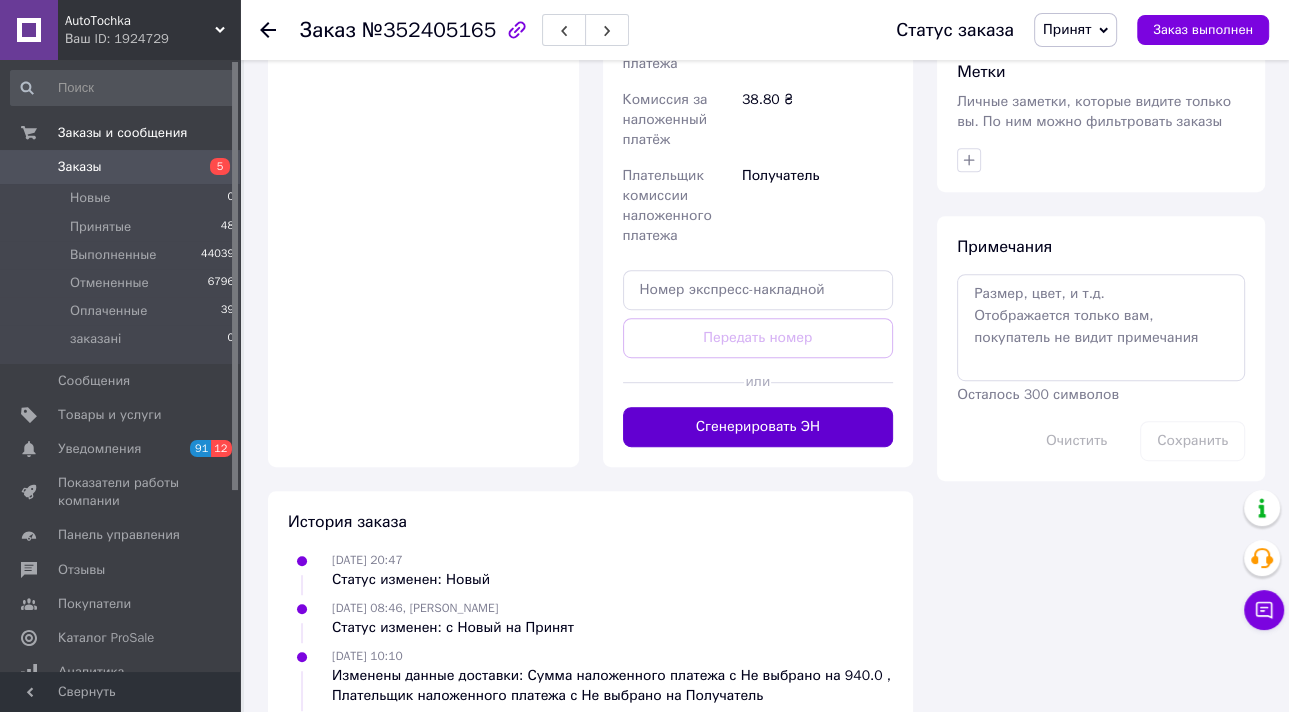 click on "Сгенерировать ЭН" at bounding box center [758, 427] 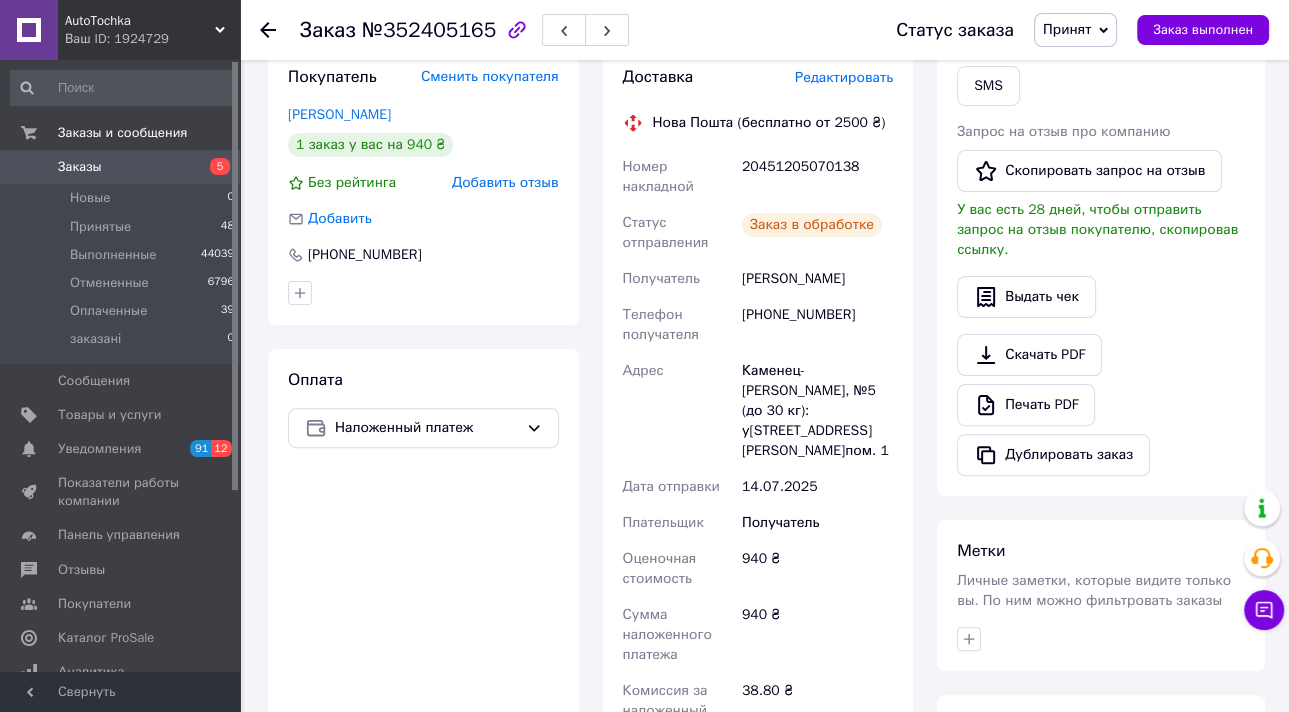 scroll, scrollTop: 400, scrollLeft: 0, axis: vertical 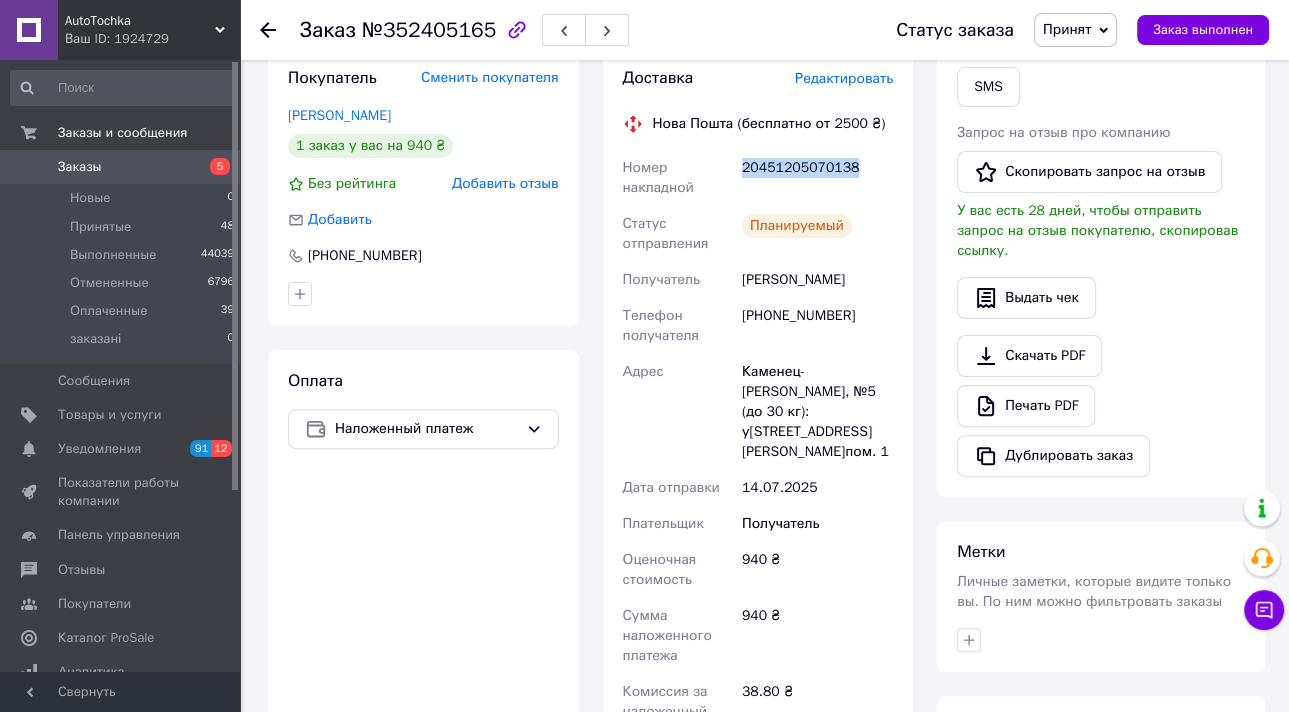 drag, startPoint x: 852, startPoint y: 166, endPoint x: 740, endPoint y: 165, distance: 112.00446 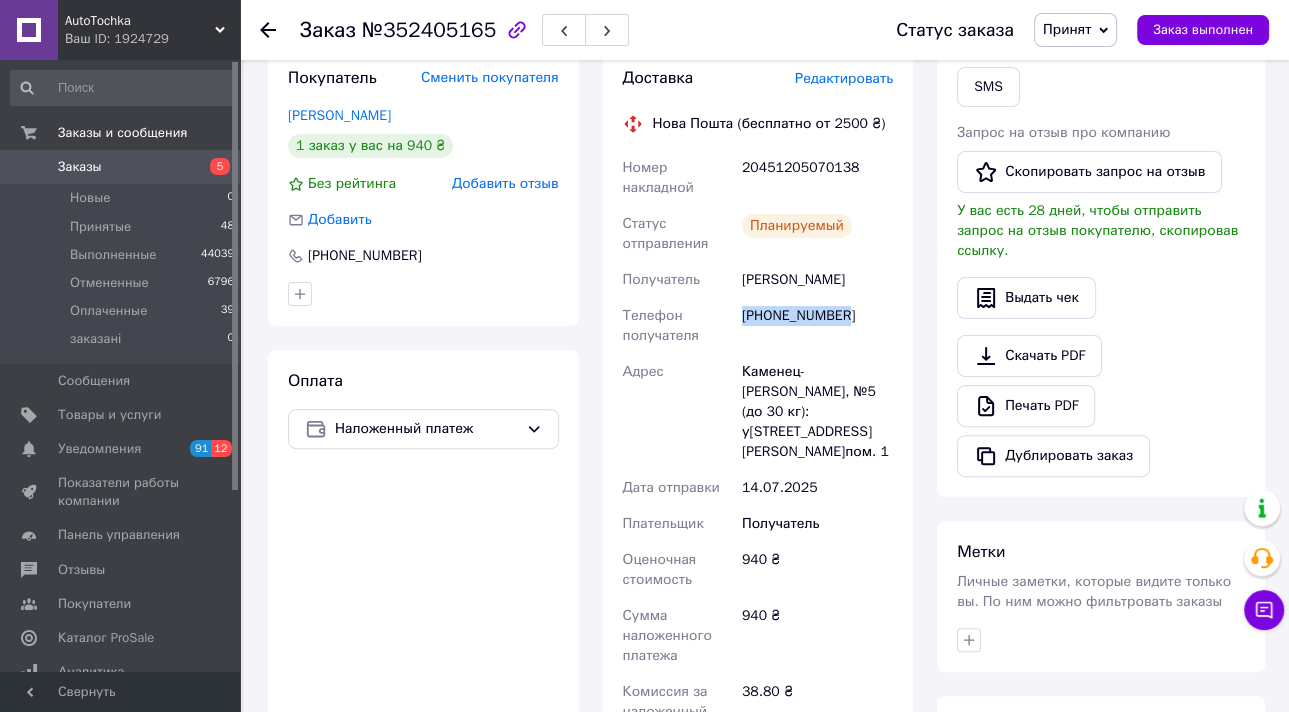 drag, startPoint x: 884, startPoint y: 316, endPoint x: 740, endPoint y: 315, distance: 144.00348 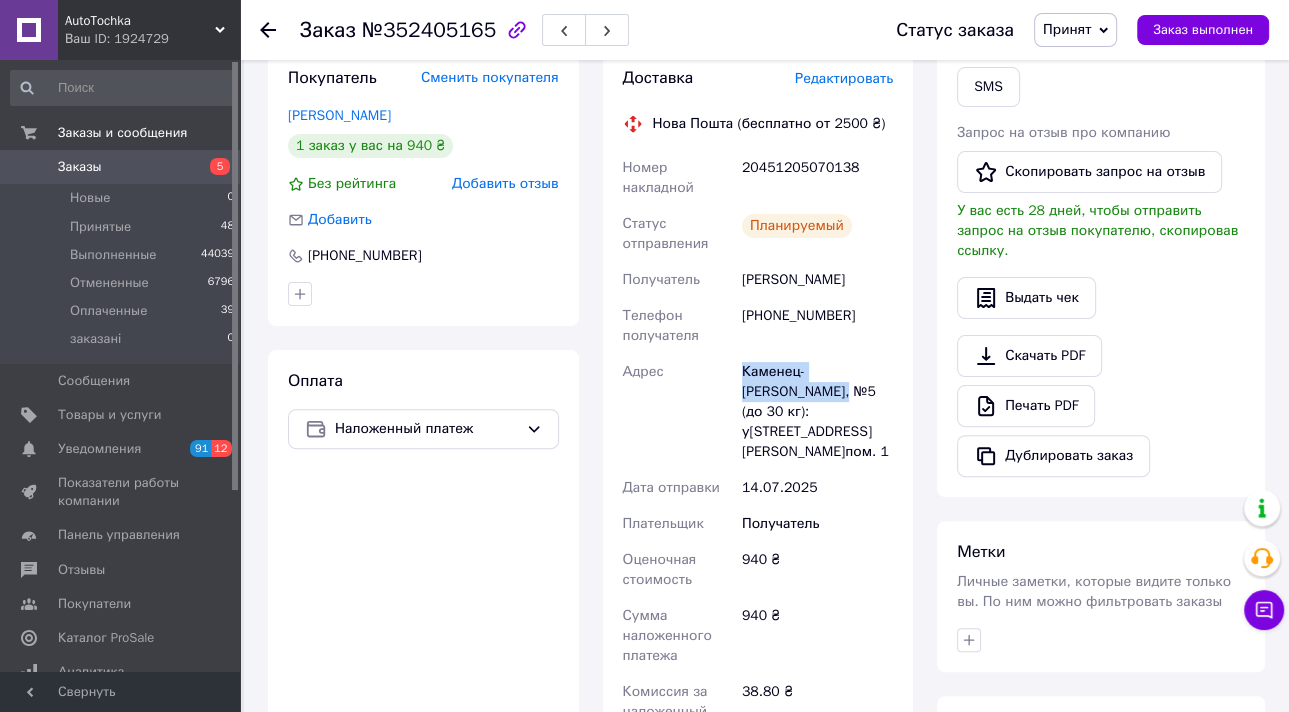 drag, startPoint x: 765, startPoint y: 392, endPoint x: 714, endPoint y: 378, distance: 52.886673 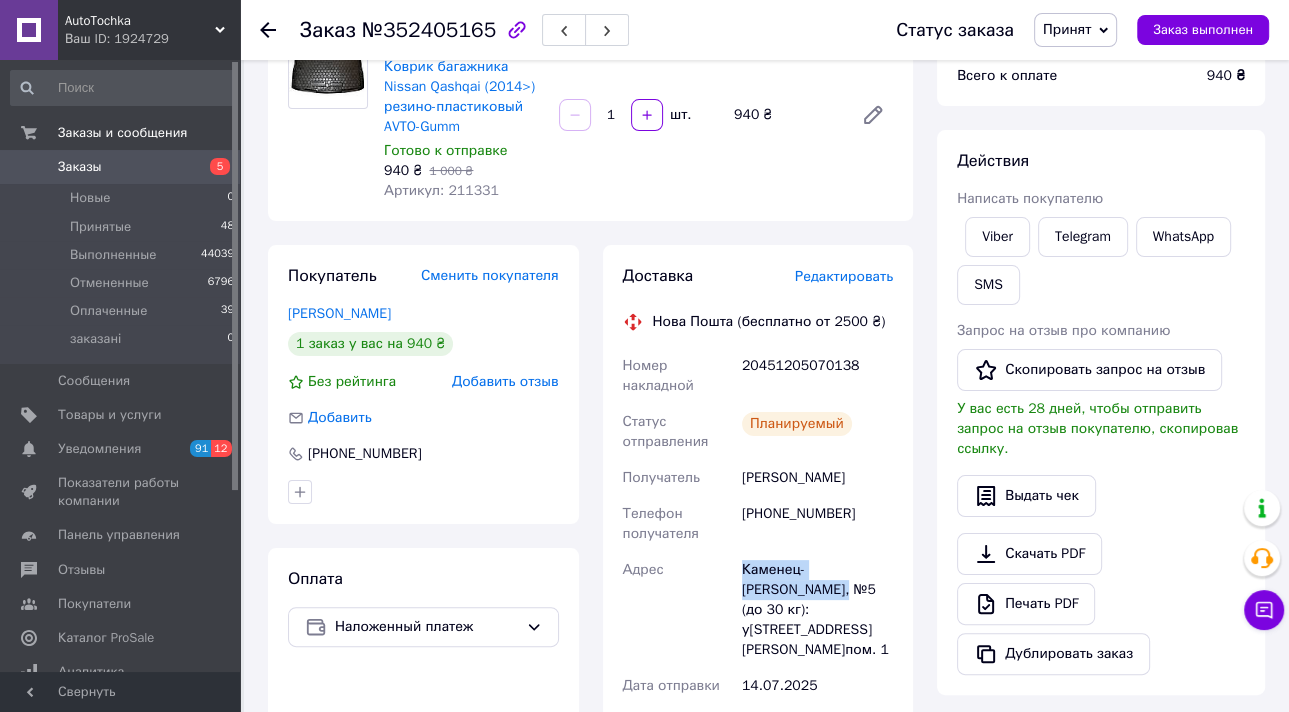 scroll, scrollTop: 160, scrollLeft: 0, axis: vertical 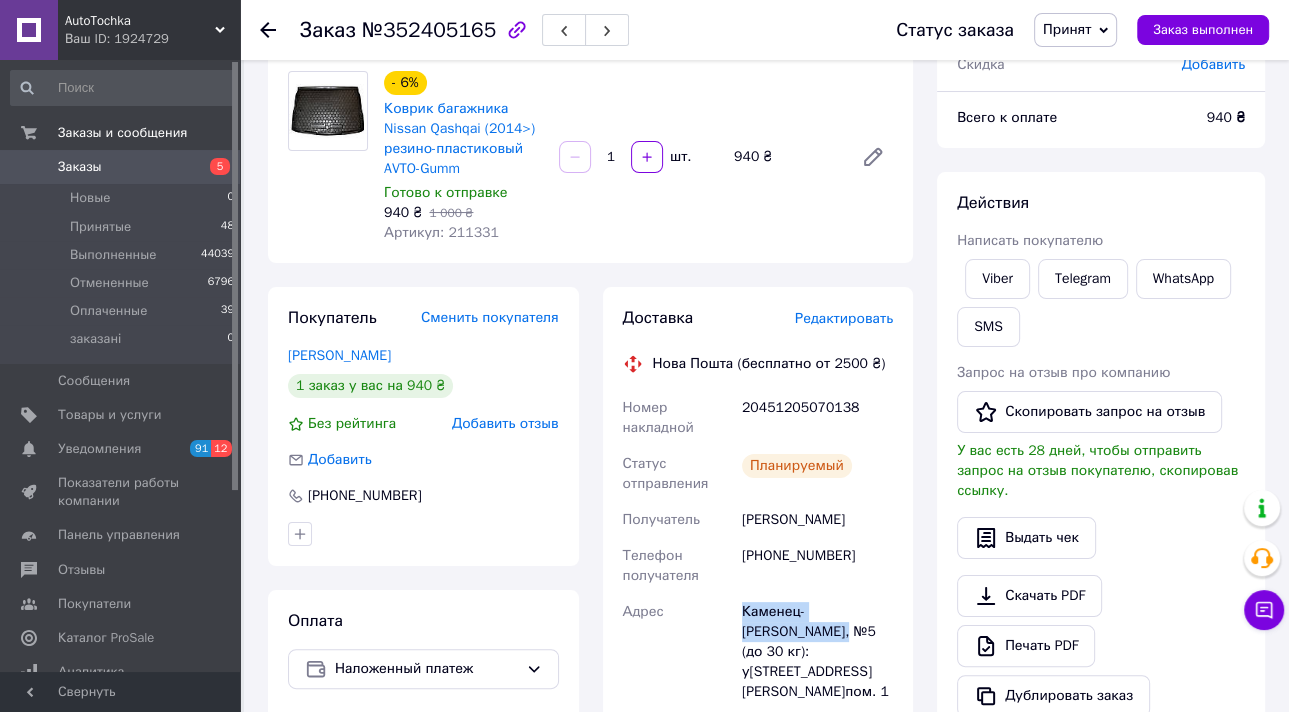 drag, startPoint x: 1104, startPoint y: 18, endPoint x: 1116, endPoint y: 40, distance: 25.059929 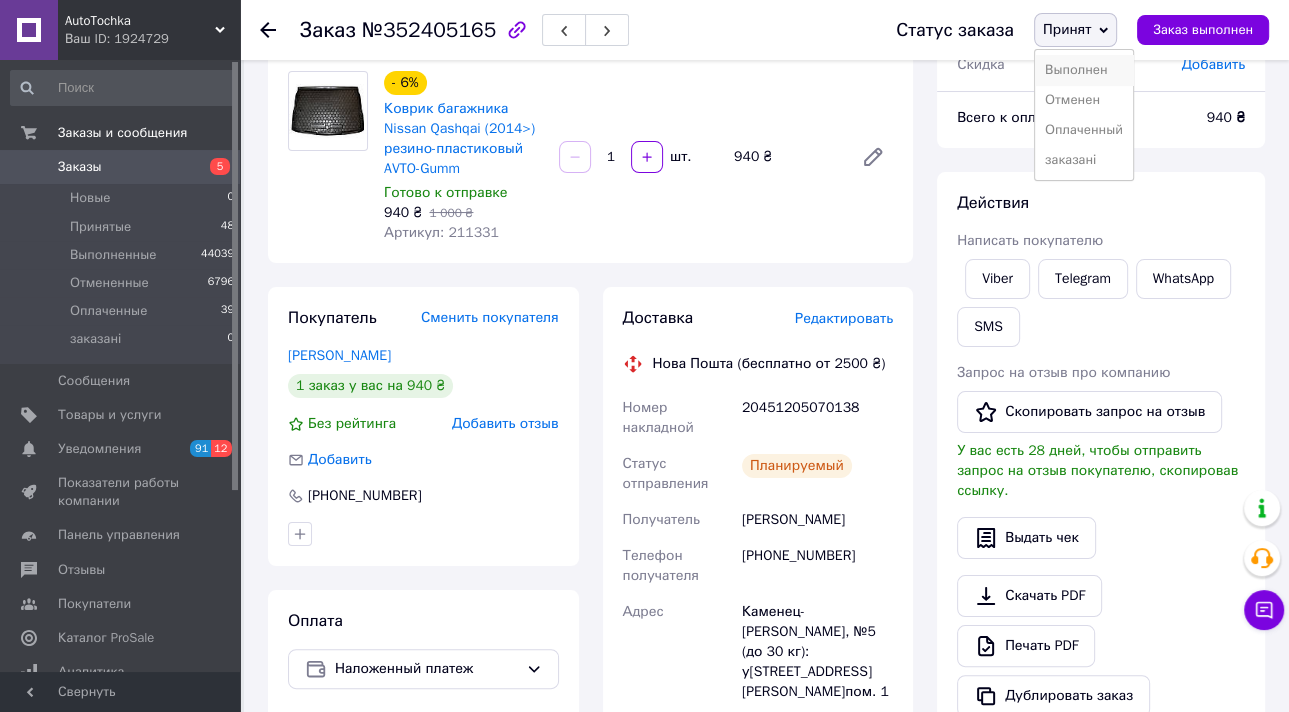 click on "Выполнен" at bounding box center [1084, 70] 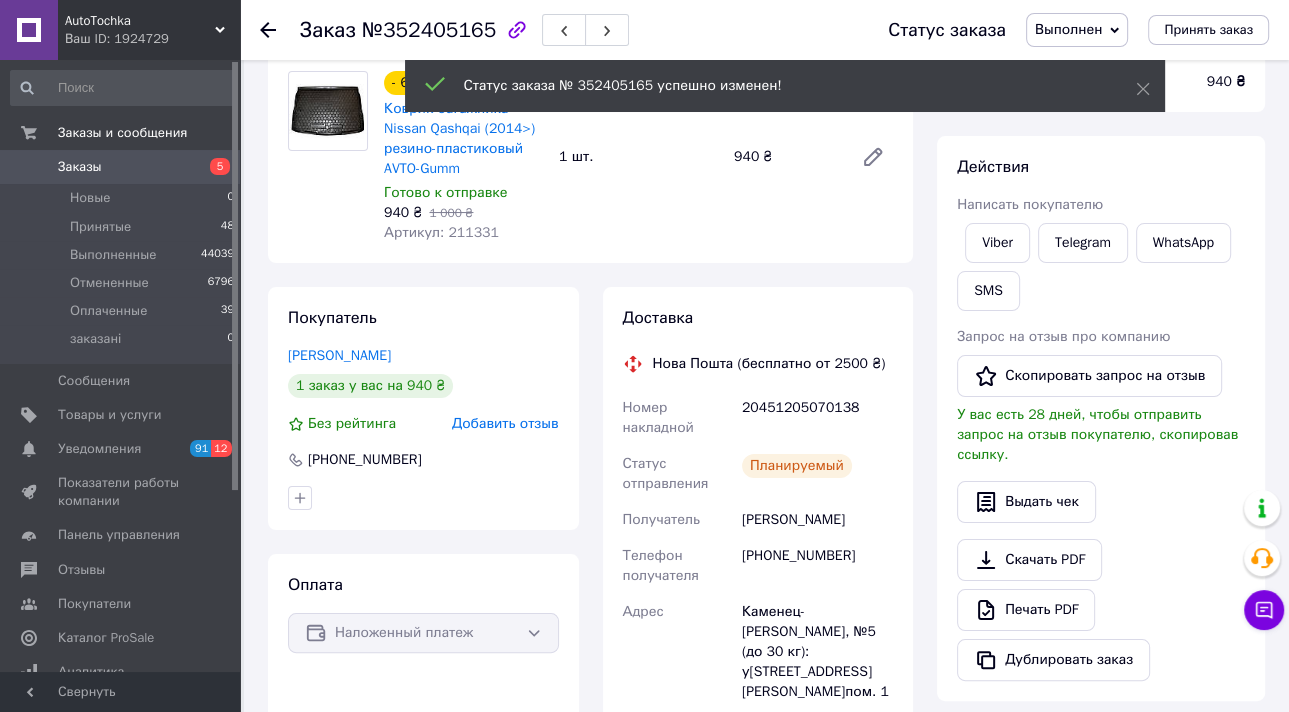 click 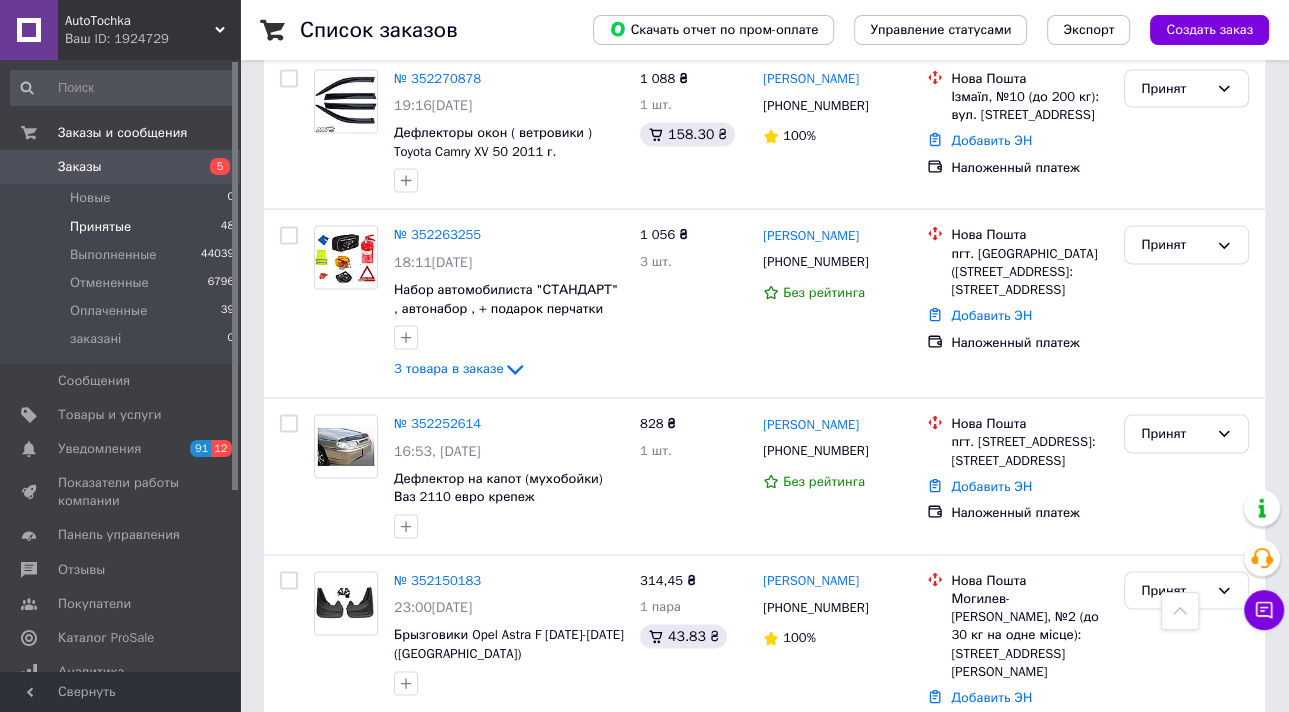 scroll, scrollTop: 3294, scrollLeft: 0, axis: vertical 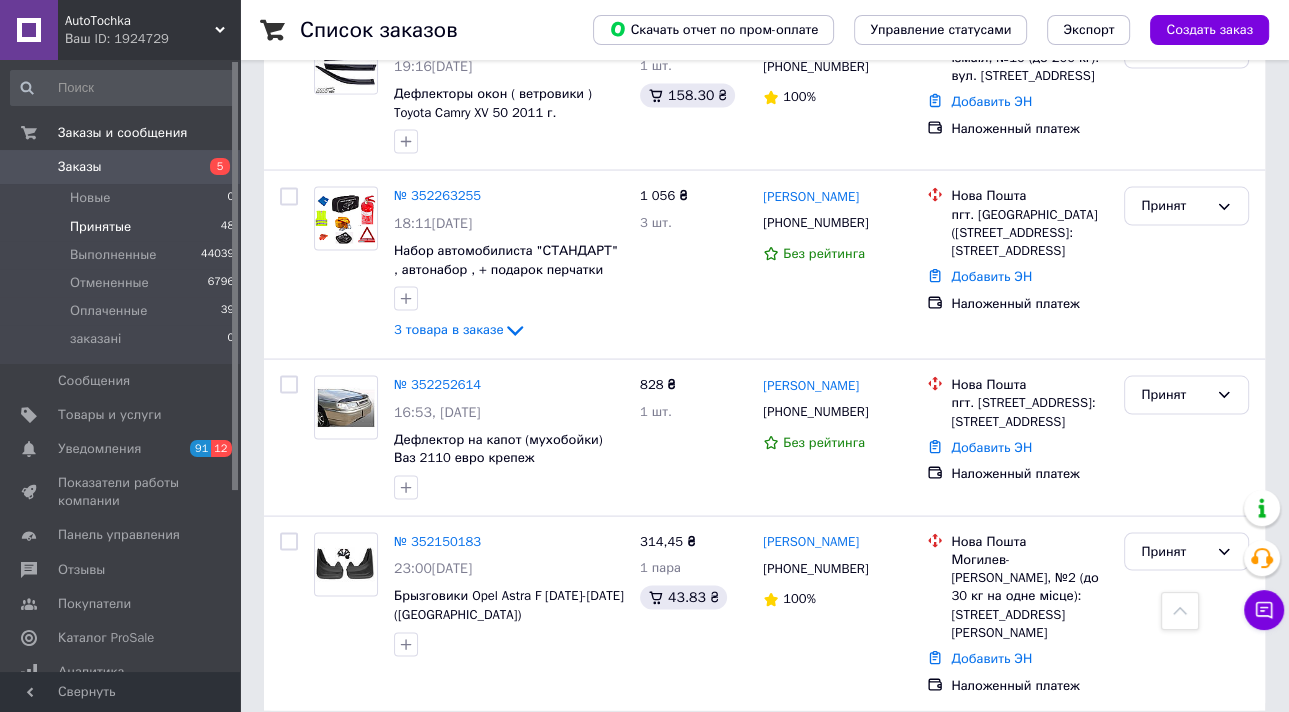 click on "3" at bounding box center [505, 756] 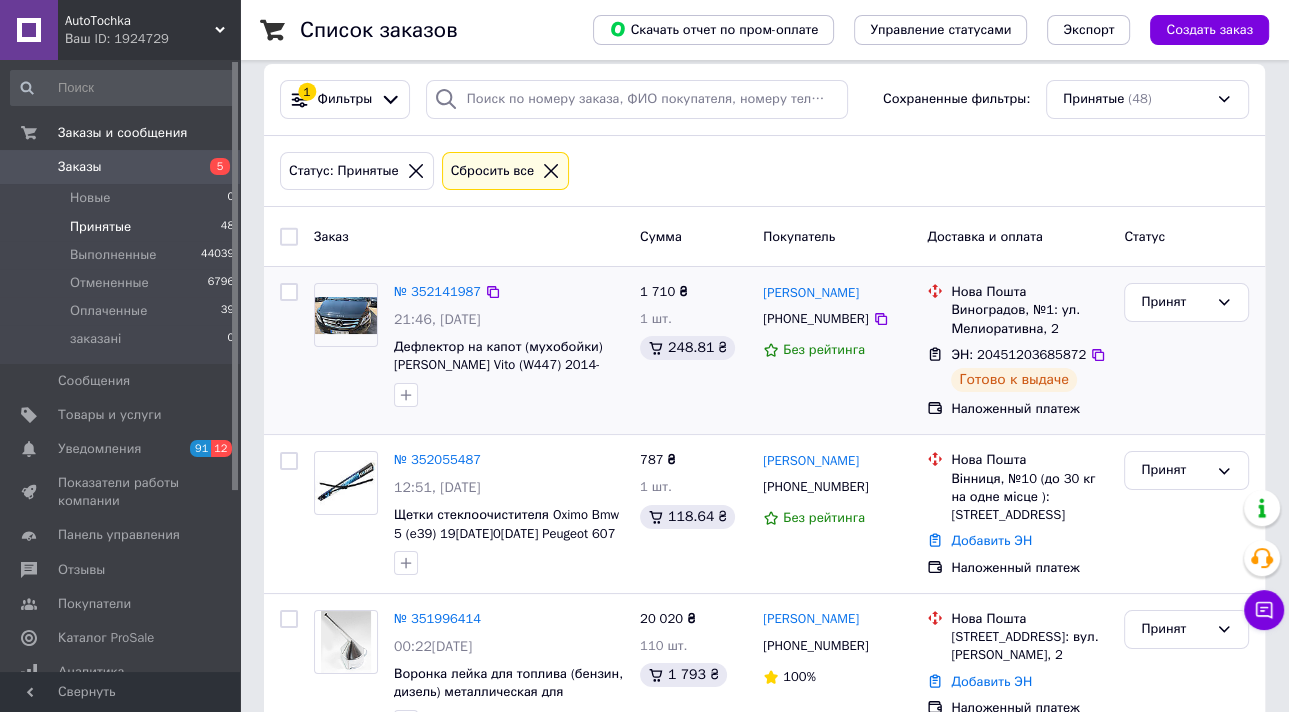 scroll, scrollTop: 0, scrollLeft: 0, axis: both 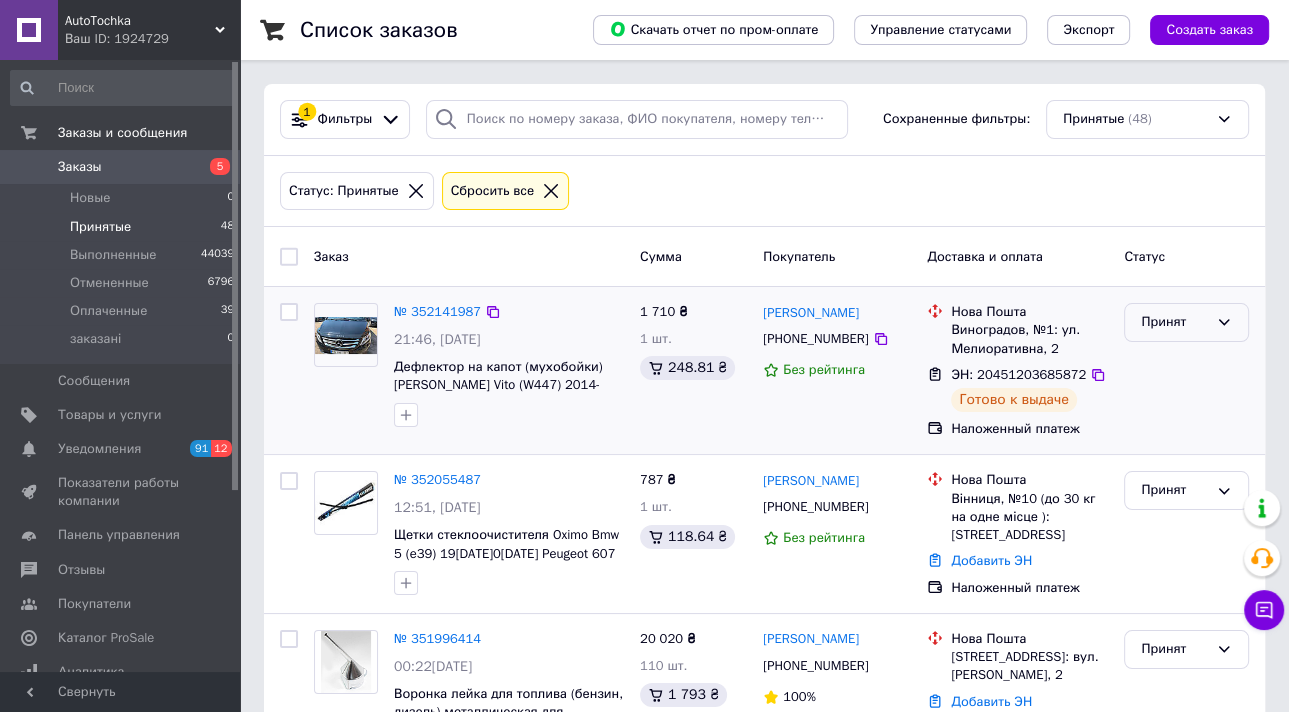 drag, startPoint x: 1229, startPoint y: 314, endPoint x: 1228, endPoint y: 340, distance: 26.019224 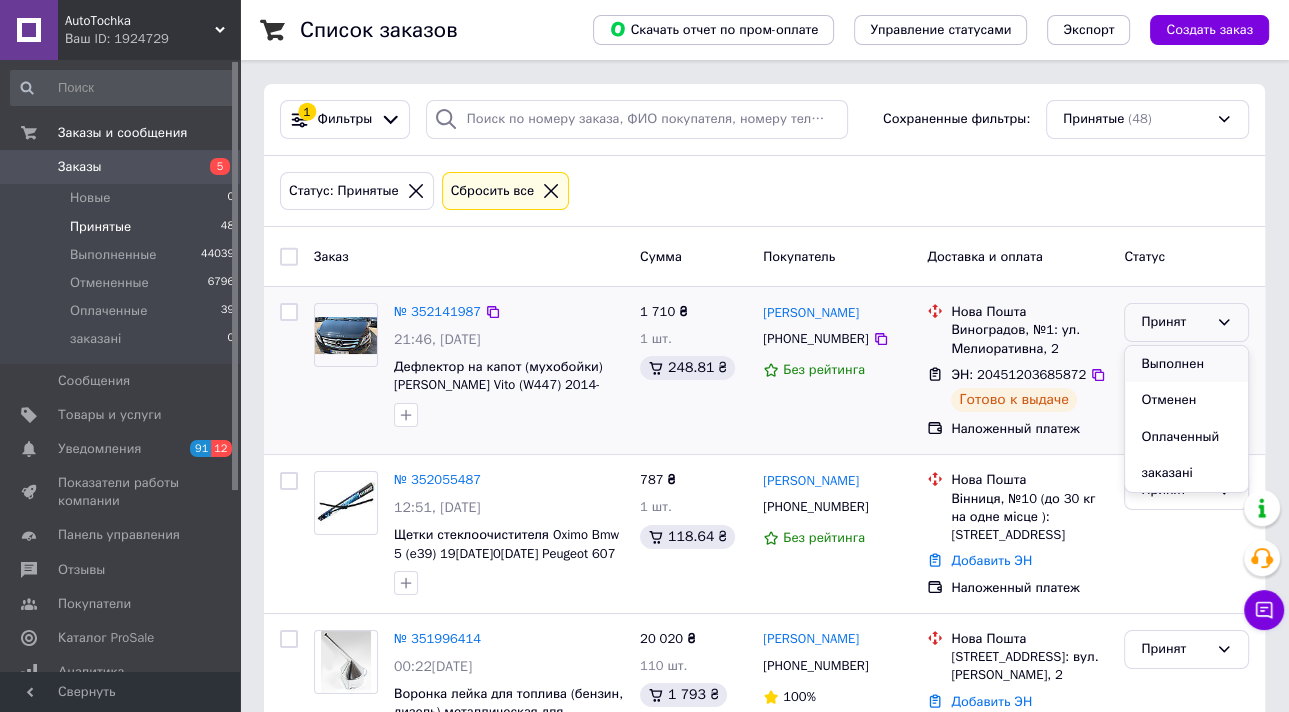 click on "Выполнен" at bounding box center (1186, 364) 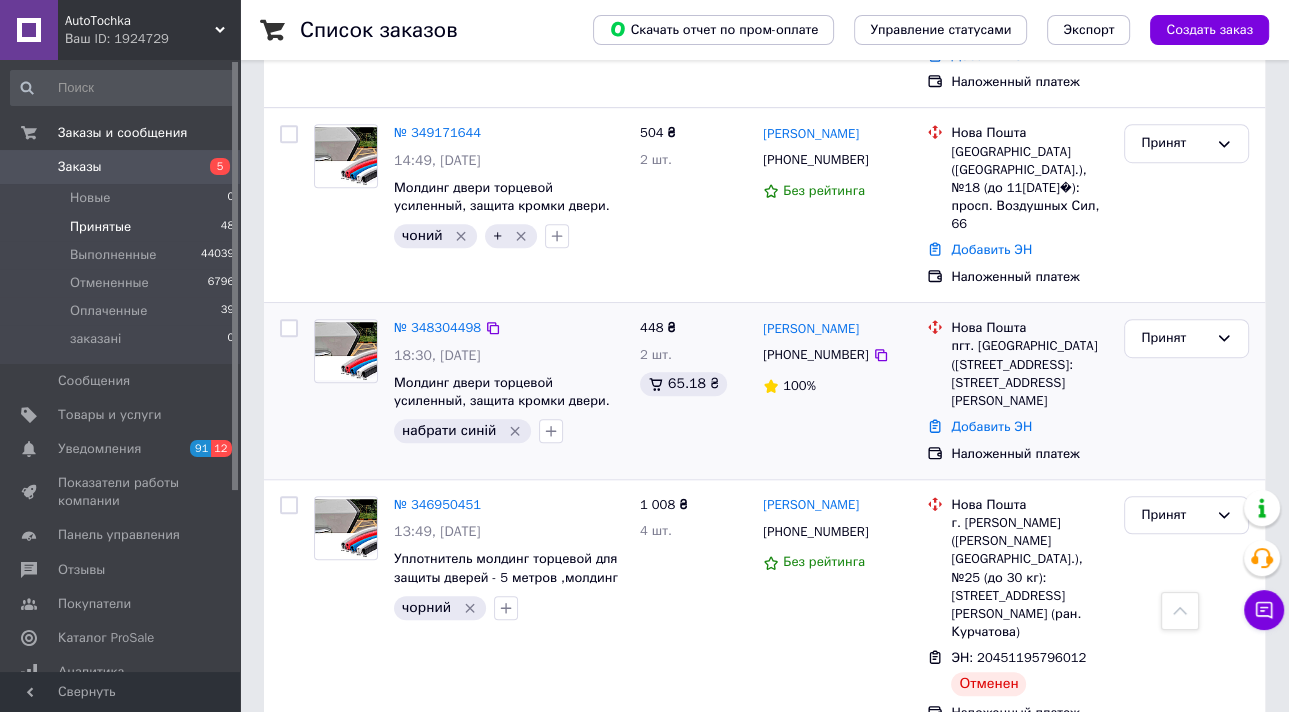 scroll, scrollTop: 1036, scrollLeft: 0, axis: vertical 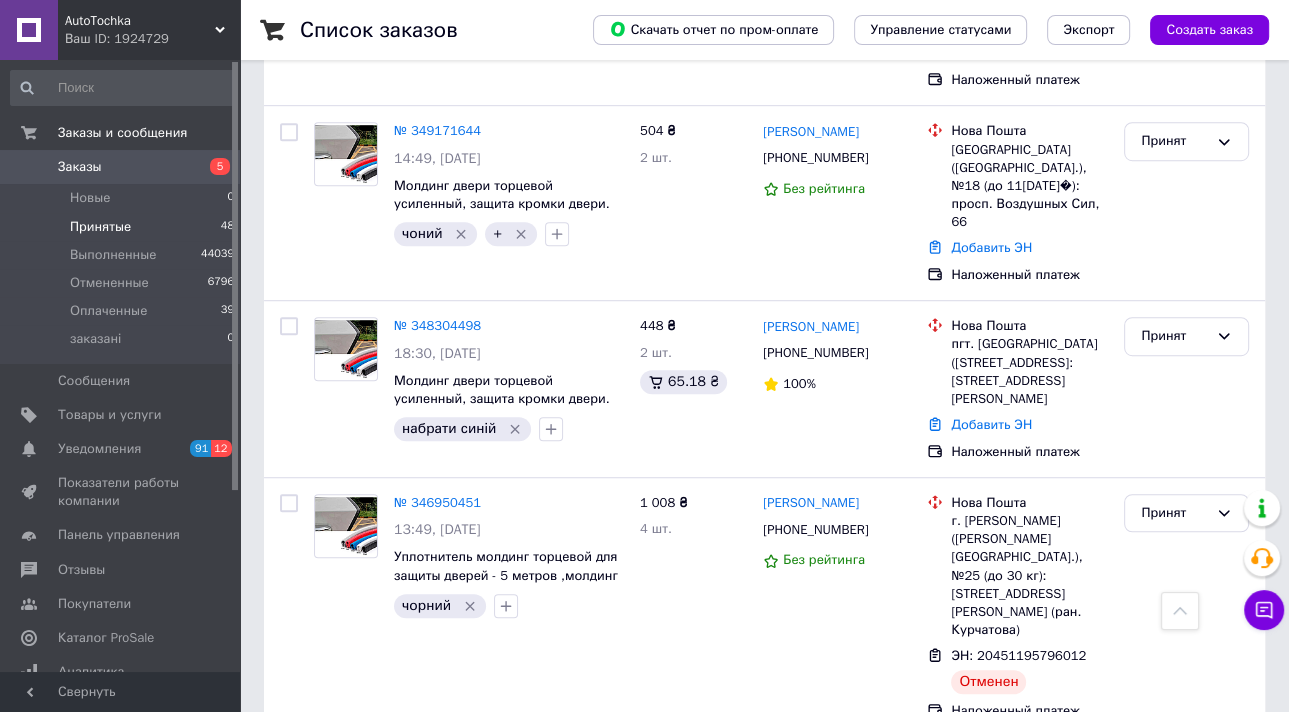 click on "2" at bounding box center (460, 781) 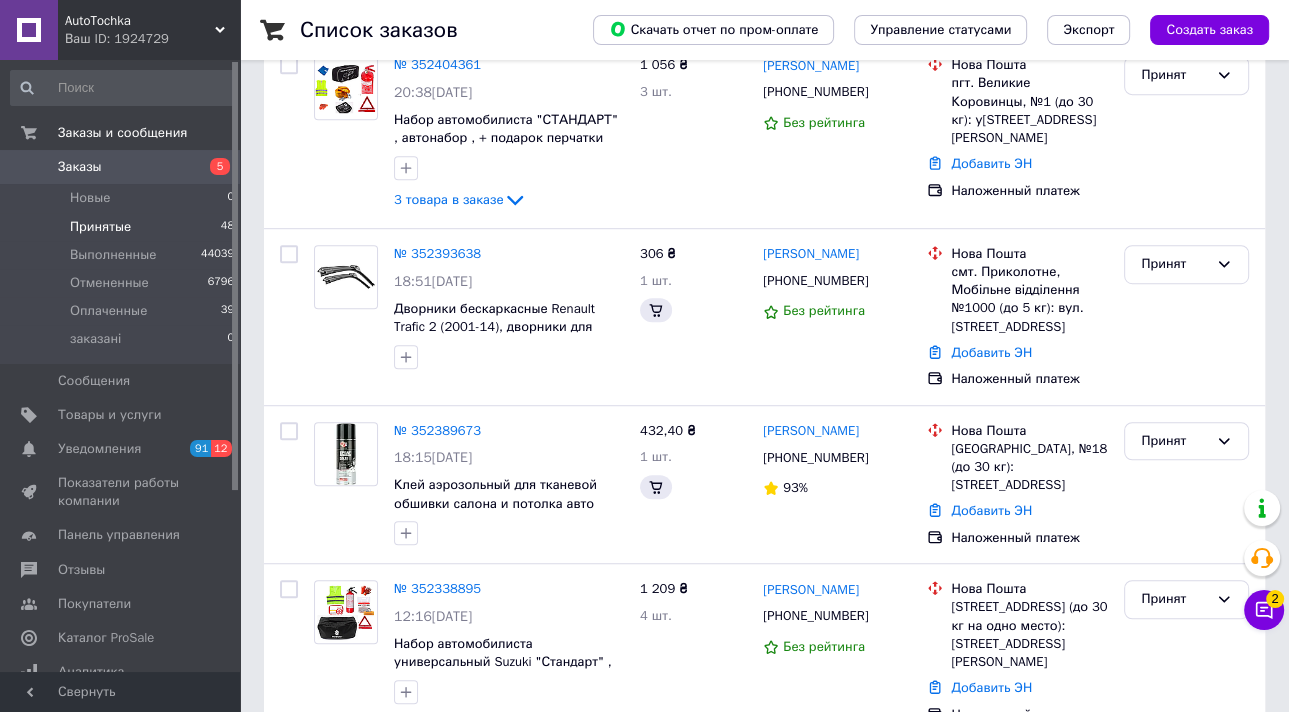 scroll, scrollTop: 0, scrollLeft: 0, axis: both 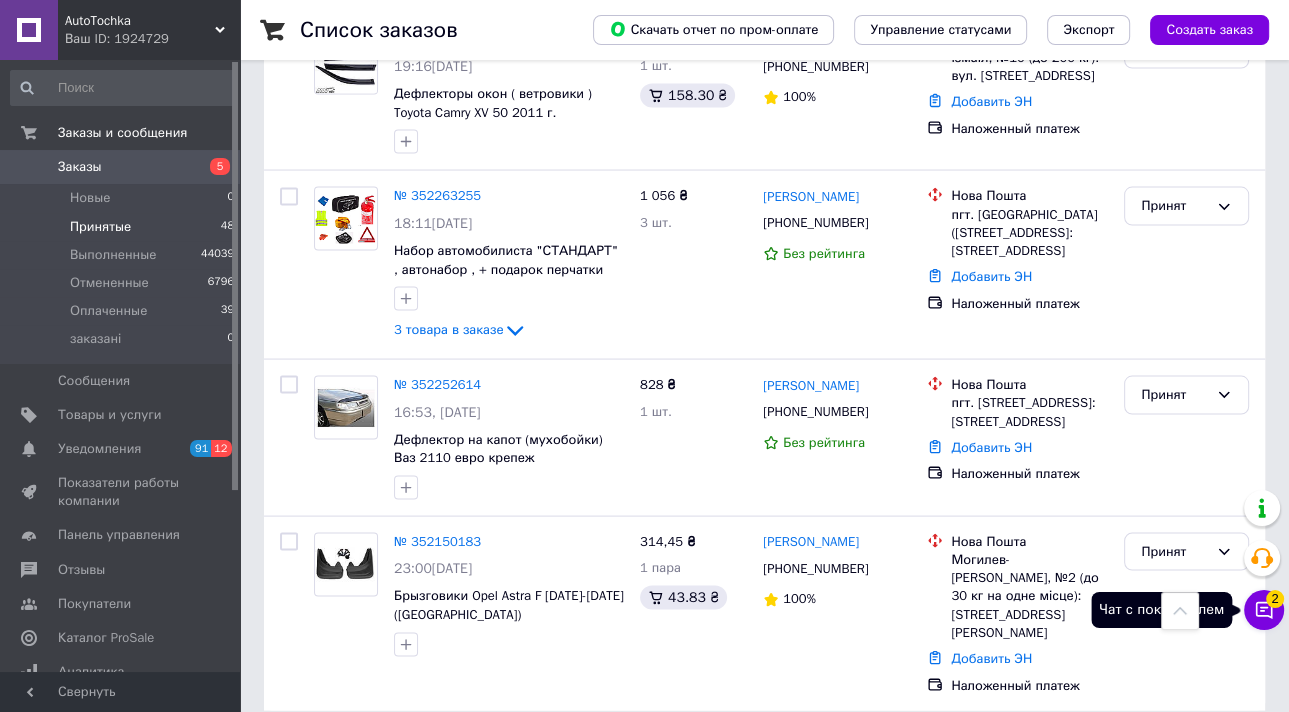 click 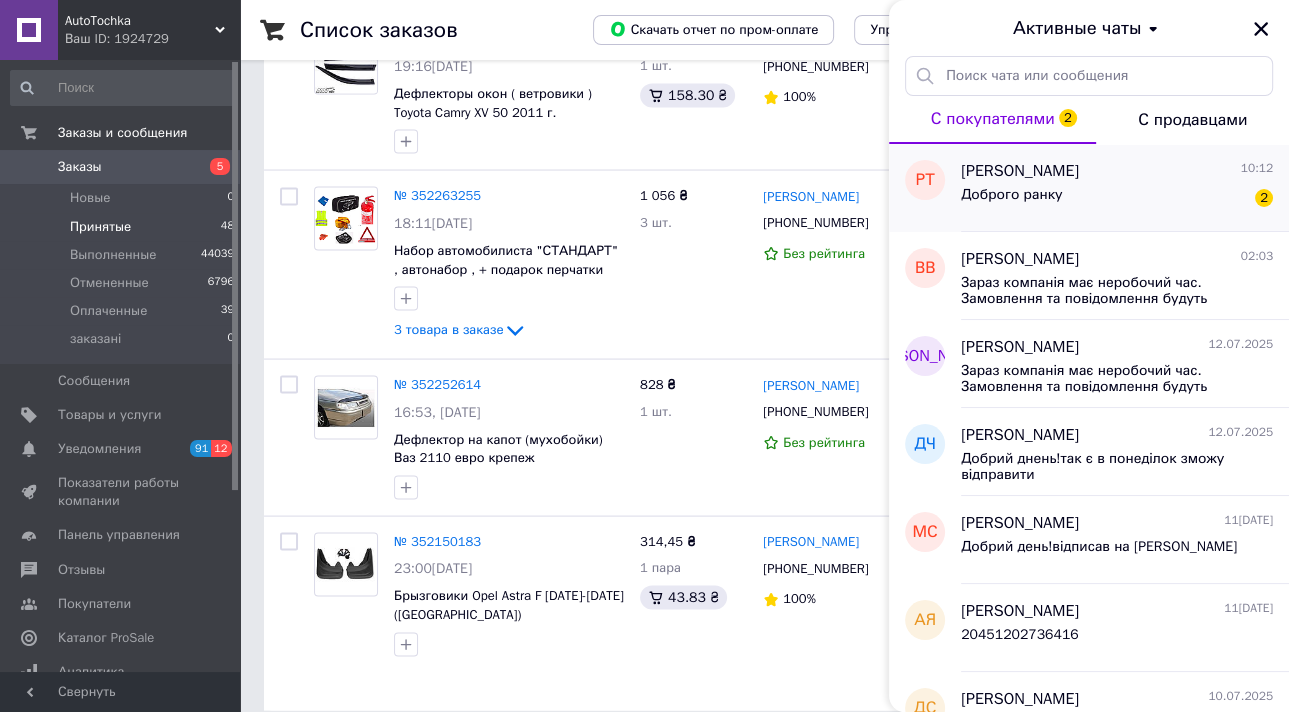 click on "Доброго ранку" at bounding box center (1012, 195) 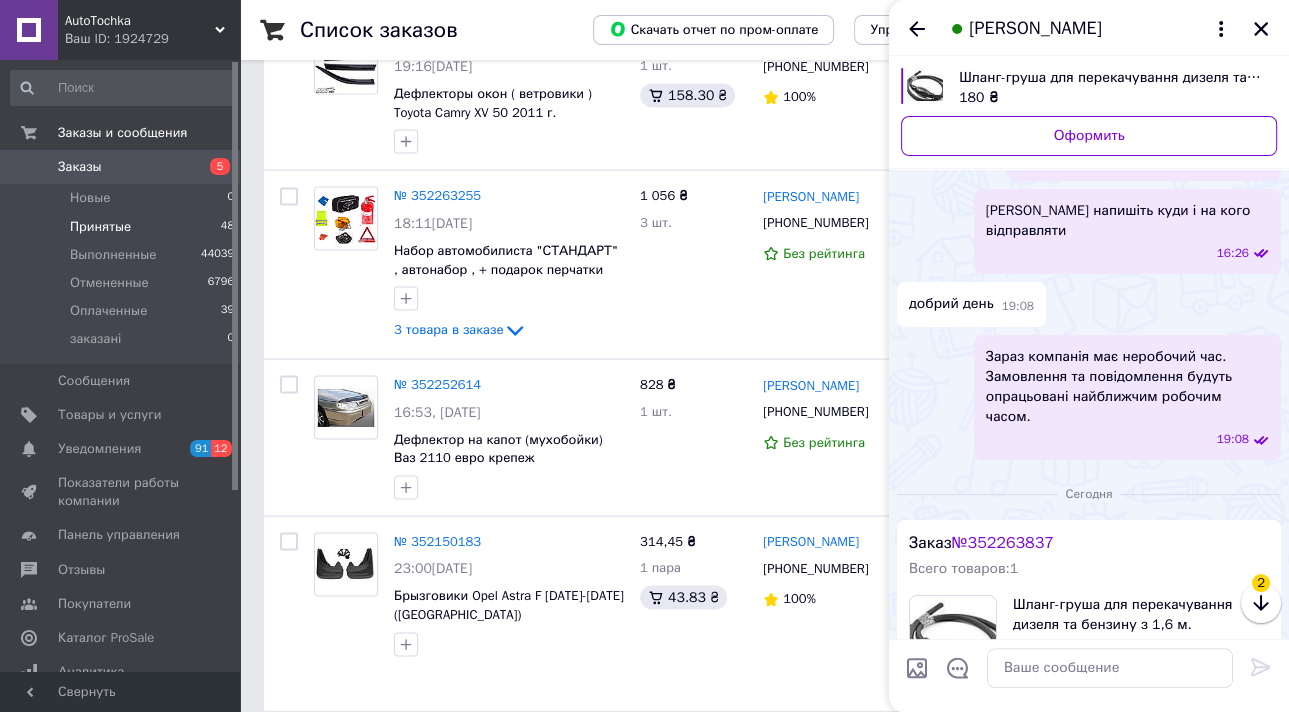 scroll, scrollTop: 420, scrollLeft: 0, axis: vertical 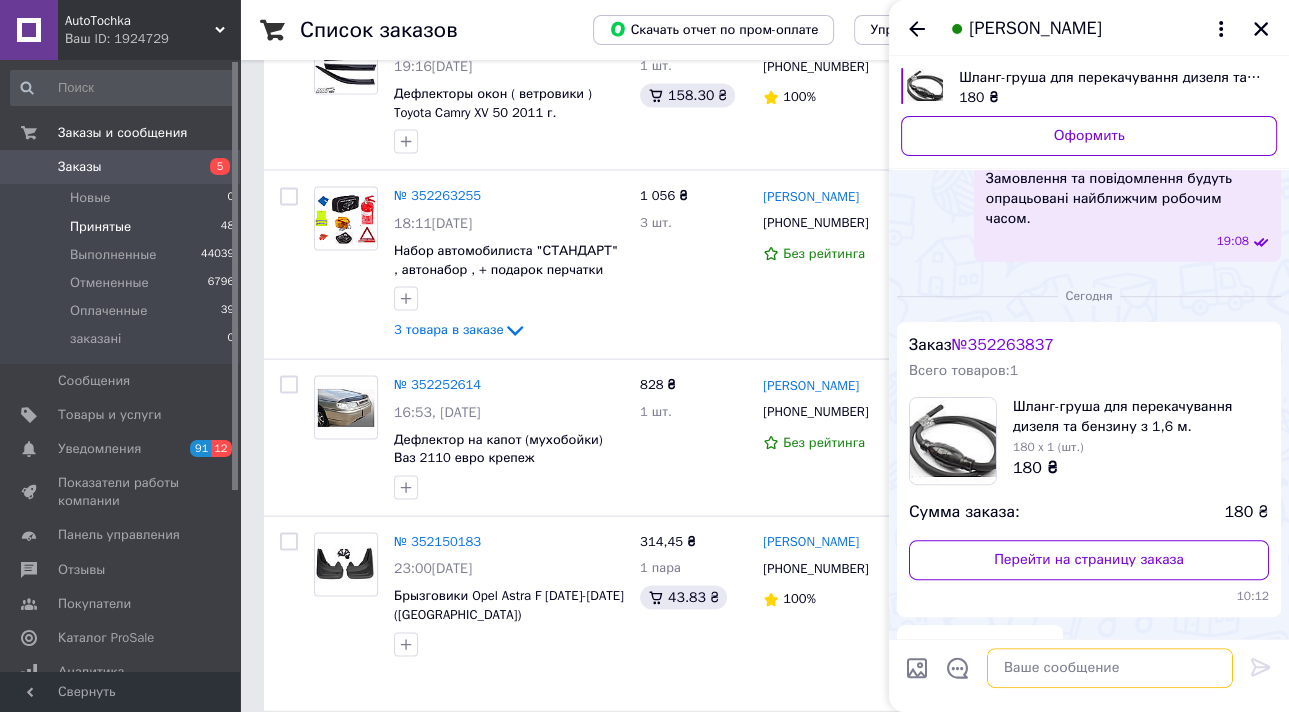 click at bounding box center [1110, 668] 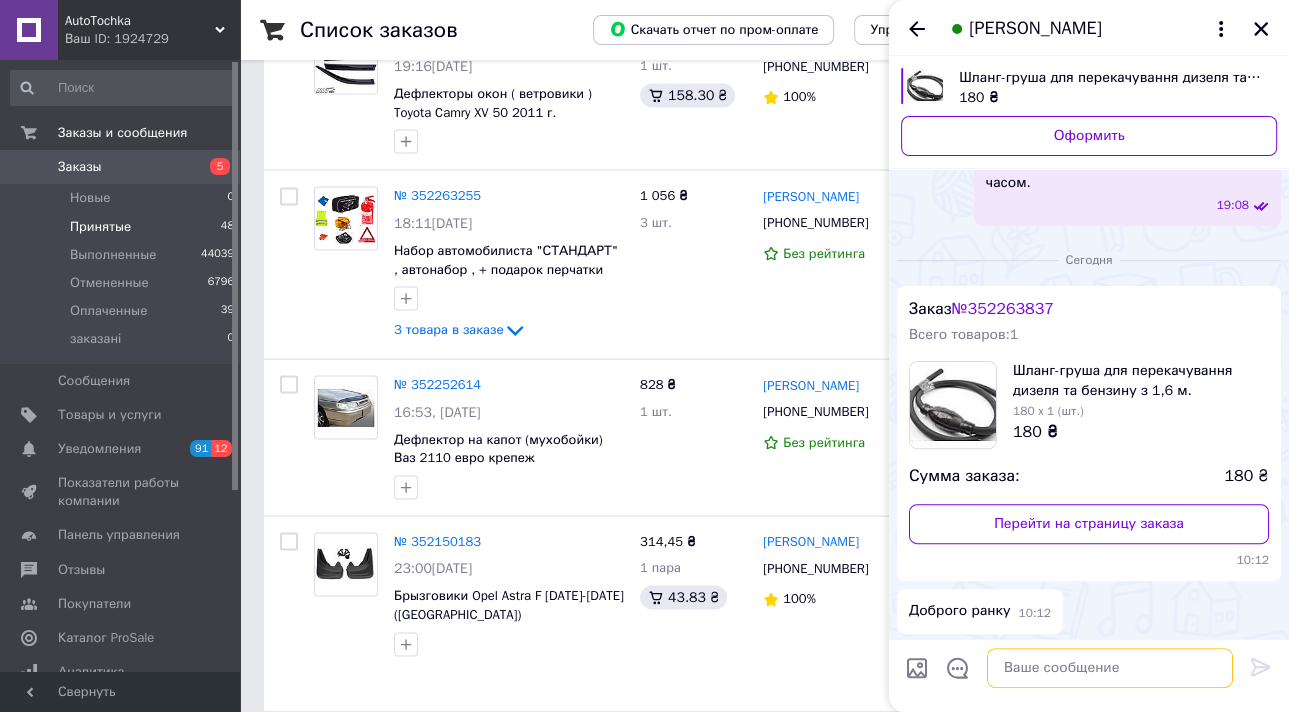 scroll, scrollTop: 436, scrollLeft: 0, axis: vertical 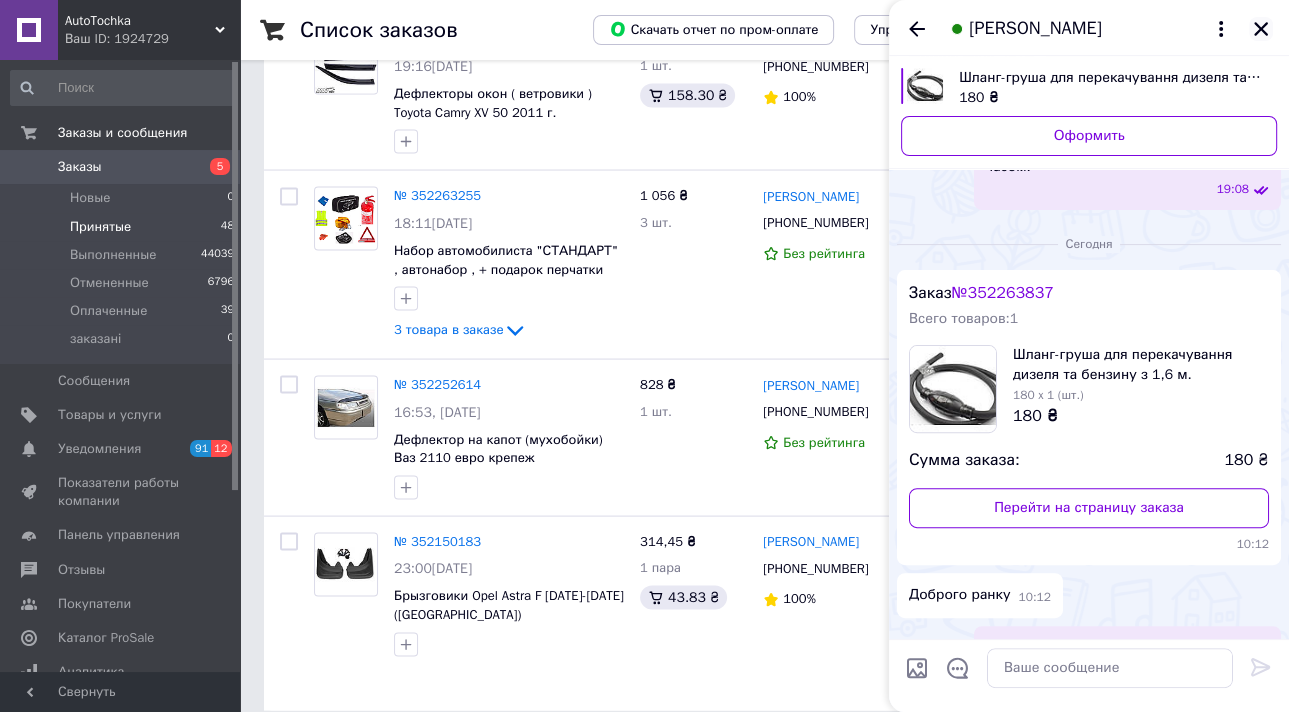click 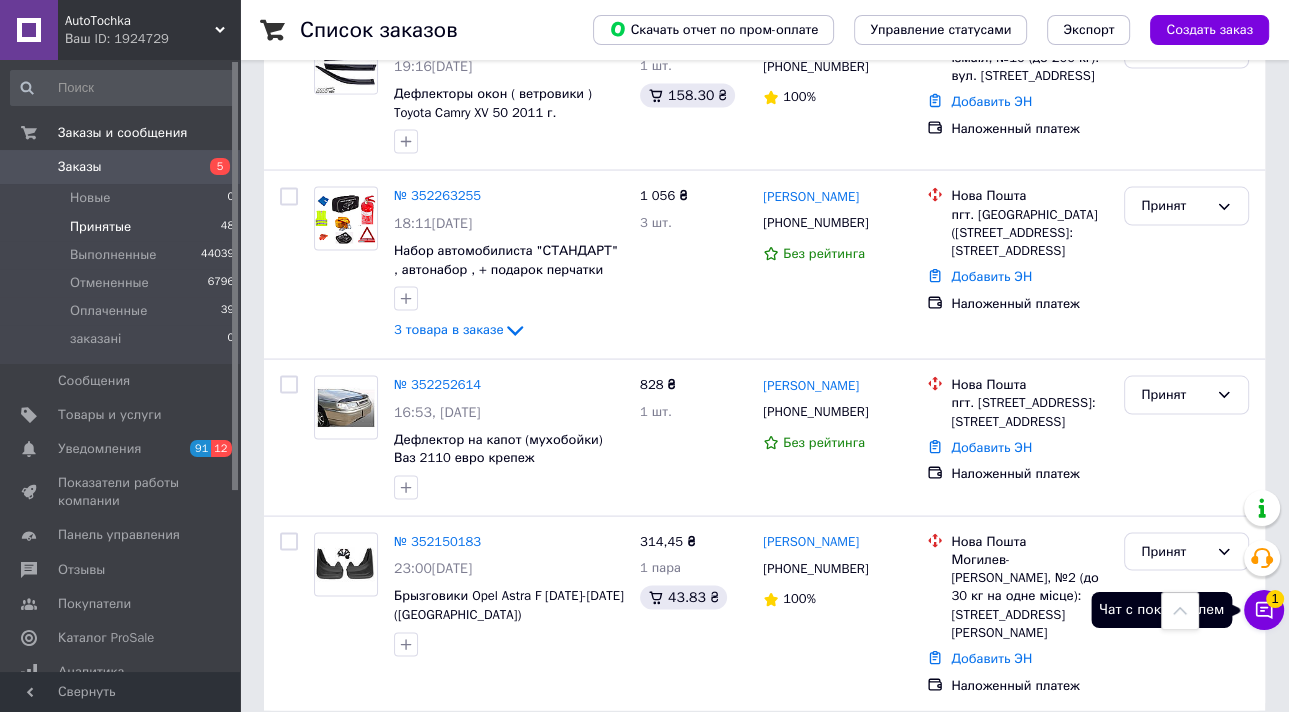 click on "Чат с покупателем 1" at bounding box center [1264, 610] 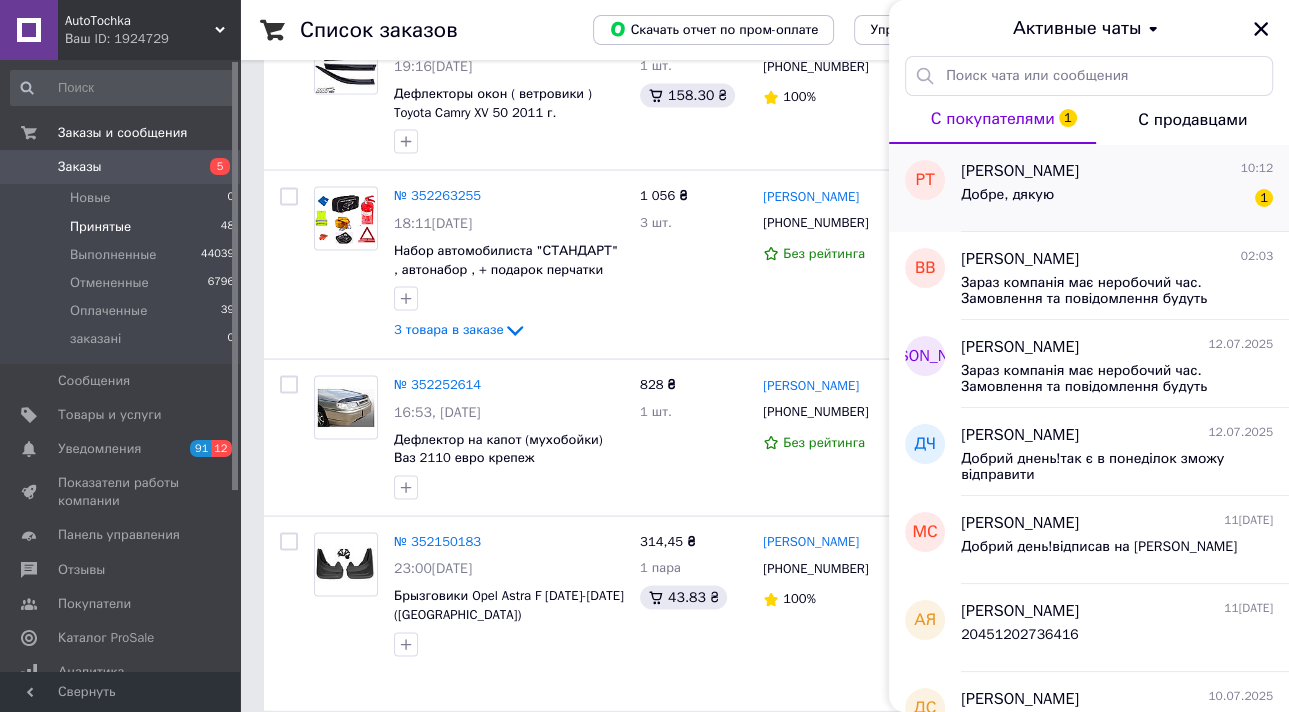 click on "Добре, дякую 1" at bounding box center (1117, 199) 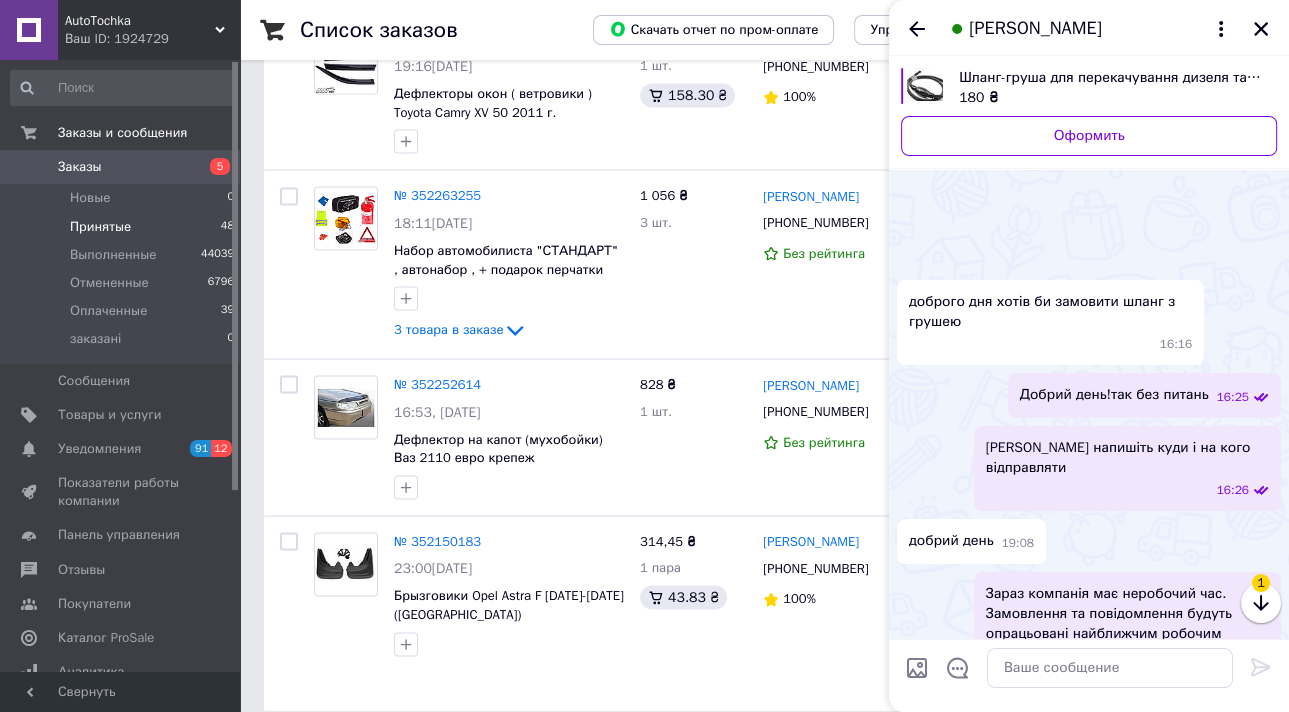scroll, scrollTop: 576, scrollLeft: 0, axis: vertical 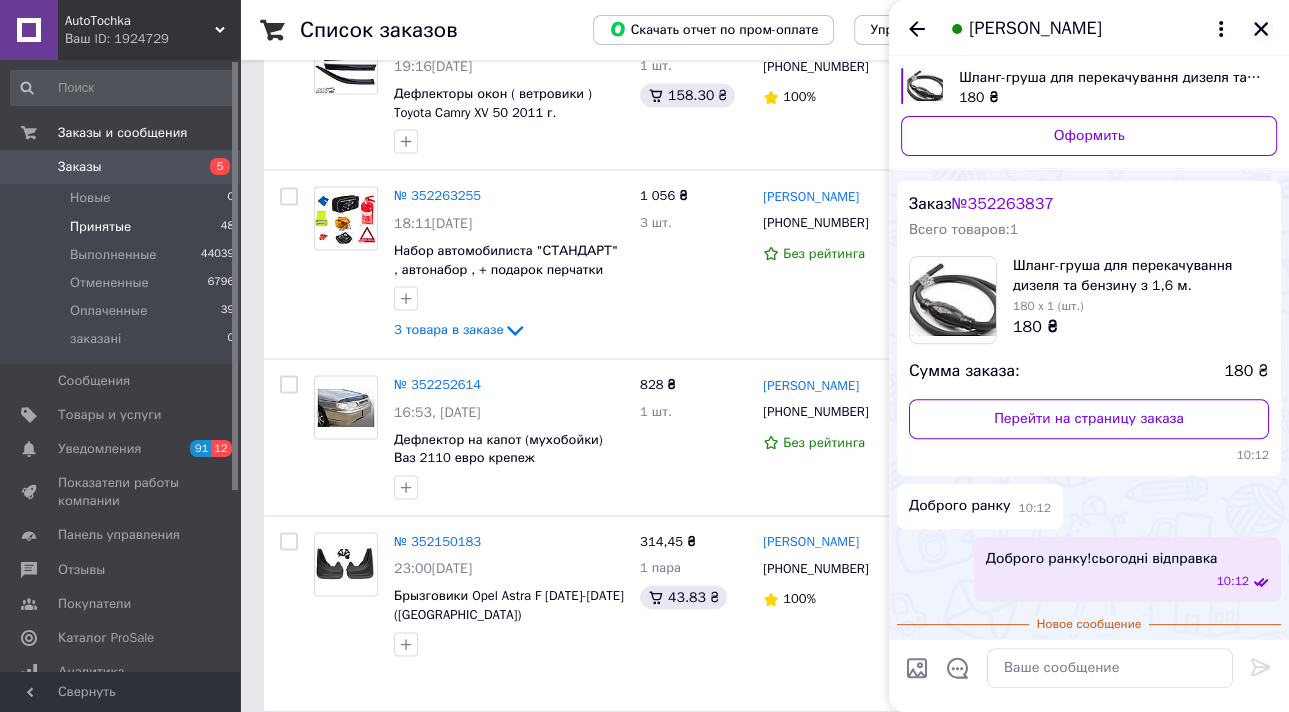 click 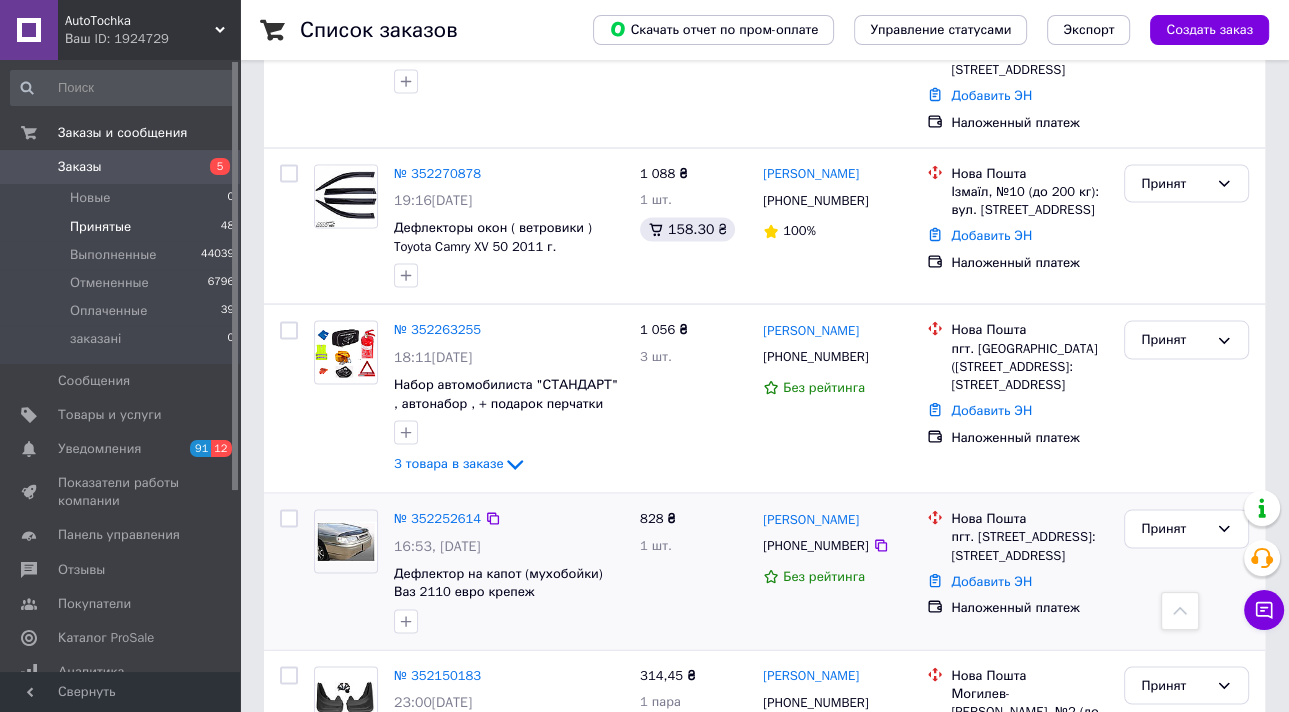 scroll, scrollTop: 3134, scrollLeft: 0, axis: vertical 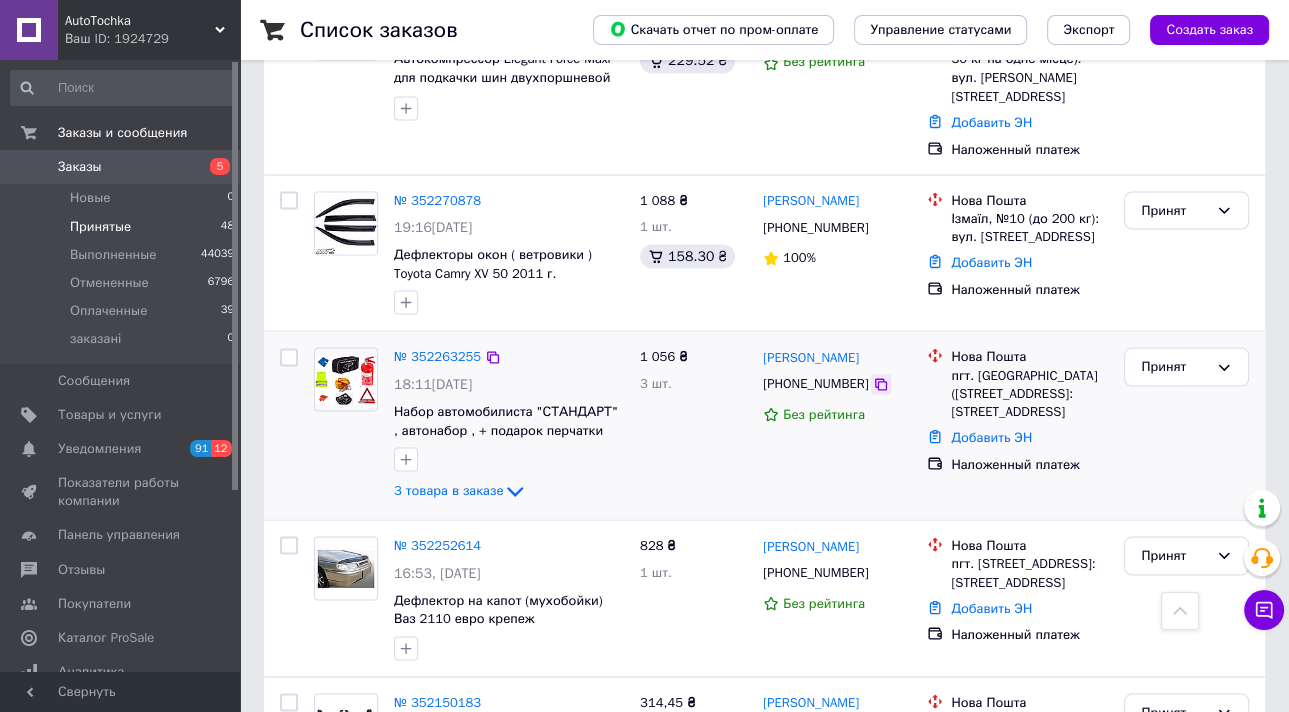click 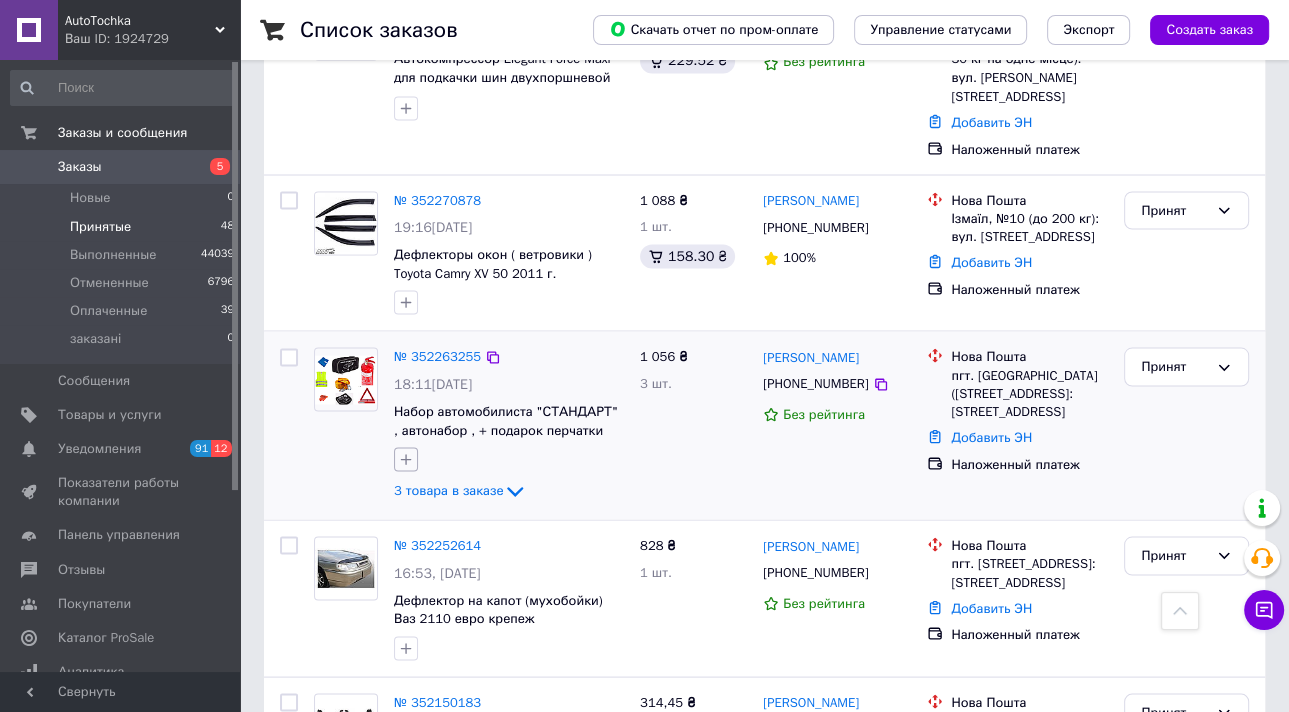 click 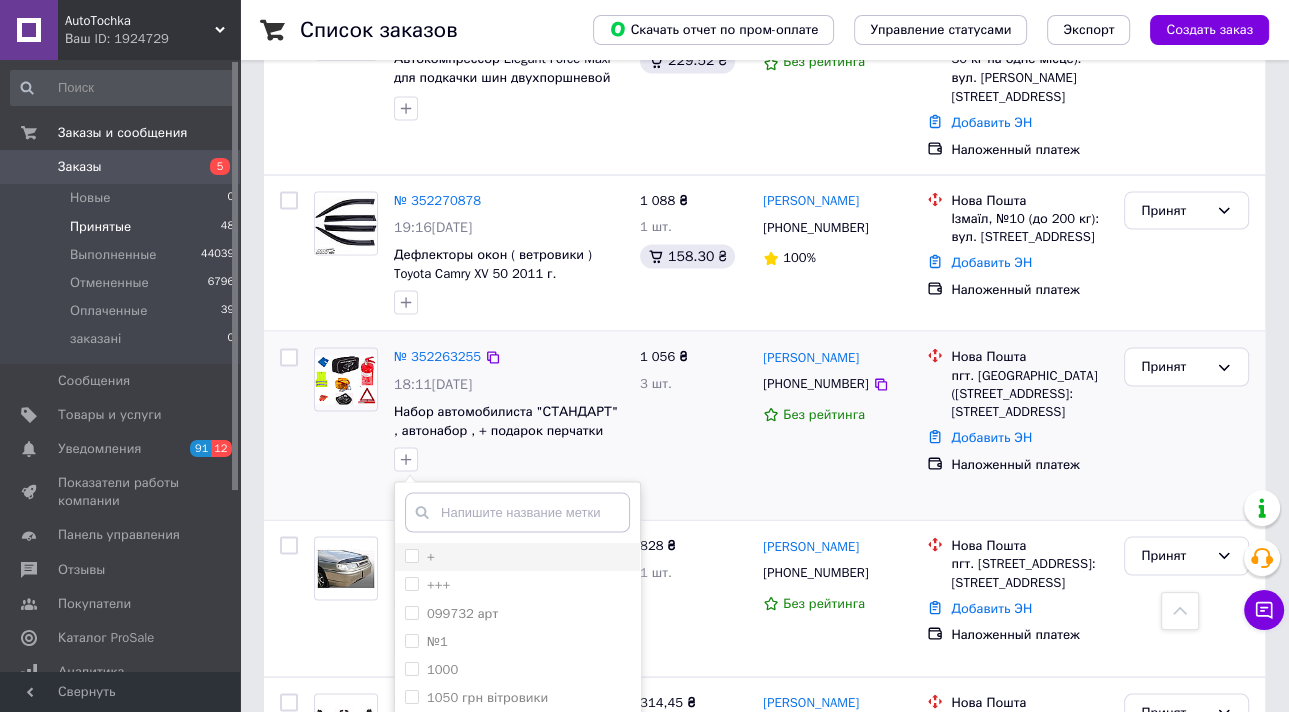 click on "+" at bounding box center [411, 554] 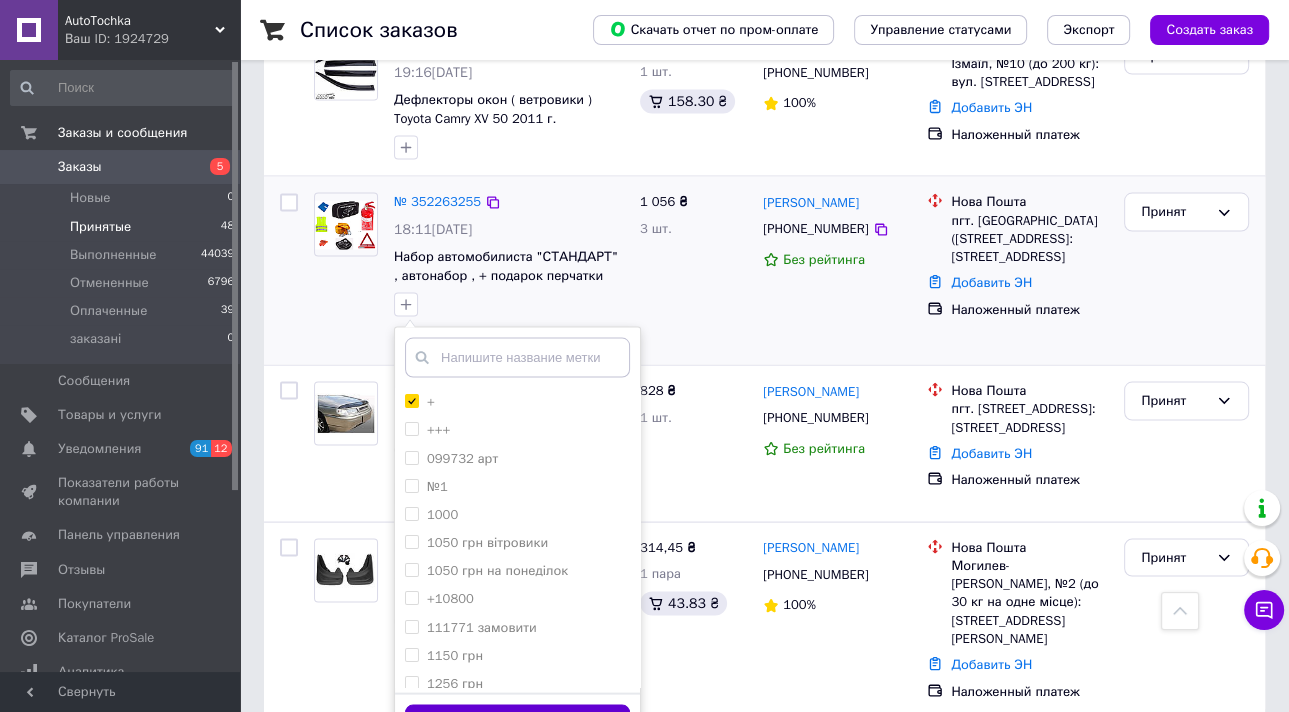 scroll, scrollTop: 3294, scrollLeft: 0, axis: vertical 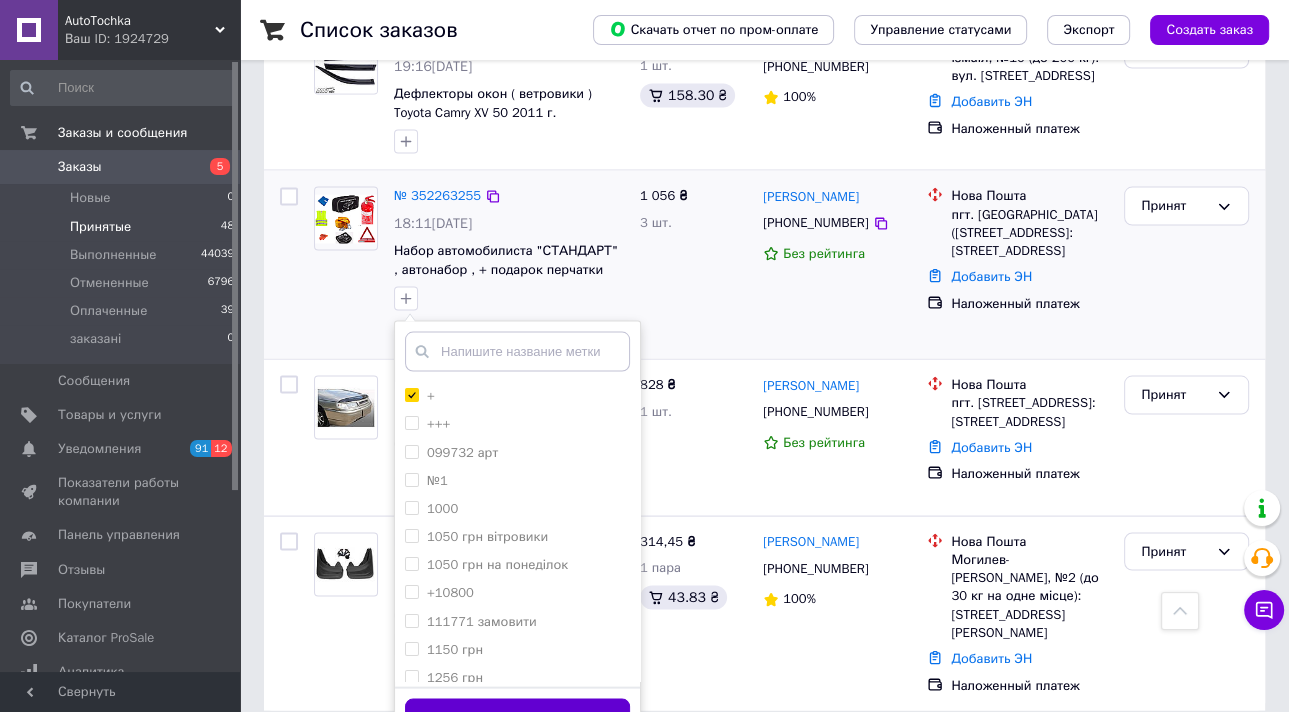click on "Добавить метку" at bounding box center (517, 718) 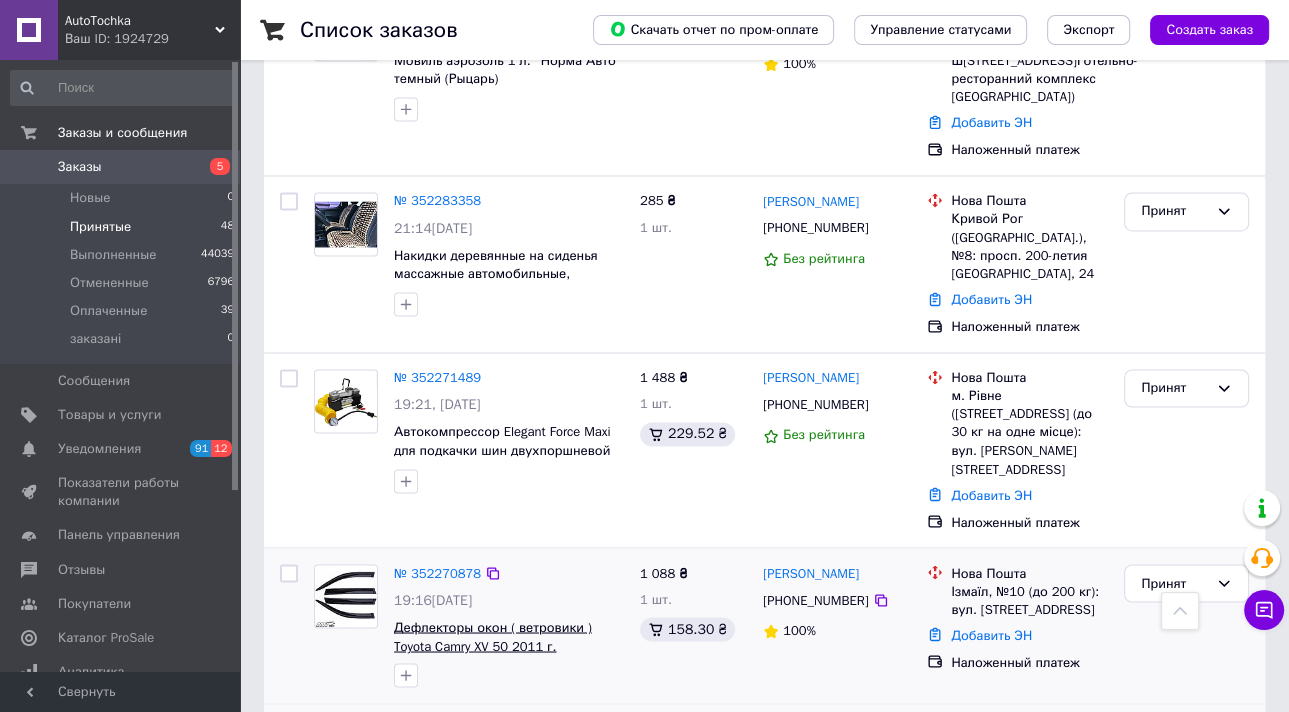 scroll, scrollTop: 2734, scrollLeft: 0, axis: vertical 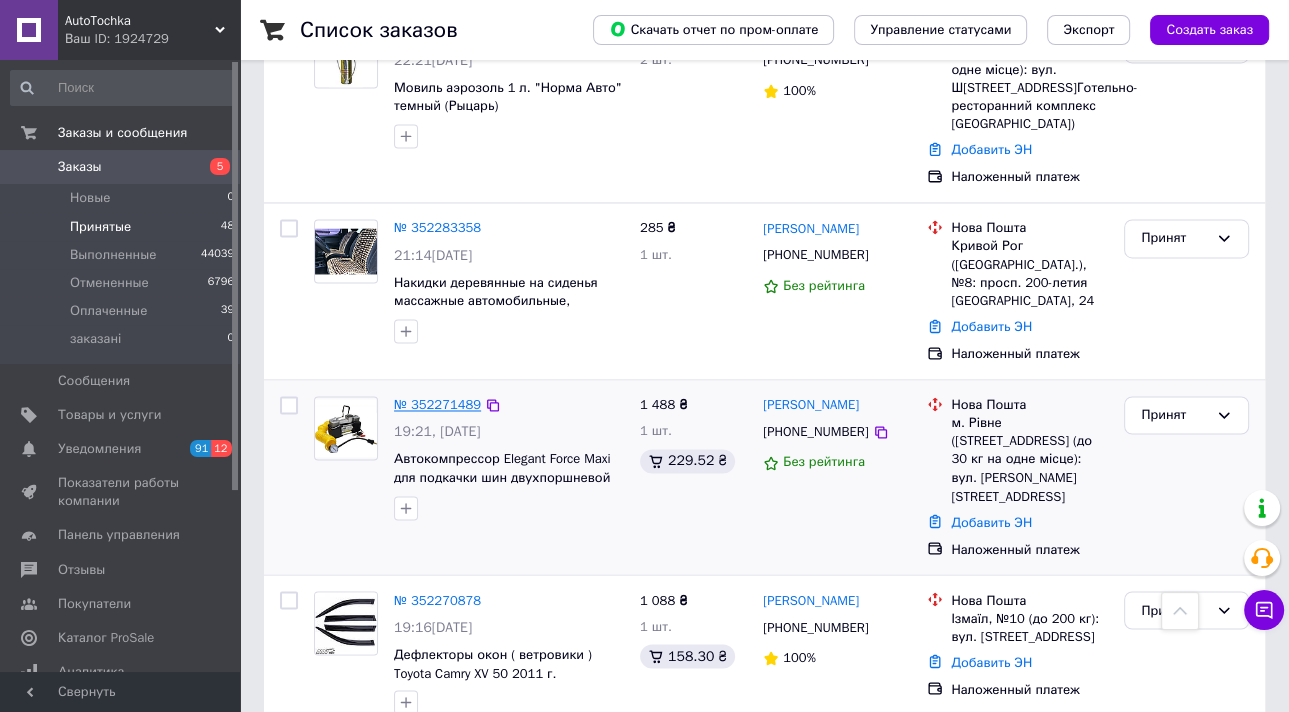 click on "№ 352271489" at bounding box center [437, 404] 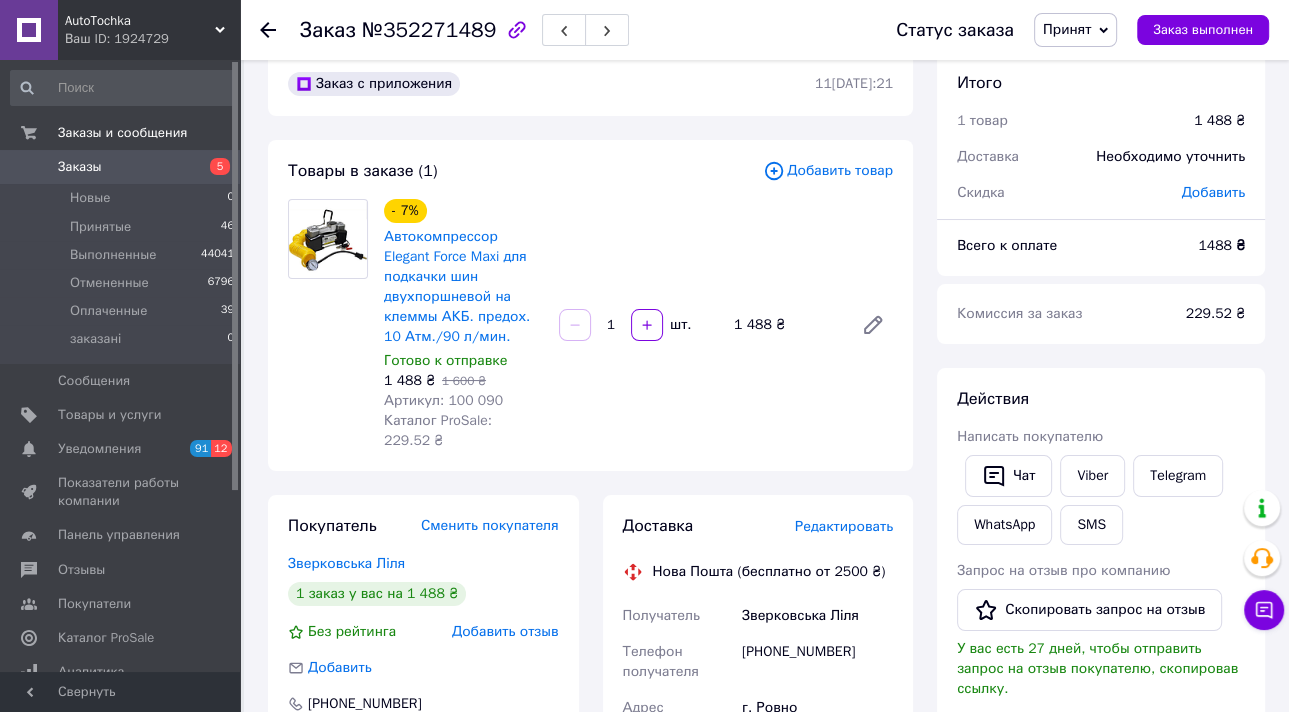 scroll, scrollTop: 0, scrollLeft: 0, axis: both 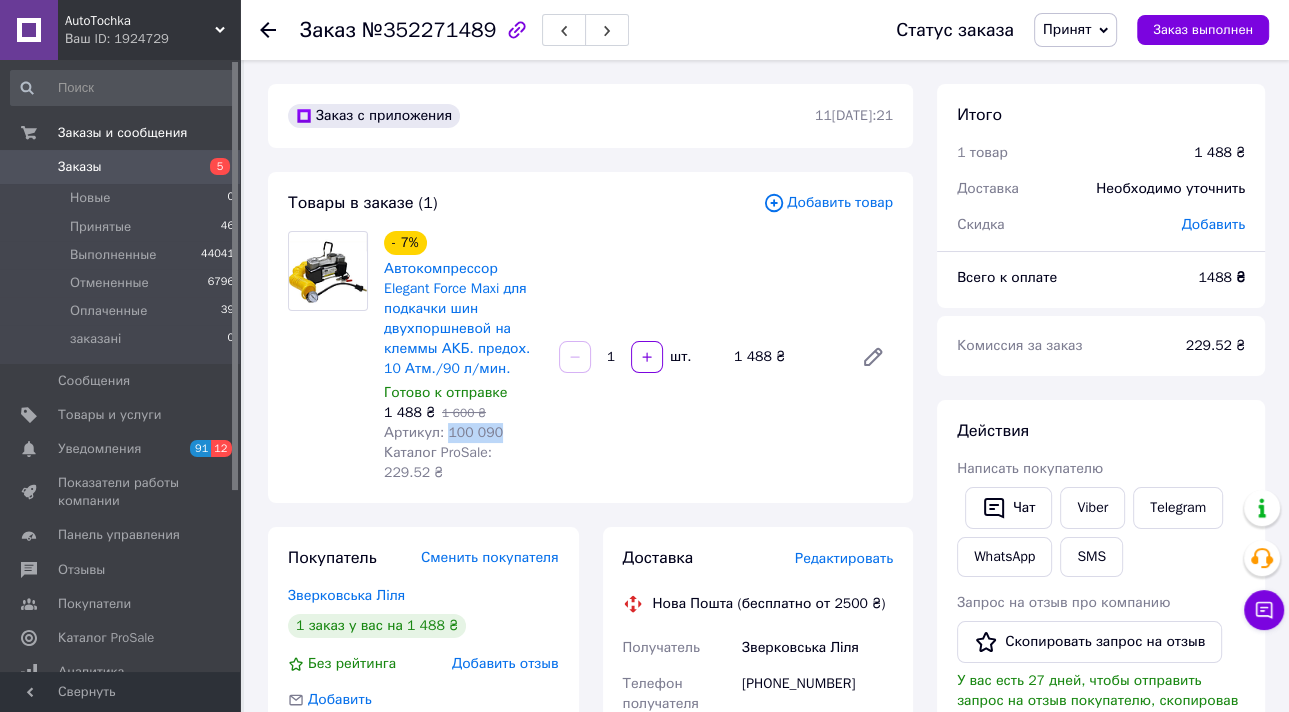 drag, startPoint x: 500, startPoint y: 411, endPoint x: 445, endPoint y: 412, distance: 55.00909 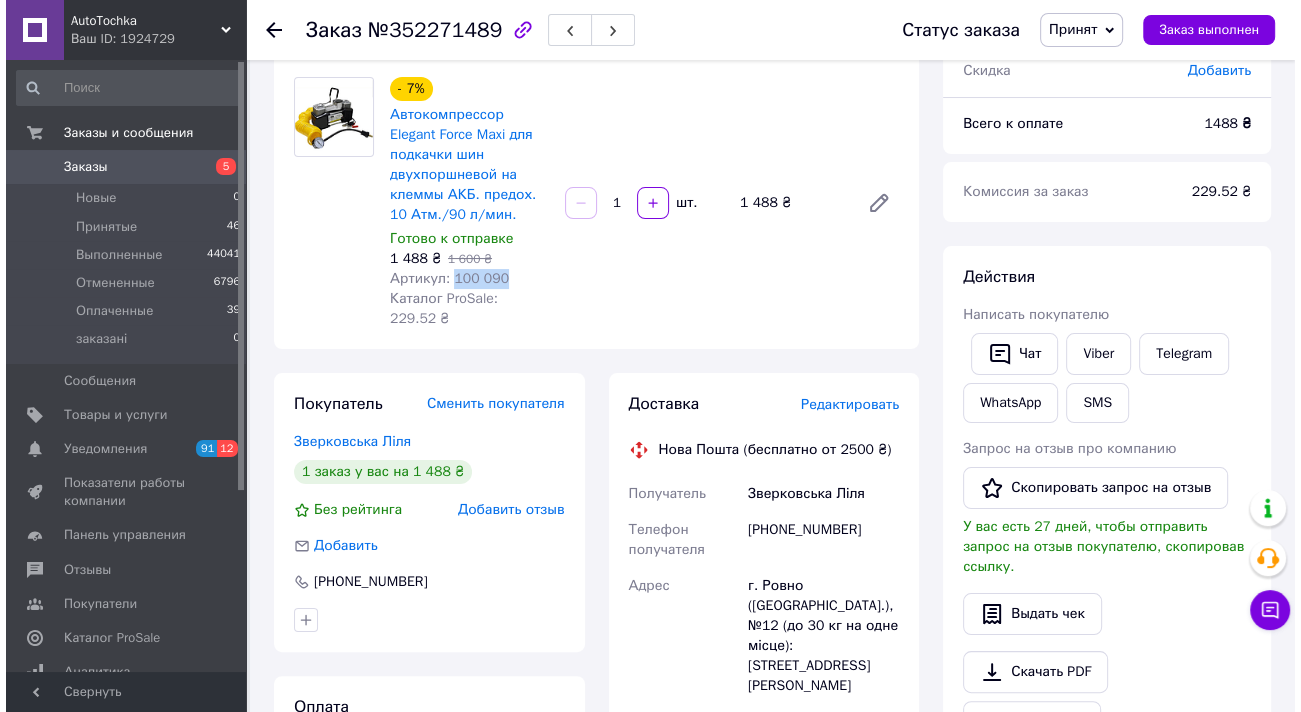 scroll, scrollTop: 160, scrollLeft: 0, axis: vertical 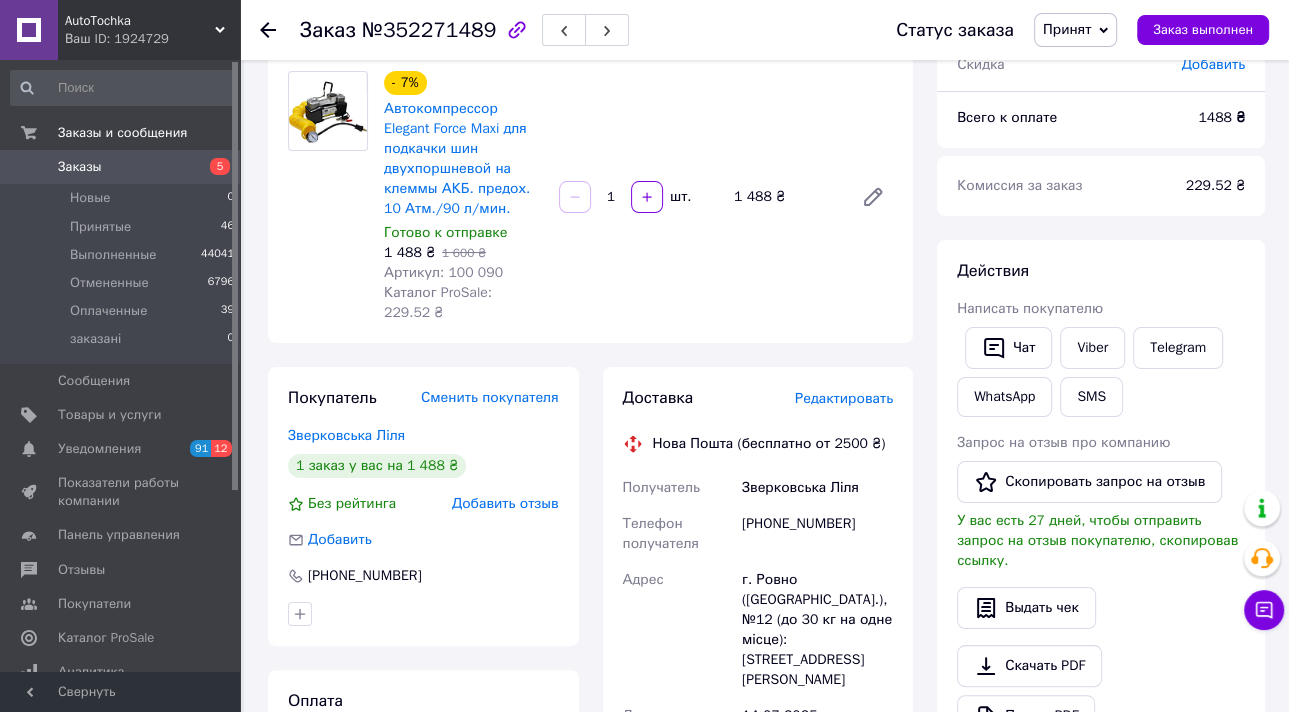 click on "Редактировать" at bounding box center (844, 398) 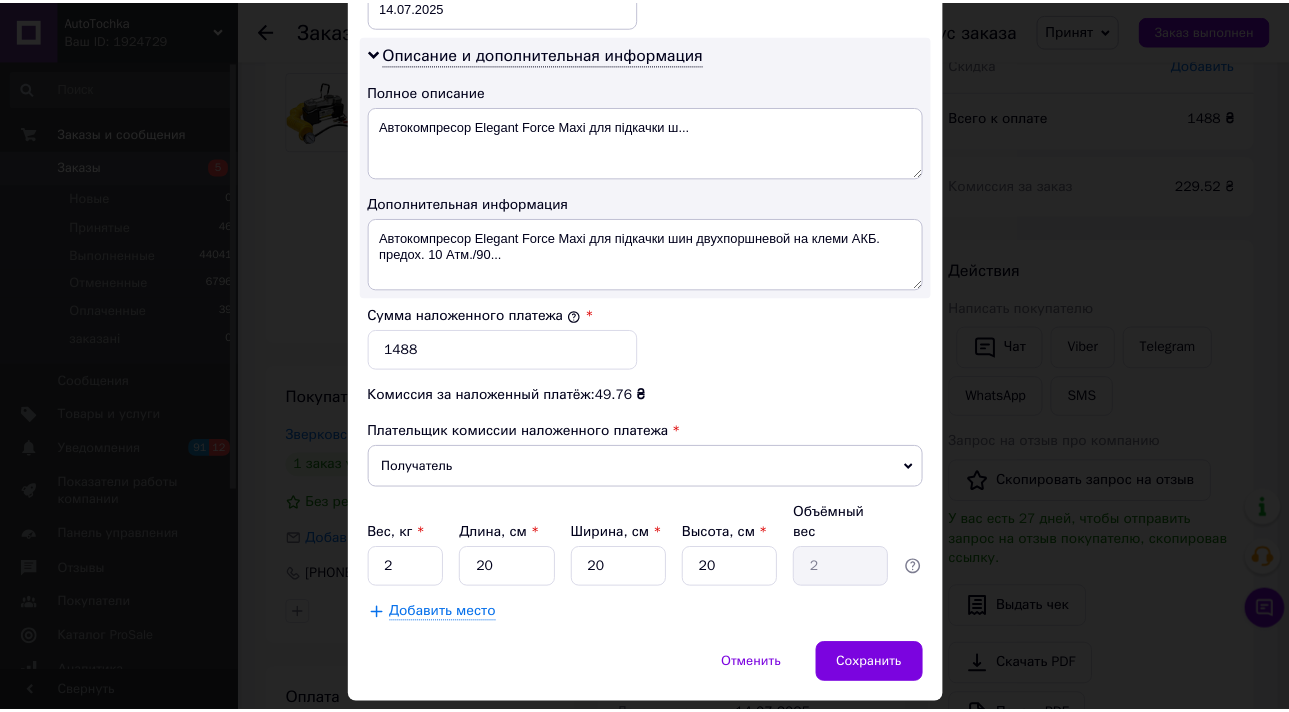 scroll, scrollTop: 1031, scrollLeft: 0, axis: vertical 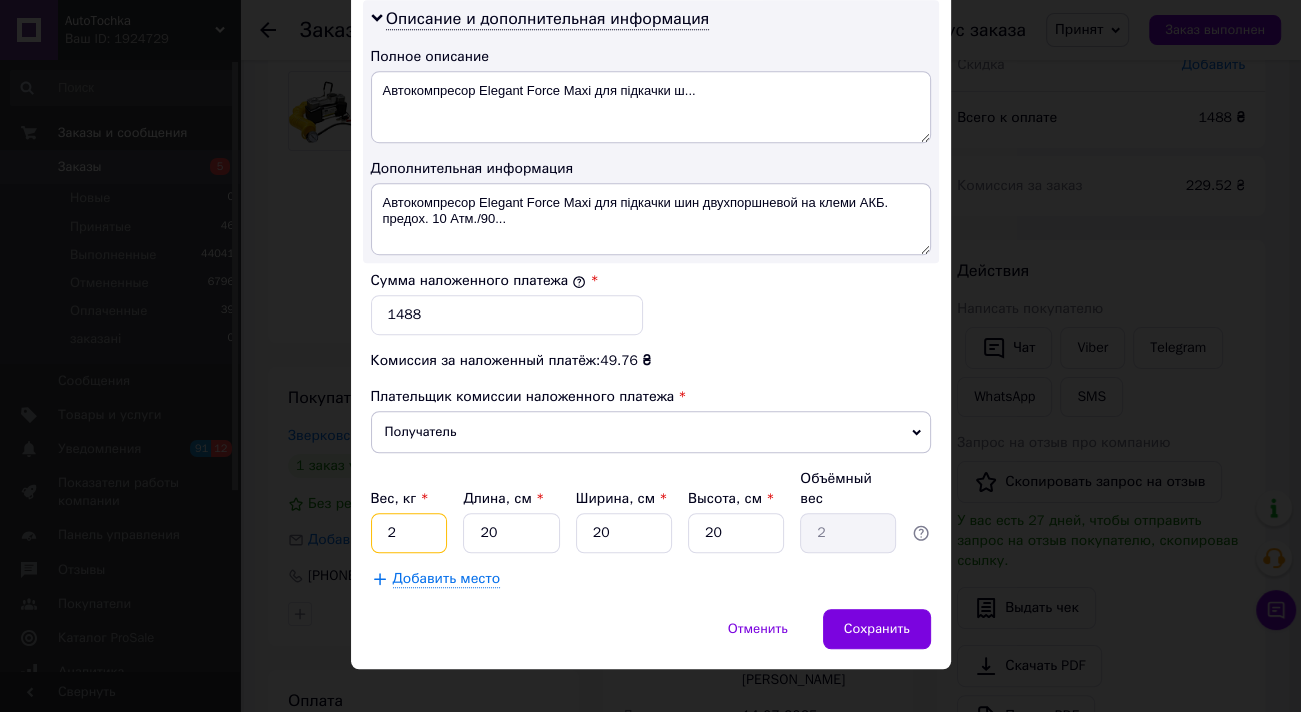 click on "2" at bounding box center [409, 533] 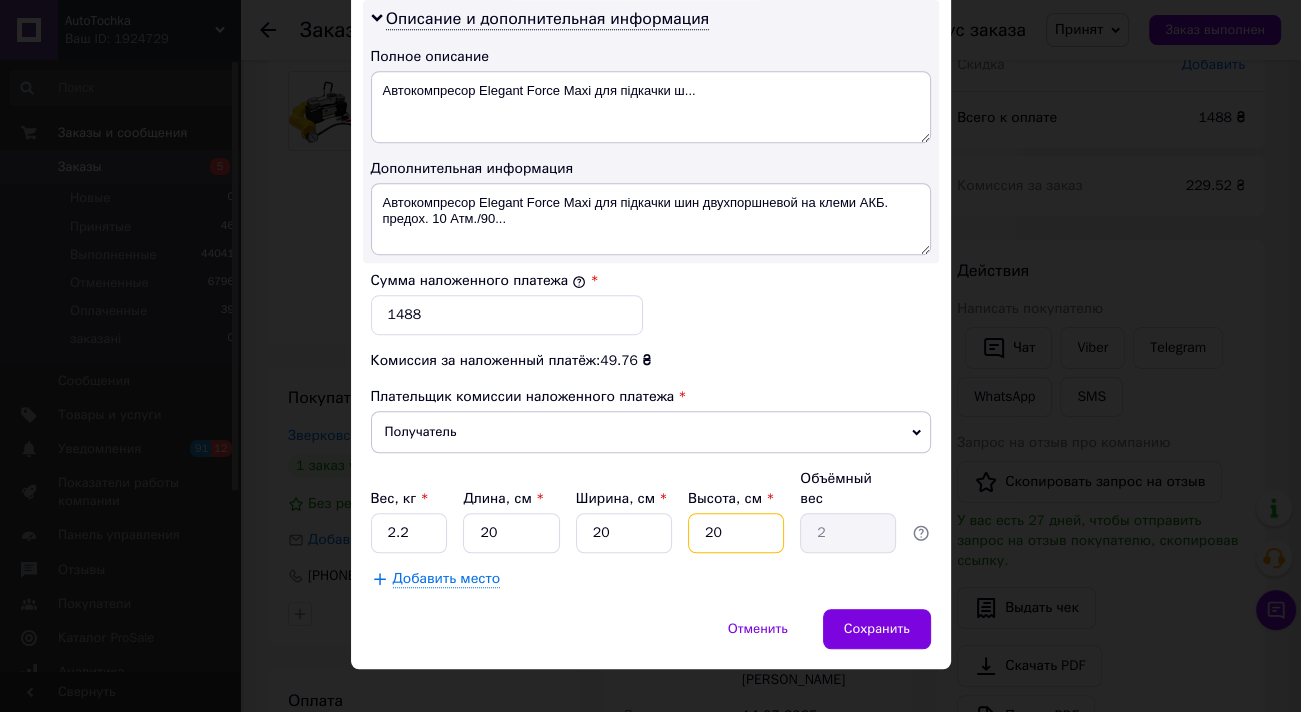 click on "20" at bounding box center [736, 533] 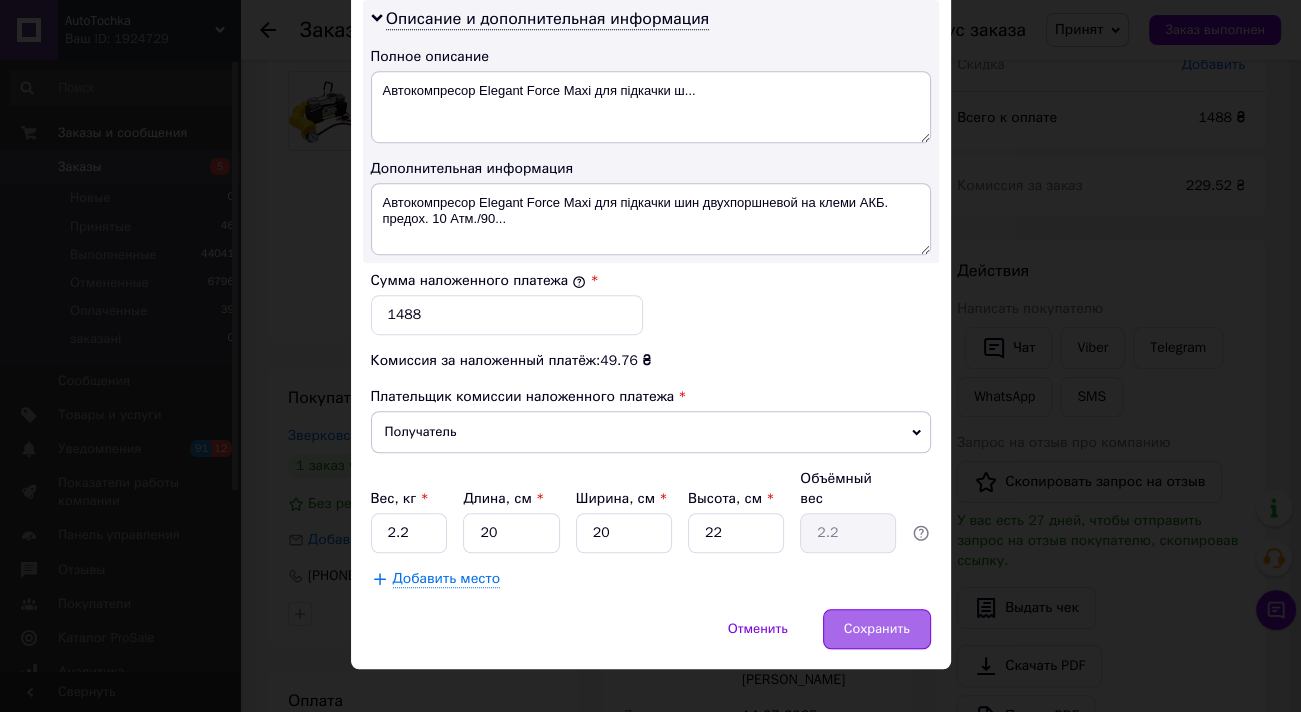 click on "Сохранить" at bounding box center (877, 629) 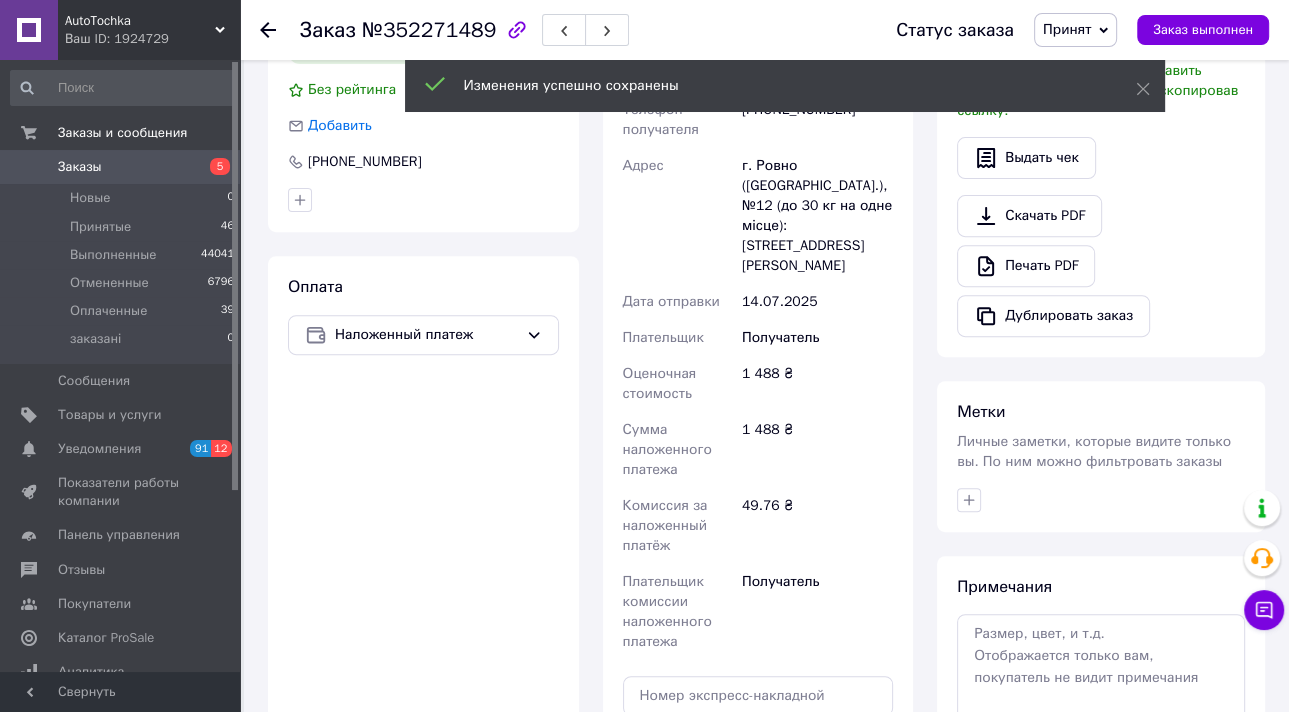 scroll, scrollTop: 640, scrollLeft: 0, axis: vertical 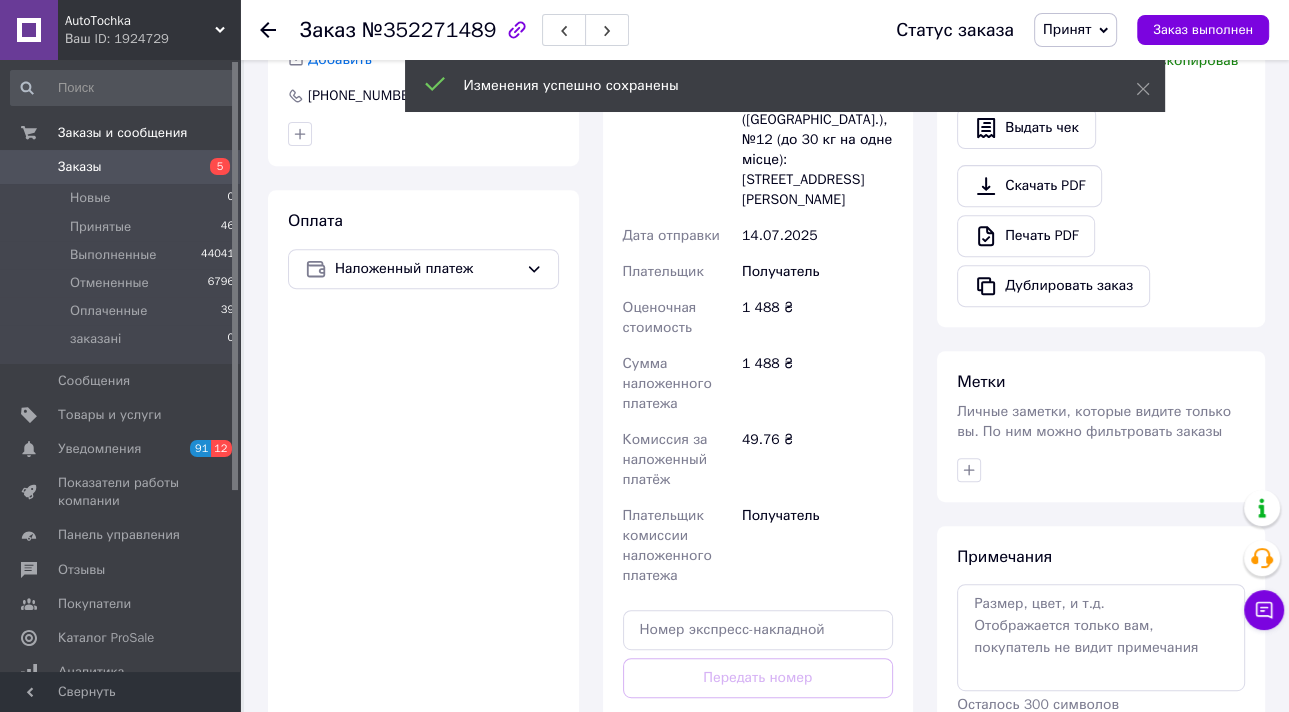 click on "Сгенерировать ЭН" at bounding box center [758, 767] 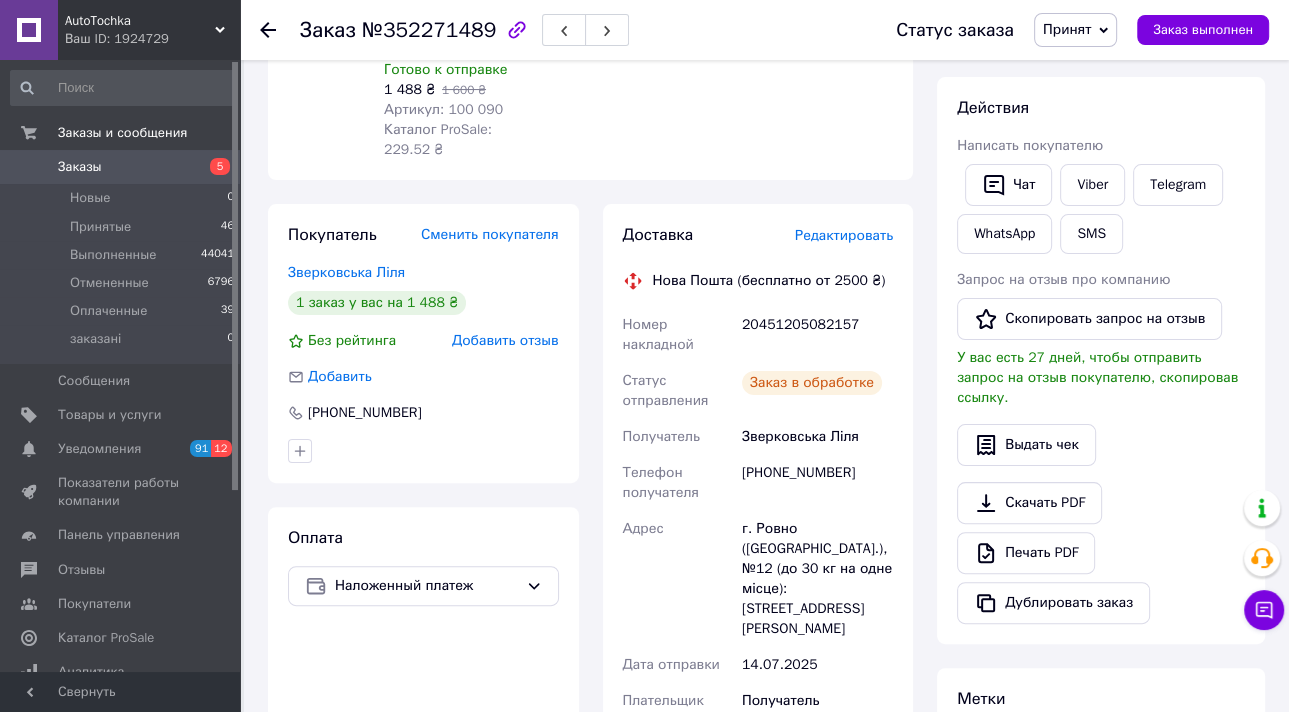 scroll, scrollTop: 320, scrollLeft: 0, axis: vertical 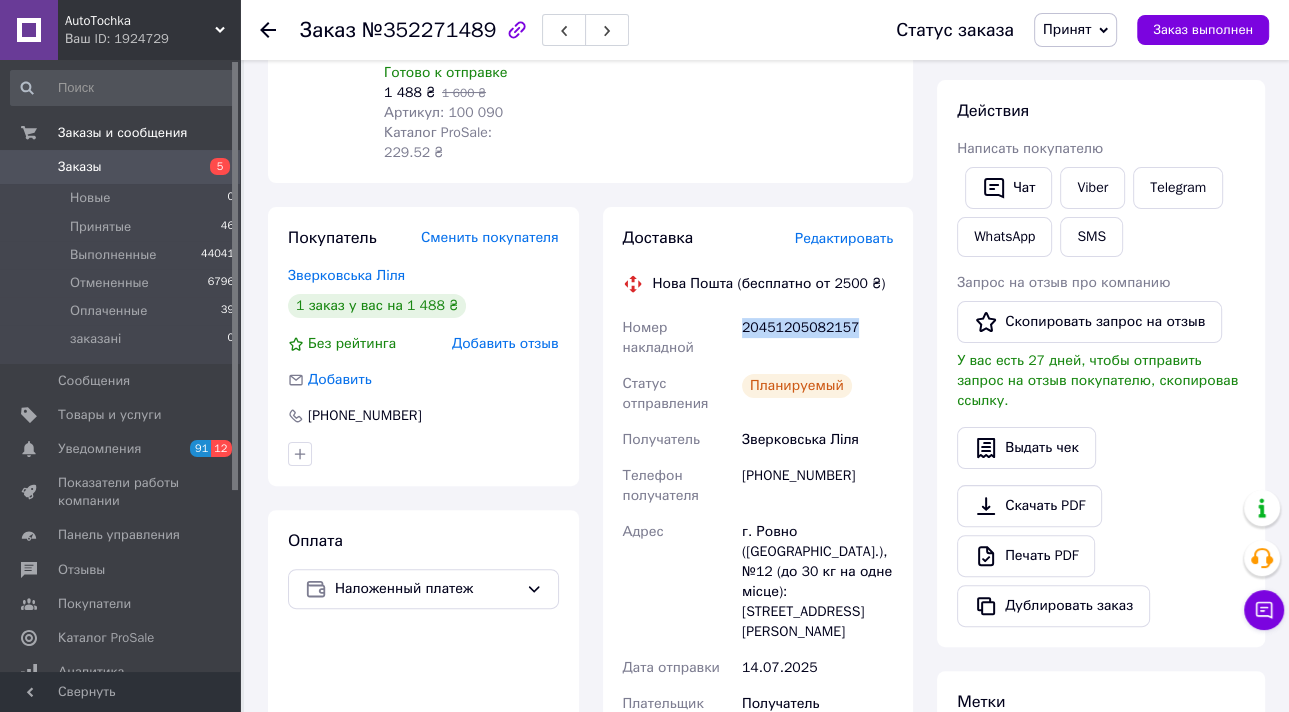 drag, startPoint x: 875, startPoint y: 280, endPoint x: 739, endPoint y: 287, distance: 136.18002 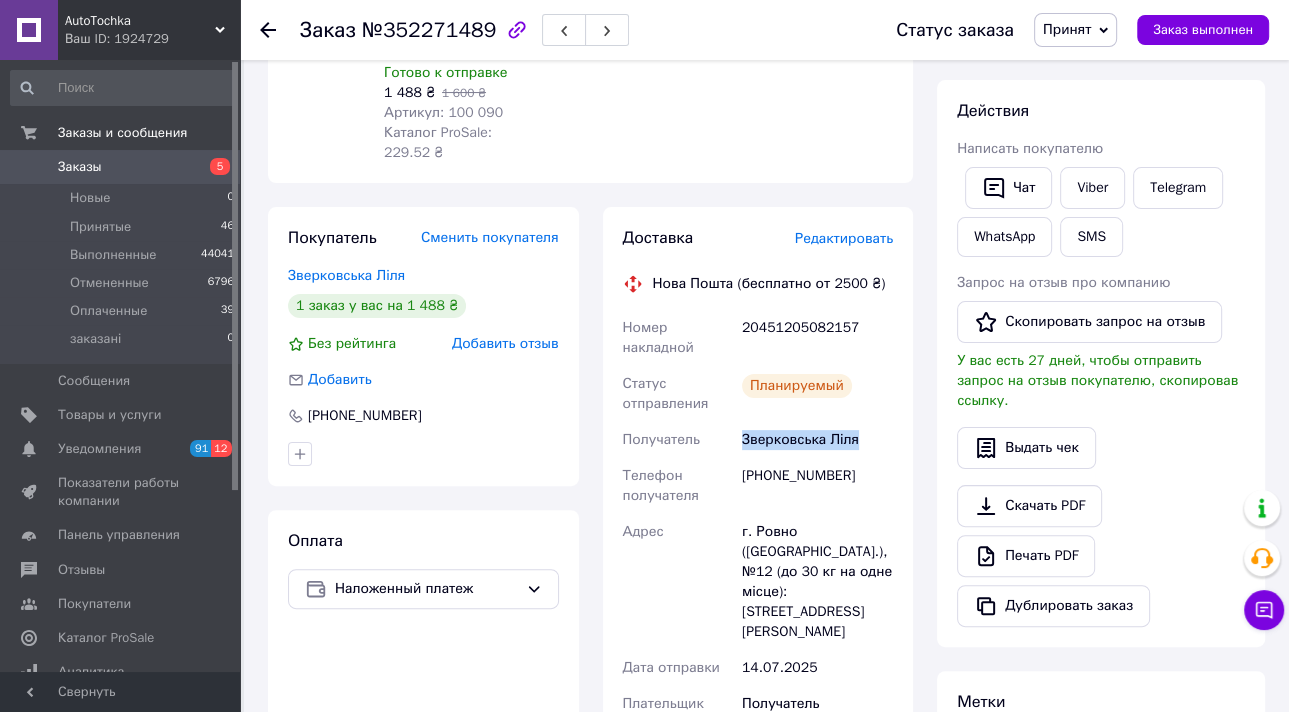 drag, startPoint x: 887, startPoint y: 400, endPoint x: 728, endPoint y: 404, distance: 159.05031 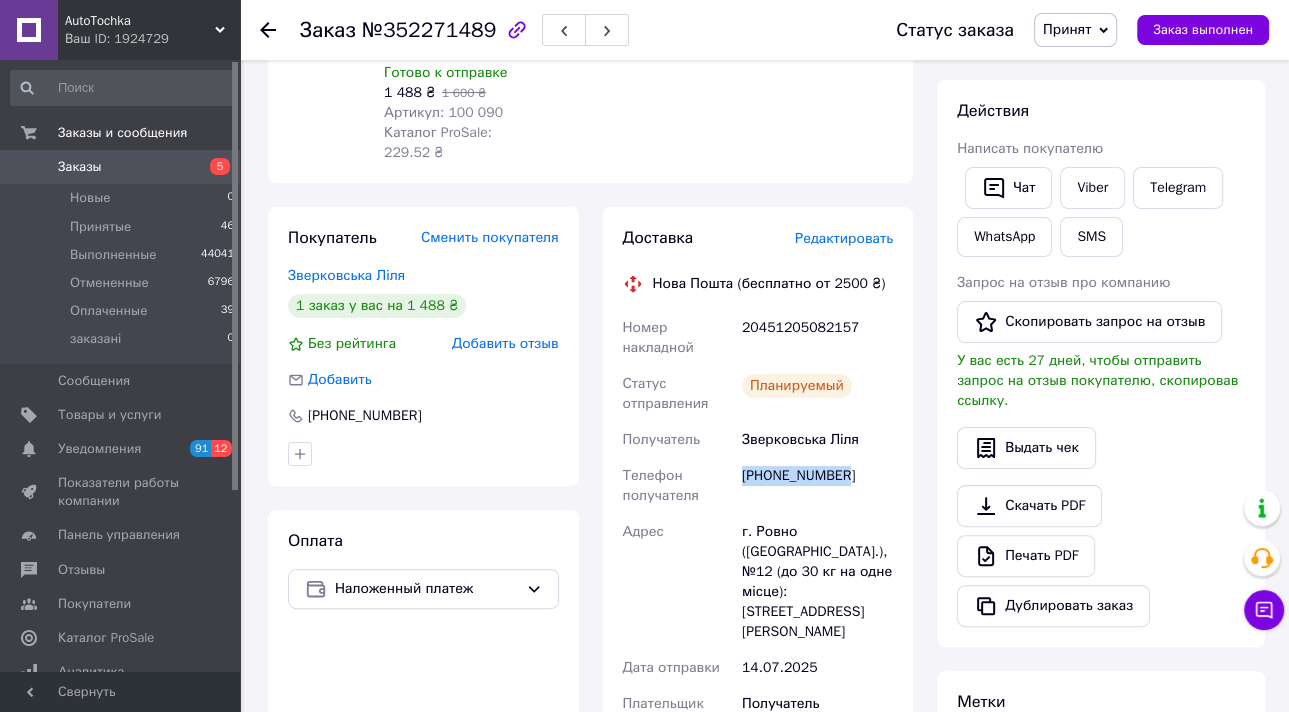 drag, startPoint x: 892, startPoint y: 448, endPoint x: 741, endPoint y: 444, distance: 151.05296 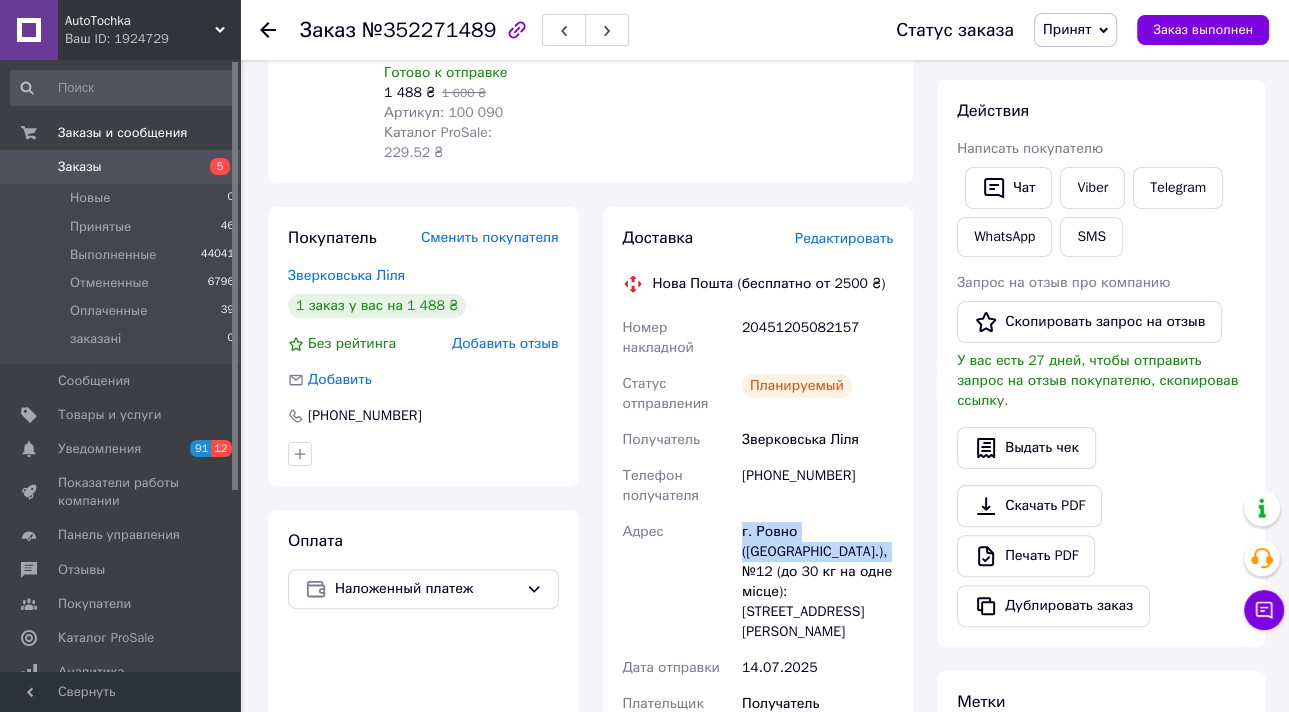 drag, startPoint x: 816, startPoint y: 514, endPoint x: 734, endPoint y: 491, distance: 85.16454 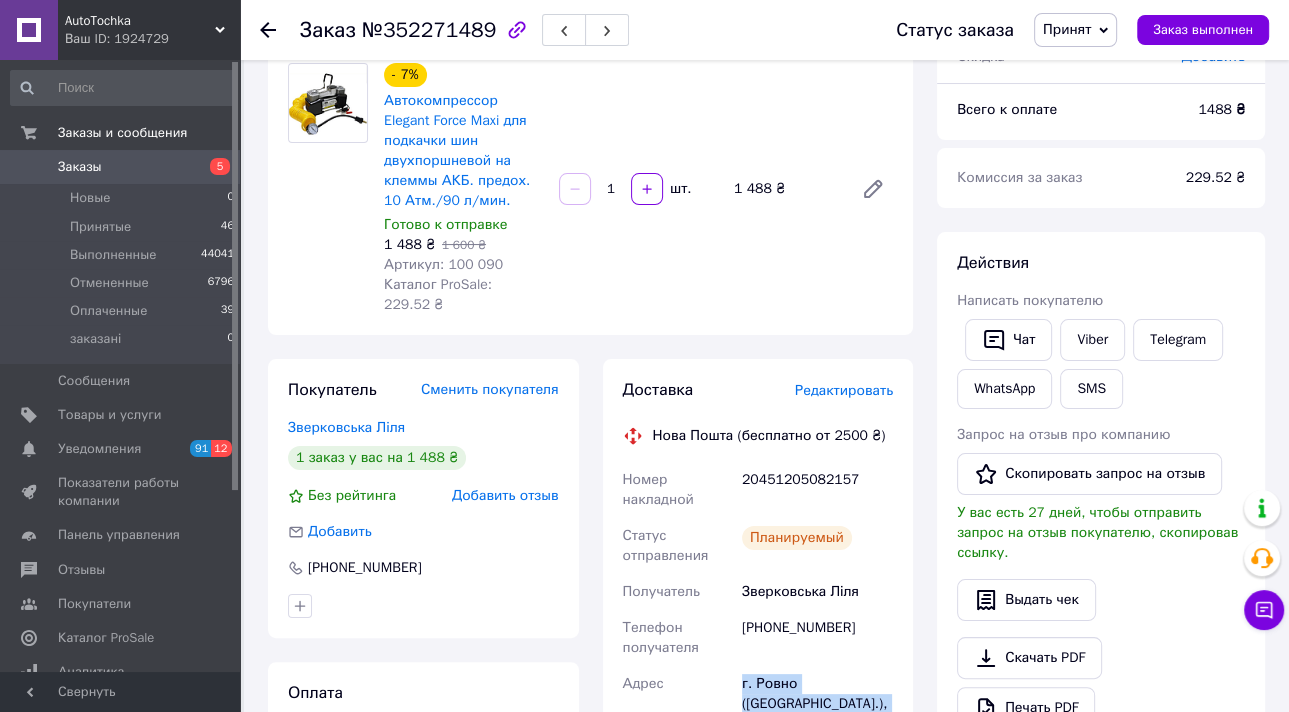 scroll, scrollTop: 0, scrollLeft: 0, axis: both 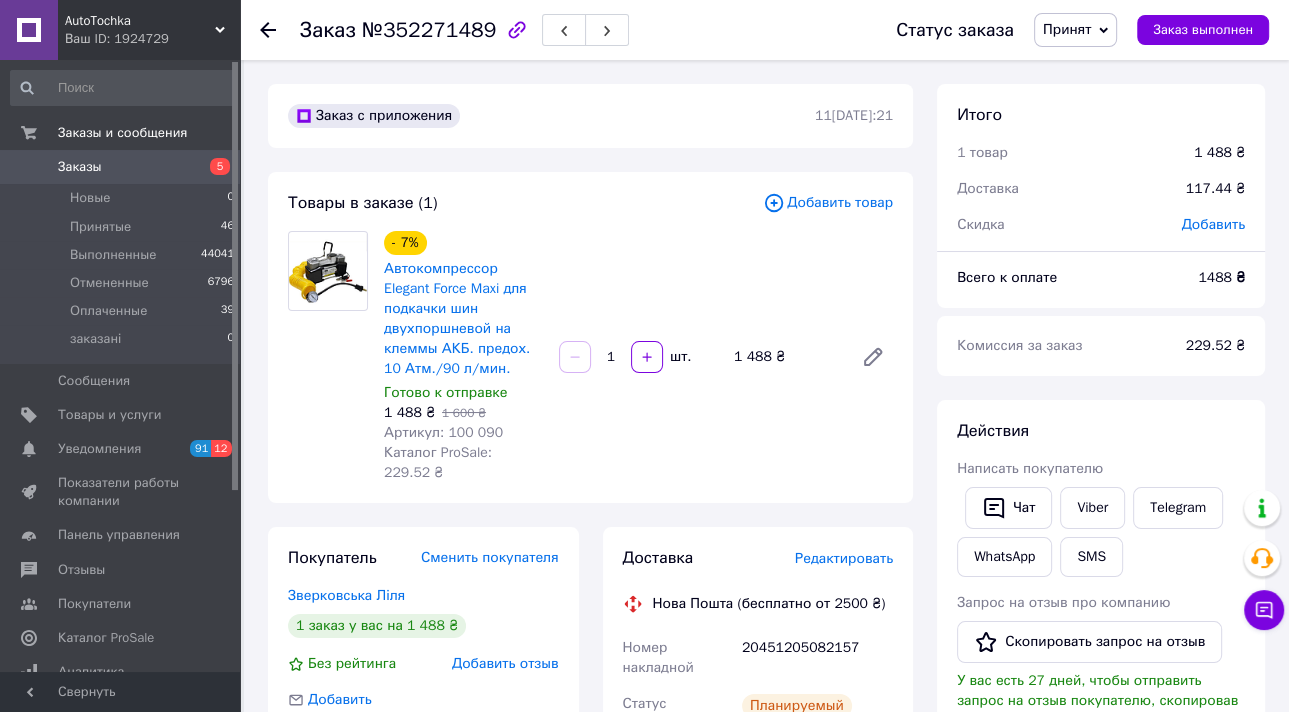 click on "Принят" at bounding box center (1067, 29) 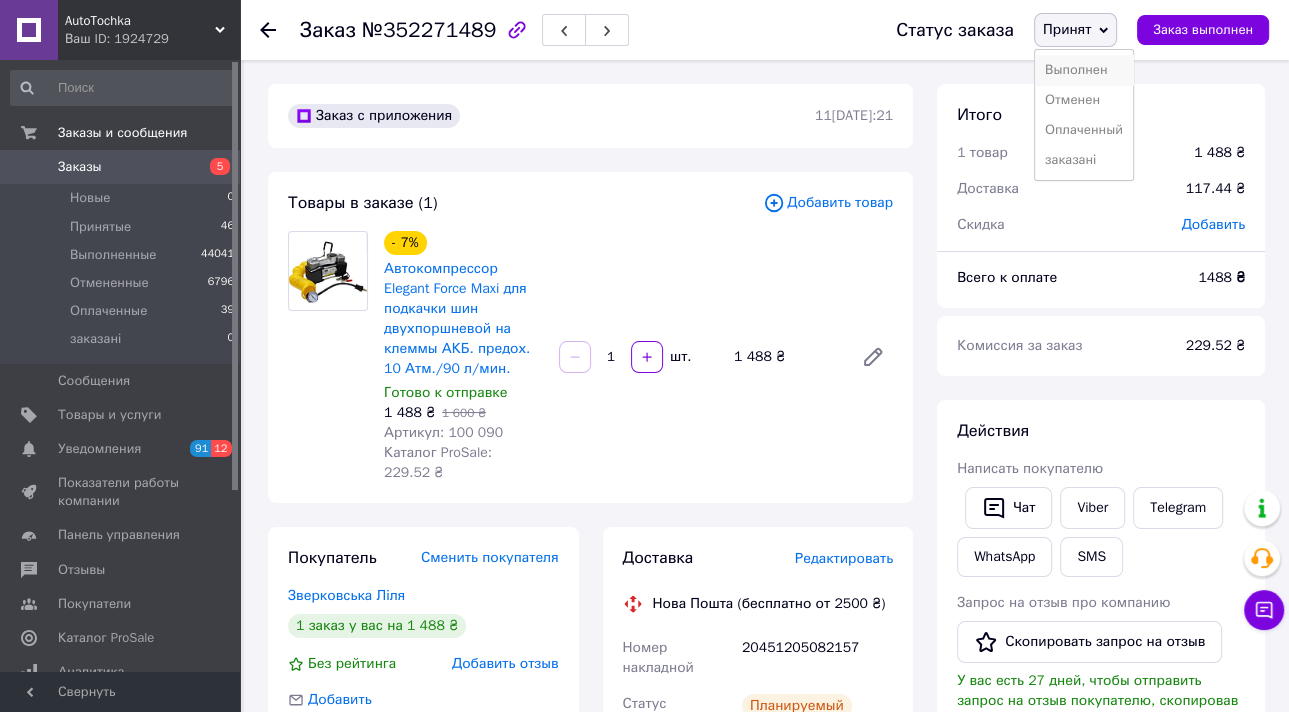 click on "Выполнен" at bounding box center (1084, 70) 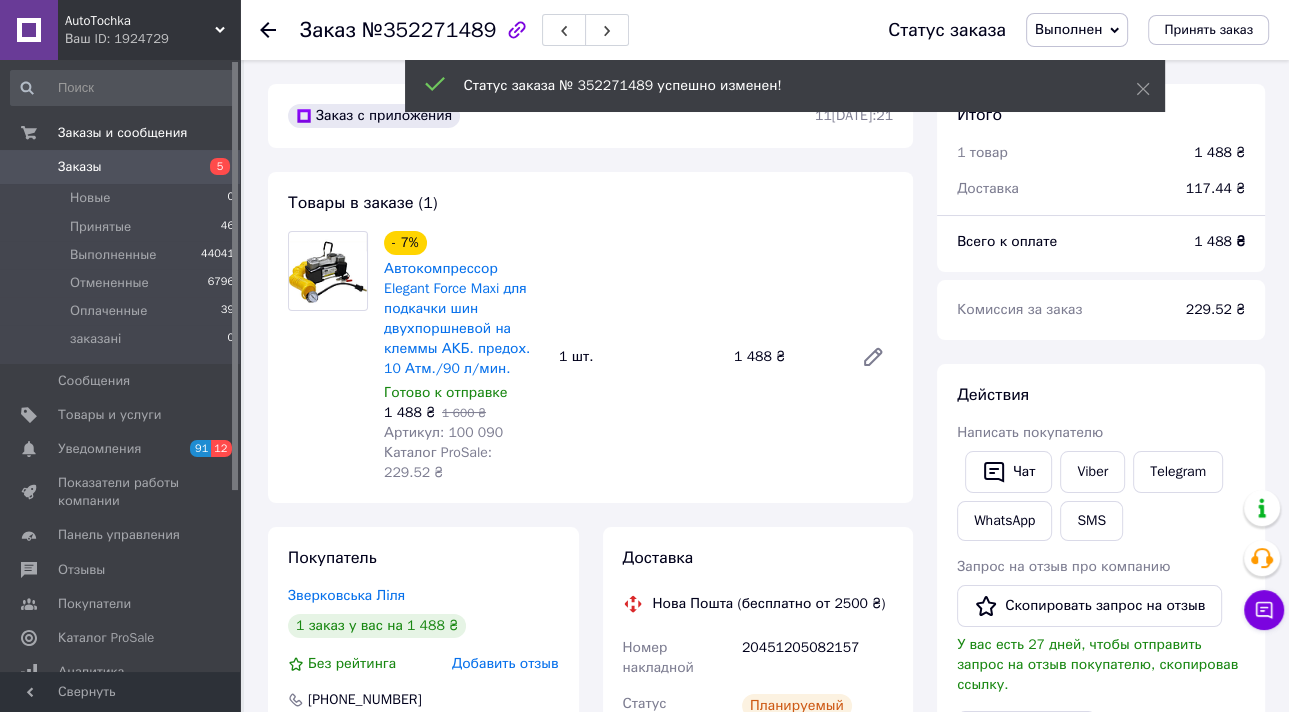 click 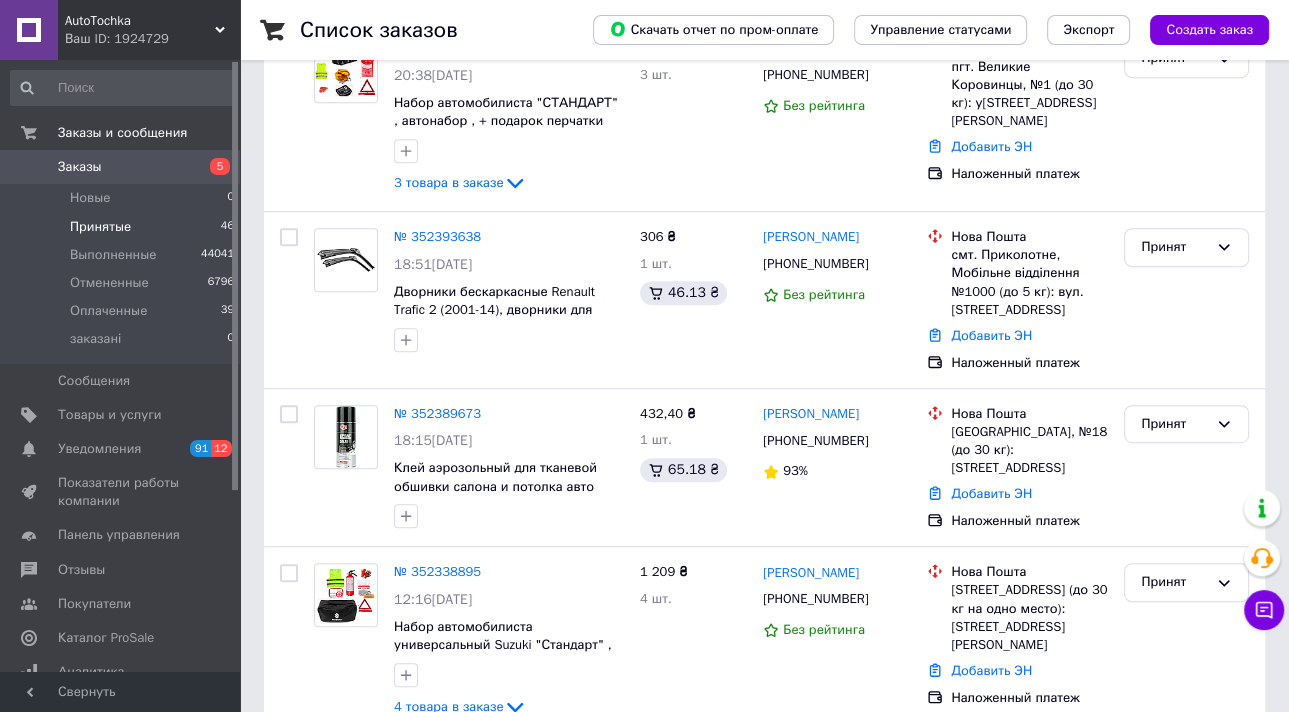 scroll, scrollTop: 80, scrollLeft: 0, axis: vertical 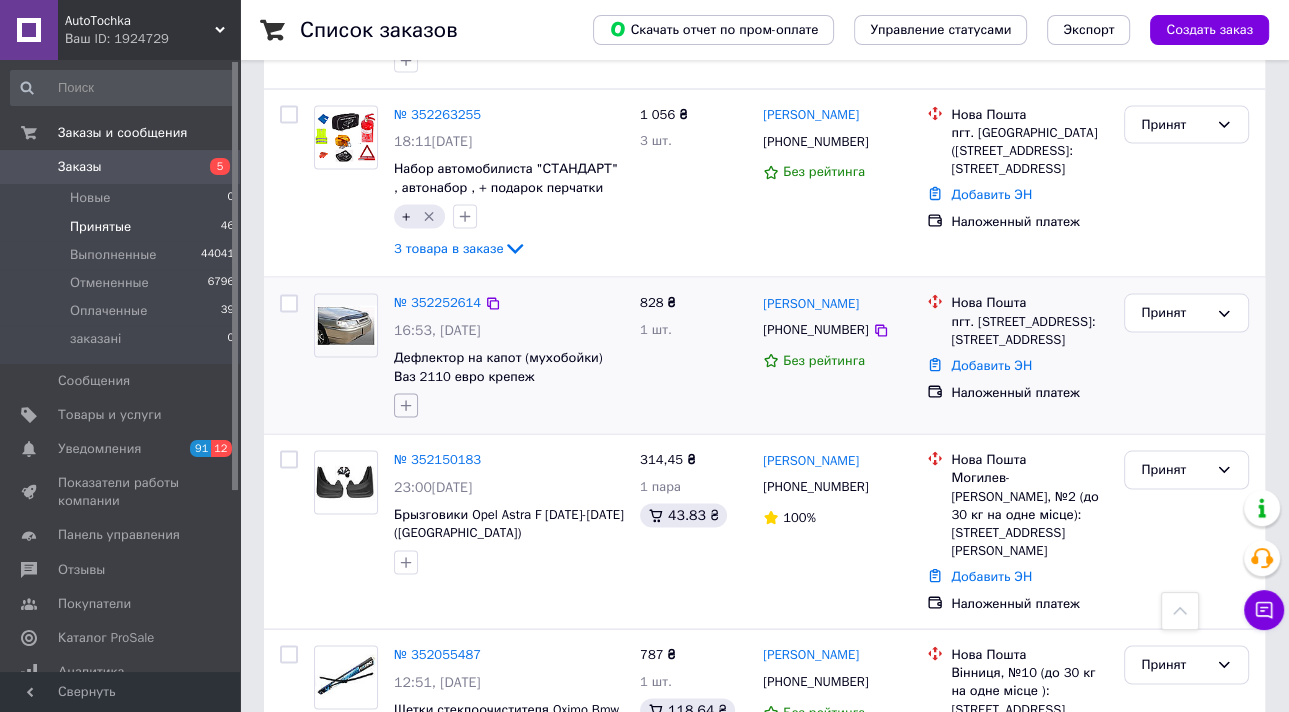 click 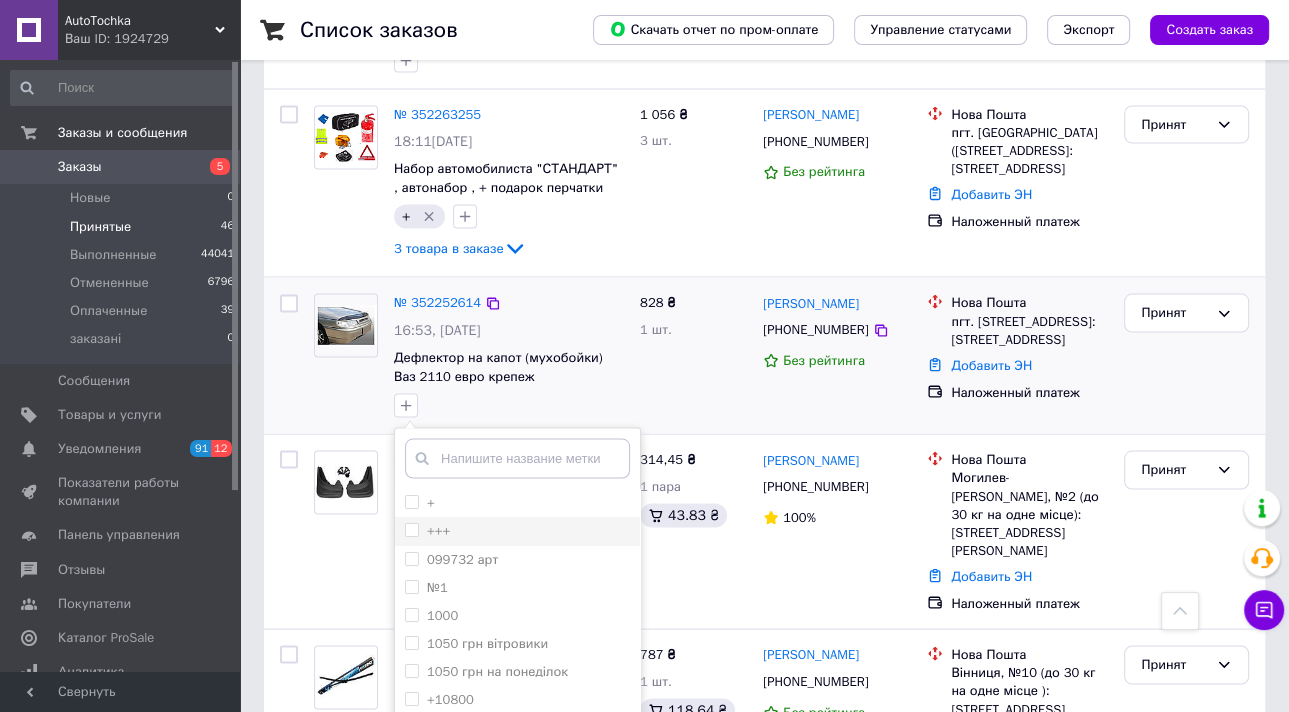 drag, startPoint x: 414, startPoint y: 472, endPoint x: 428, endPoint y: 485, distance: 19.104973 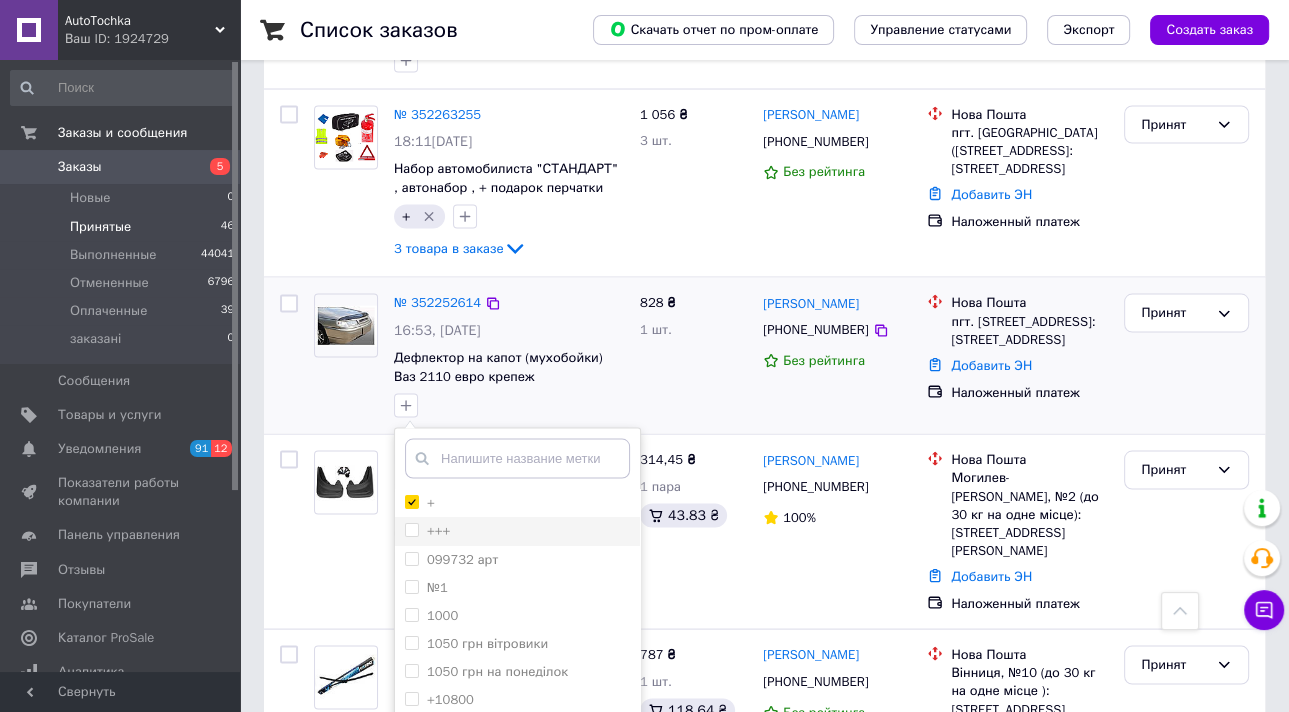 click on "+" at bounding box center [411, 500] 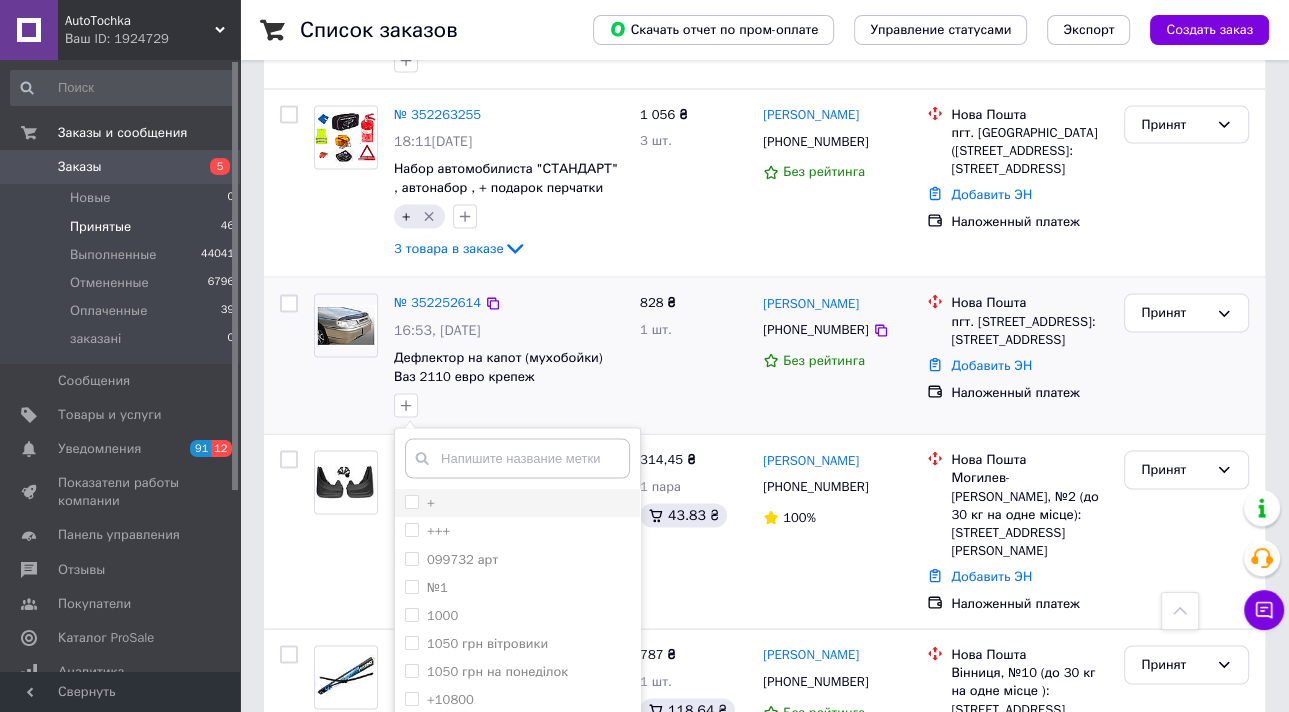 click on "+" at bounding box center (420, 502) 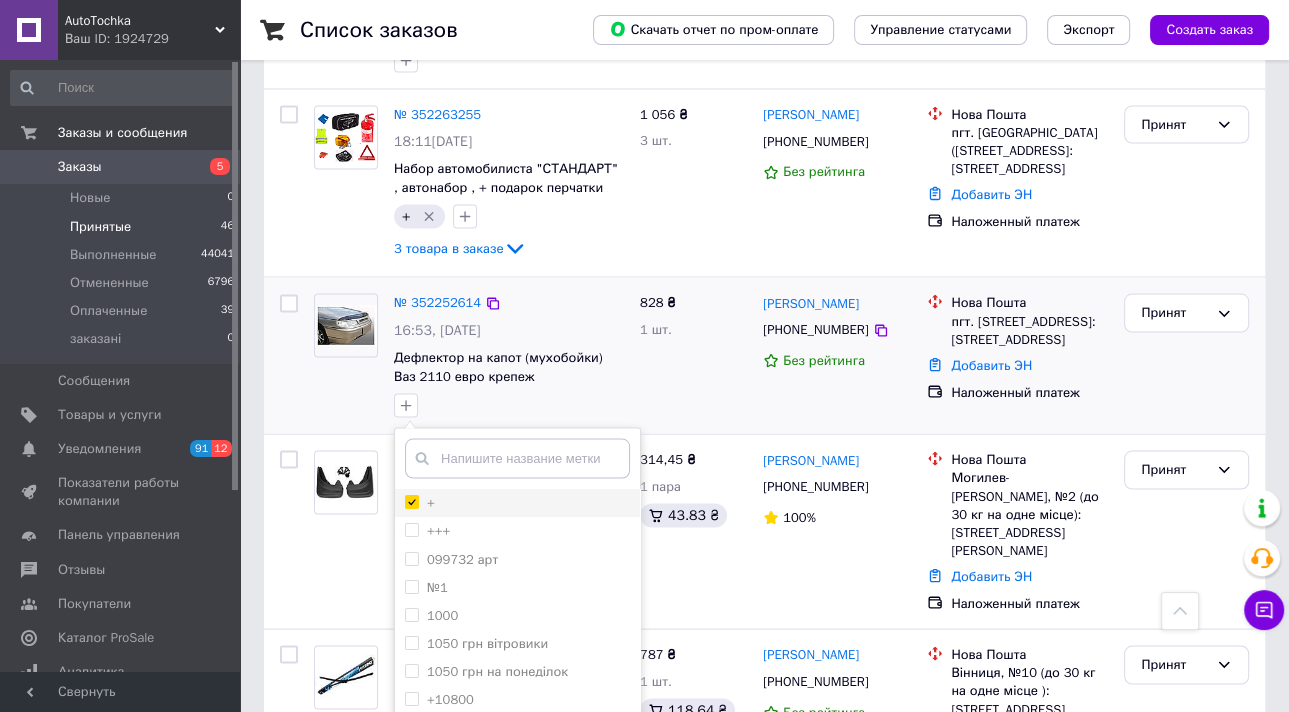 click on "+" at bounding box center [411, 500] 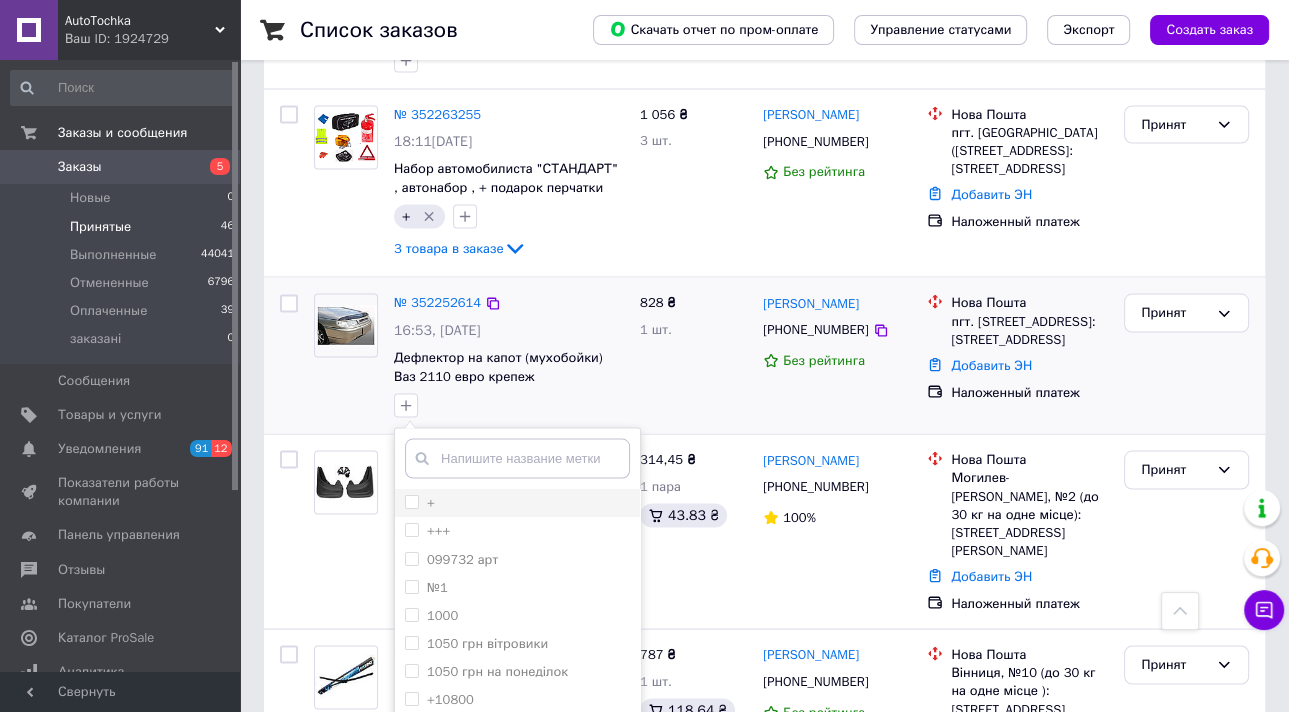 click on "+" at bounding box center (411, 500) 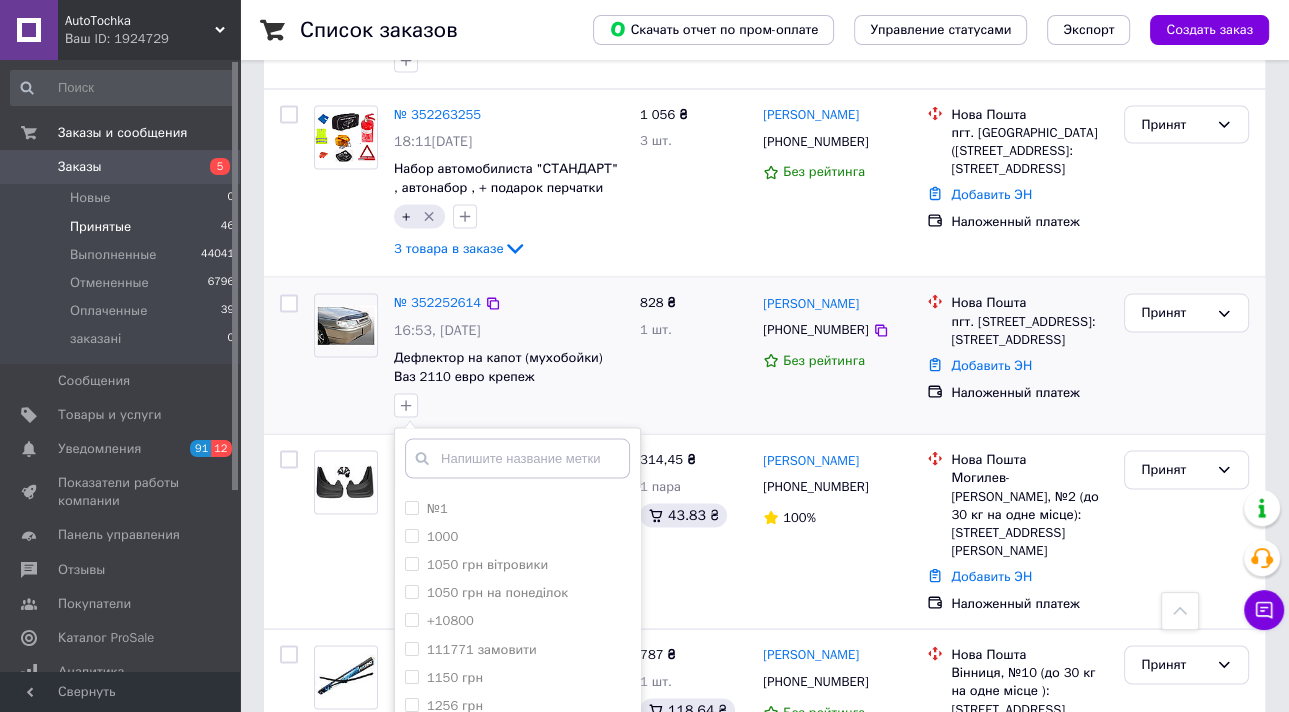 scroll, scrollTop: 320, scrollLeft: 0, axis: vertical 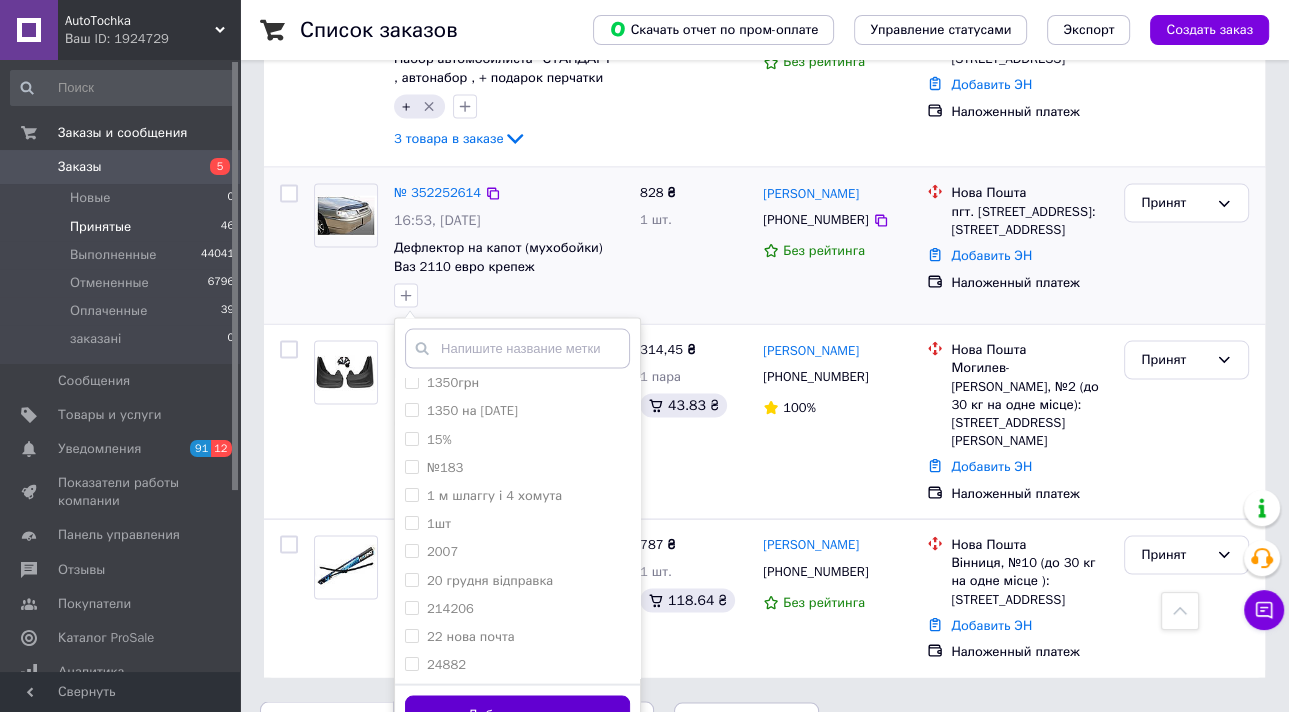 click on "Добавить метку" at bounding box center (517, 715) 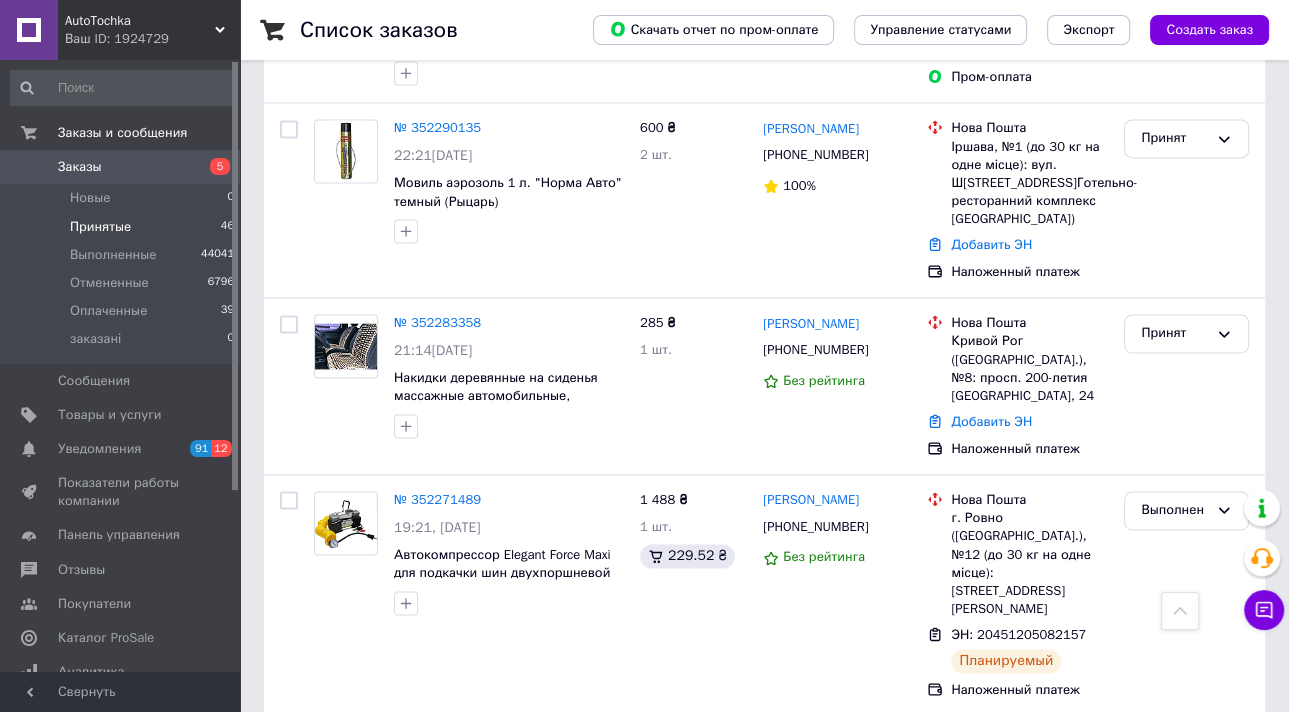 scroll, scrollTop: 2414, scrollLeft: 0, axis: vertical 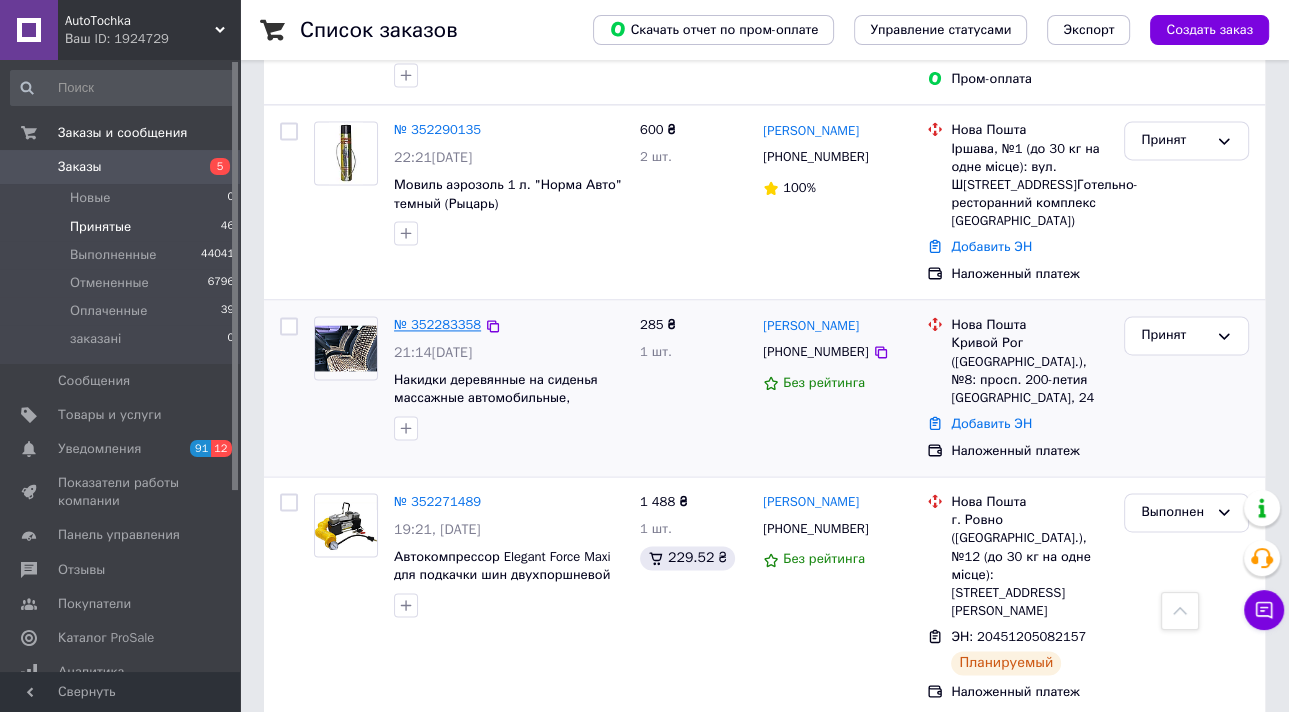 click on "№ 352283358" at bounding box center (437, 324) 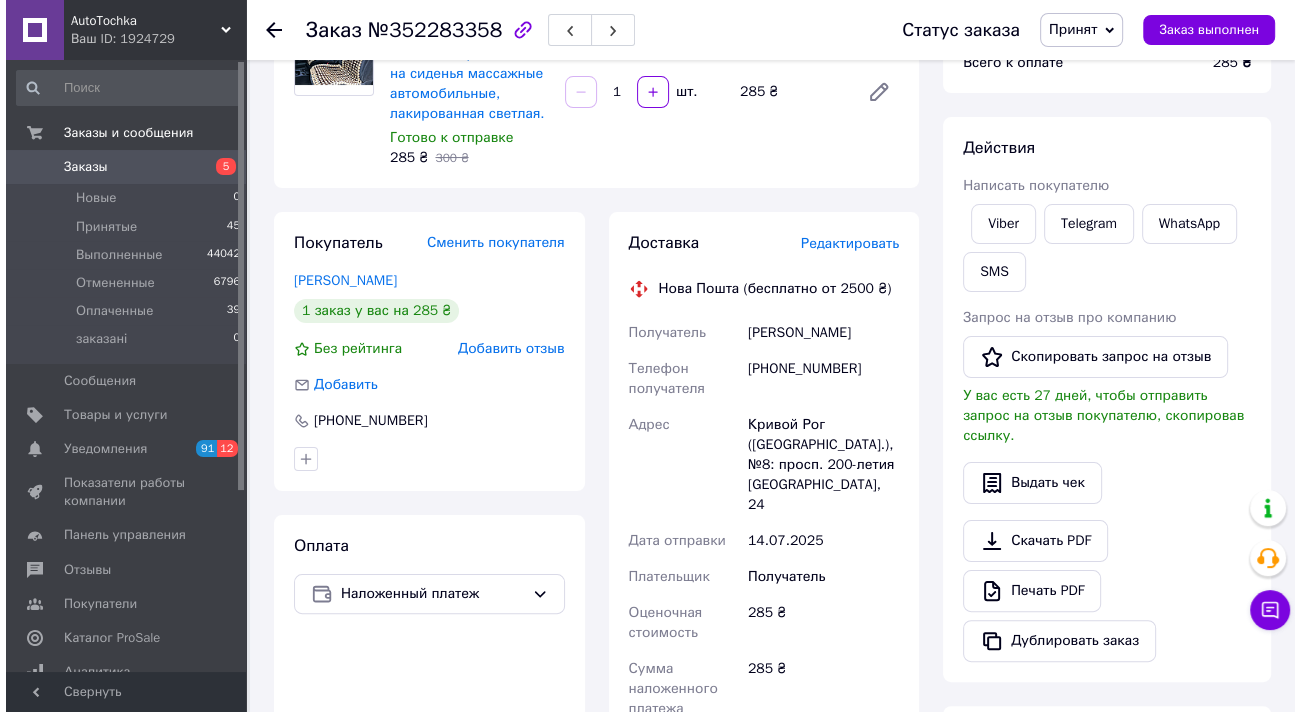 scroll, scrollTop: 214, scrollLeft: 0, axis: vertical 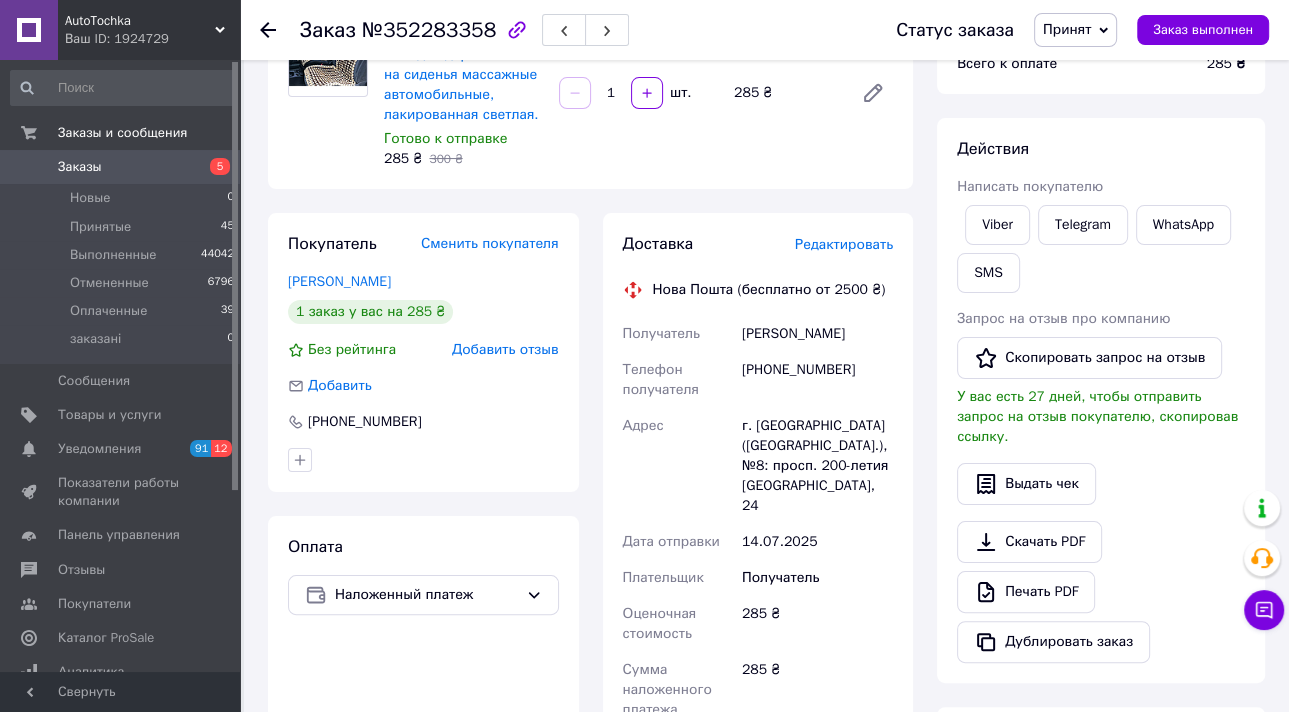 click on "Доставка Редактировать" at bounding box center (758, 244) 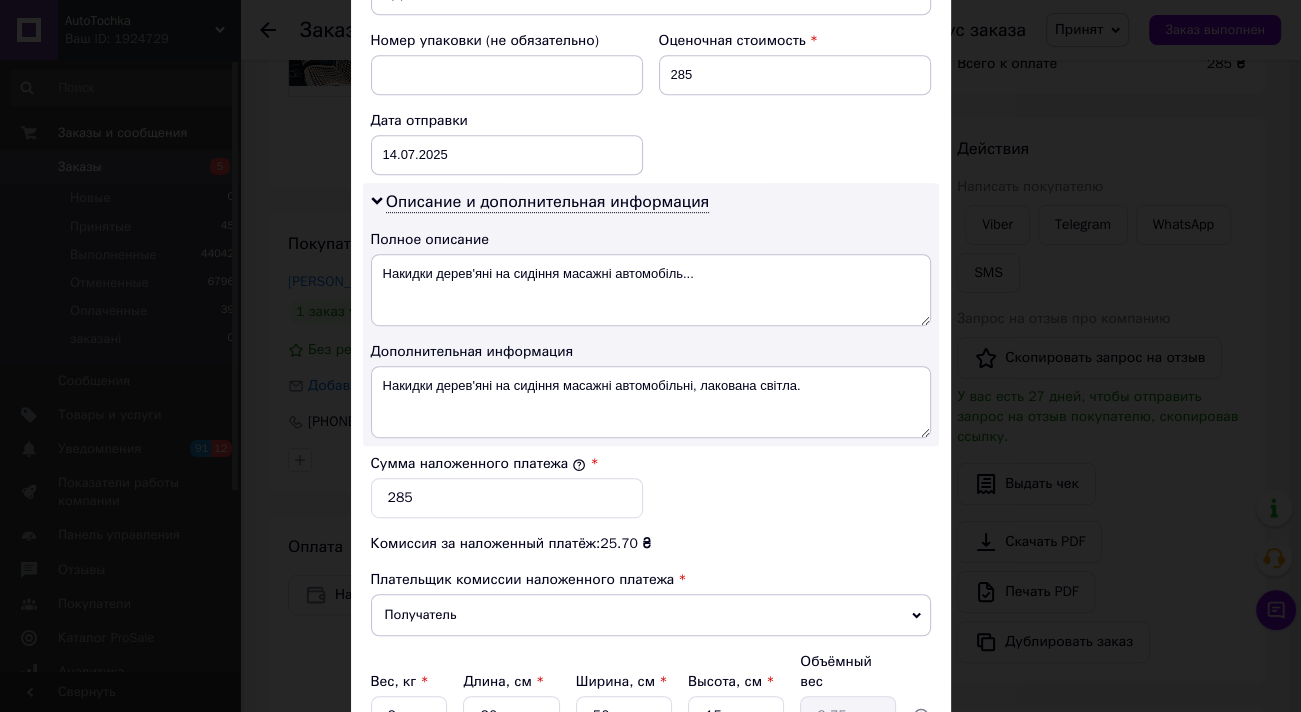 scroll, scrollTop: 880, scrollLeft: 0, axis: vertical 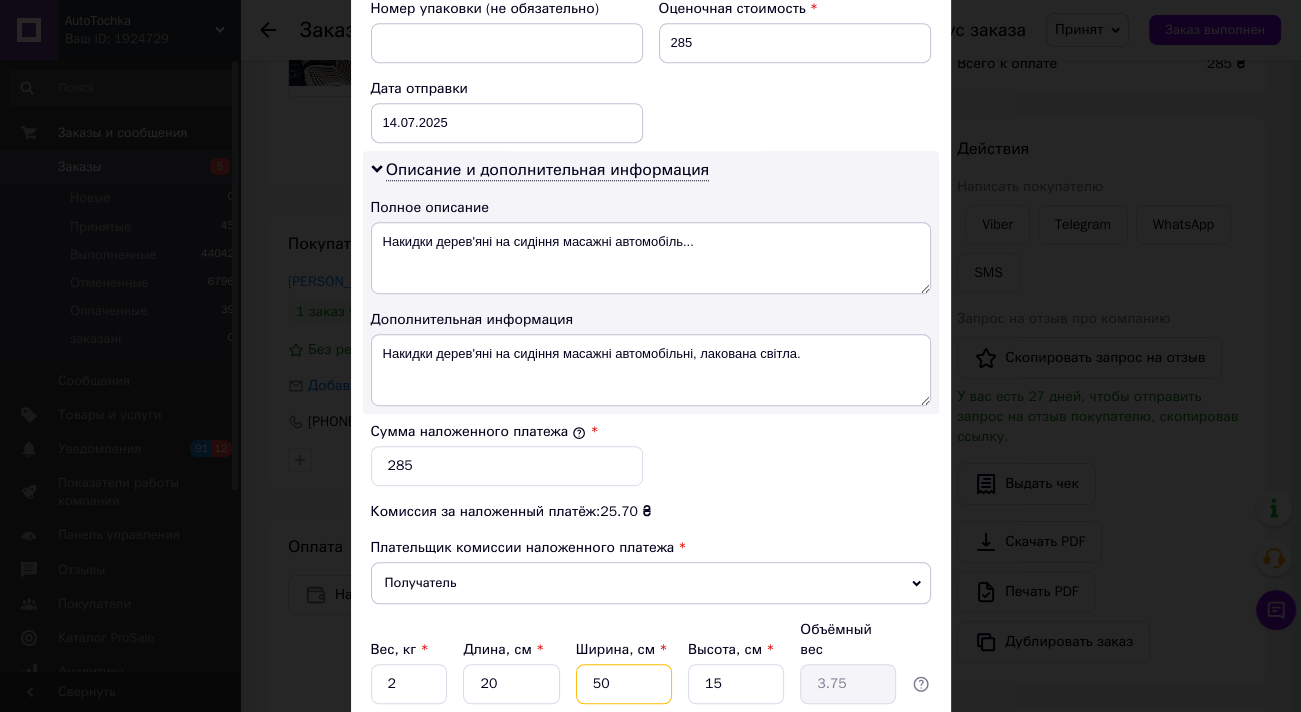 click on "50" at bounding box center (624, 684) 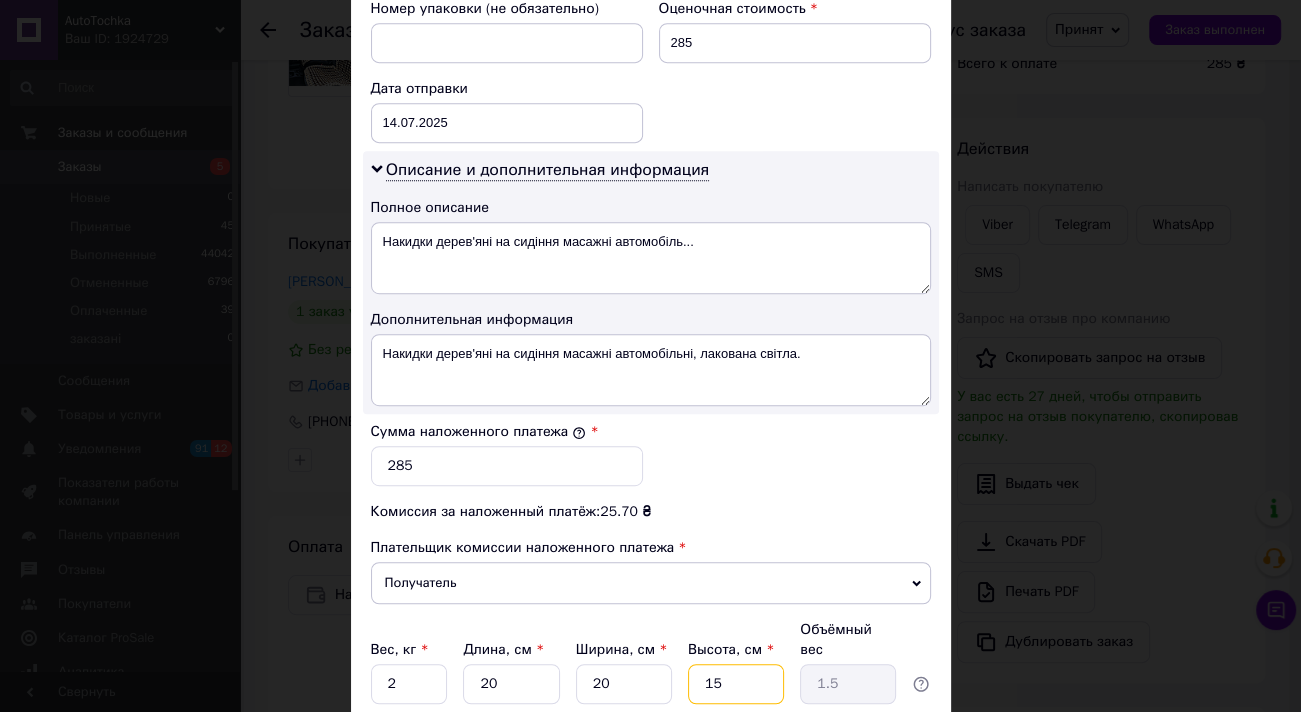 click on "15" at bounding box center [736, 684] 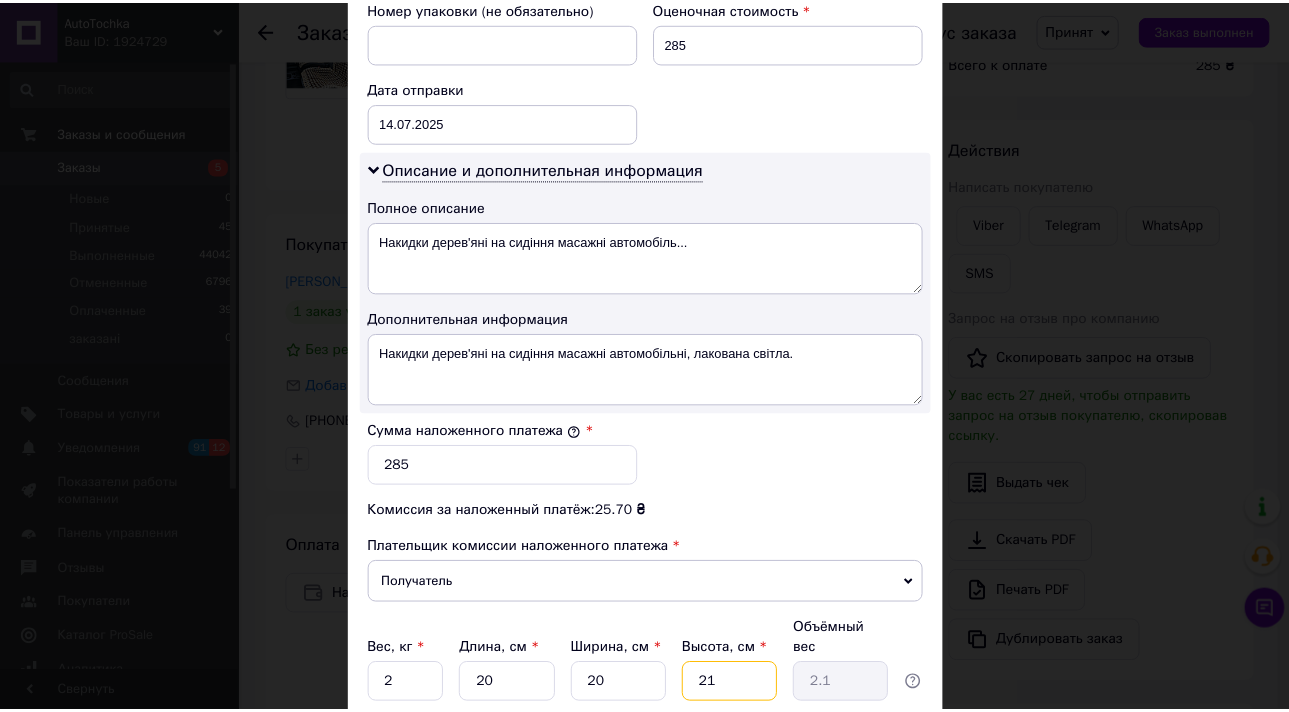 scroll, scrollTop: 1031, scrollLeft: 0, axis: vertical 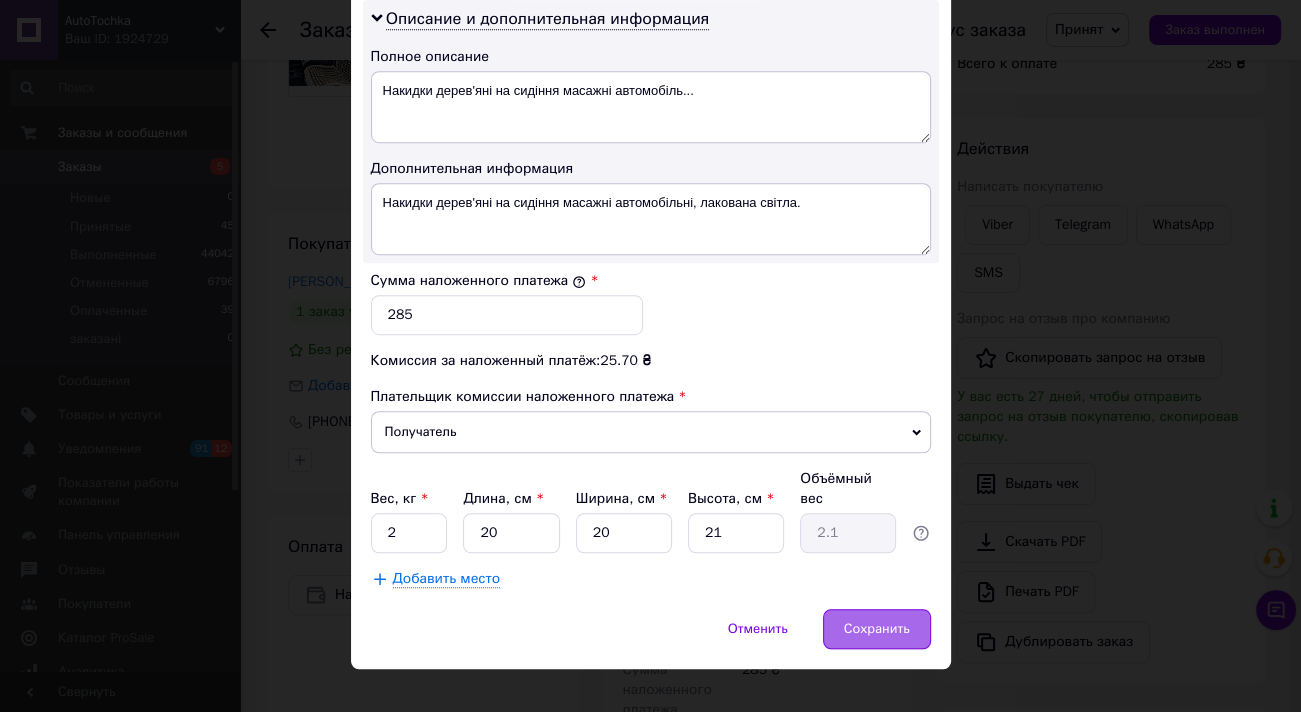 click on "Сохранить" at bounding box center (877, 629) 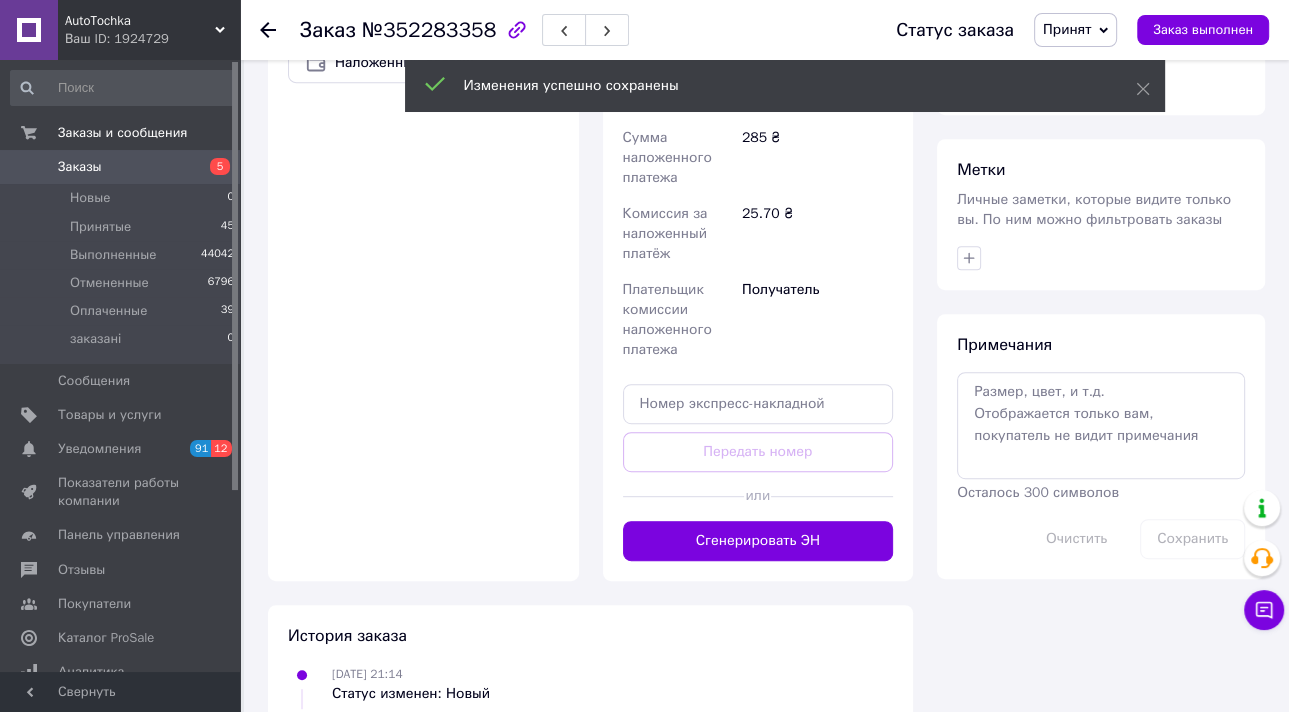 scroll, scrollTop: 774, scrollLeft: 0, axis: vertical 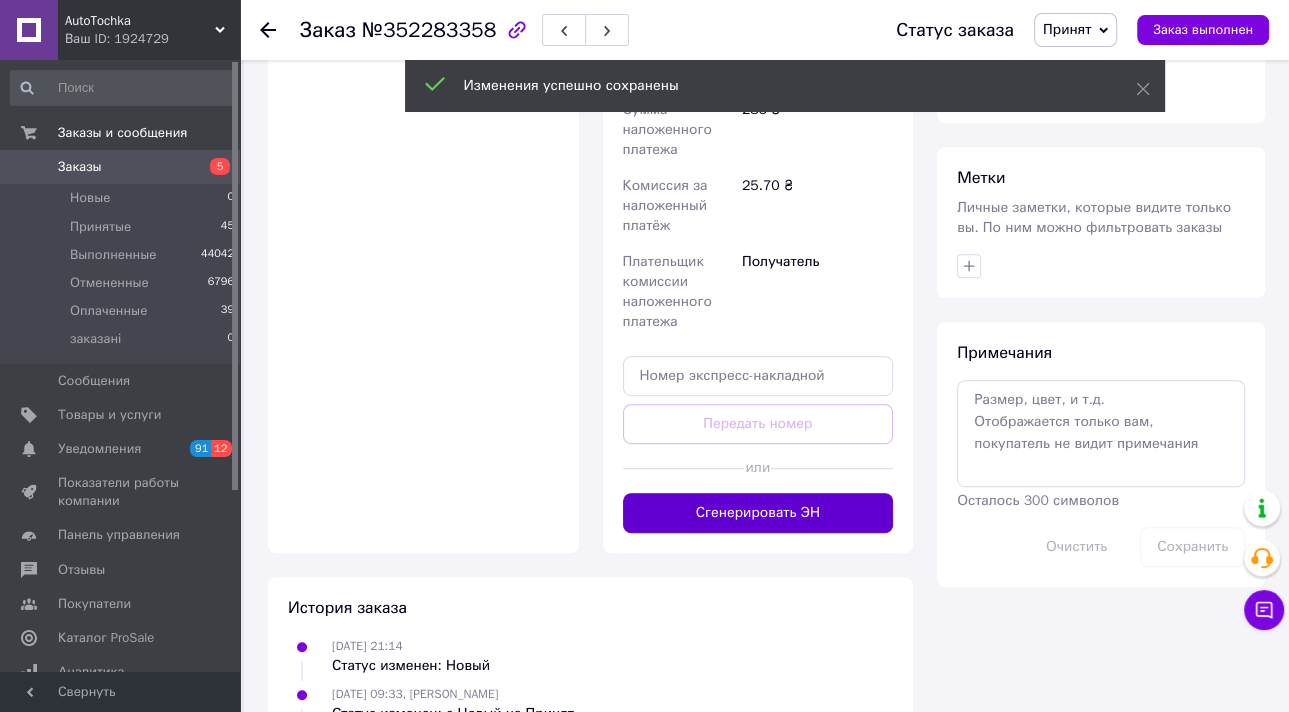 click on "Сгенерировать ЭН" at bounding box center (758, 513) 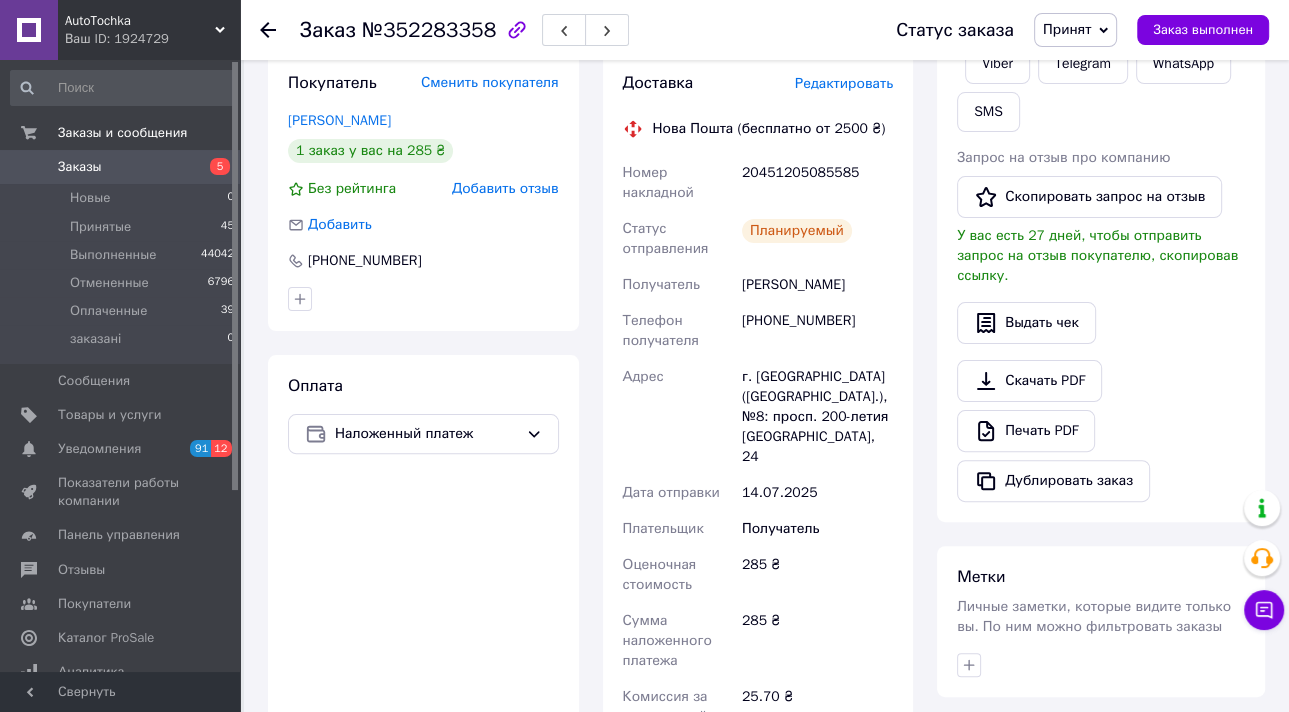 scroll, scrollTop: 374, scrollLeft: 0, axis: vertical 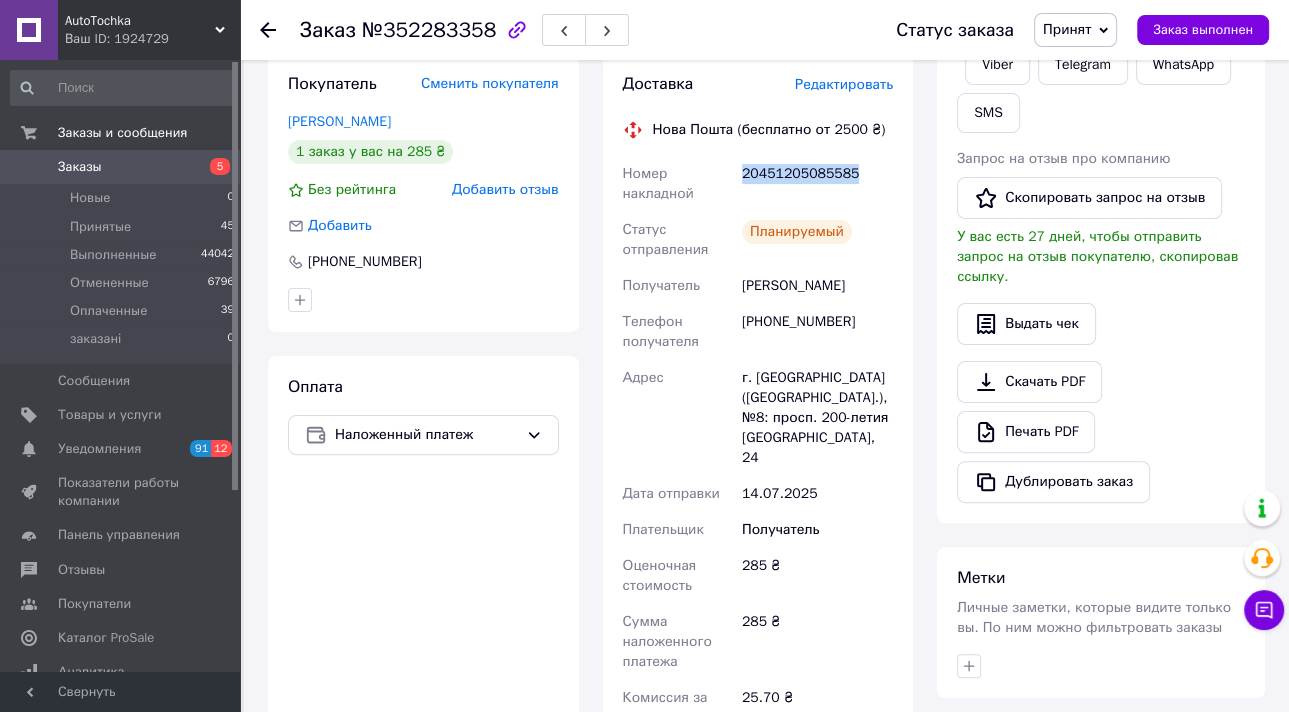 drag, startPoint x: 868, startPoint y: 179, endPoint x: 741, endPoint y: 176, distance: 127.03543 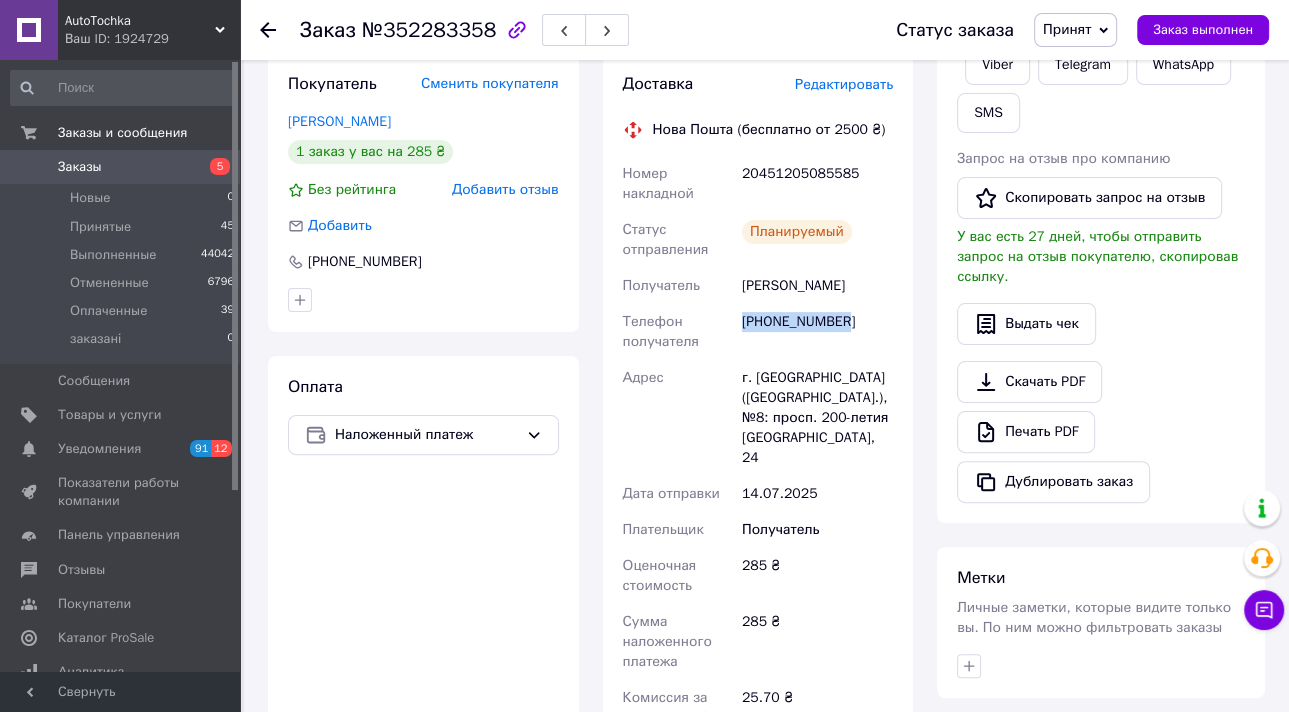 drag, startPoint x: 857, startPoint y: 325, endPoint x: 741, endPoint y: 320, distance: 116.10771 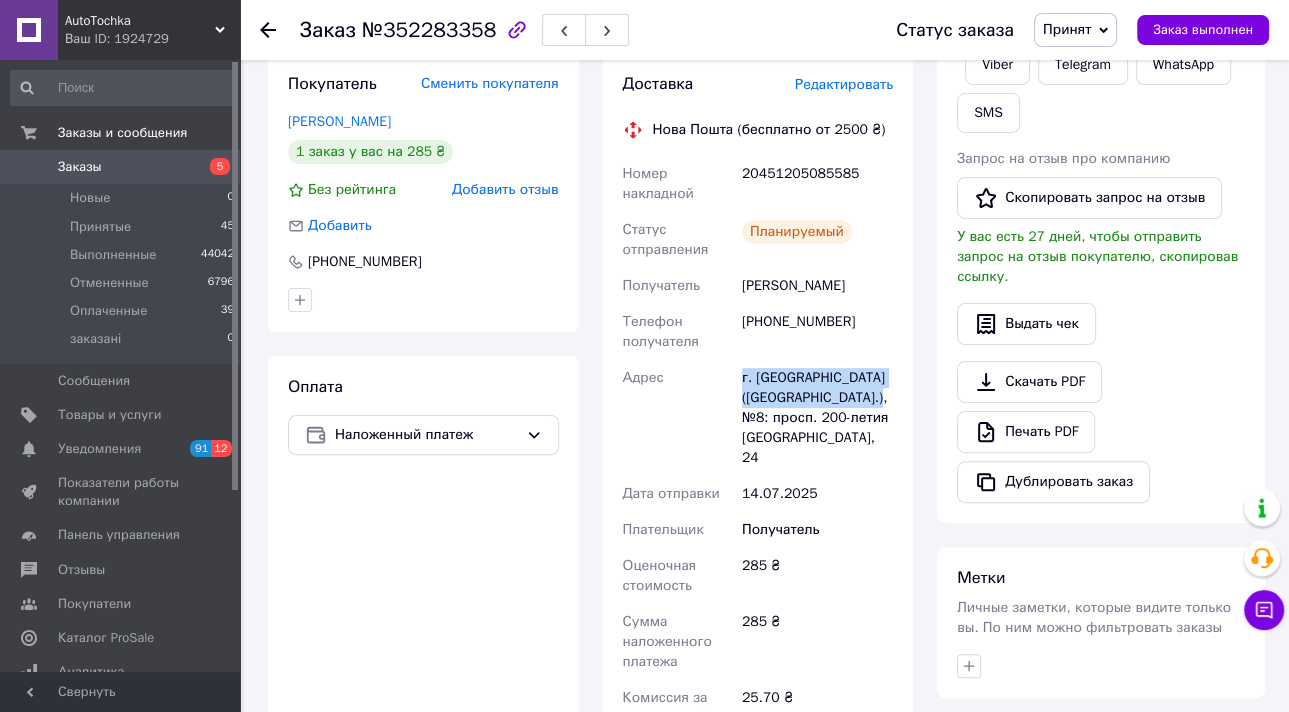drag, startPoint x: 801, startPoint y: 417, endPoint x: 735, endPoint y: 384, distance: 73.790245 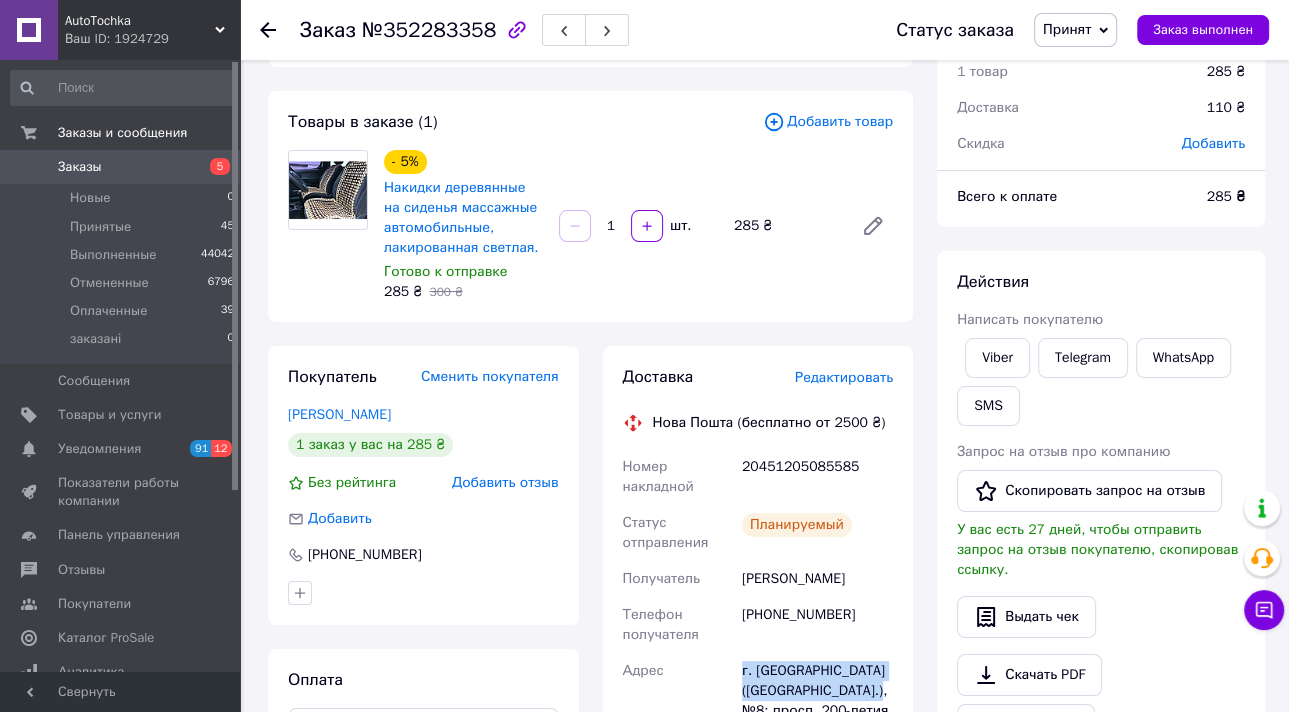 scroll, scrollTop: 54, scrollLeft: 0, axis: vertical 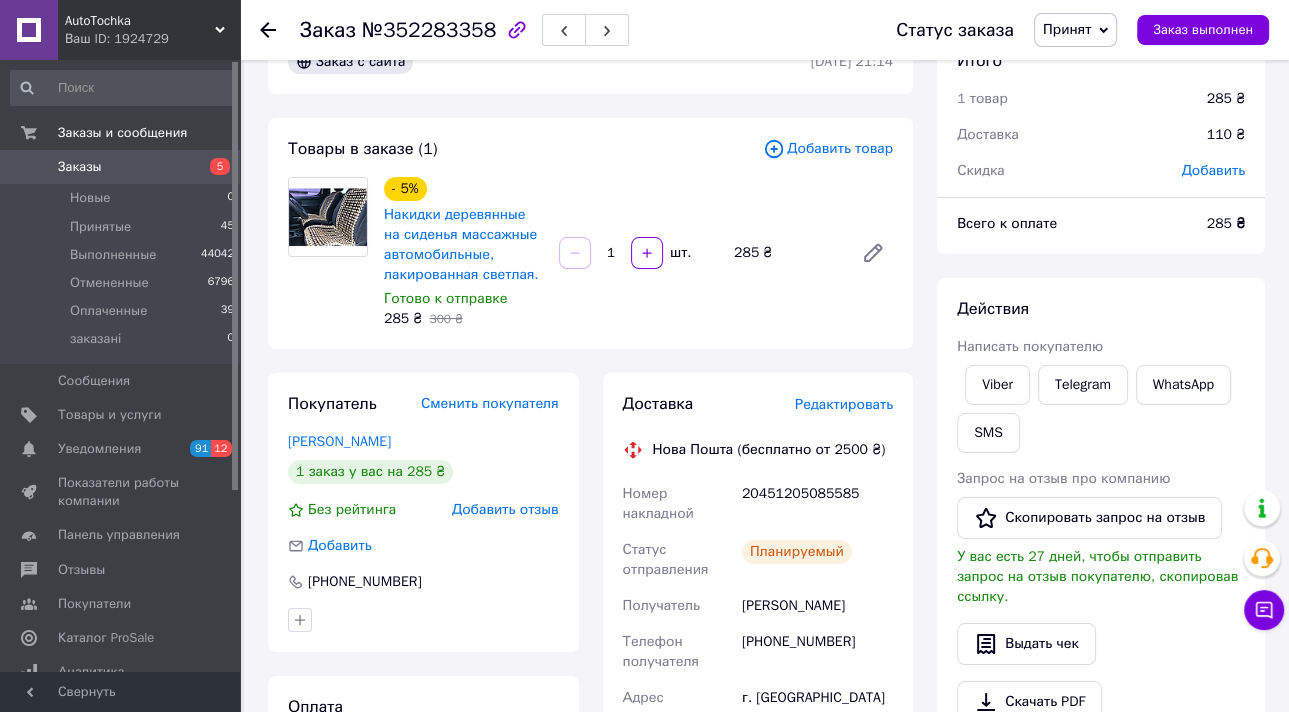 click 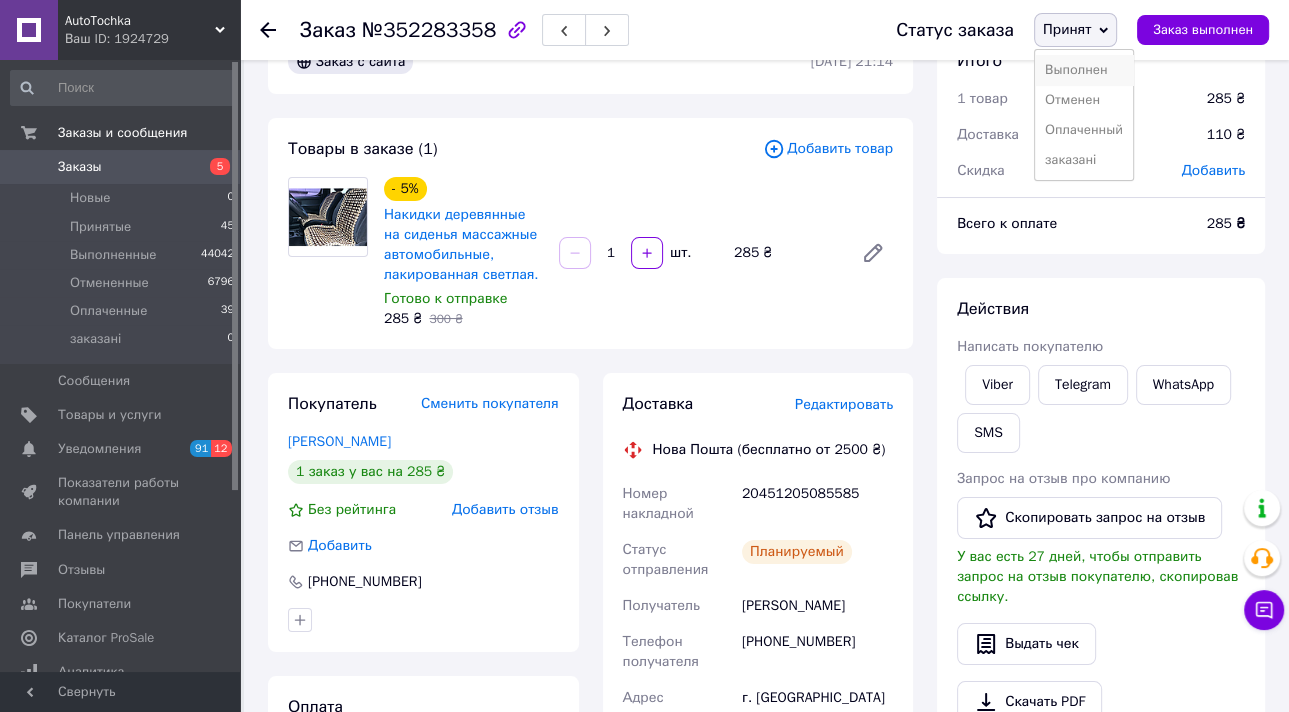 click on "Выполнен" at bounding box center (1084, 70) 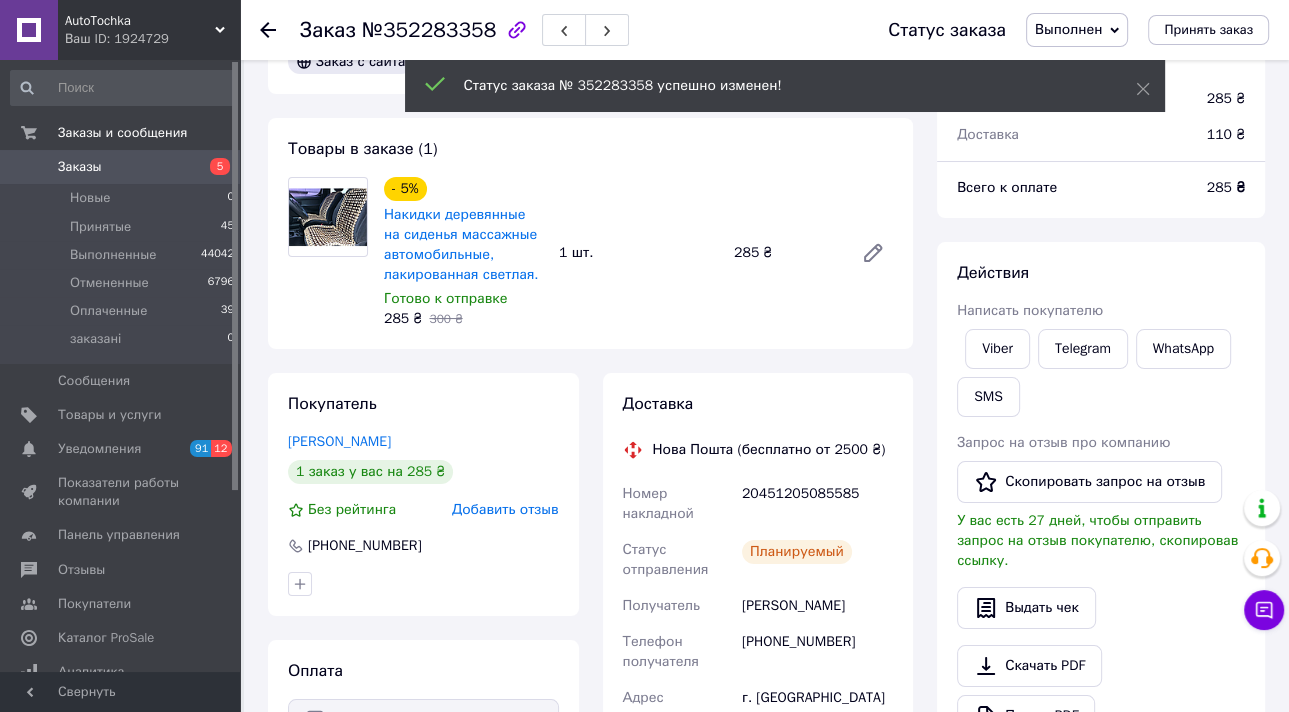click 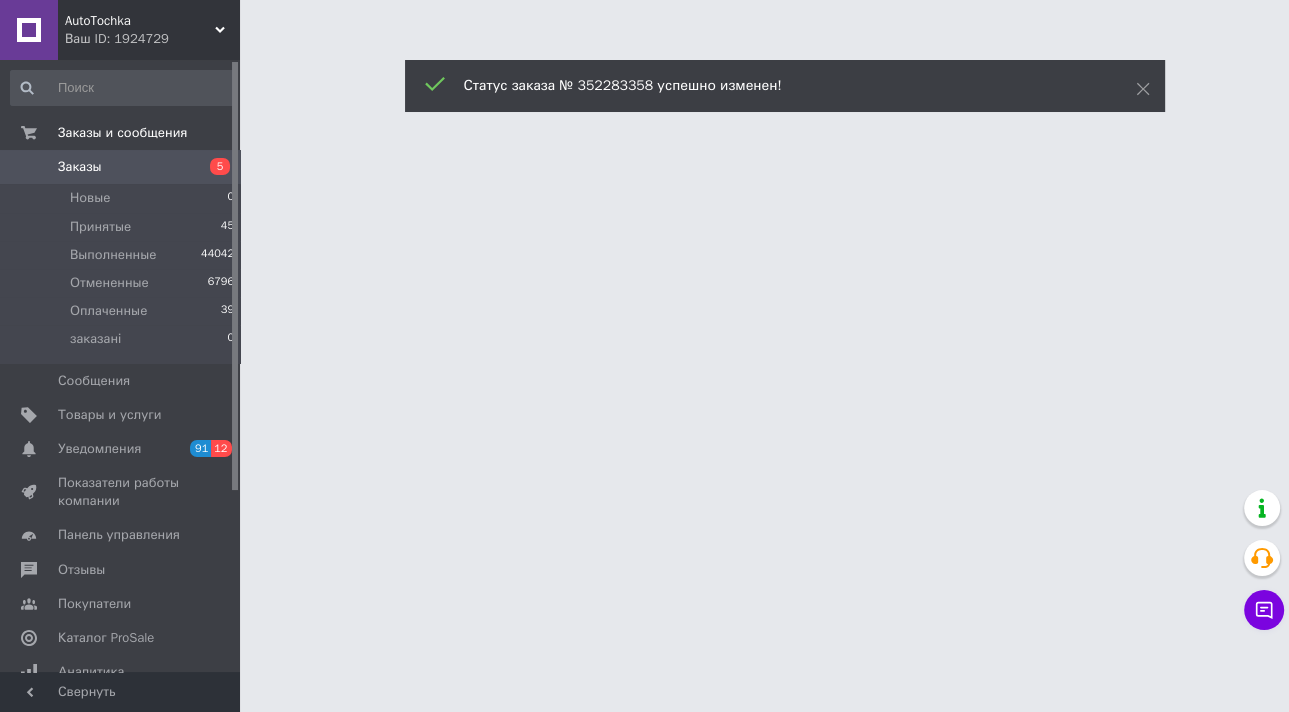 scroll, scrollTop: 0, scrollLeft: 0, axis: both 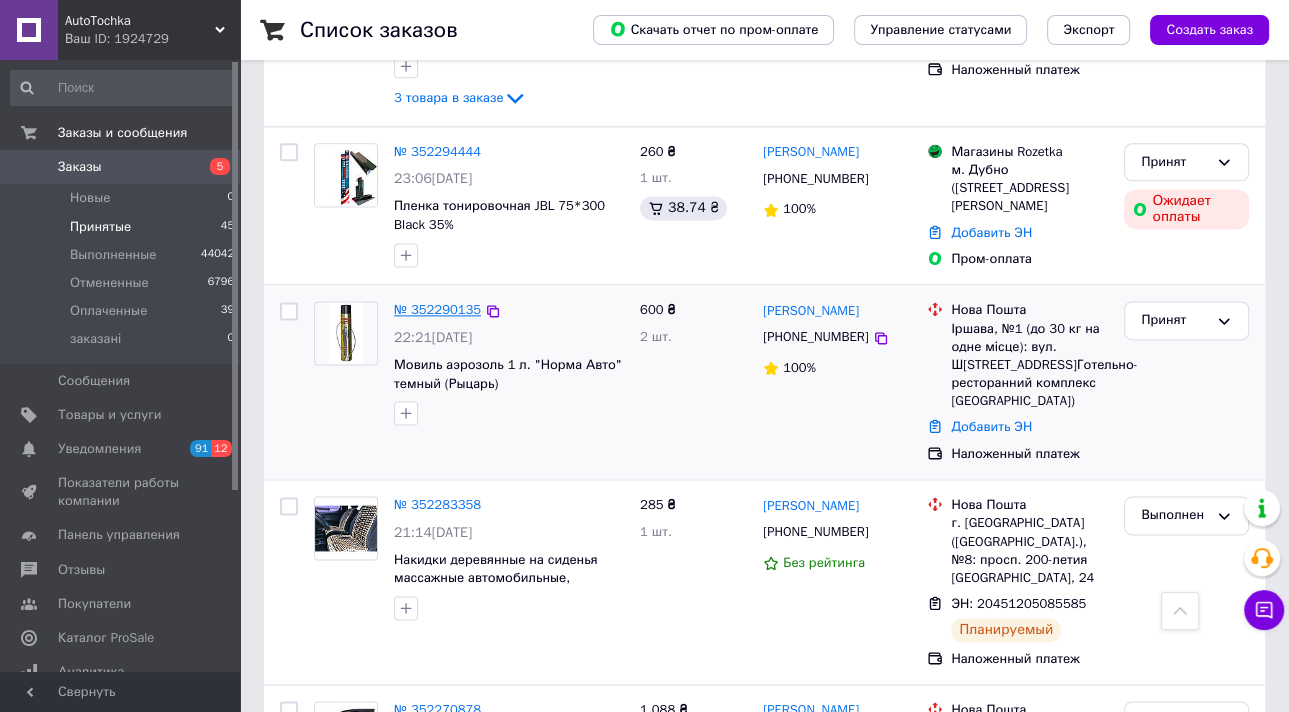 click on "№ 352290135" at bounding box center [437, 309] 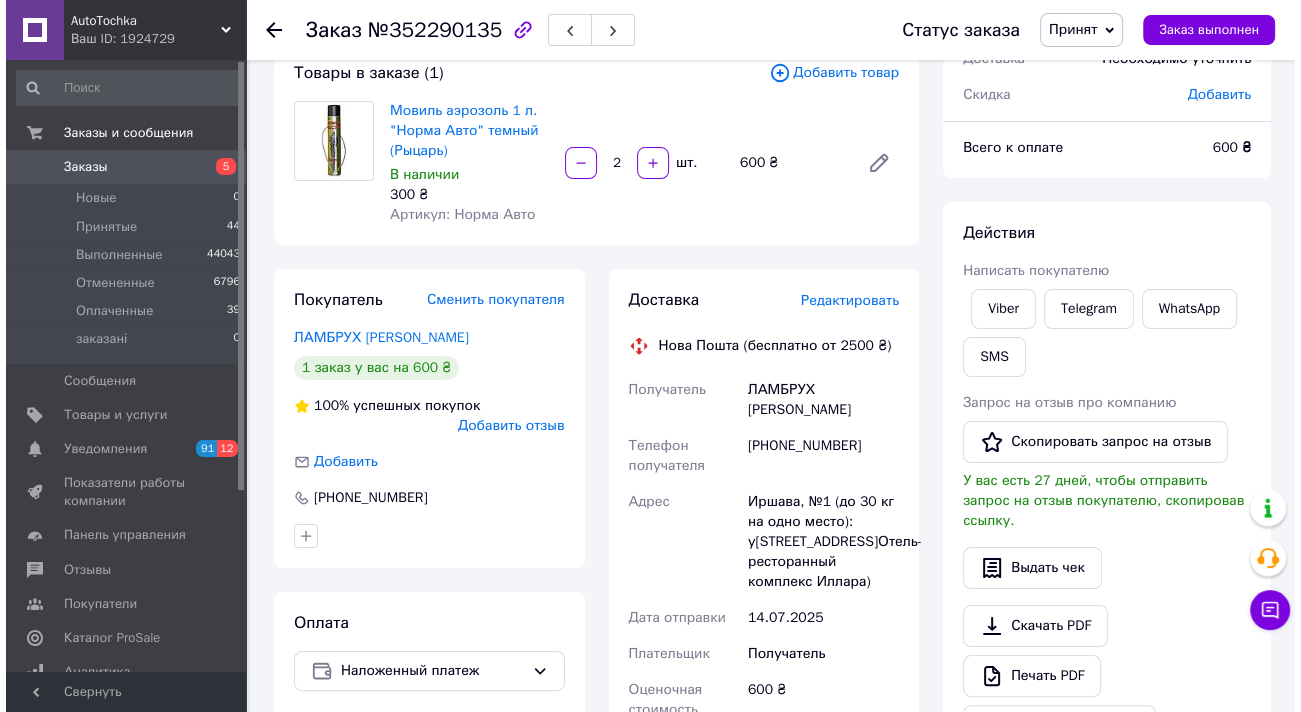 scroll, scrollTop: 240, scrollLeft: 0, axis: vertical 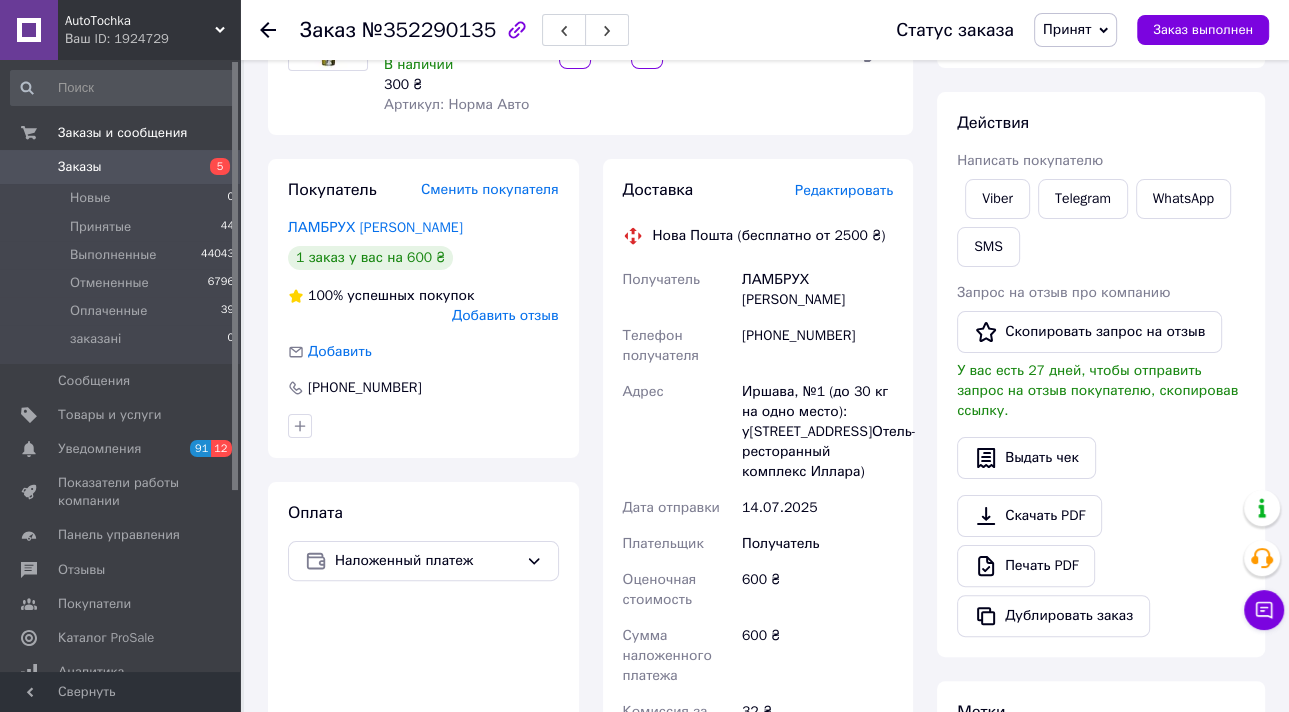 click on "Редактировать" at bounding box center [844, 190] 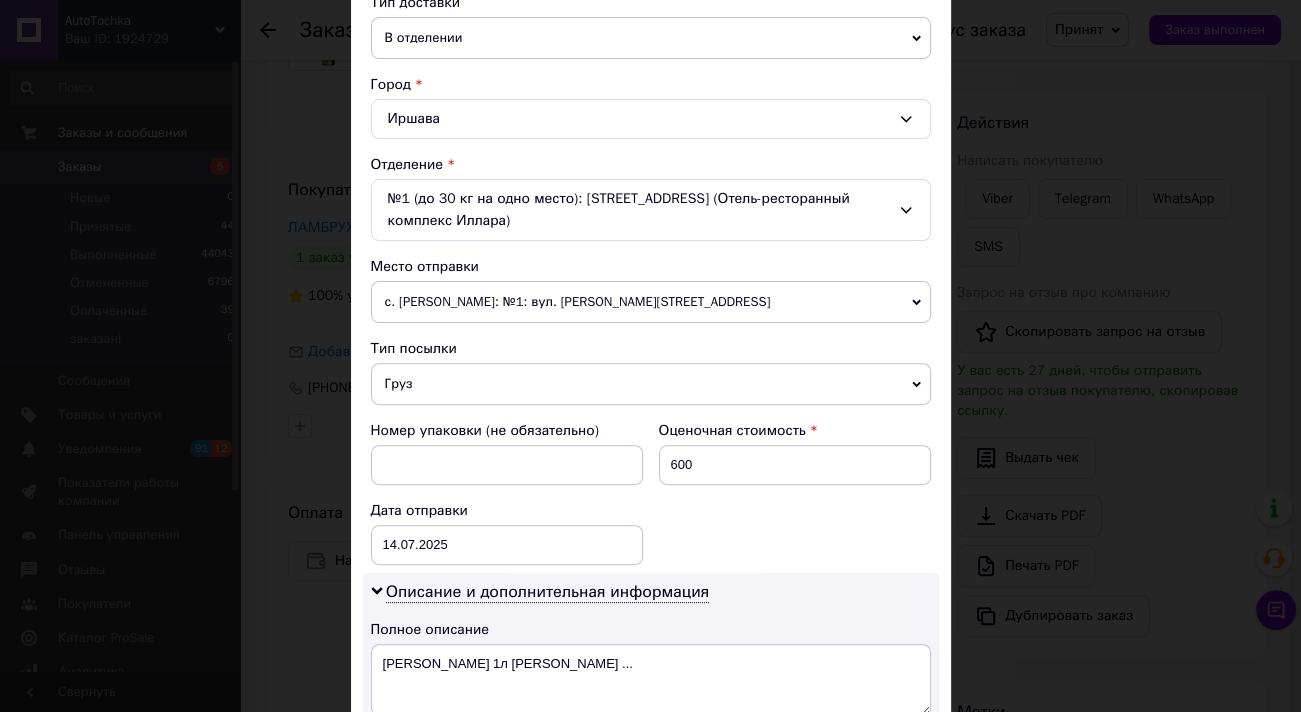 scroll, scrollTop: 960, scrollLeft: 0, axis: vertical 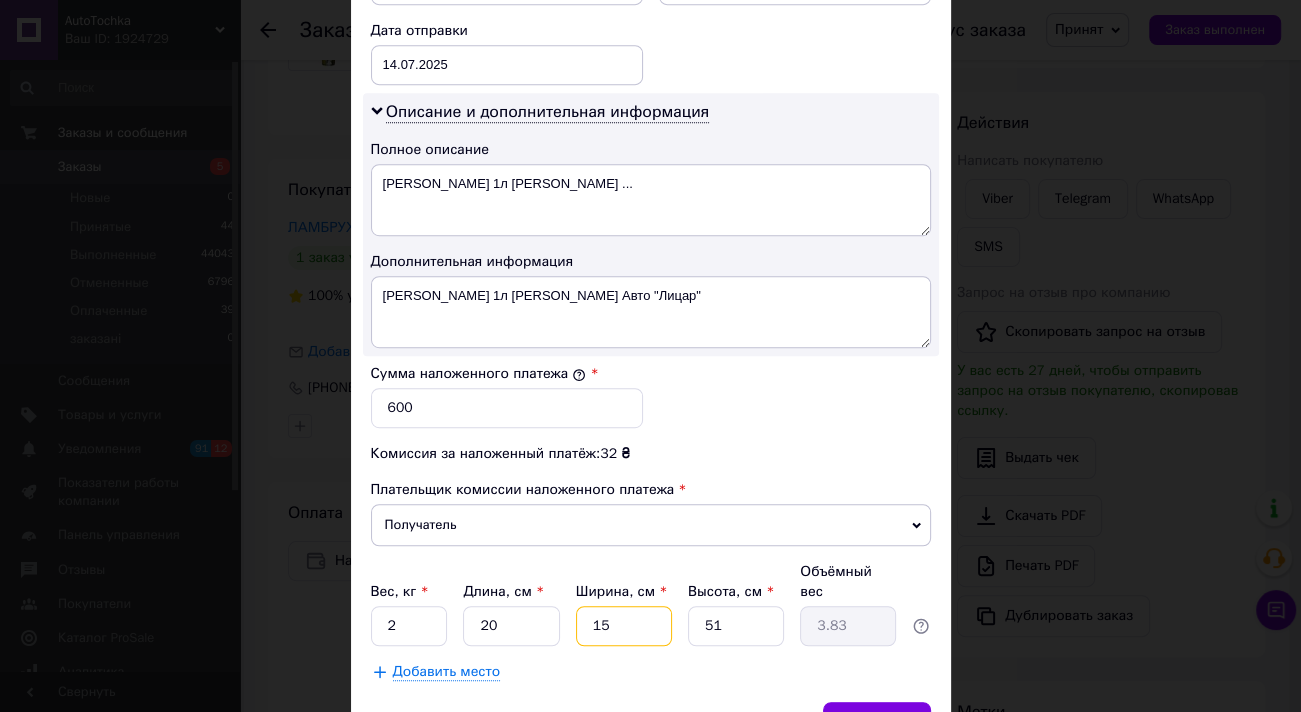 click on "15" at bounding box center (624, 626) 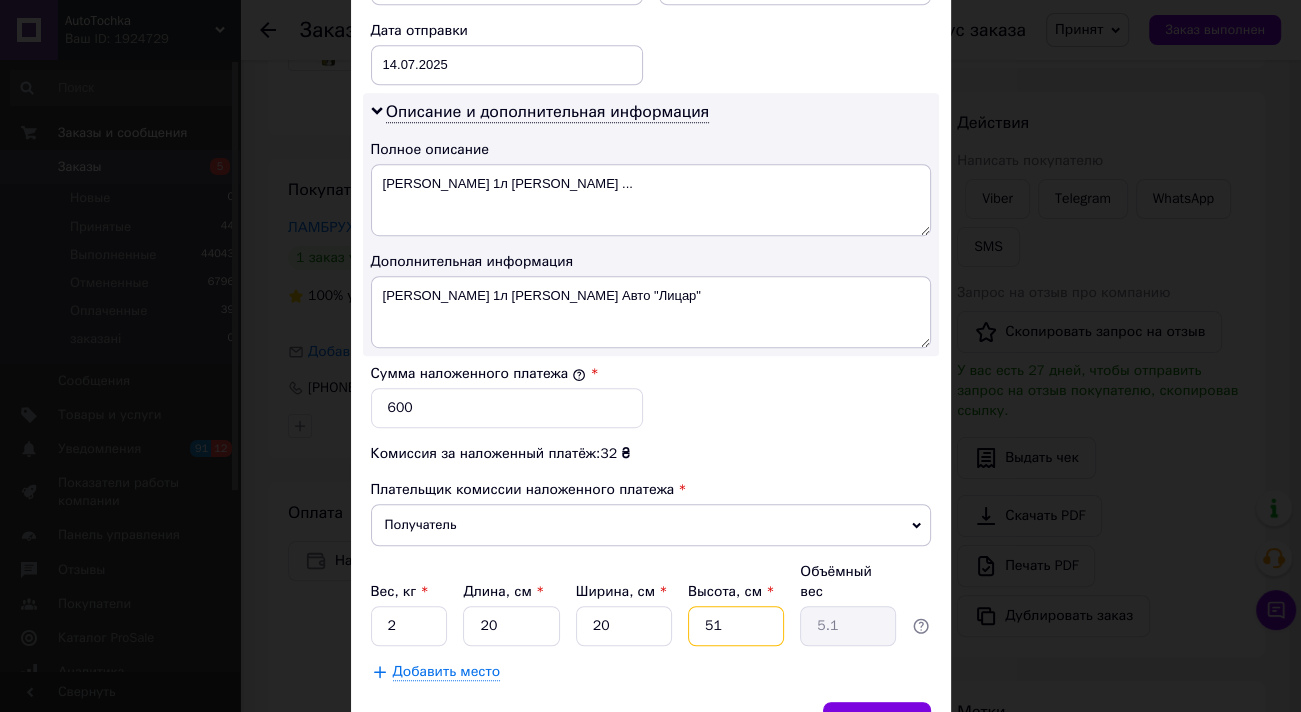 click on "51" at bounding box center (736, 626) 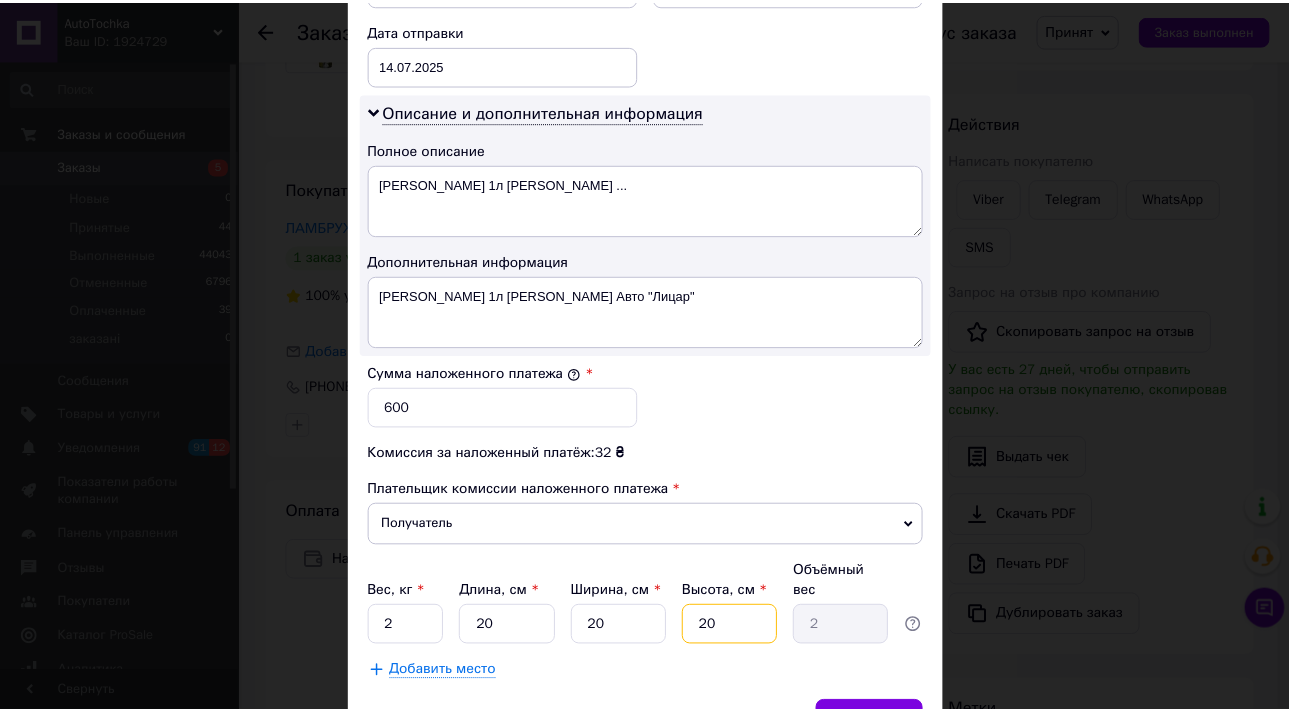 scroll, scrollTop: 1052, scrollLeft: 0, axis: vertical 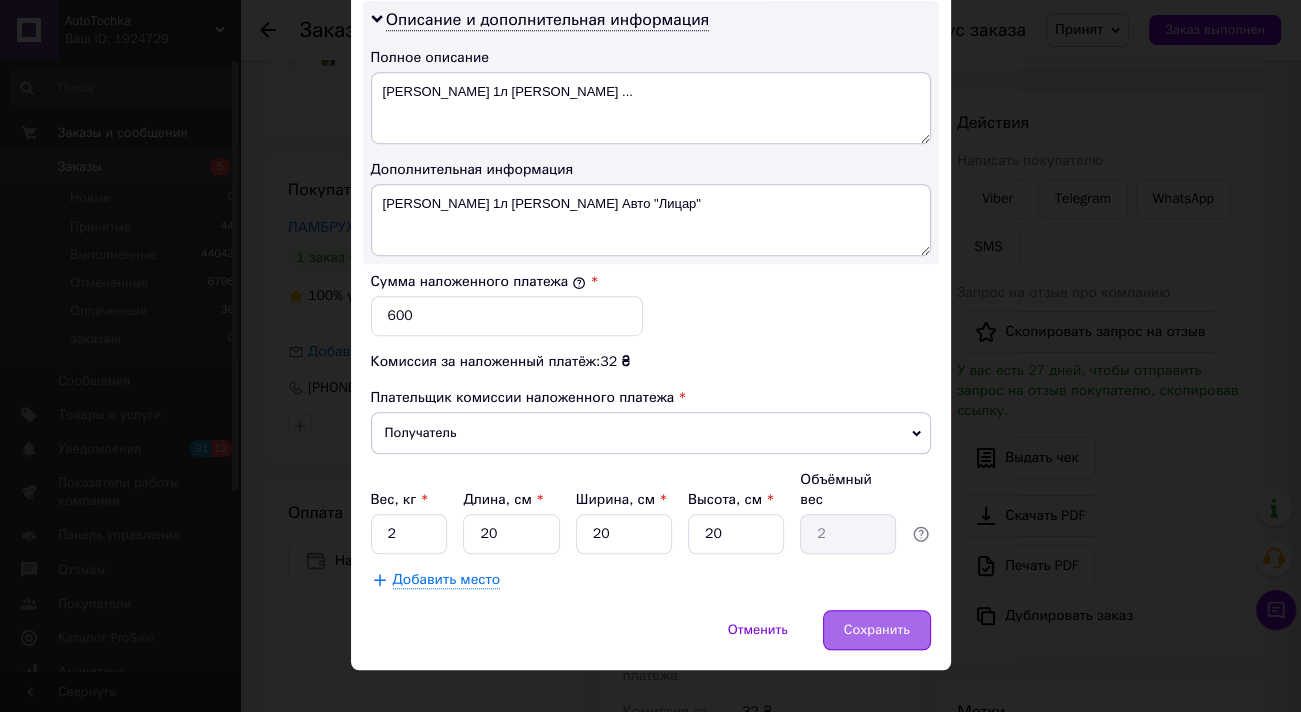 click on "Сохранить" at bounding box center (877, 630) 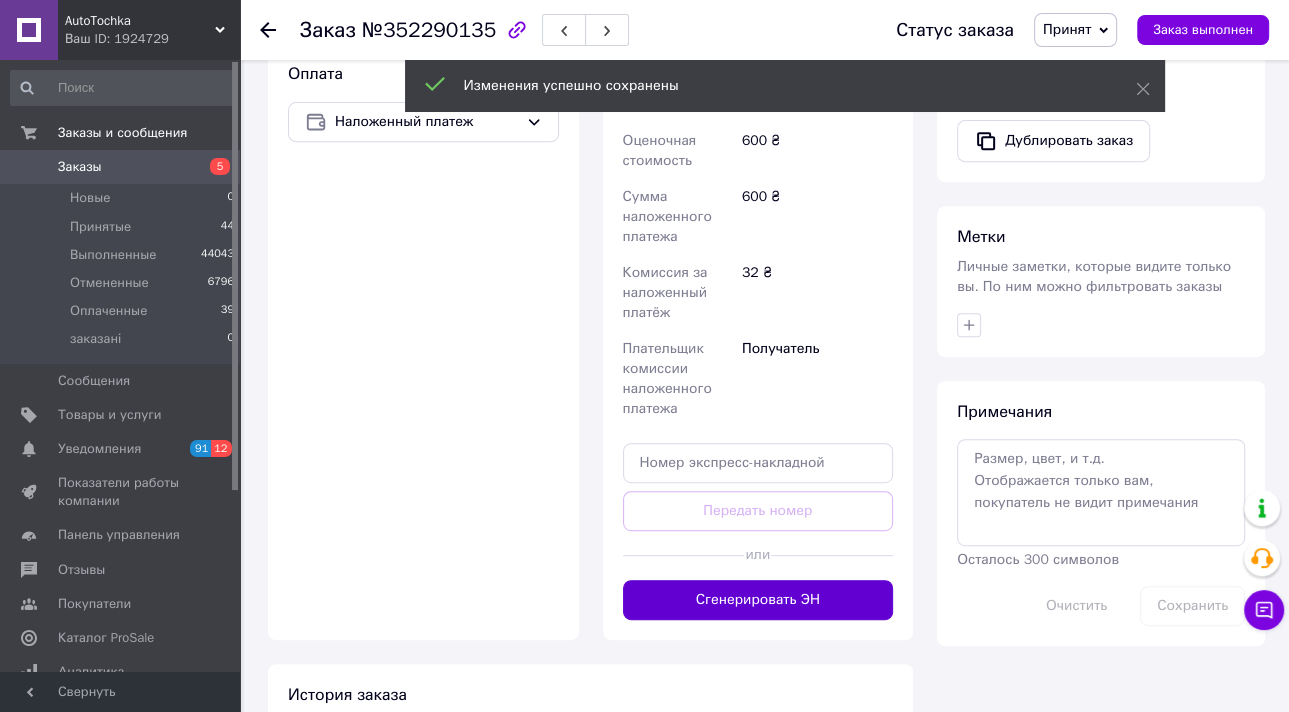 scroll, scrollTop: 720, scrollLeft: 0, axis: vertical 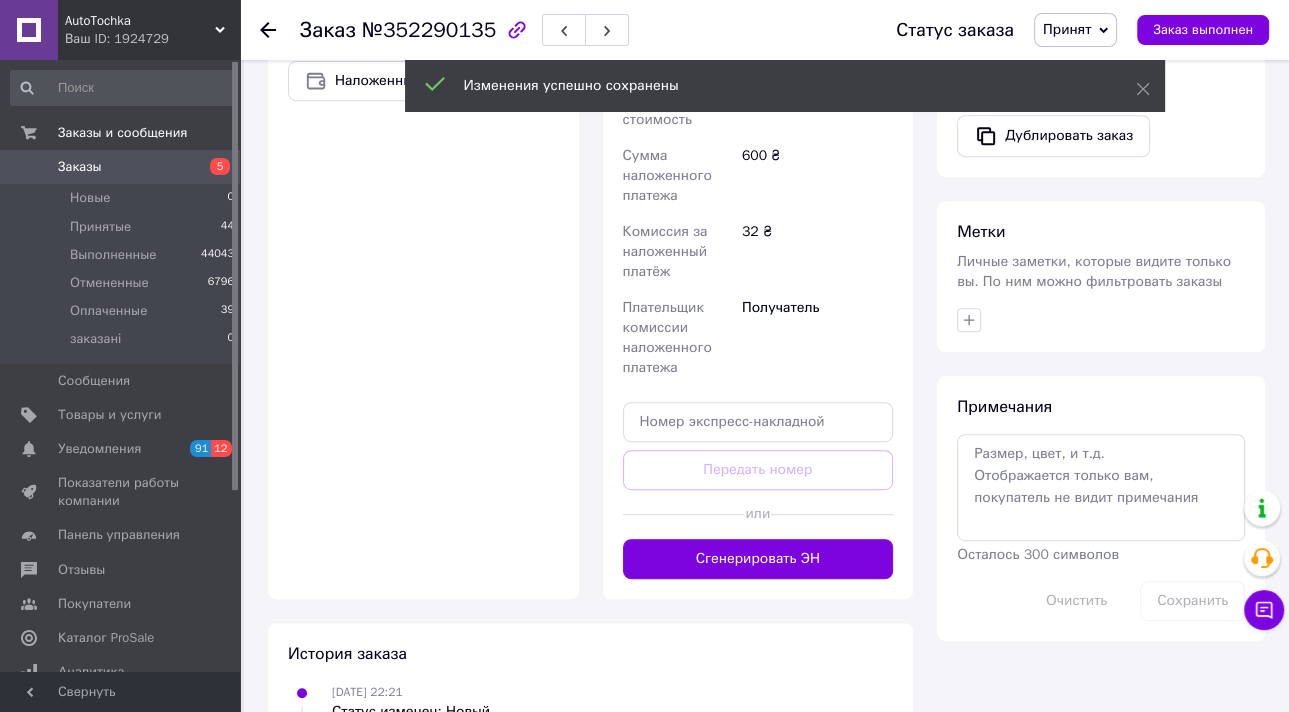 click on "Сгенерировать ЭН" at bounding box center [758, 559] 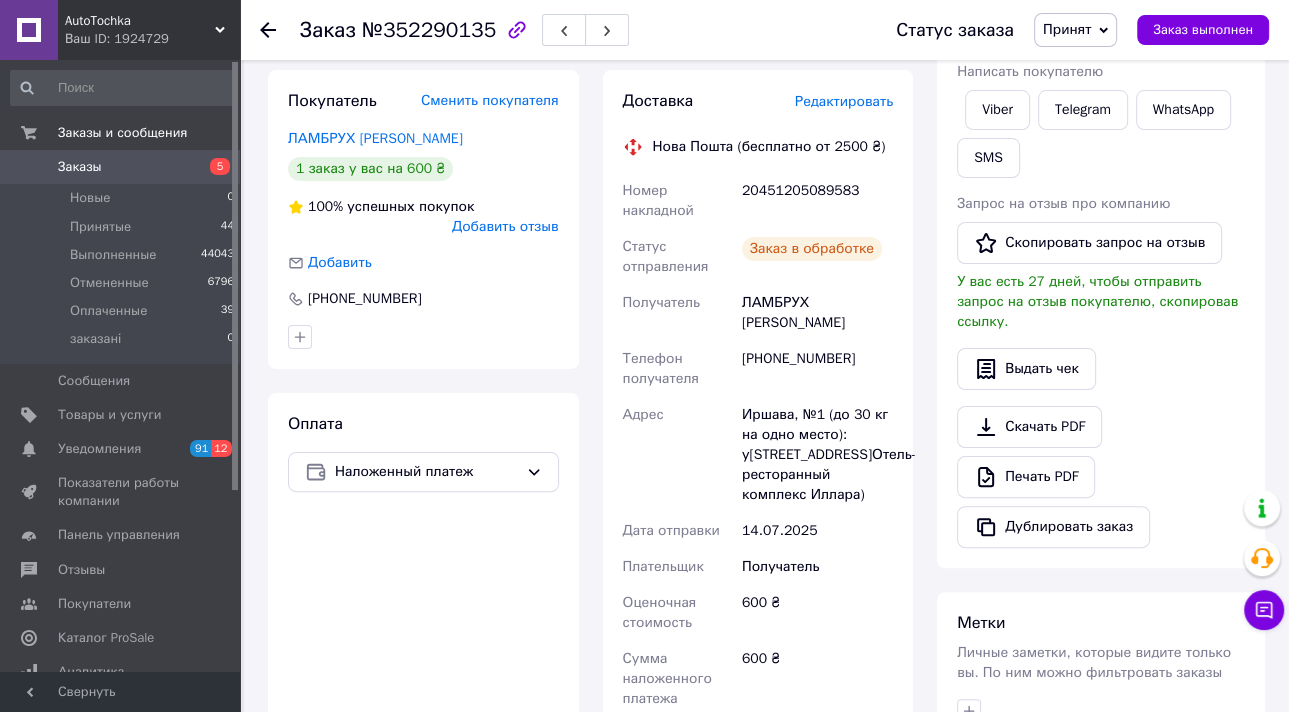 scroll, scrollTop: 320, scrollLeft: 0, axis: vertical 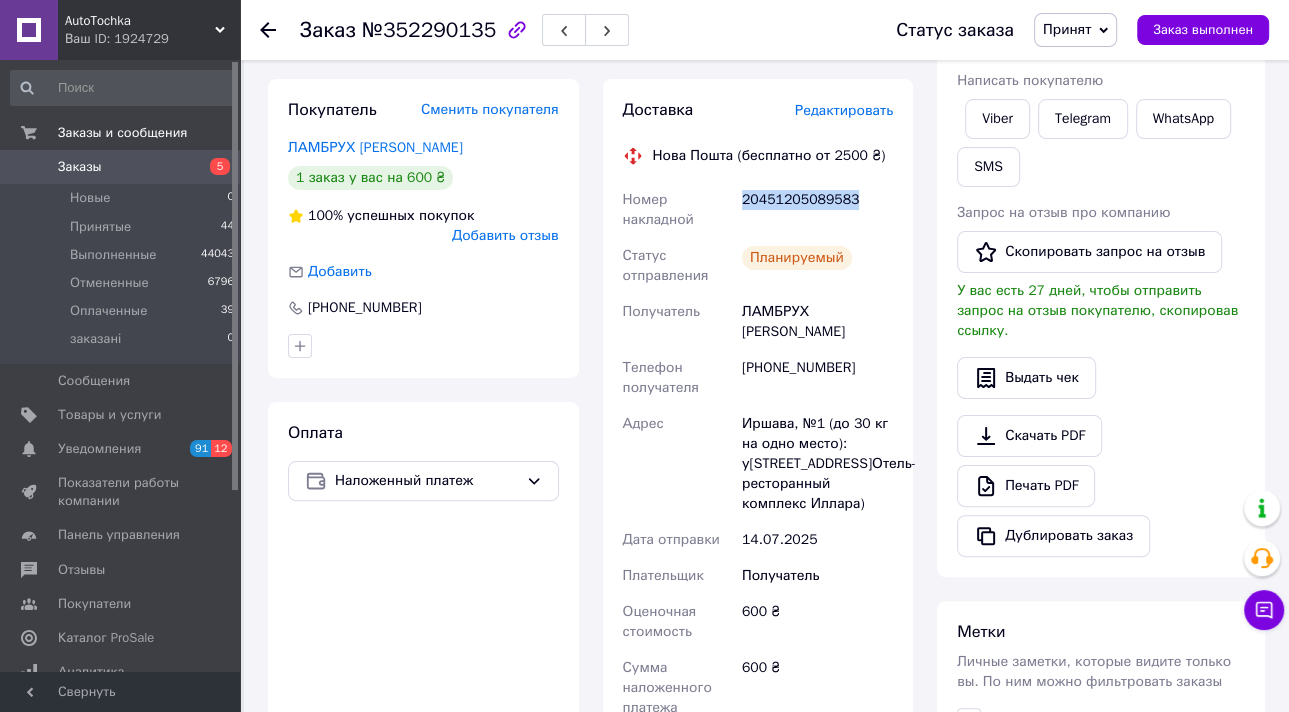 drag, startPoint x: 865, startPoint y: 208, endPoint x: 740, endPoint y: 197, distance: 125.48307 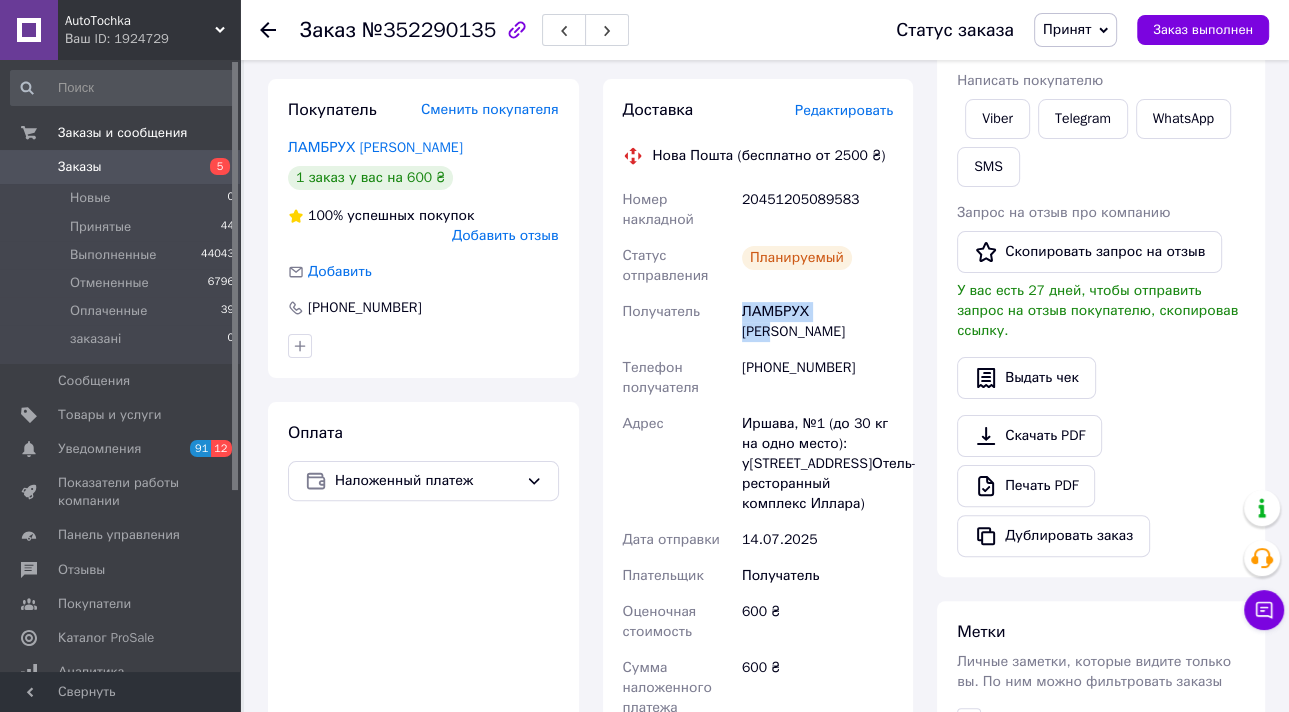 drag, startPoint x: 884, startPoint y: 313, endPoint x: 740, endPoint y: 311, distance: 144.01389 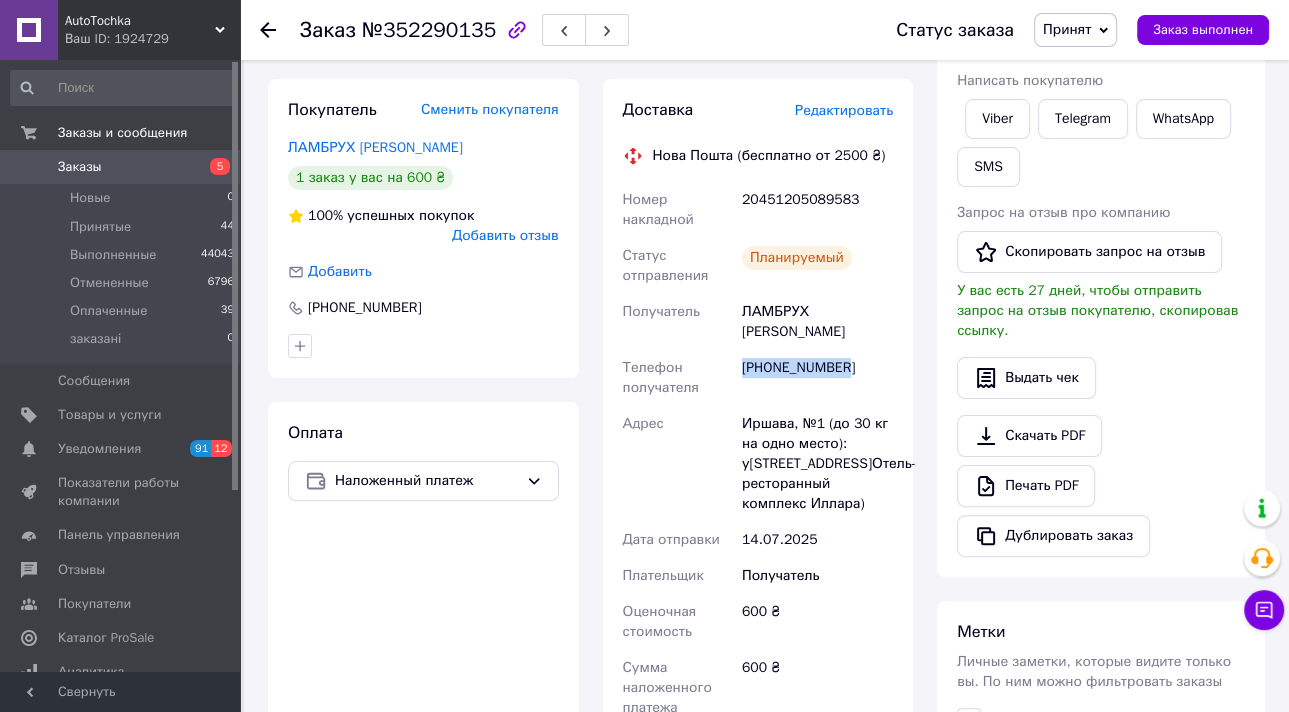 drag, startPoint x: 798, startPoint y: 347, endPoint x: 744, endPoint y: 349, distance: 54.037025 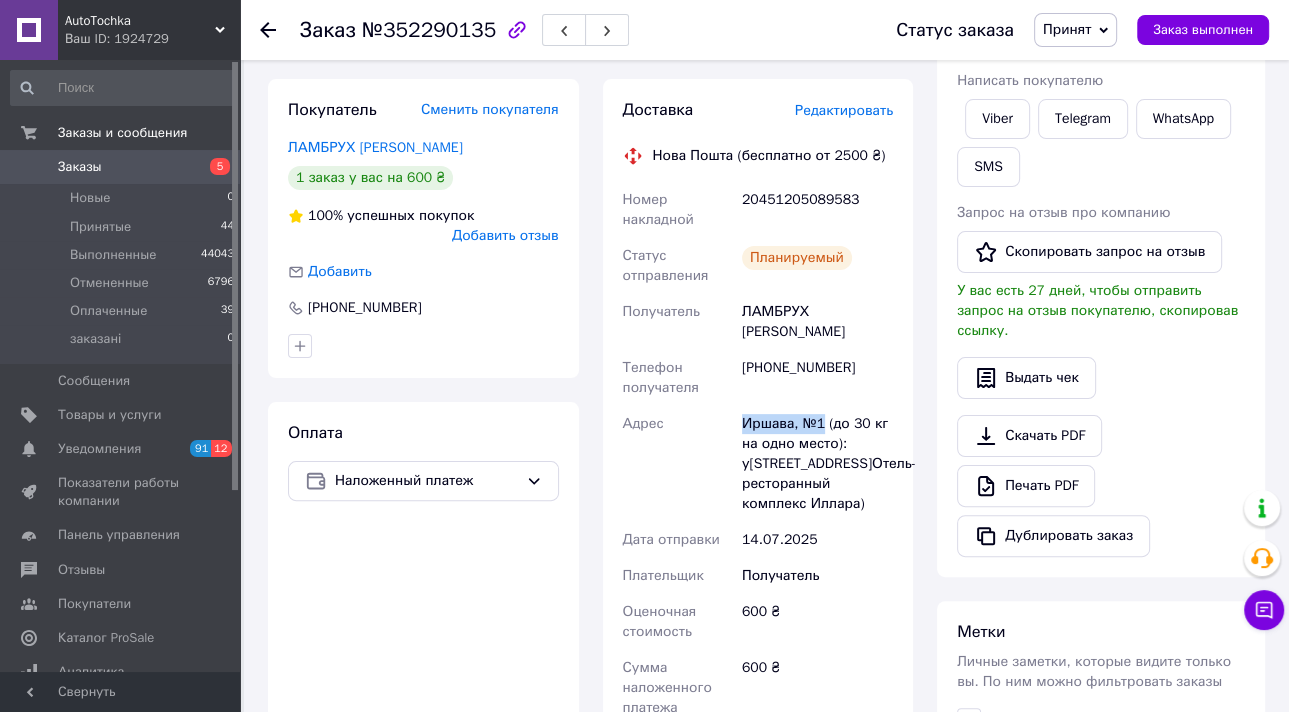 drag, startPoint x: 824, startPoint y: 400, endPoint x: 716, endPoint y: 401, distance: 108.00463 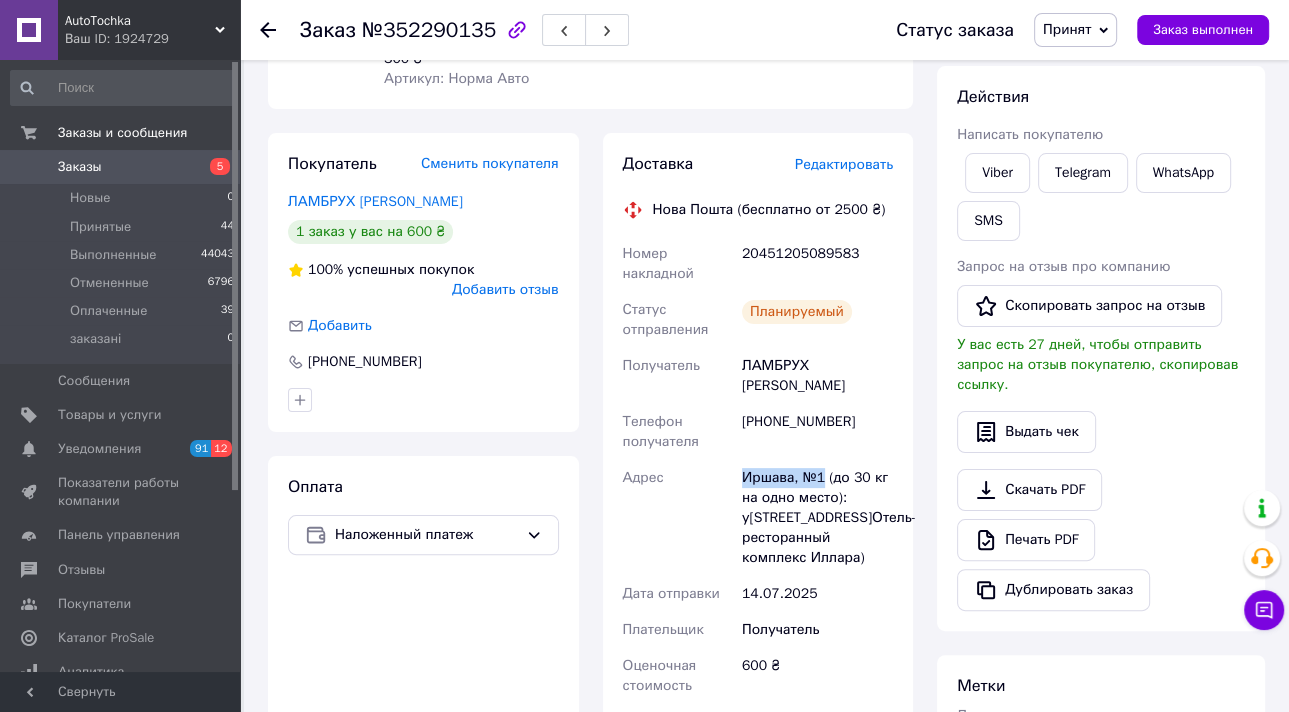 scroll, scrollTop: 240, scrollLeft: 0, axis: vertical 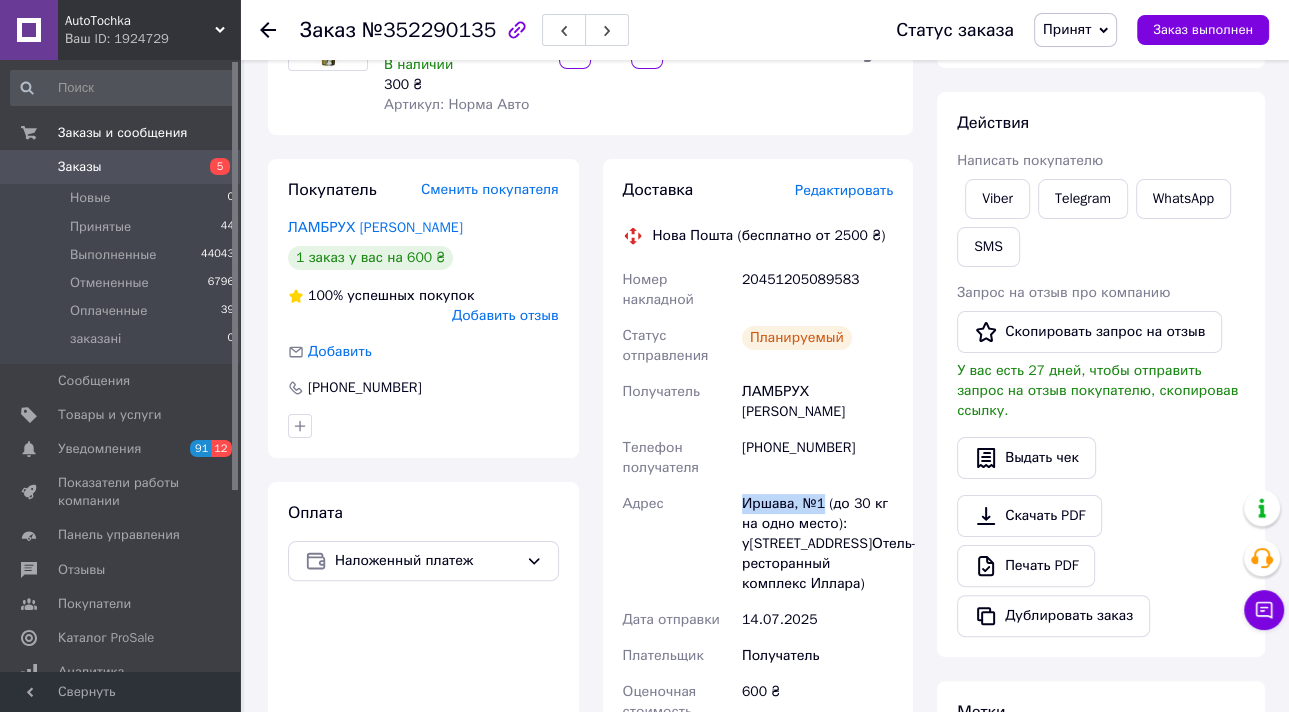 click on "Принят" at bounding box center [1075, 30] 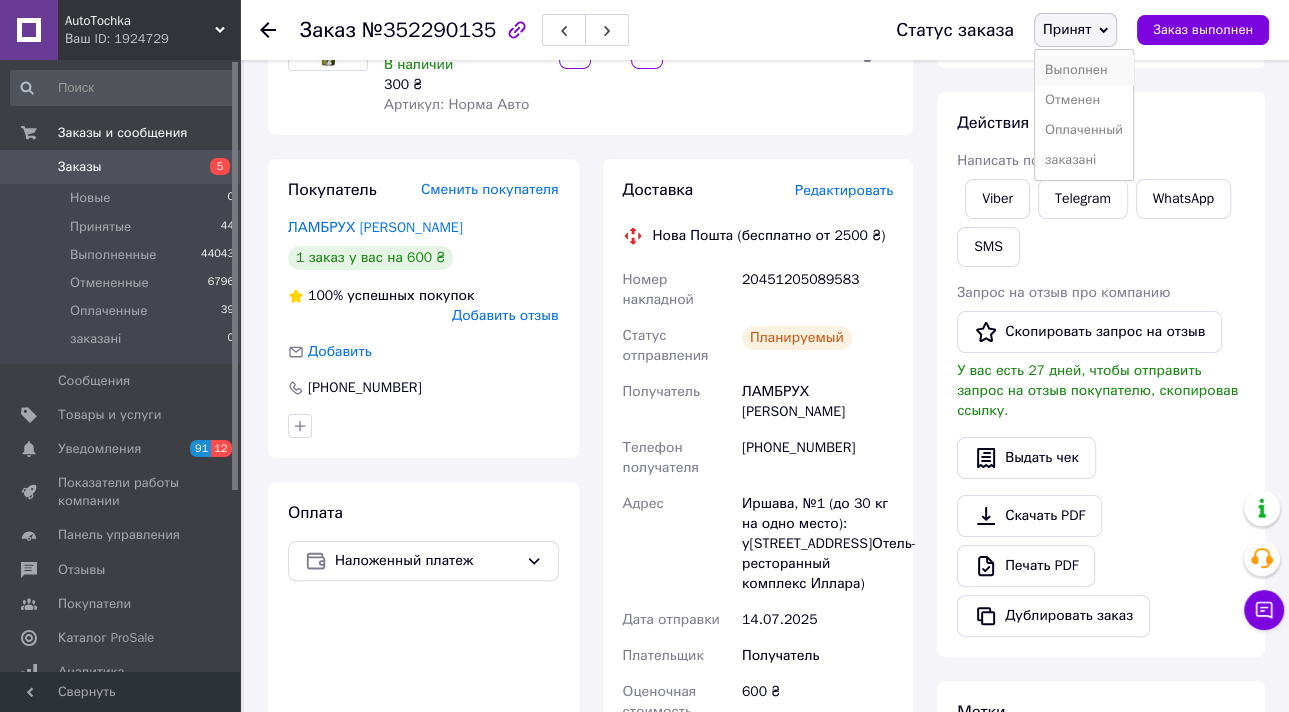 click on "Выполнен" at bounding box center [1084, 70] 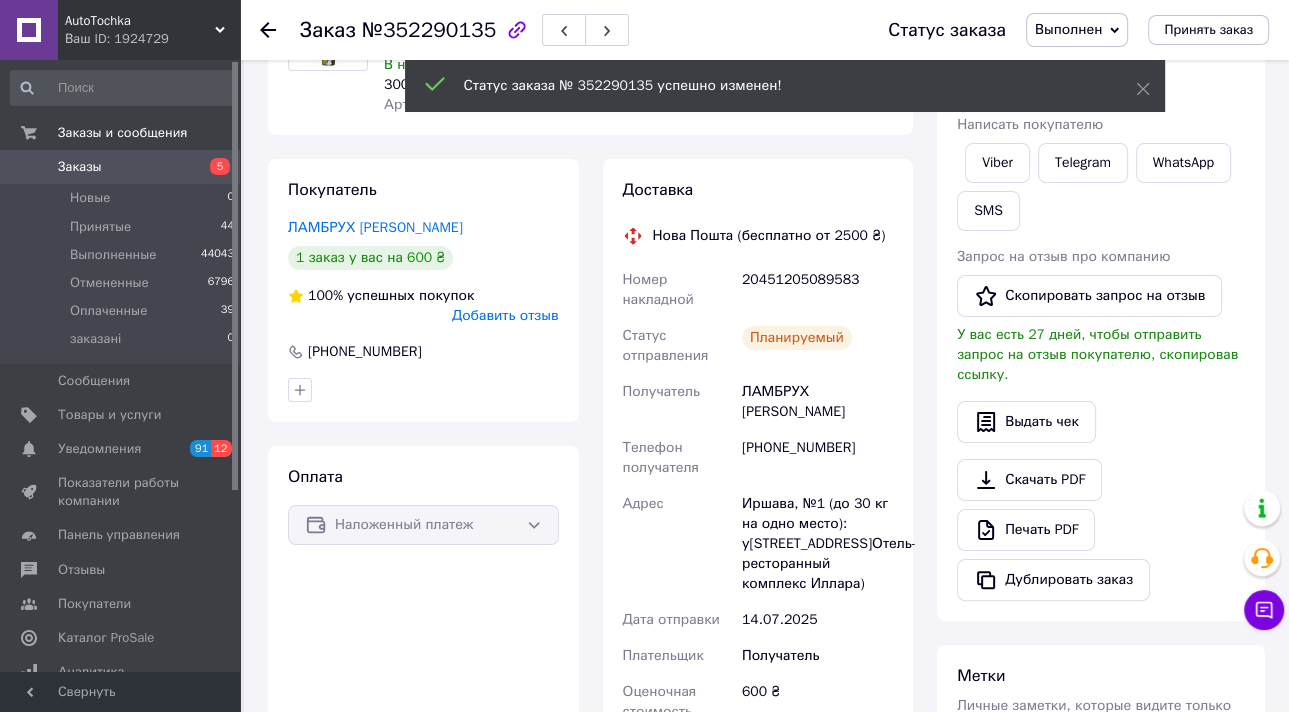click 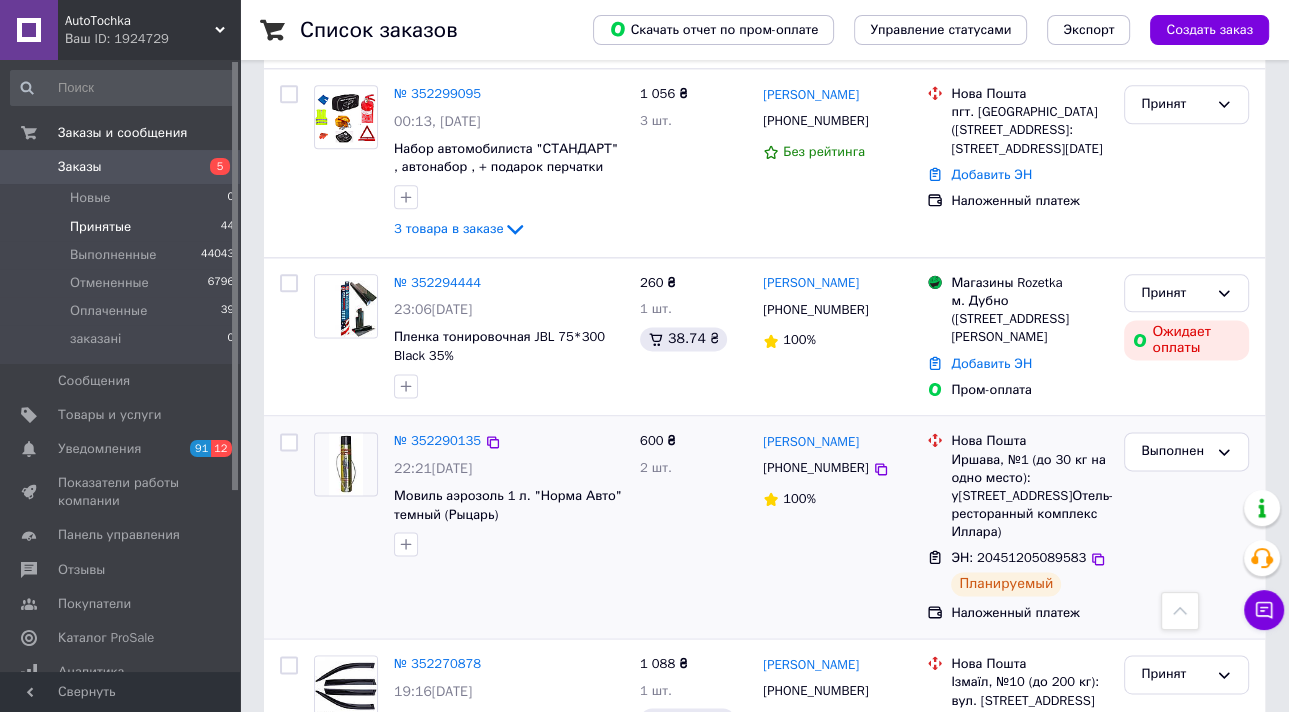 scroll, scrollTop: 2080, scrollLeft: 0, axis: vertical 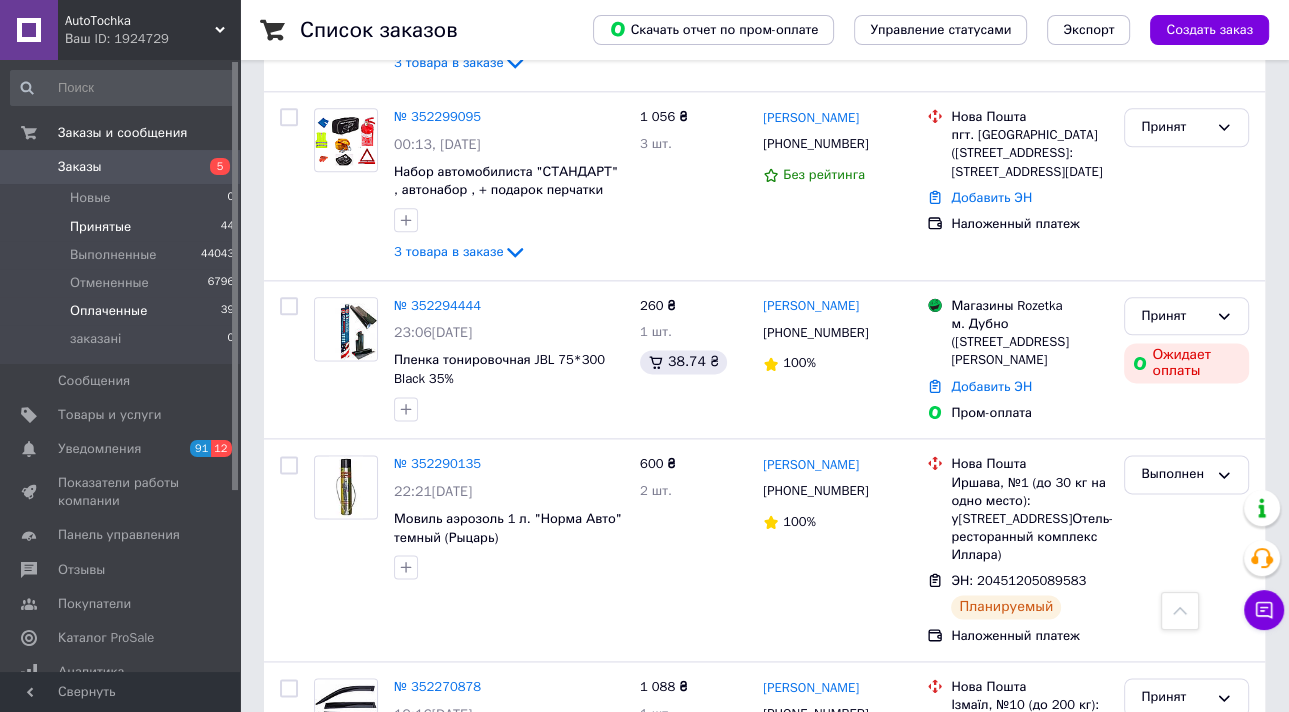 click on "Оплаченные" at bounding box center [108, 311] 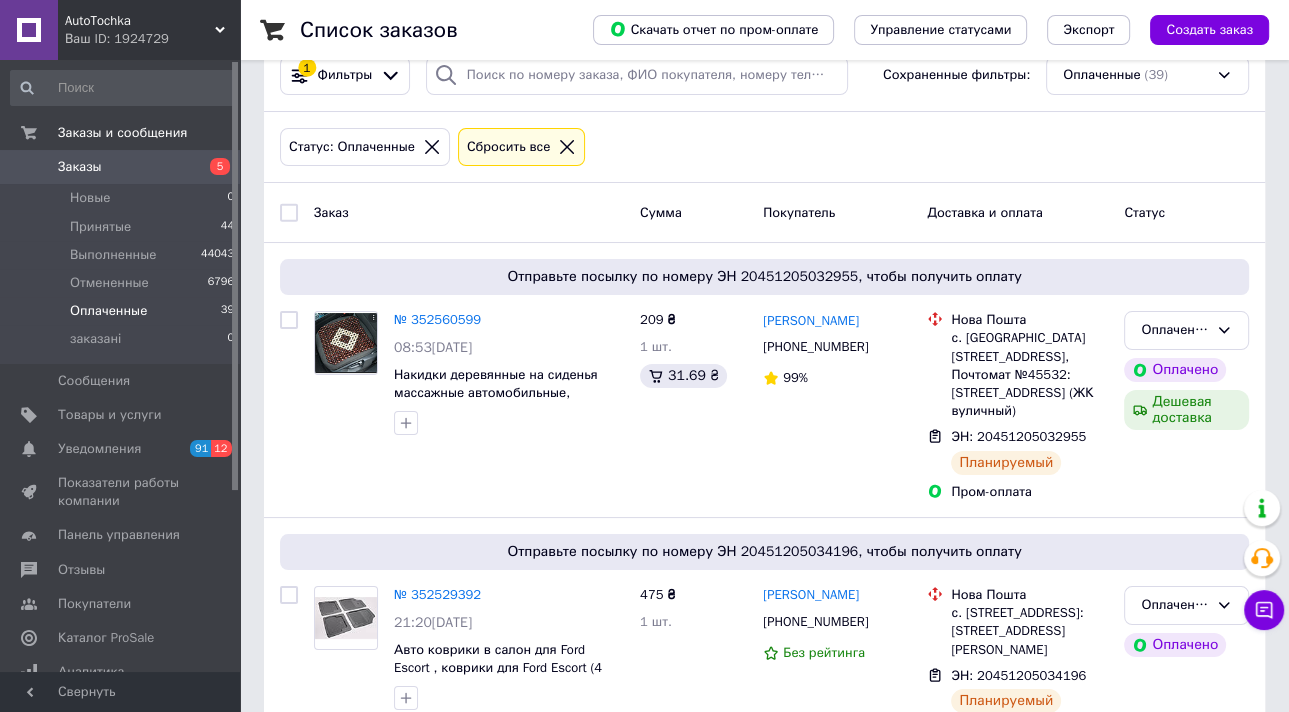 scroll, scrollTop: 0, scrollLeft: 0, axis: both 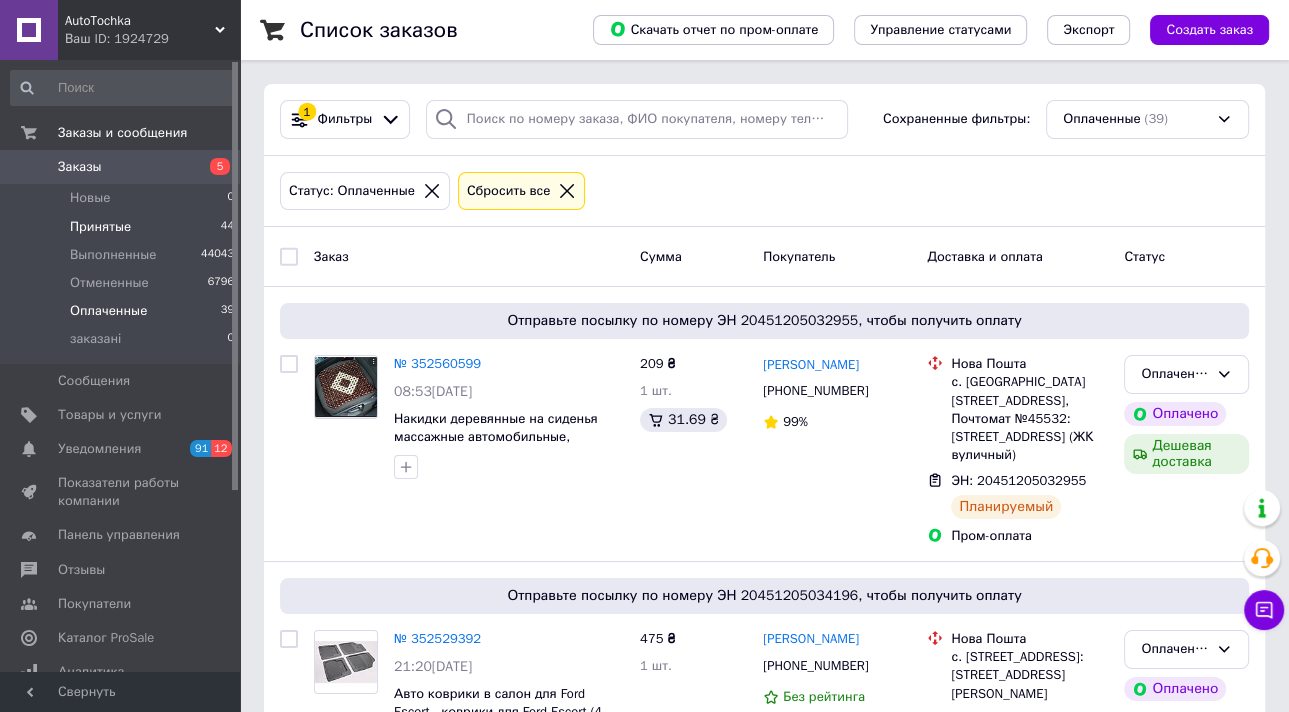 click on "Принятые 44" at bounding box center (123, 227) 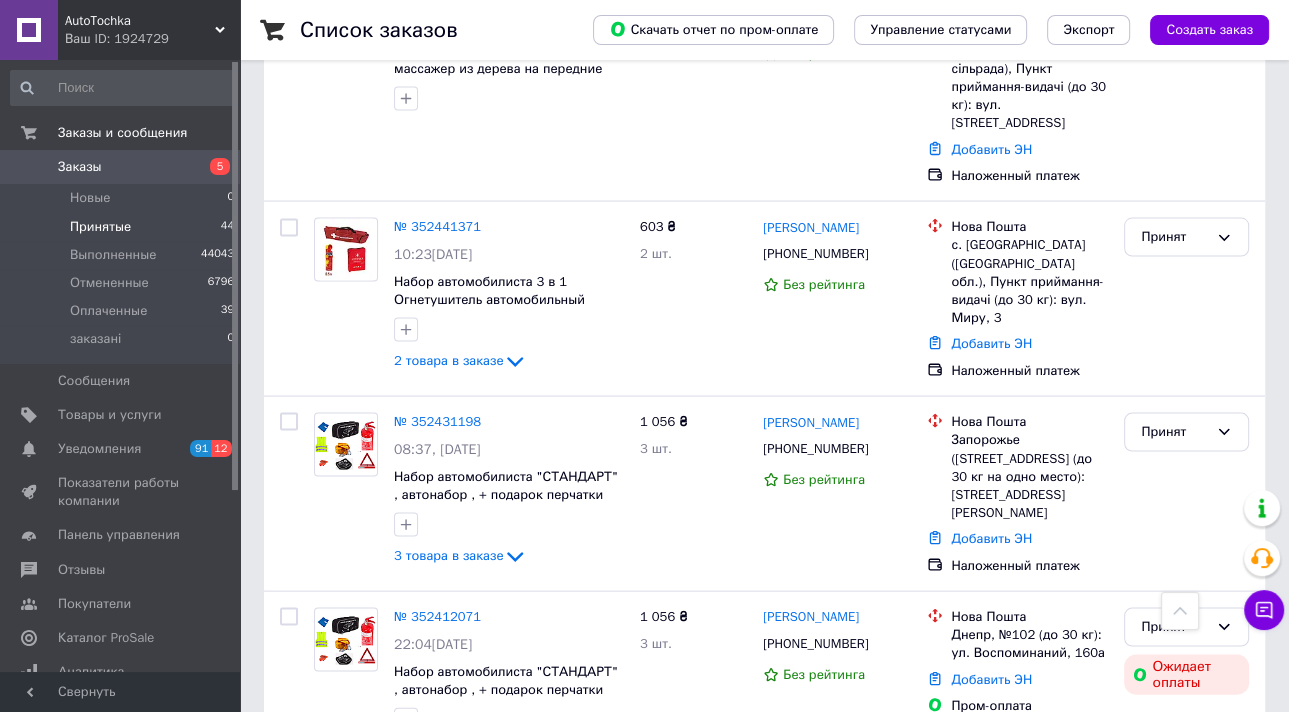 scroll, scrollTop: 3355, scrollLeft: 0, axis: vertical 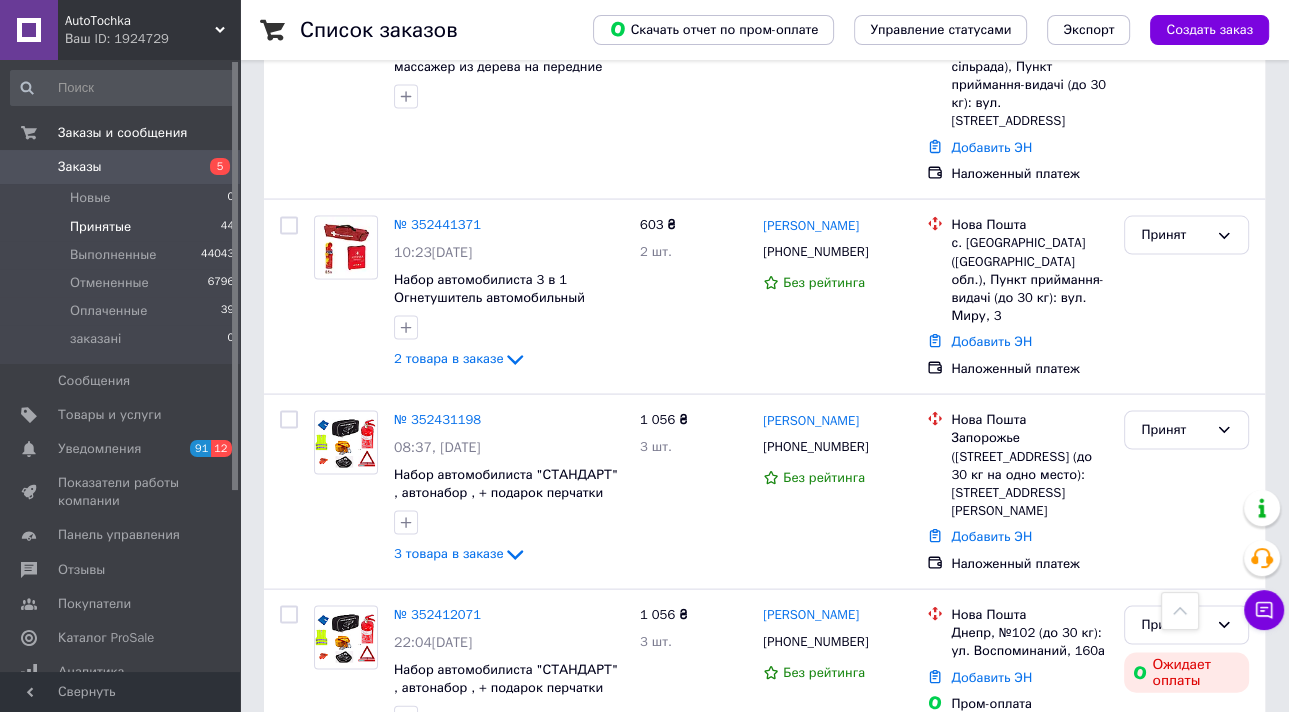 click on "2" at bounding box center [327, 823] 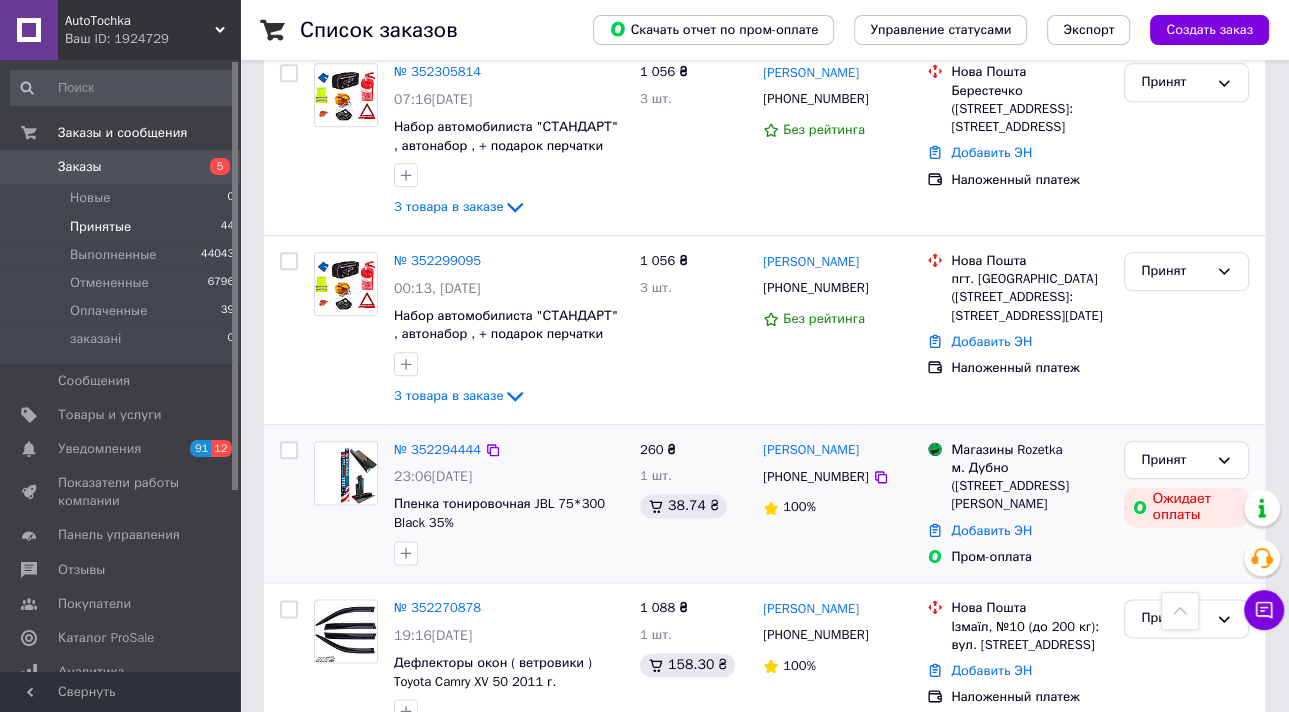 scroll, scrollTop: 1920, scrollLeft: 0, axis: vertical 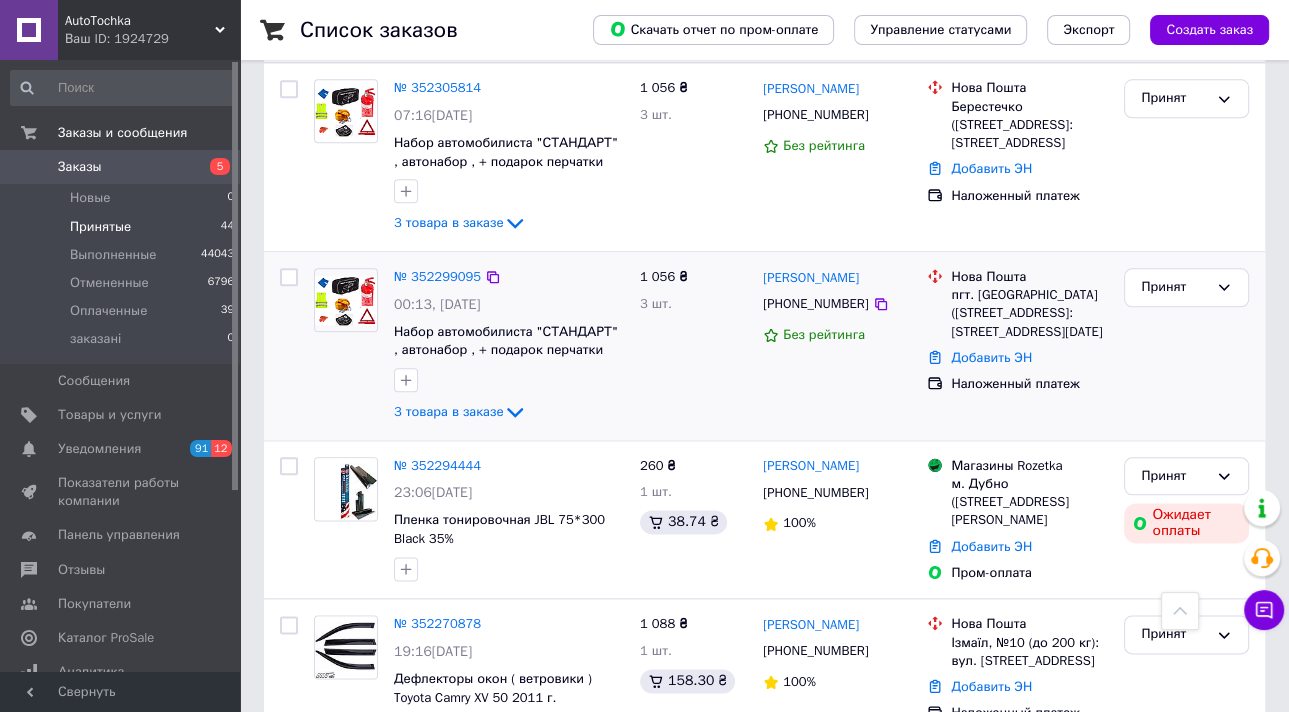 click on "1 056 ₴ 3 шт." at bounding box center [693, 346] 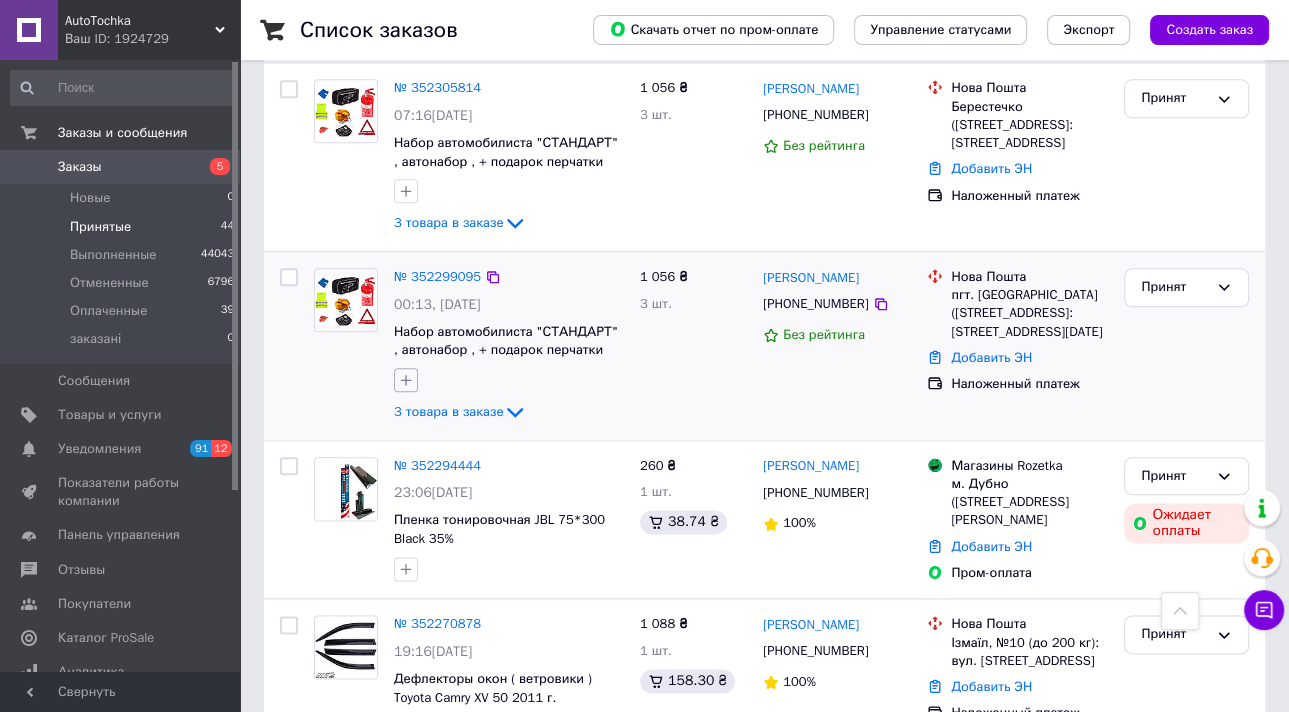 click at bounding box center (406, 380) 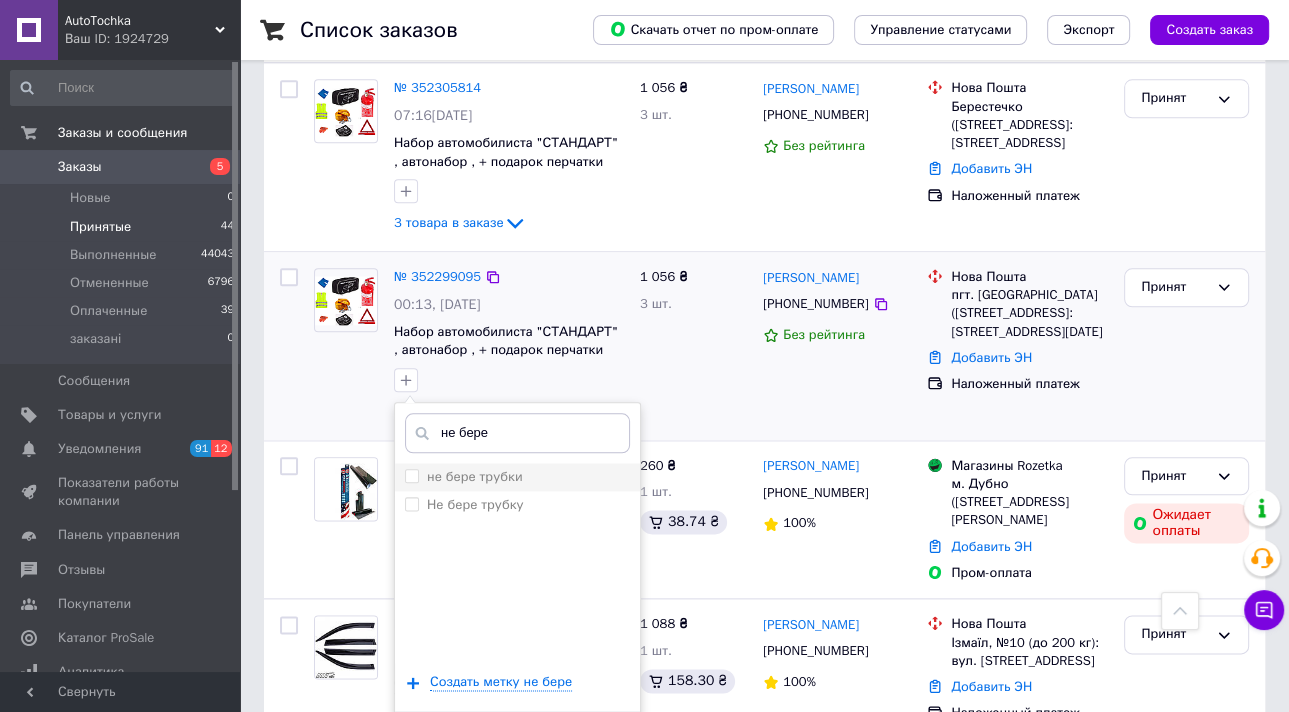 click on "не бере трубки" at bounding box center [411, 475] 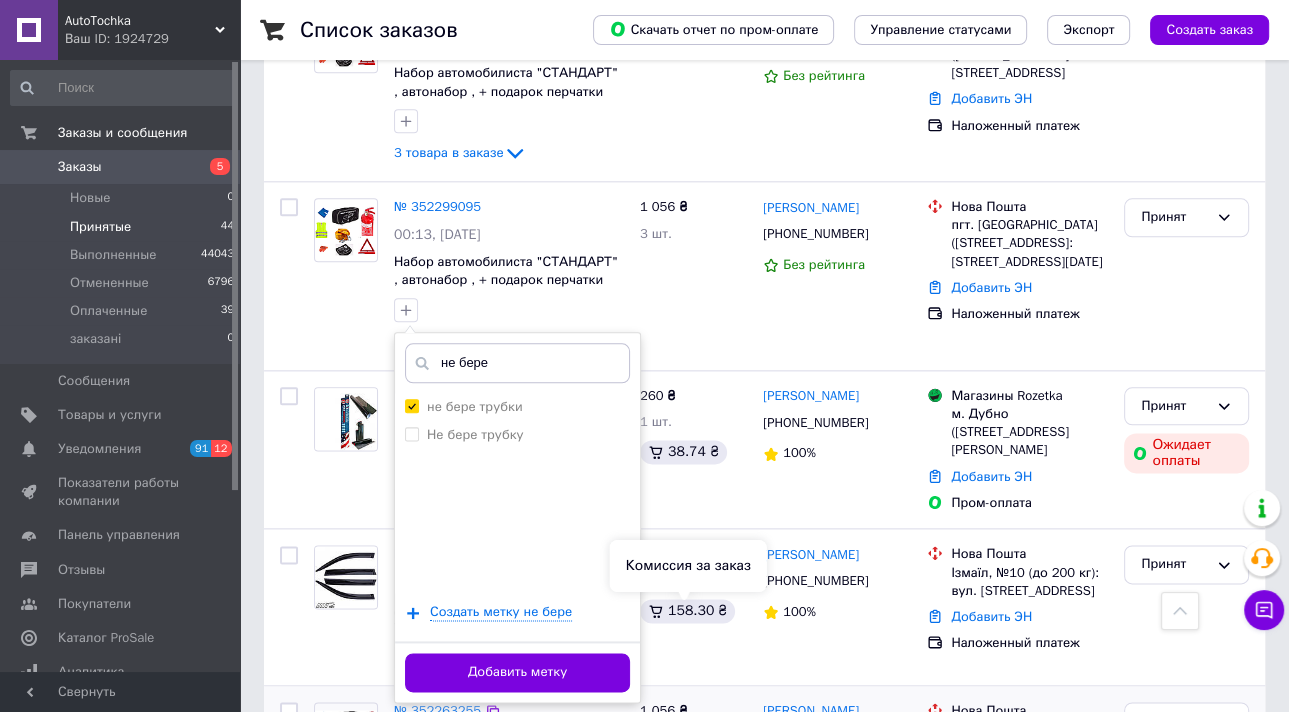 scroll, scrollTop: 2160, scrollLeft: 0, axis: vertical 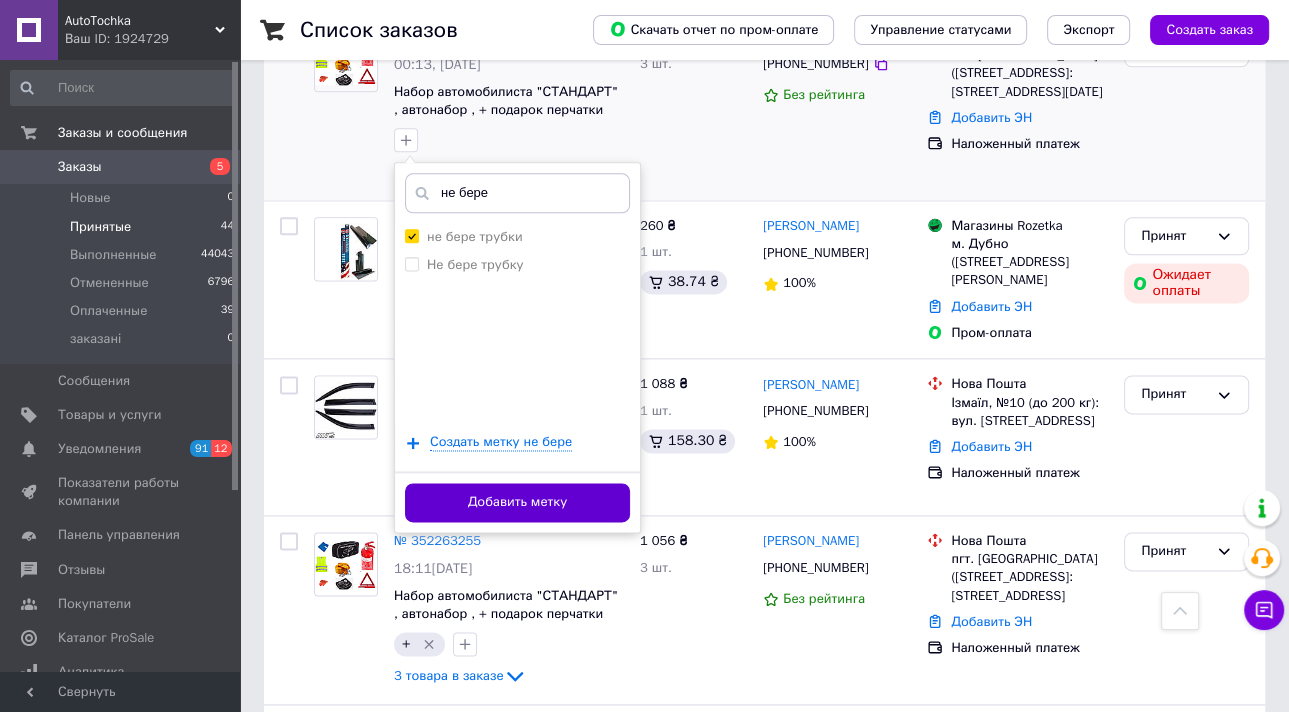 click on "Добавить метку" at bounding box center (517, 502) 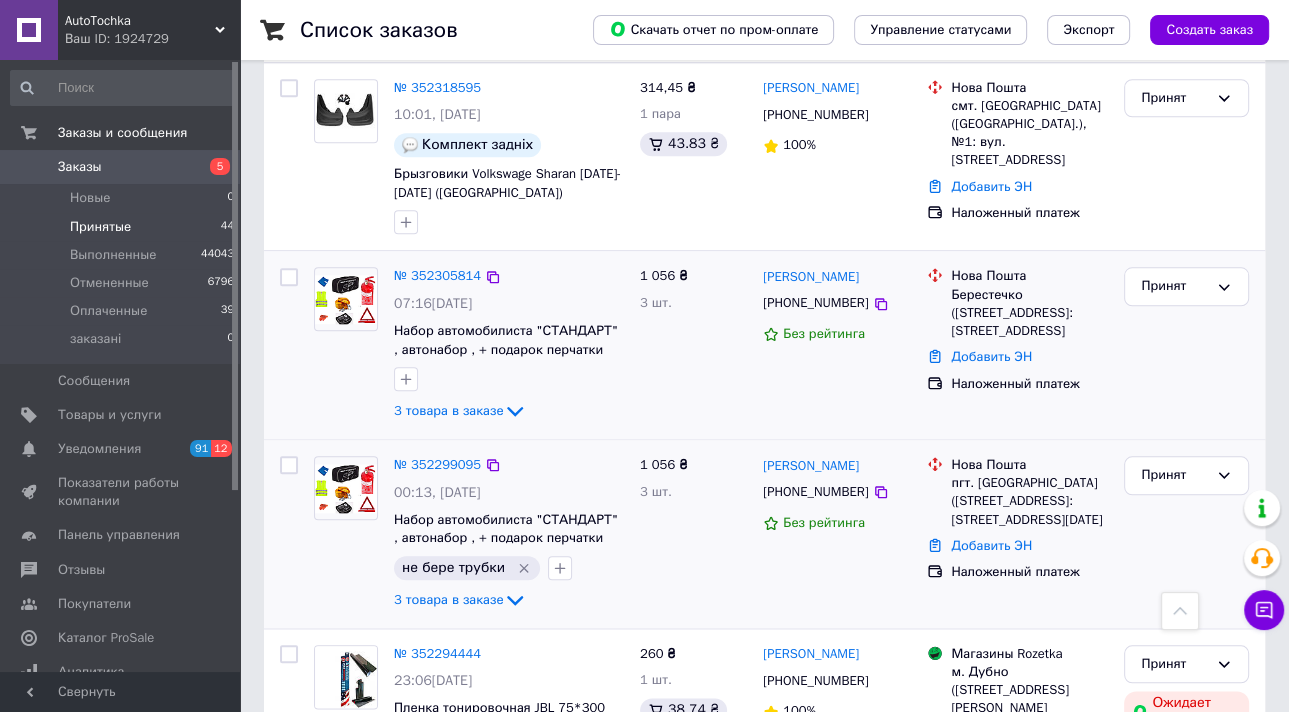 scroll, scrollTop: 1760, scrollLeft: 0, axis: vertical 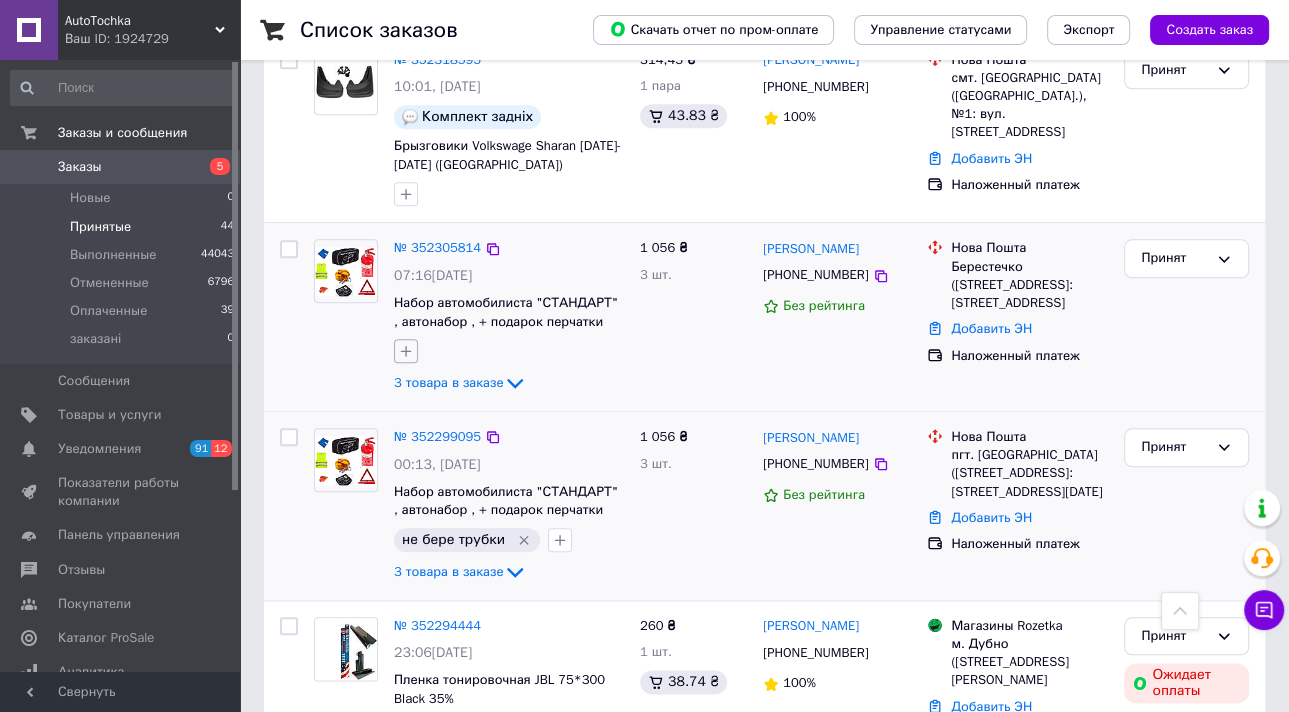 click 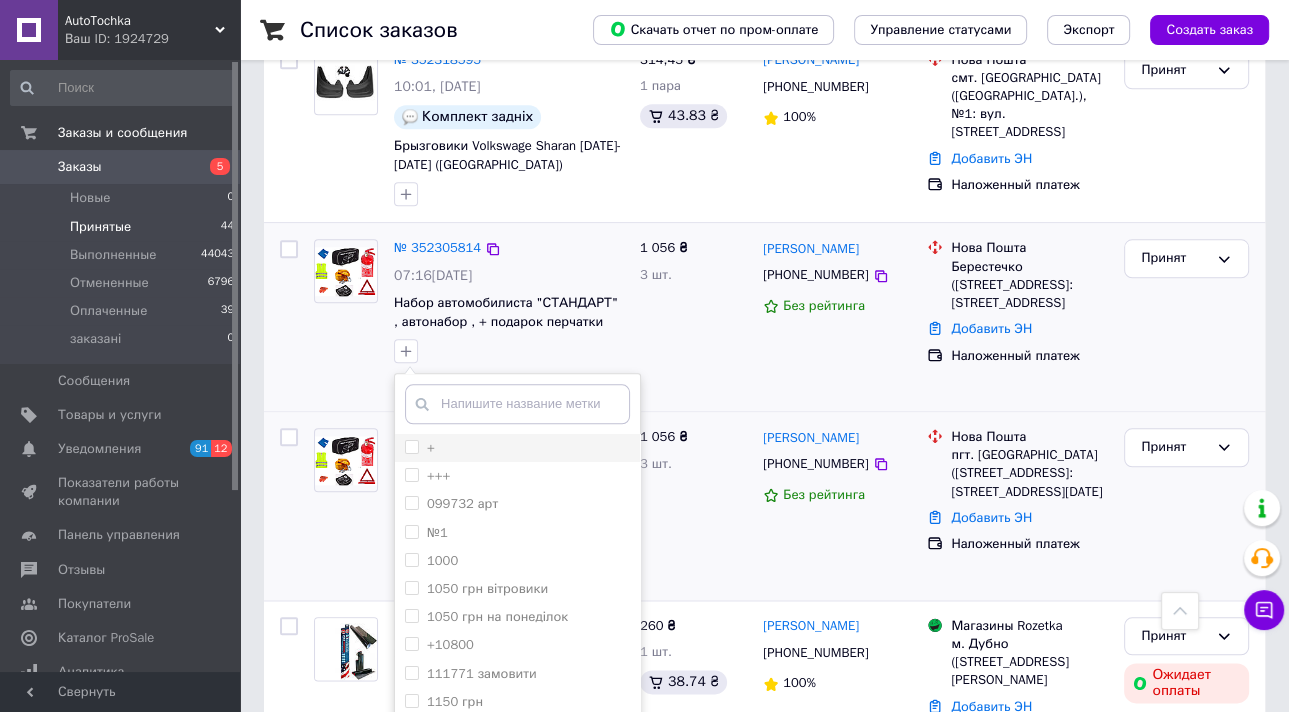 click on "+" at bounding box center [411, 446] 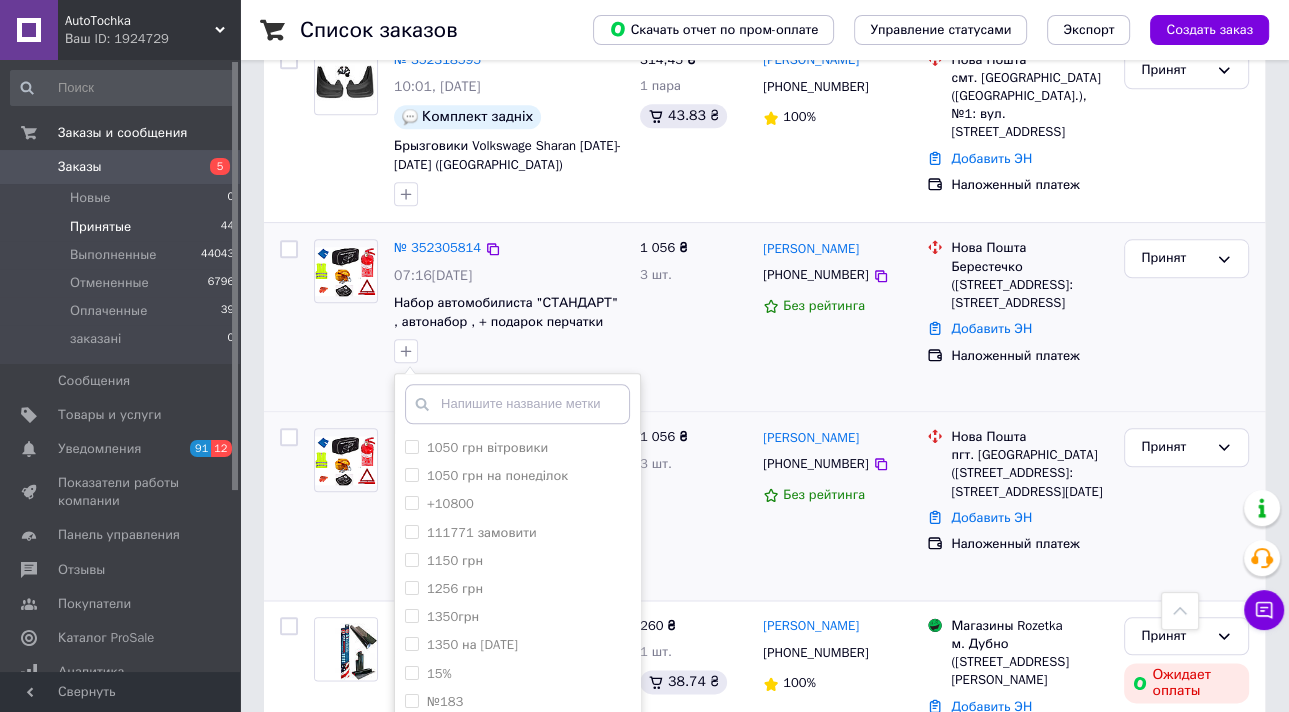 scroll, scrollTop: 160, scrollLeft: 0, axis: vertical 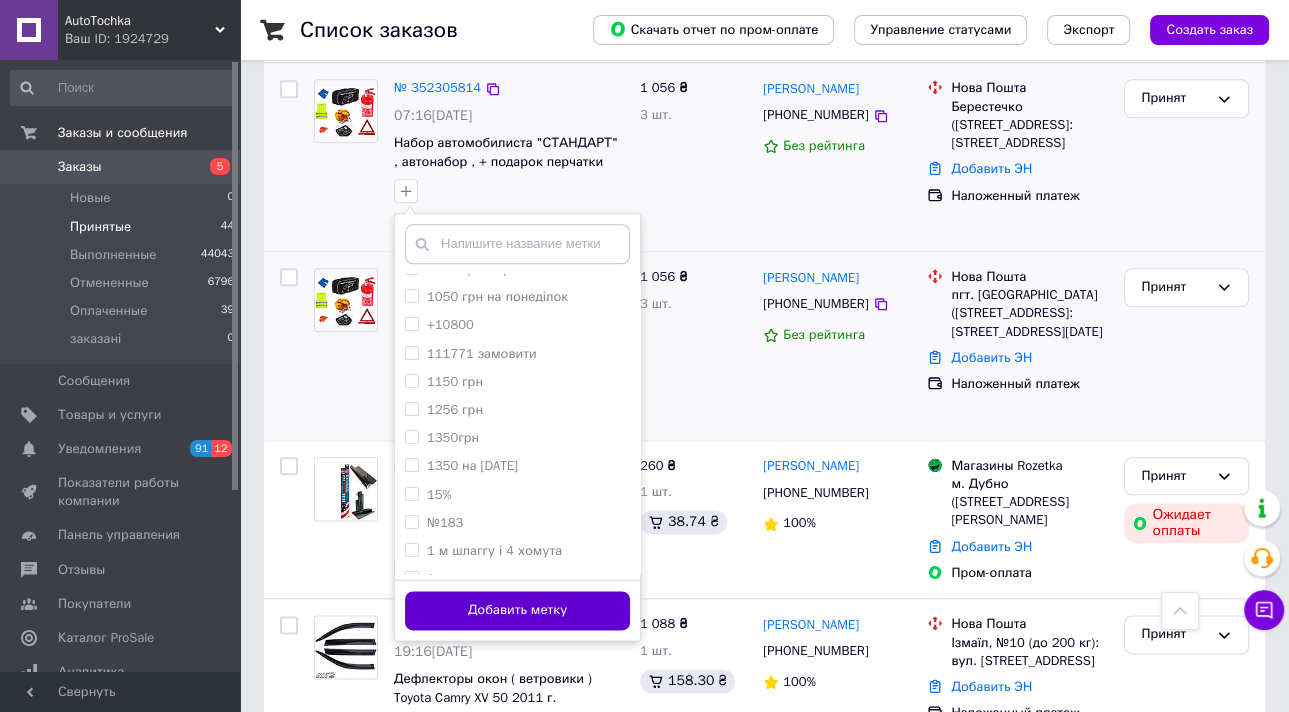 click on "Добавить метку" at bounding box center [517, 610] 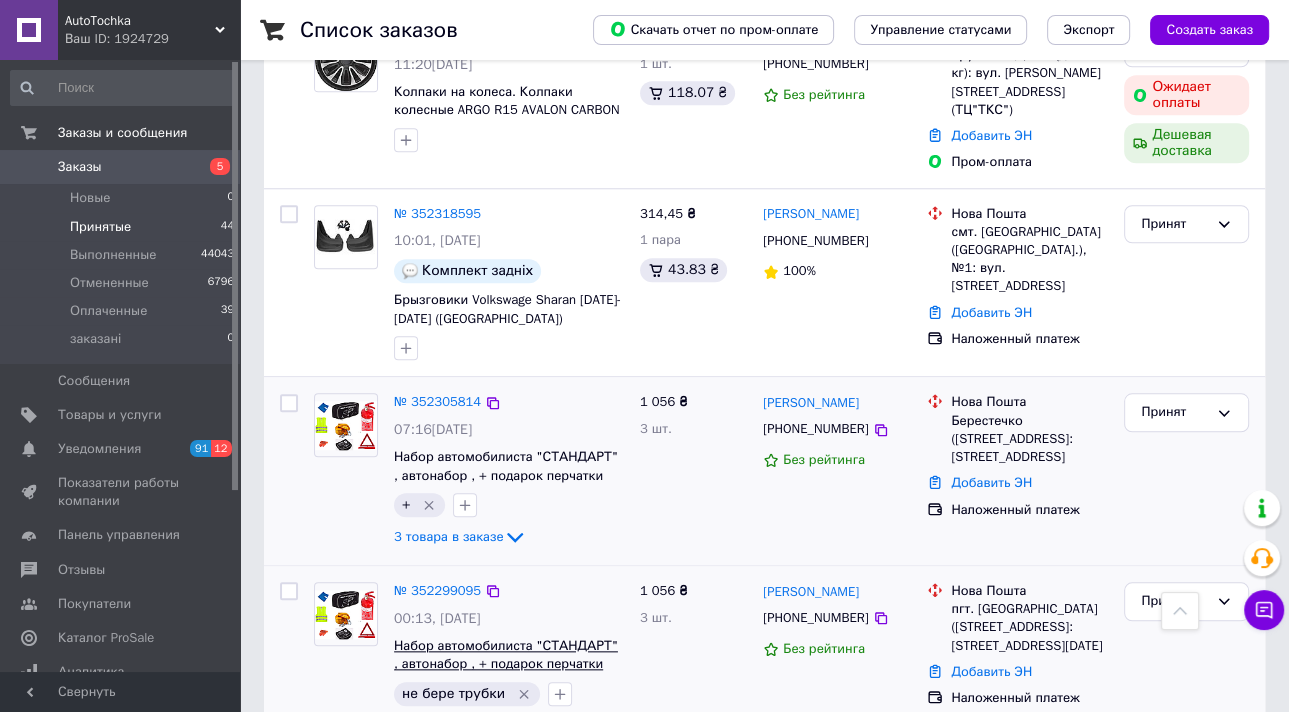 scroll, scrollTop: 1600, scrollLeft: 0, axis: vertical 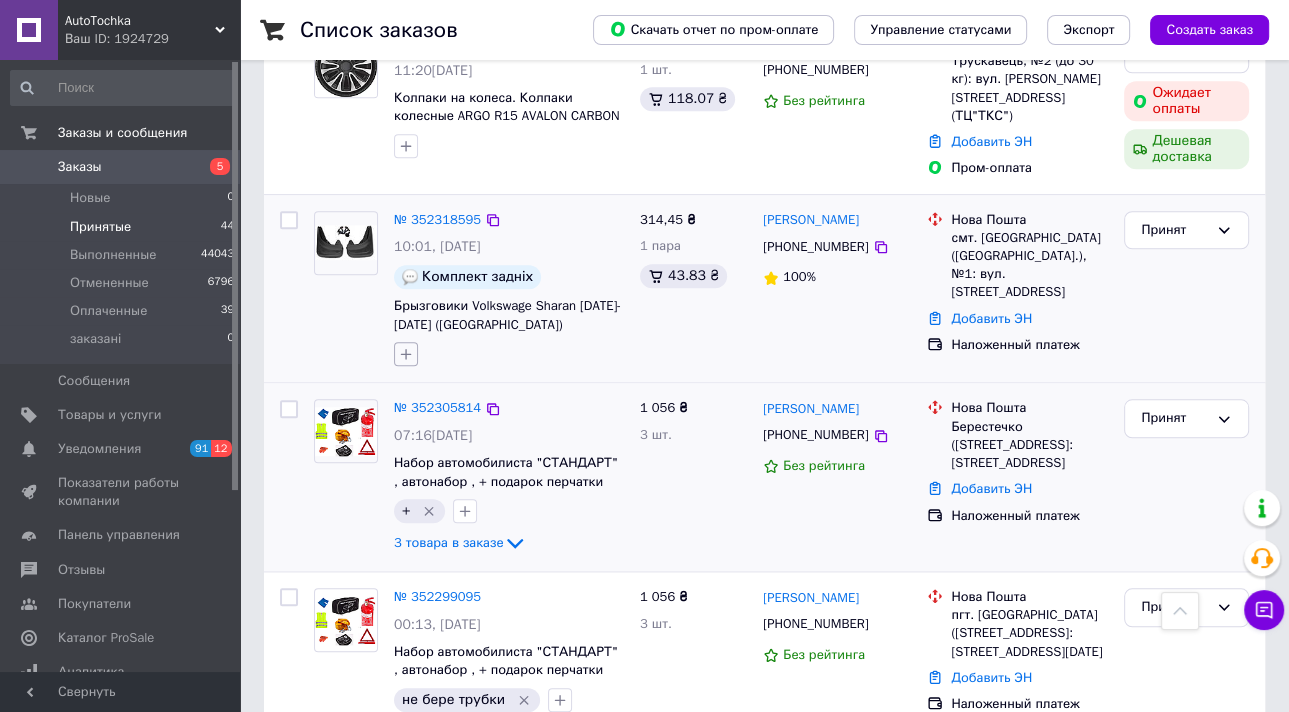 click 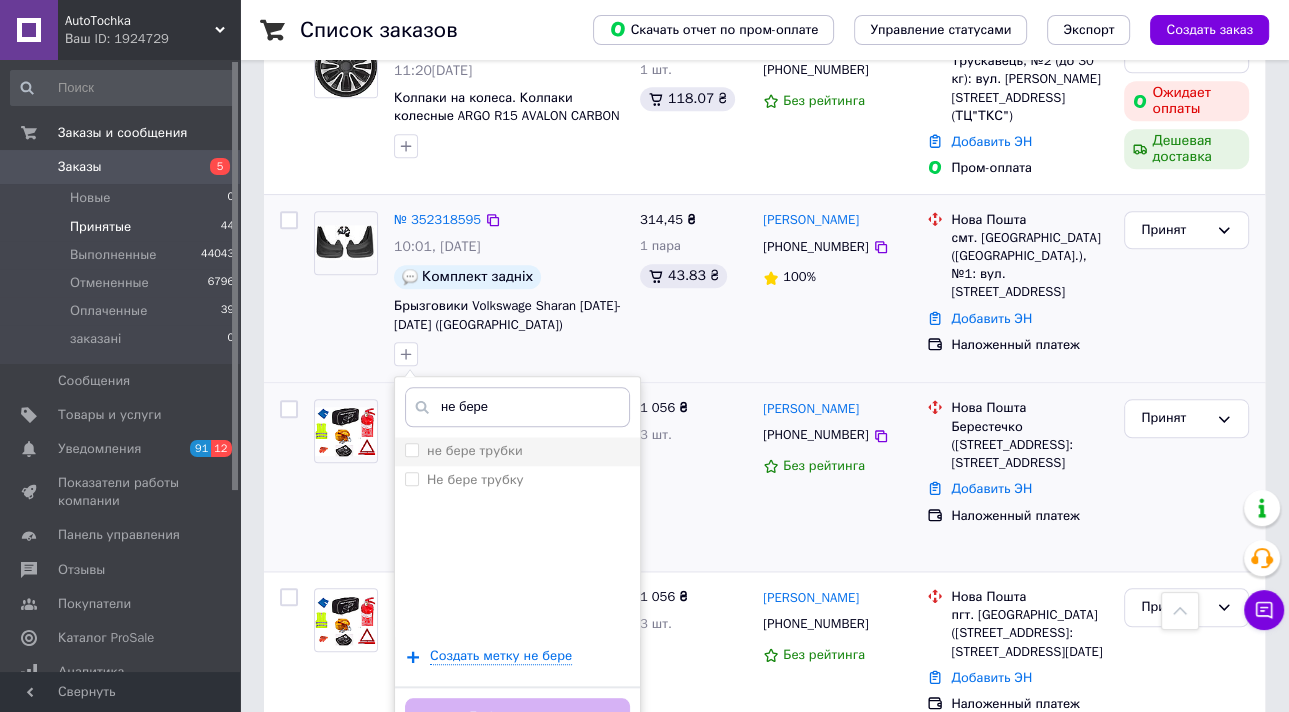 click on "не бере трубки" at bounding box center (411, 449) 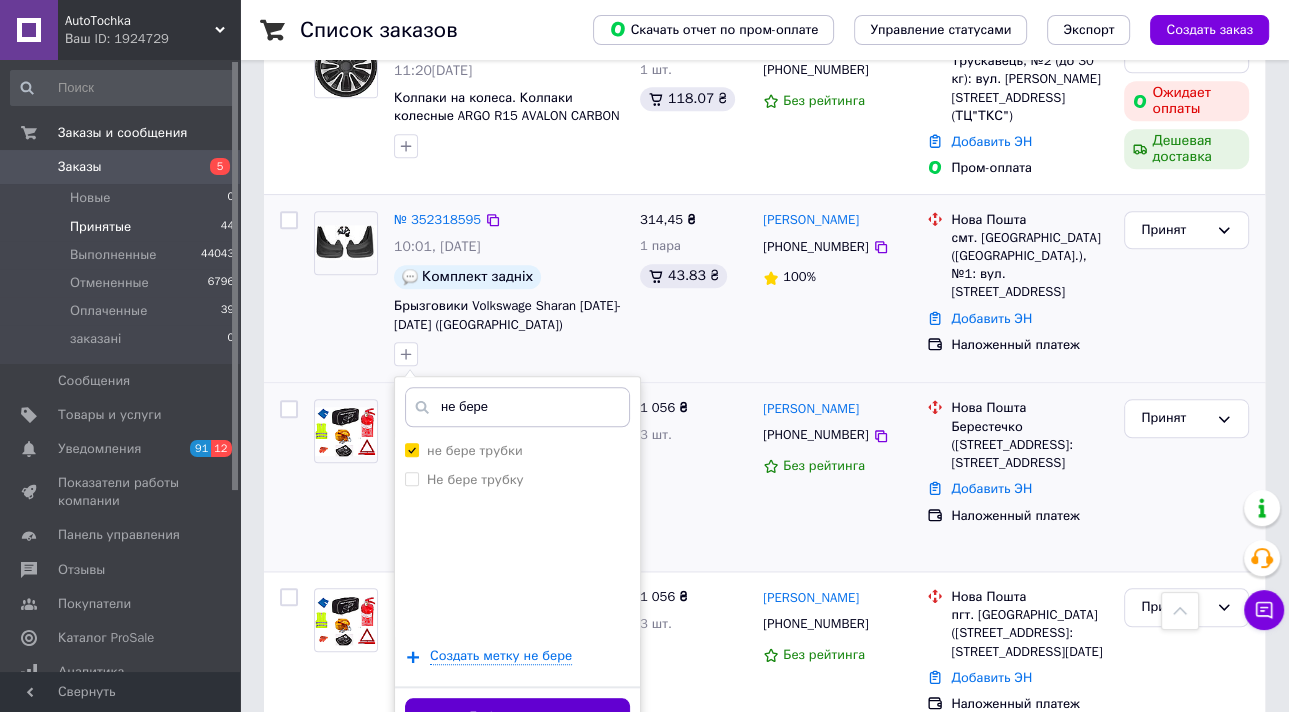 click on "Добавить метку" at bounding box center [517, 717] 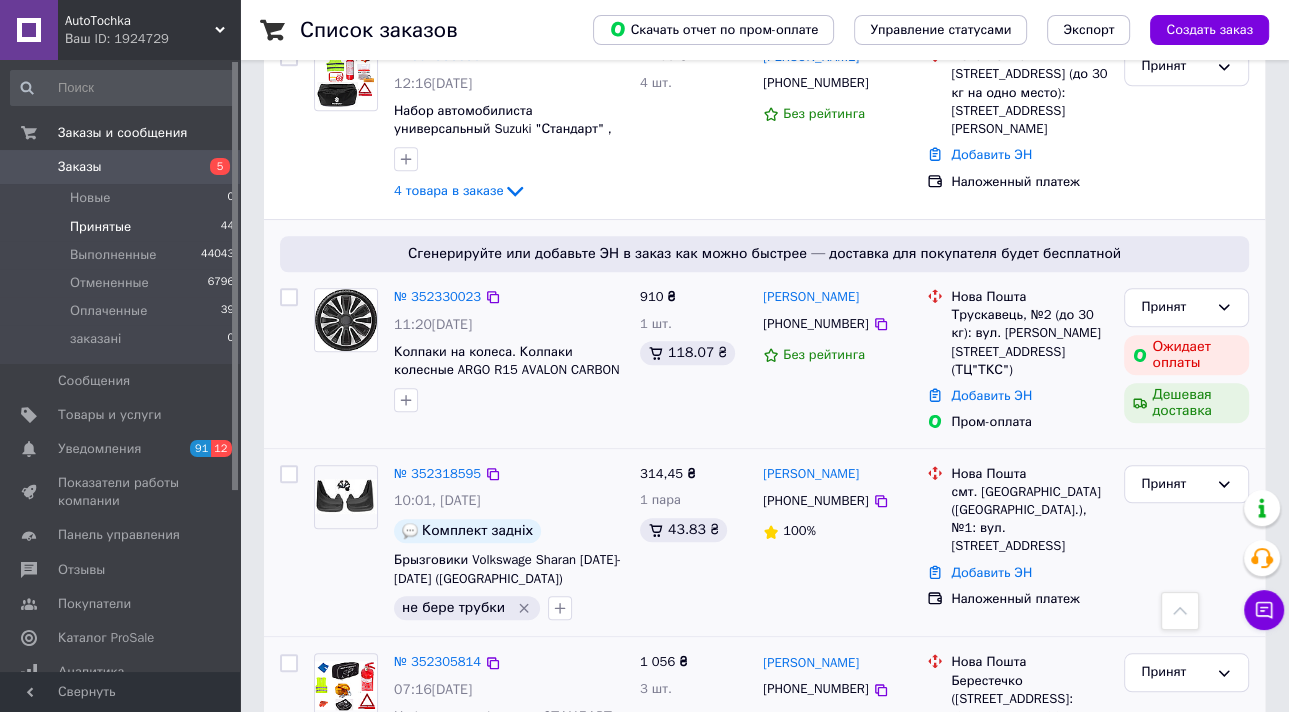 scroll, scrollTop: 1360, scrollLeft: 0, axis: vertical 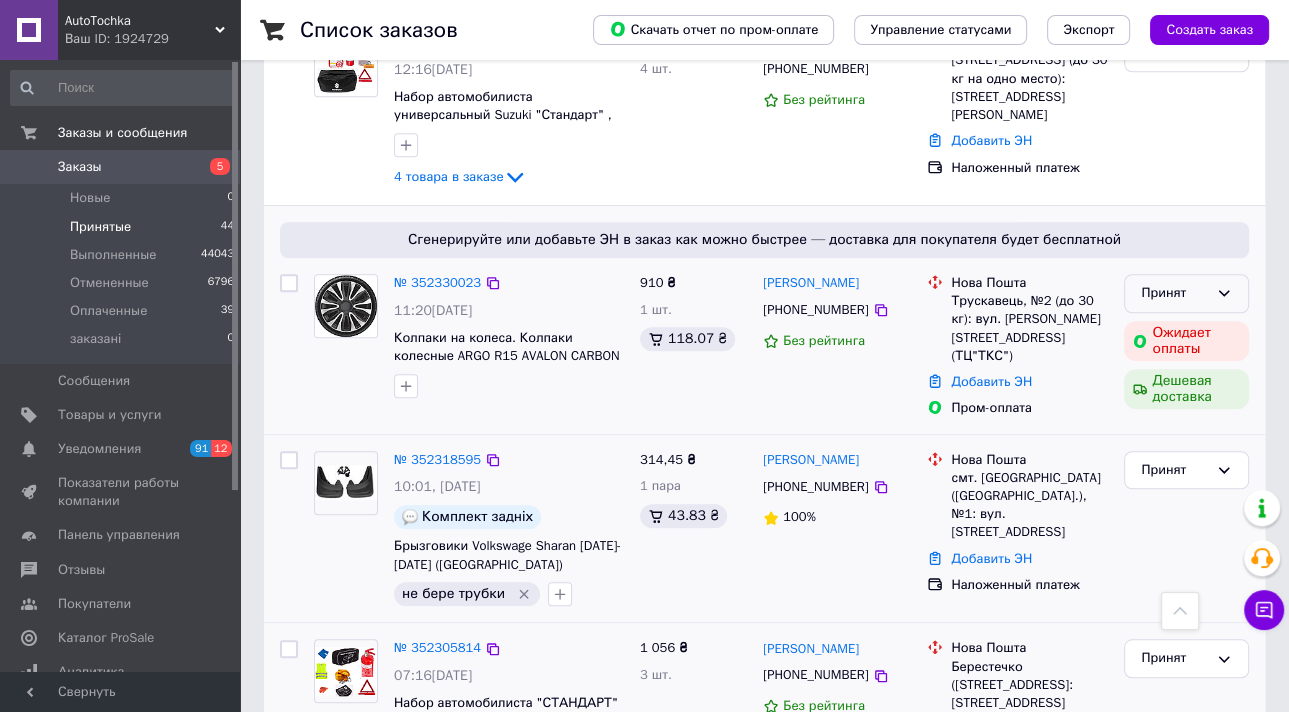 click 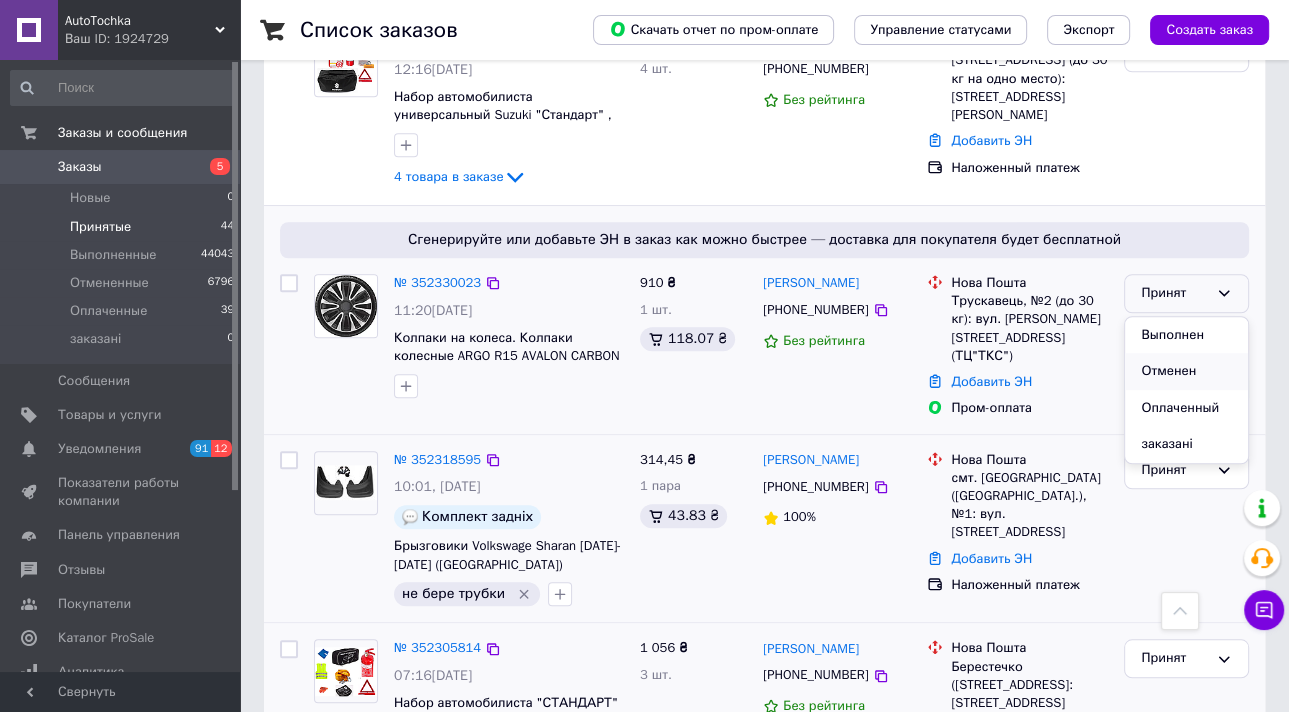 click on "Отменен" at bounding box center [1186, 371] 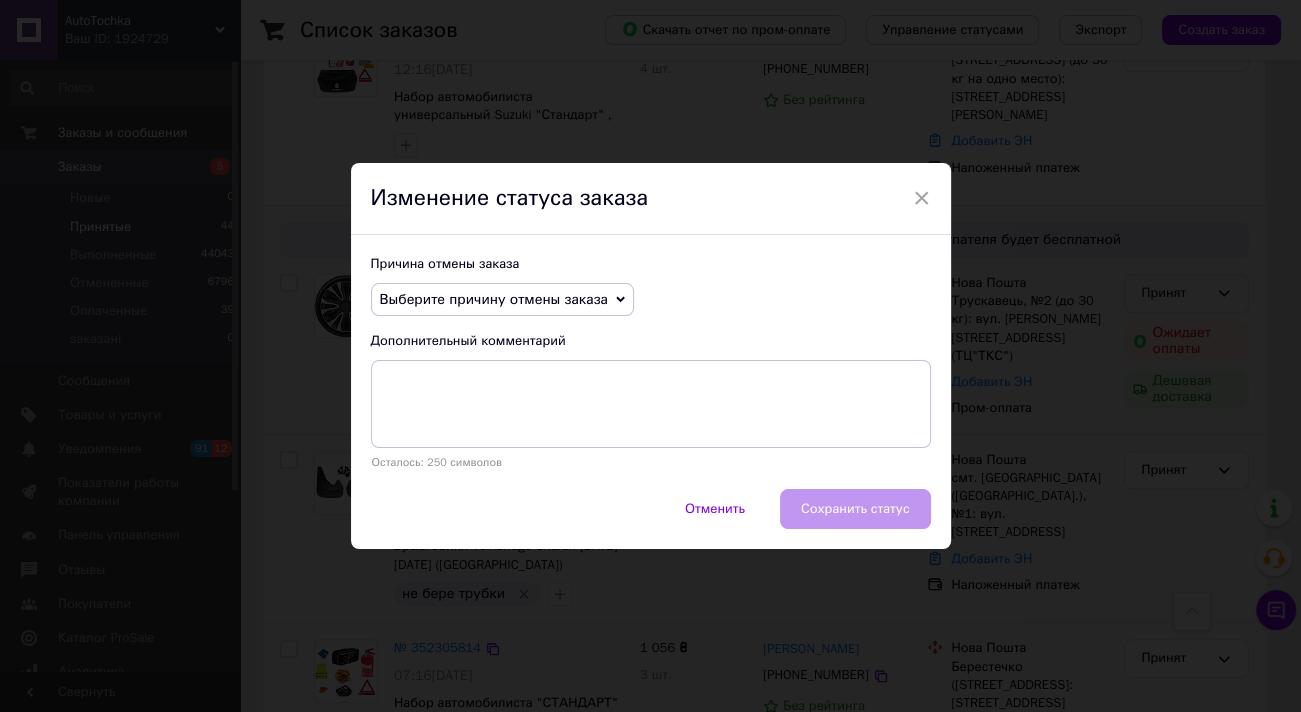 click on "Выберите причину отмены заказа" at bounding box center [494, 299] 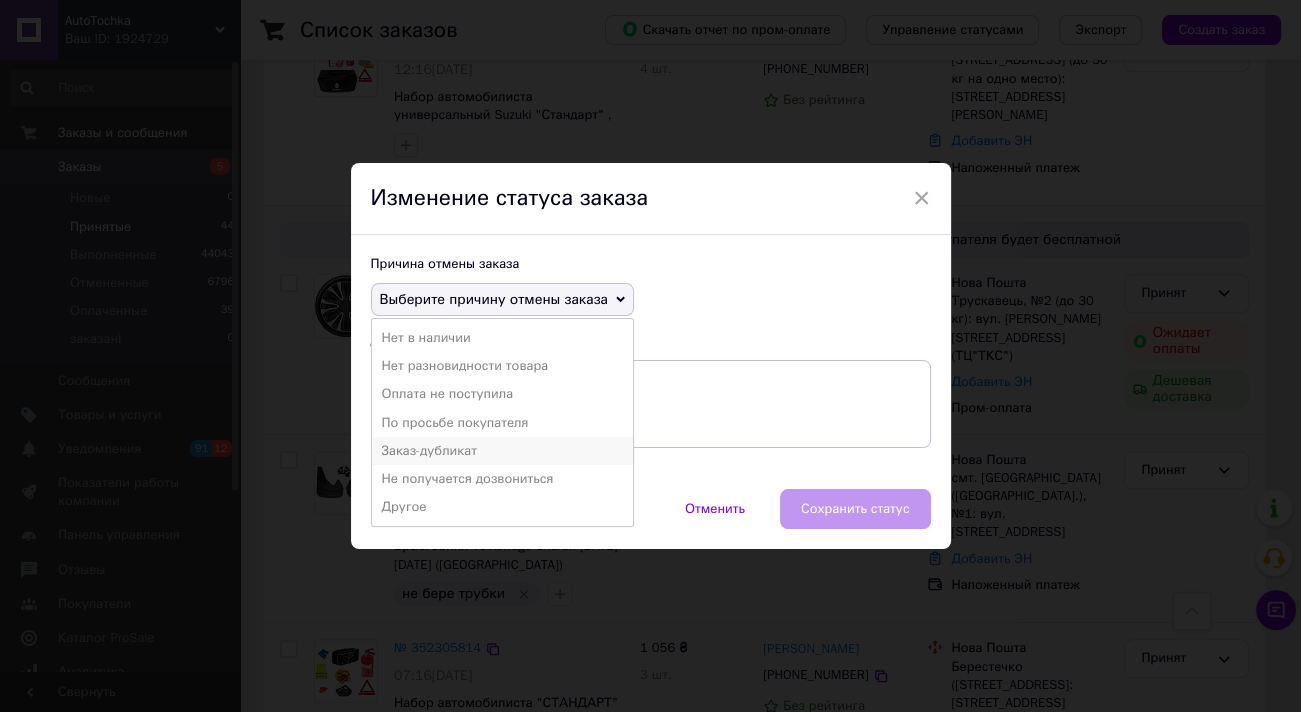 click on "Заказ-дубликат" at bounding box center [502, 451] 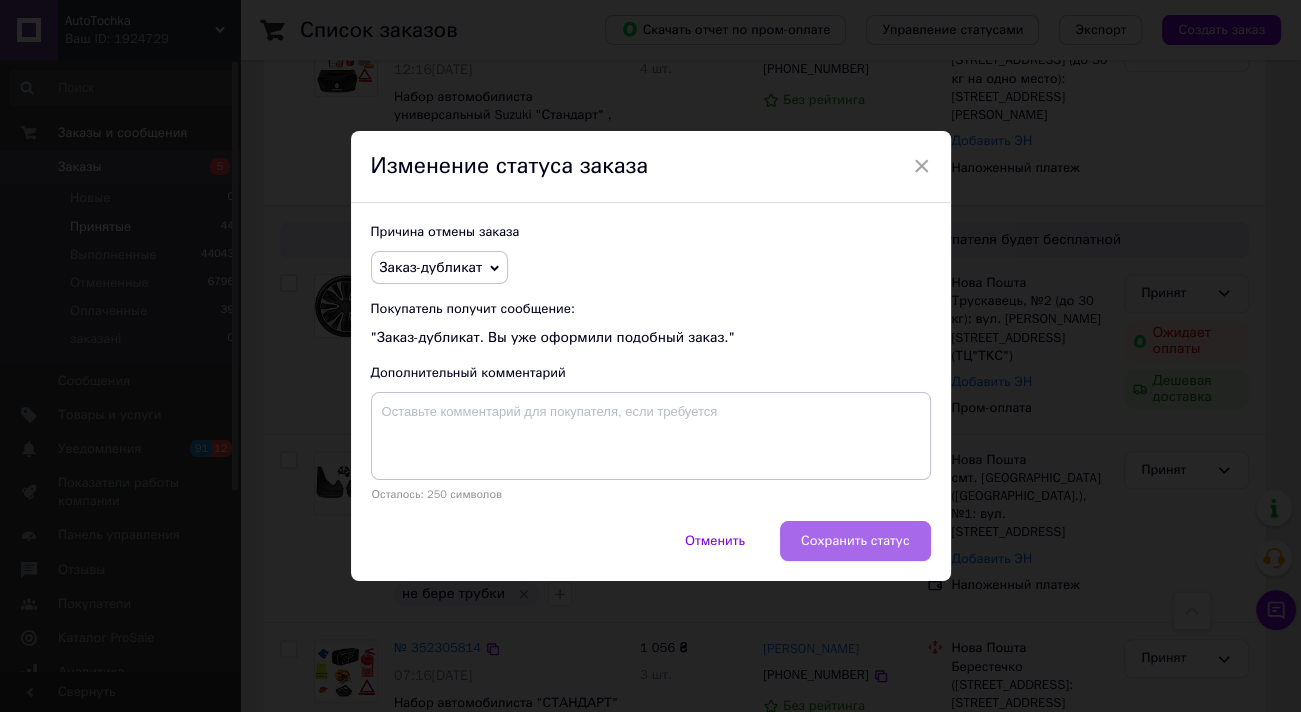 click on "Сохранить статус" at bounding box center (855, 541) 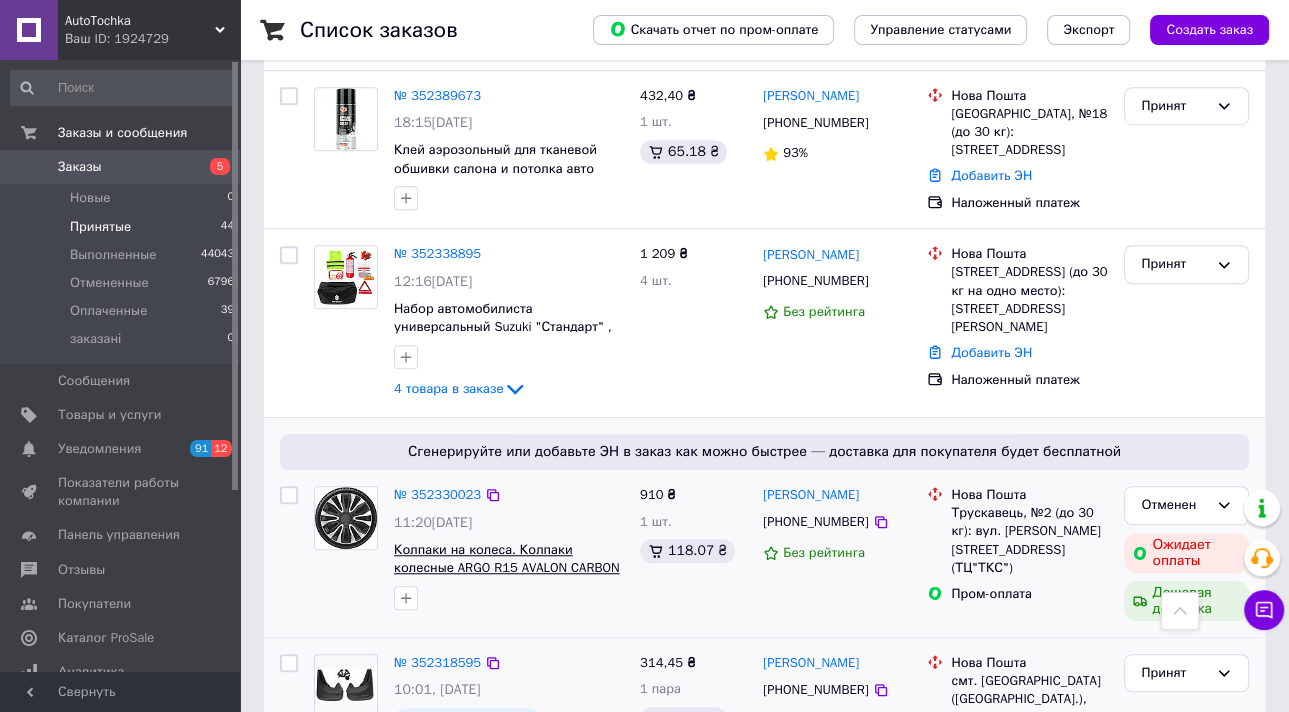 scroll, scrollTop: 1120, scrollLeft: 0, axis: vertical 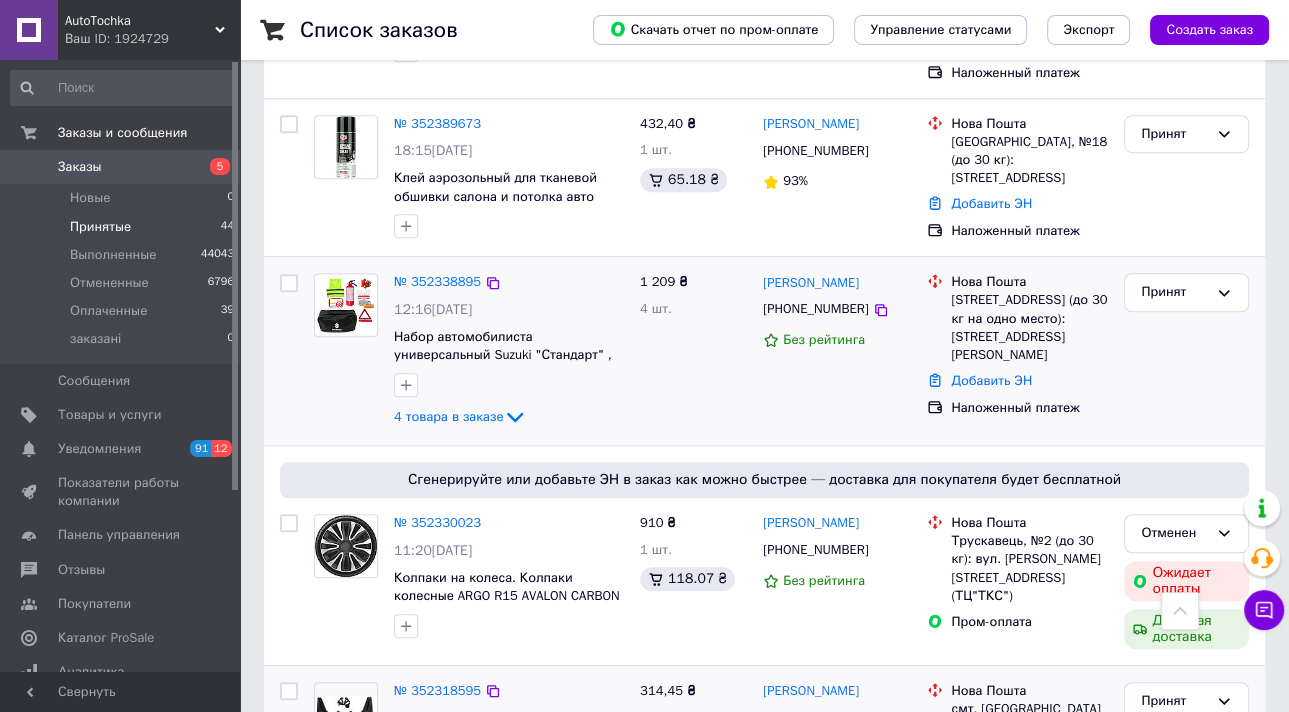 click at bounding box center [289, 351] 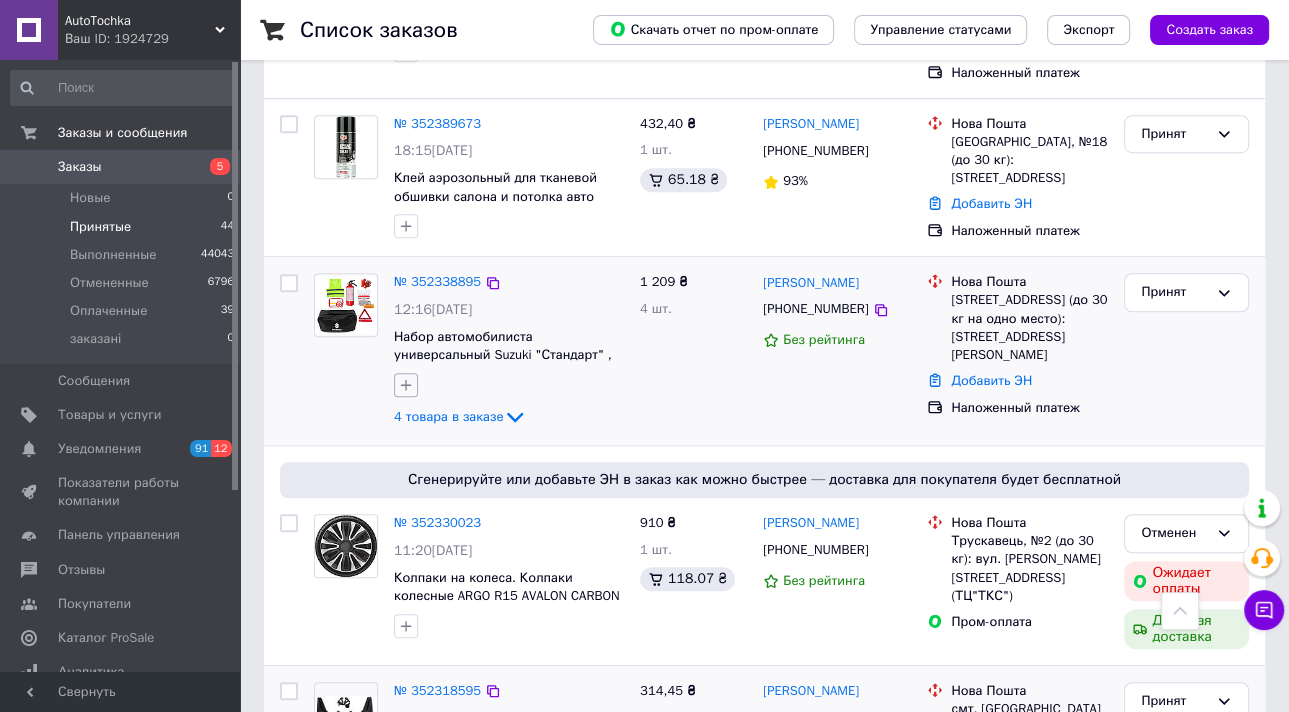 click 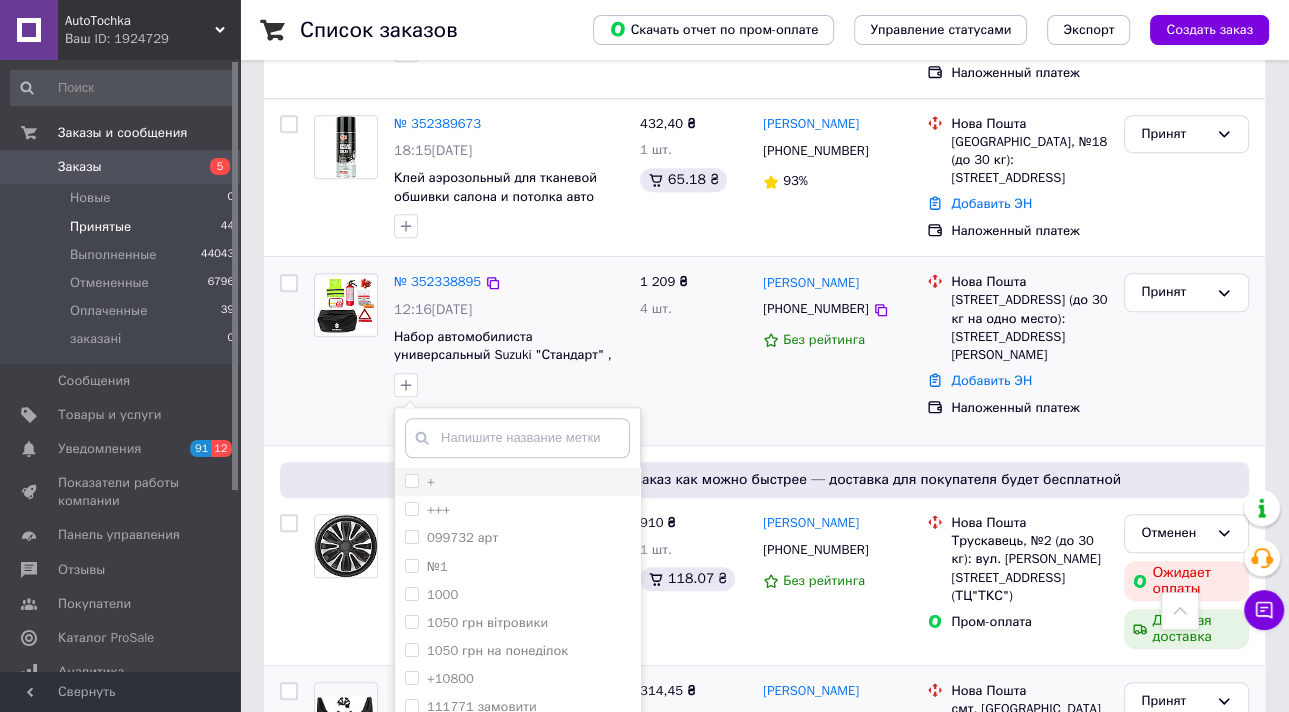 click on "+" at bounding box center [411, 480] 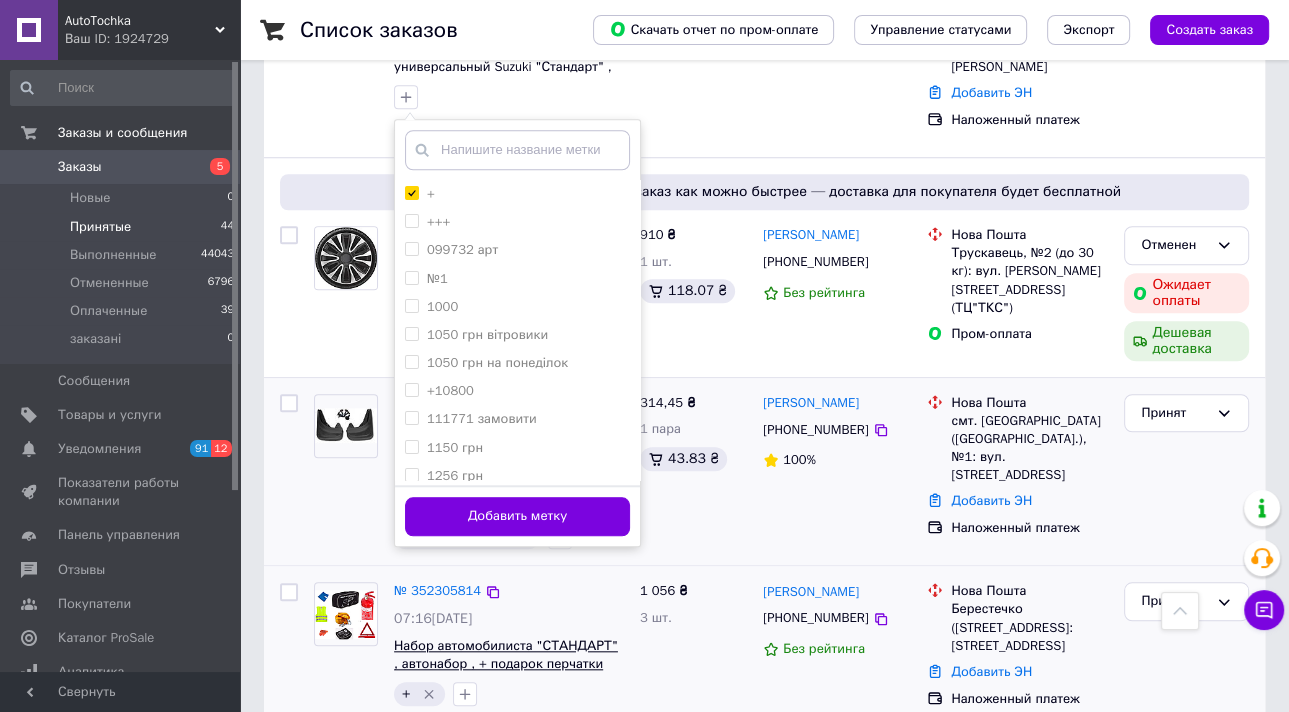 scroll, scrollTop: 1440, scrollLeft: 0, axis: vertical 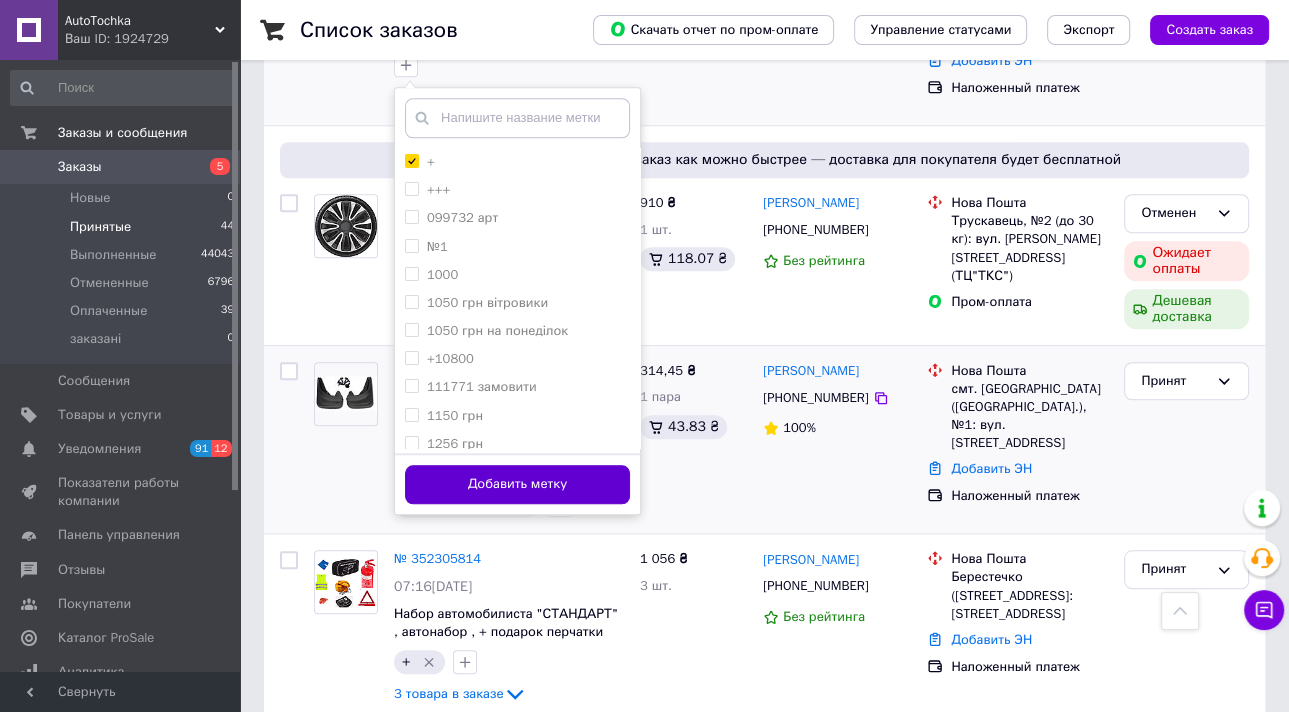 click on "Добавить метку" at bounding box center (517, 484) 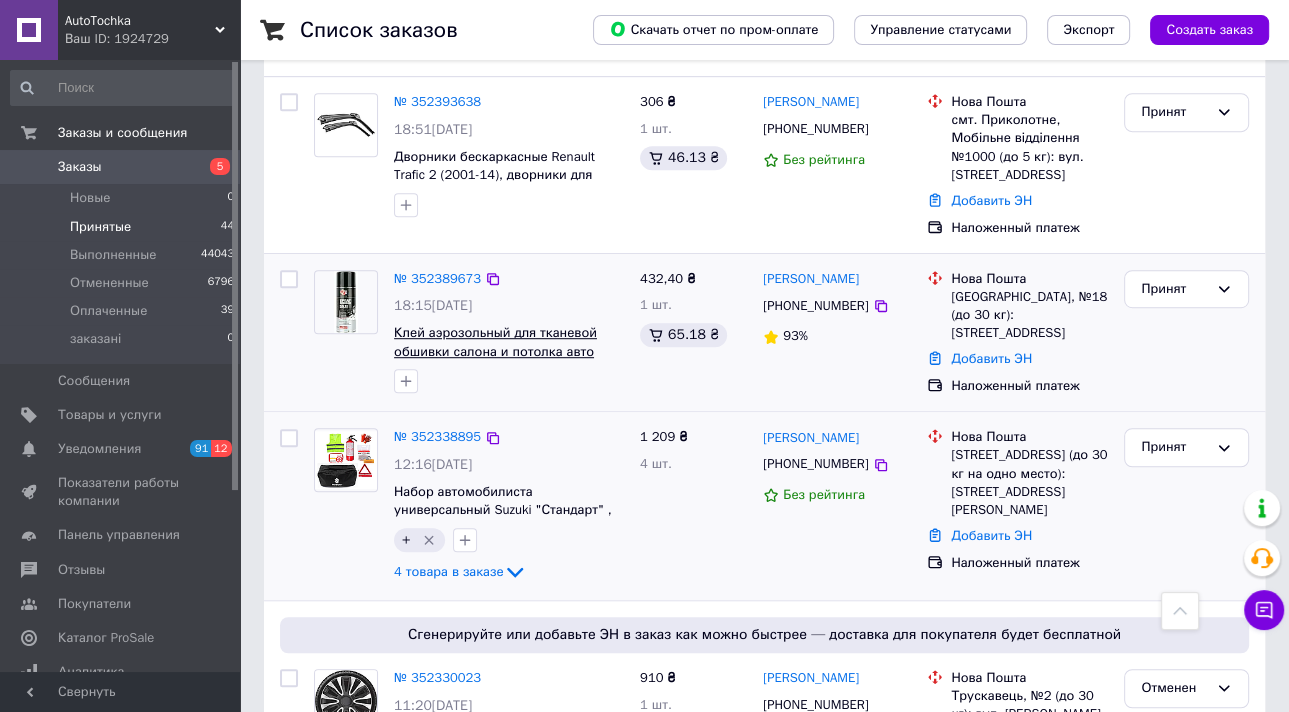 scroll, scrollTop: 960, scrollLeft: 0, axis: vertical 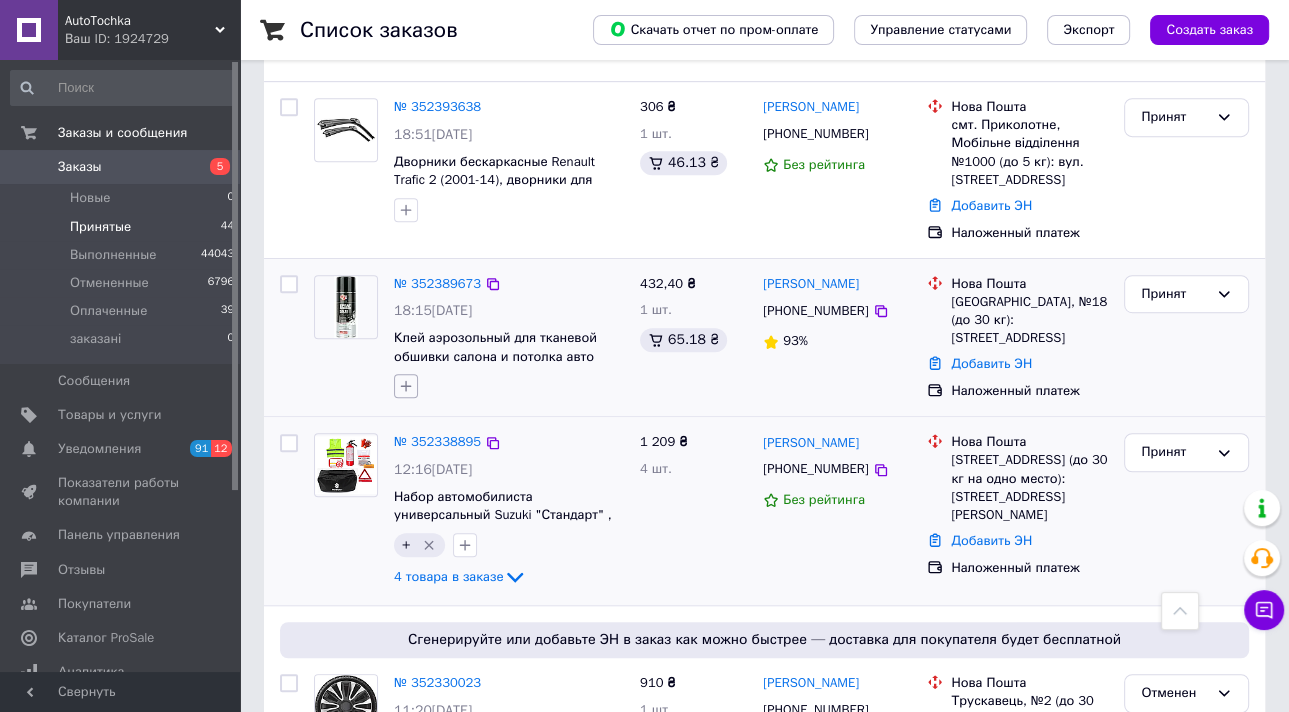 click 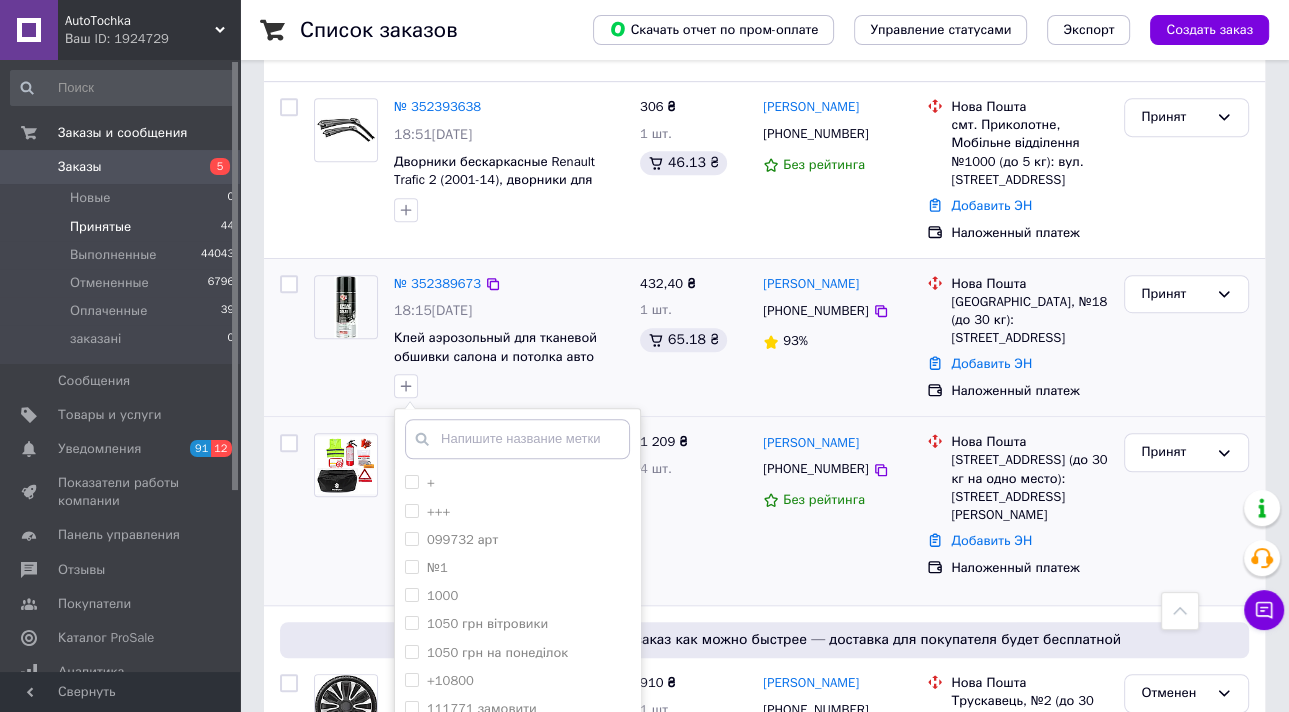 click on "432,40 ₴ 1 шт. 65.18 ₴" at bounding box center (693, 338) 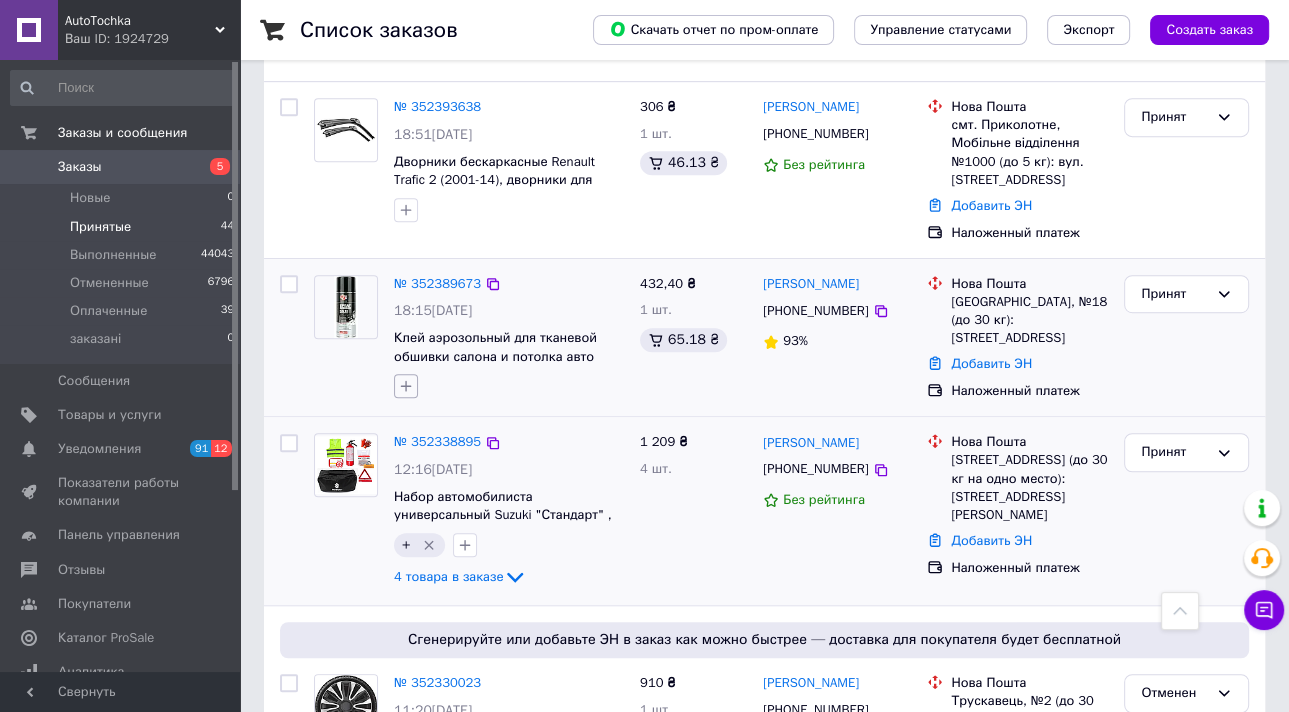 click 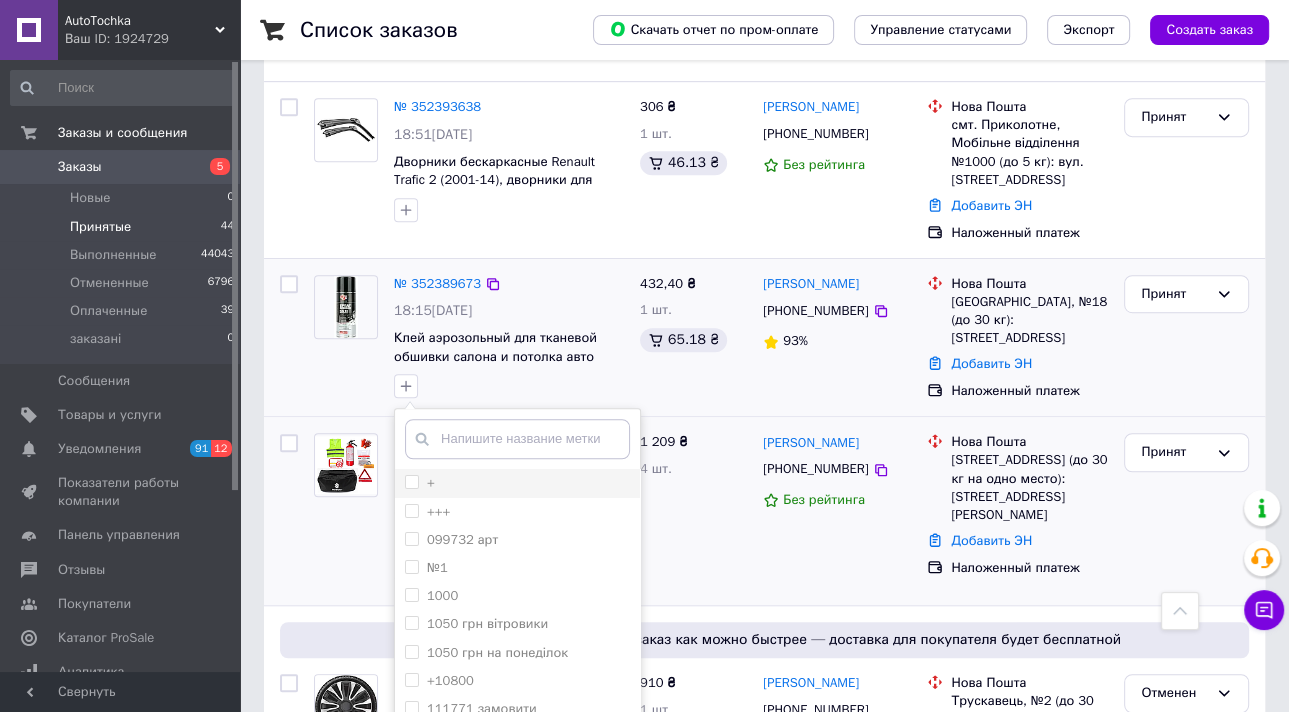 click on "+" at bounding box center [411, 481] 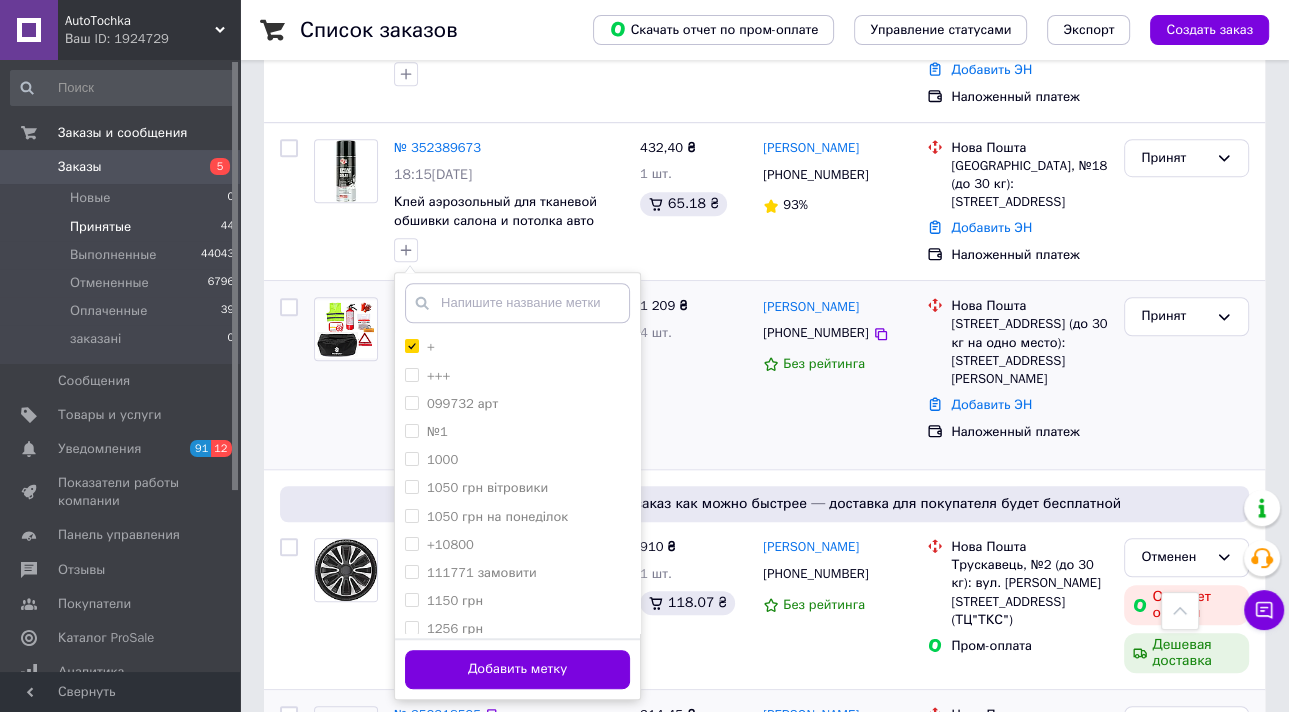 scroll, scrollTop: 1200, scrollLeft: 0, axis: vertical 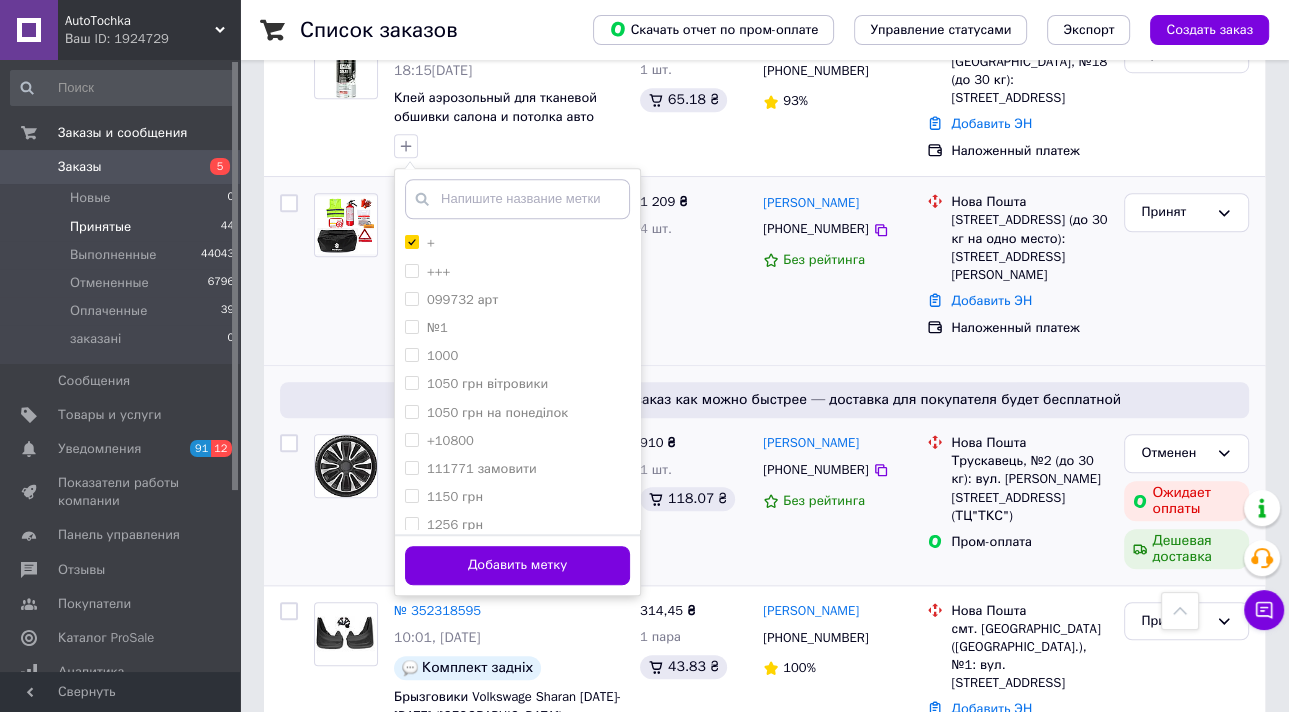 click on "Добавить метку" at bounding box center [517, 565] 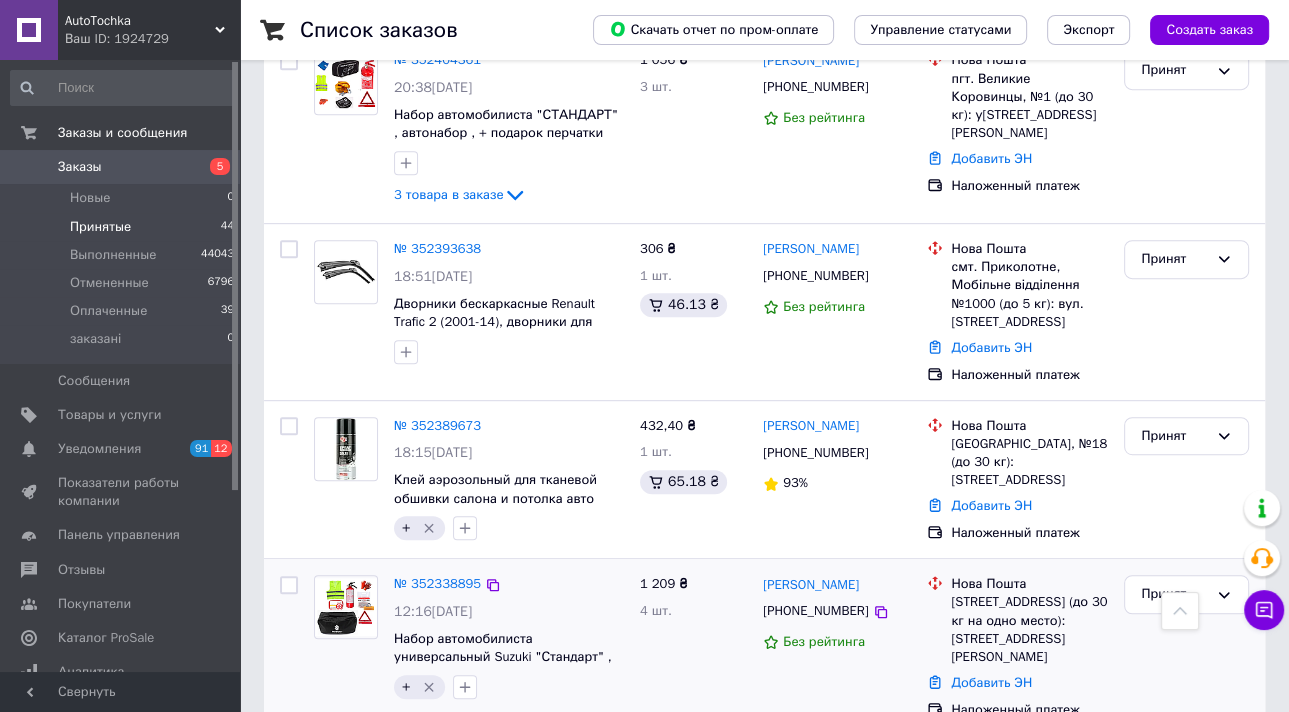scroll, scrollTop: 800, scrollLeft: 0, axis: vertical 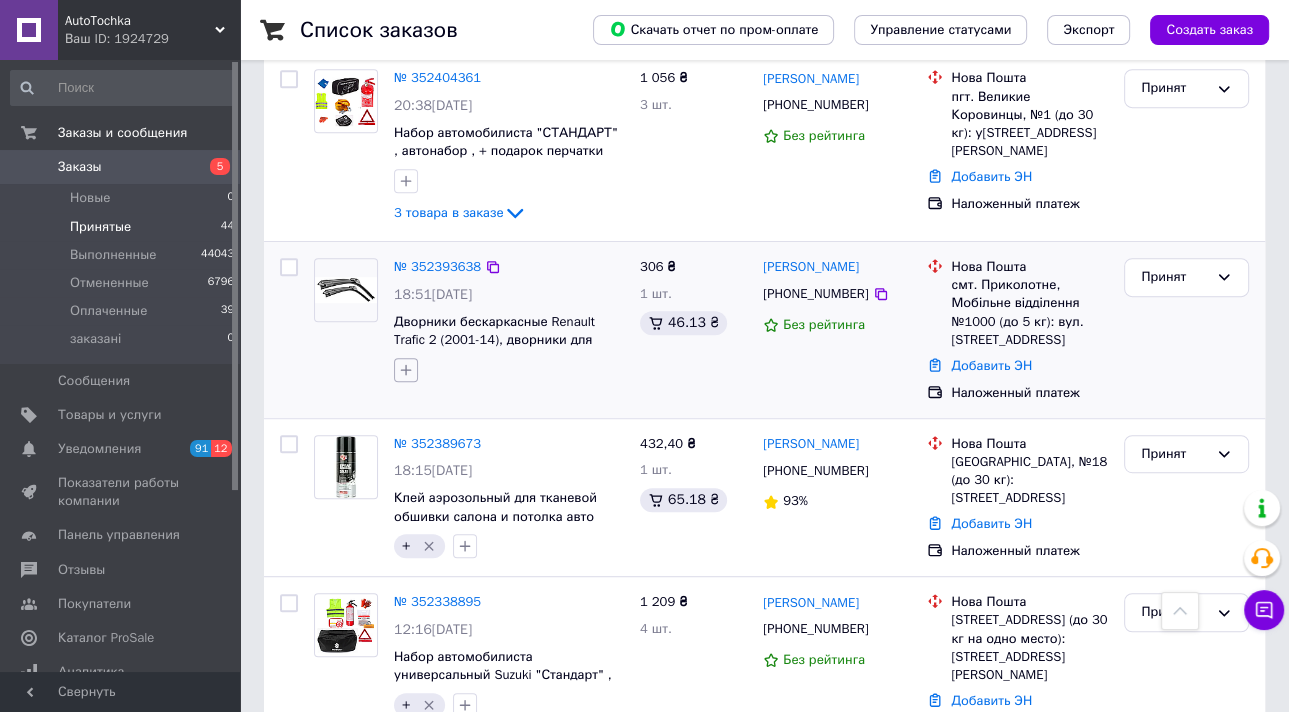click 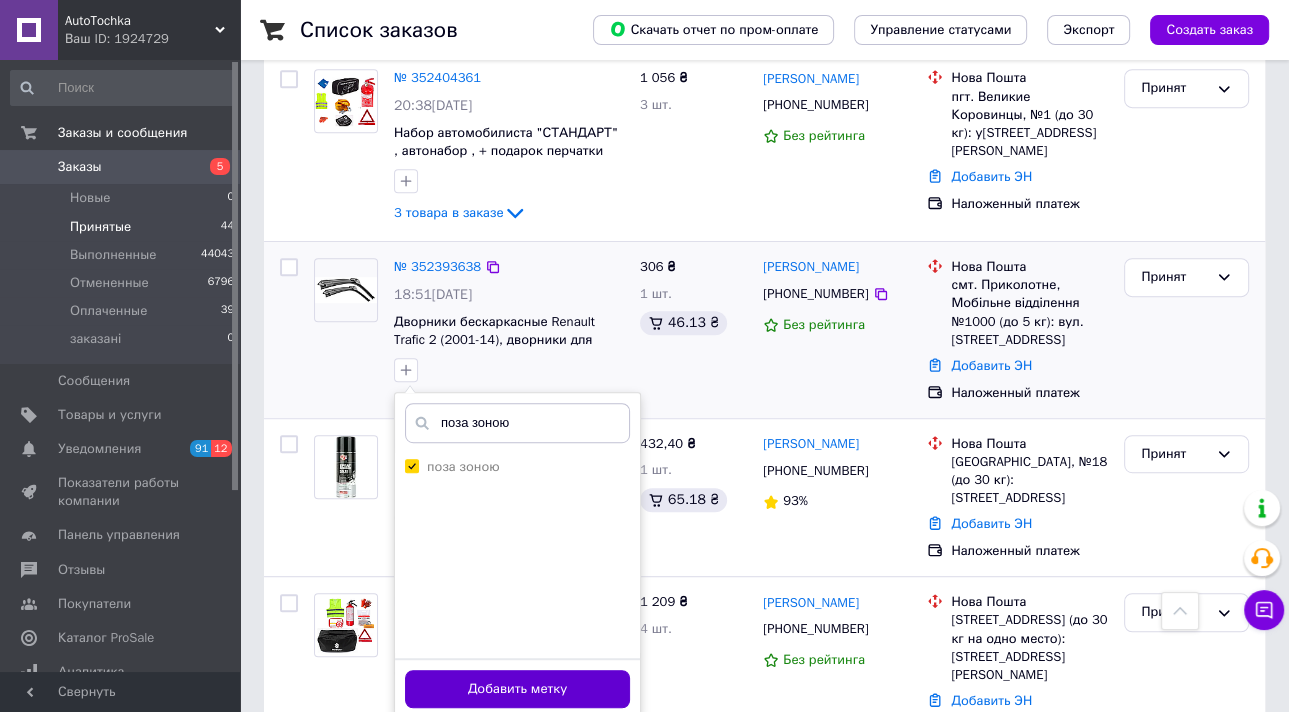 click on "Добавить метку" at bounding box center [517, 689] 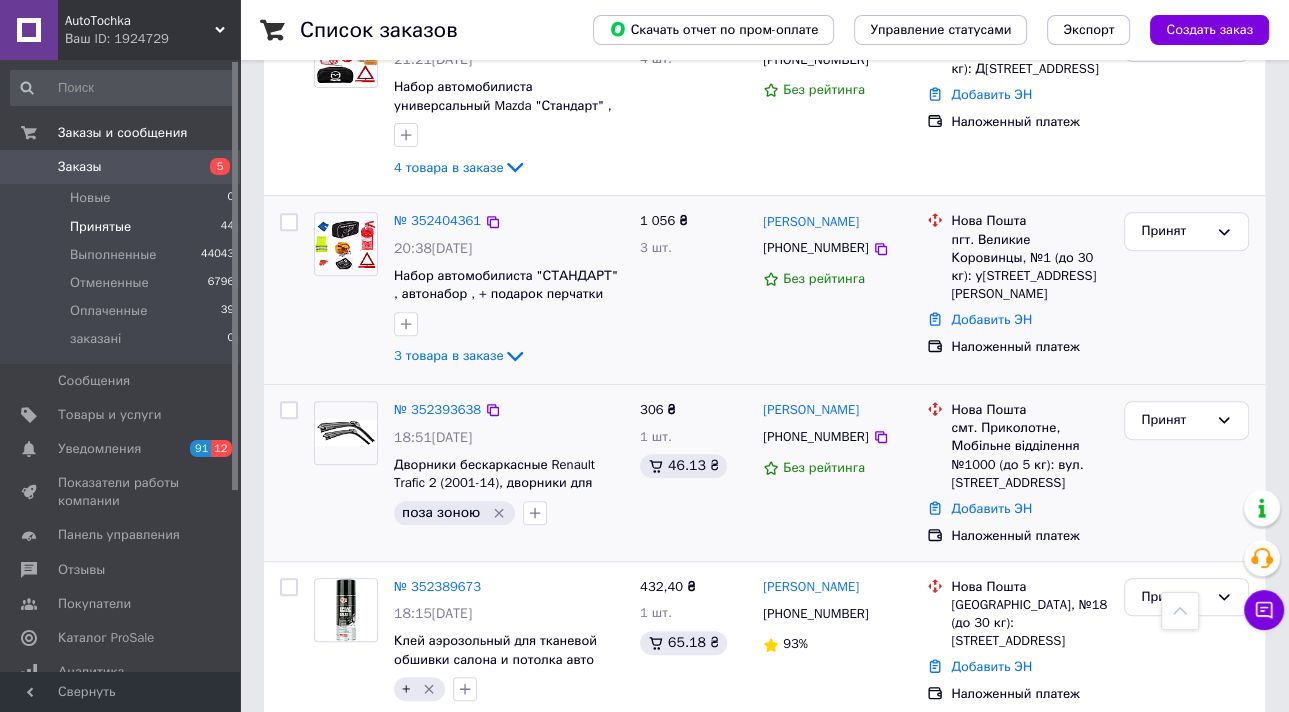 scroll, scrollTop: 640, scrollLeft: 0, axis: vertical 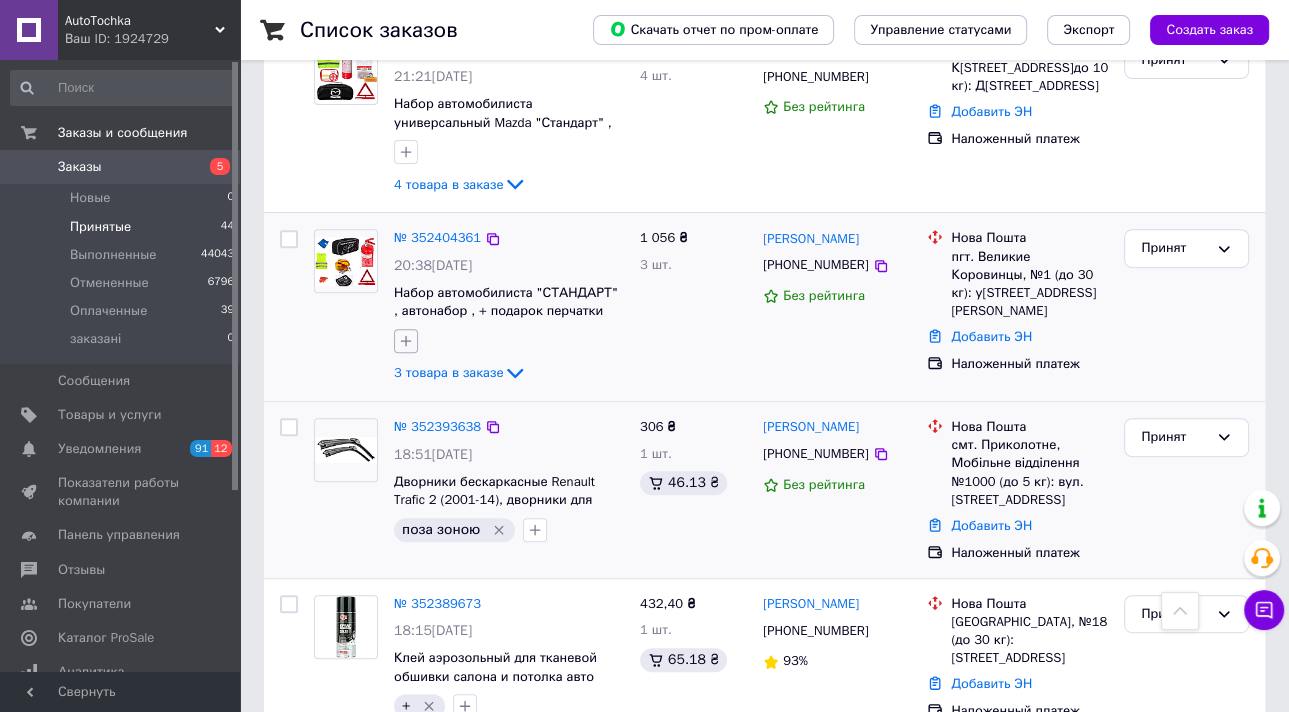 click 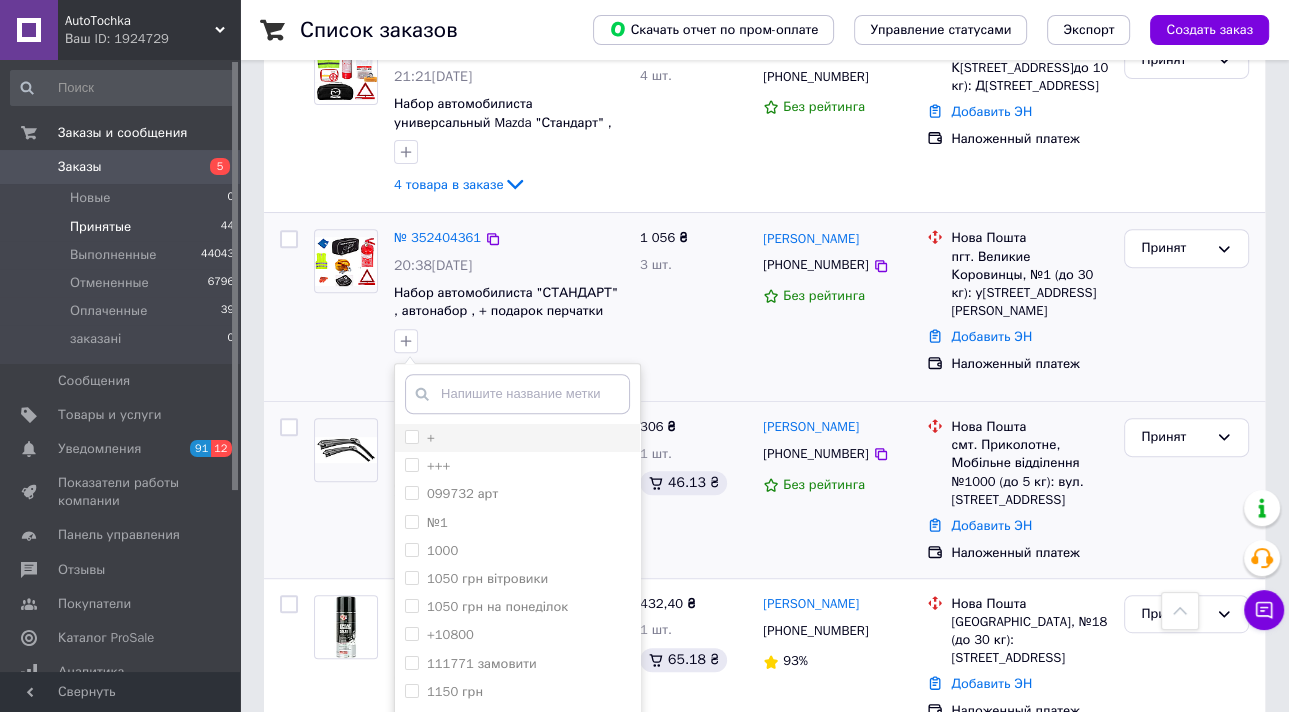 click on "+" at bounding box center (411, 436) 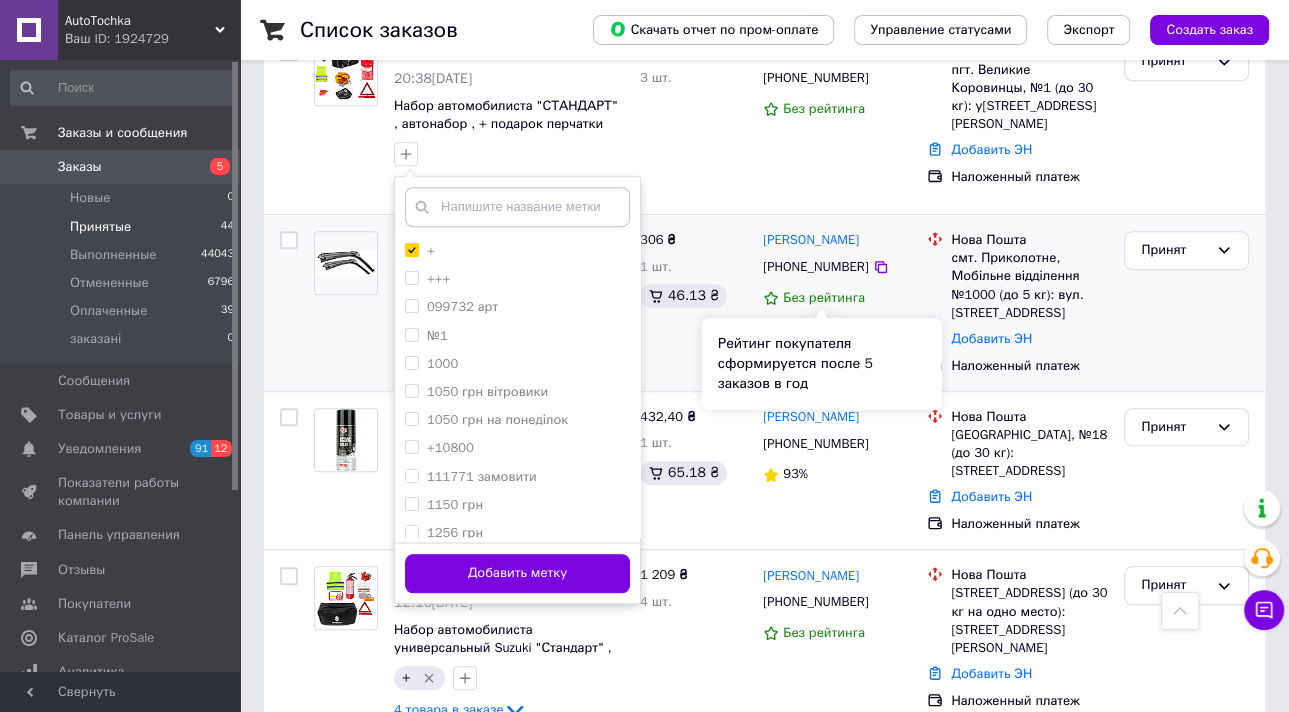scroll, scrollTop: 880, scrollLeft: 0, axis: vertical 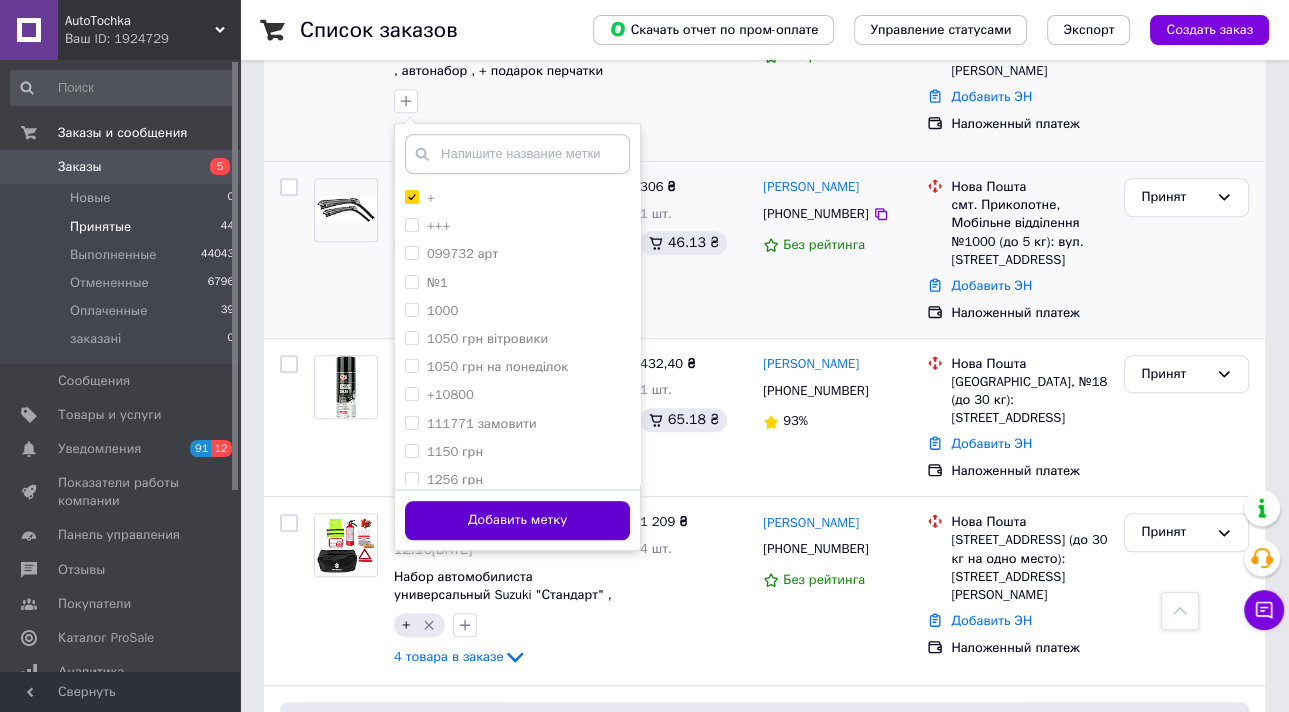 drag, startPoint x: 520, startPoint y: 496, endPoint x: 532, endPoint y: 518, distance: 25.059929 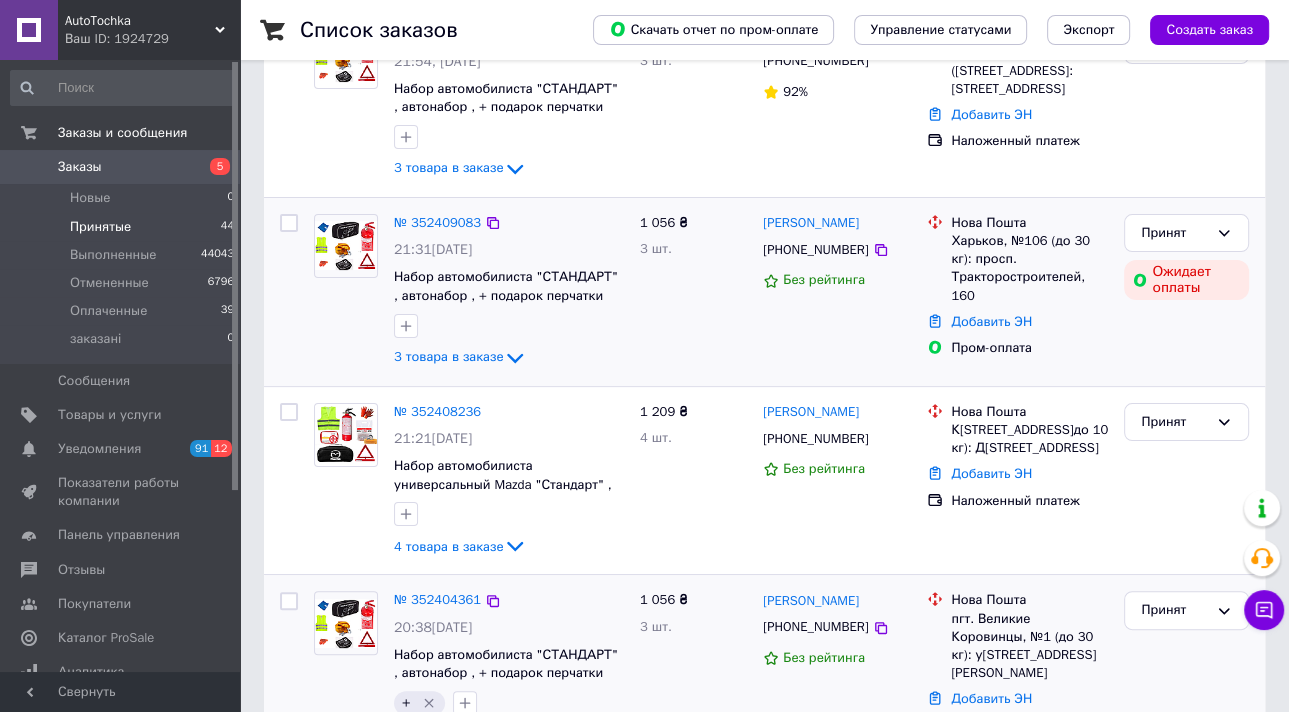 scroll, scrollTop: 320, scrollLeft: 0, axis: vertical 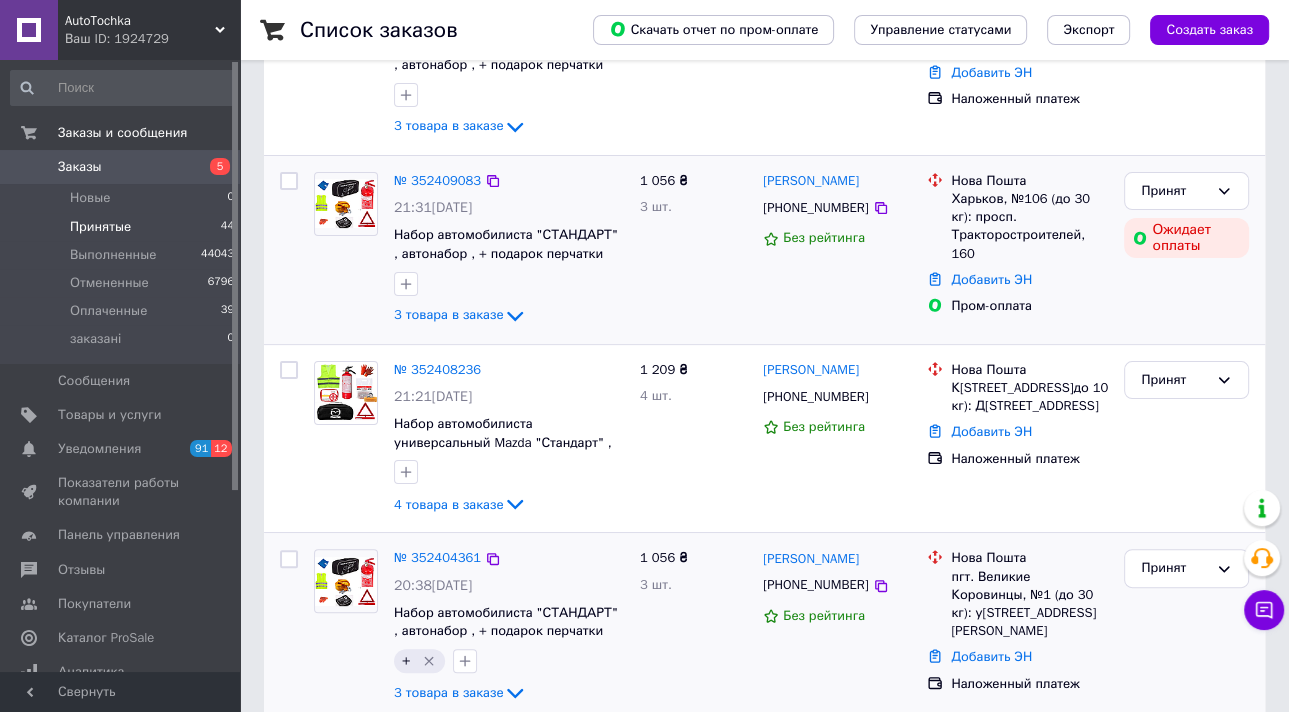 click at bounding box center (346, 250) 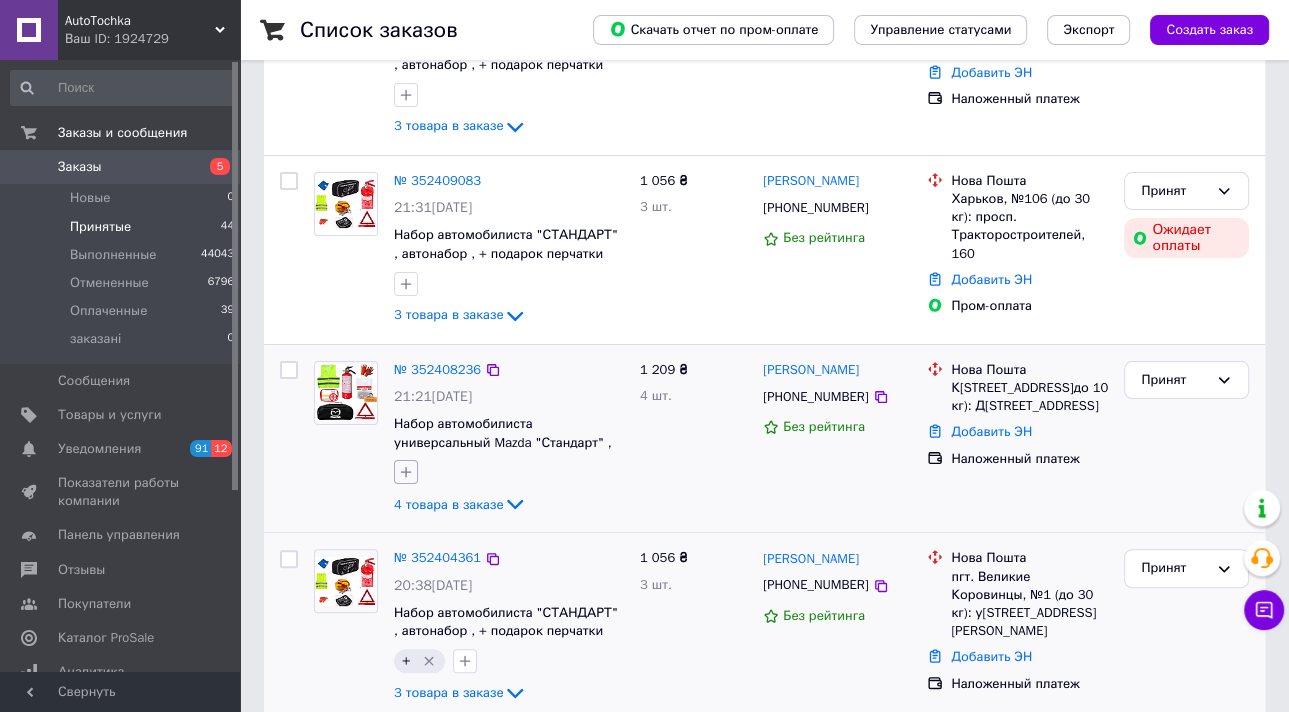click at bounding box center [406, 472] 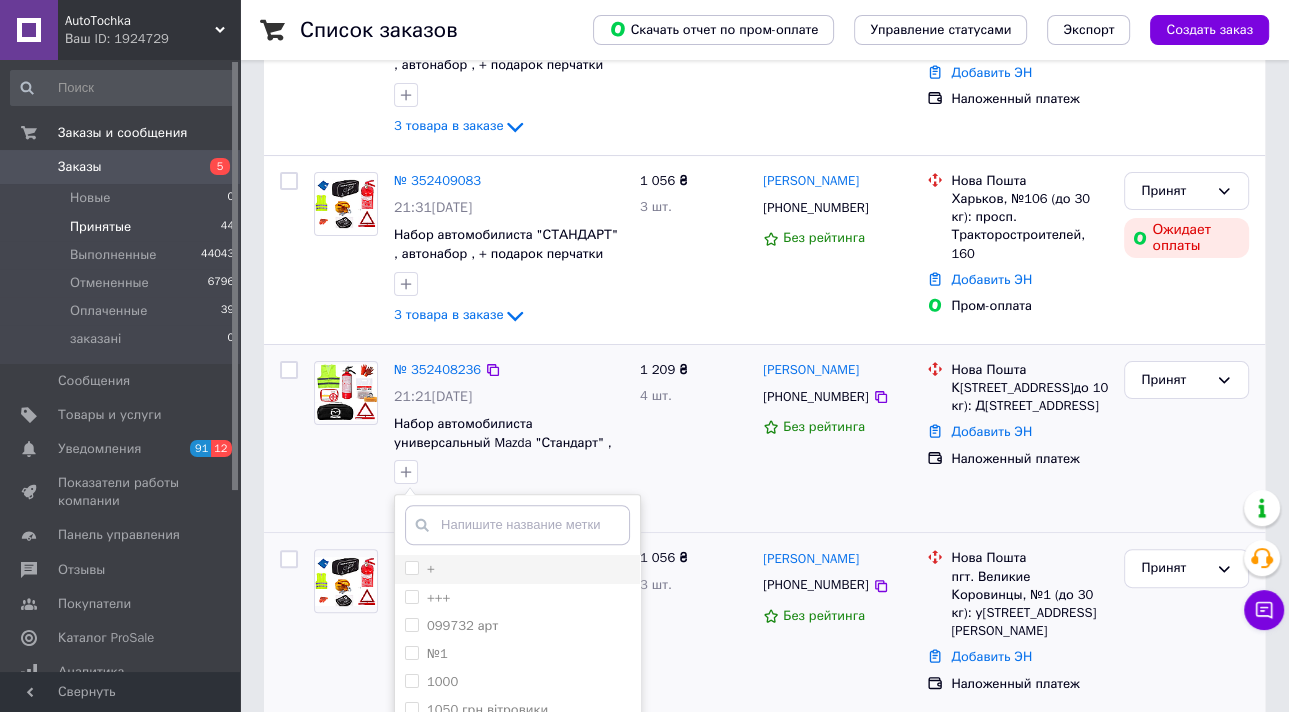 click on "+" at bounding box center [517, 569] 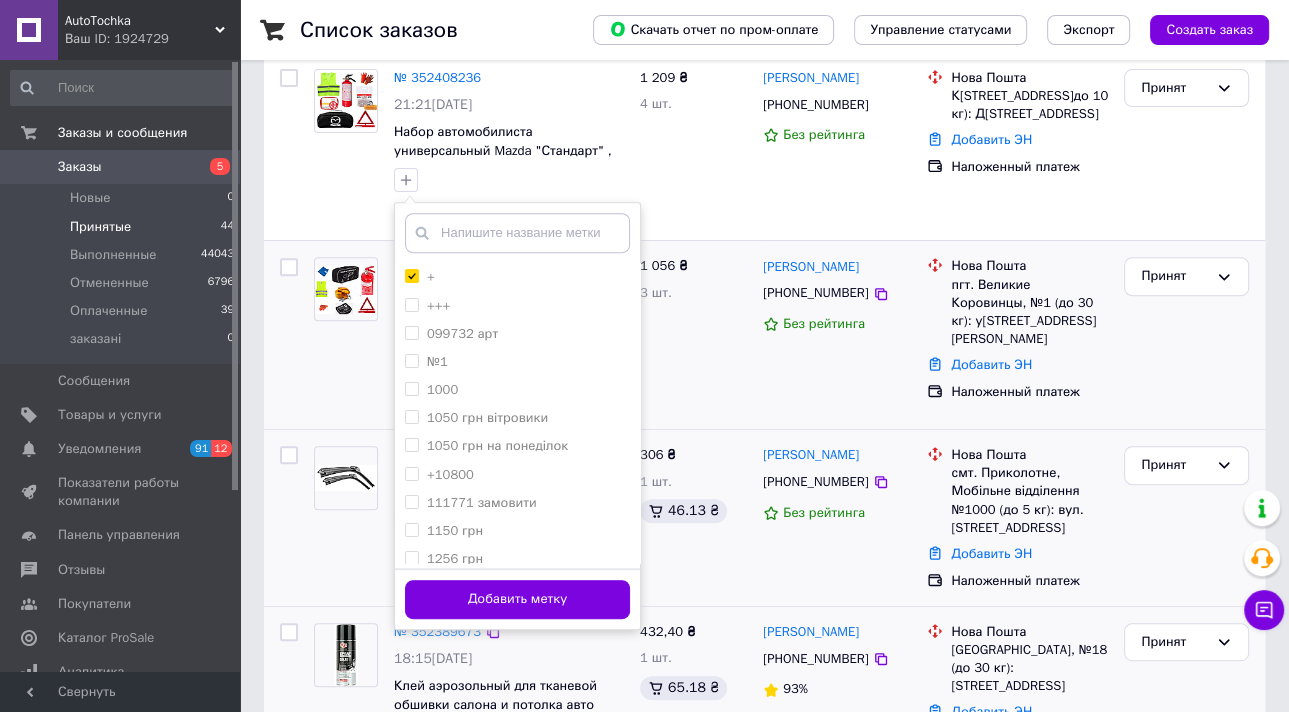scroll, scrollTop: 640, scrollLeft: 0, axis: vertical 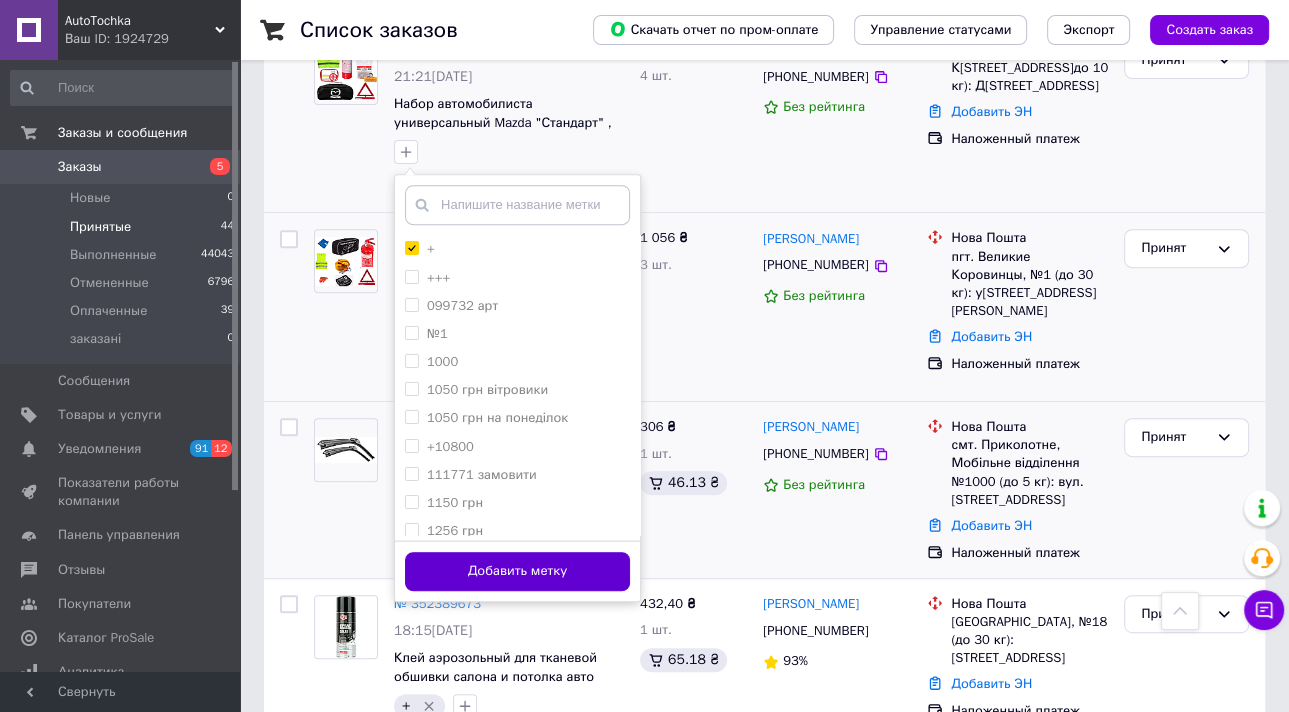 click on "Добавить метку" at bounding box center [517, 571] 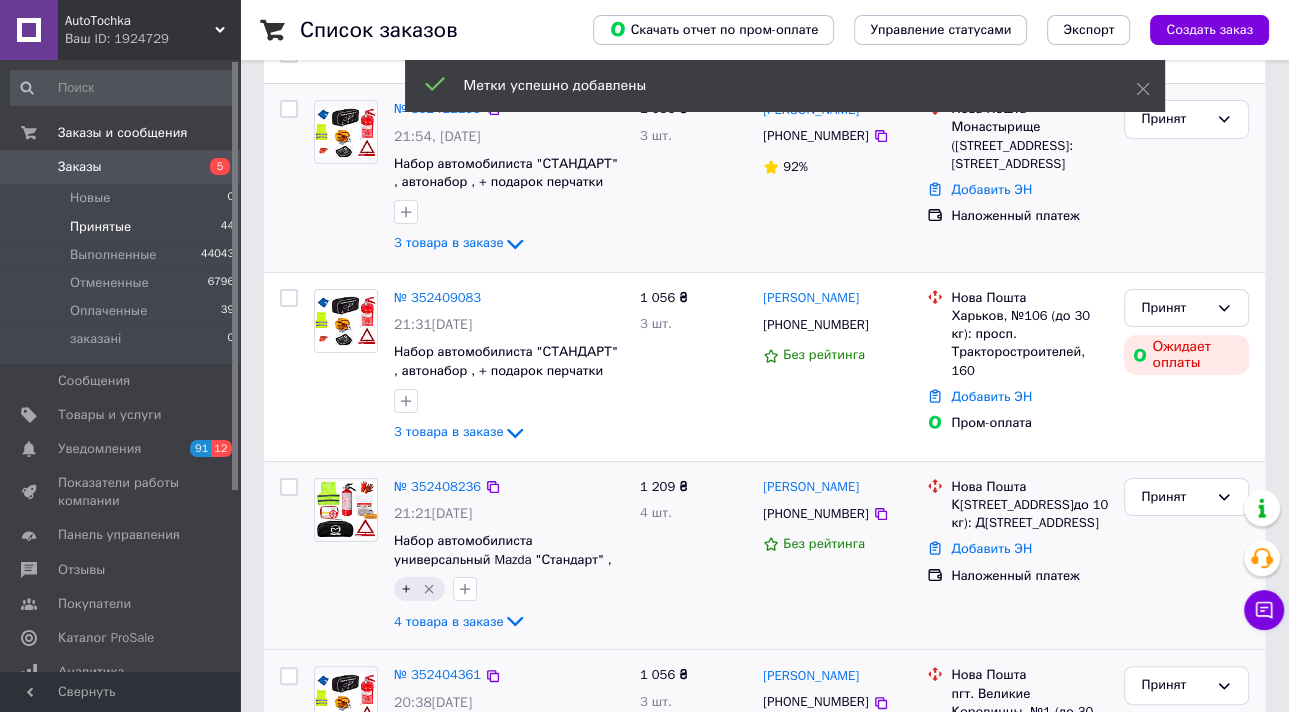 scroll, scrollTop: 160, scrollLeft: 0, axis: vertical 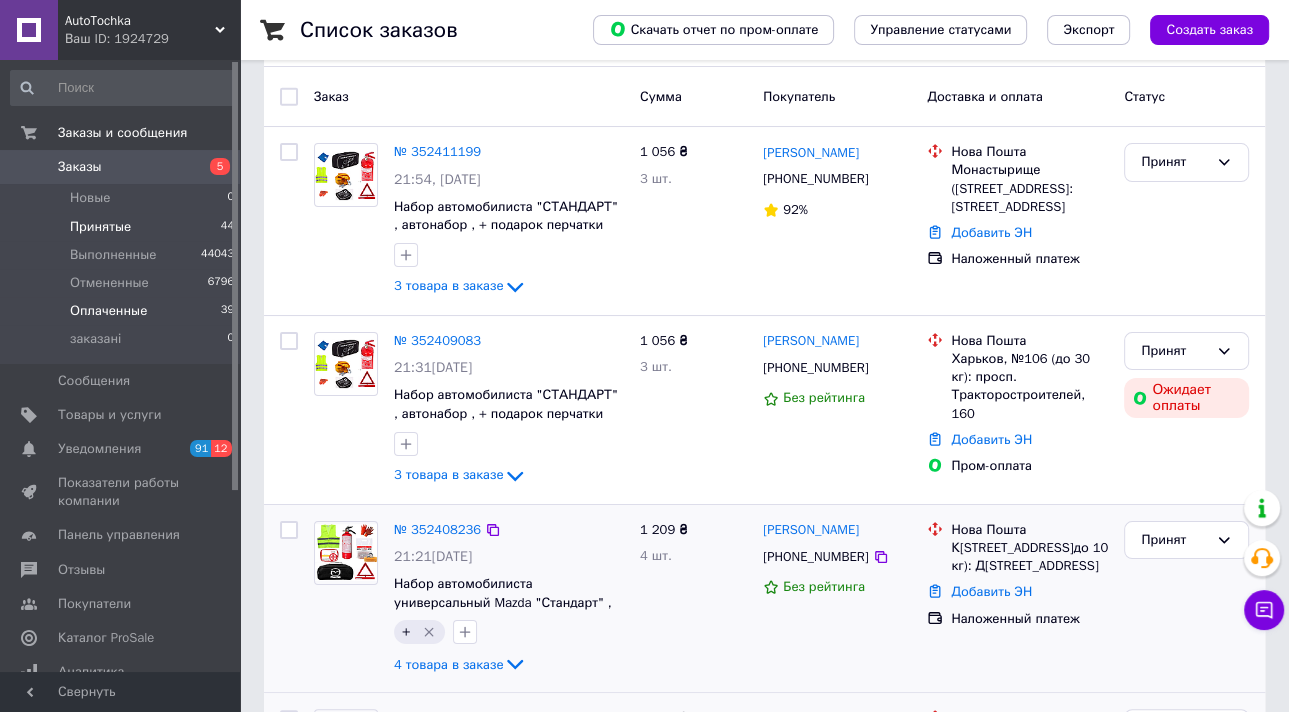 click on "Оплаченные" at bounding box center [108, 311] 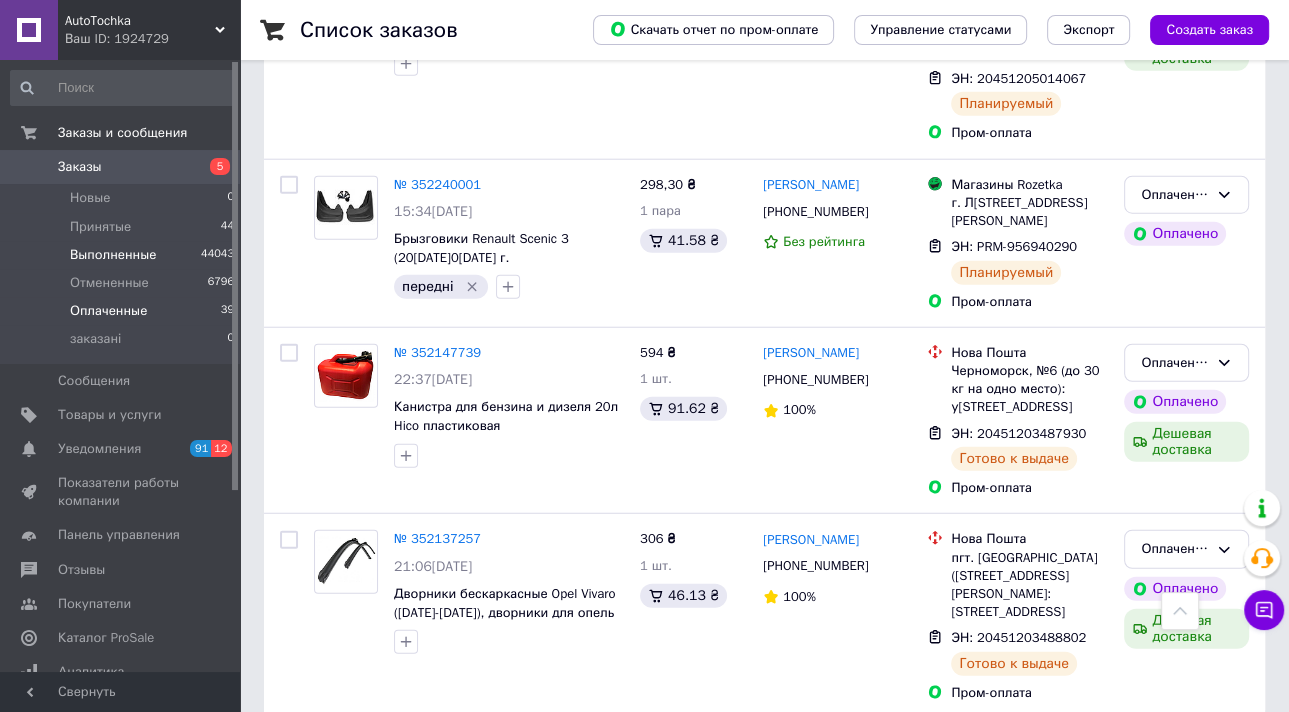 scroll, scrollTop: 4255, scrollLeft: 0, axis: vertical 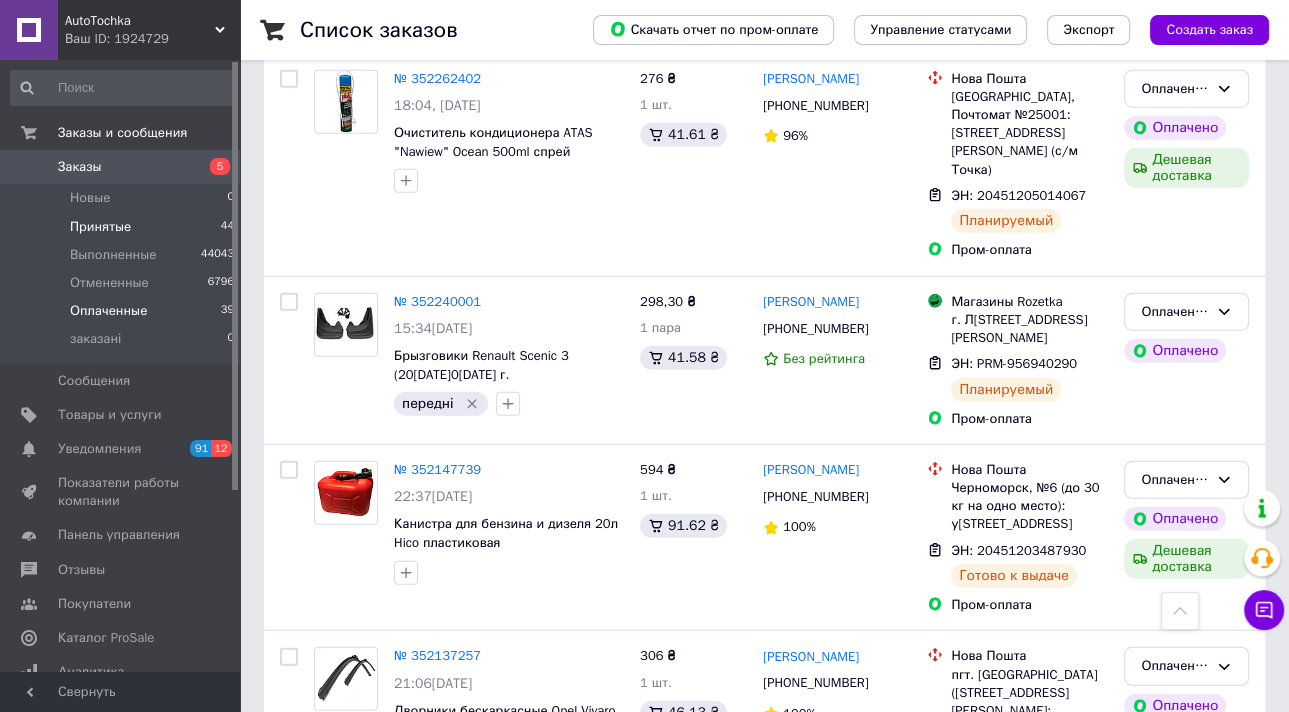 click on "Принятые 44" at bounding box center (123, 227) 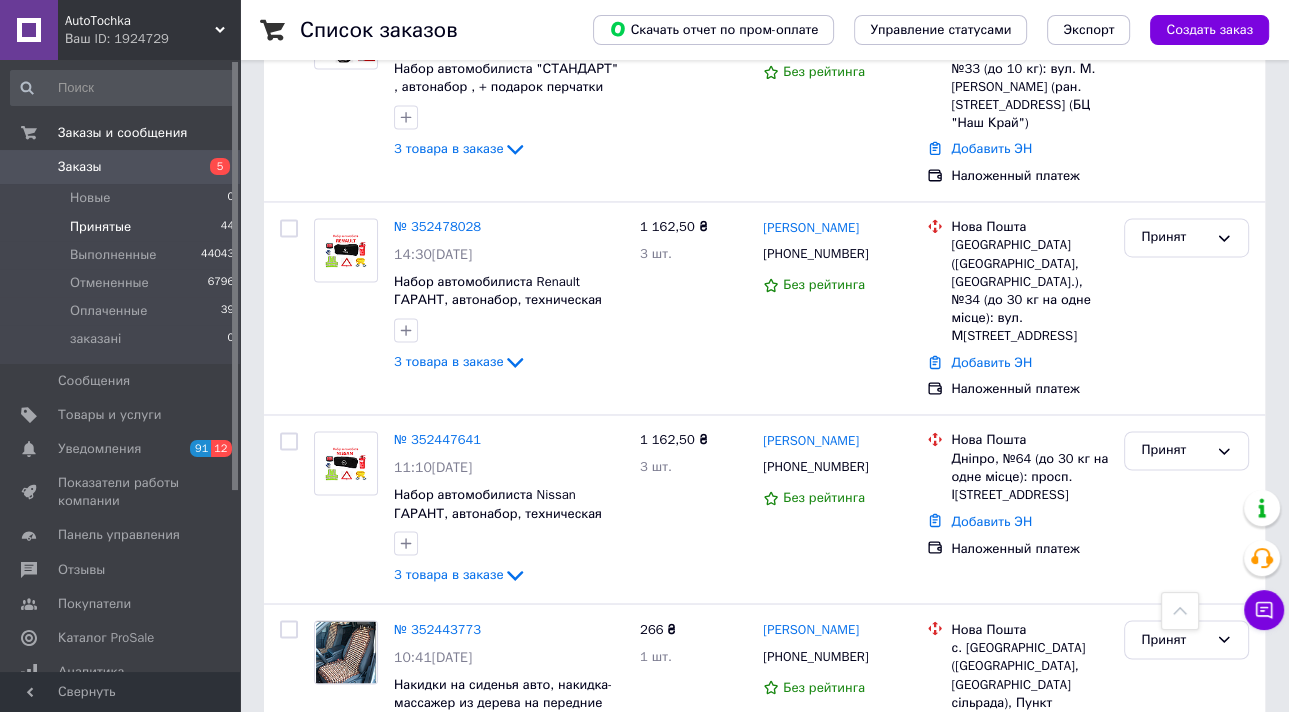 scroll, scrollTop: 3355, scrollLeft: 0, axis: vertical 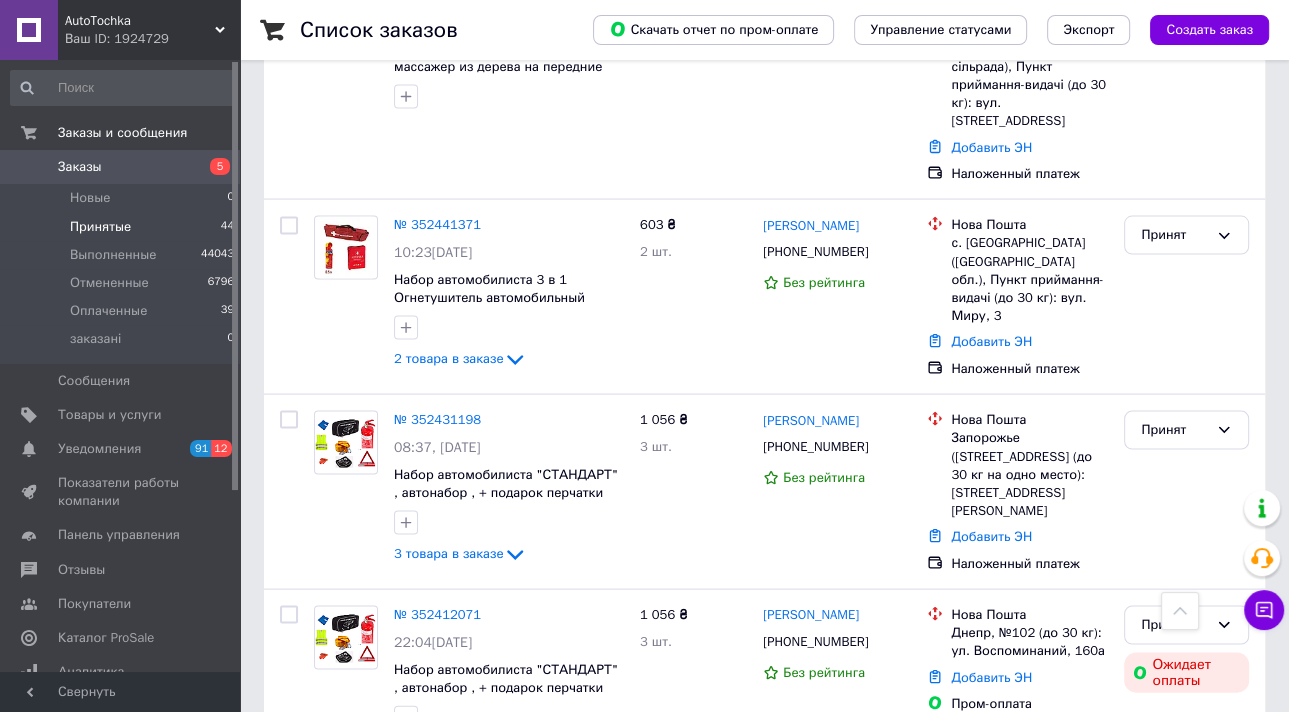 click on "2" at bounding box center (327, 823) 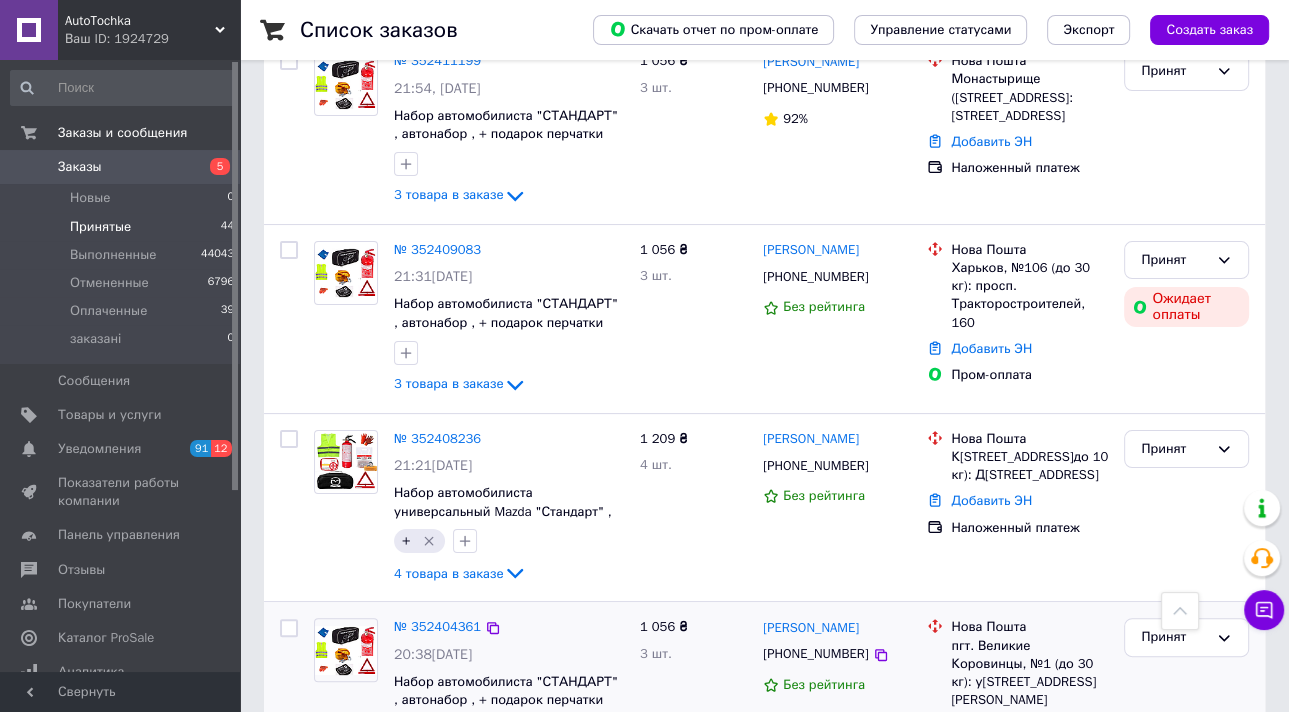 scroll, scrollTop: 160, scrollLeft: 0, axis: vertical 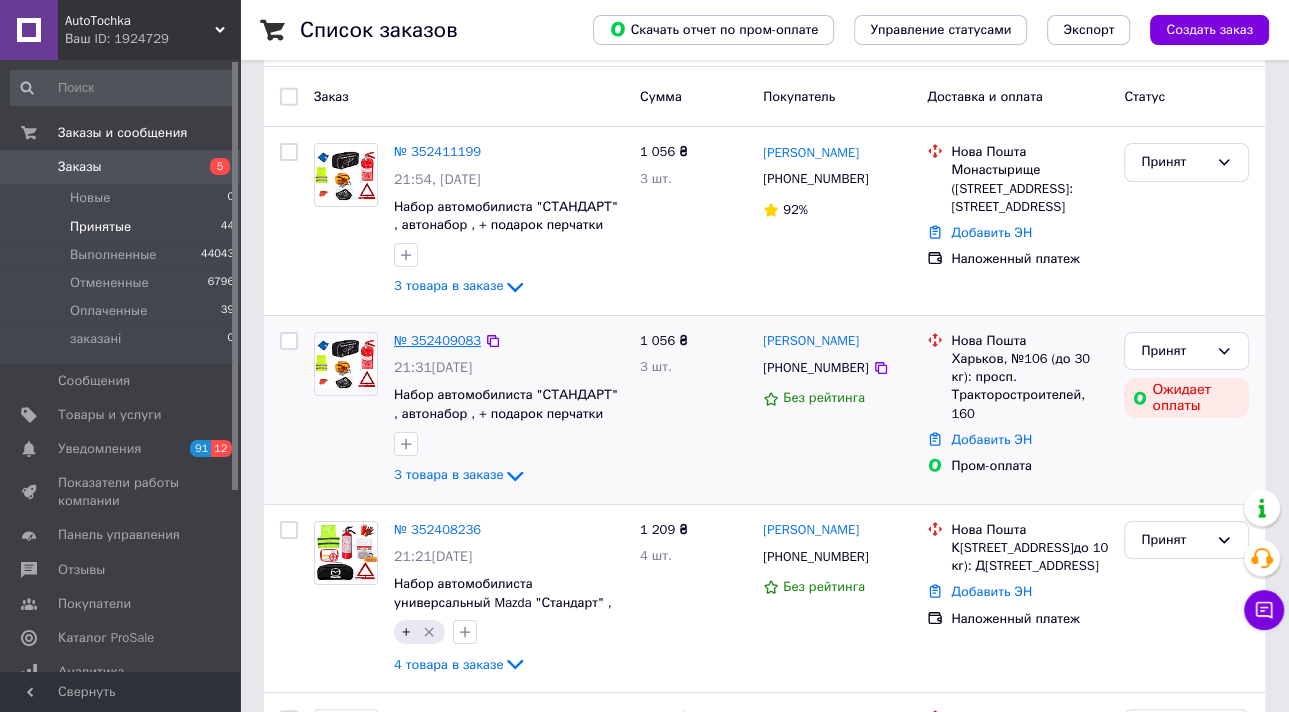 click on "№ 352409083" at bounding box center [437, 340] 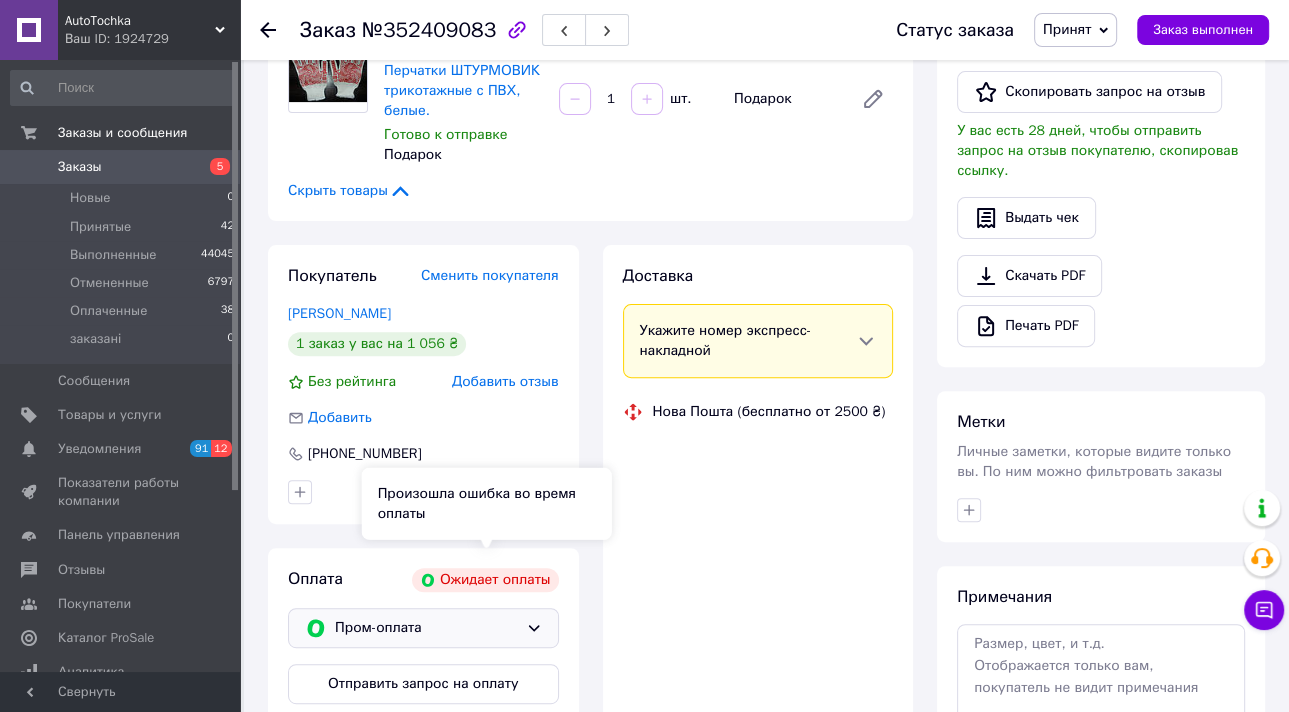 scroll, scrollTop: 640, scrollLeft: 0, axis: vertical 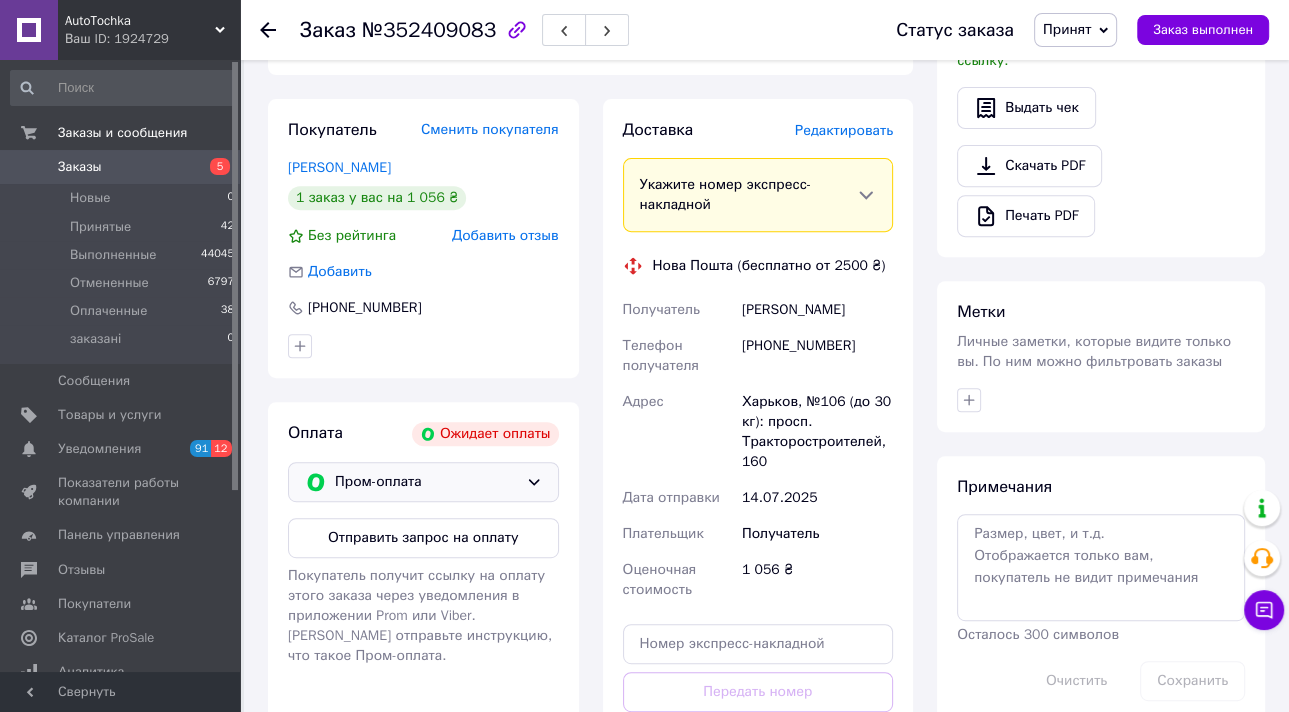 click 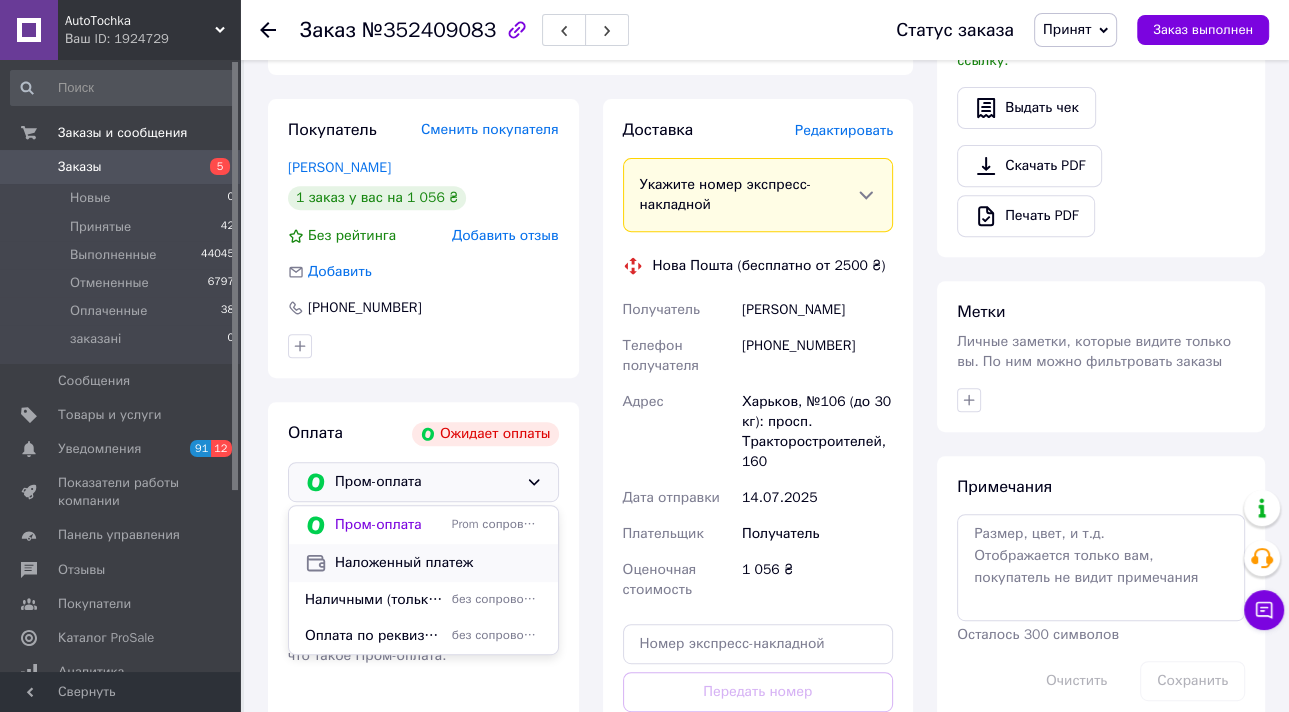 click on "Наложенный платеж" at bounding box center [438, 563] 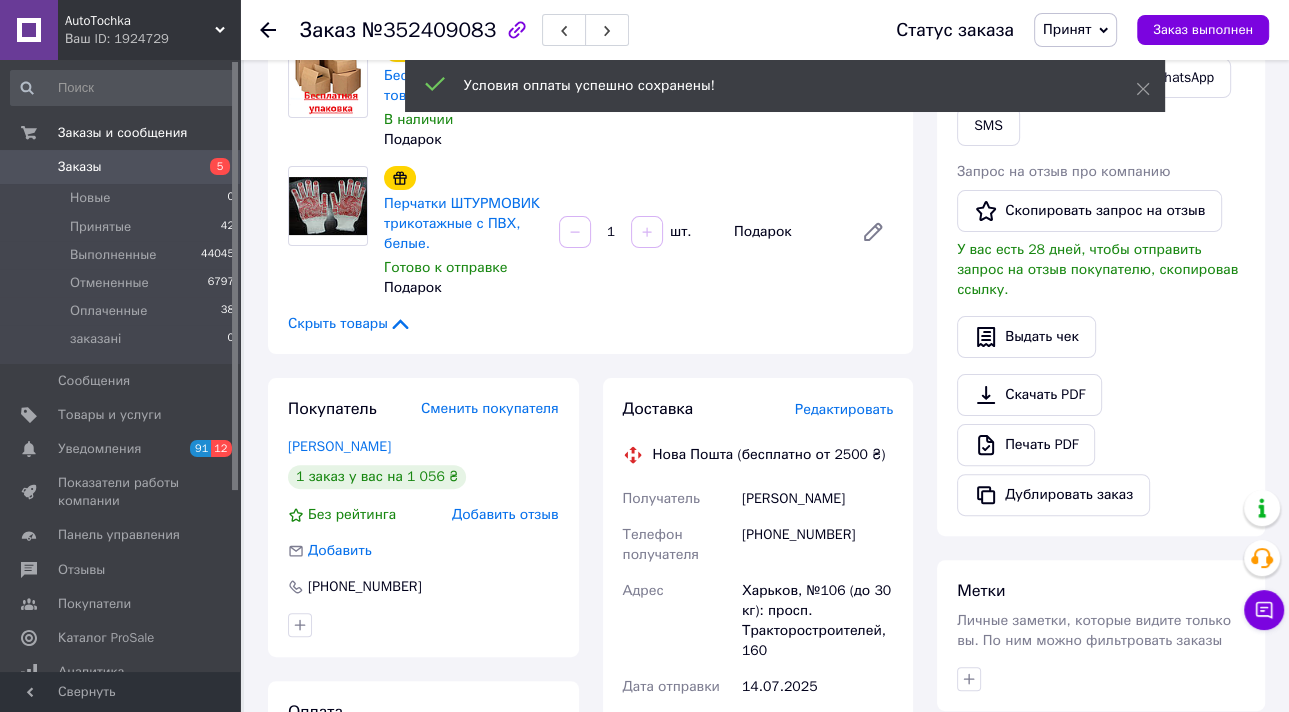 scroll, scrollTop: 320, scrollLeft: 0, axis: vertical 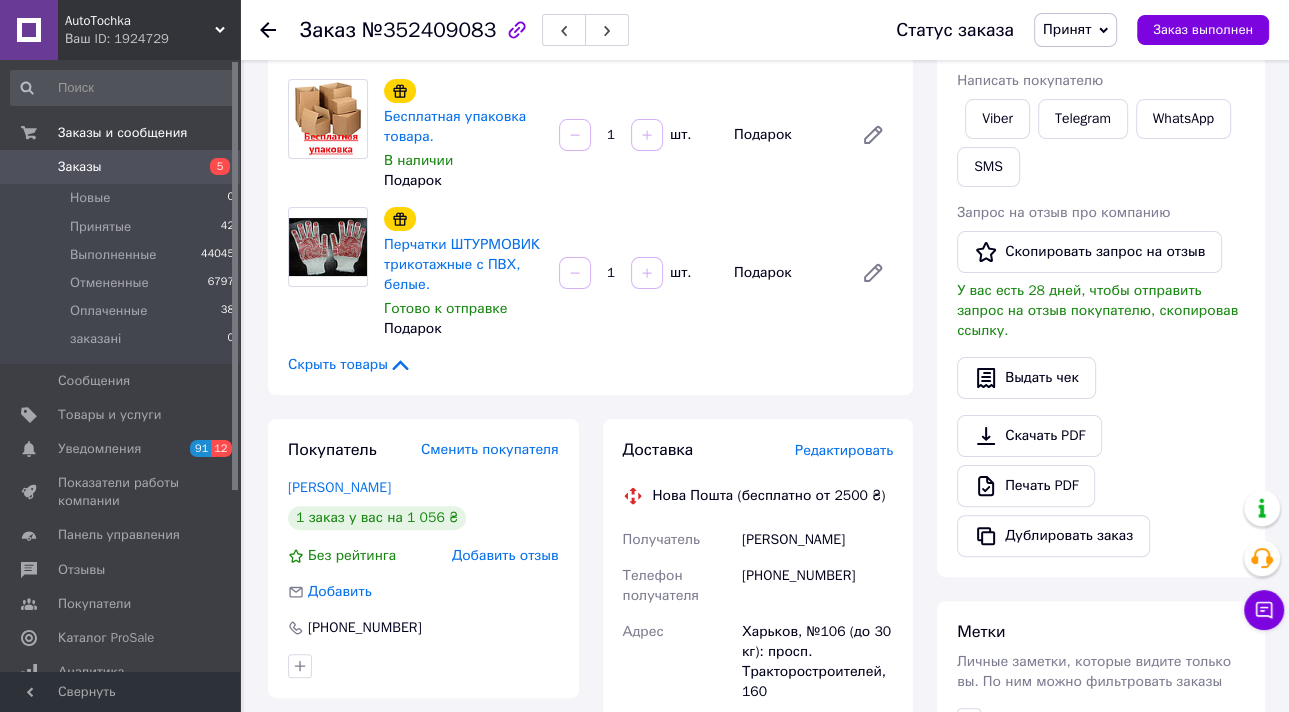 click 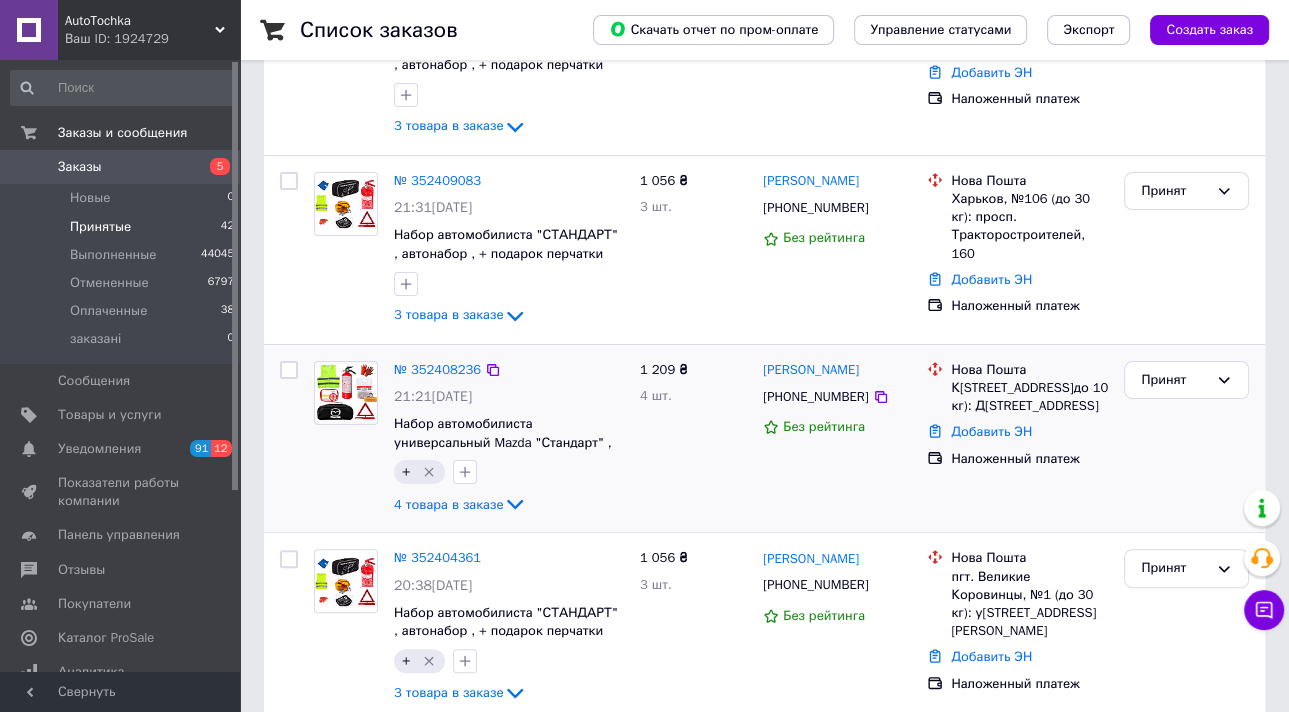 scroll, scrollTop: 240, scrollLeft: 0, axis: vertical 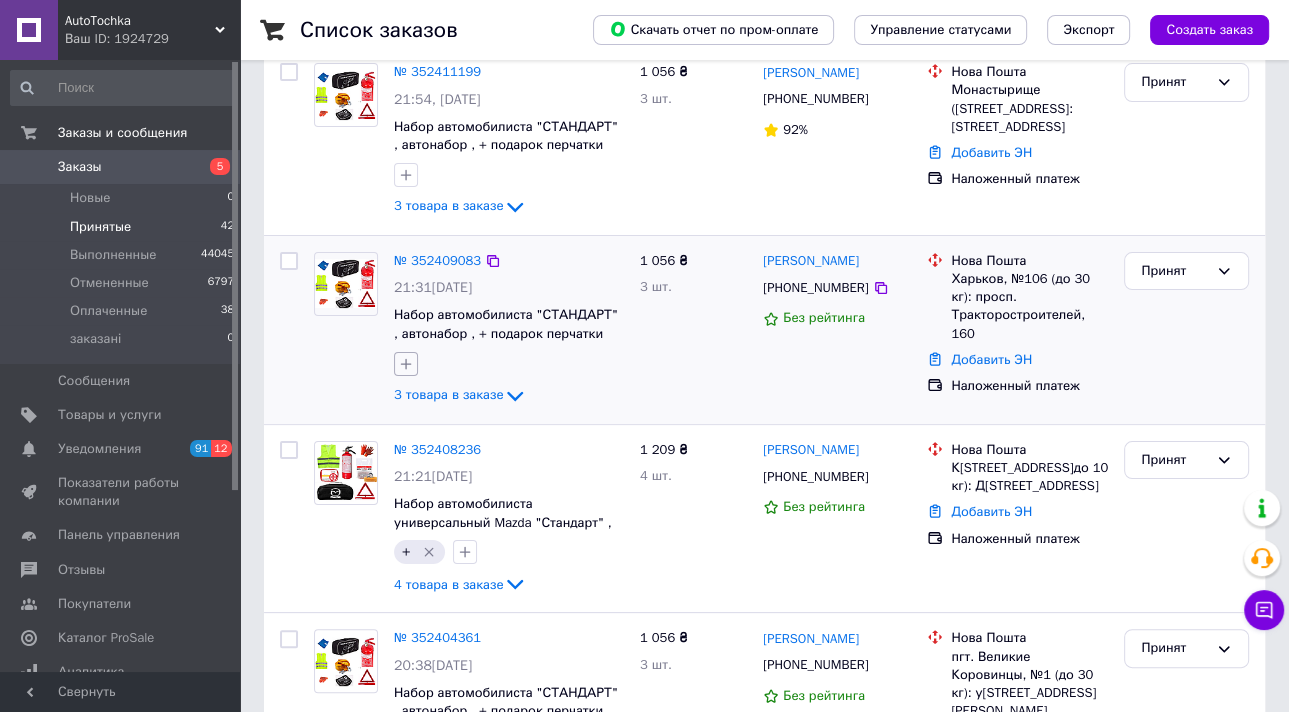 click 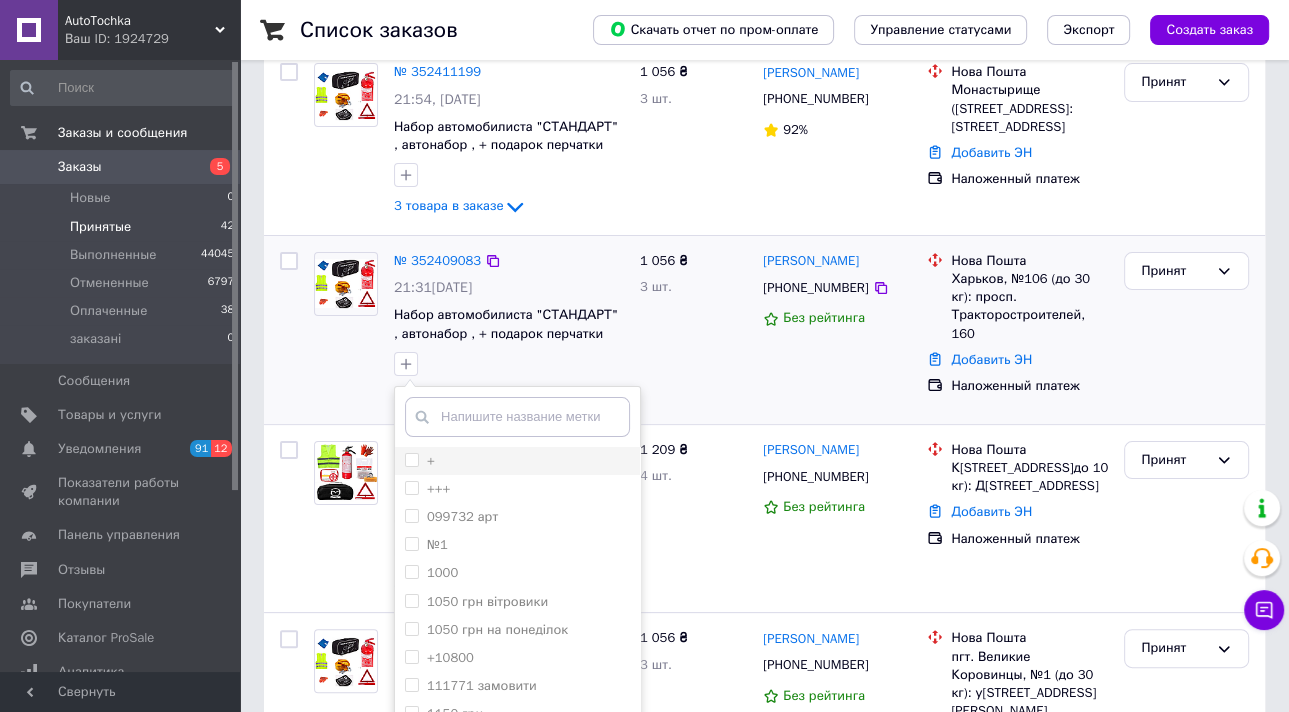 click on "+" at bounding box center [411, 459] 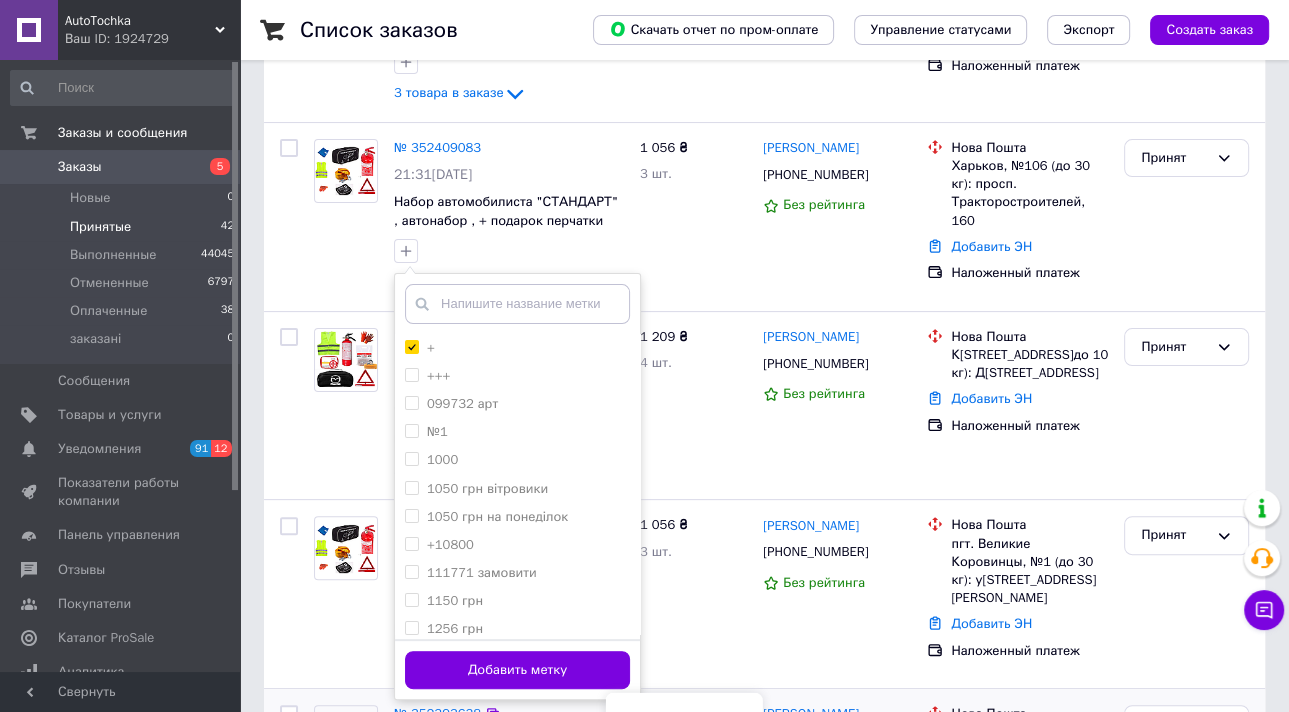 scroll, scrollTop: 480, scrollLeft: 0, axis: vertical 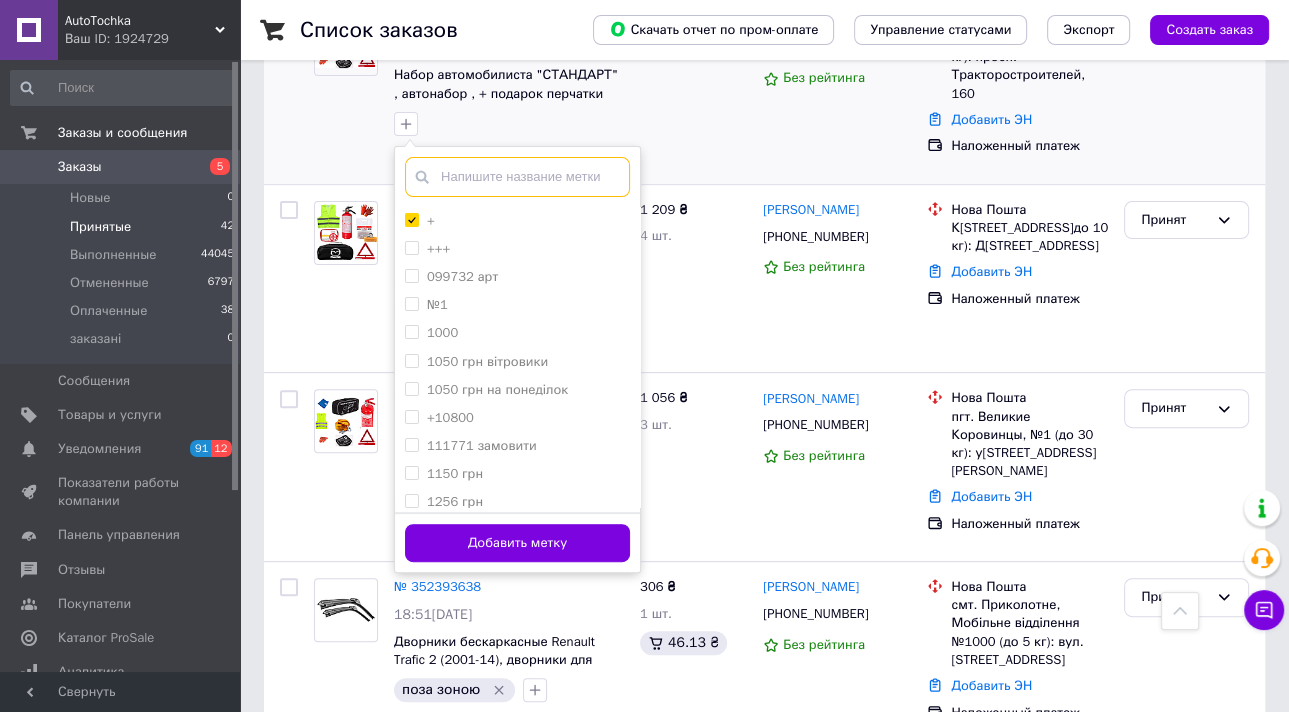 click at bounding box center [517, 177] 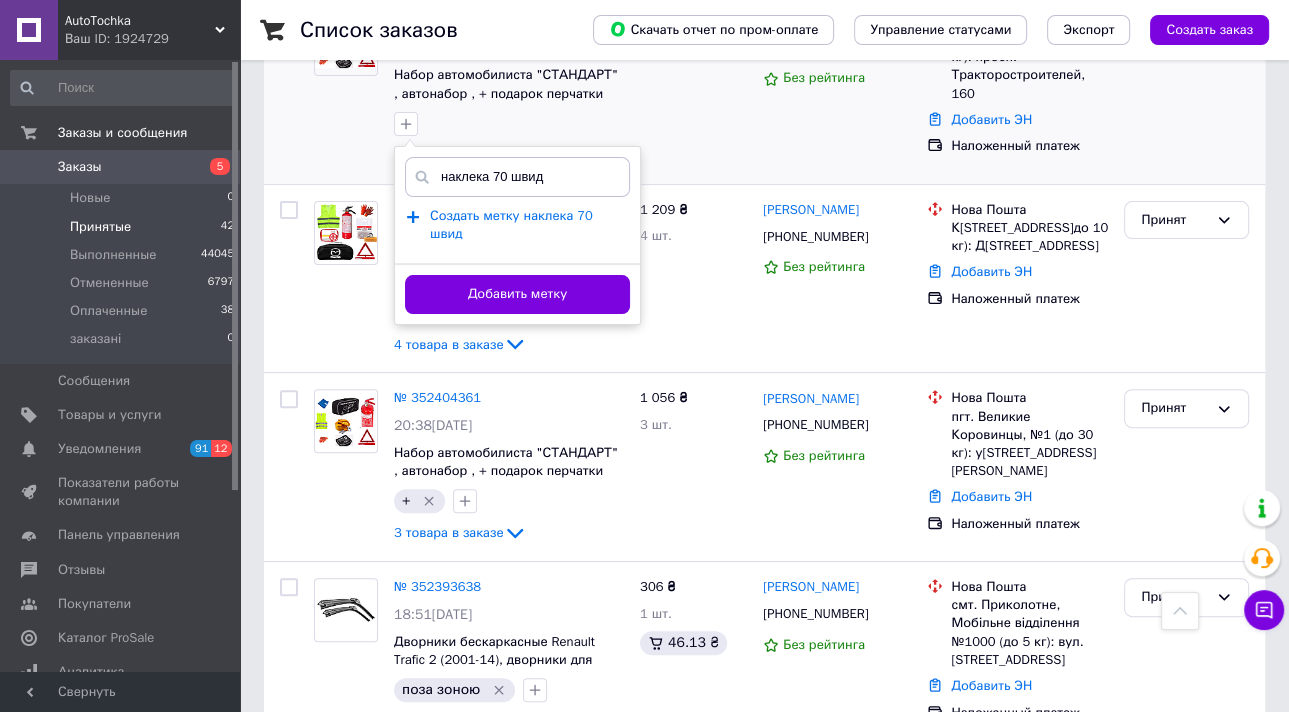 click on "Создать метку   наклека 70 швид" at bounding box center (511, 225) 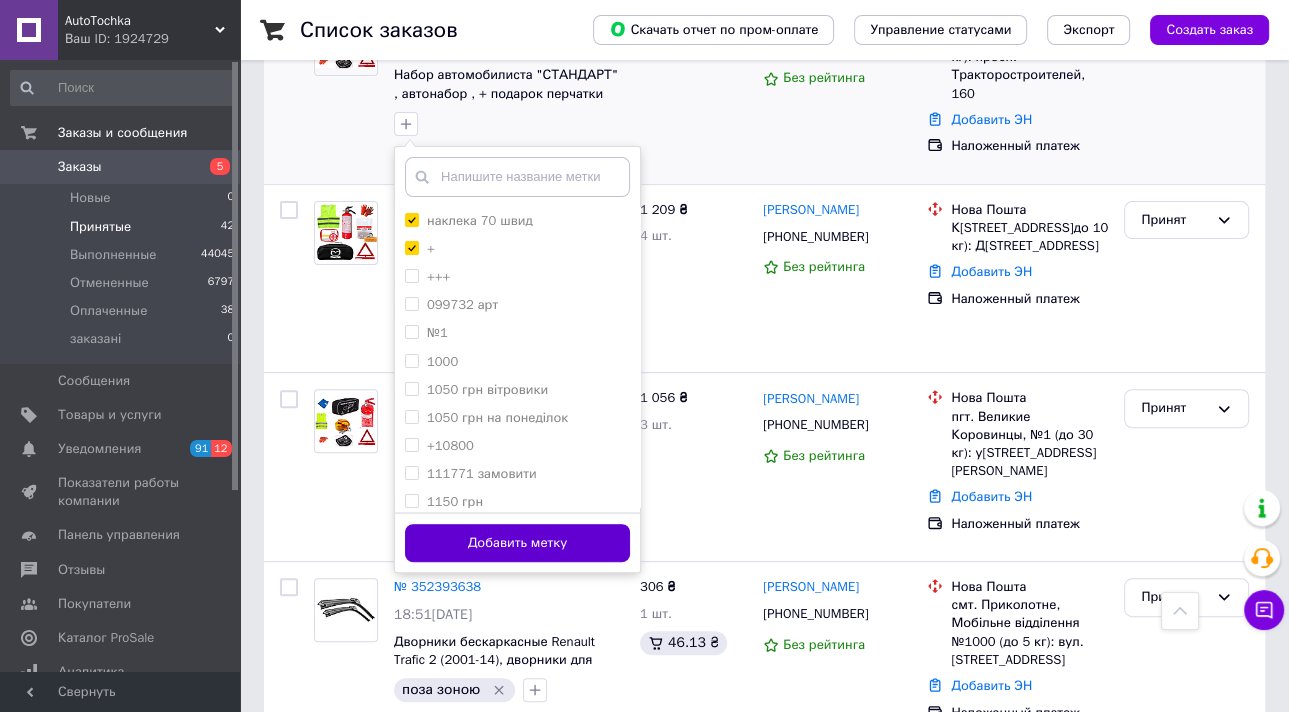 click on "Добавить метку" at bounding box center [517, 543] 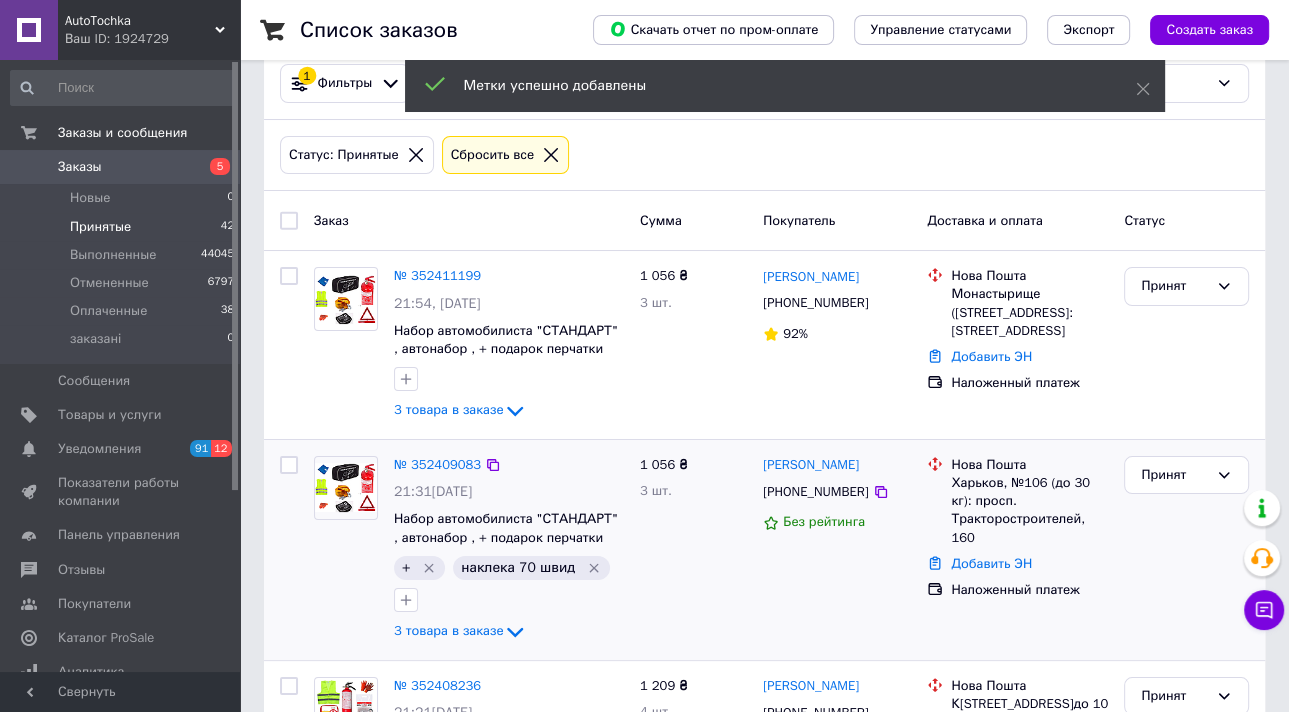 scroll, scrollTop: 0, scrollLeft: 0, axis: both 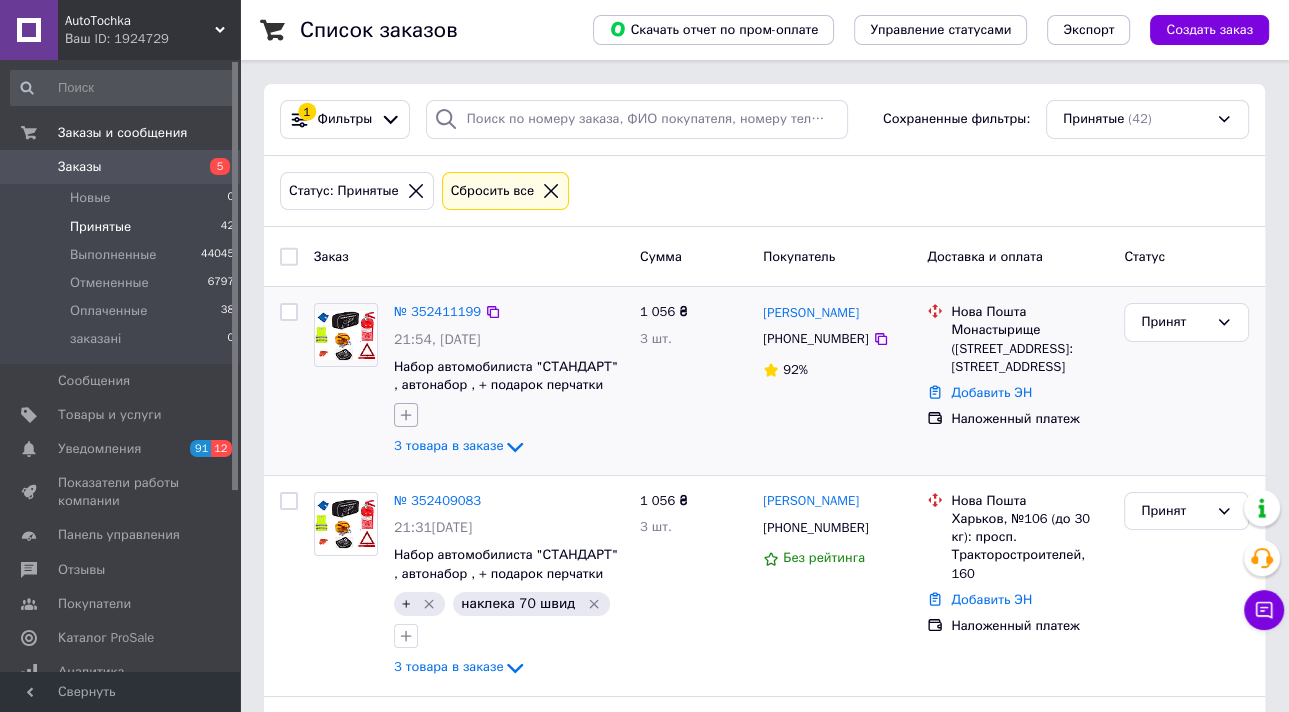 click at bounding box center [406, 415] 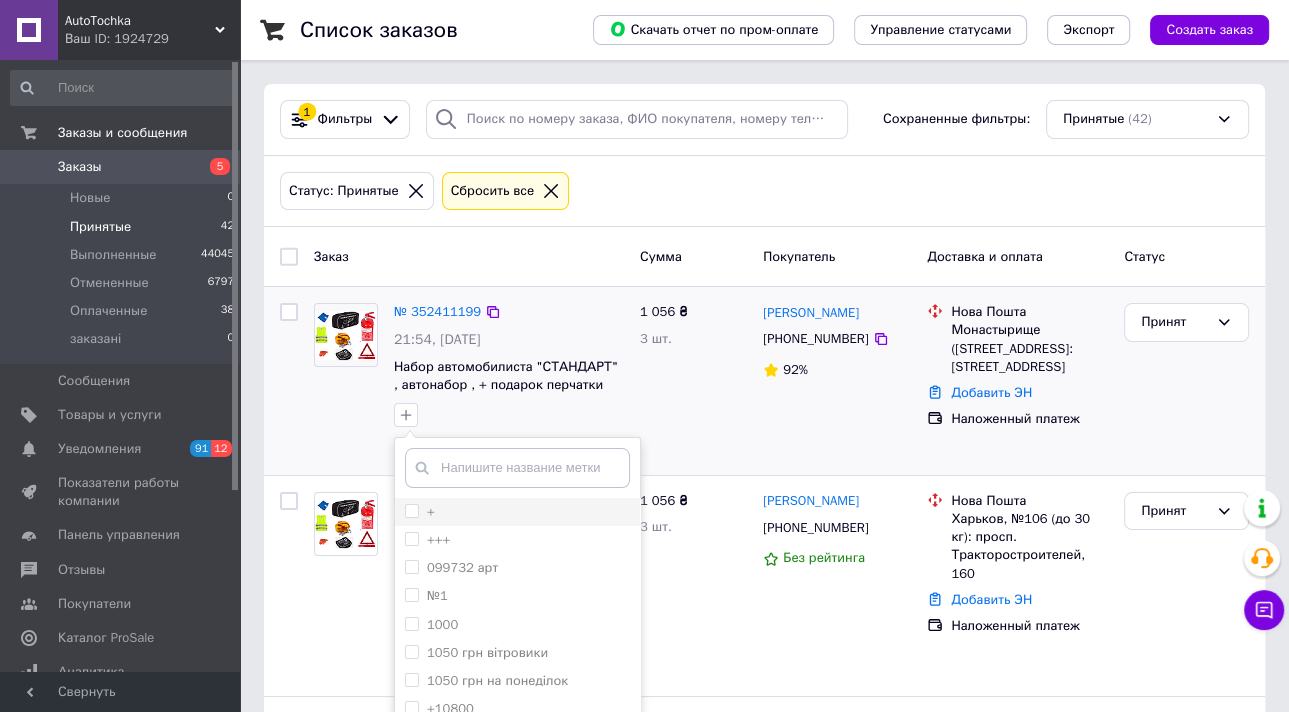 click on "+" at bounding box center (411, 510) 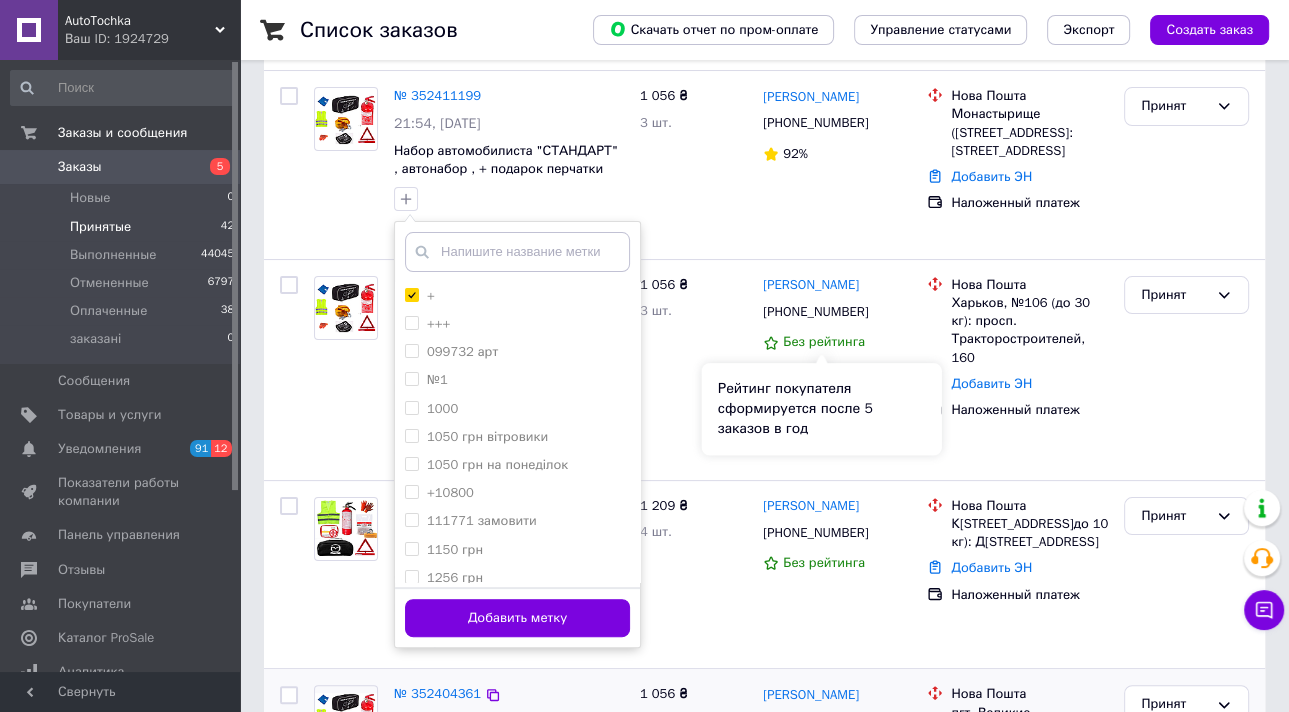 scroll, scrollTop: 240, scrollLeft: 0, axis: vertical 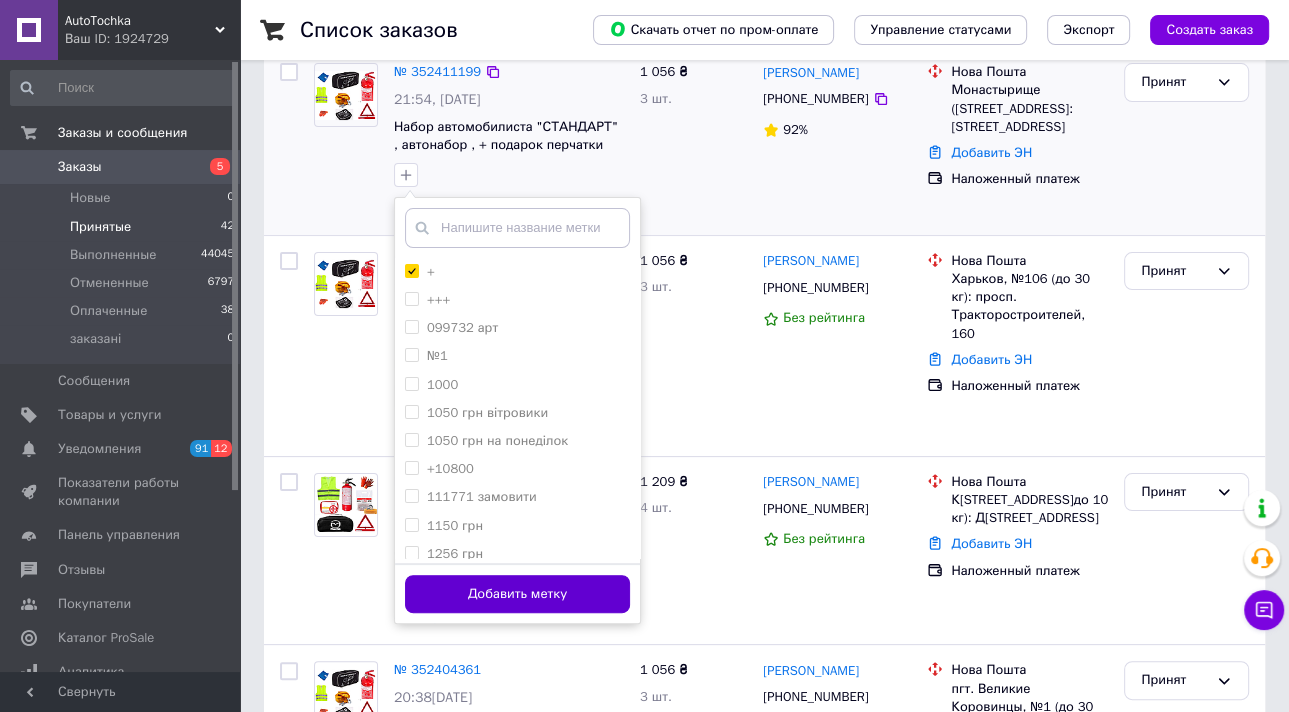 click on "Добавить метку" at bounding box center [517, 594] 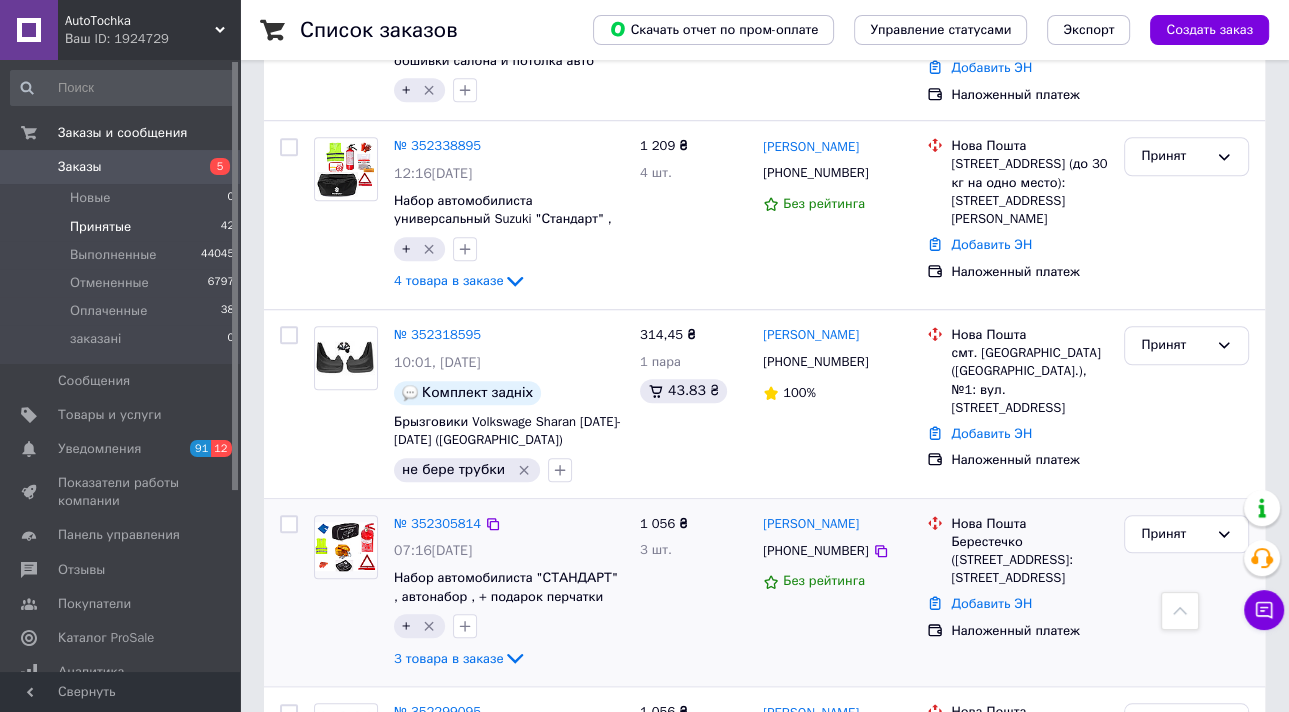 scroll, scrollTop: 1280, scrollLeft: 0, axis: vertical 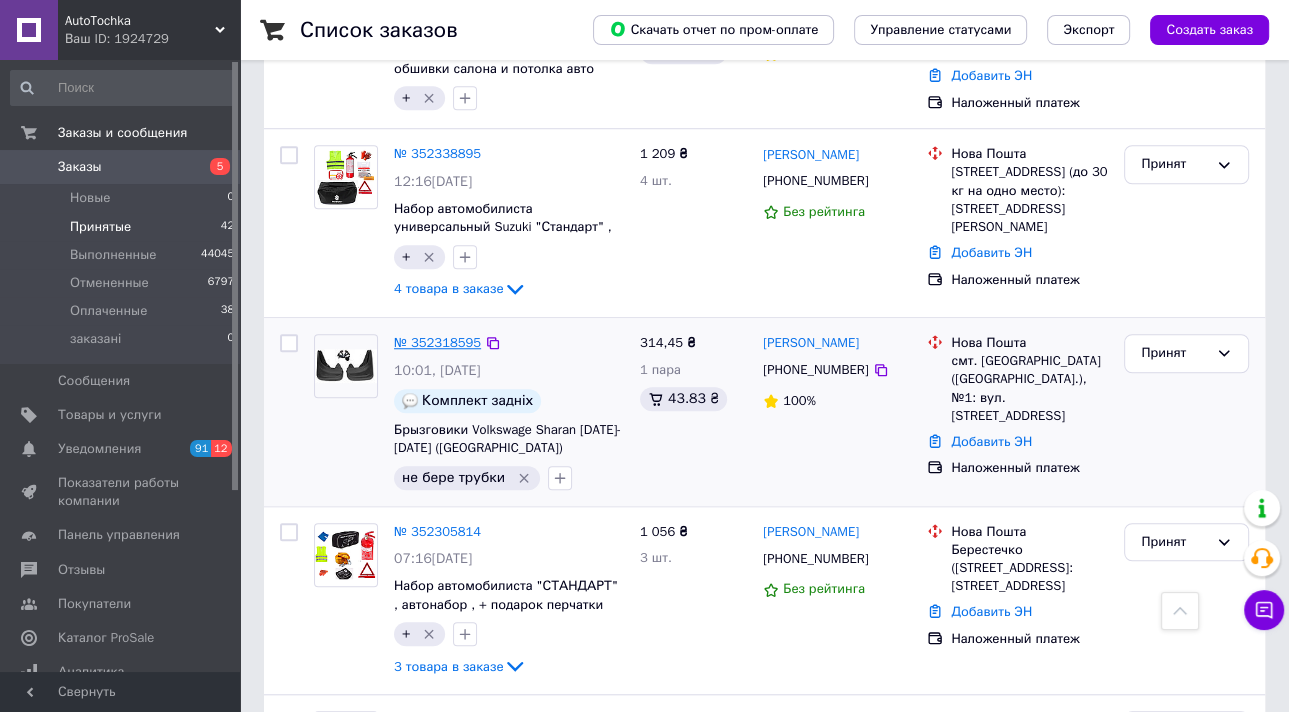 click on "№ 352318595" at bounding box center [437, 342] 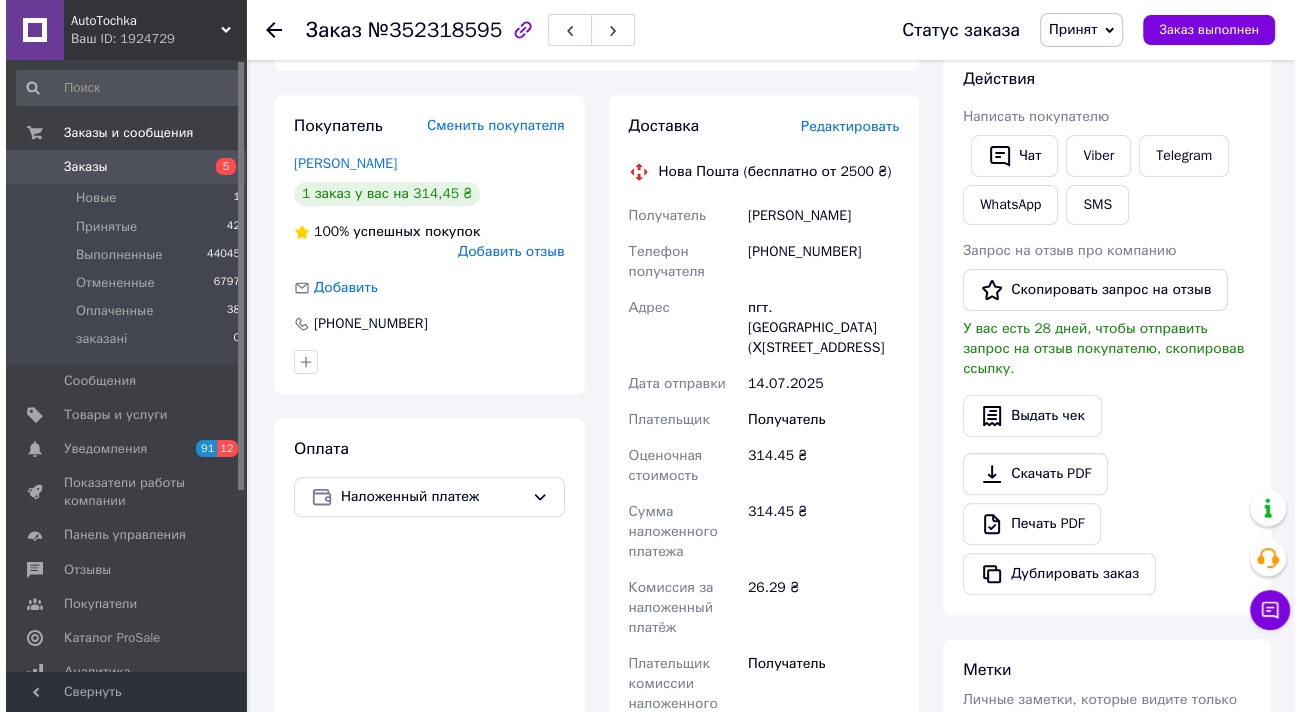 scroll, scrollTop: 298, scrollLeft: 0, axis: vertical 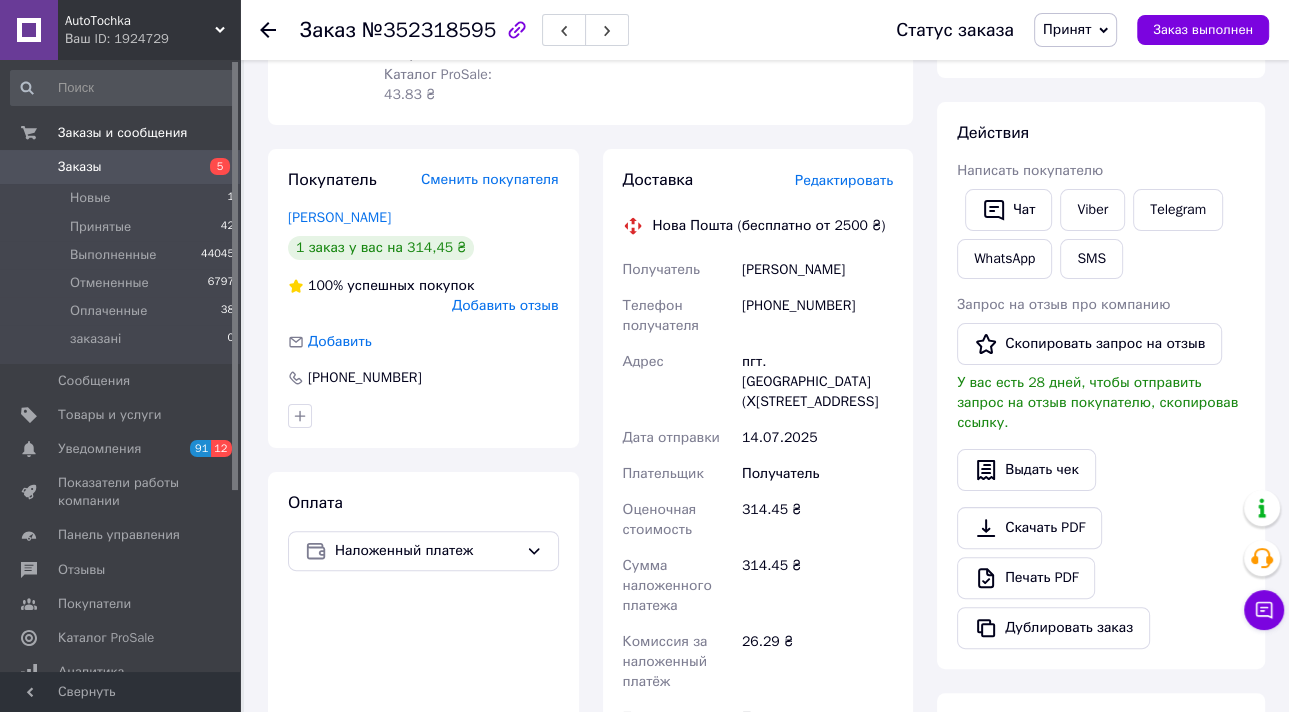 click on "Редактировать" at bounding box center [844, 180] 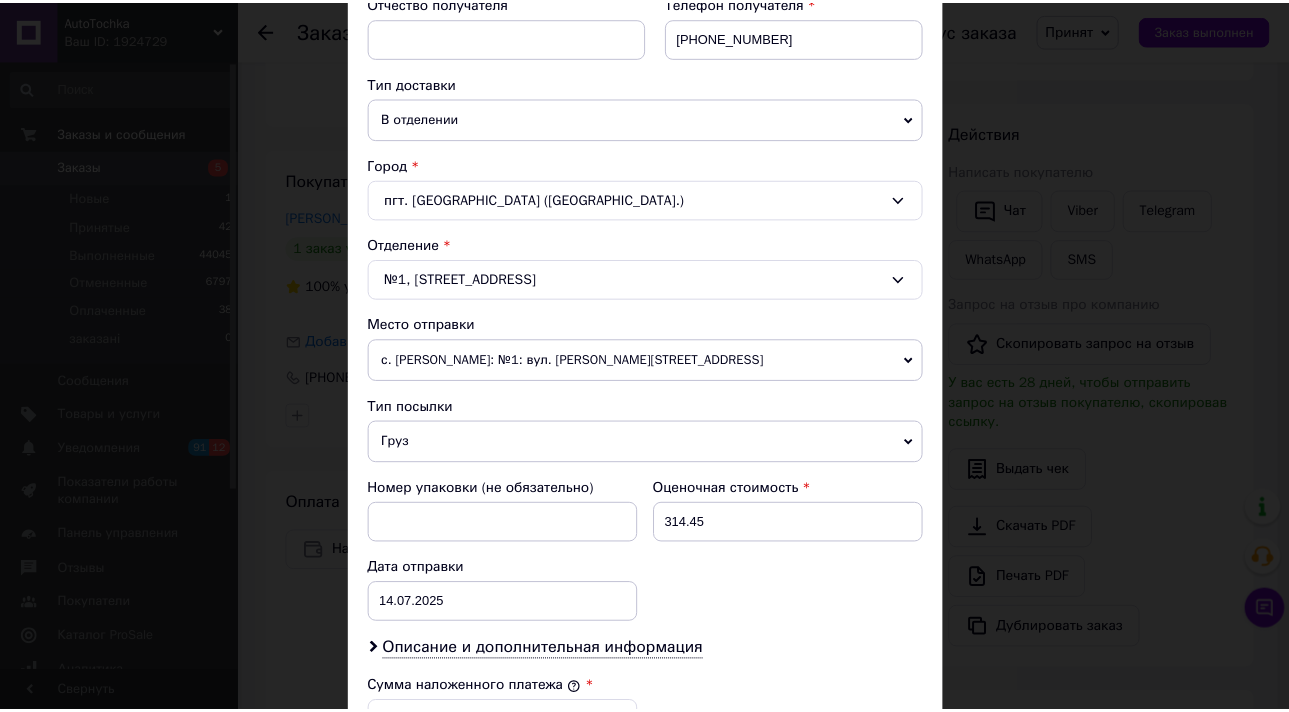 scroll, scrollTop: 808, scrollLeft: 0, axis: vertical 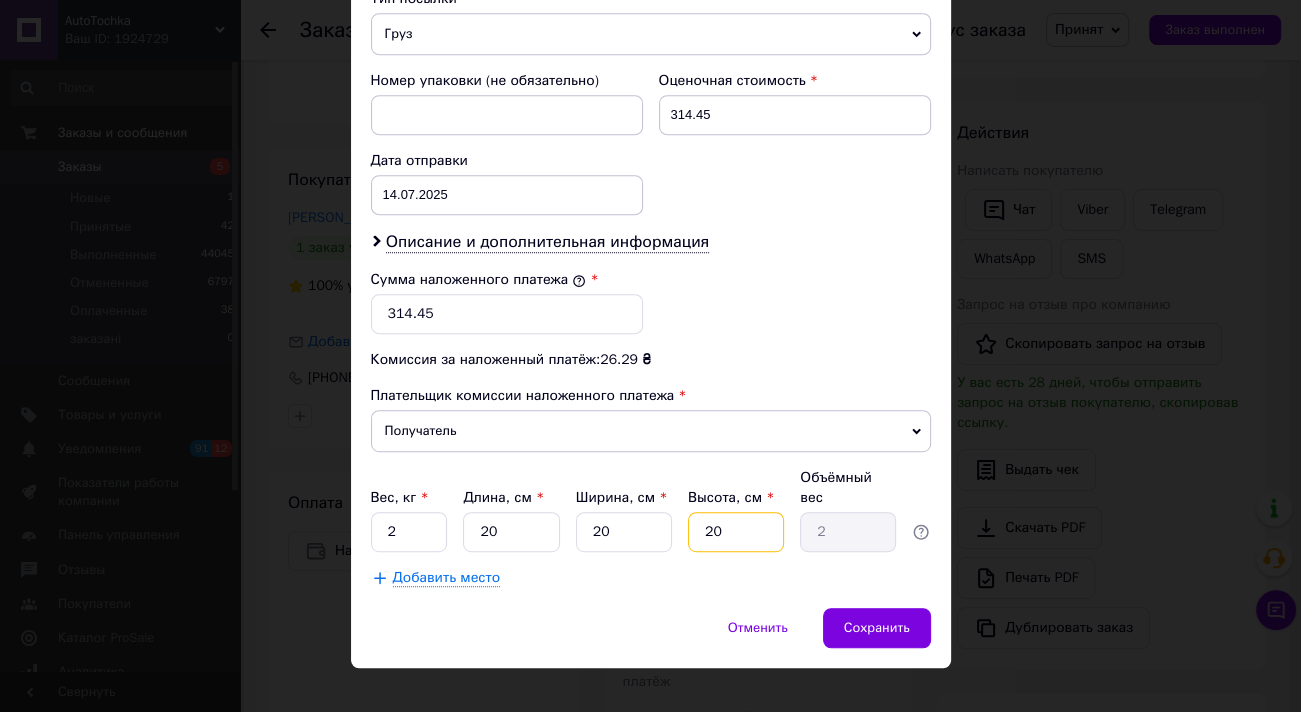 click on "20" at bounding box center [736, 532] 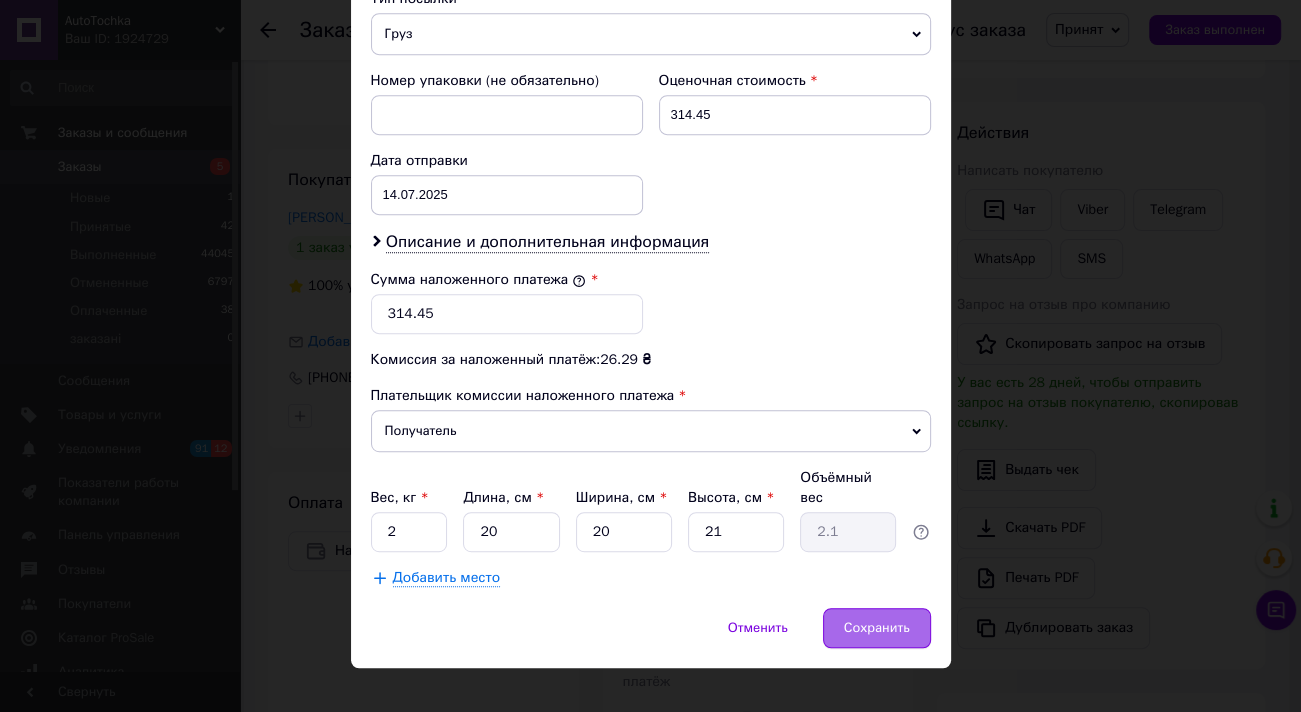 click on "Сохранить" at bounding box center (877, 628) 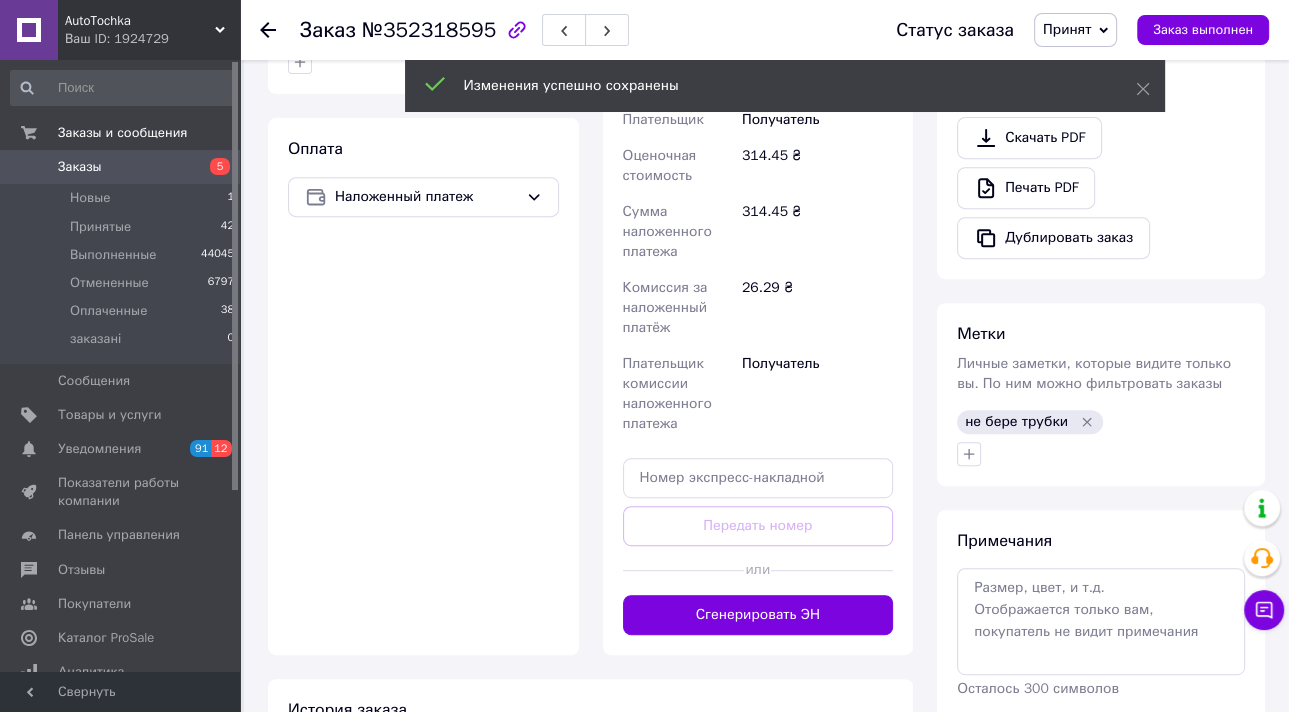 scroll, scrollTop: 698, scrollLeft: 0, axis: vertical 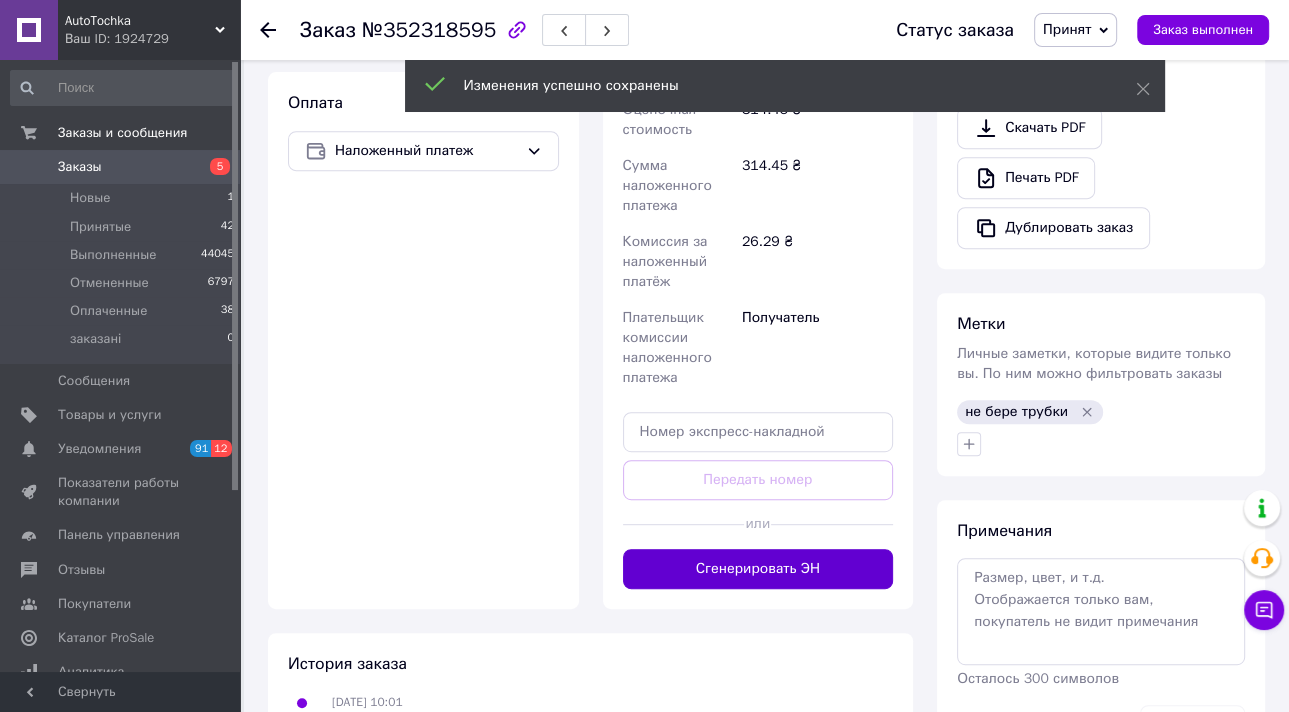 click on "Сгенерировать ЭН" at bounding box center [758, 569] 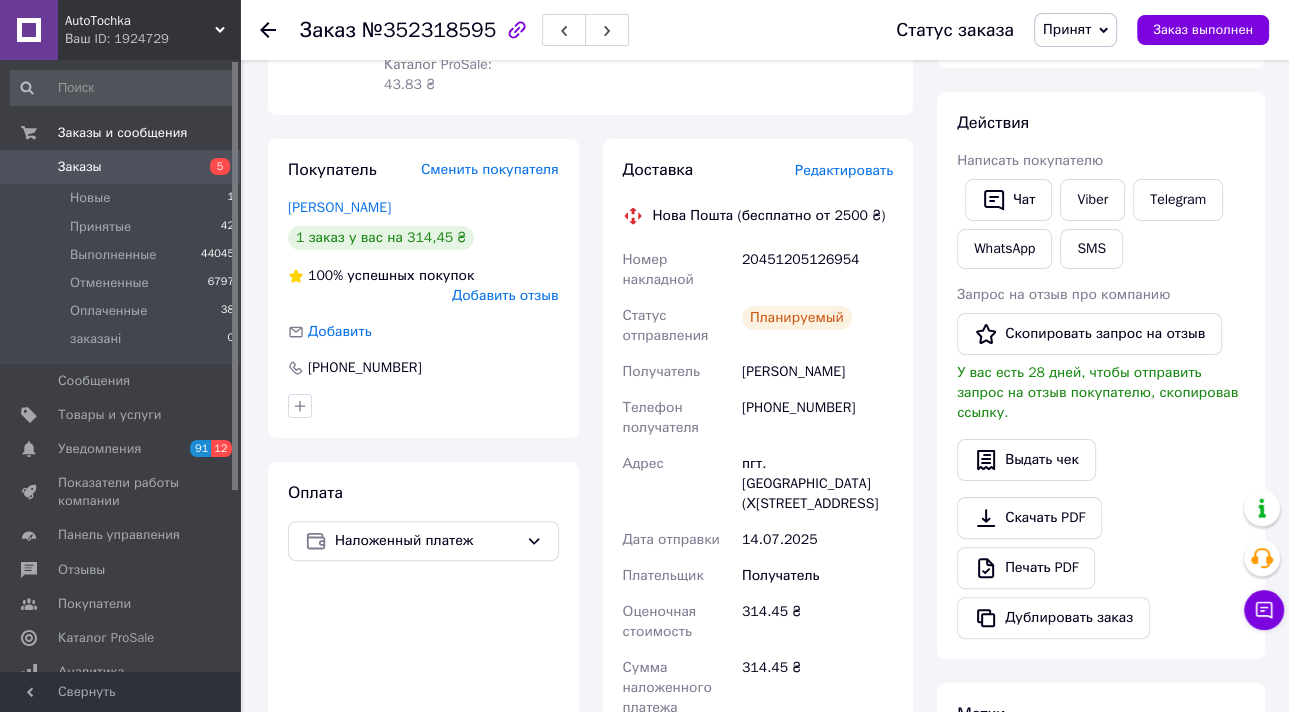scroll, scrollTop: 298, scrollLeft: 0, axis: vertical 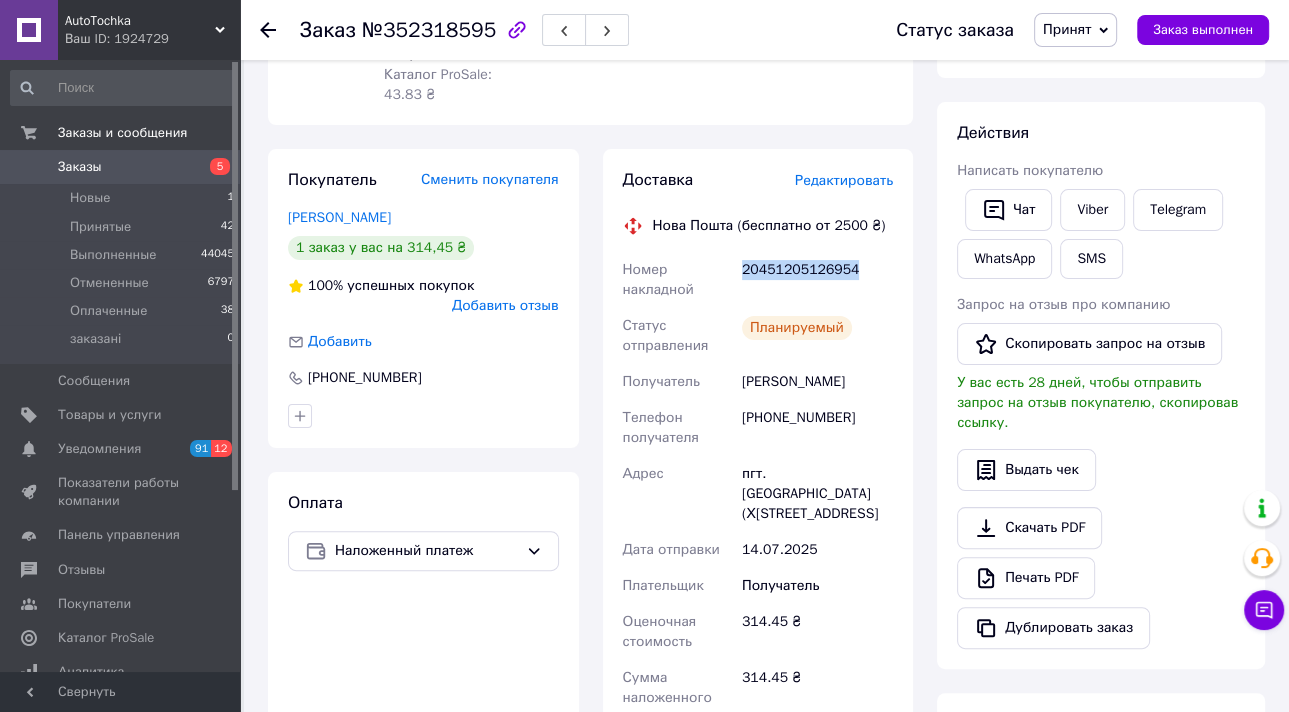 drag, startPoint x: 892, startPoint y: 258, endPoint x: 739, endPoint y: 254, distance: 153.05228 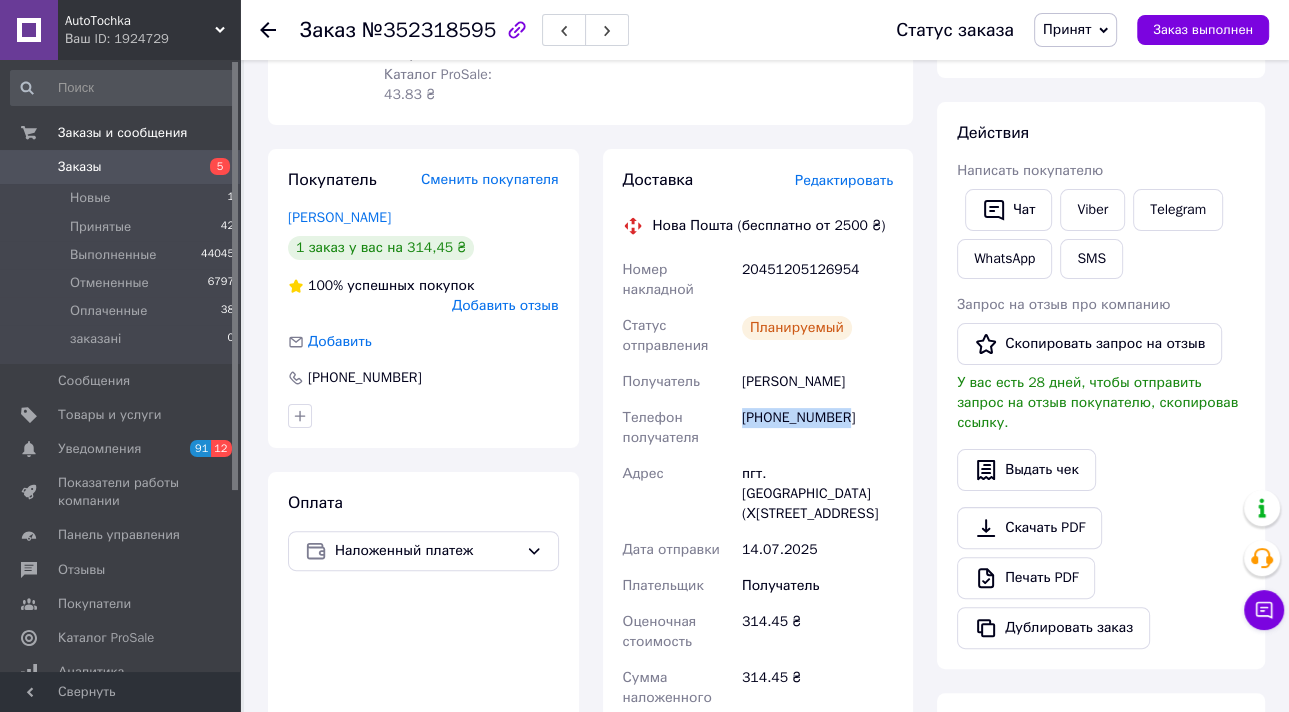 drag, startPoint x: 871, startPoint y: 402, endPoint x: 743, endPoint y: 399, distance: 128.03516 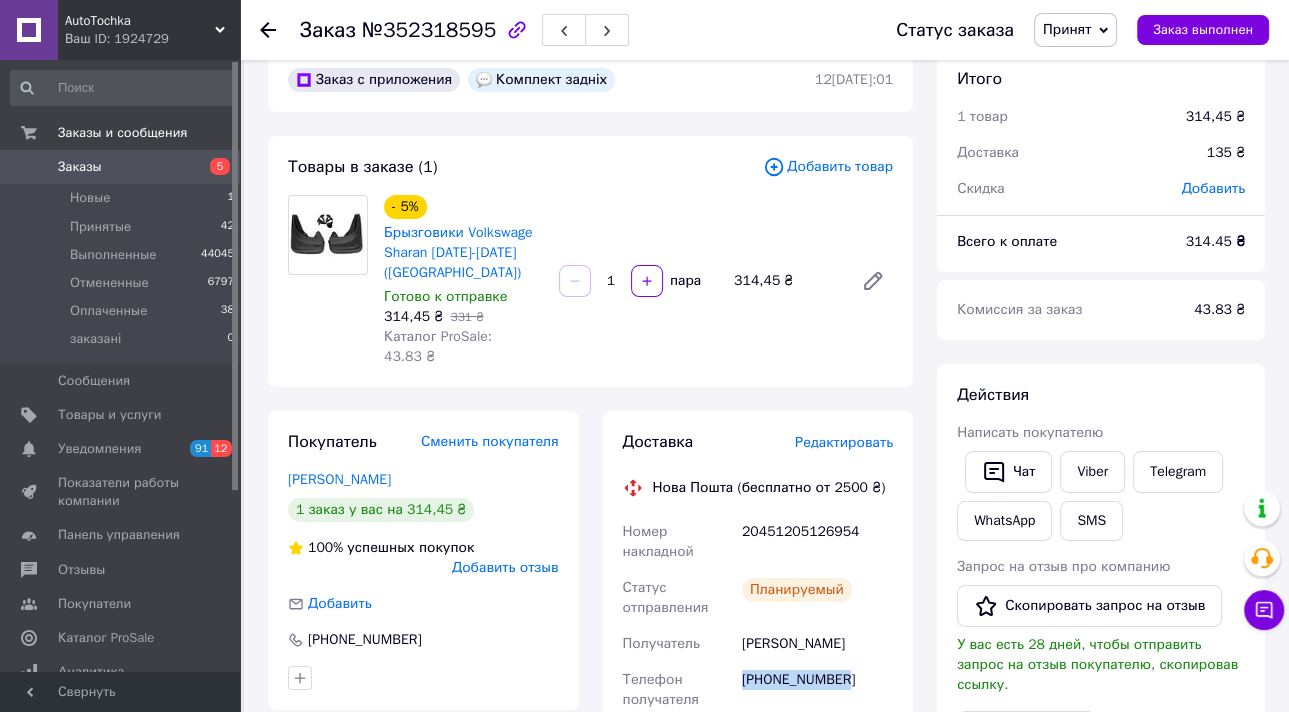 scroll, scrollTop: 0, scrollLeft: 0, axis: both 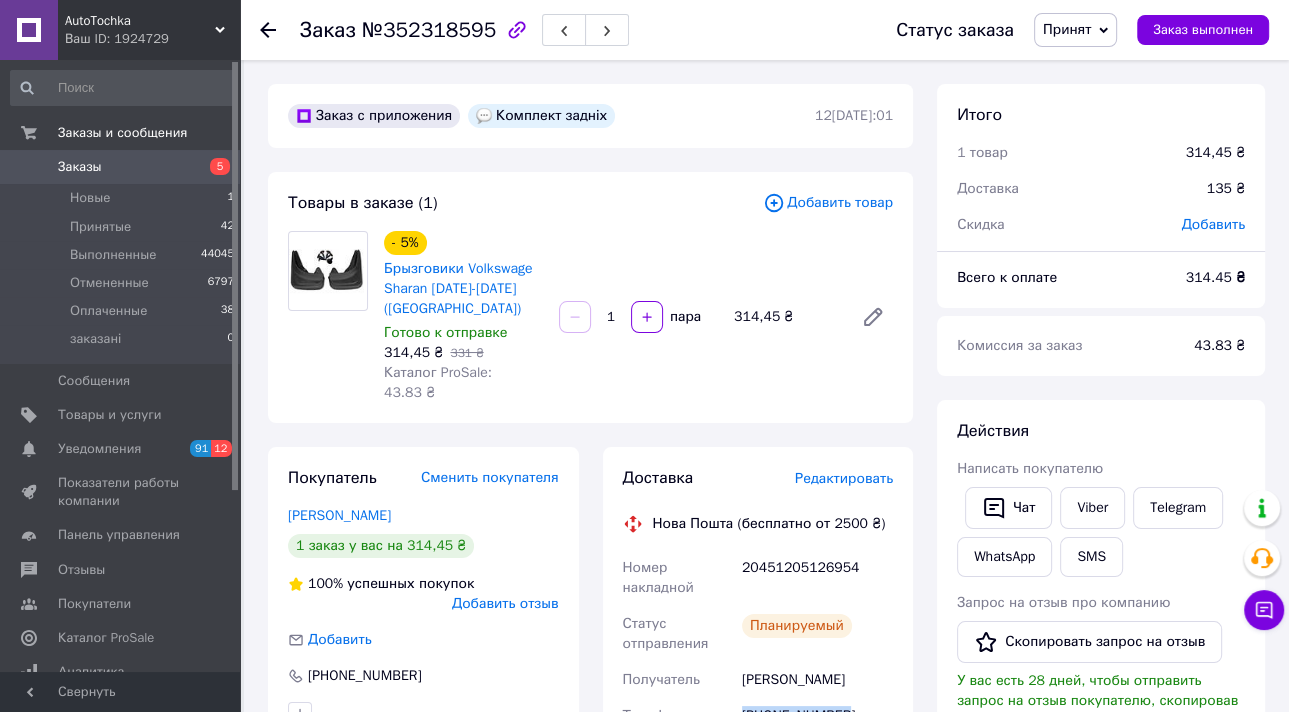click on "Принят" at bounding box center (1075, 30) 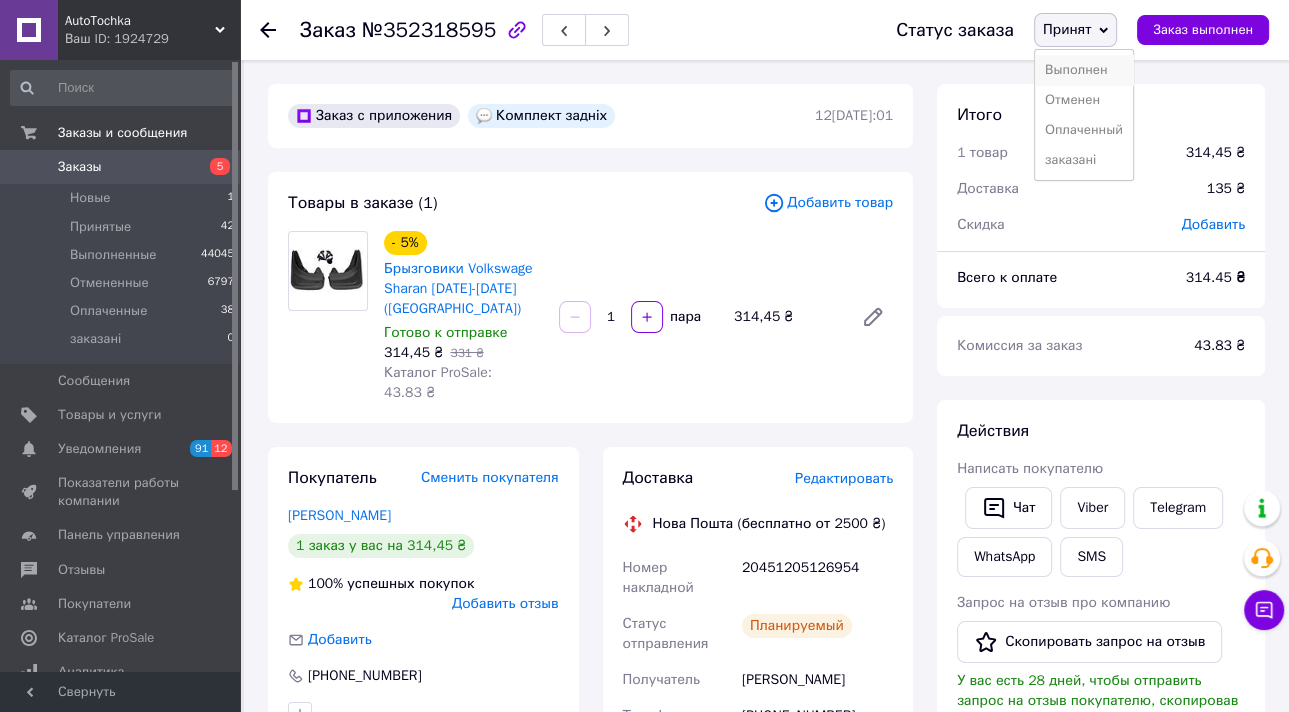 click on "Выполнен" at bounding box center [1084, 70] 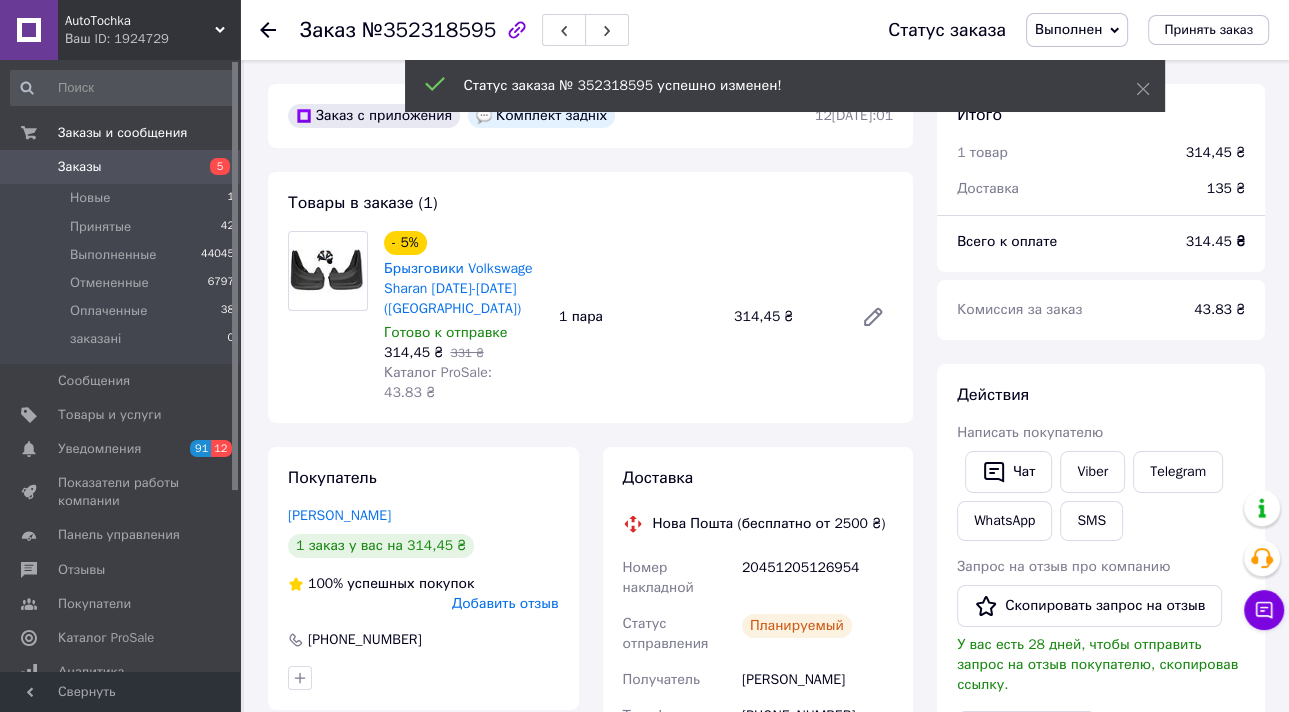 click 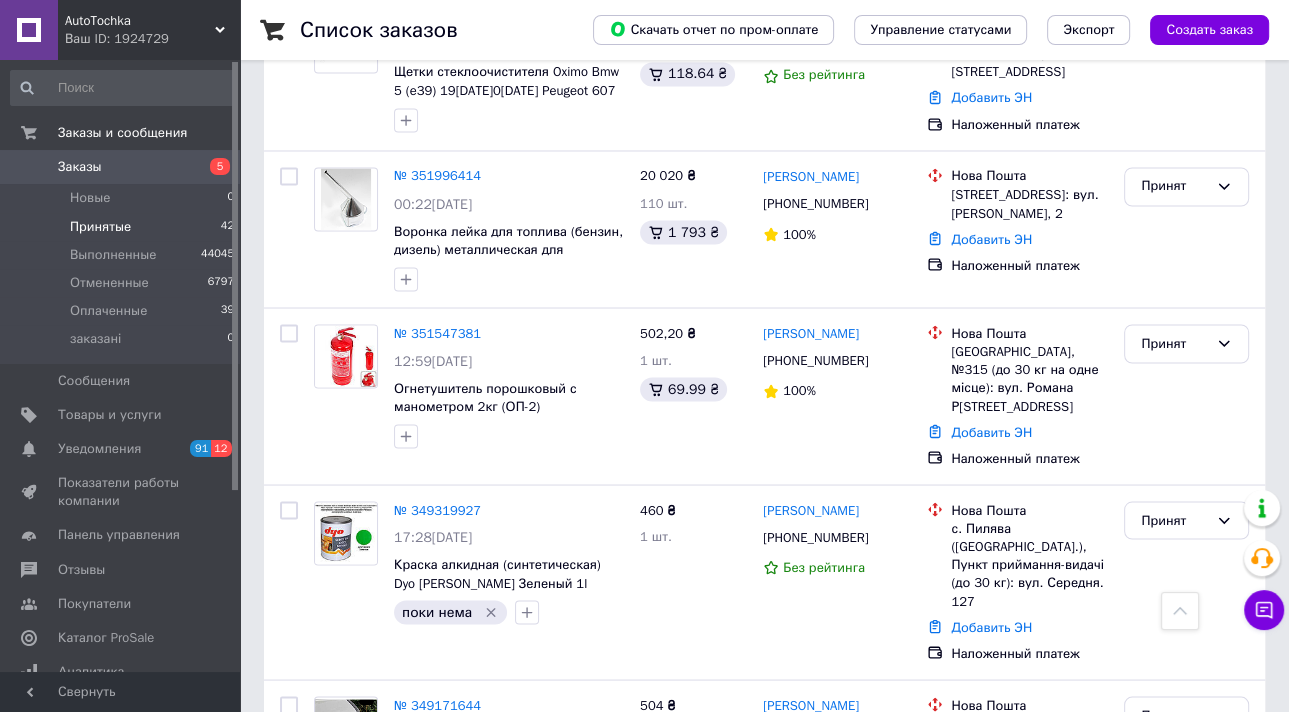 scroll, scrollTop: 3197, scrollLeft: 0, axis: vertical 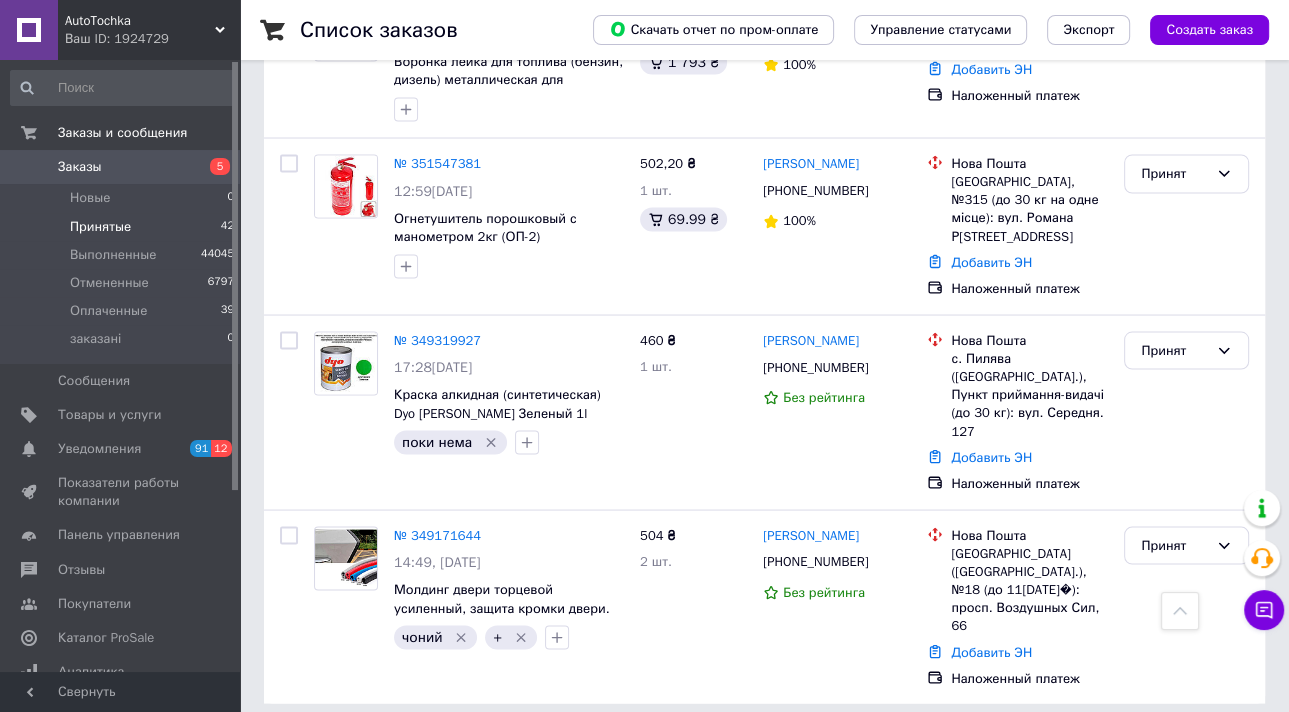click on "1" at bounding box center (415, 748) 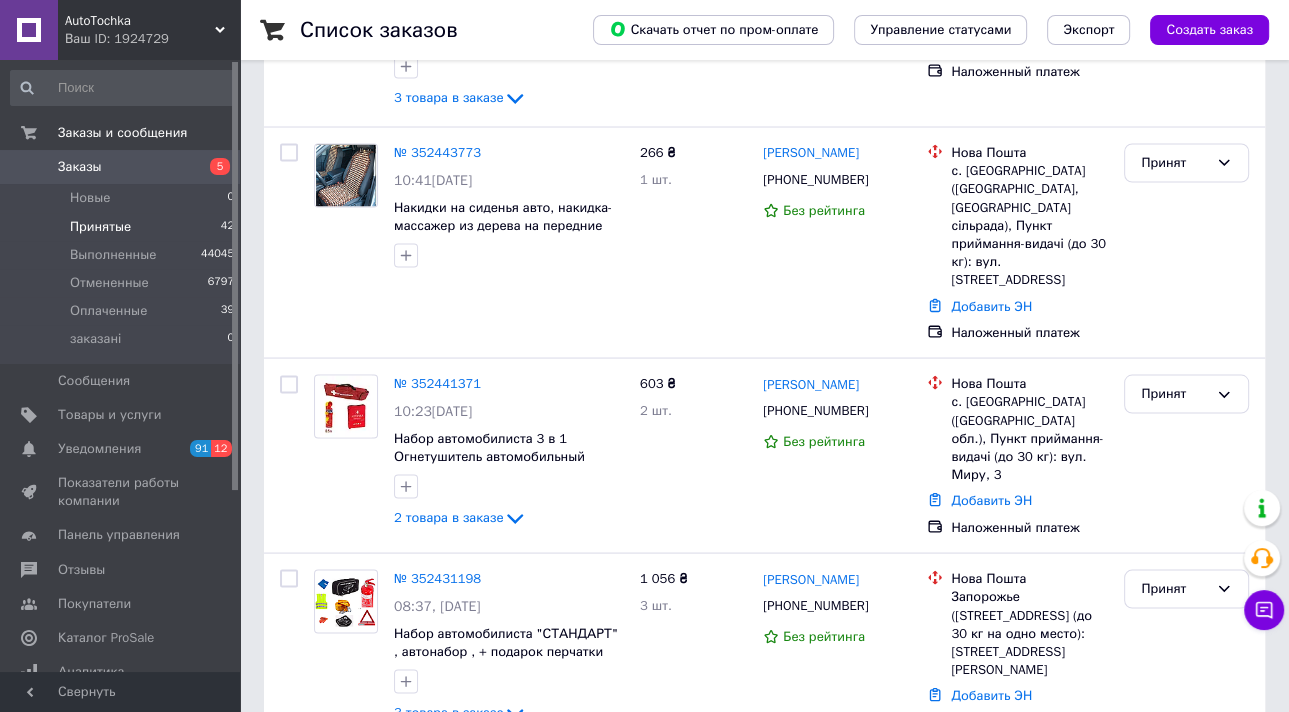 scroll, scrollTop: 0, scrollLeft: 0, axis: both 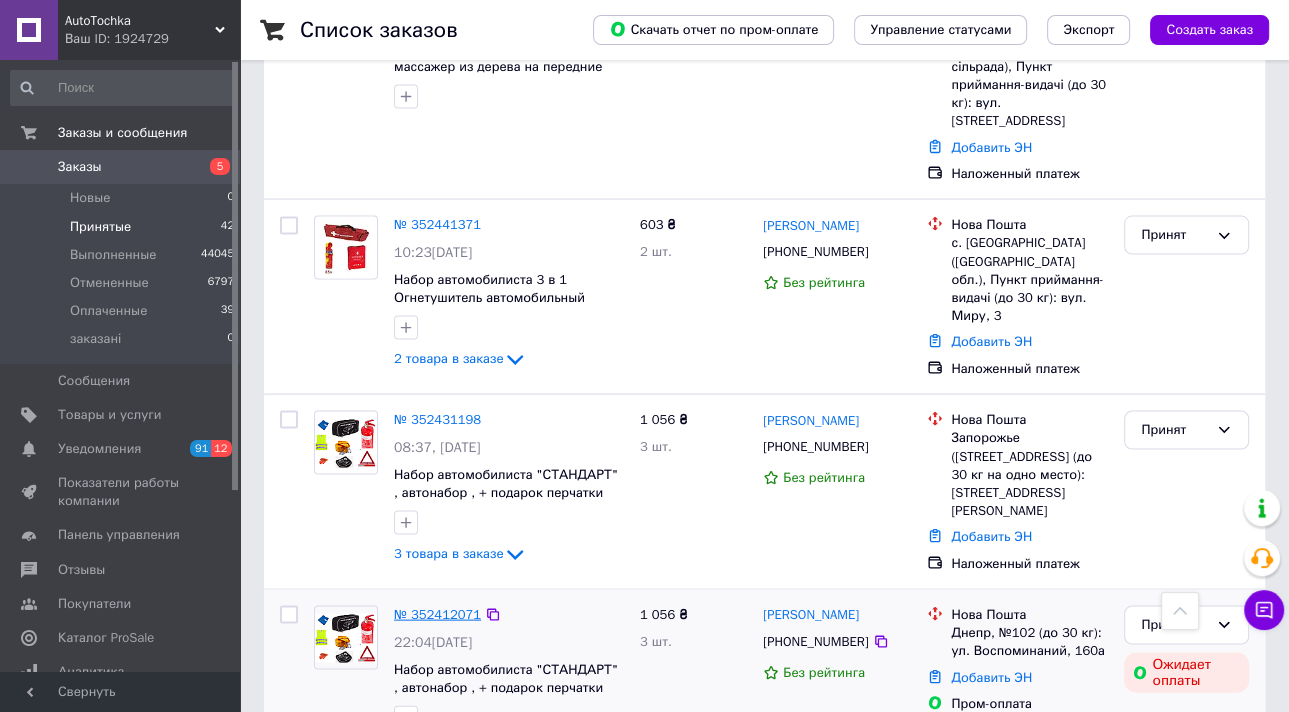 click on "№ 352412071" at bounding box center (437, 614) 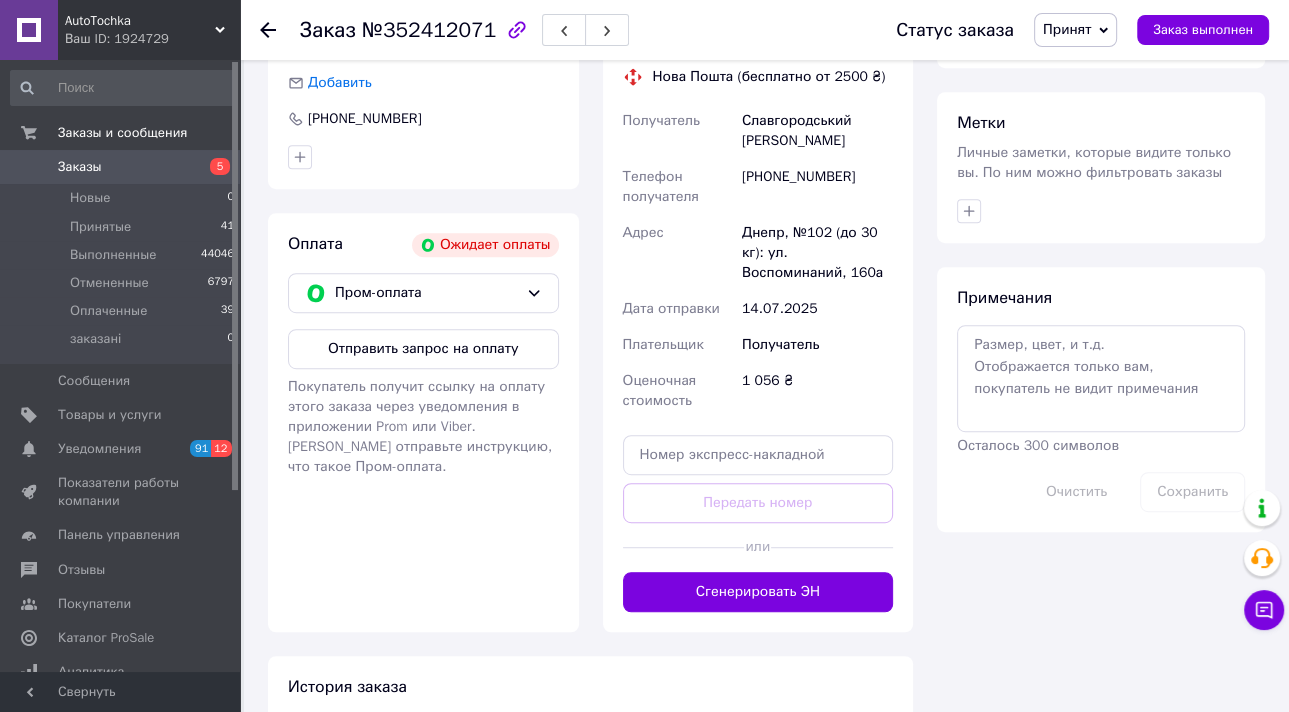 scroll, scrollTop: 764, scrollLeft: 0, axis: vertical 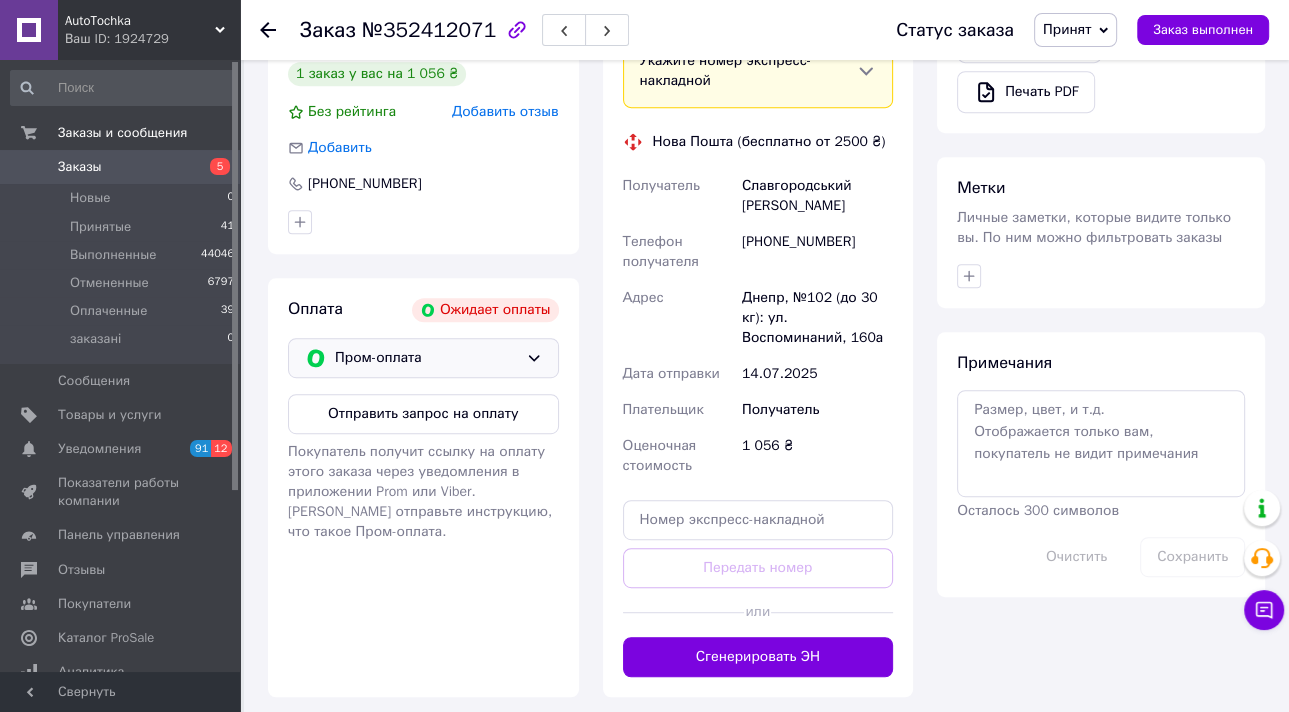 click 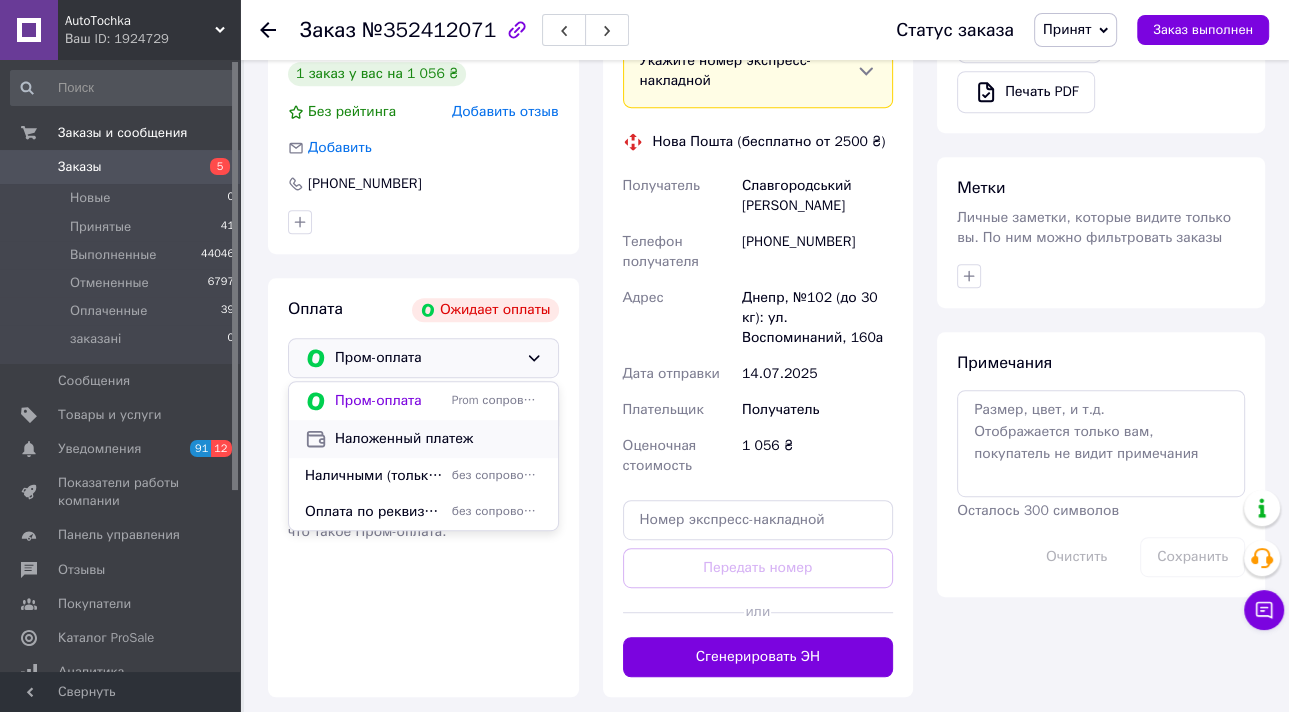 click on "Наложенный платеж" at bounding box center [438, 439] 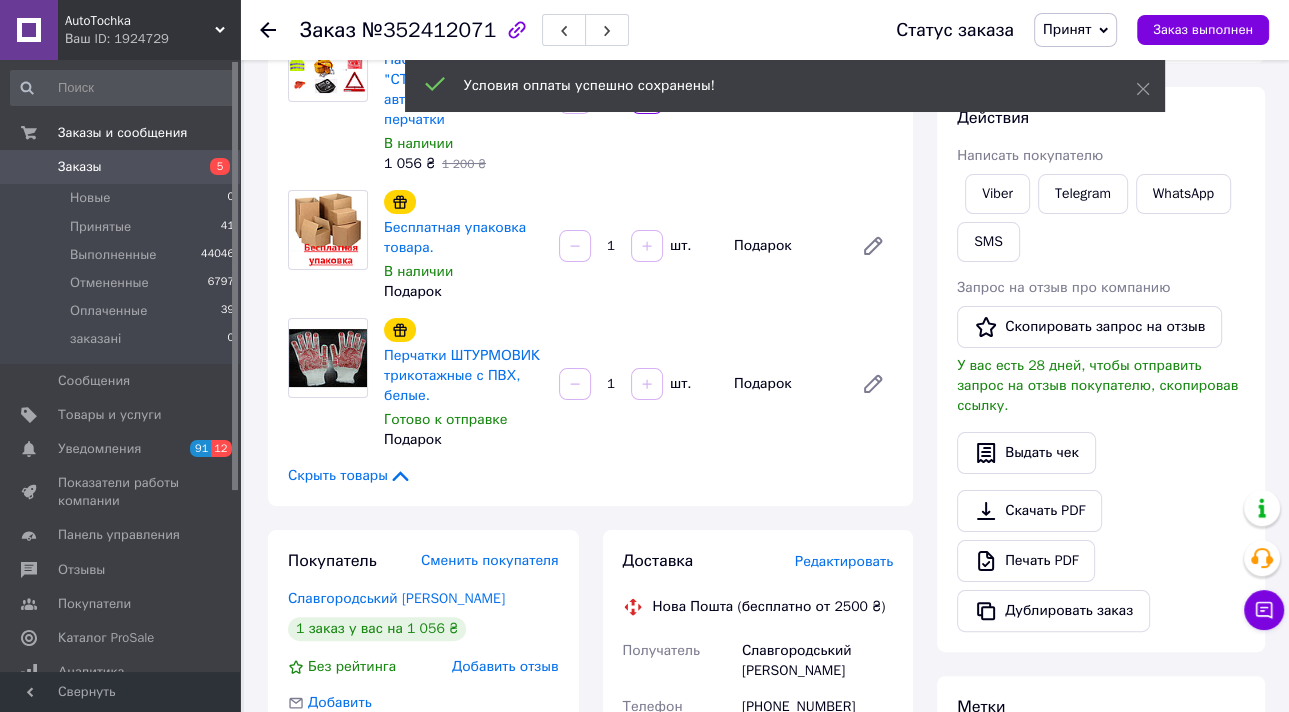 scroll, scrollTop: 204, scrollLeft: 0, axis: vertical 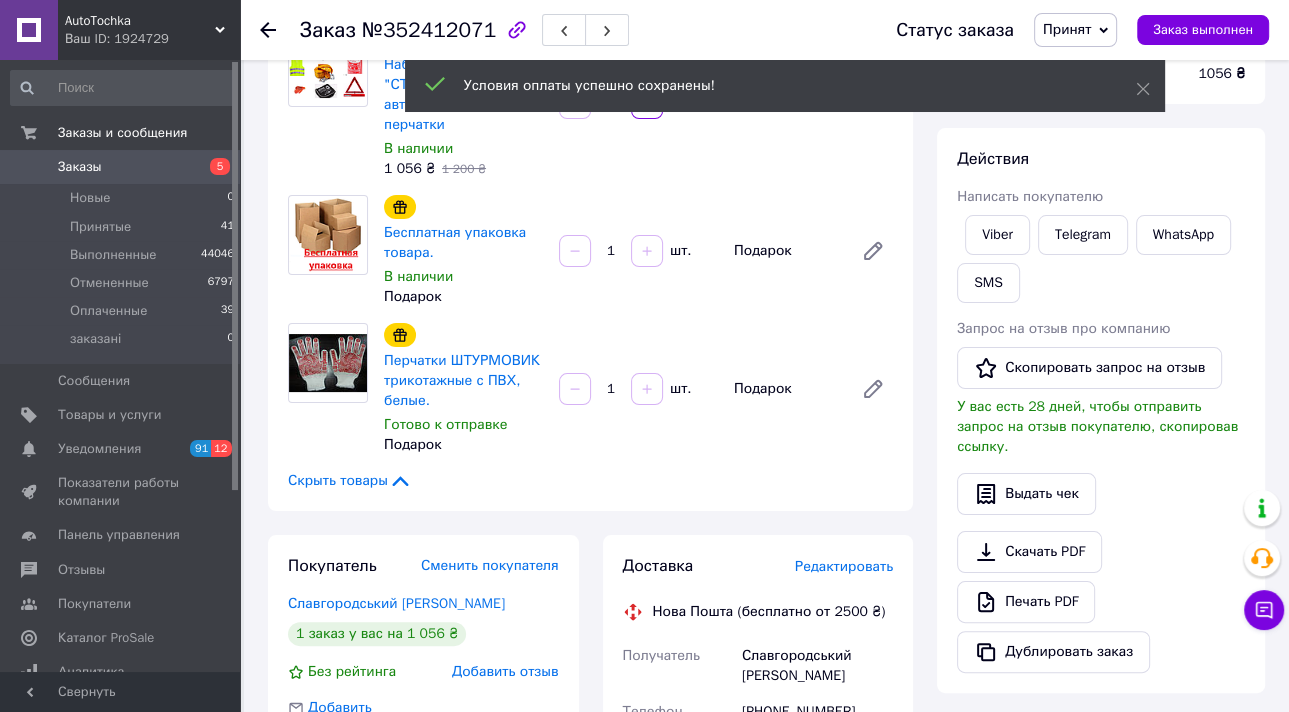click 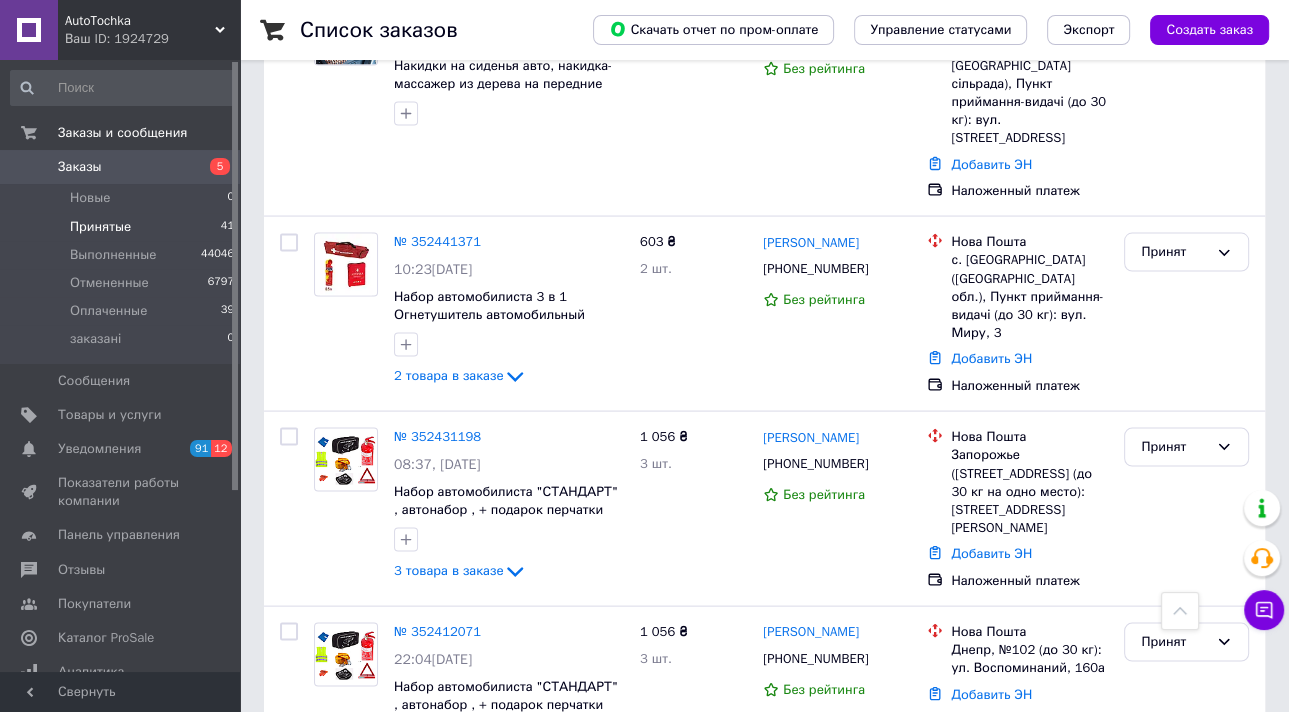 scroll, scrollTop: 3355, scrollLeft: 0, axis: vertical 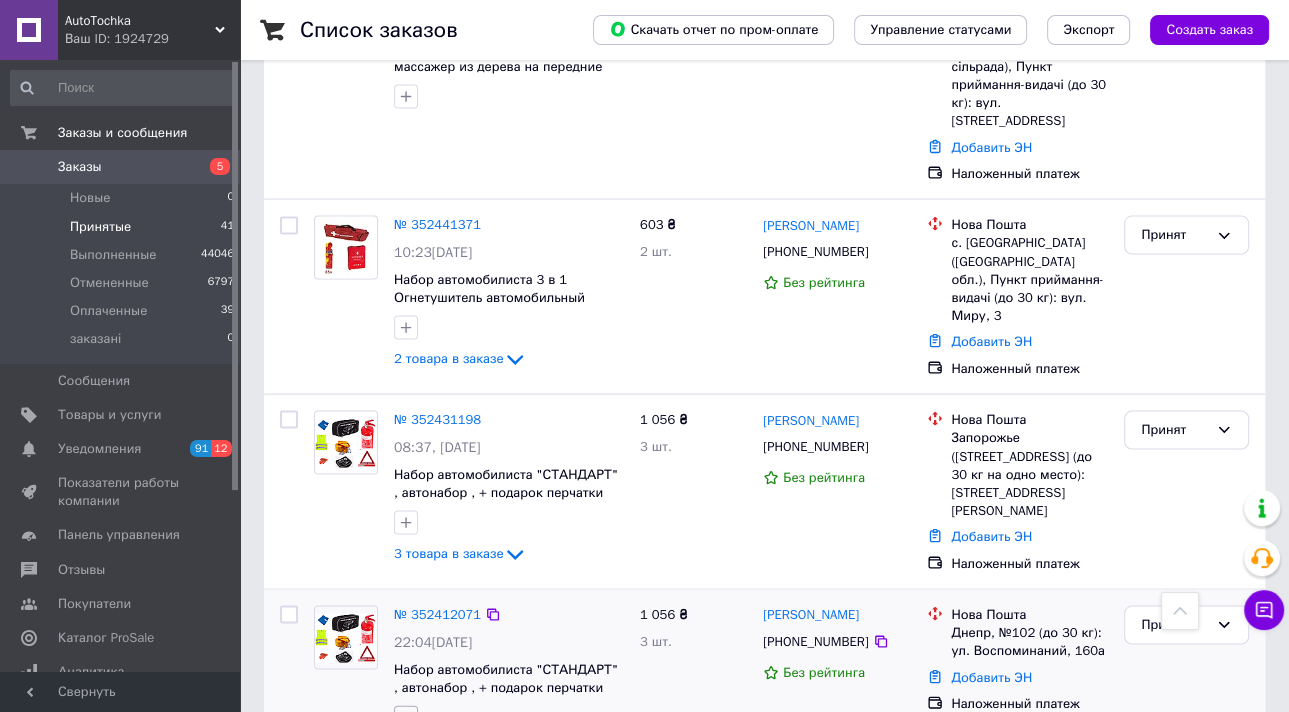 click 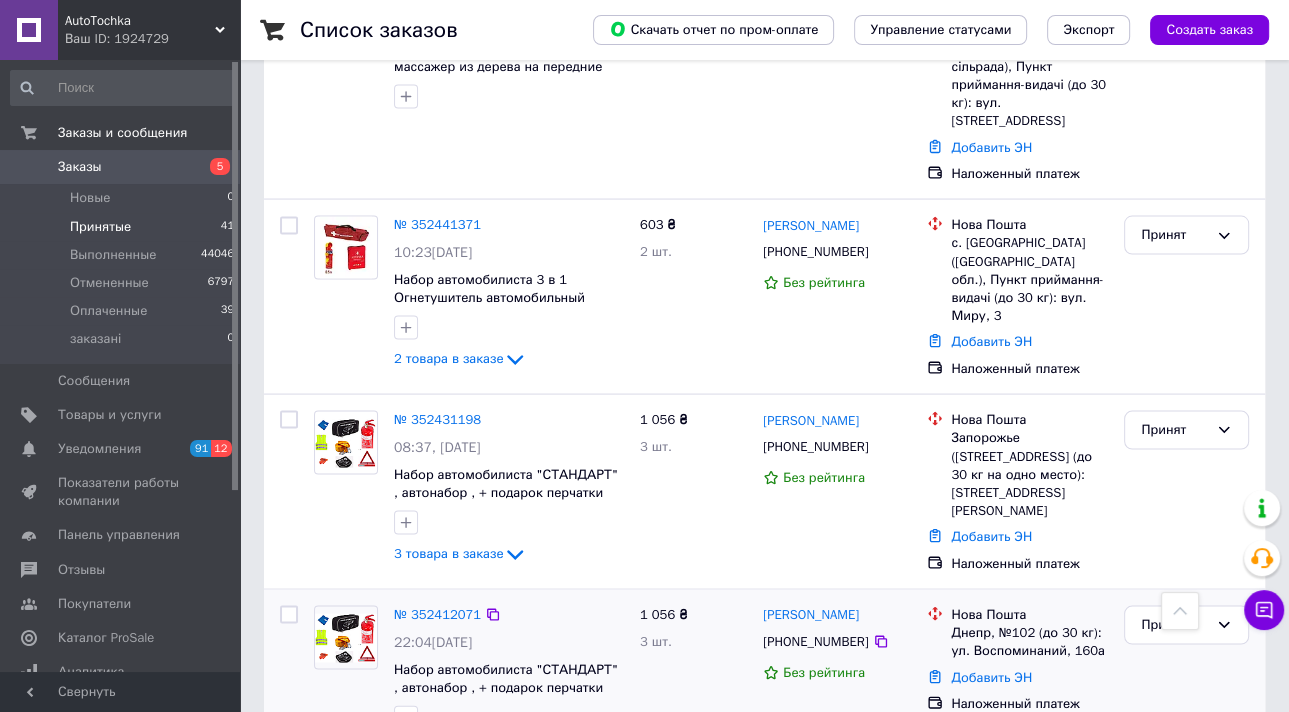 click on "+" at bounding box center [411, 813] 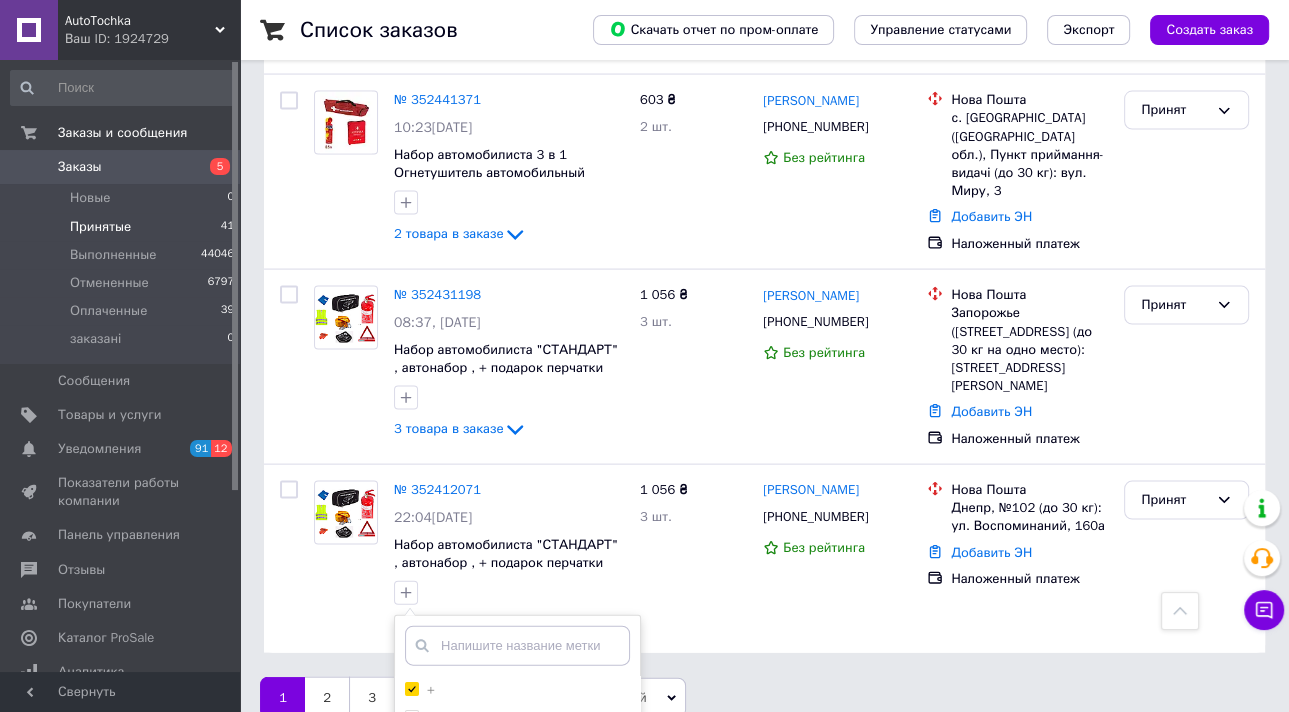 scroll, scrollTop: 3515, scrollLeft: 0, axis: vertical 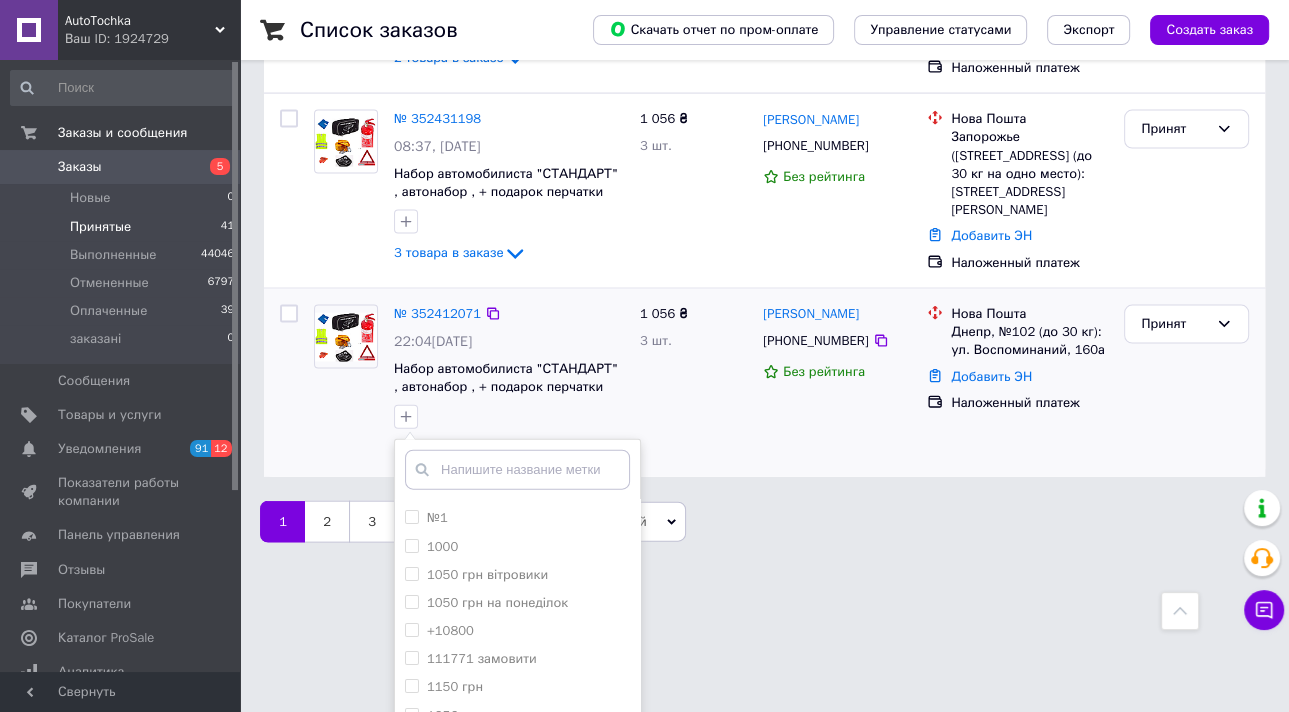 click on "Добавить метку" at bounding box center (517, 836) 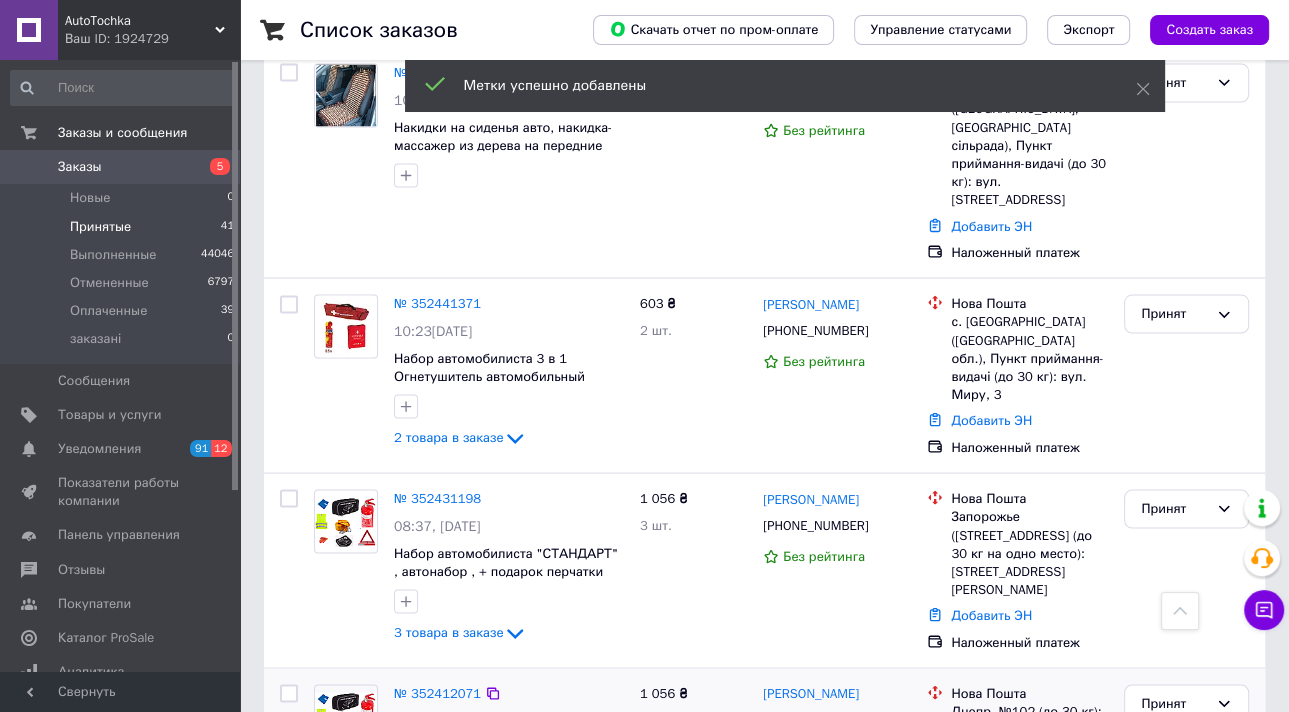 scroll, scrollTop: 3275, scrollLeft: 0, axis: vertical 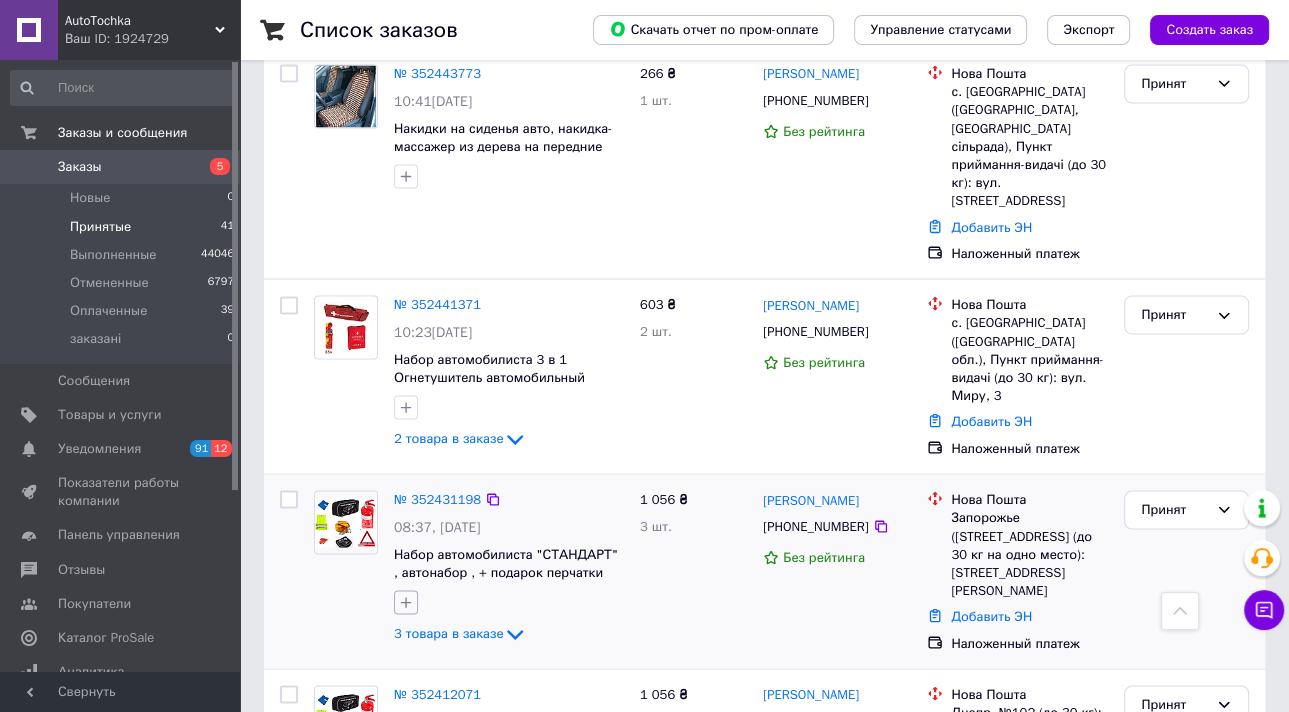 click 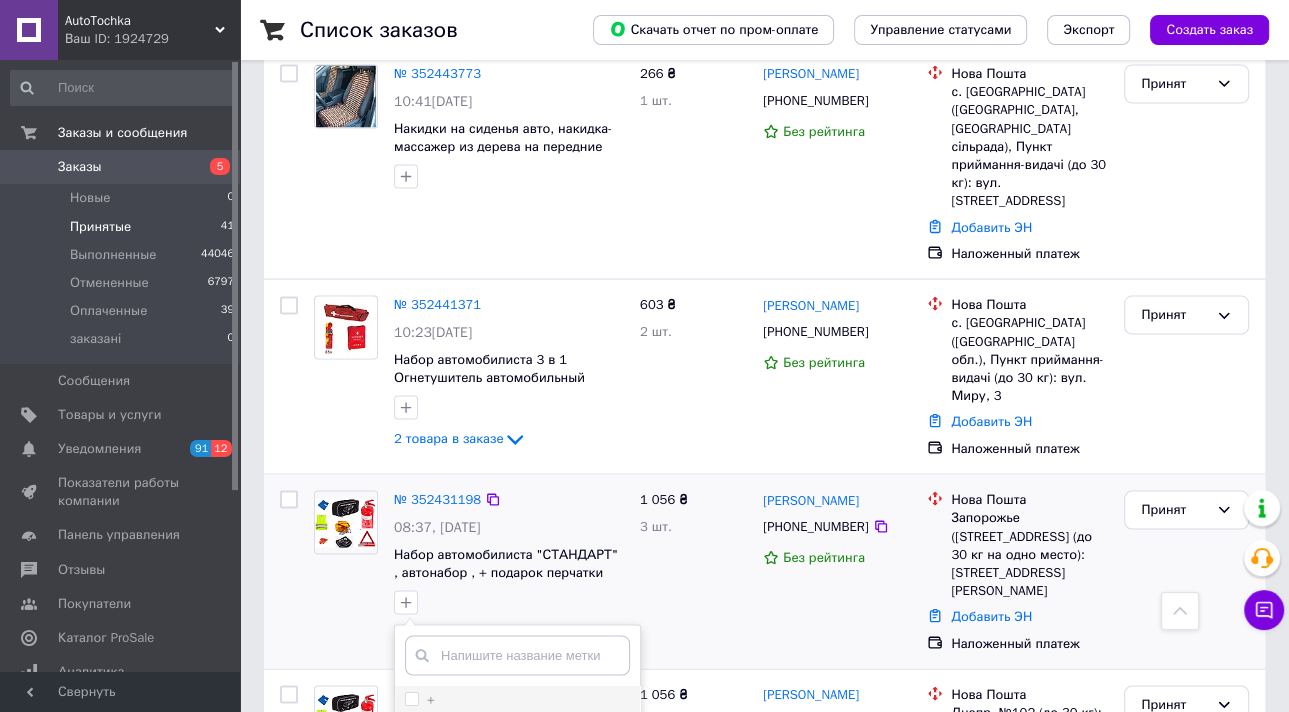 click on "+" at bounding box center (411, 698) 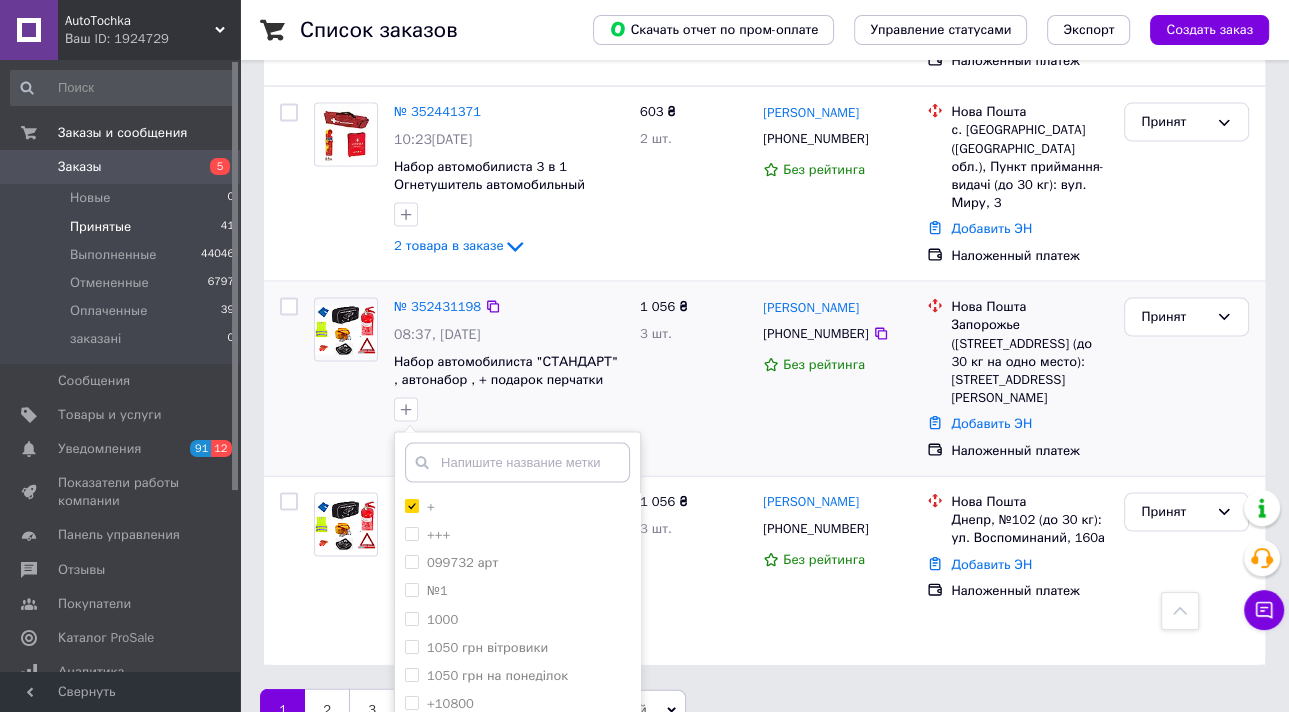 click on "Добавить метку" at bounding box center (517, 829) 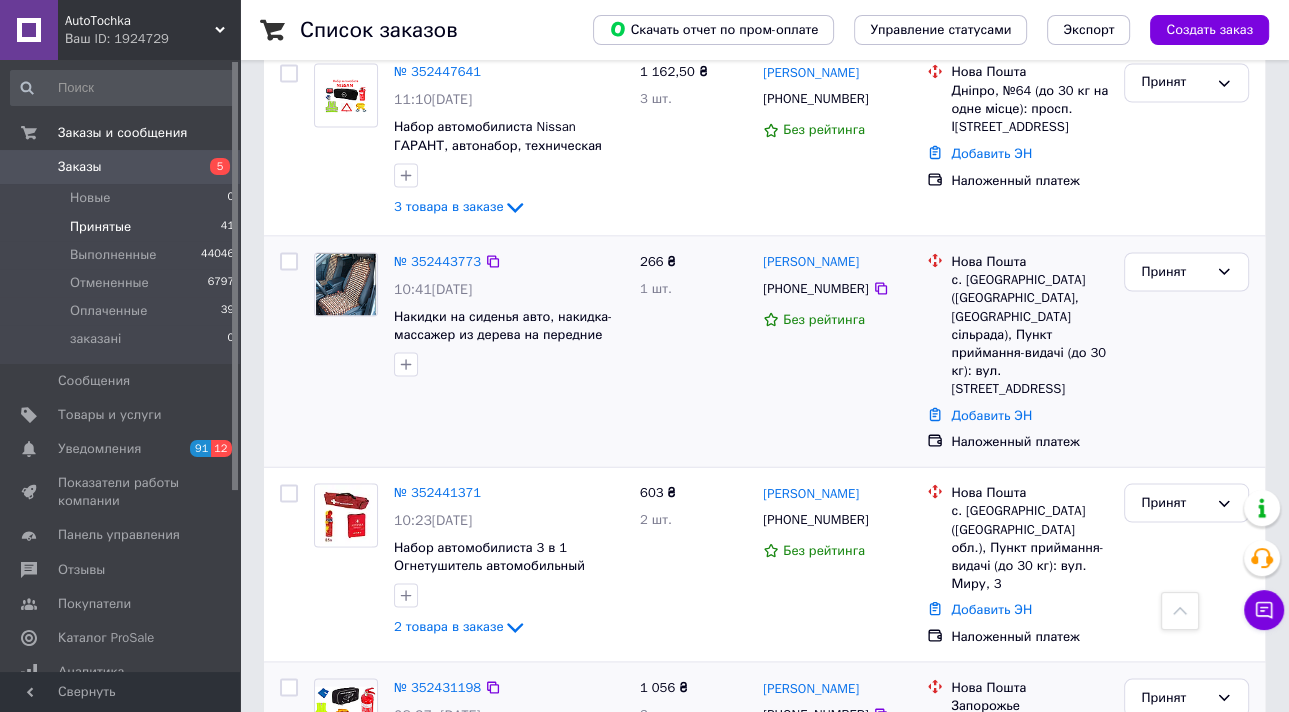 scroll, scrollTop: 3115, scrollLeft: 0, axis: vertical 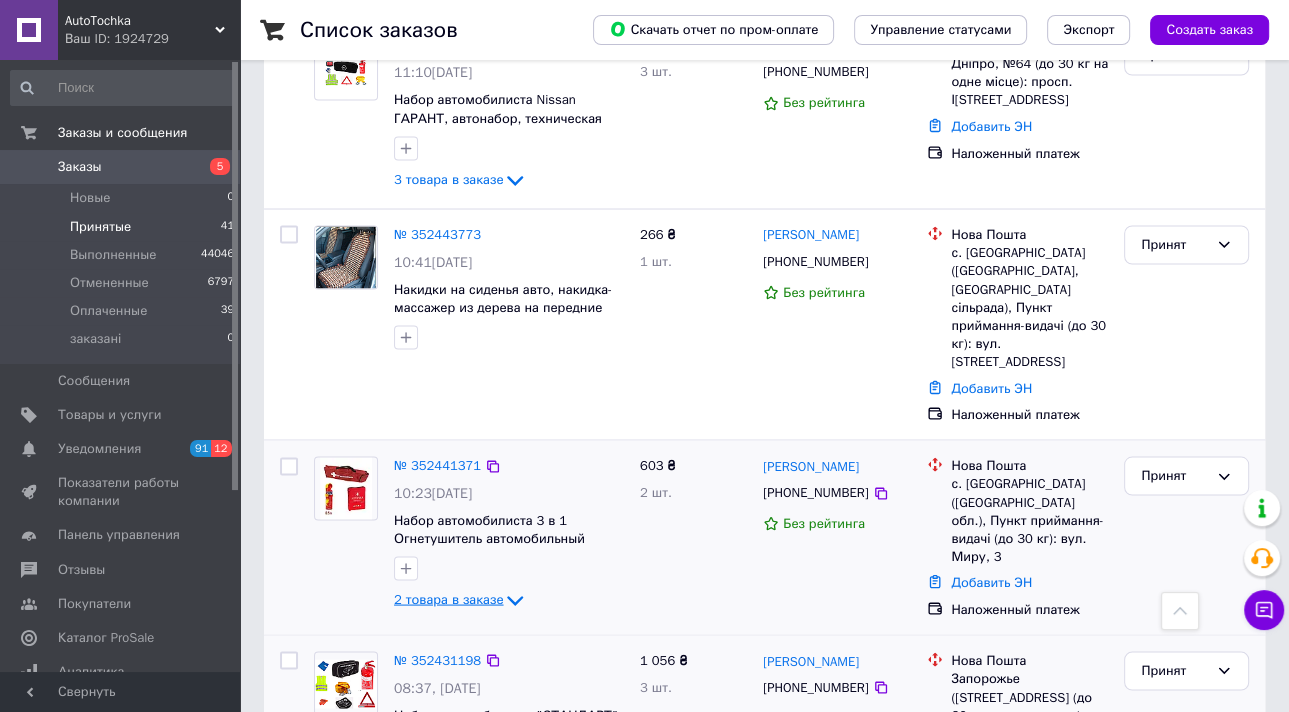 click 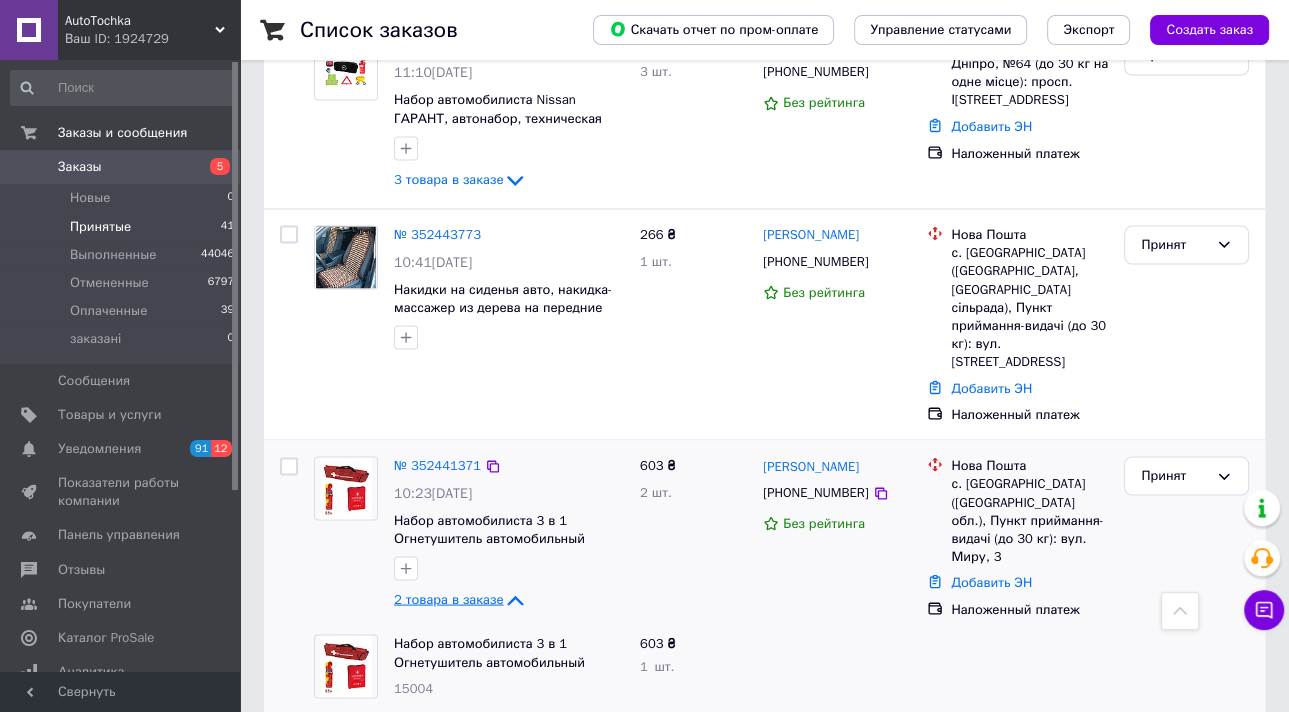 click 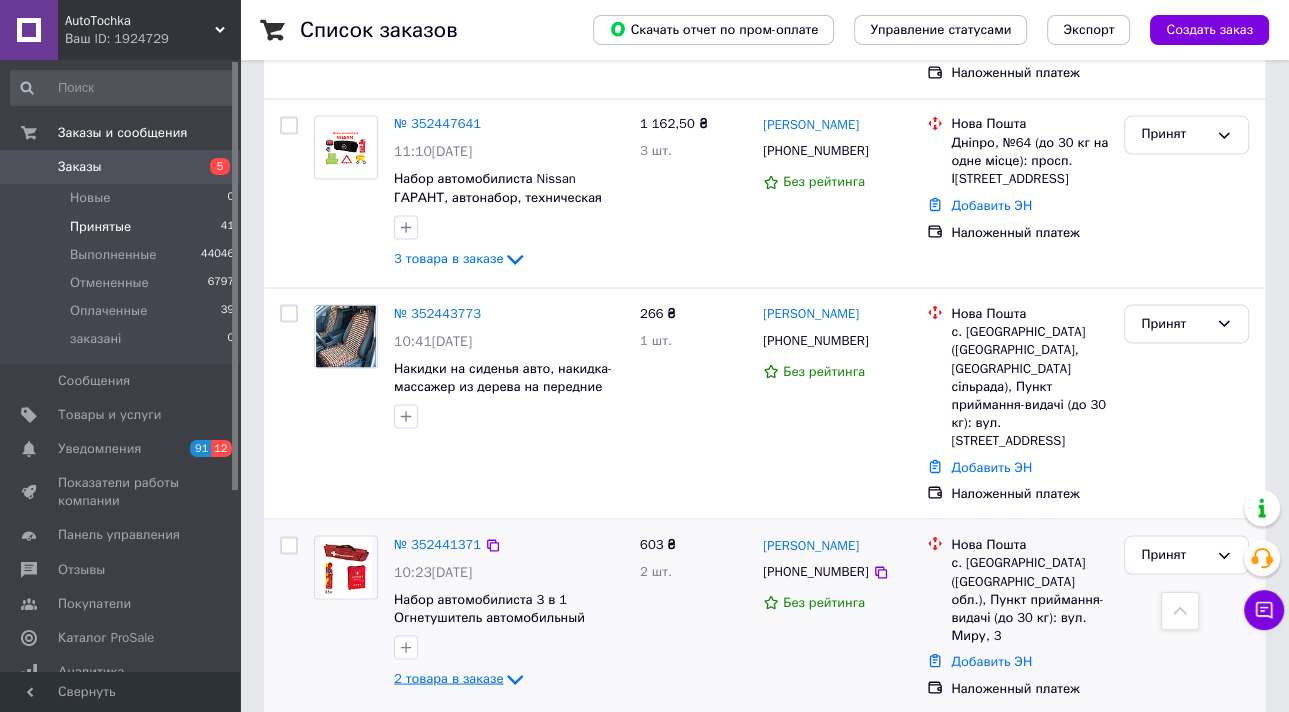 scroll, scrollTop: 3035, scrollLeft: 0, axis: vertical 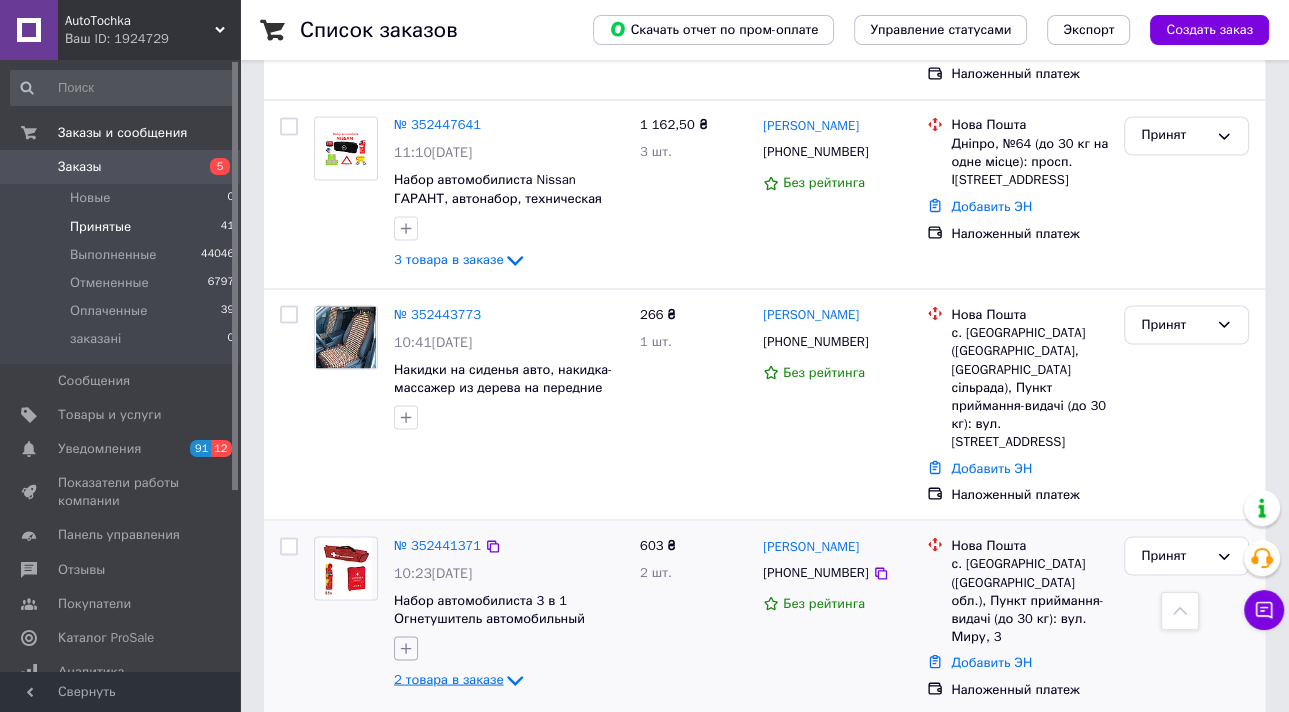 click 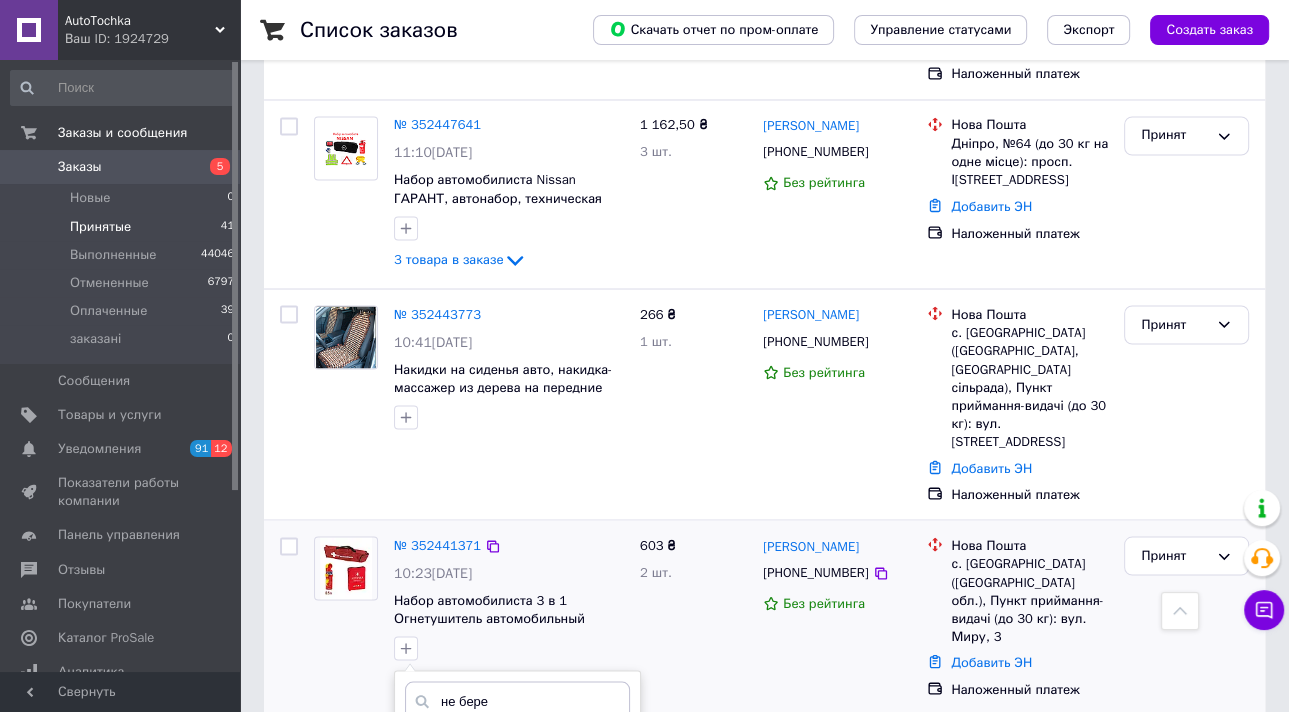 click on "не бере трубки" at bounding box center (411, 743) 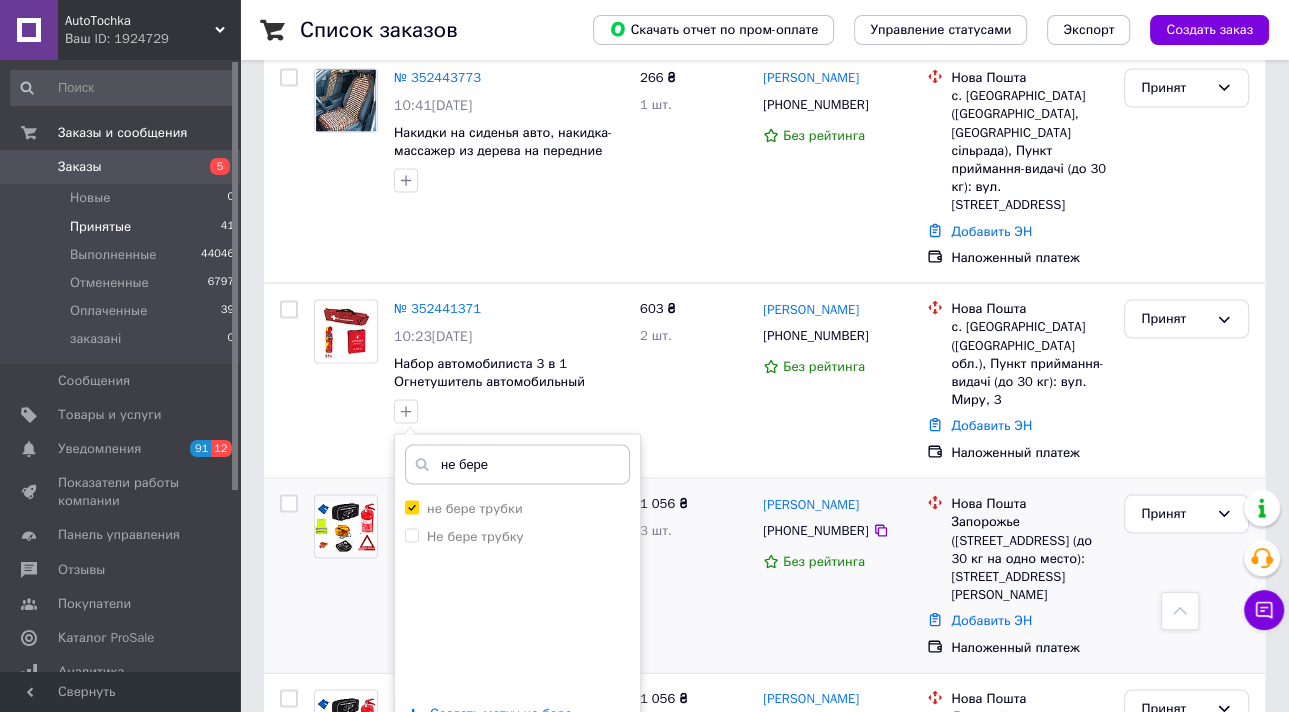 scroll, scrollTop: 3355, scrollLeft: 0, axis: vertical 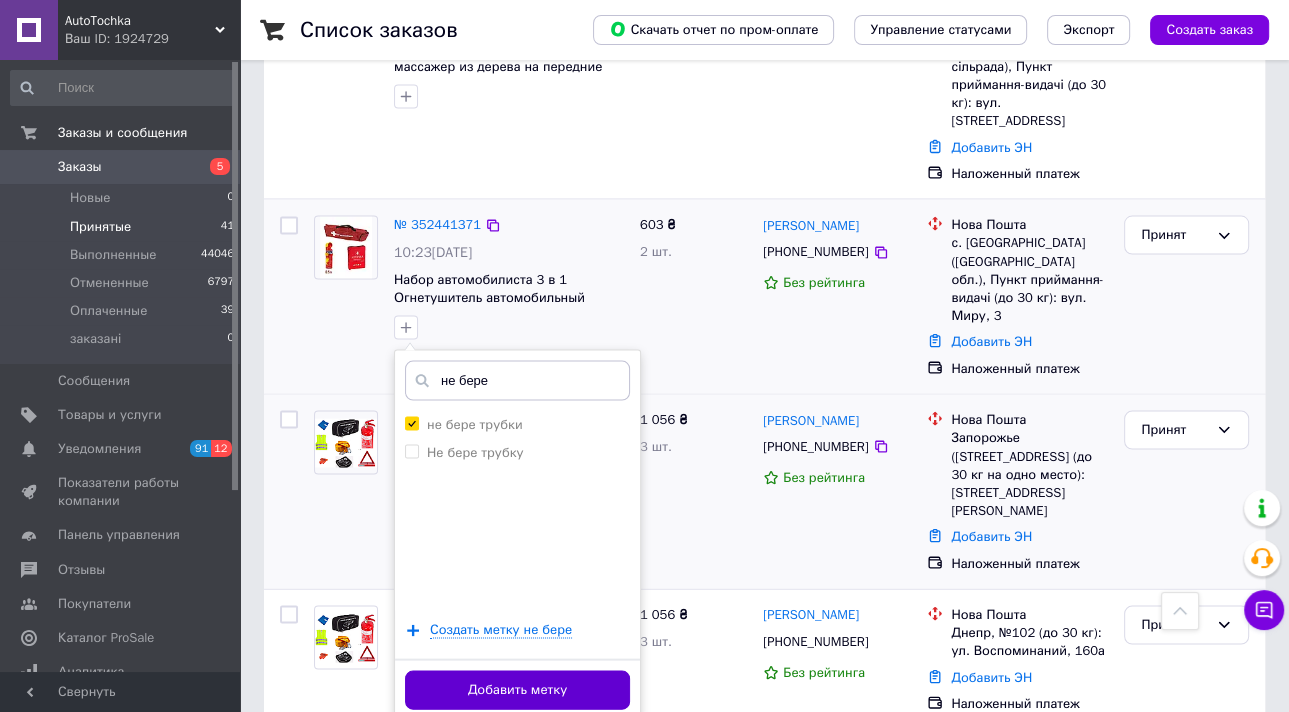 click on "Добавить метку" at bounding box center [517, 690] 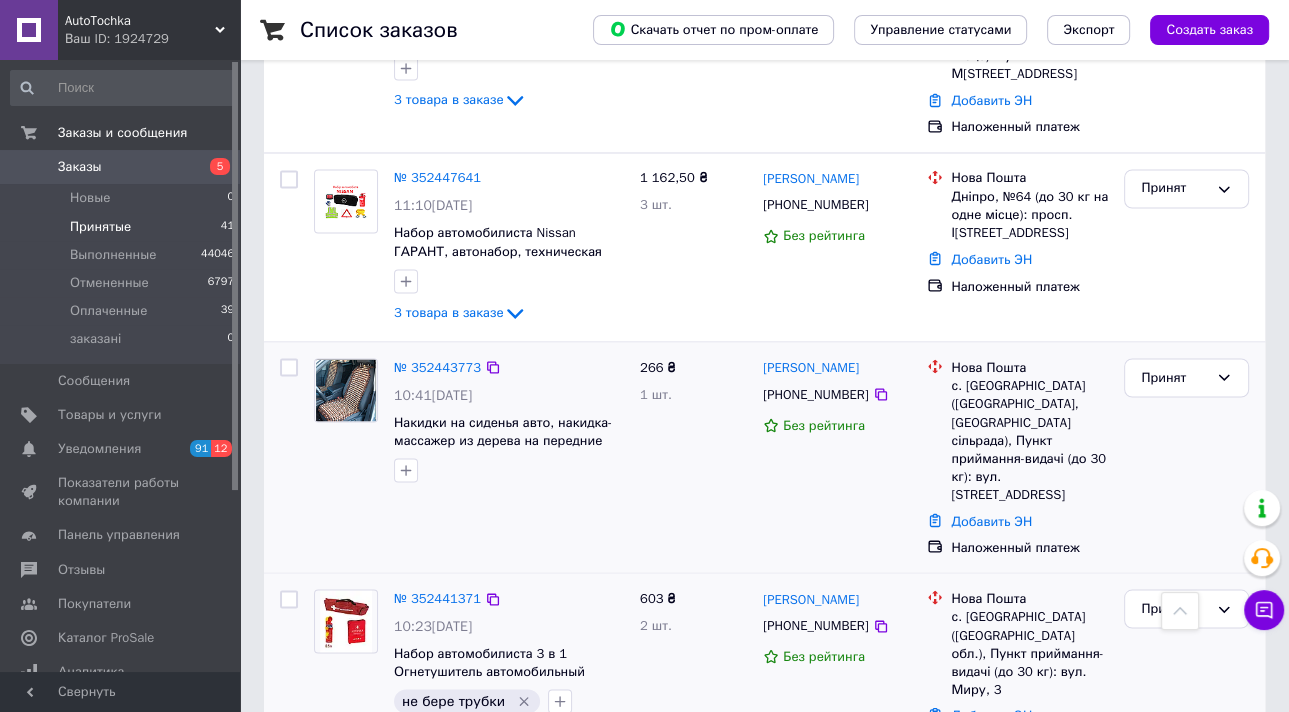 scroll, scrollTop: 2955, scrollLeft: 0, axis: vertical 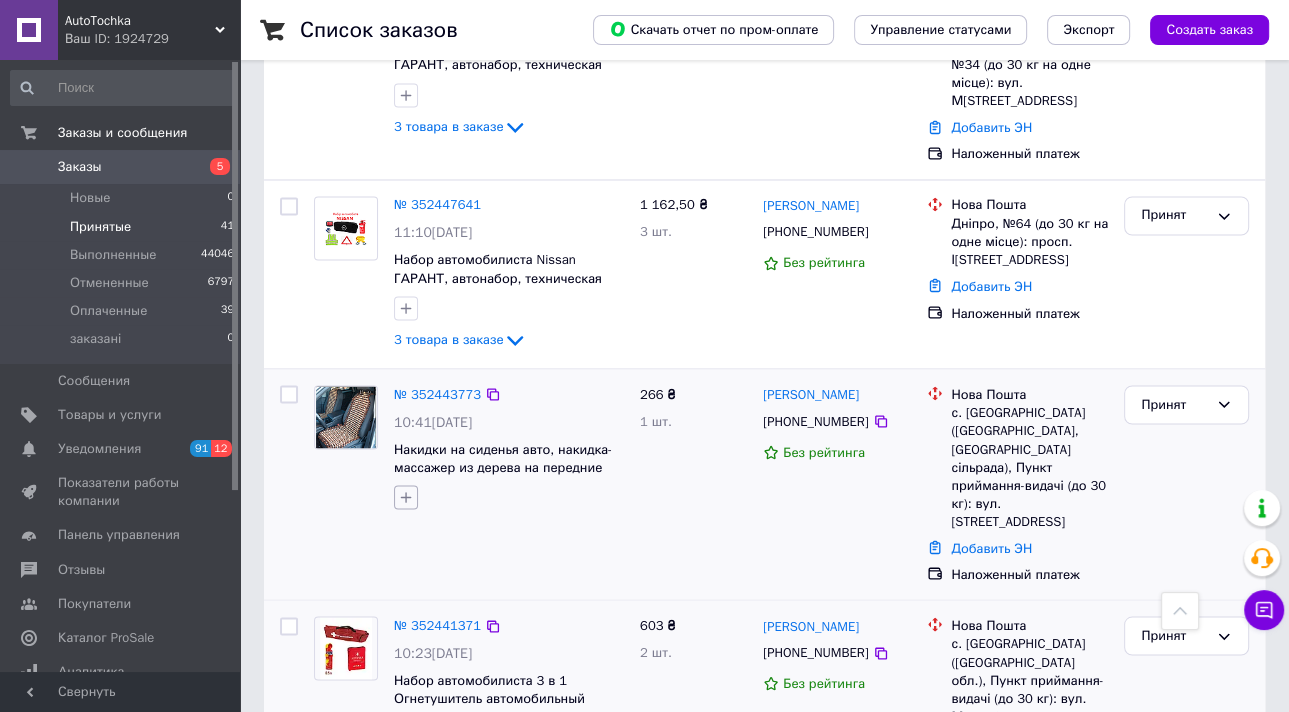 click 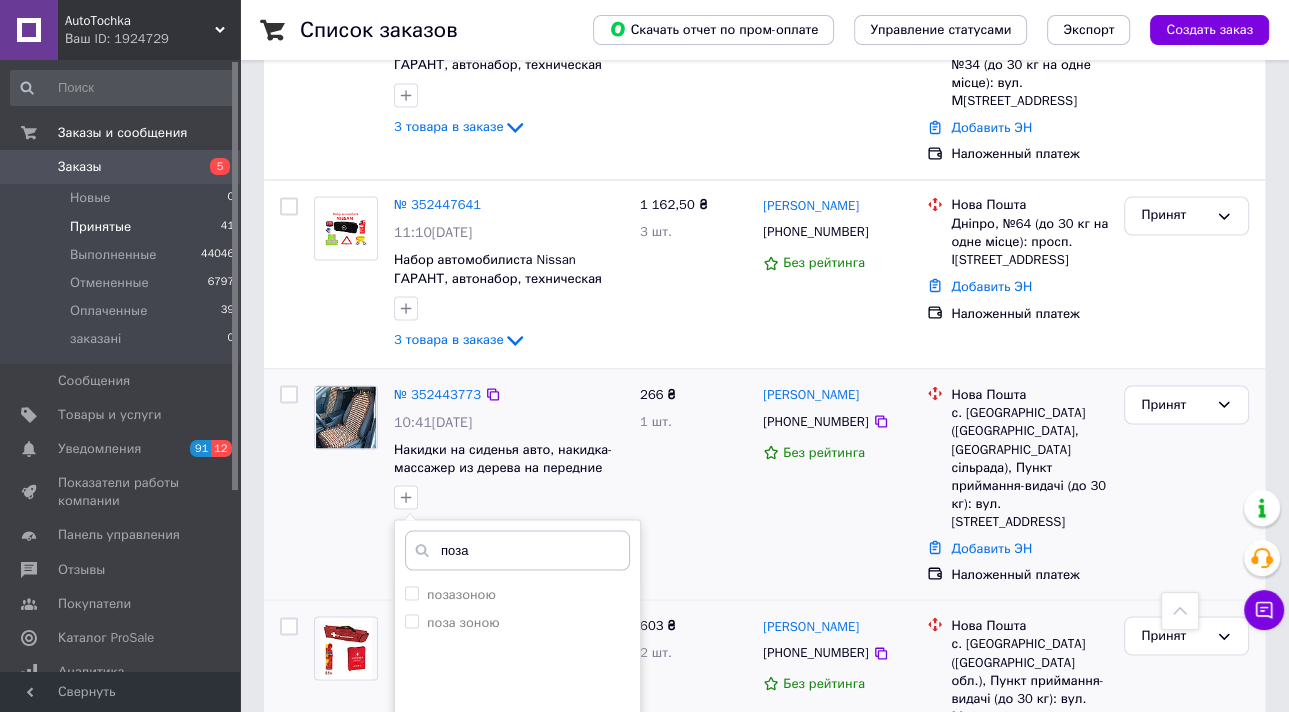 click on "№ 352443773 10:41[DATE] Накидки на сиденья авто, накидка-массажер из дерева на передние сиденья нелакированная темная1 шт. поза позазоною поза зоною Создать метку   поза  Добавить метку" at bounding box center (469, 484) 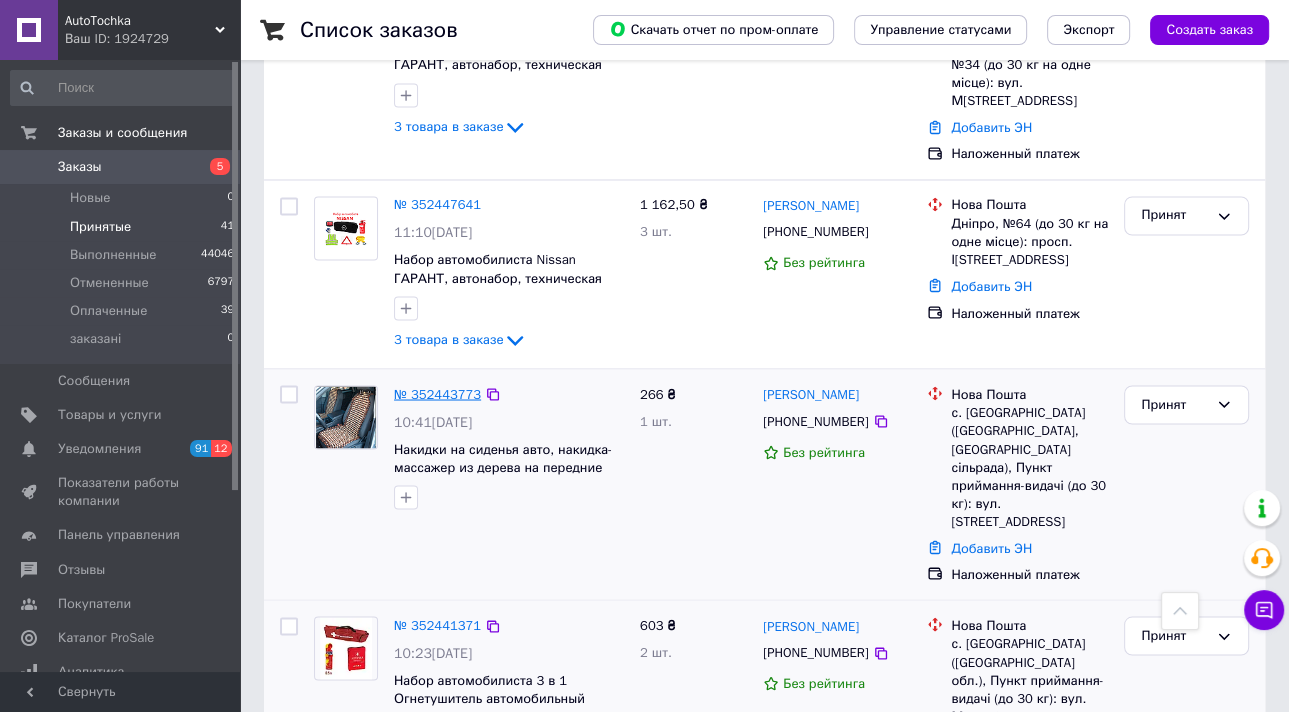 click on "№ 352443773" at bounding box center [437, 393] 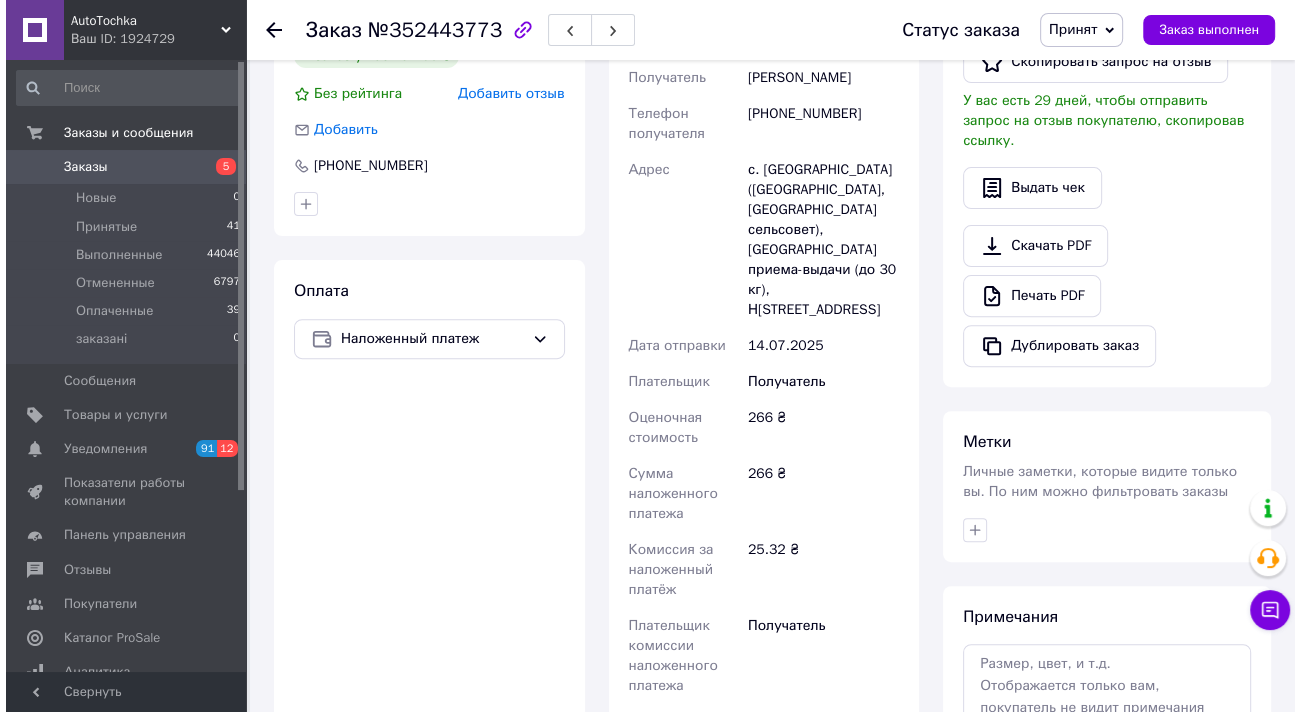 scroll, scrollTop: 270, scrollLeft: 0, axis: vertical 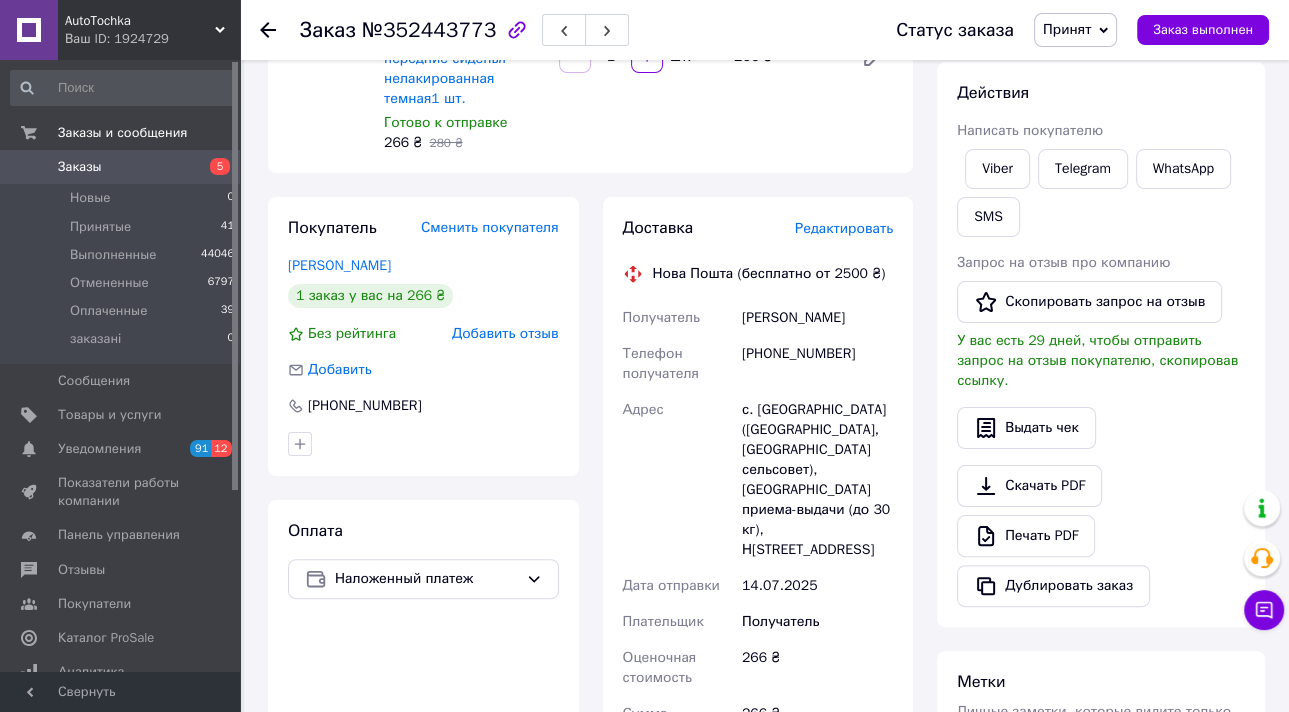 click on "Редактировать" at bounding box center (844, 228) 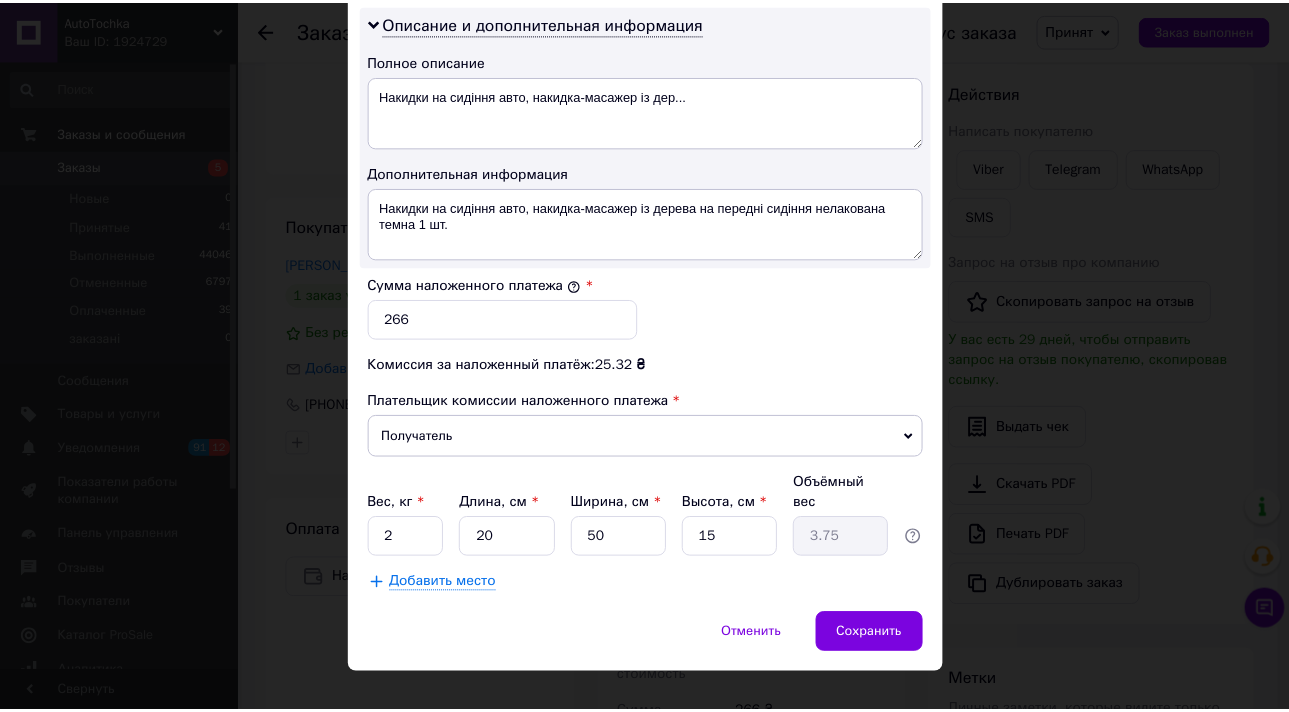 scroll, scrollTop: 1031, scrollLeft: 0, axis: vertical 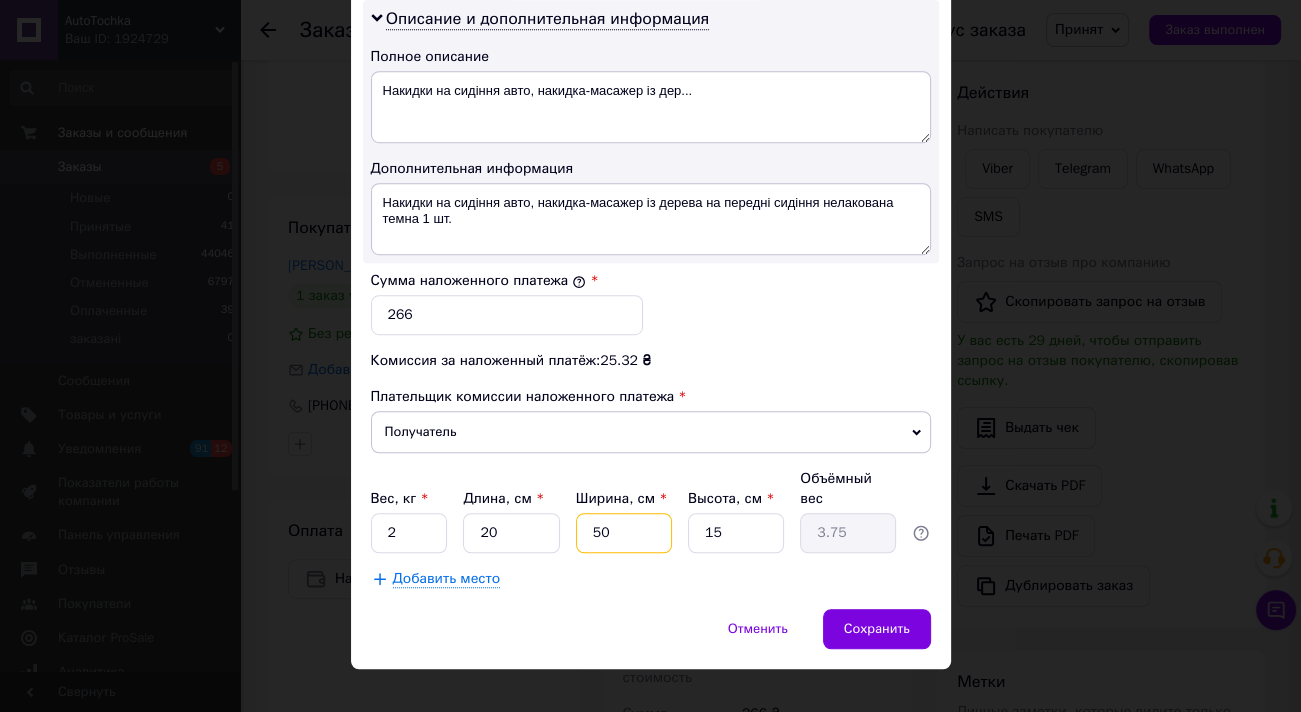 click on "50" at bounding box center [624, 533] 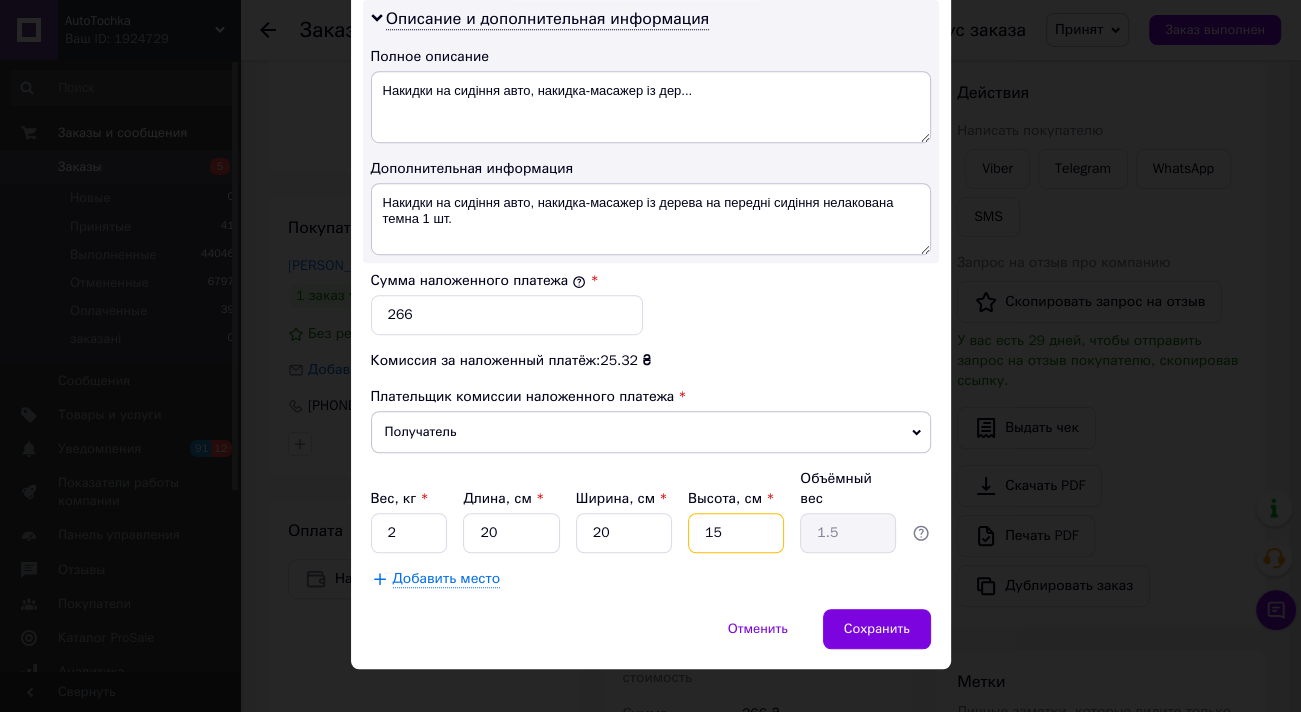 click on "15" at bounding box center (736, 533) 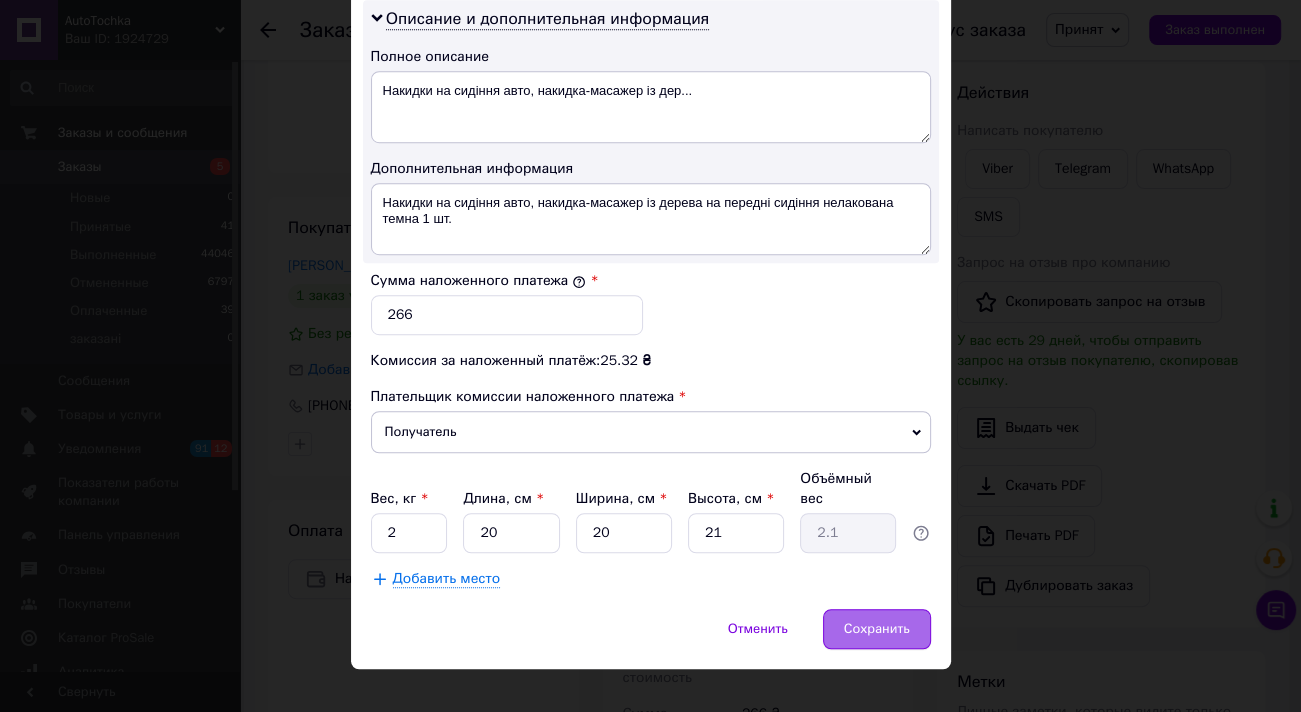 click on "Сохранить" at bounding box center [877, 629] 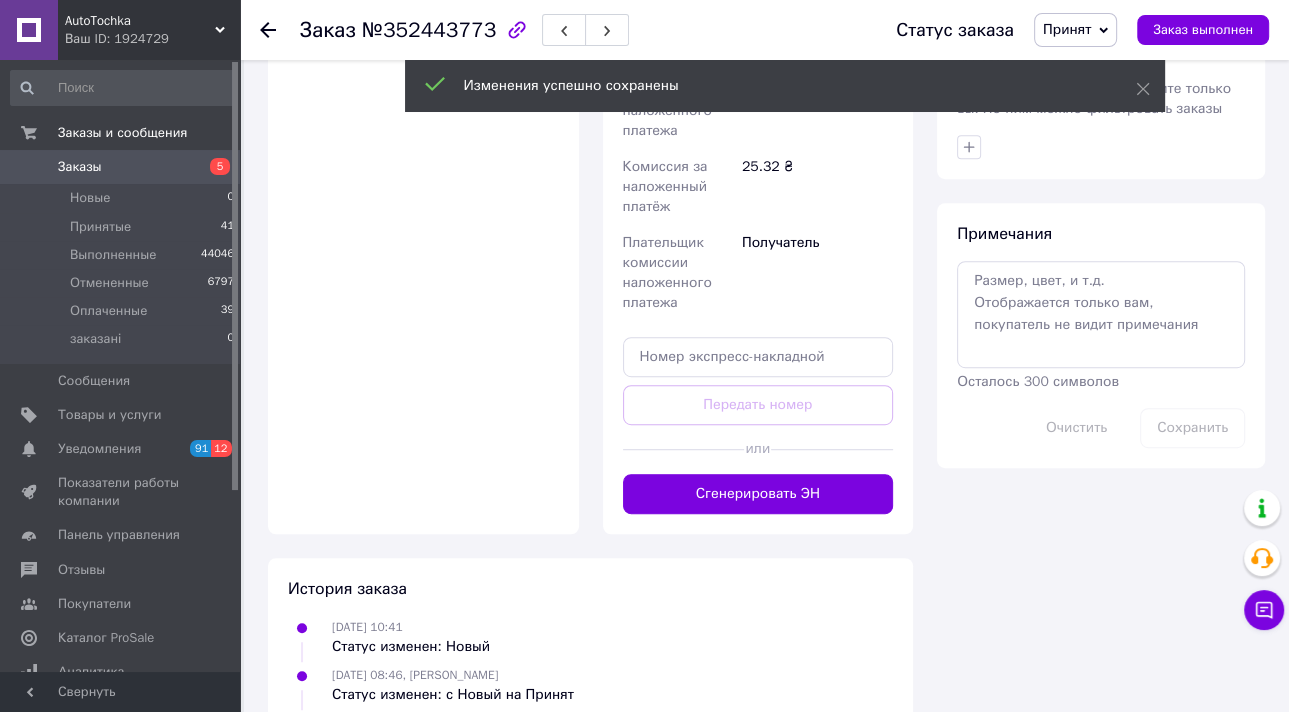 scroll, scrollTop: 910, scrollLeft: 0, axis: vertical 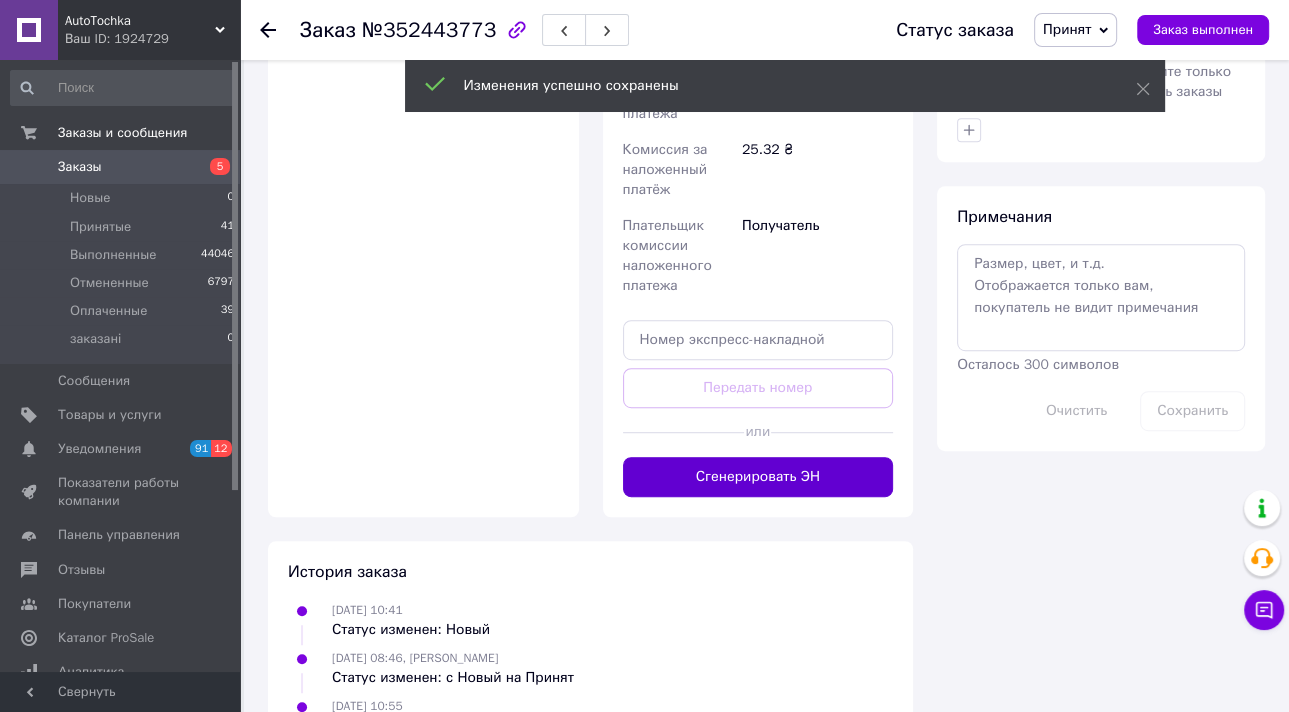click on "Сгенерировать ЭН" at bounding box center (758, 477) 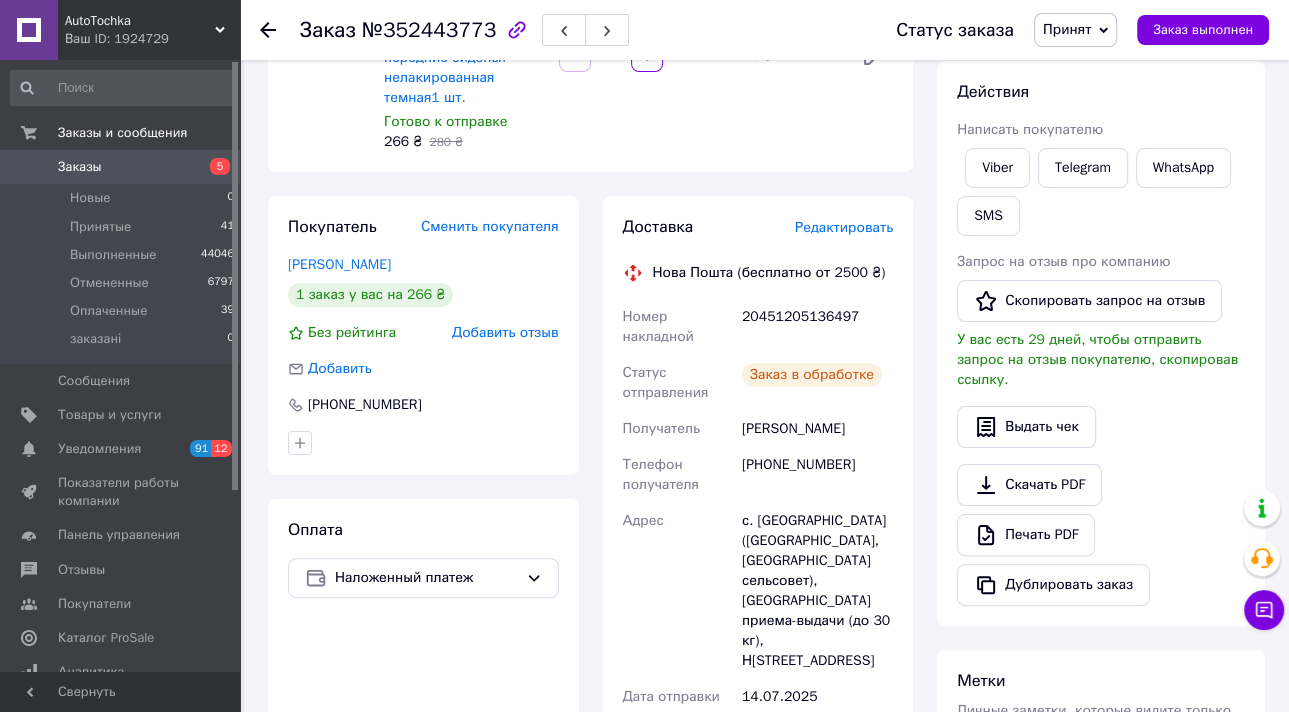 scroll, scrollTop: 270, scrollLeft: 0, axis: vertical 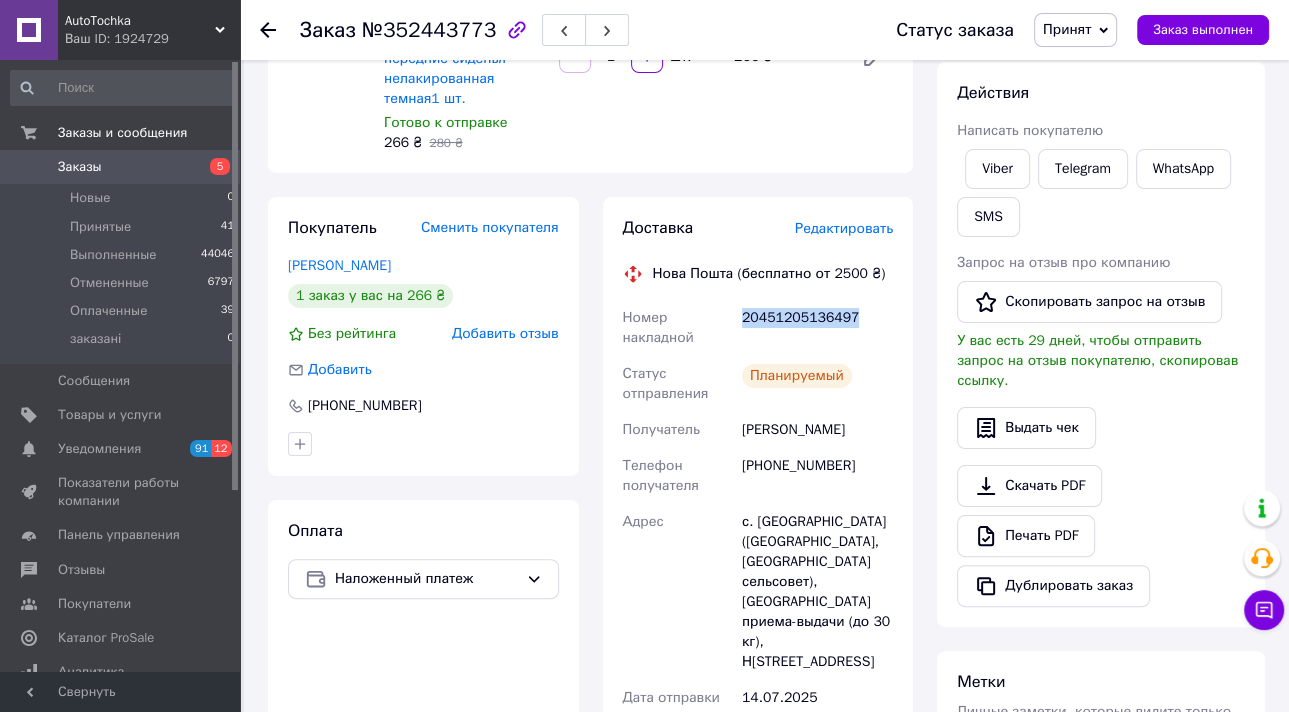 drag, startPoint x: 860, startPoint y: 312, endPoint x: 744, endPoint y: 313, distance: 116.00431 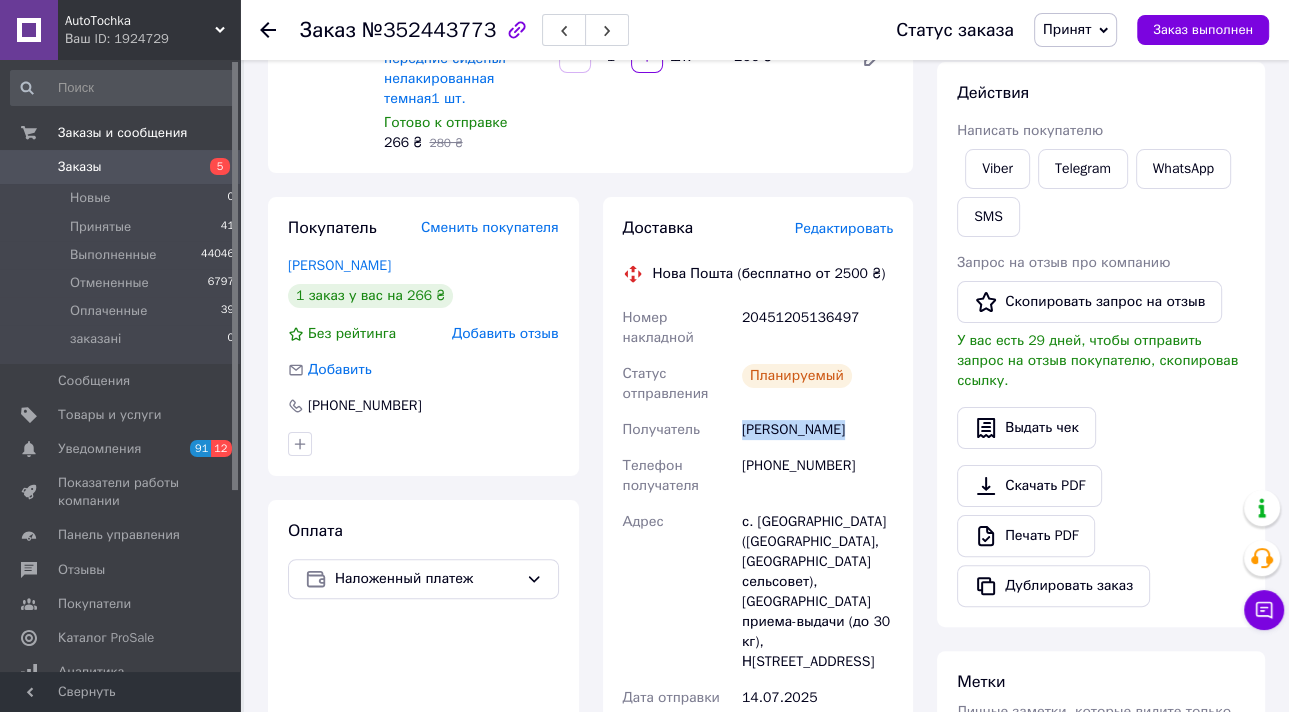 drag, startPoint x: 805, startPoint y: 428, endPoint x: 734, endPoint y: 435, distance: 71.34424 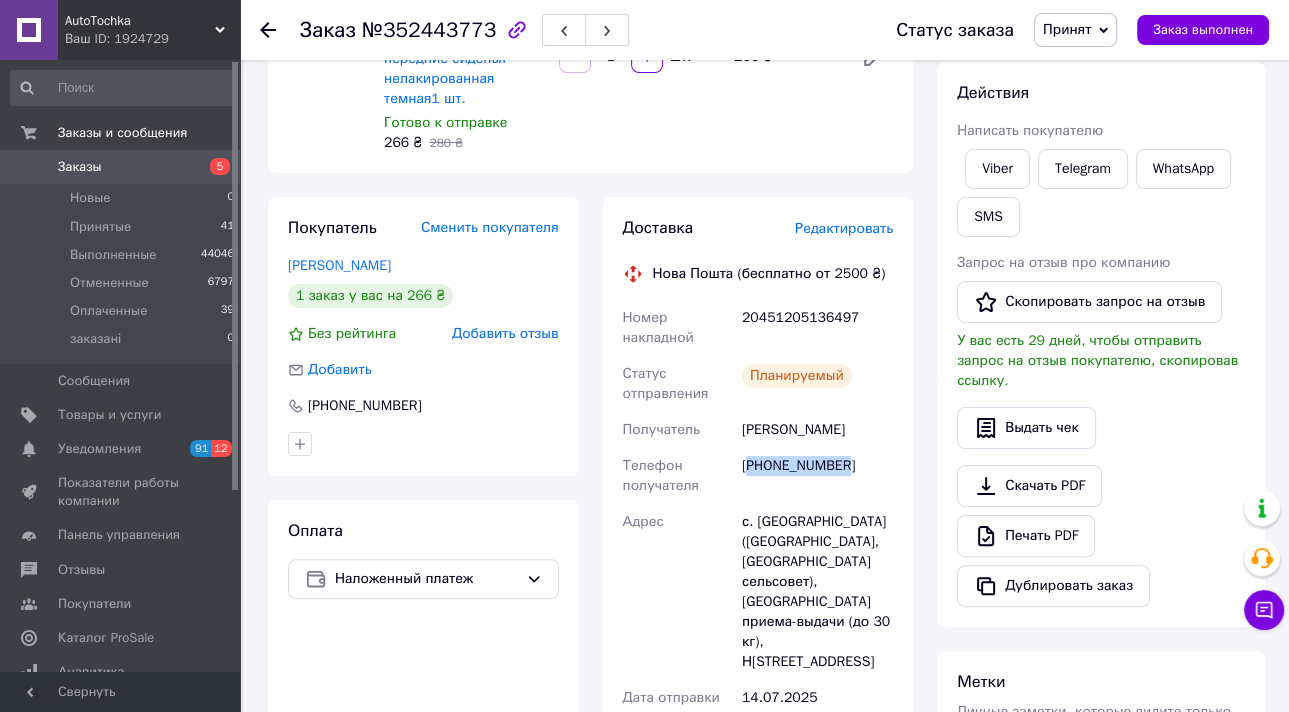 drag, startPoint x: 836, startPoint y: 470, endPoint x: 747, endPoint y: 475, distance: 89.140335 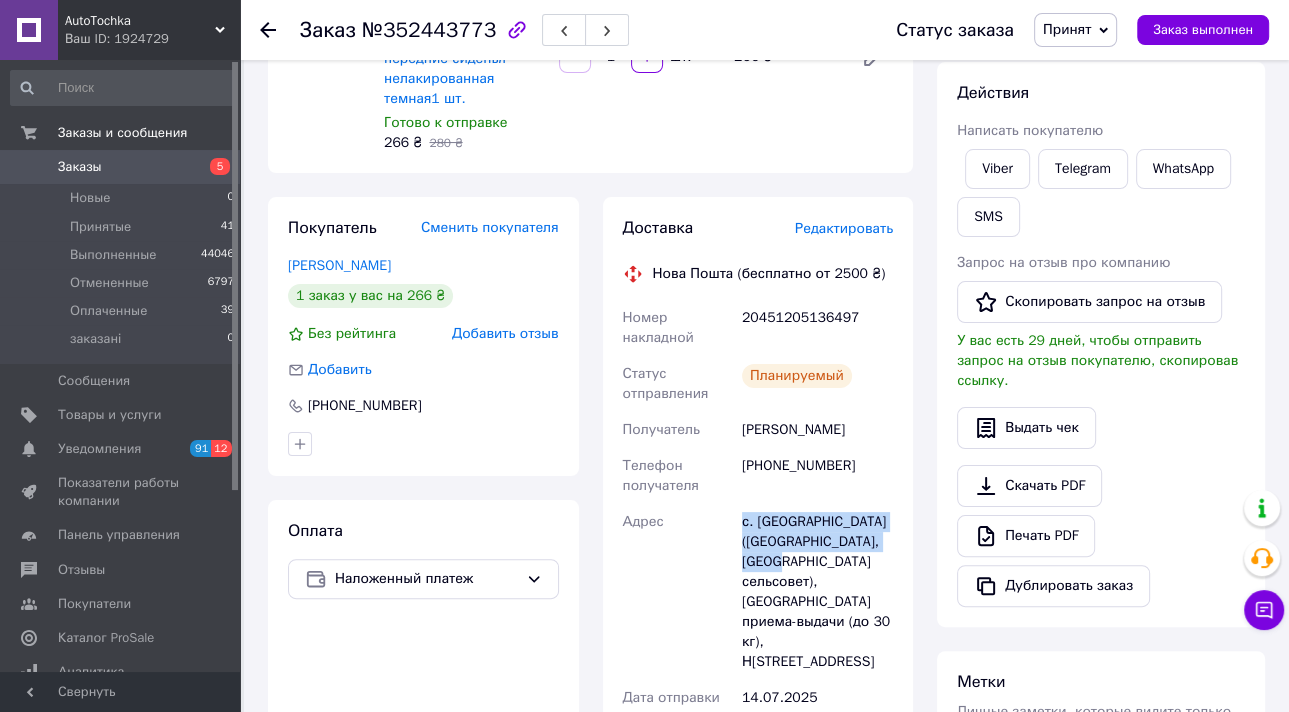 drag, startPoint x: 847, startPoint y: 564, endPoint x: 734, endPoint y: 525, distance: 119.54079 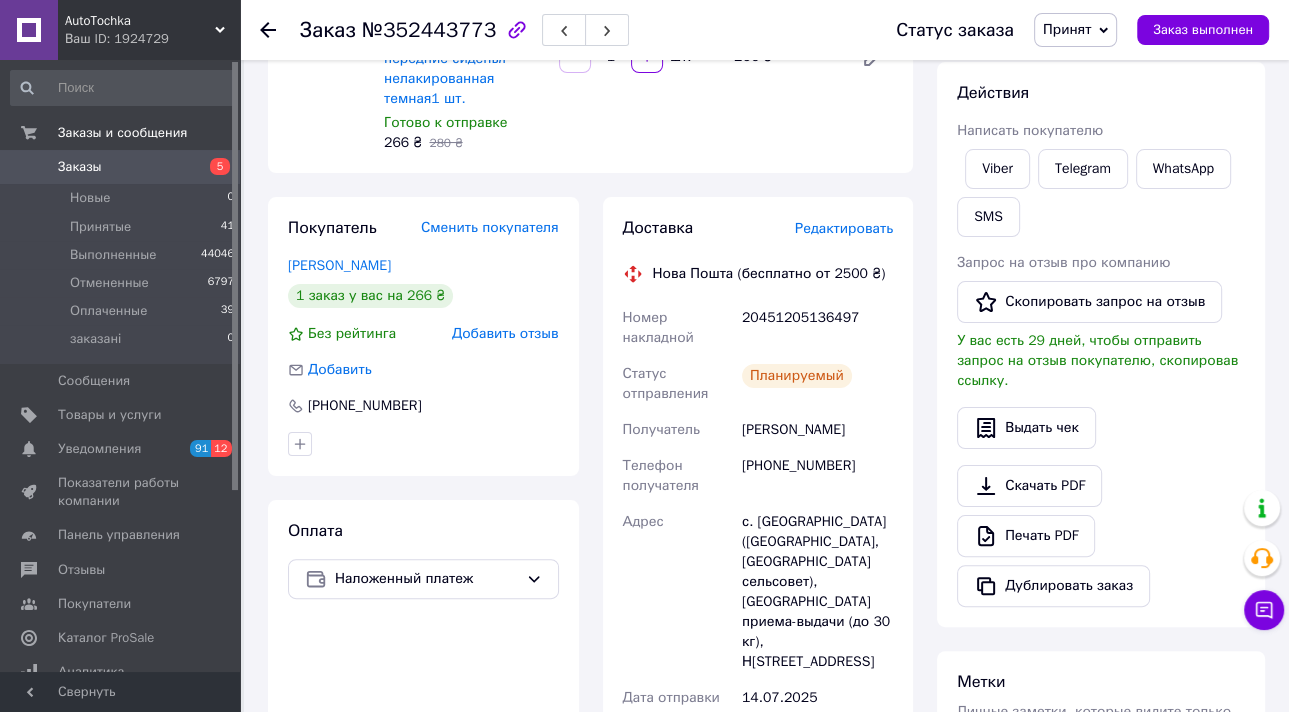 click 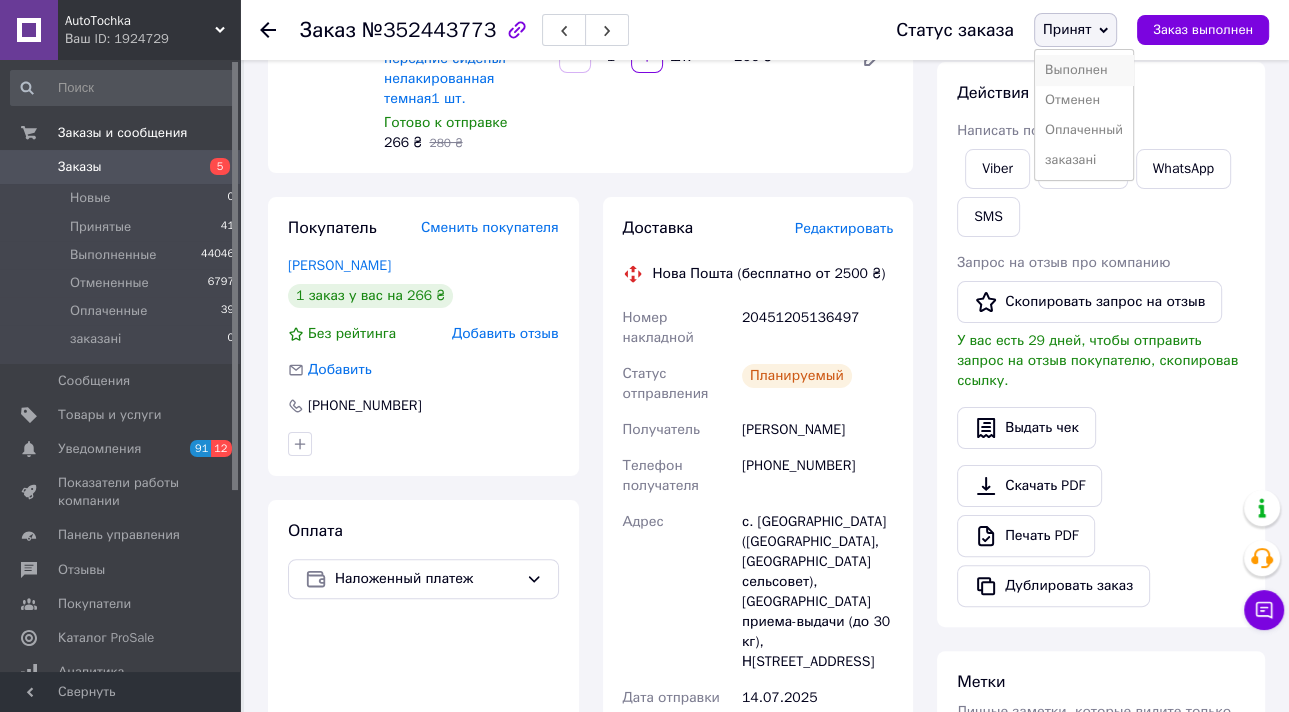 click on "Выполнен" at bounding box center [1084, 70] 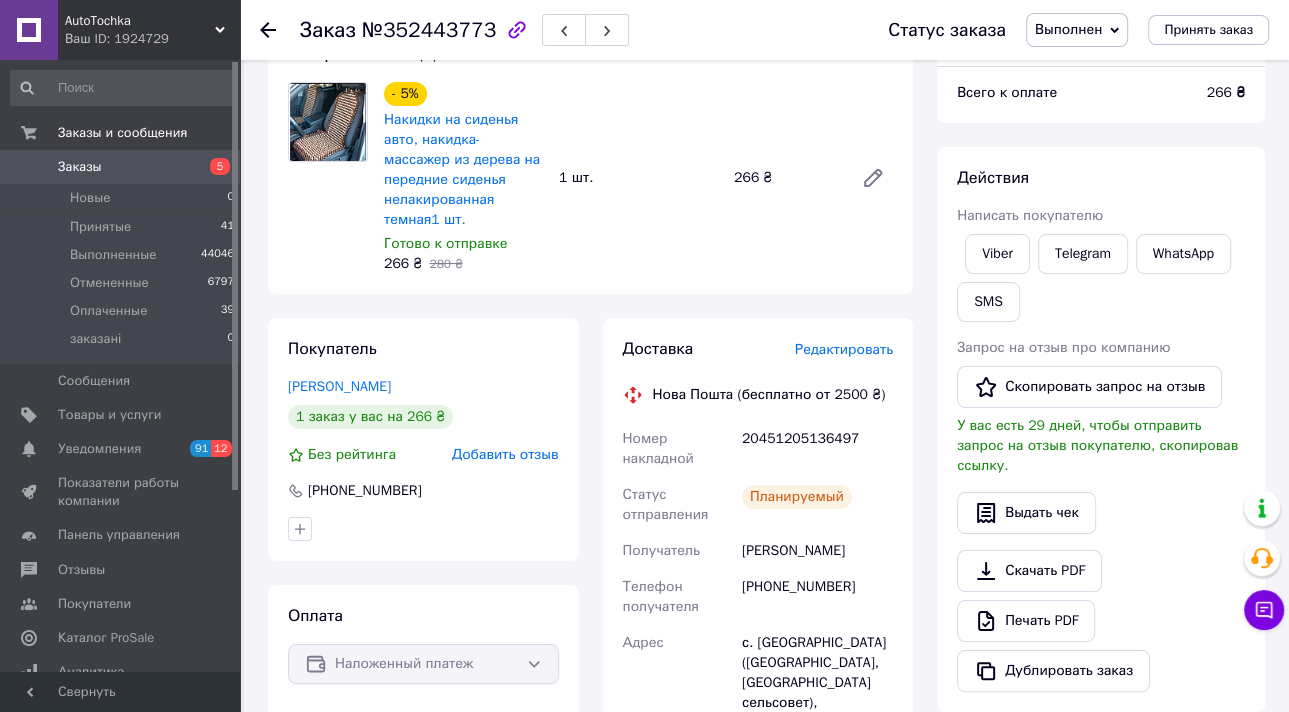 scroll, scrollTop: 0, scrollLeft: 0, axis: both 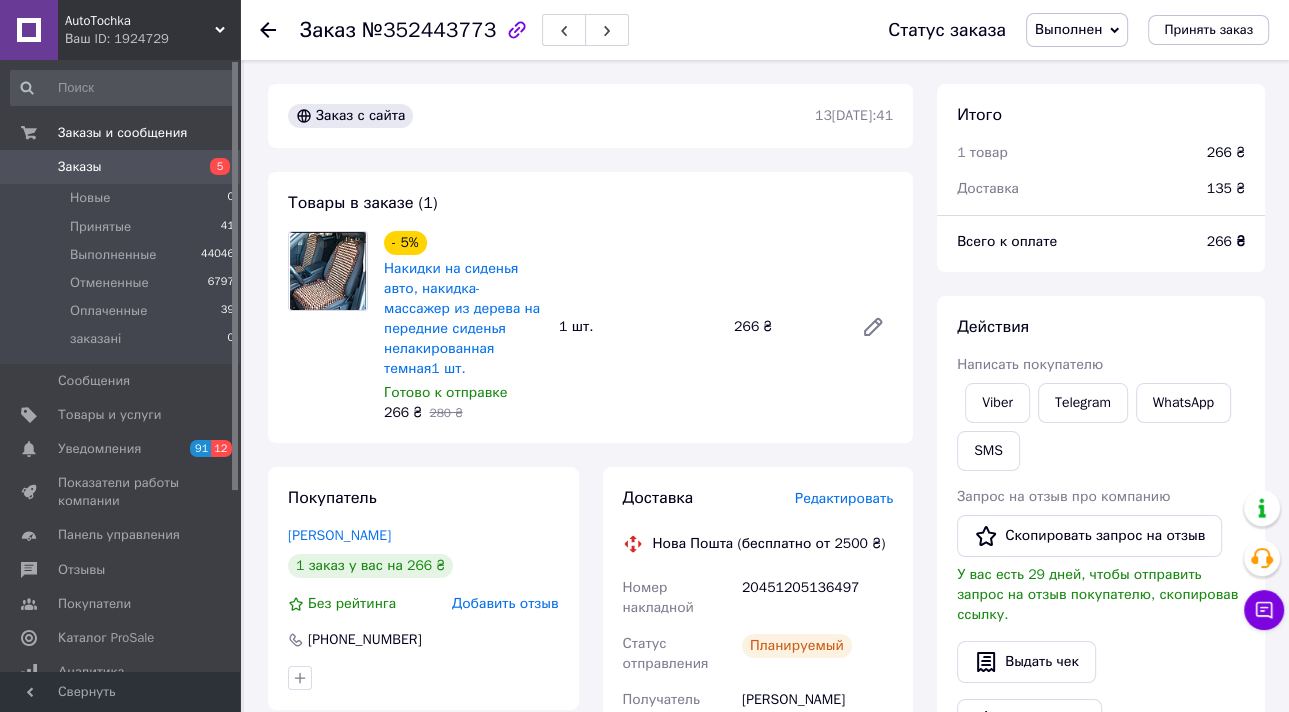 click 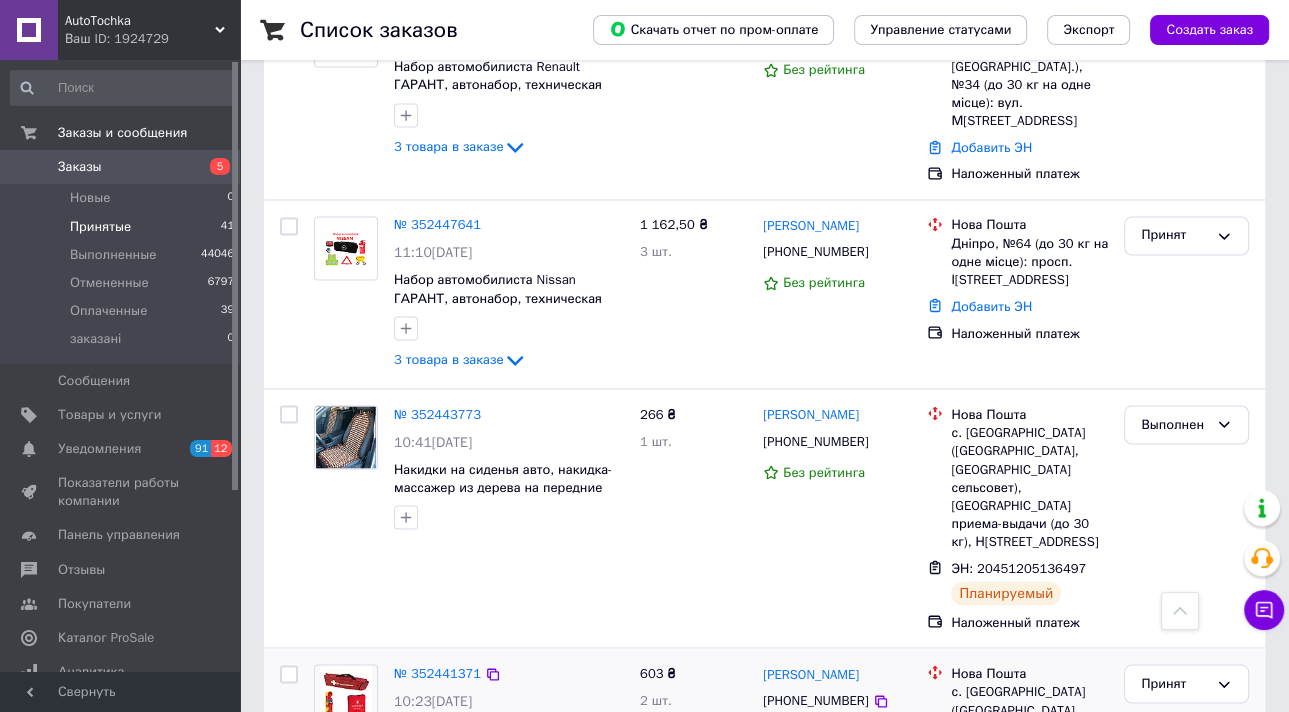 scroll, scrollTop: 3120, scrollLeft: 0, axis: vertical 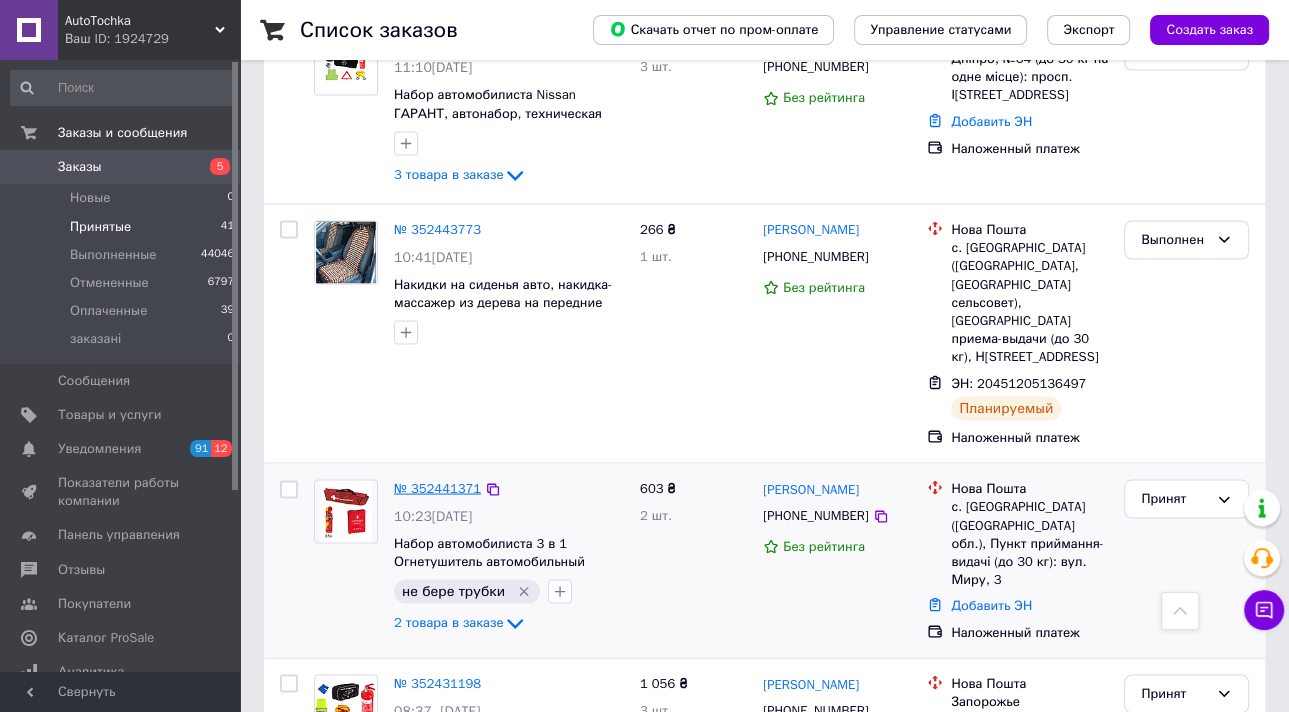 click on "№ 352441371" at bounding box center [437, 487] 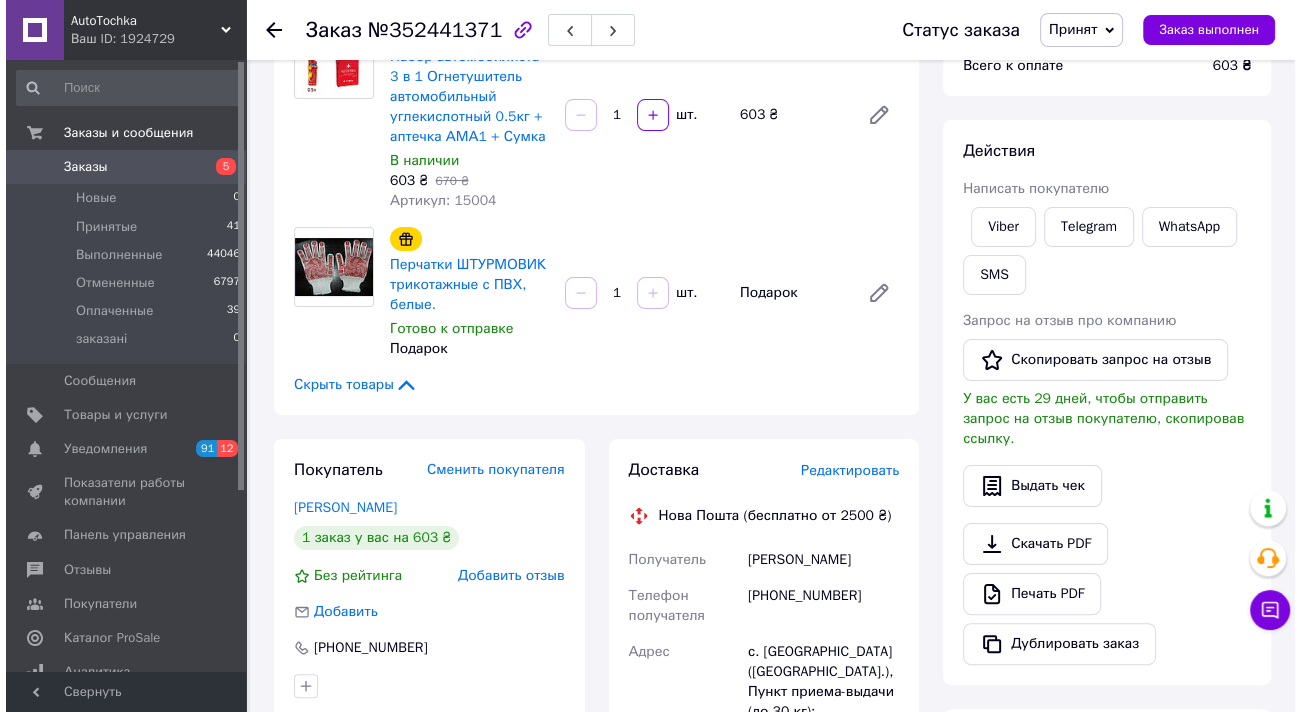 scroll, scrollTop: 203, scrollLeft: 0, axis: vertical 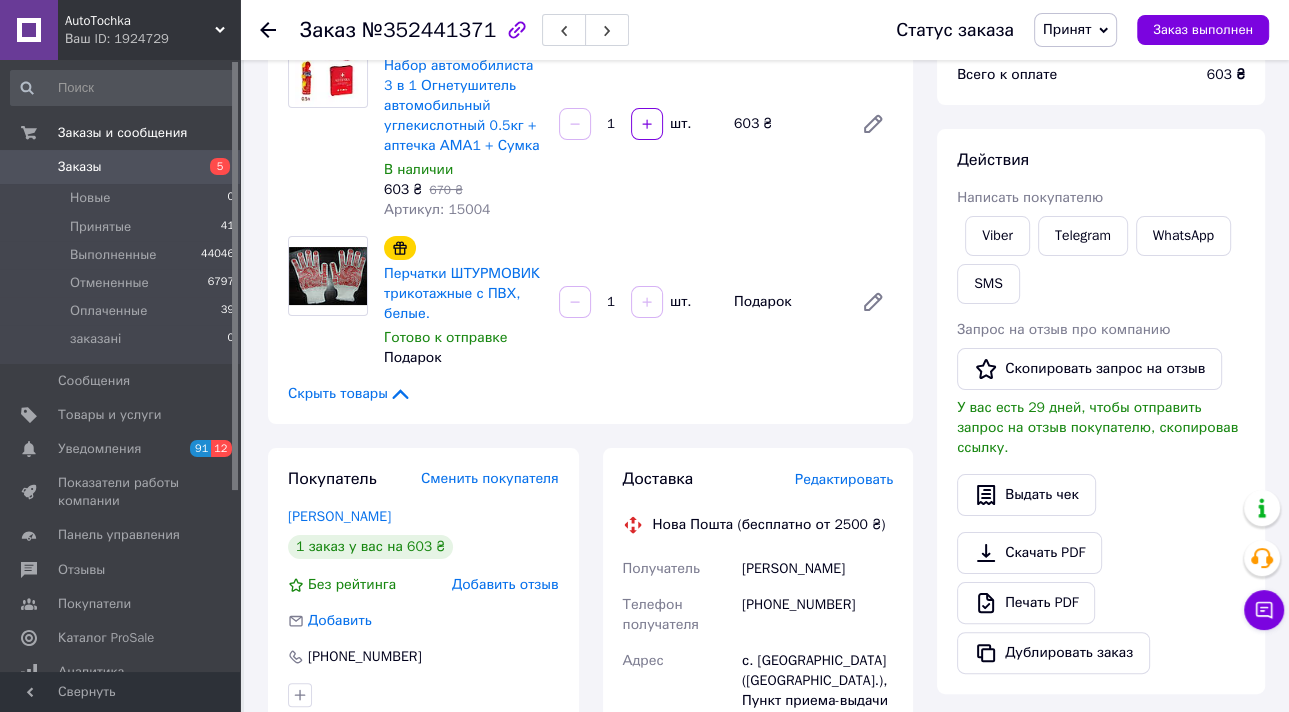 click on "Редактировать" at bounding box center (844, 479) 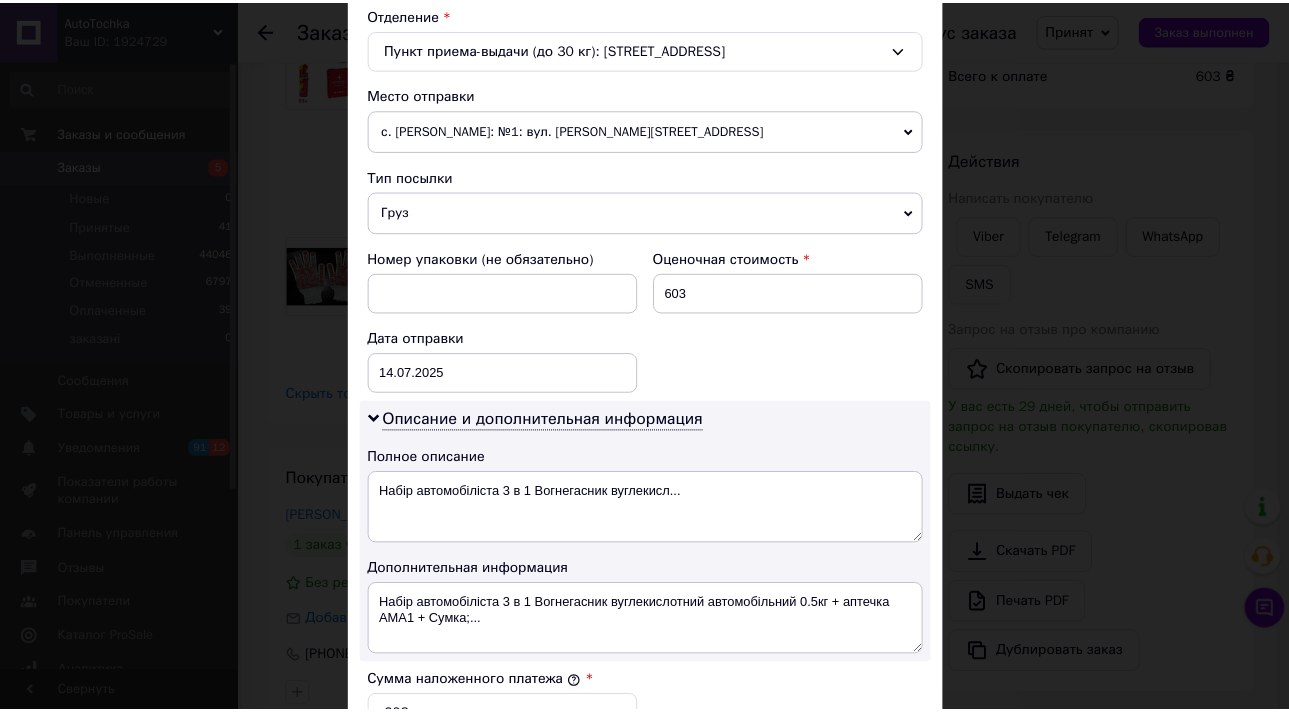 scroll, scrollTop: 1031, scrollLeft: 0, axis: vertical 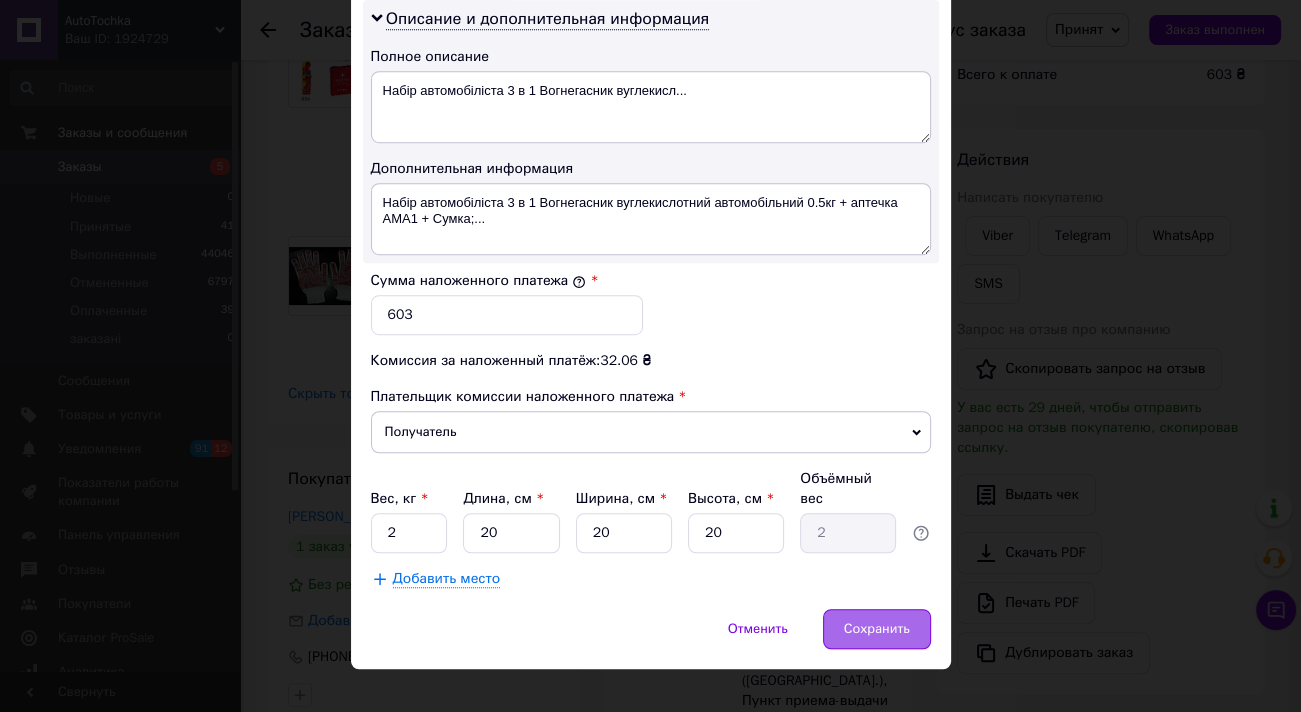 click on "Сохранить" at bounding box center (877, 629) 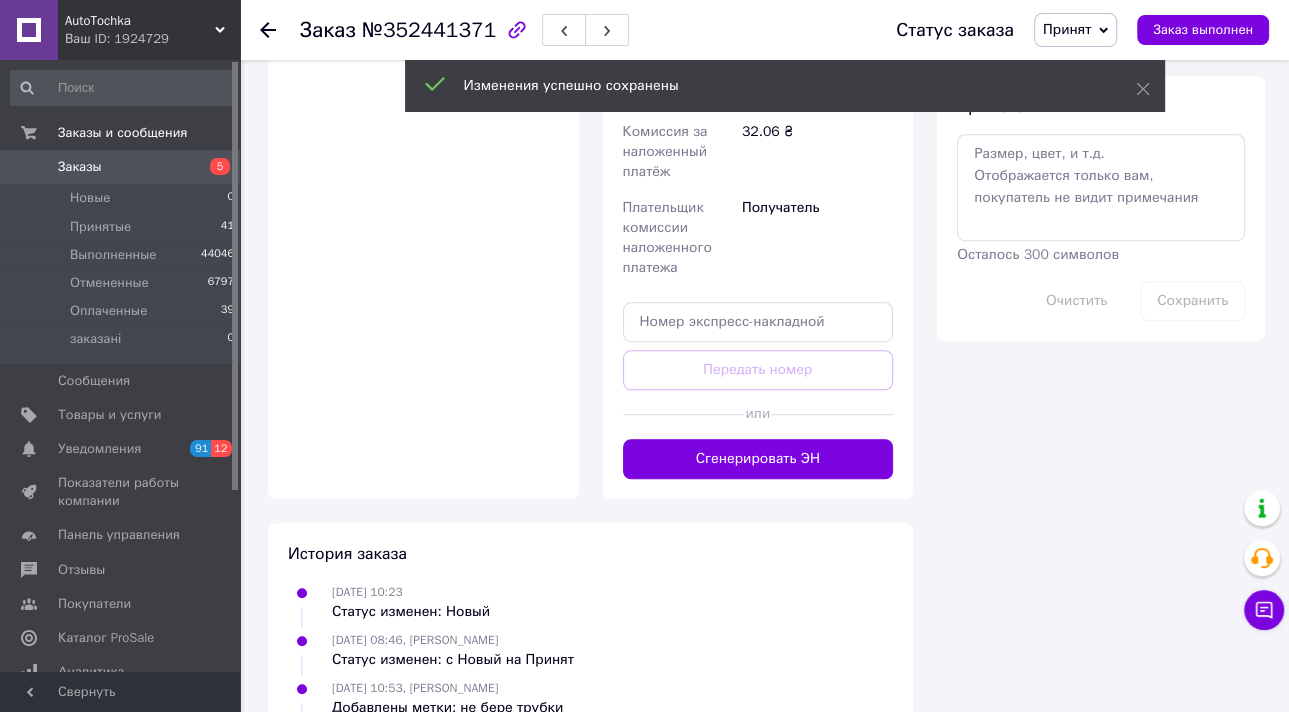 scroll, scrollTop: 1163, scrollLeft: 0, axis: vertical 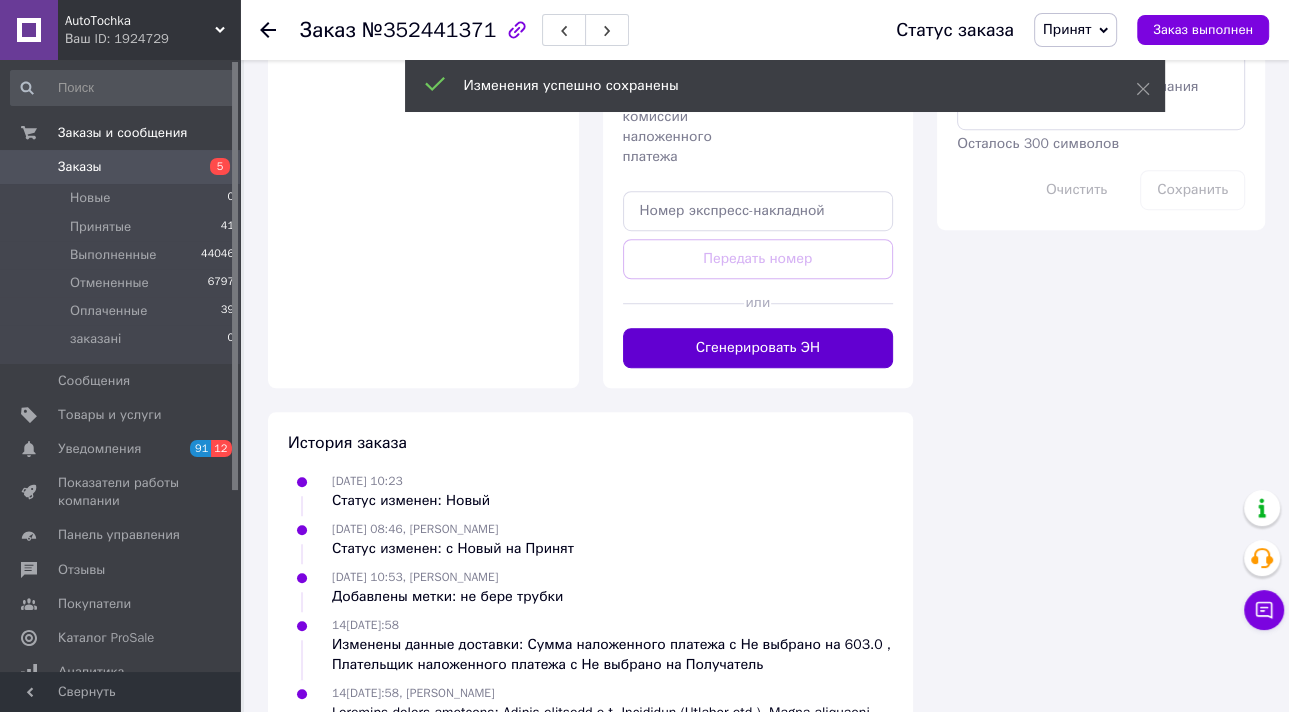 click on "Сгенерировать ЭН" at bounding box center [758, 348] 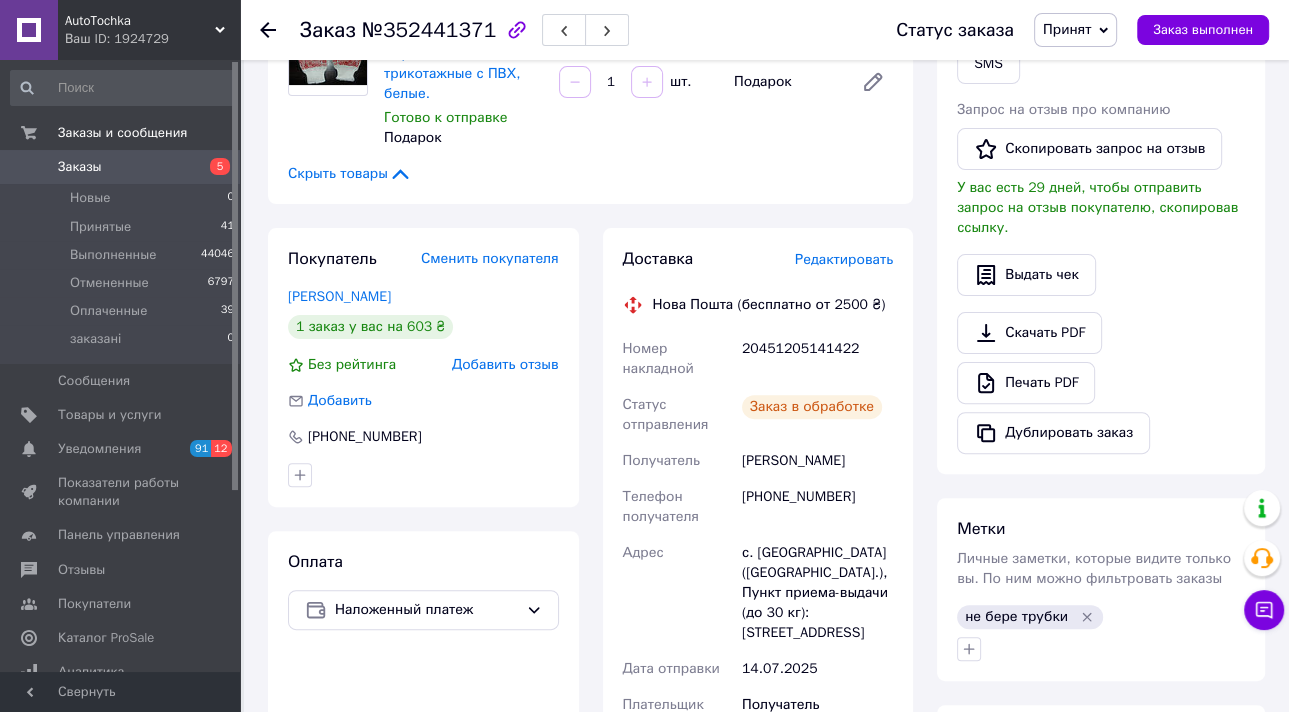 scroll, scrollTop: 363, scrollLeft: 0, axis: vertical 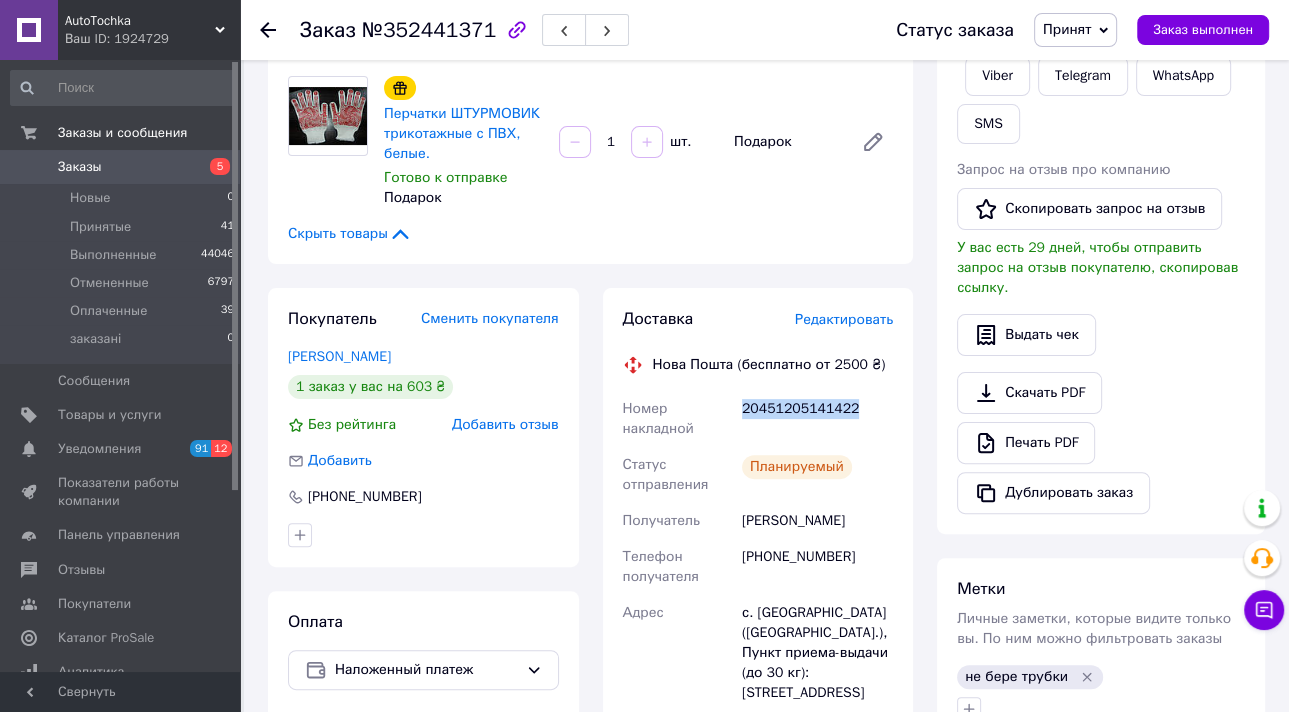 drag, startPoint x: 854, startPoint y: 424, endPoint x: 738, endPoint y: 416, distance: 116.275536 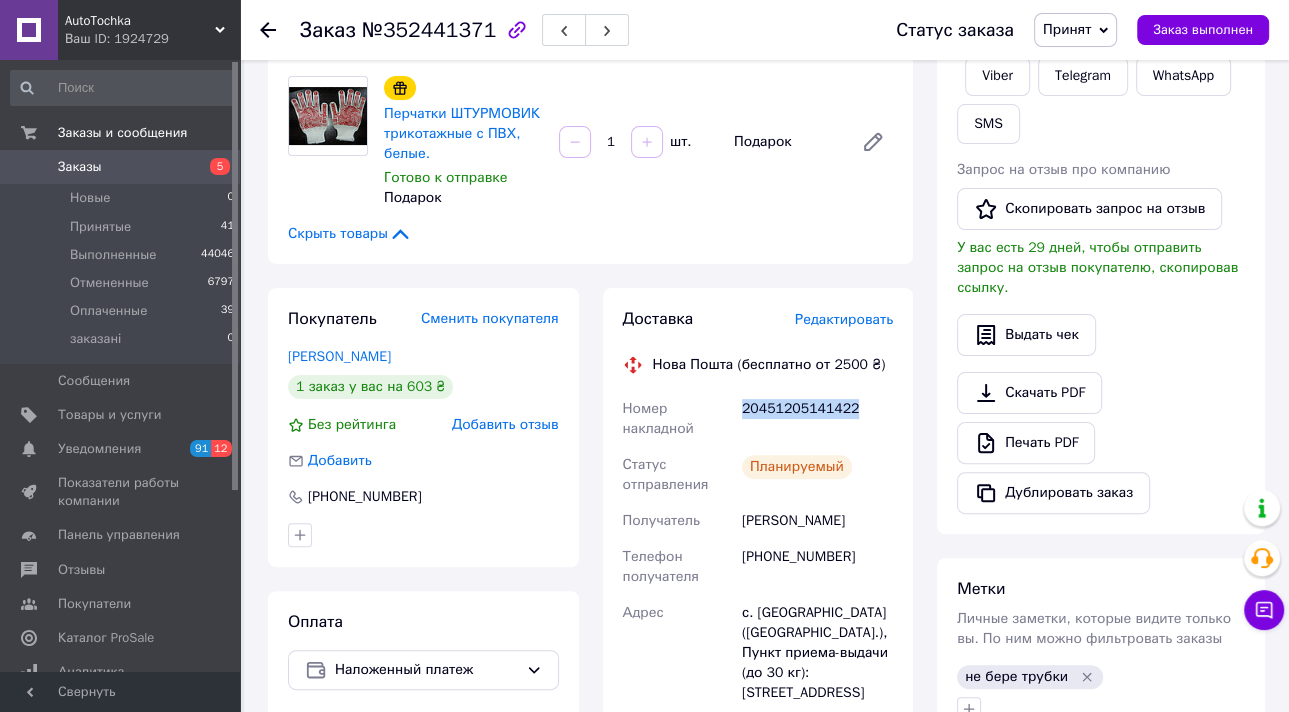 drag, startPoint x: 884, startPoint y: 516, endPoint x: 730, endPoint y: 514, distance: 154.01299 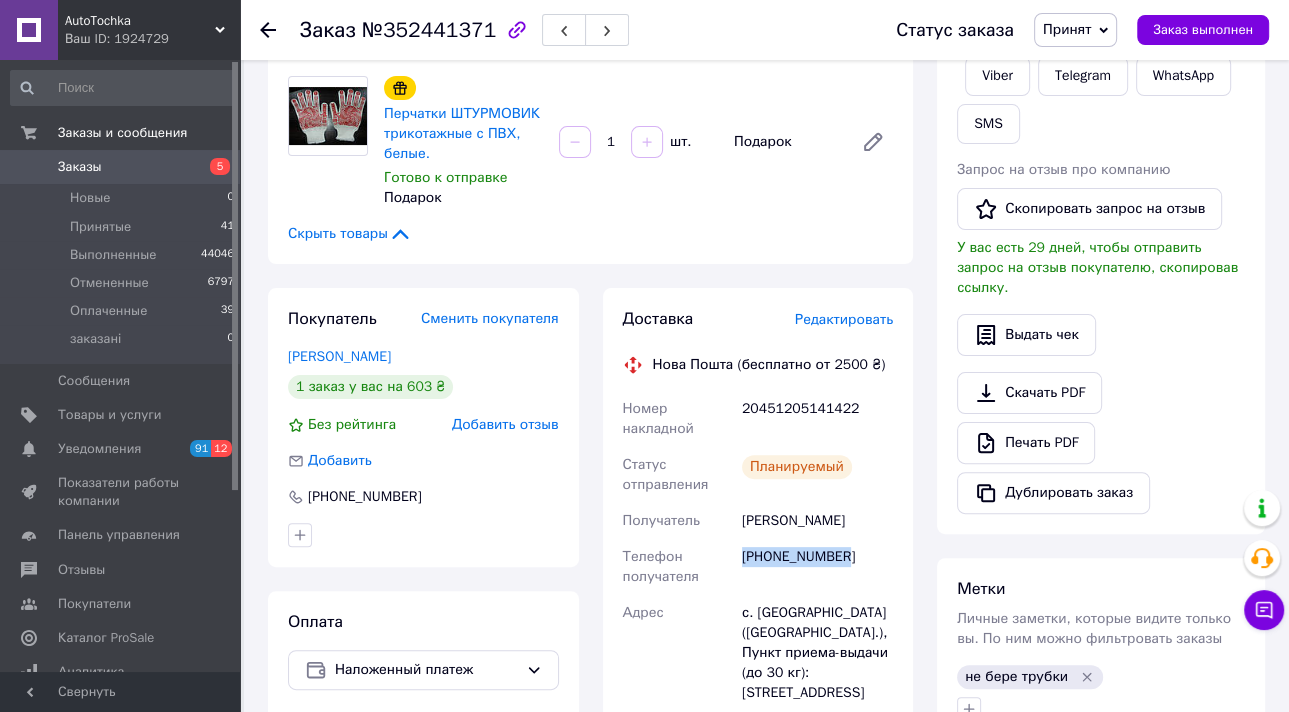 drag, startPoint x: 876, startPoint y: 560, endPoint x: 739, endPoint y: 552, distance: 137.23338 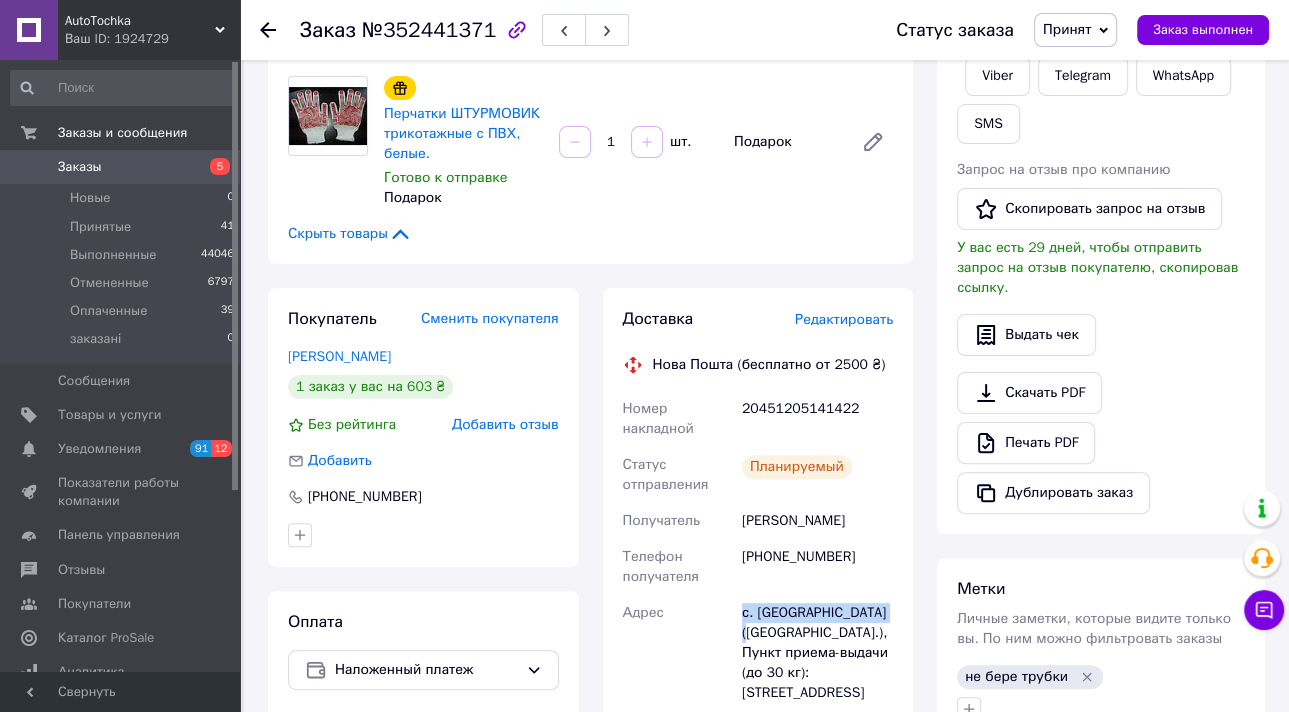 drag, startPoint x: 832, startPoint y: 614, endPoint x: 716, endPoint y: 603, distance: 116.520386 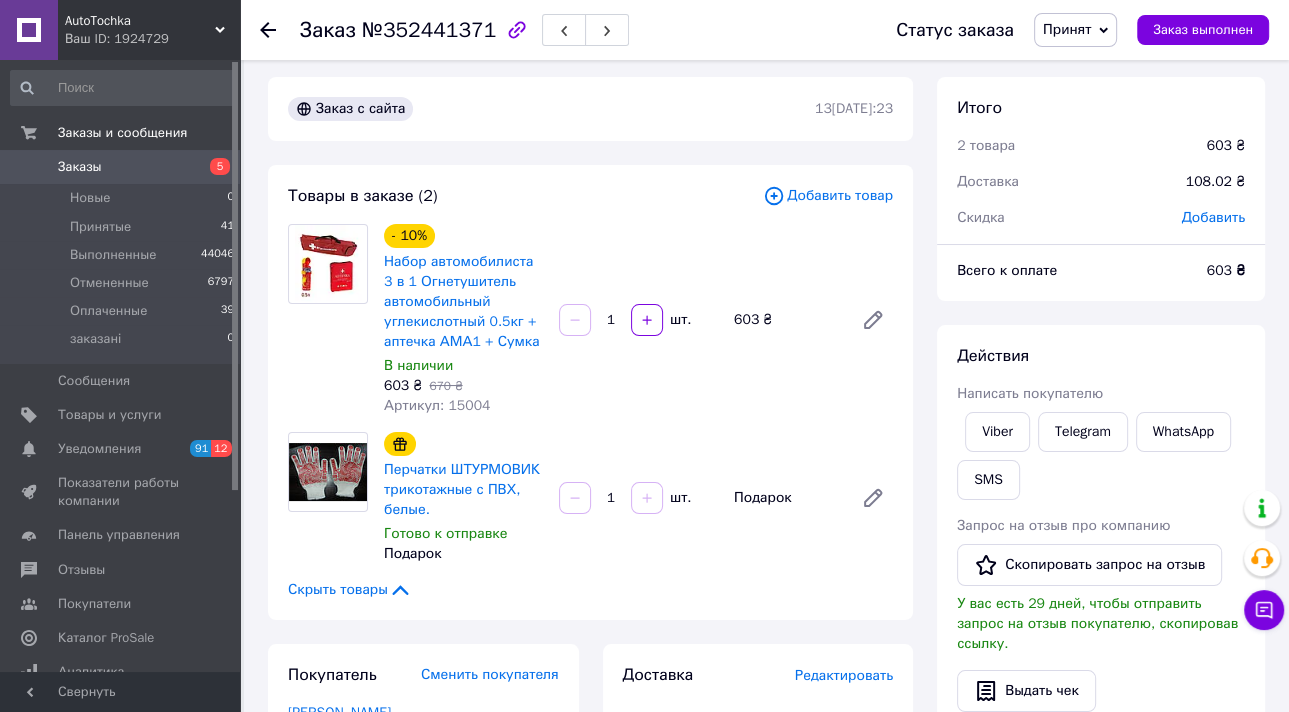 scroll, scrollTop: 0, scrollLeft: 0, axis: both 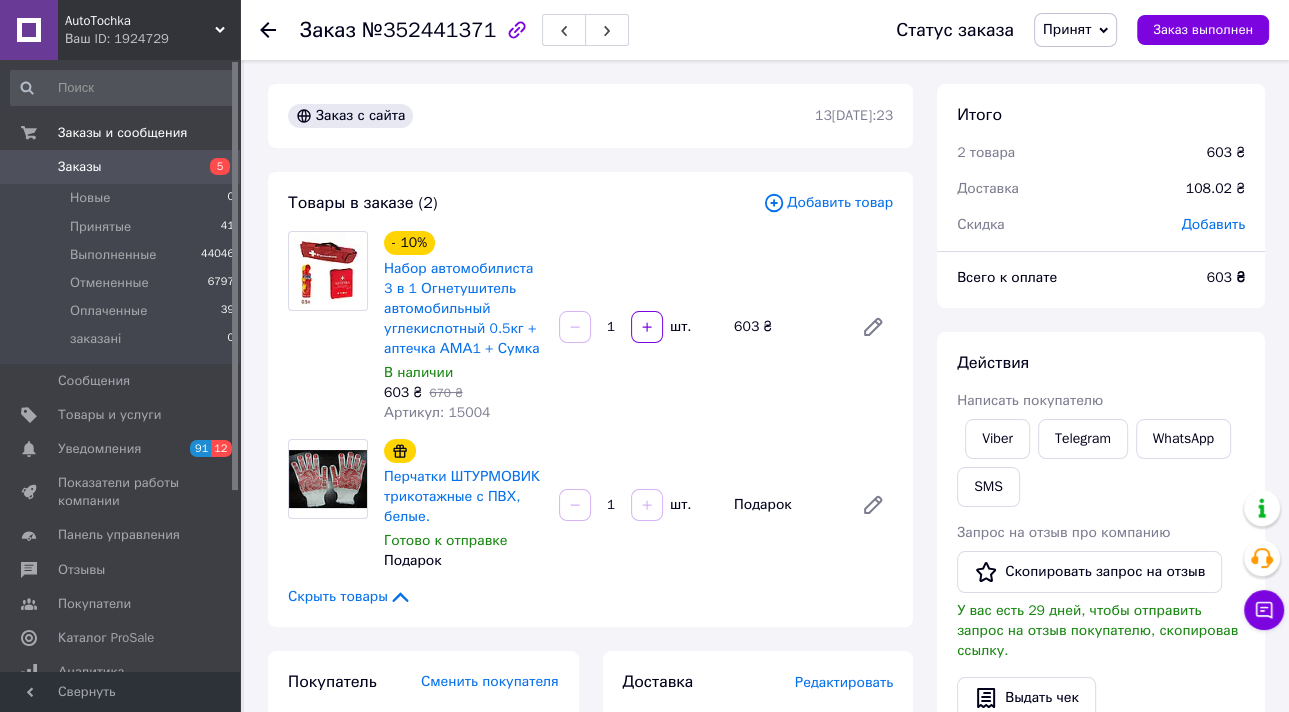 click 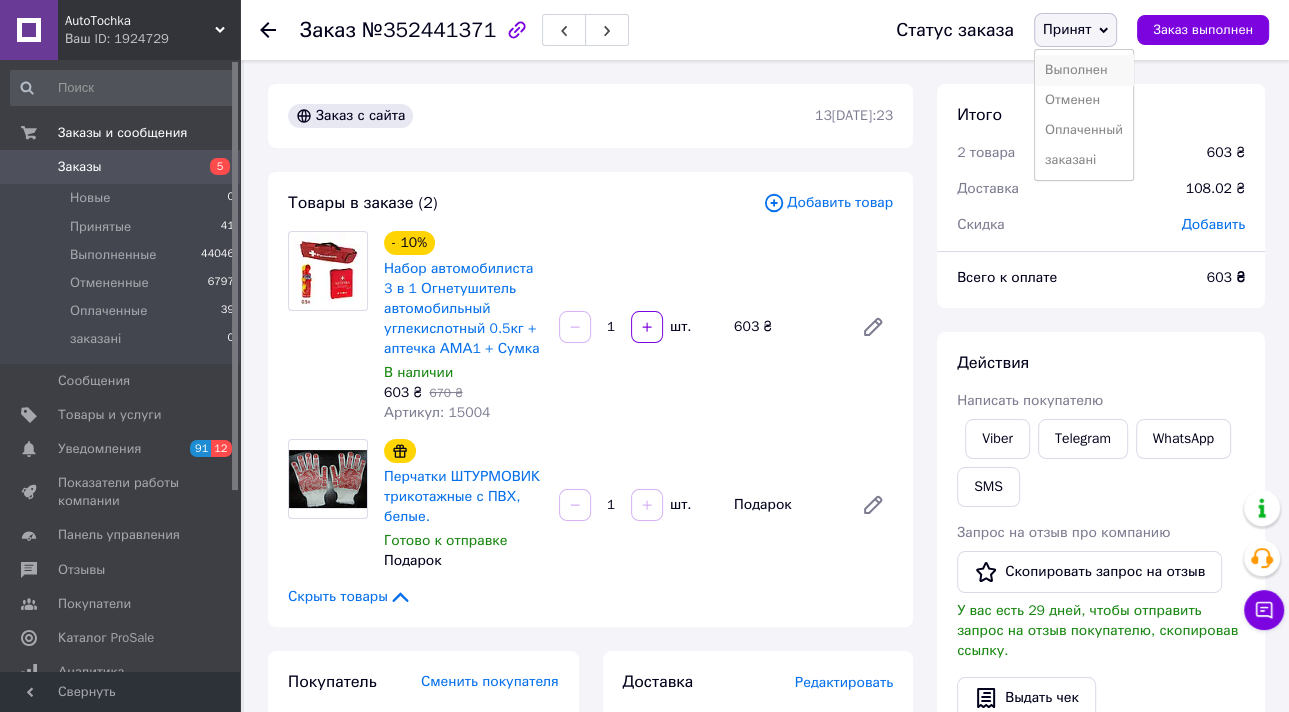 click on "Выполнен" at bounding box center (1084, 70) 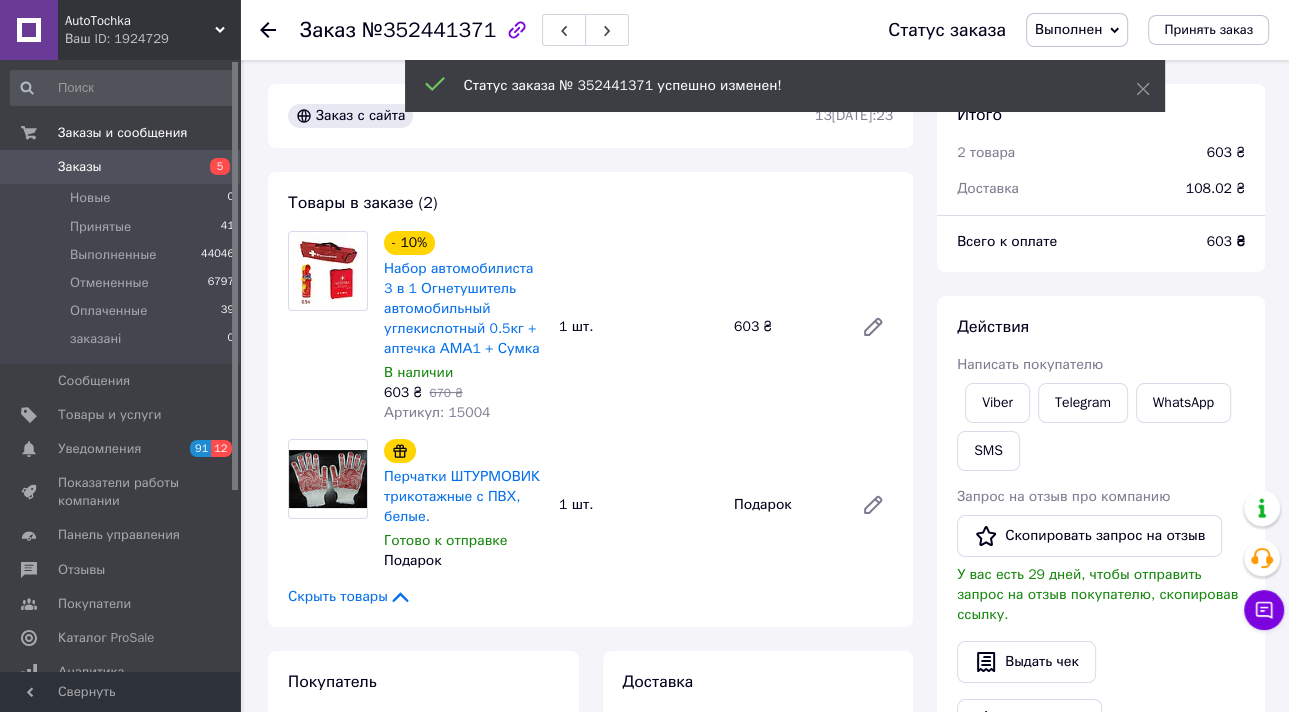click 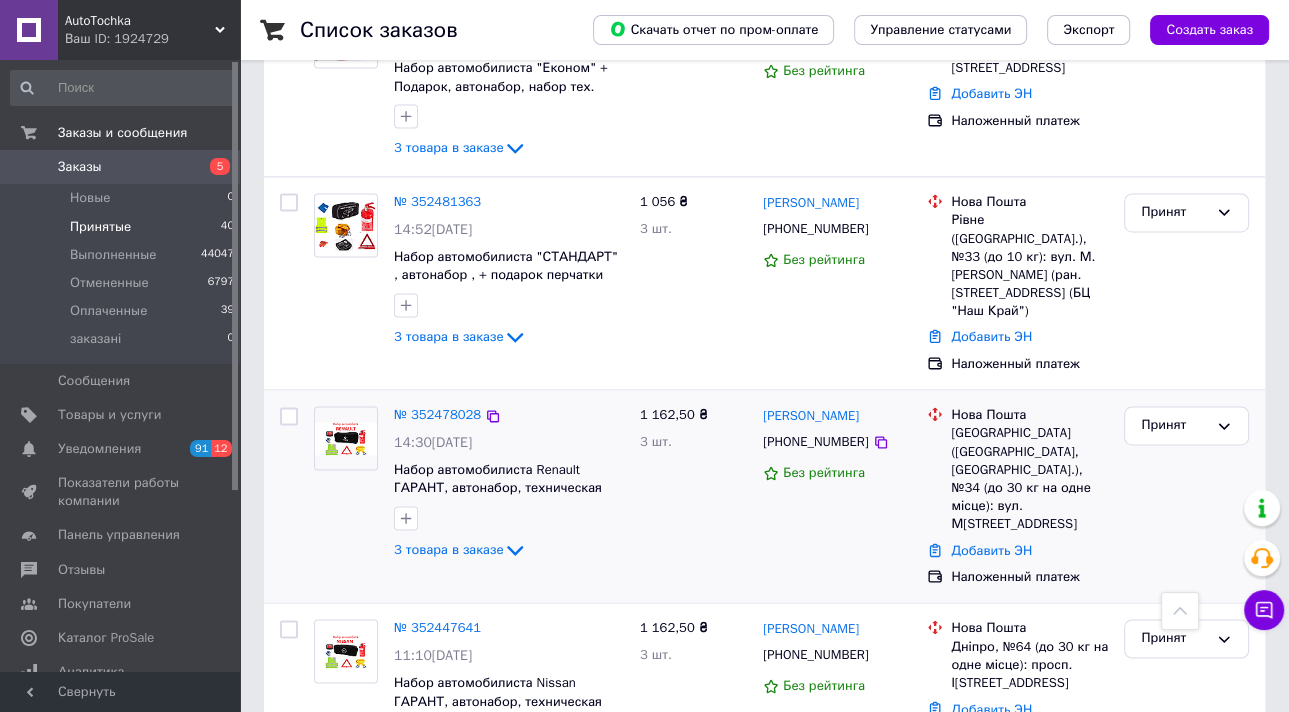 scroll, scrollTop: 2560, scrollLeft: 0, axis: vertical 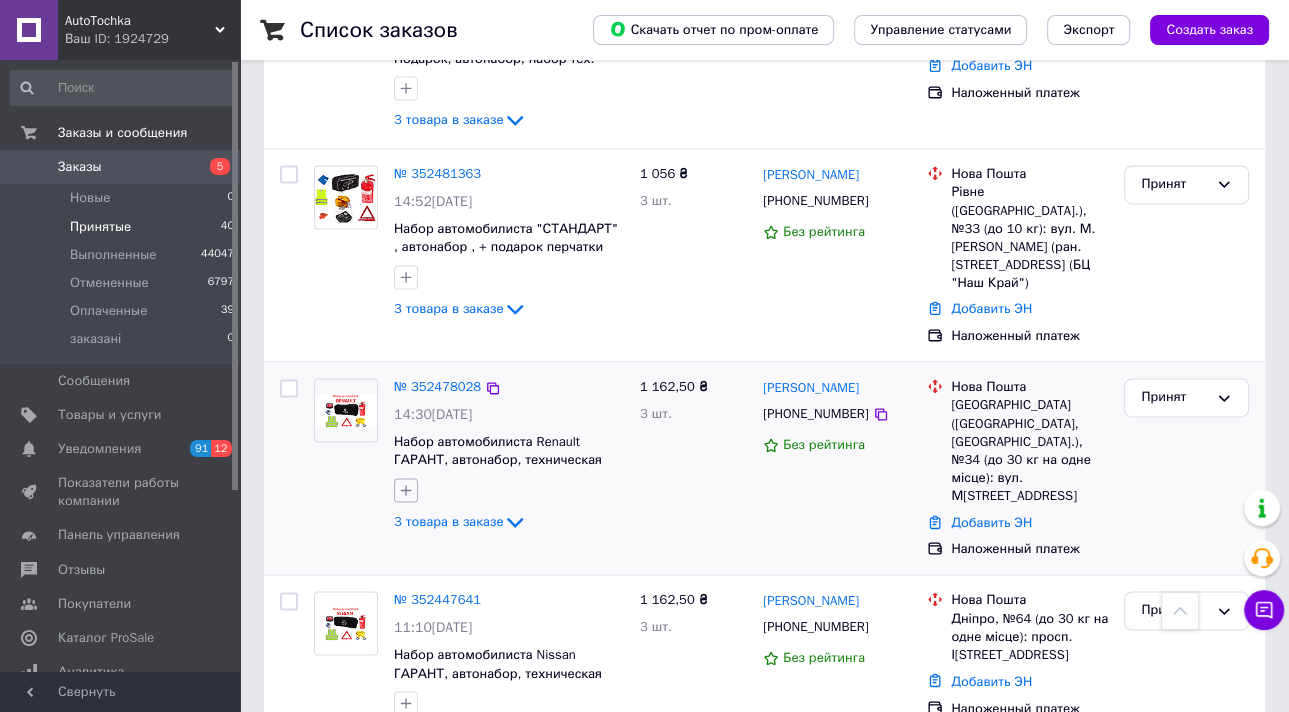 click 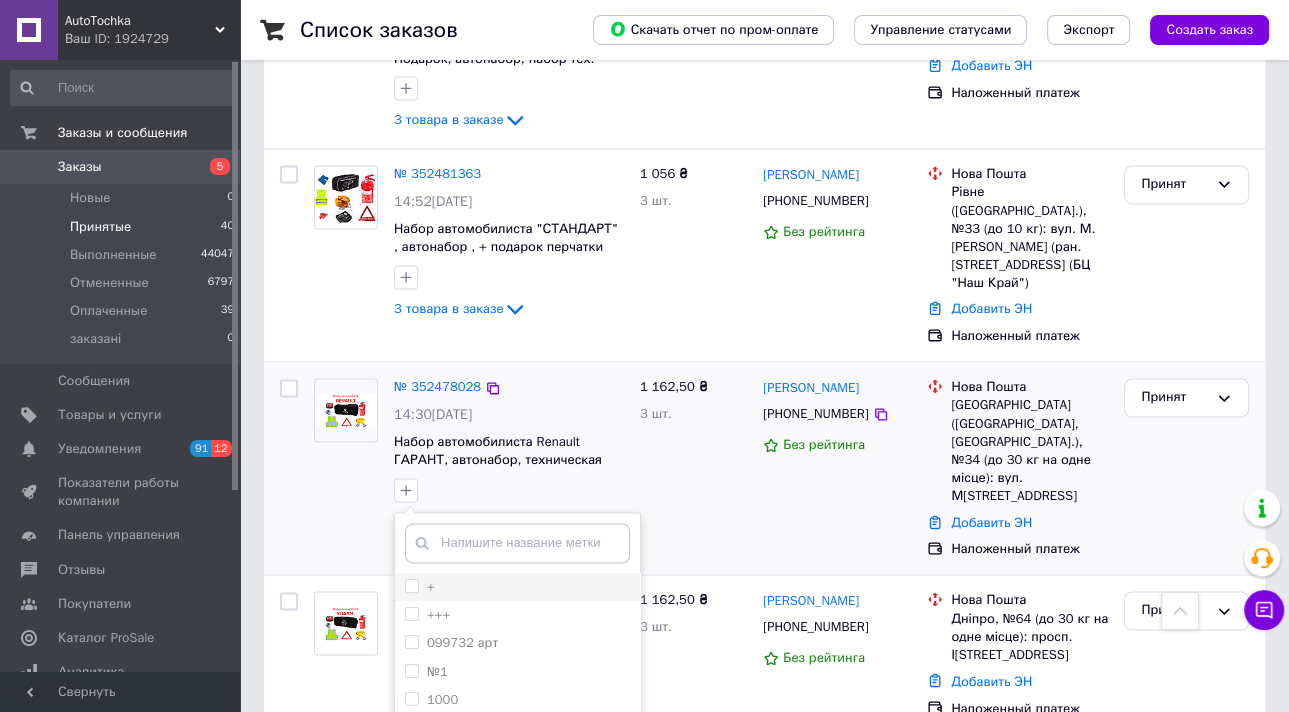 click on "+" at bounding box center [411, 585] 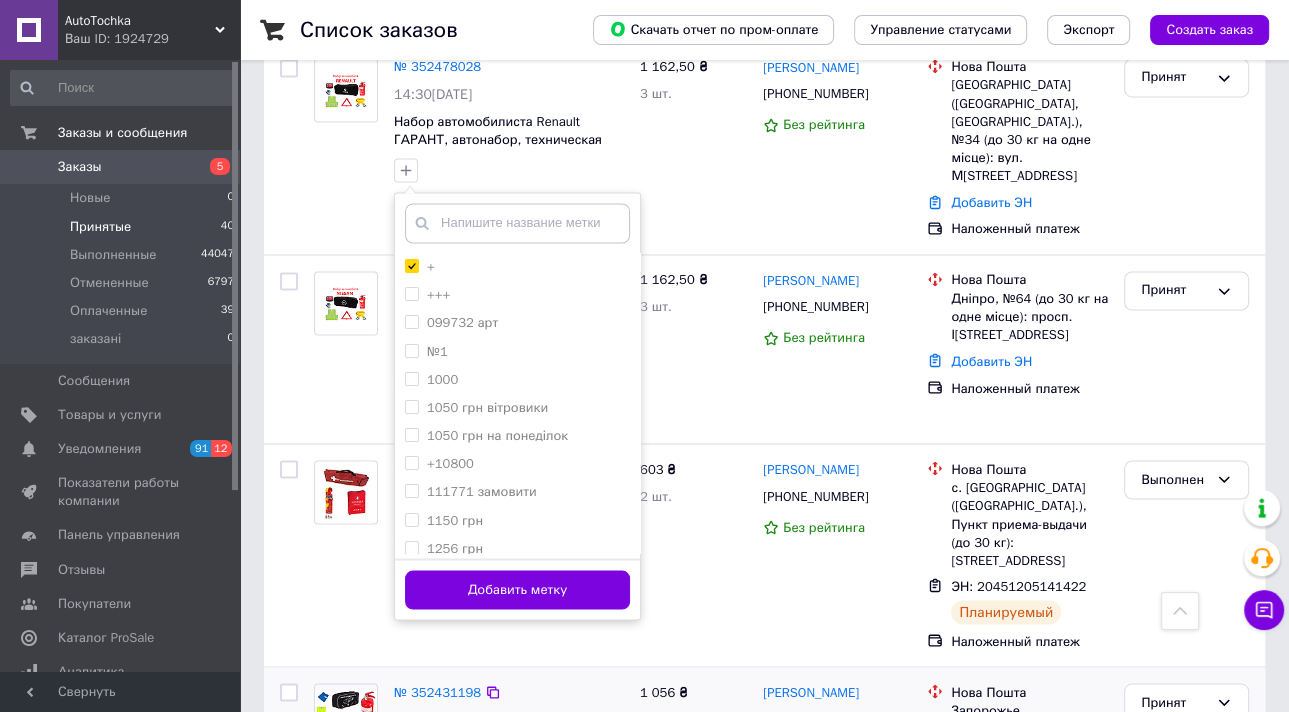 scroll, scrollTop: 2960, scrollLeft: 0, axis: vertical 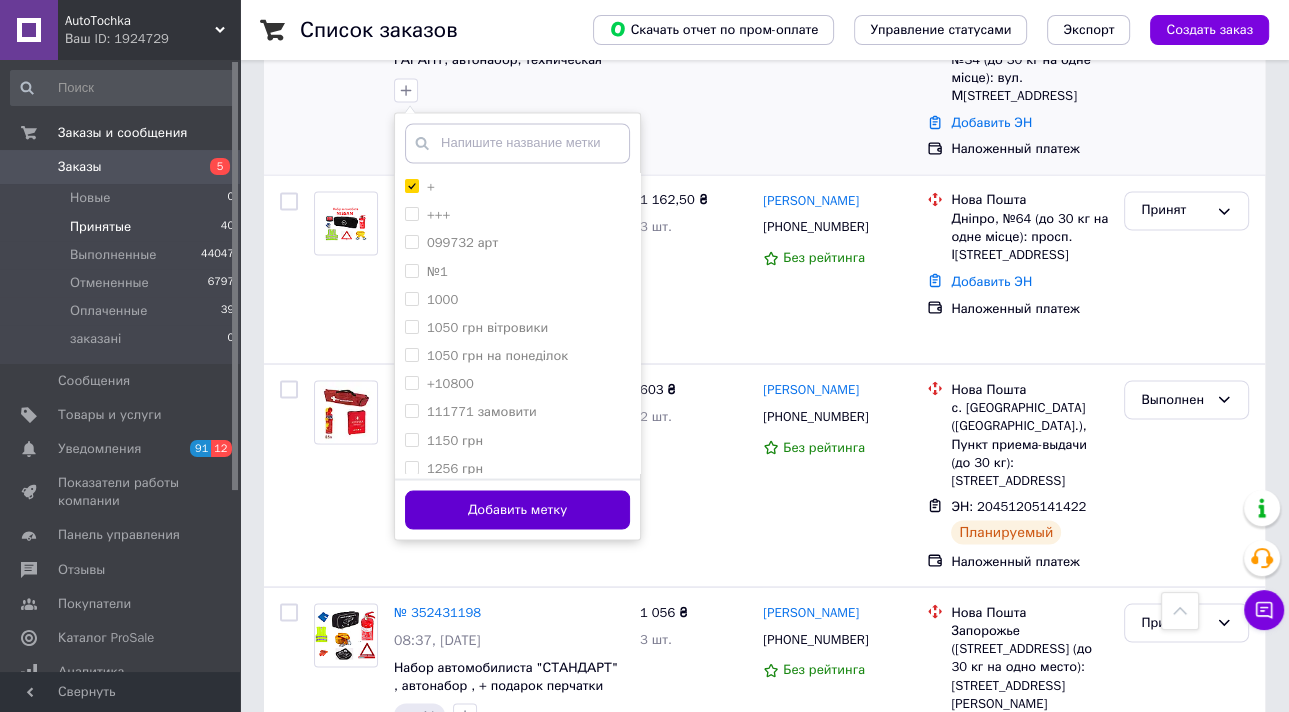 click on "Добавить метку" at bounding box center [517, 509] 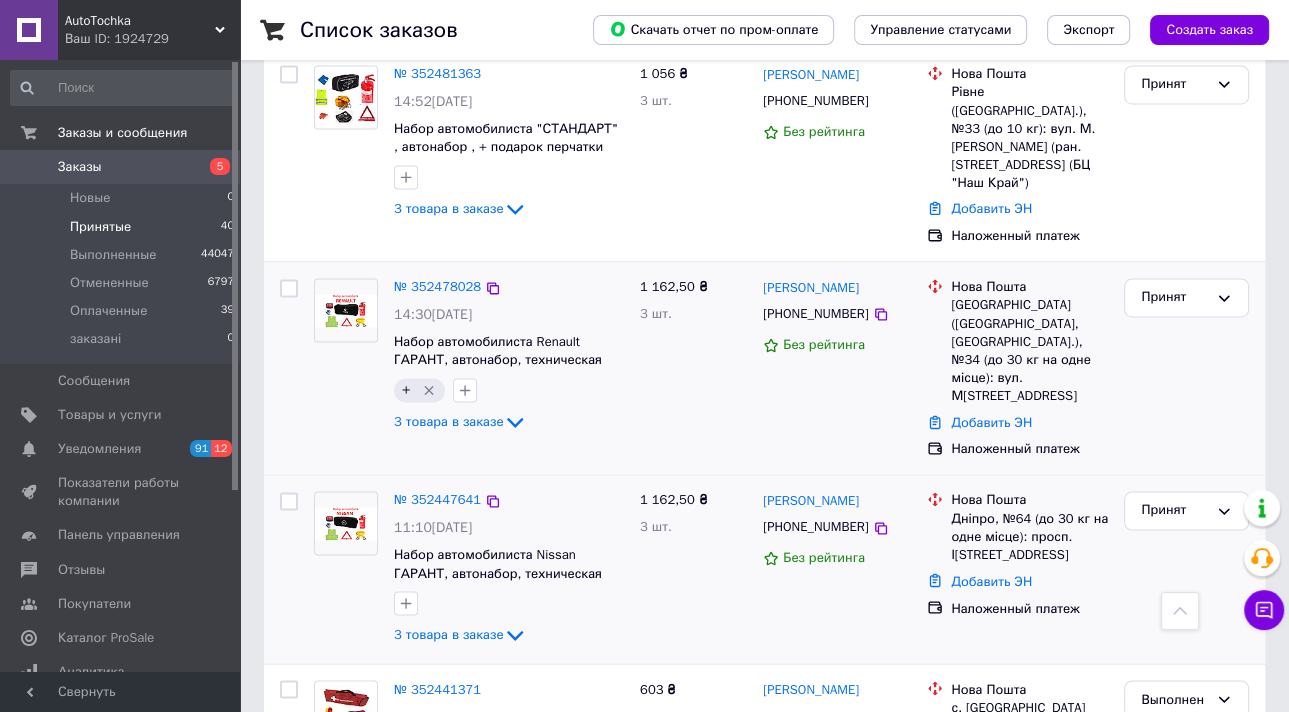 scroll, scrollTop: 2640, scrollLeft: 0, axis: vertical 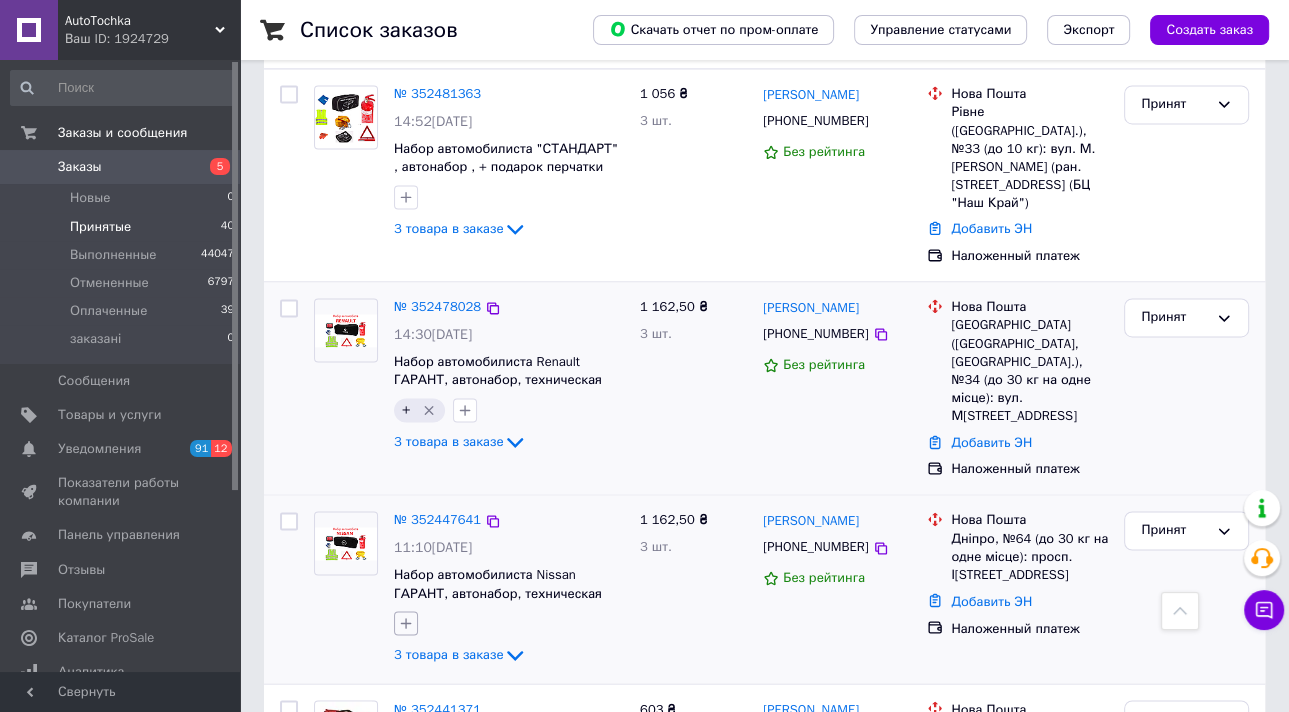 click at bounding box center (406, 623) 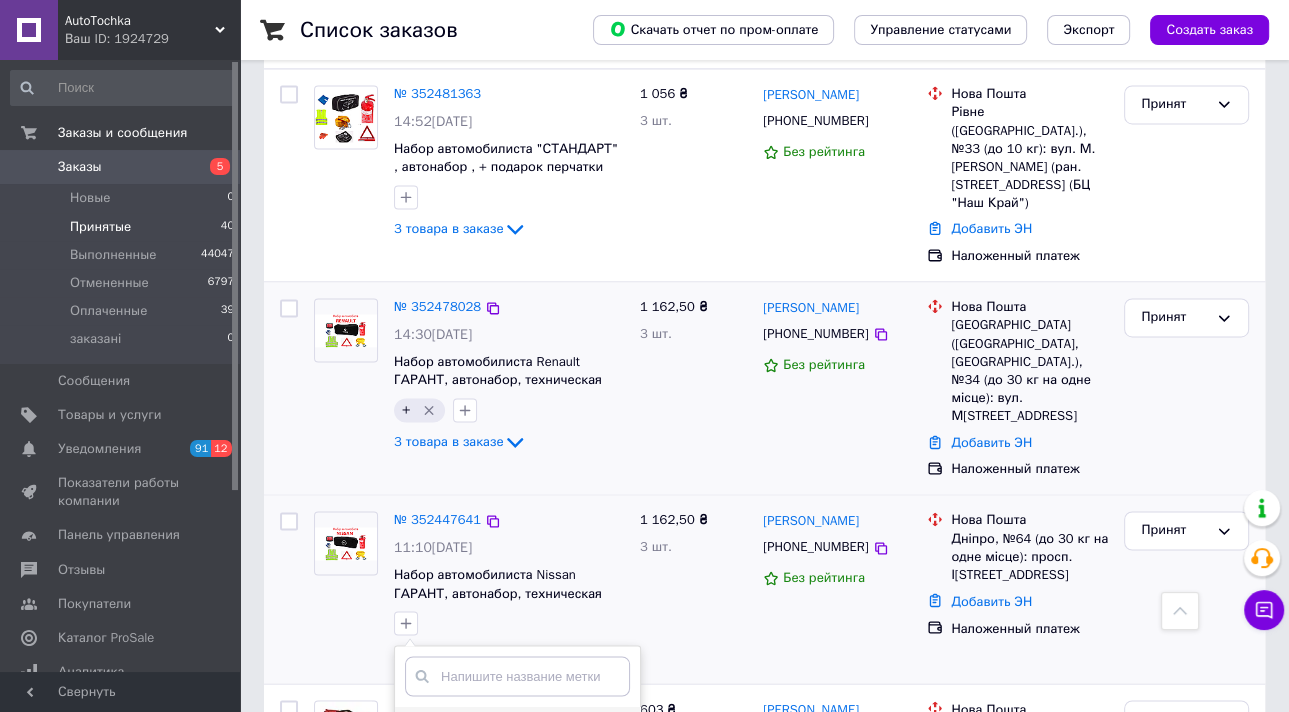 click on "+" at bounding box center [411, 718] 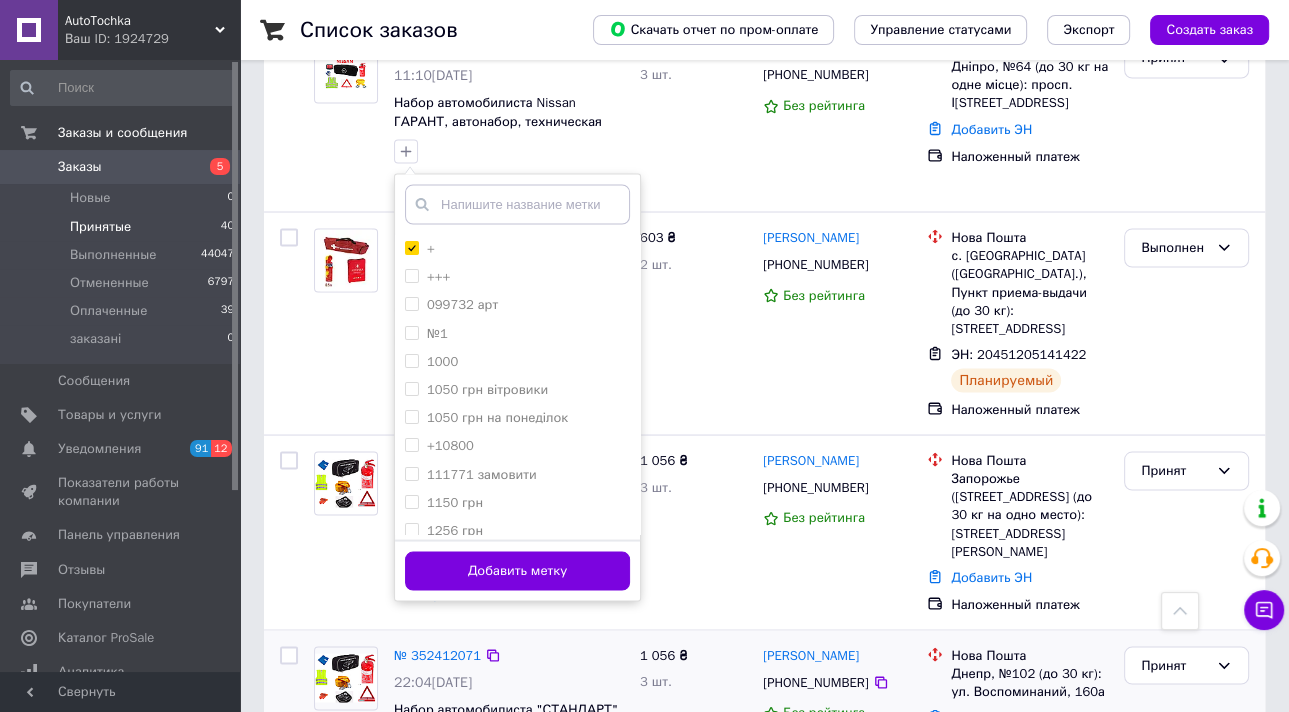 scroll, scrollTop: 3120, scrollLeft: 0, axis: vertical 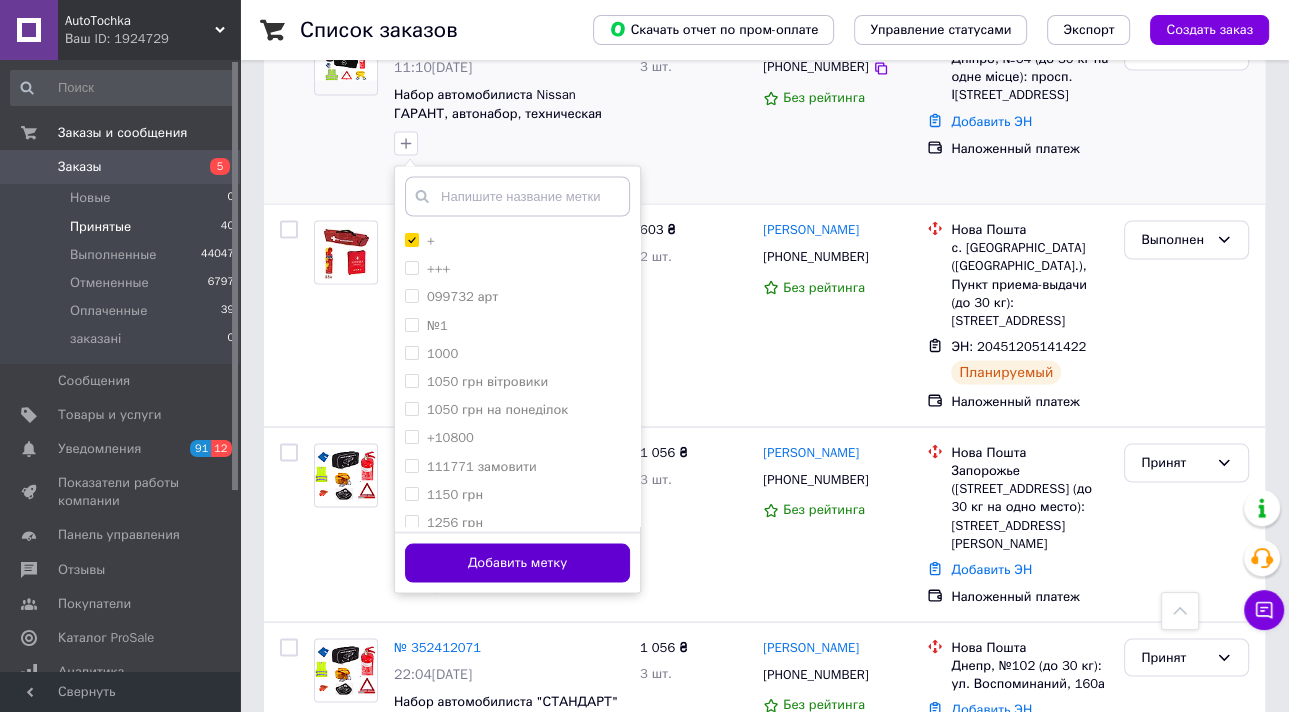 click on "Добавить метку" at bounding box center (517, 562) 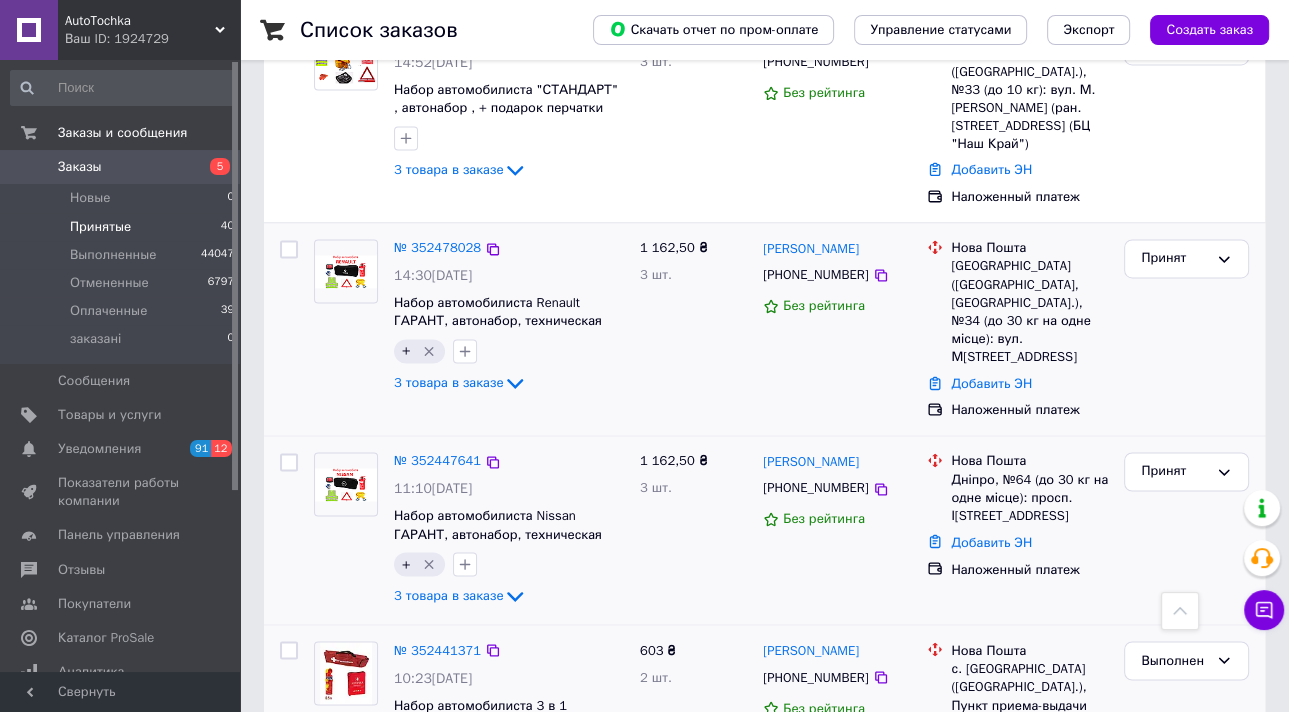 scroll, scrollTop: 2720, scrollLeft: 0, axis: vertical 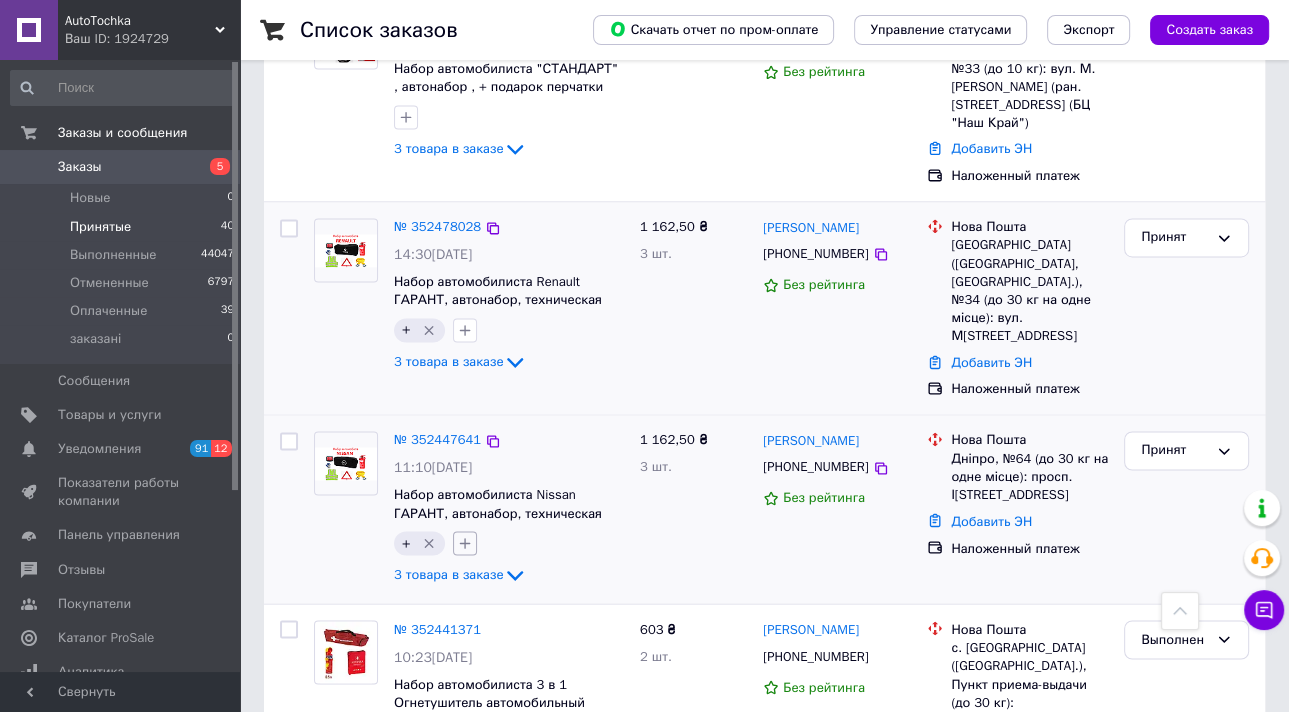 click 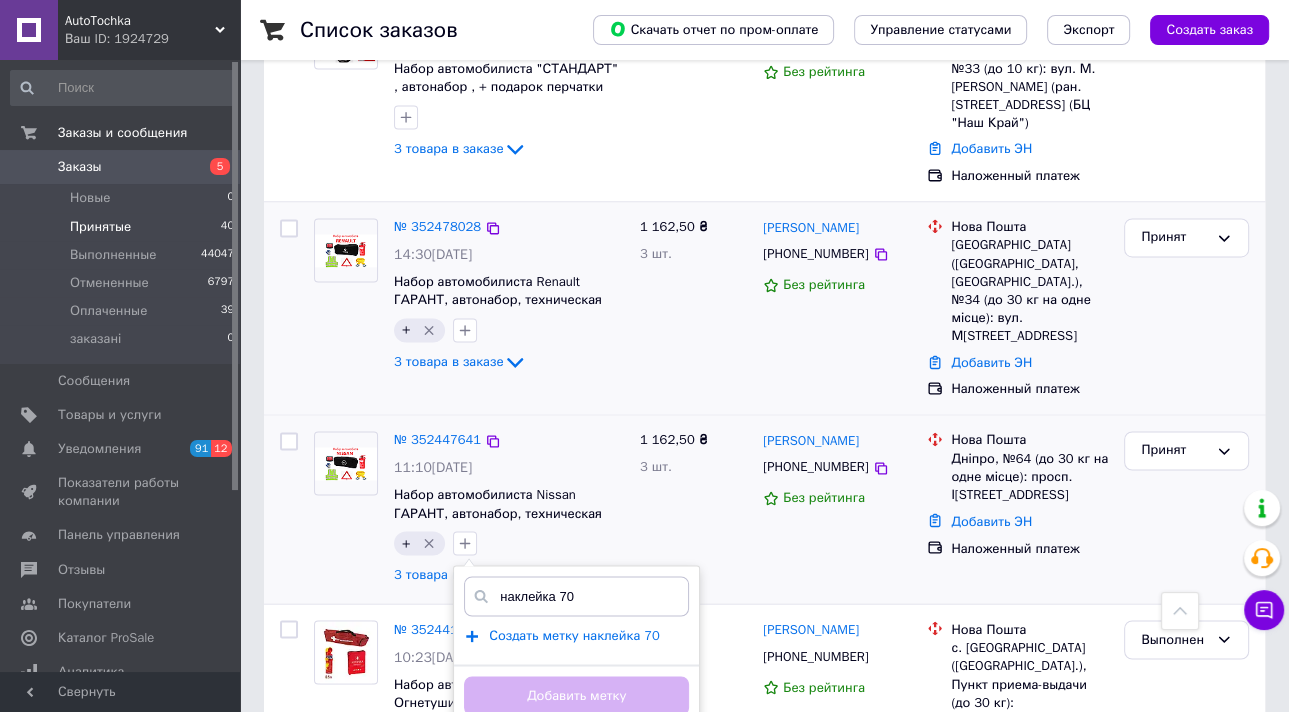click on "Создать метку   наклейка 70" at bounding box center (574, 635) 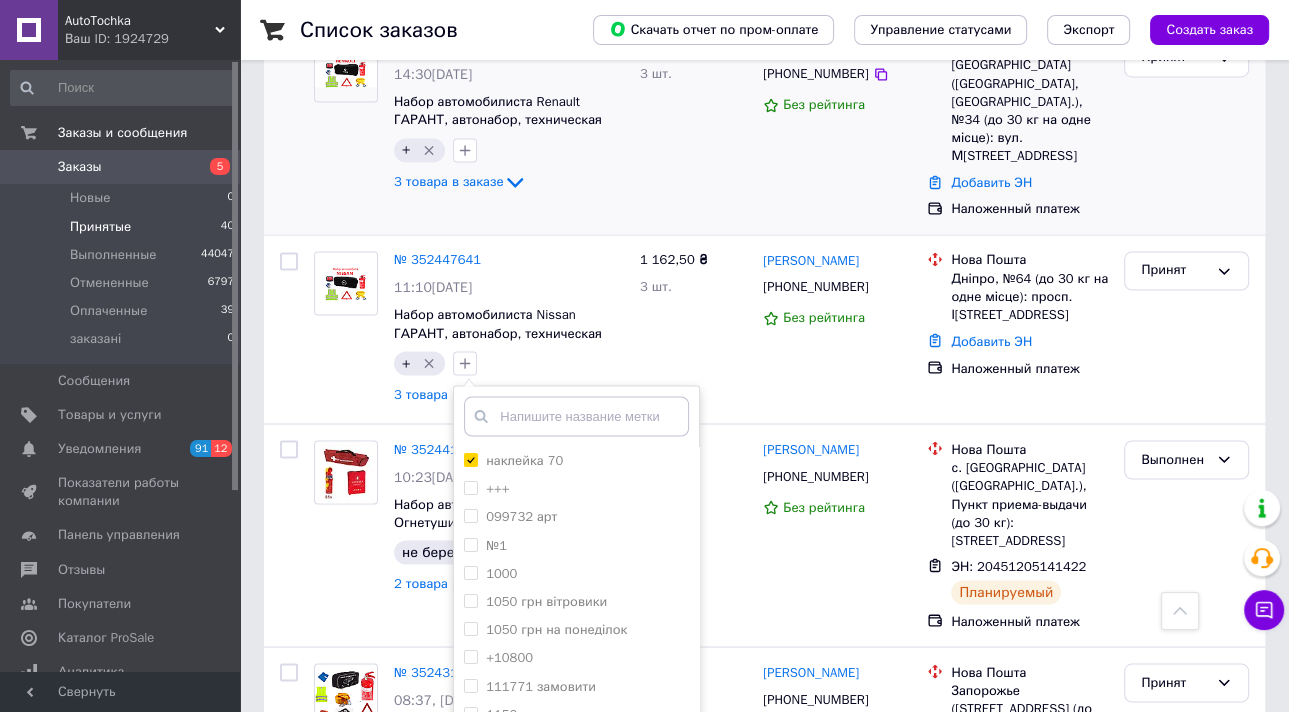 scroll, scrollTop: 2960, scrollLeft: 0, axis: vertical 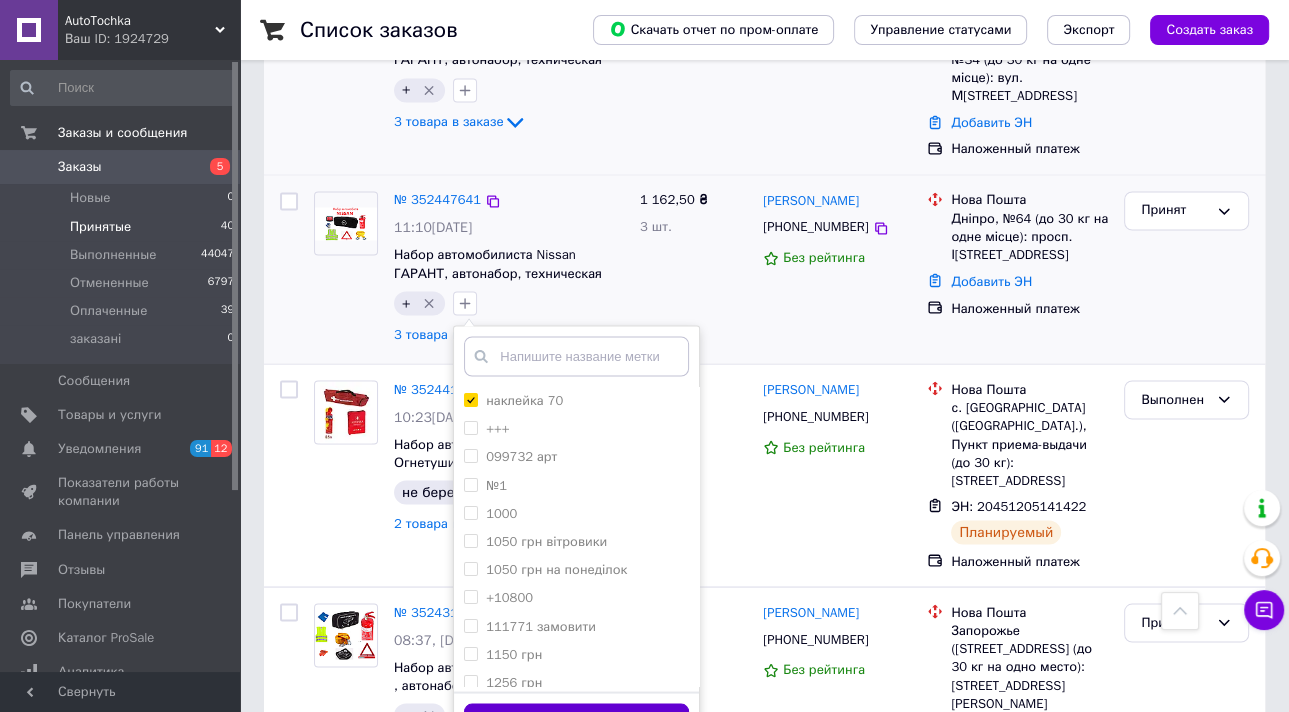 click on "Добавить метку" at bounding box center (576, 722) 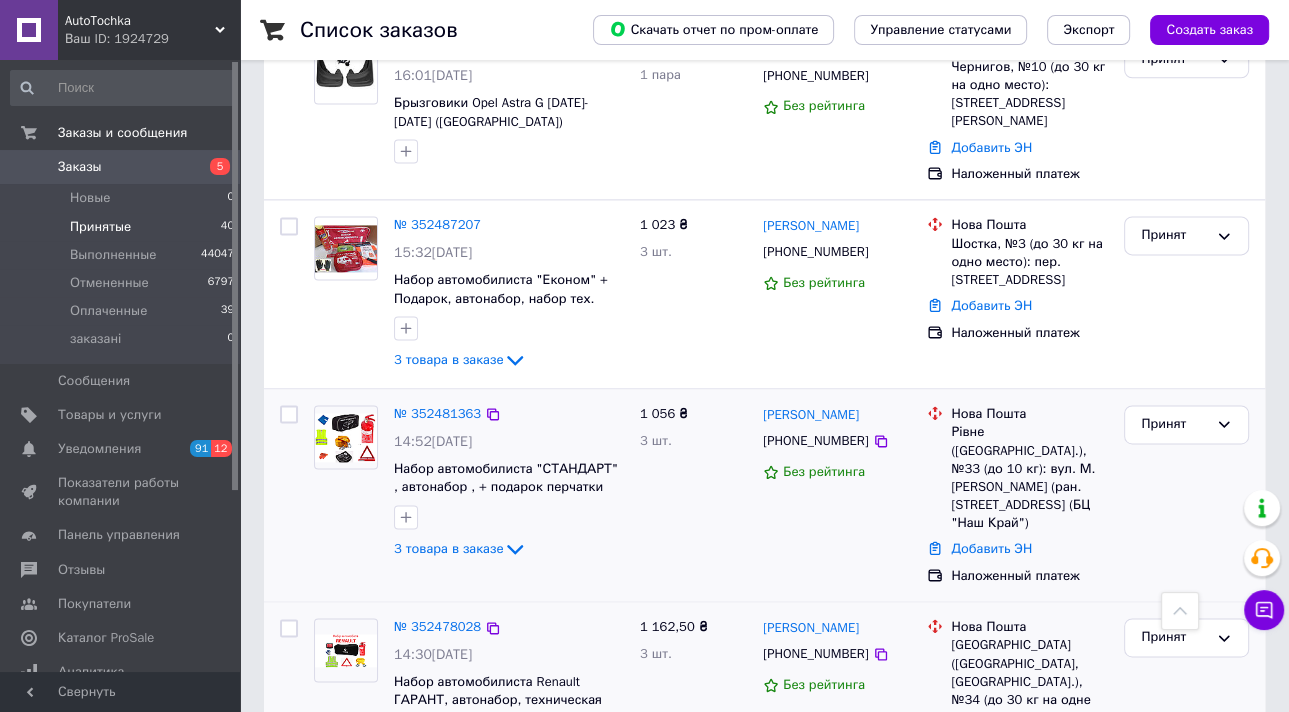 scroll, scrollTop: 2320, scrollLeft: 0, axis: vertical 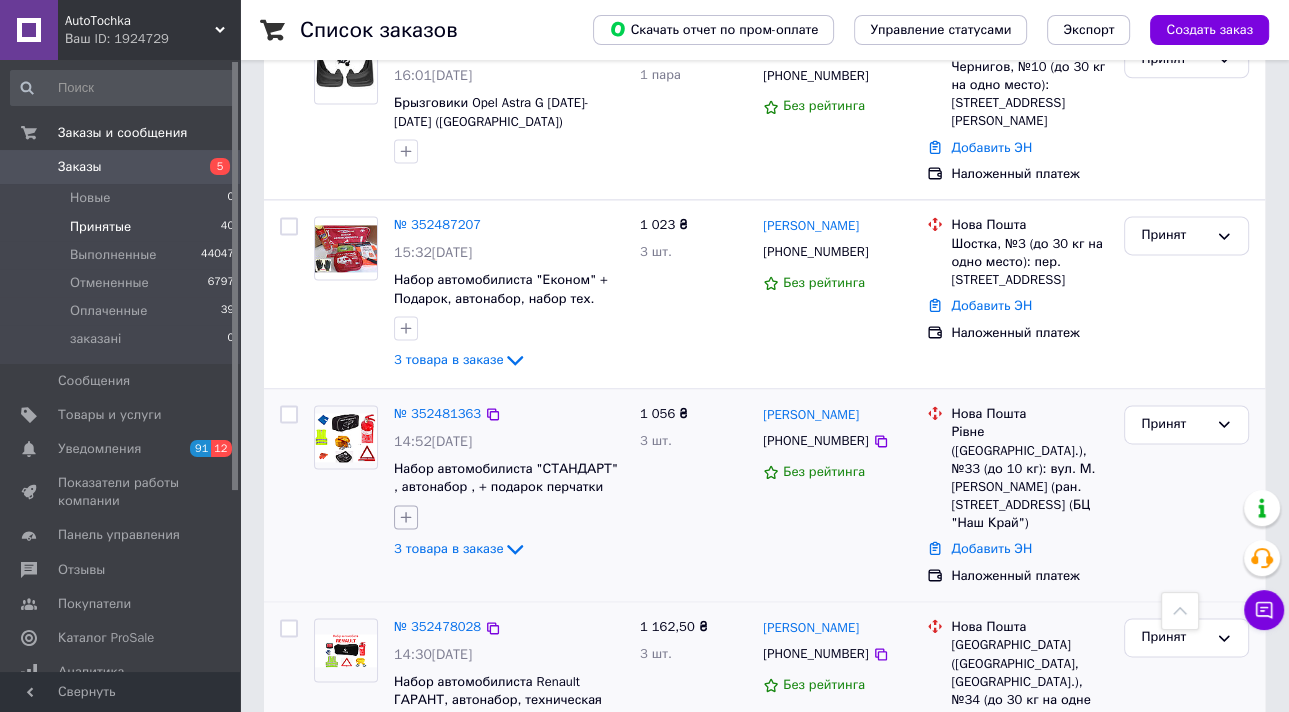 click 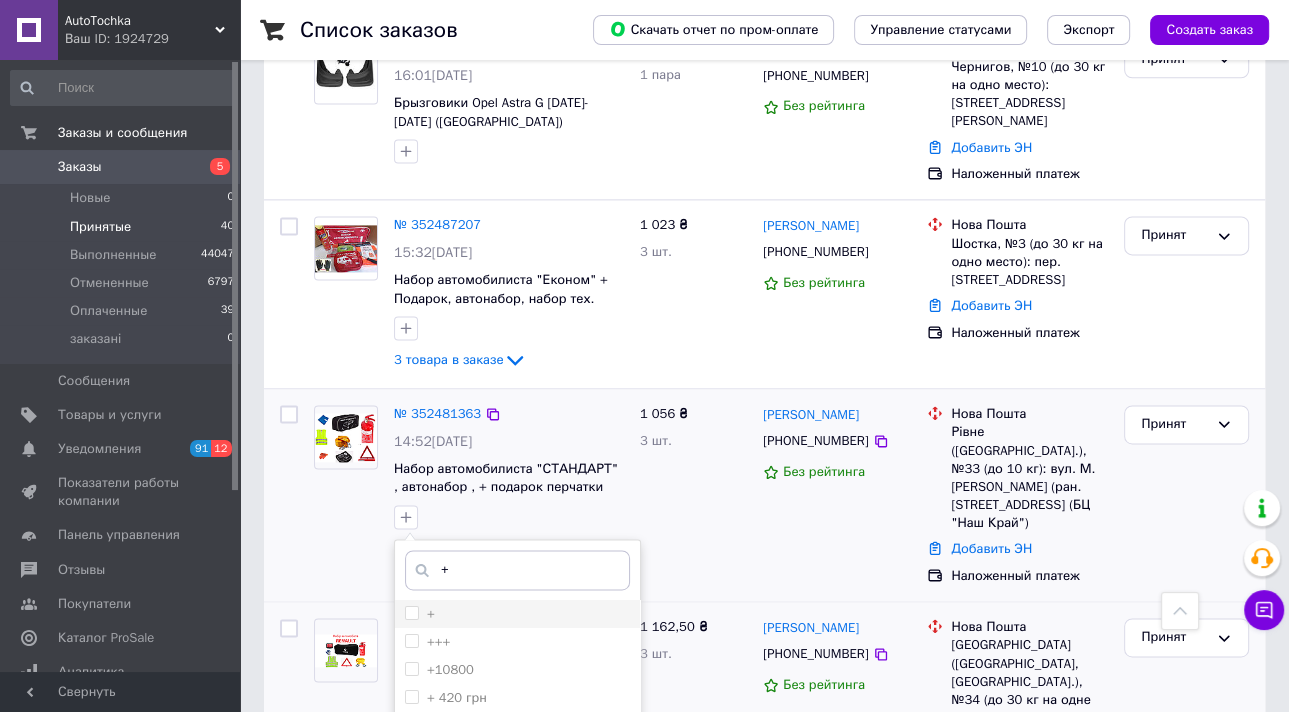click on "+" at bounding box center [411, 612] 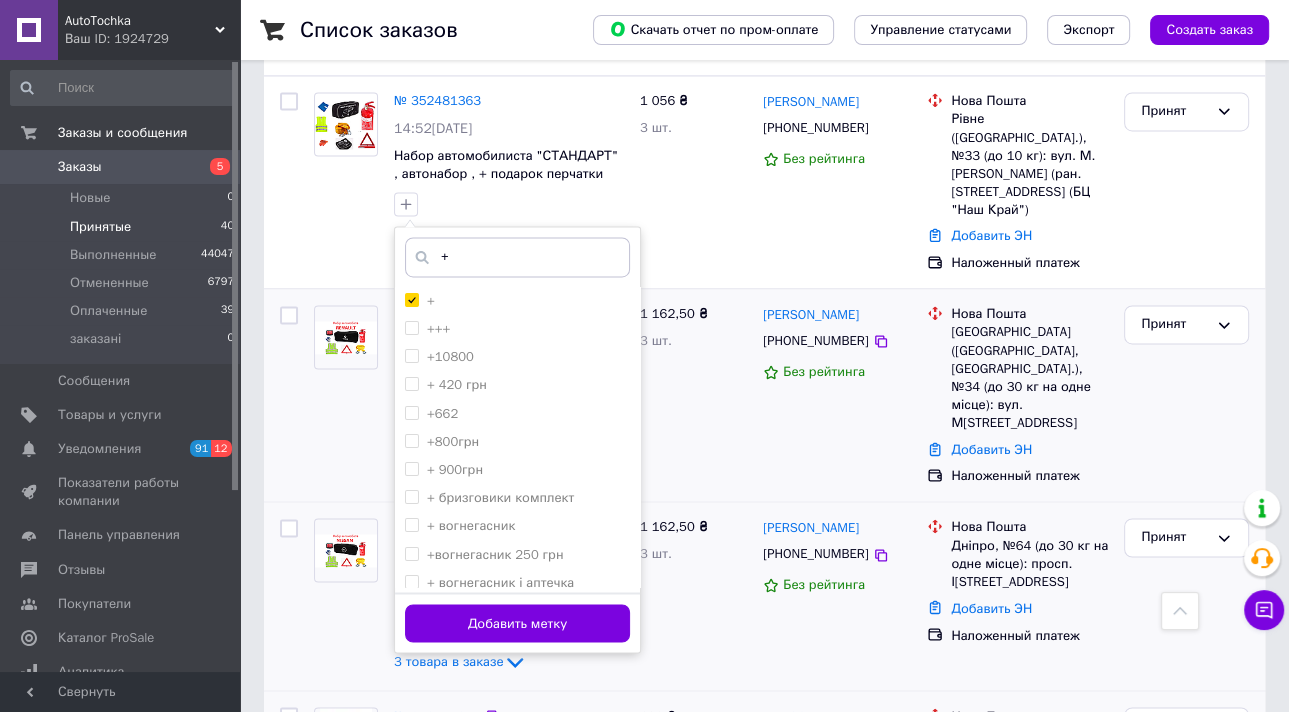 scroll, scrollTop: 2640, scrollLeft: 0, axis: vertical 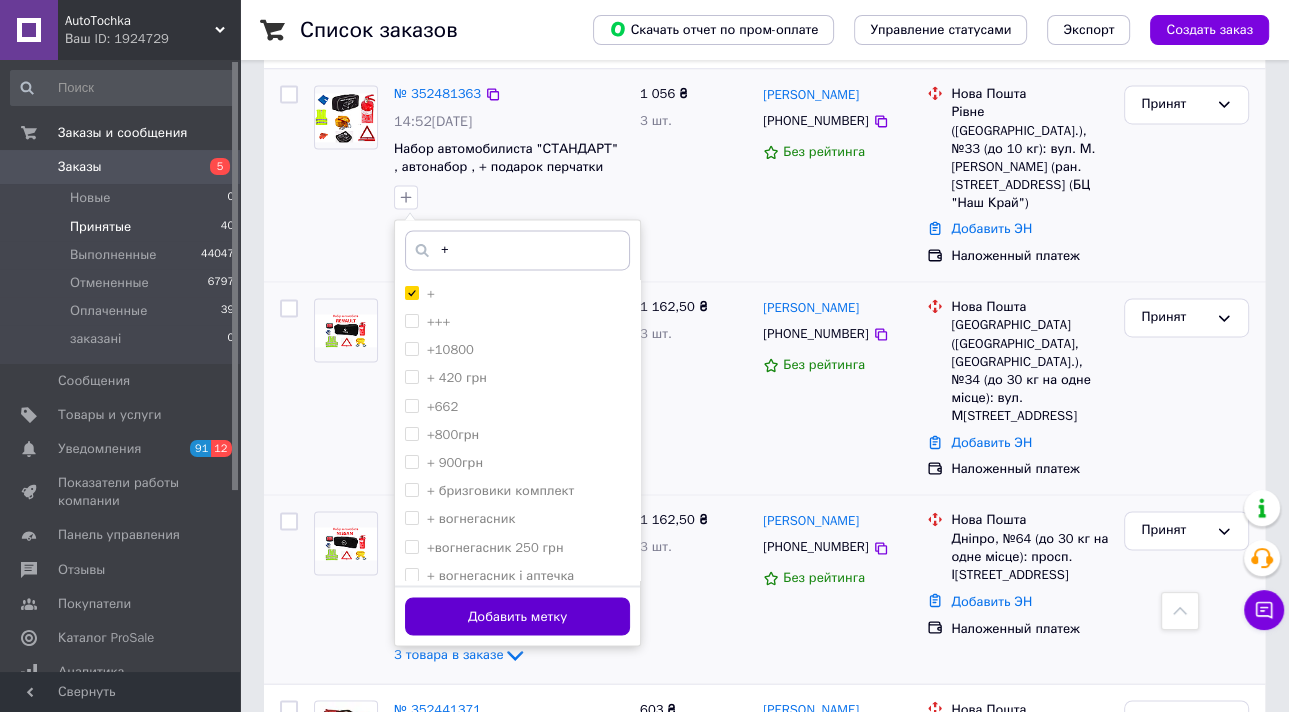 click on "Добавить метку" at bounding box center [517, 616] 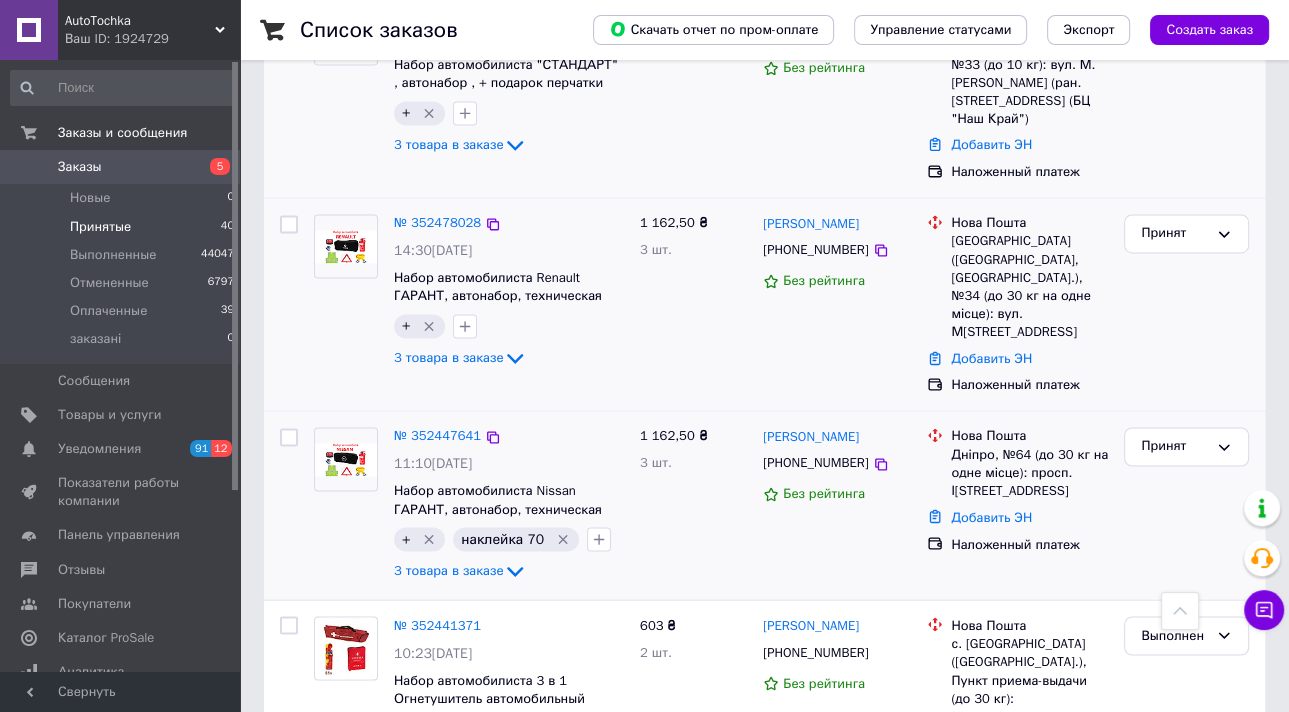scroll, scrollTop: 2960, scrollLeft: 0, axis: vertical 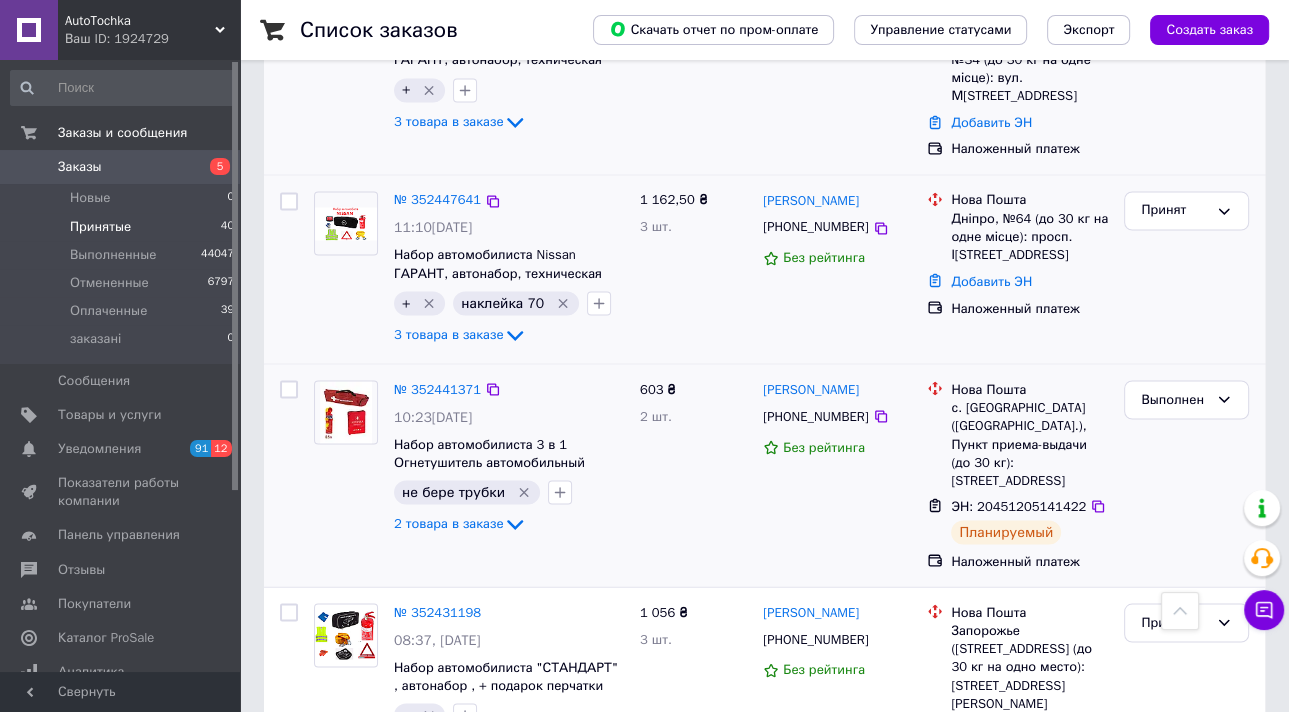 click 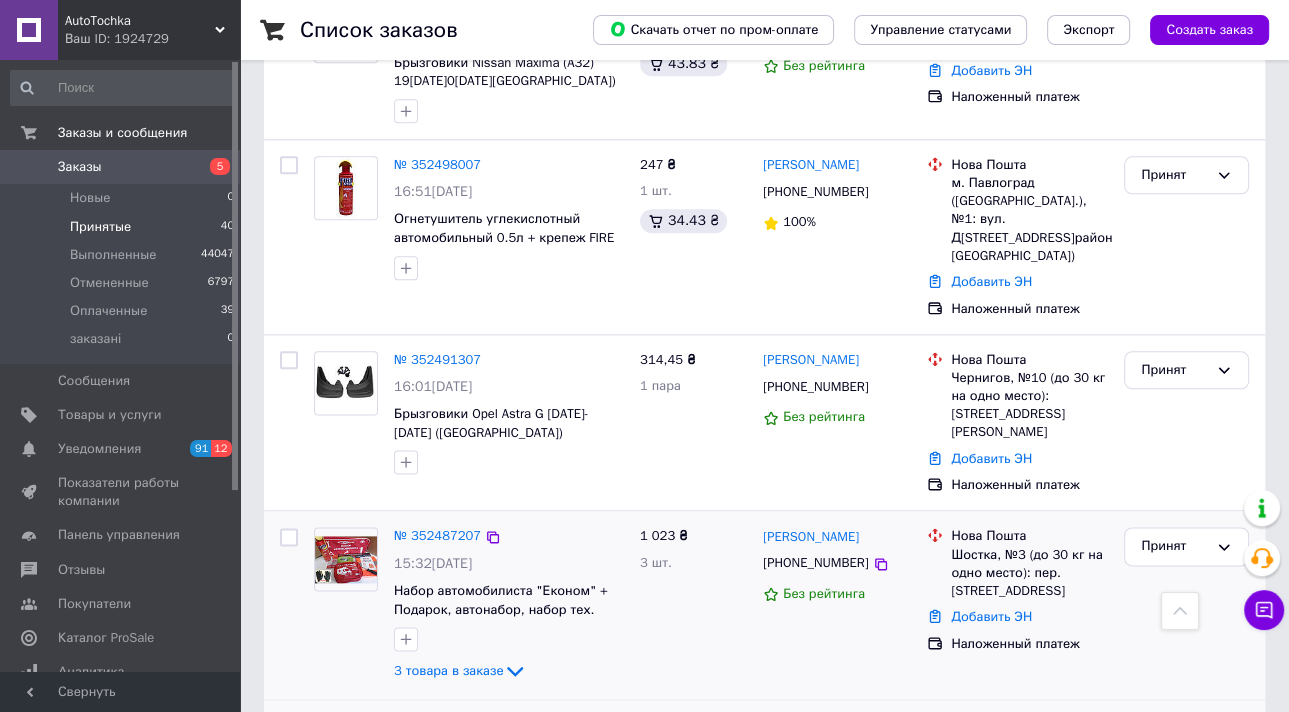 scroll, scrollTop: 2000, scrollLeft: 0, axis: vertical 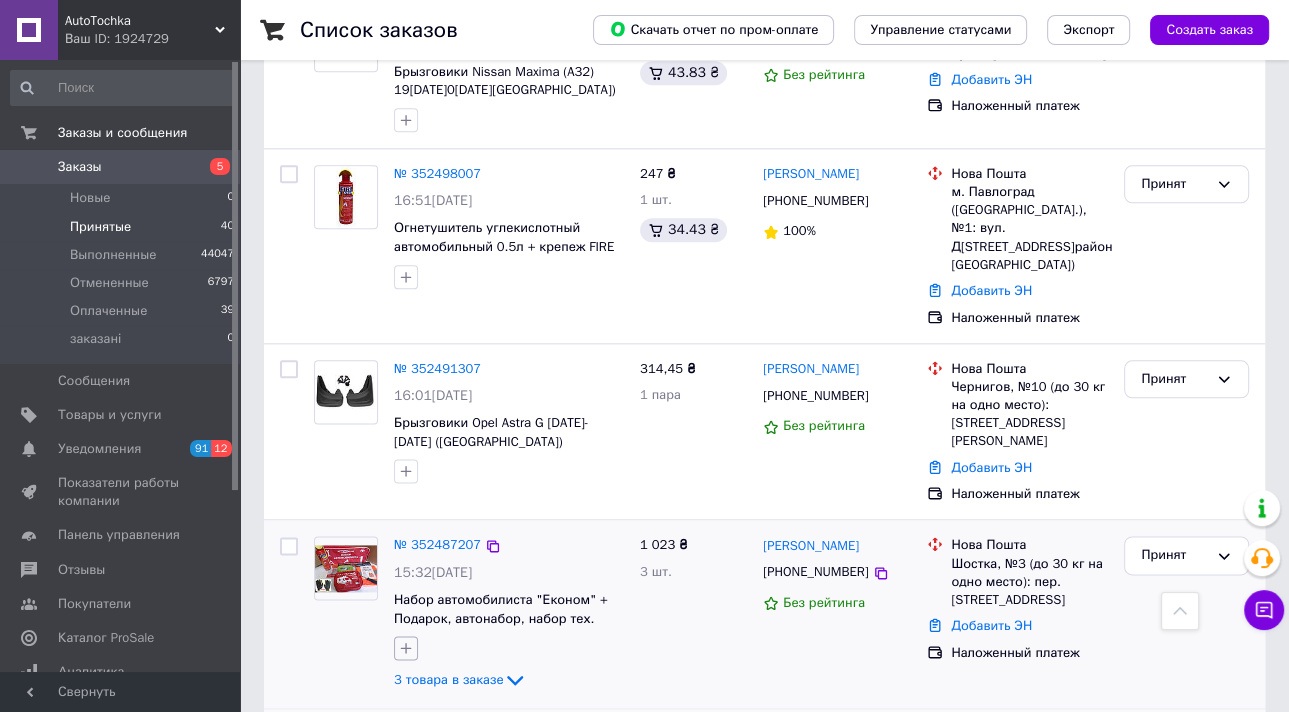 click at bounding box center (406, 648) 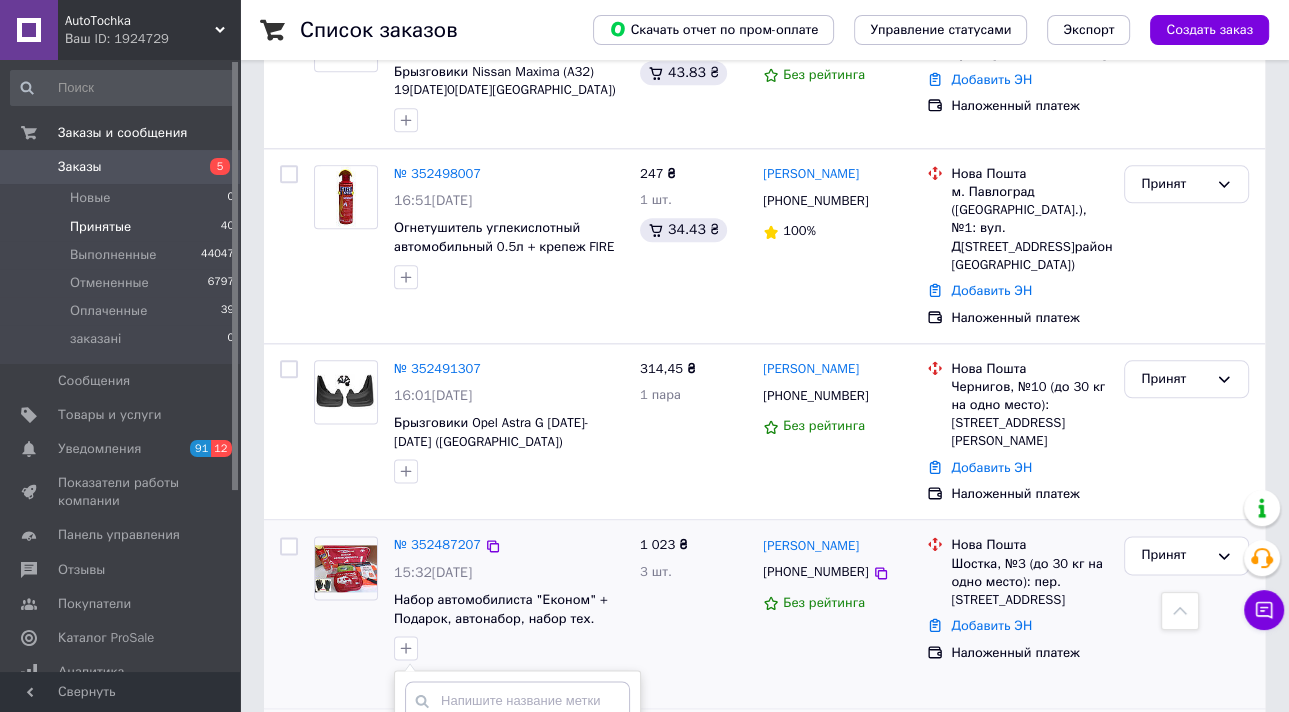 click on "+" at bounding box center [411, 743] 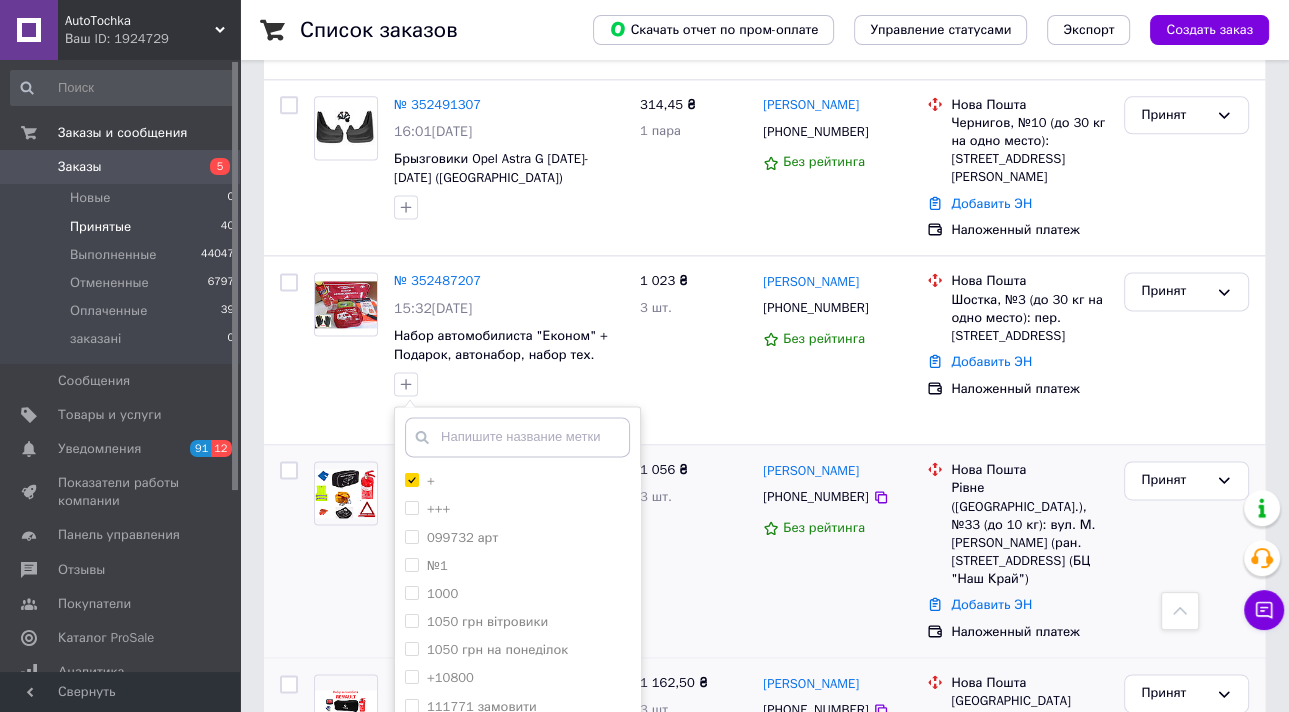 scroll, scrollTop: 2320, scrollLeft: 0, axis: vertical 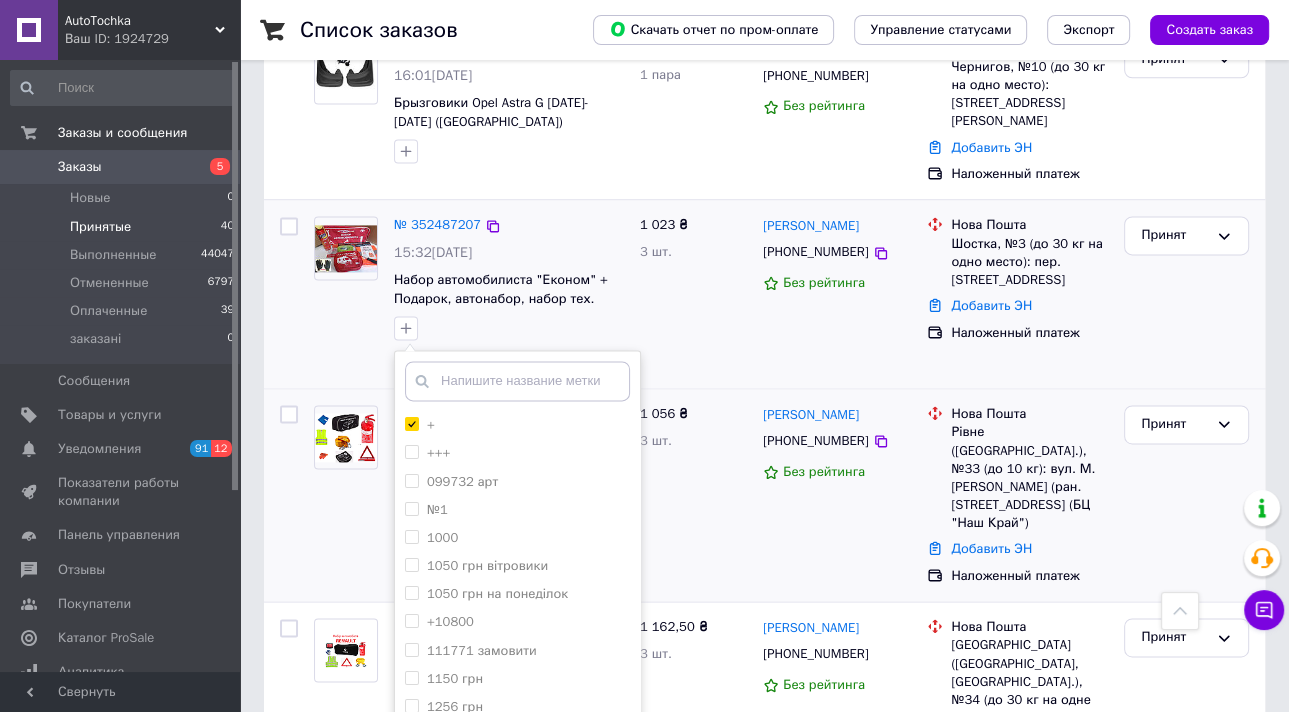 click on "Добавить метку" at bounding box center (517, 747) 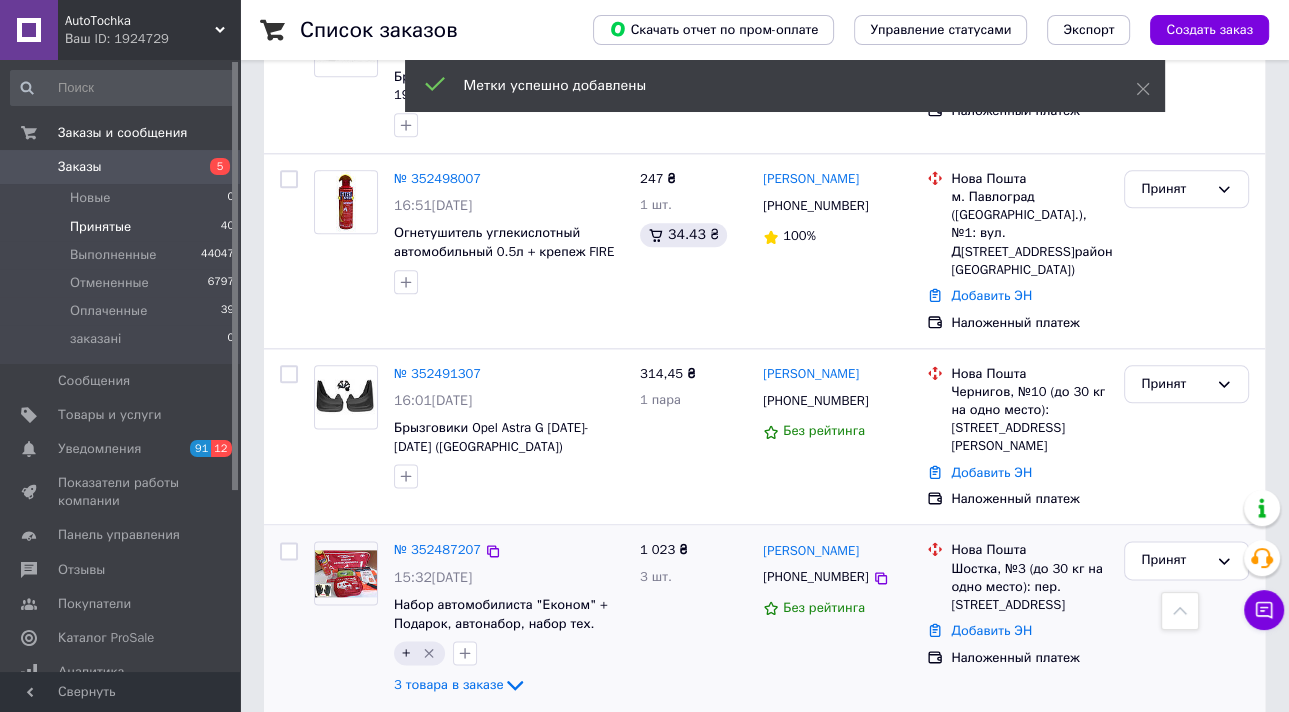 scroll, scrollTop: 1920, scrollLeft: 0, axis: vertical 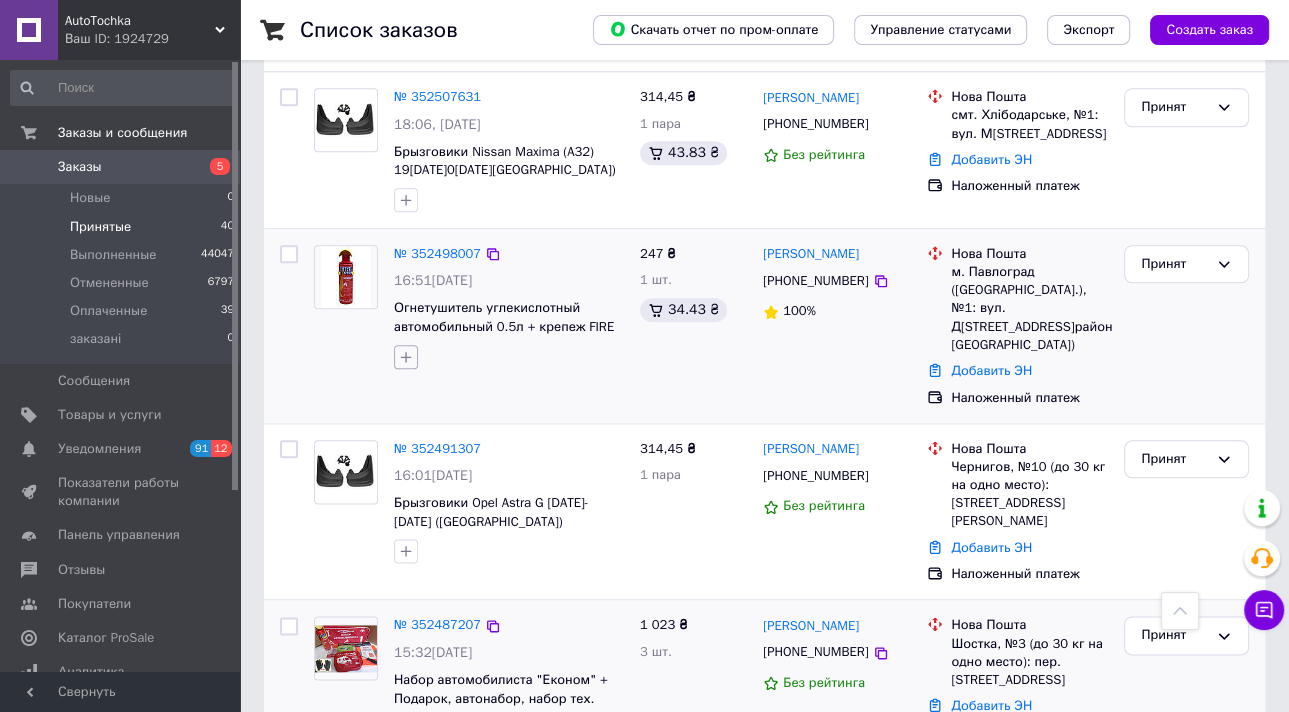click 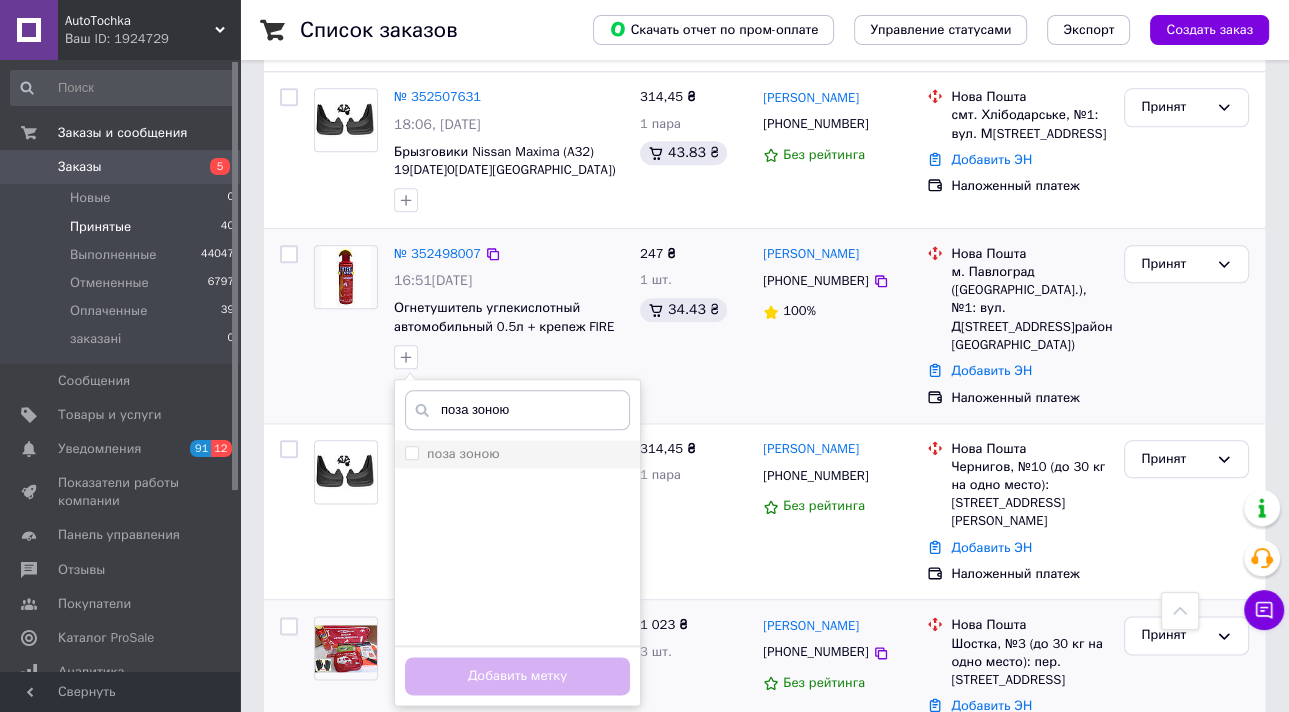 click on "поза зоною" at bounding box center [411, 452] 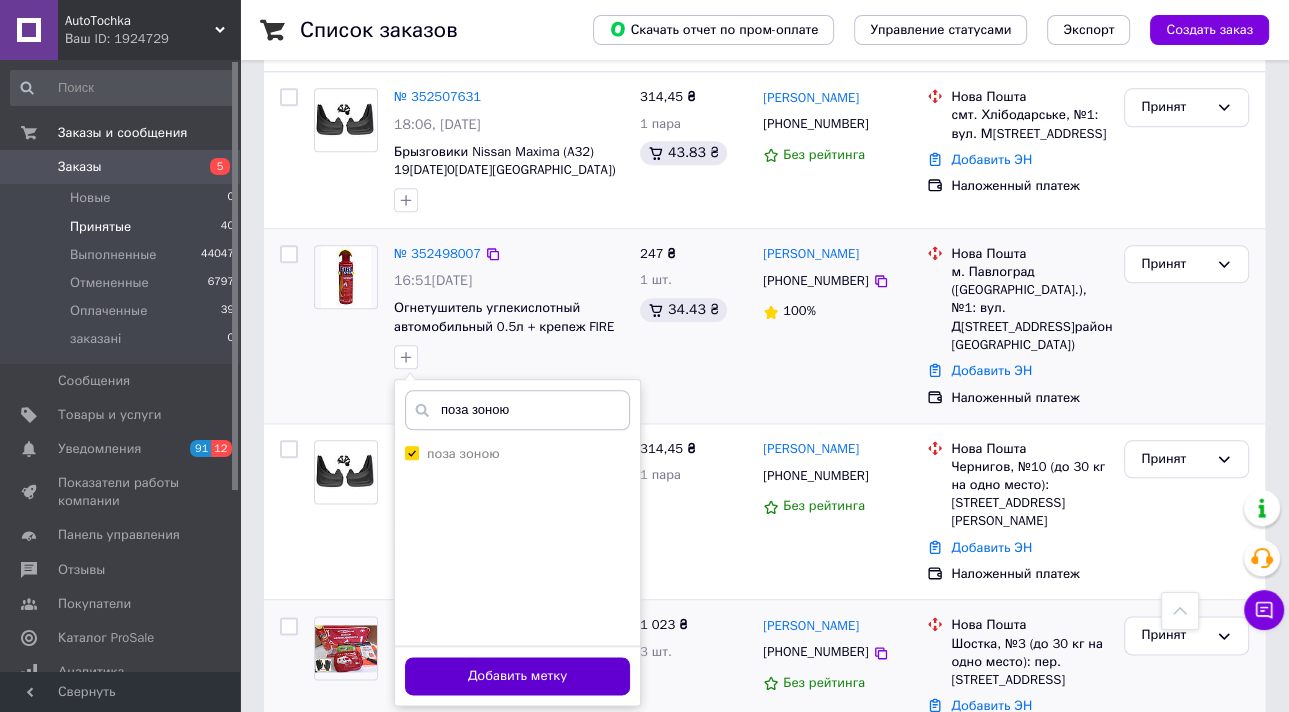 click on "Добавить метку" at bounding box center (517, 676) 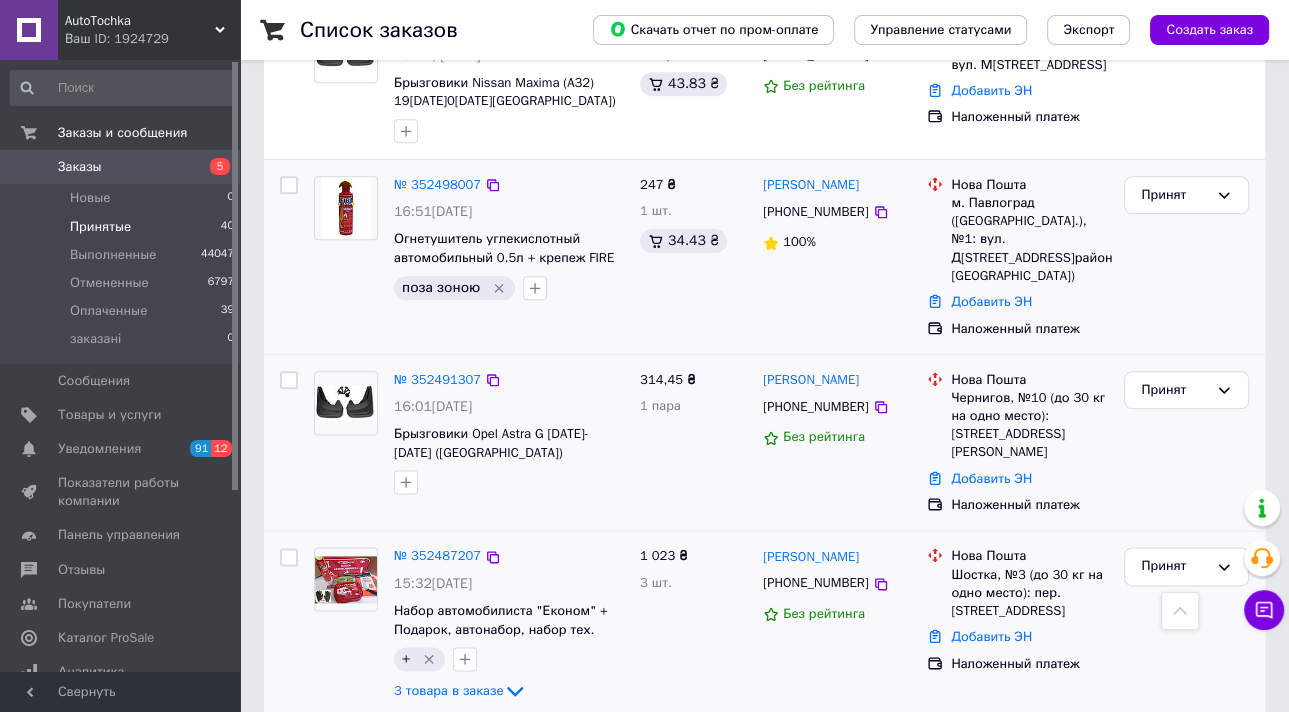 scroll, scrollTop: 1920, scrollLeft: 0, axis: vertical 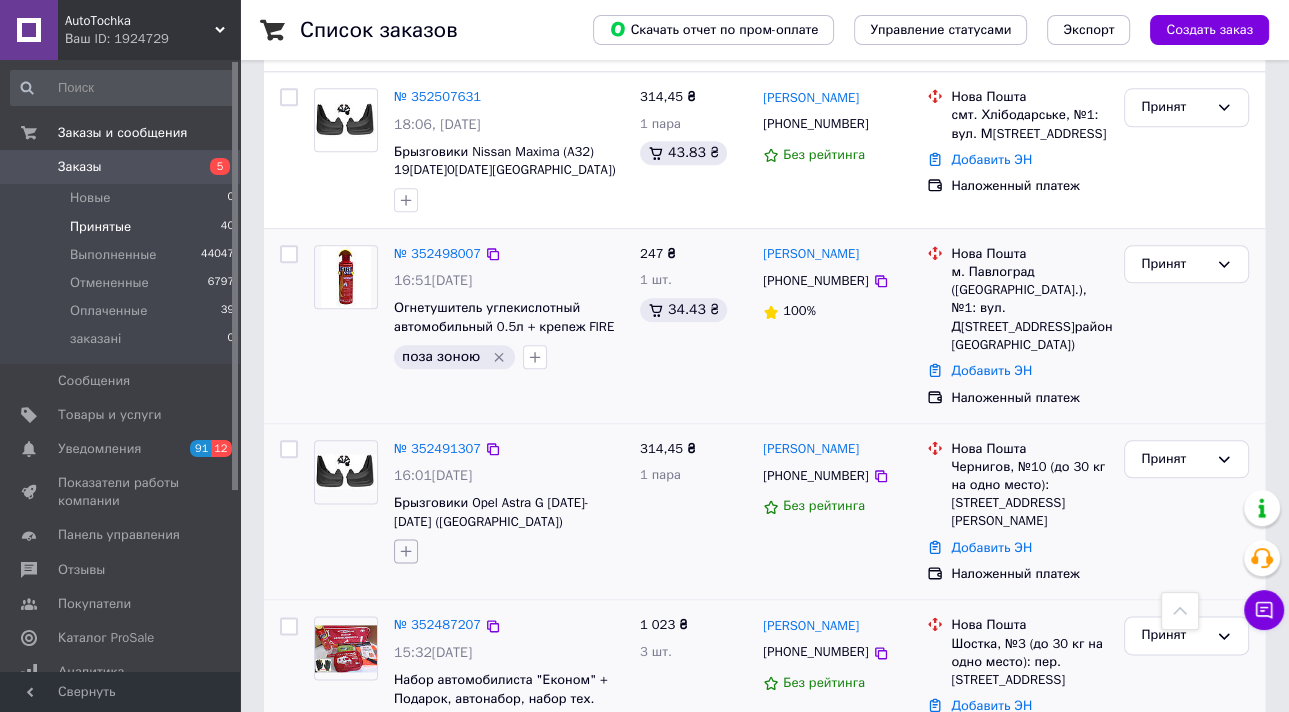 click 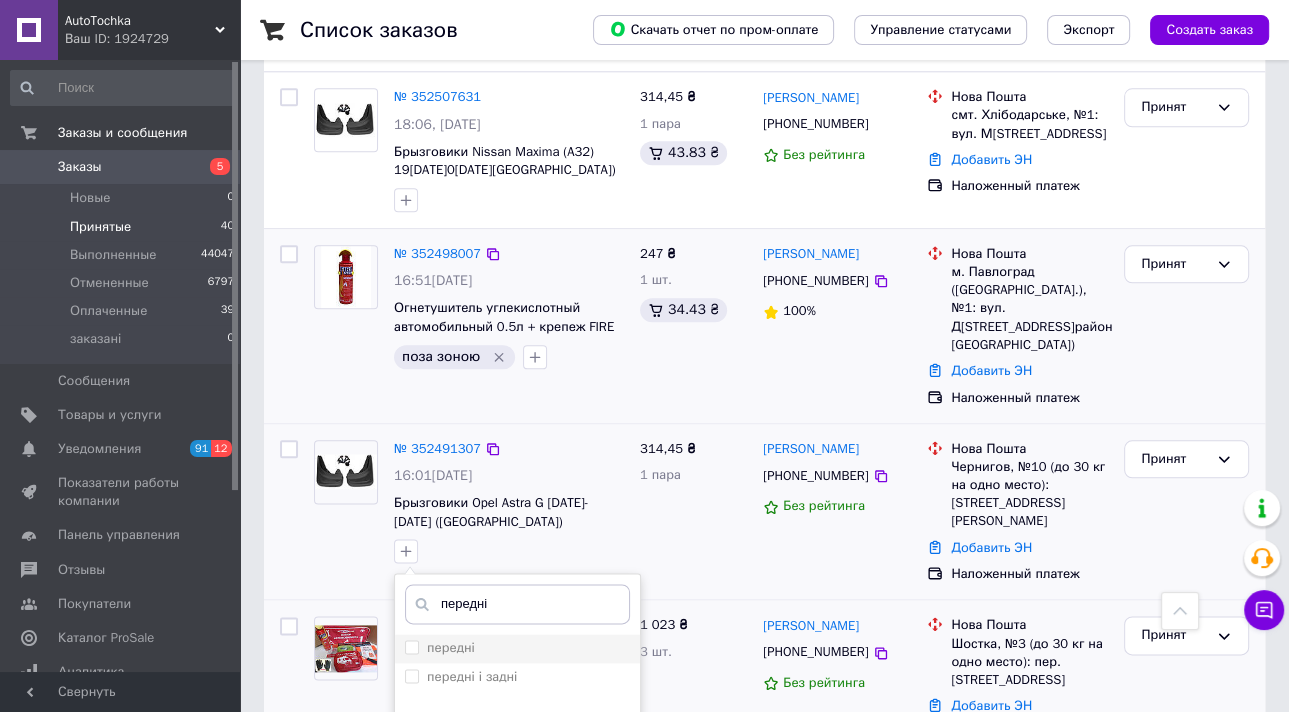 click on "передні" at bounding box center [411, 646] 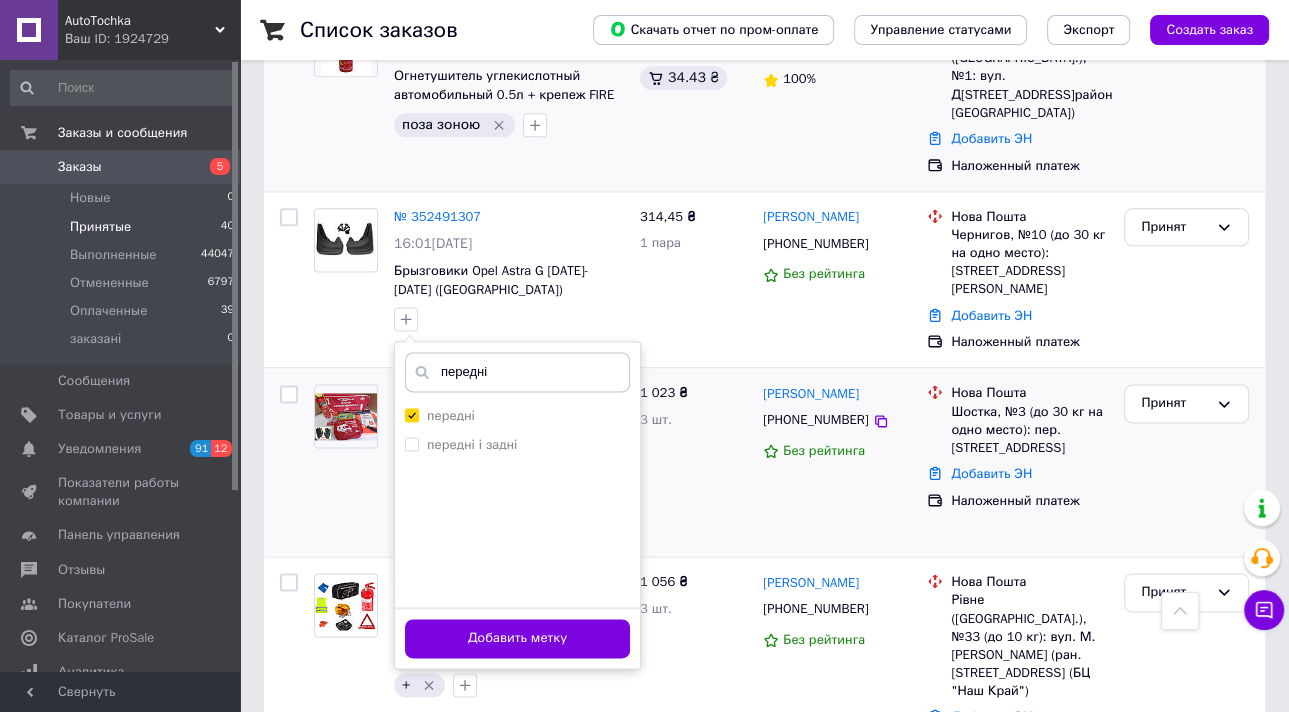 scroll, scrollTop: 2240, scrollLeft: 0, axis: vertical 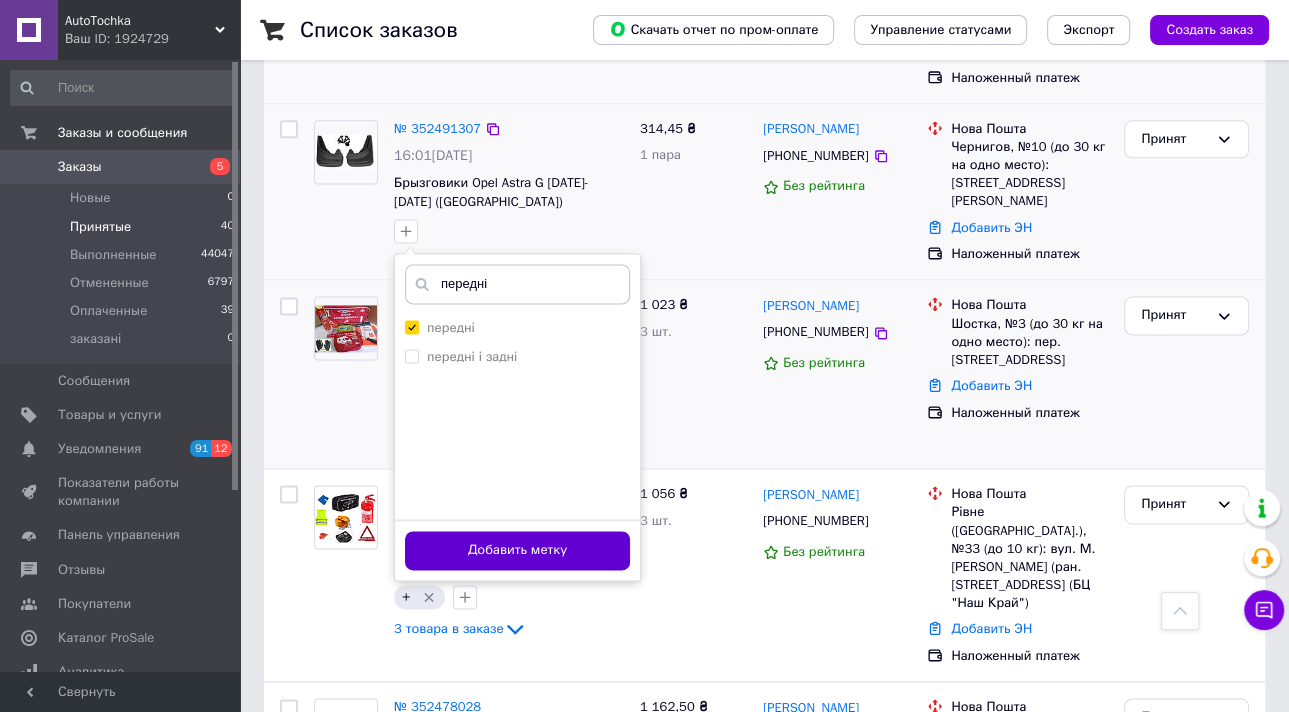 click on "Добавить метку" at bounding box center [517, 550] 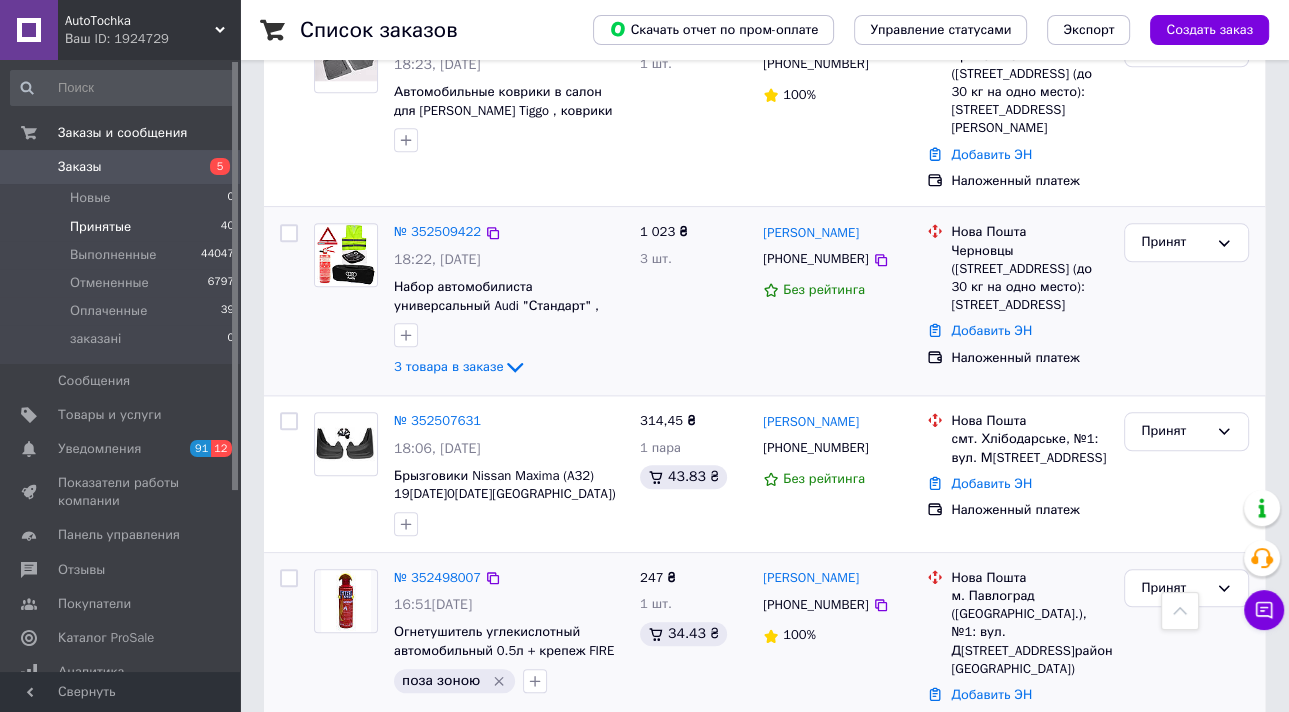 scroll, scrollTop: 1600, scrollLeft: 0, axis: vertical 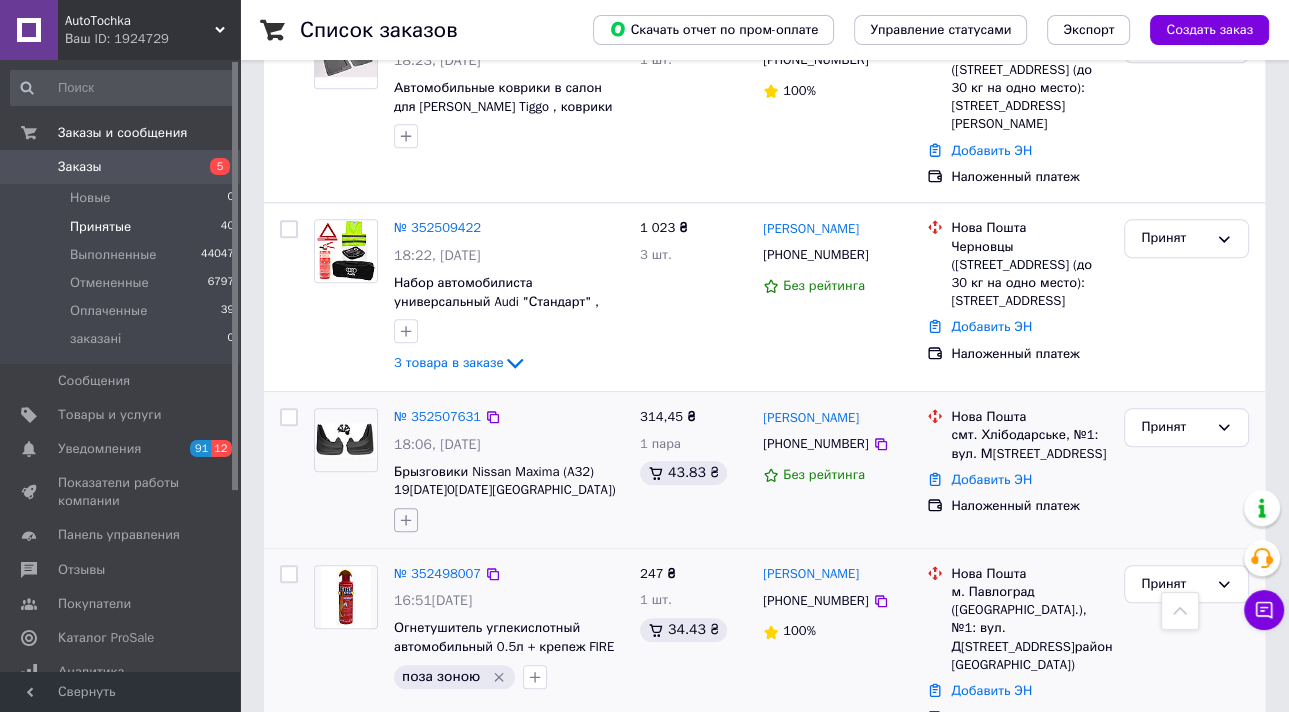 click 